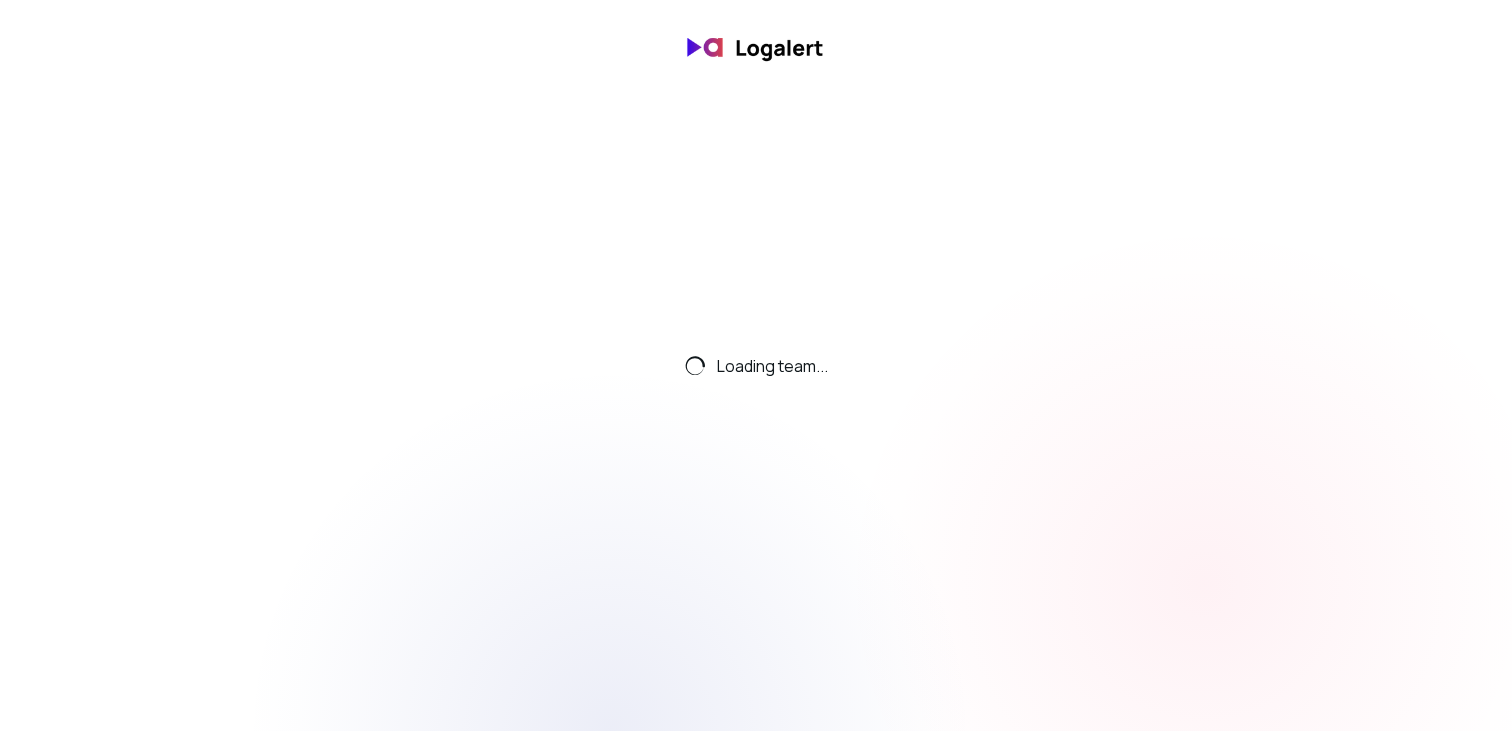scroll, scrollTop: 0, scrollLeft: 0, axis: both 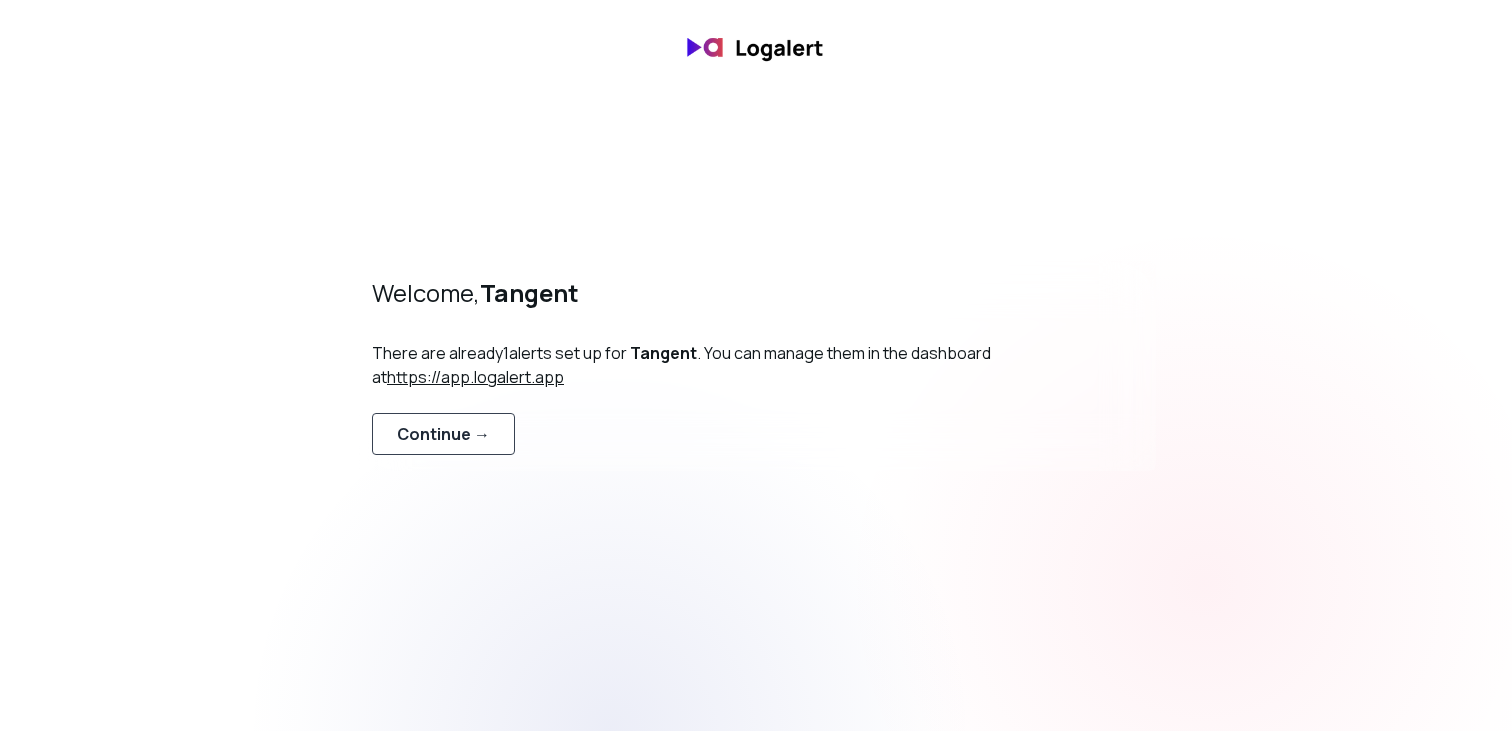 click on "Continue →" at bounding box center (443, 434) 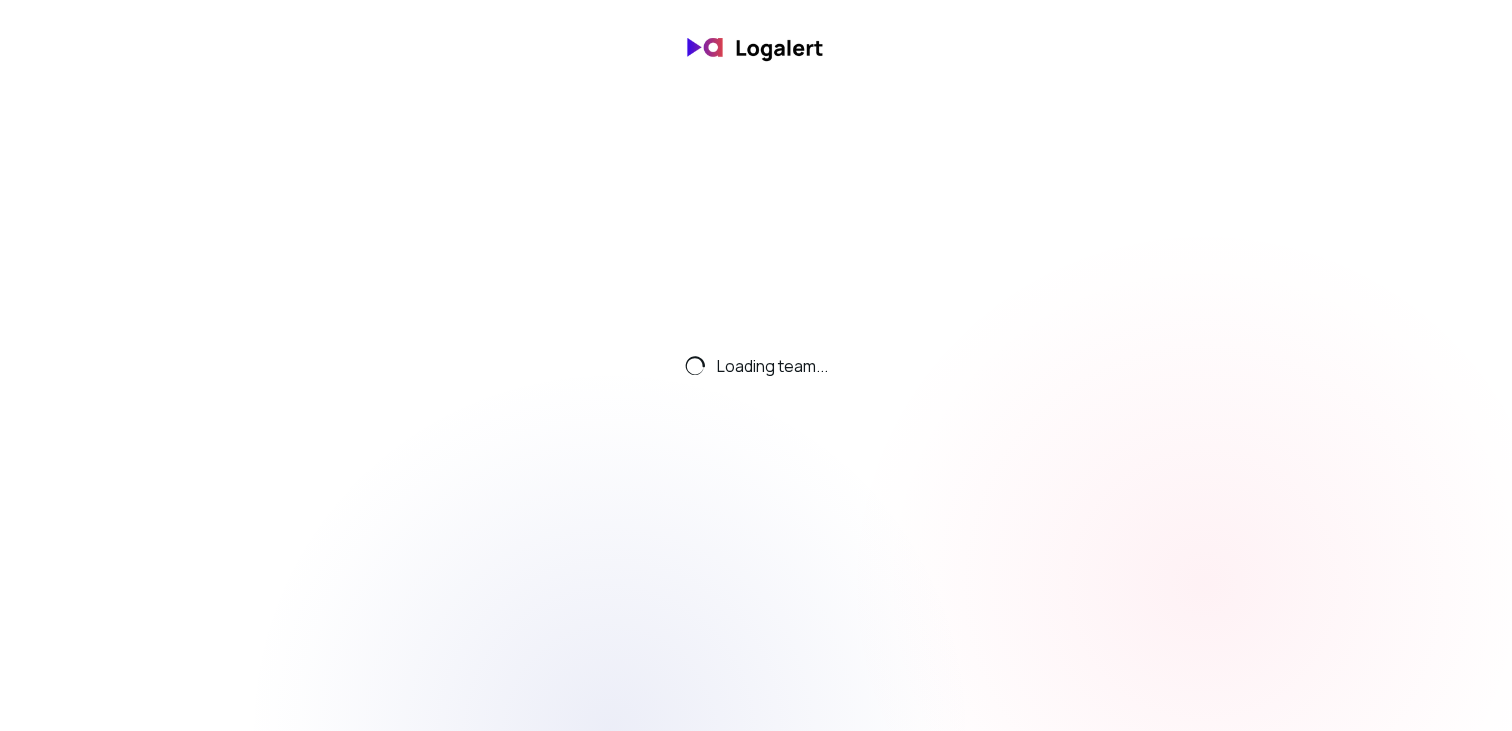 scroll, scrollTop: 0, scrollLeft: 0, axis: both 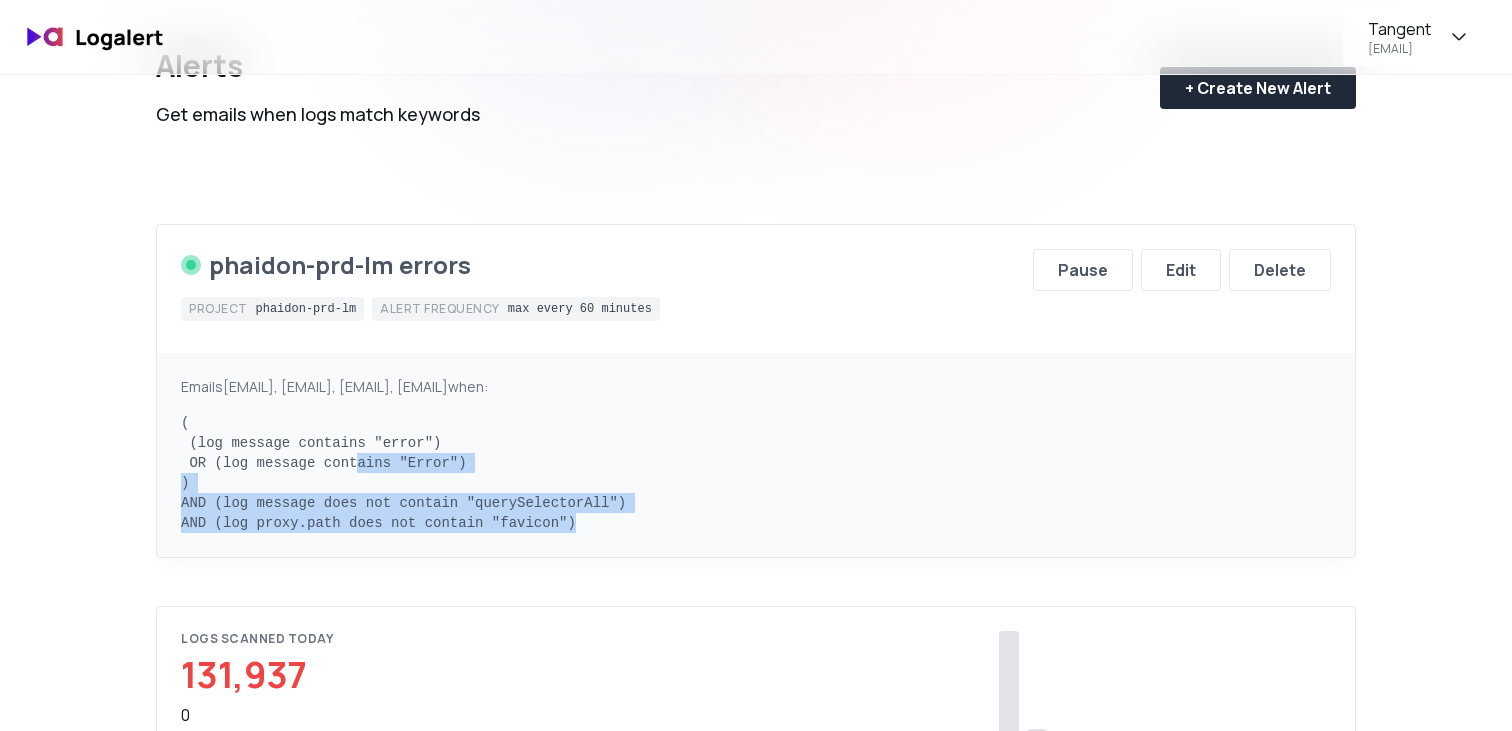 drag, startPoint x: 614, startPoint y: 532, endPoint x: 363, endPoint y: 466, distance: 259.53226 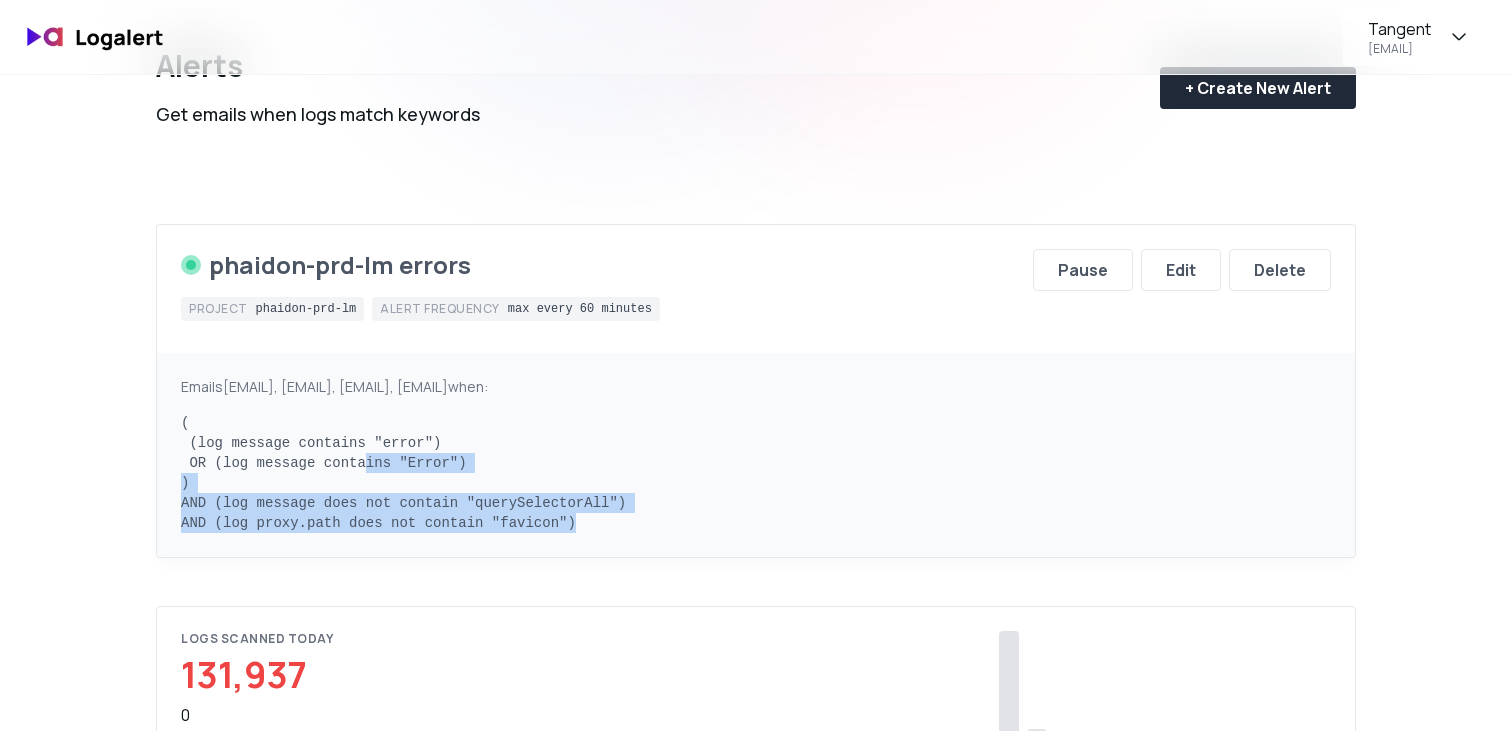 click on "(
(log message contains "error")
OR (log message contains "Error")
)
AND (log message does not contain "querySelectorAll")
AND (log proxy.path does not contain "favicon")" at bounding box center [756, 473] 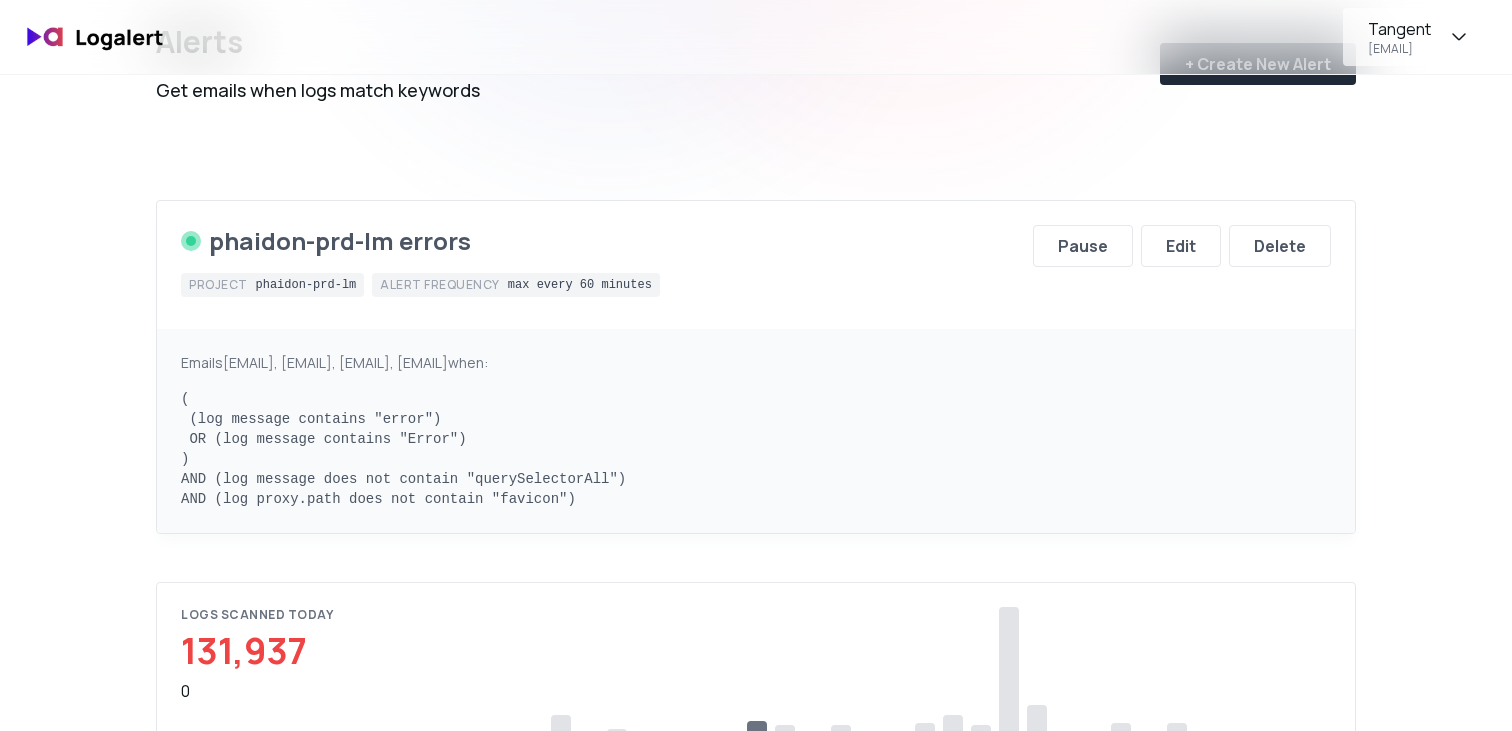 scroll, scrollTop: 143, scrollLeft: 0, axis: vertical 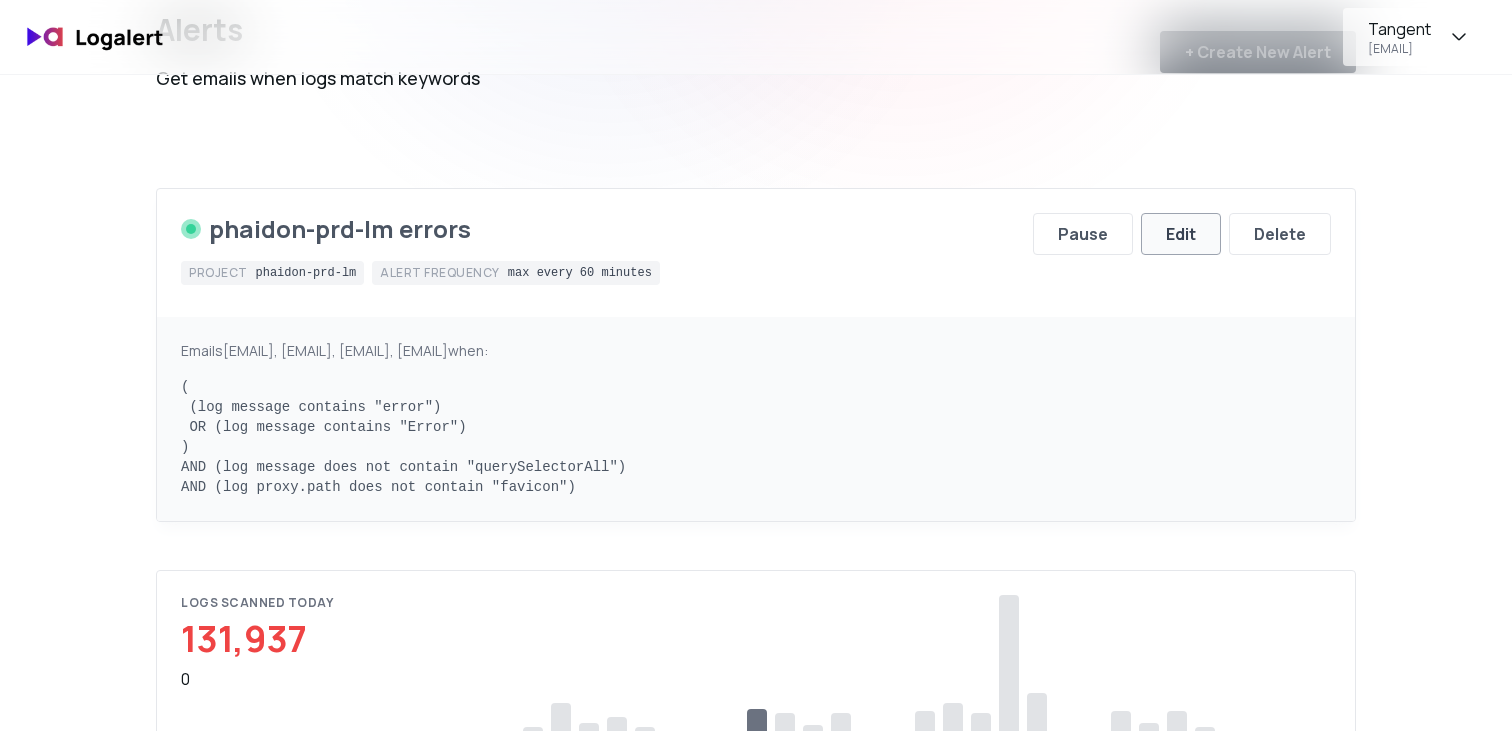 click on "Edit" at bounding box center [1181, 234] 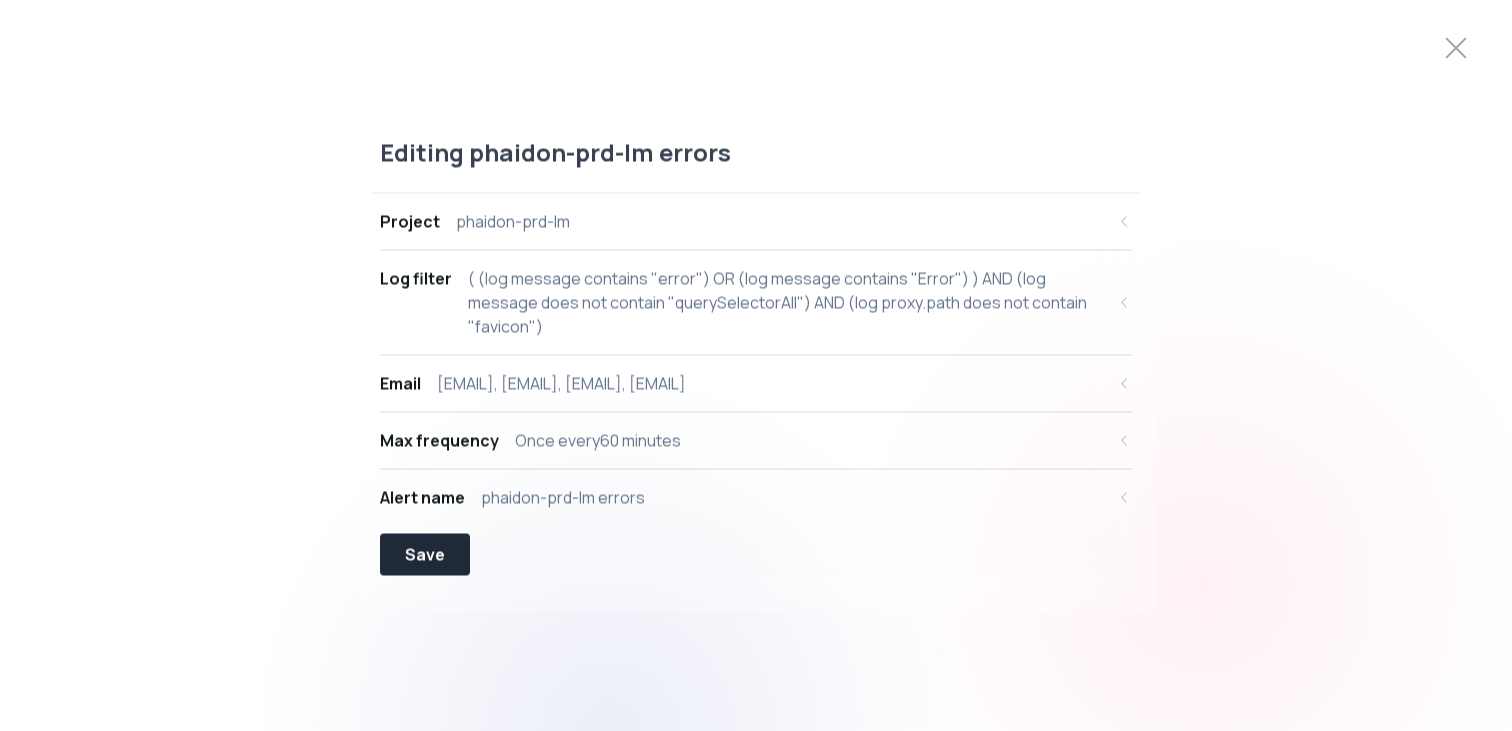 click on "(
(log message contains "error")
OR (log message contains "Error")
)
AND (log message does not contain "querySelectorAll")
AND (log proxy.path does not contain "favicon")" at bounding box center (786, 302) 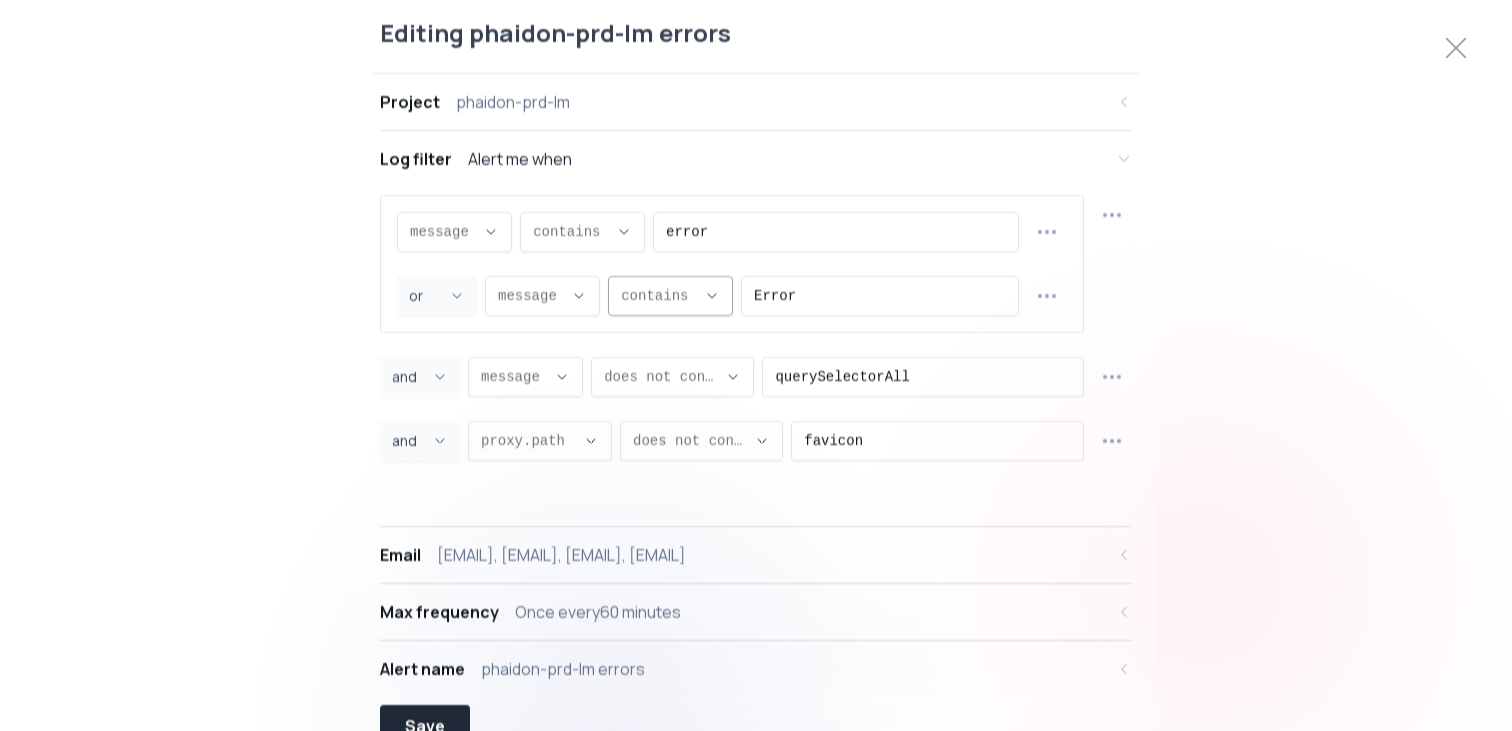 scroll, scrollTop: 19, scrollLeft: 0, axis: vertical 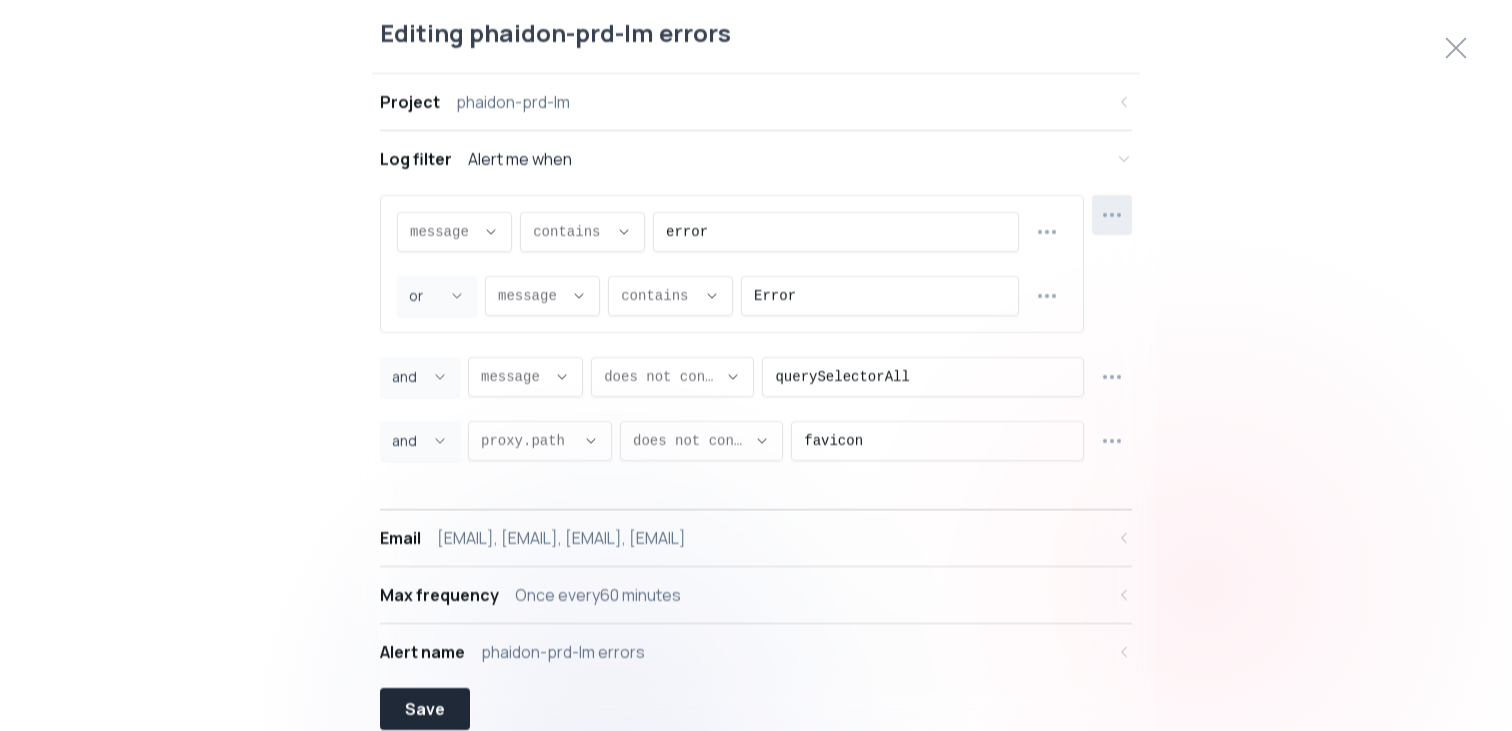 click 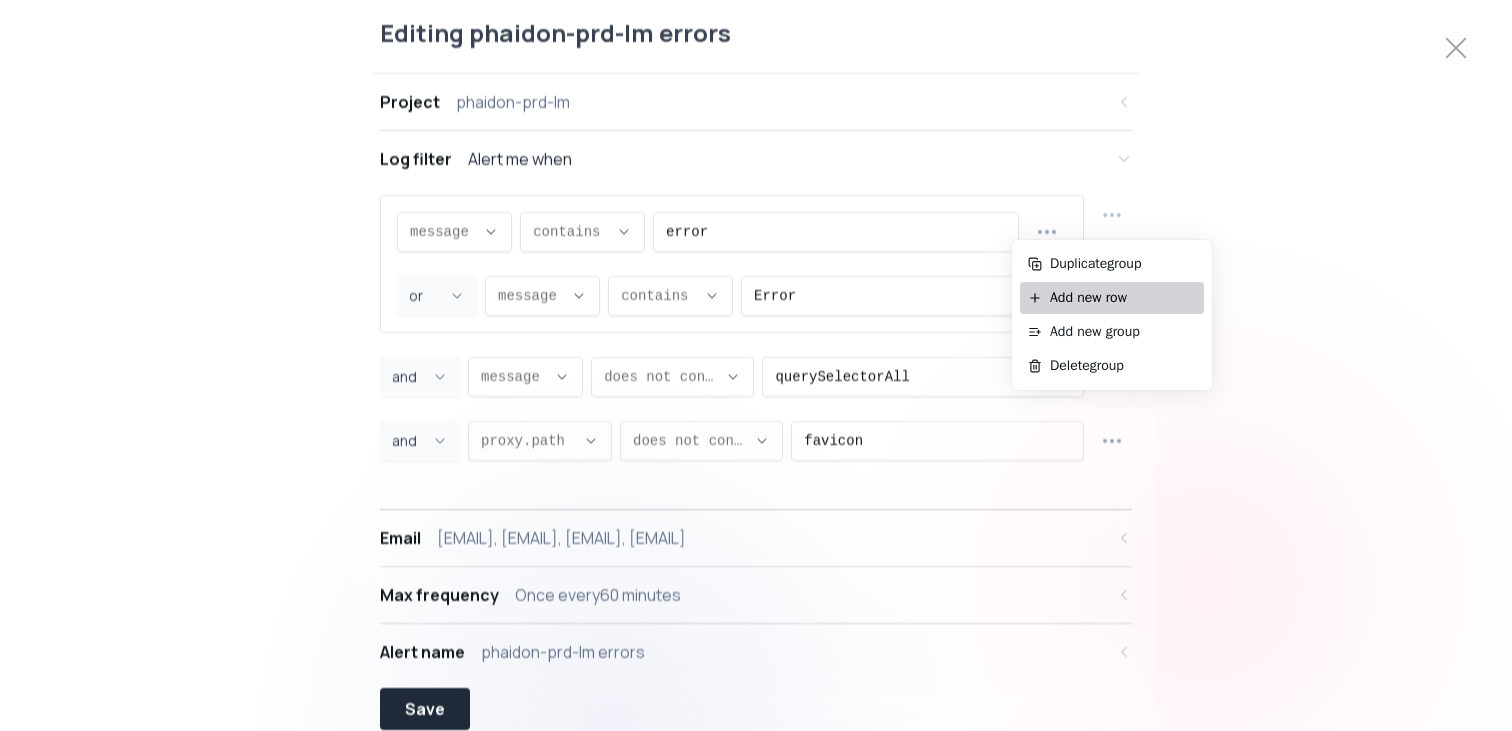 click on "Add new row" at bounding box center [1123, 298] 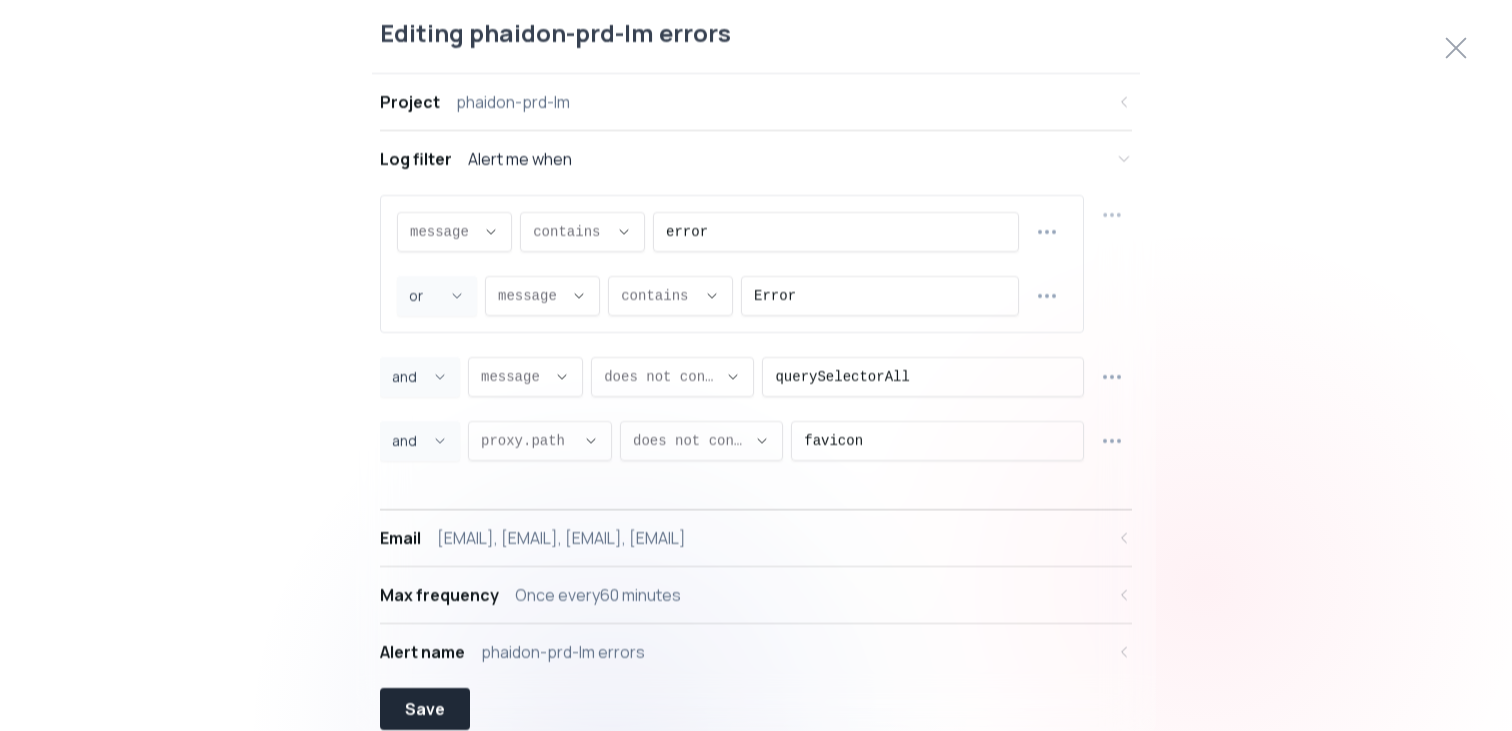 select on "AND" 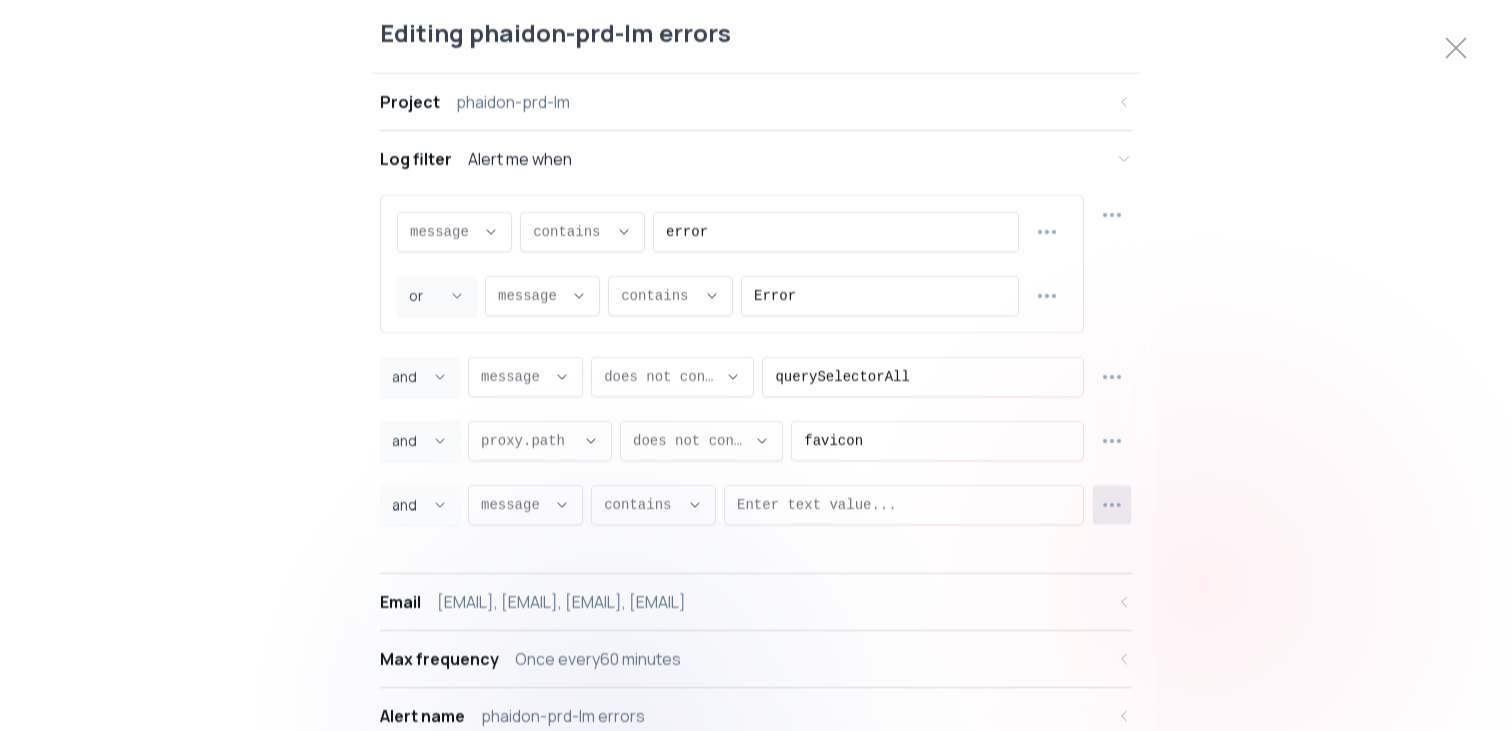 click 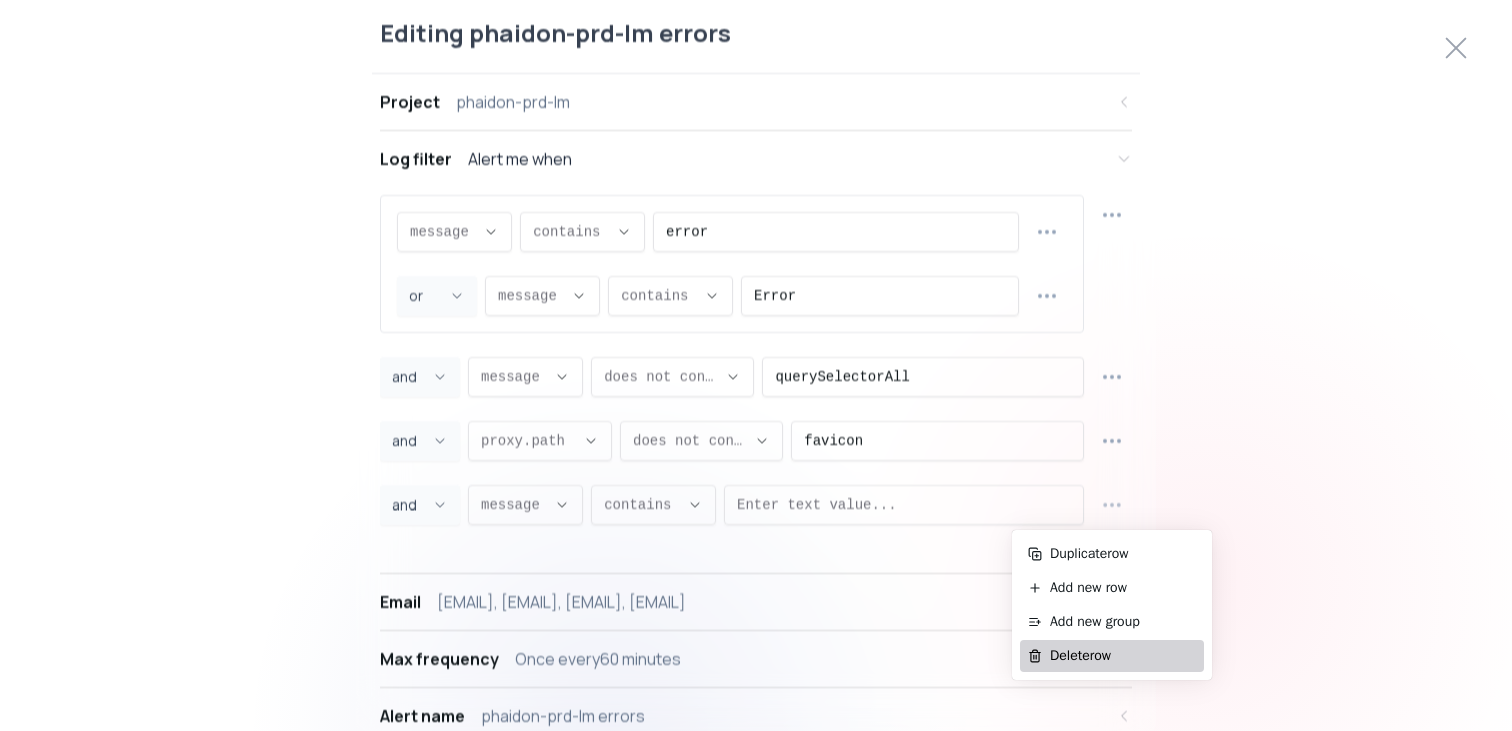 click on "Delete  row" at bounding box center (1123, 656) 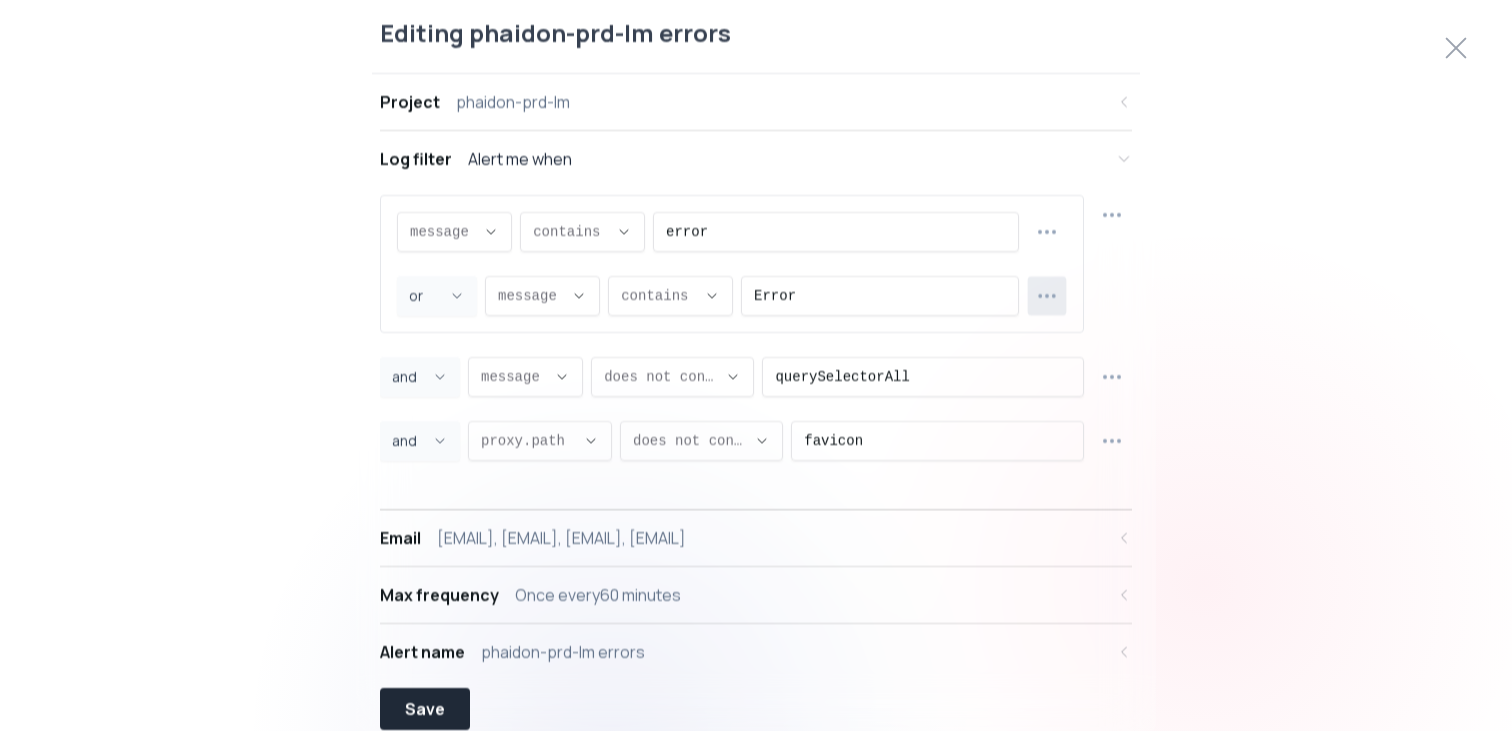 click 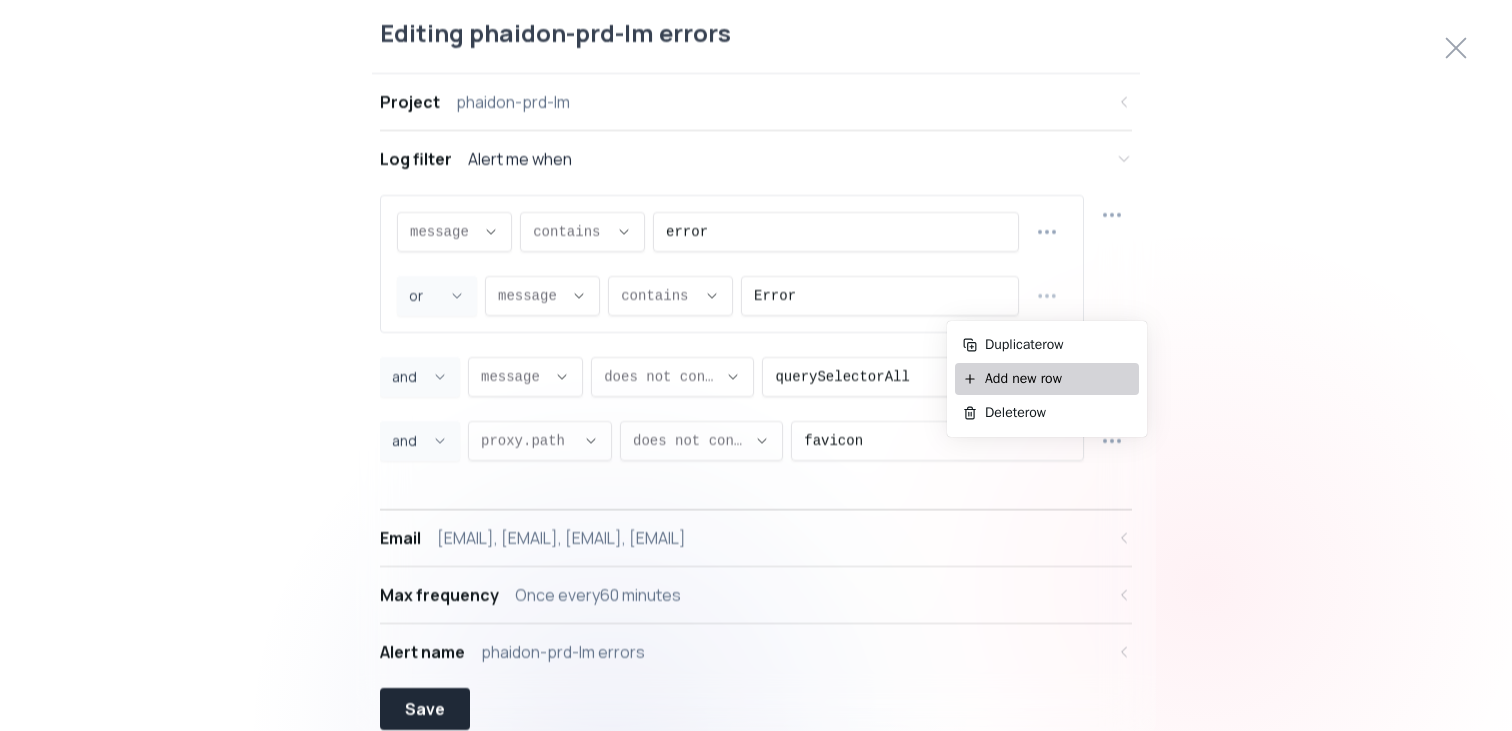 click on "Add new row" at bounding box center (1058, 379) 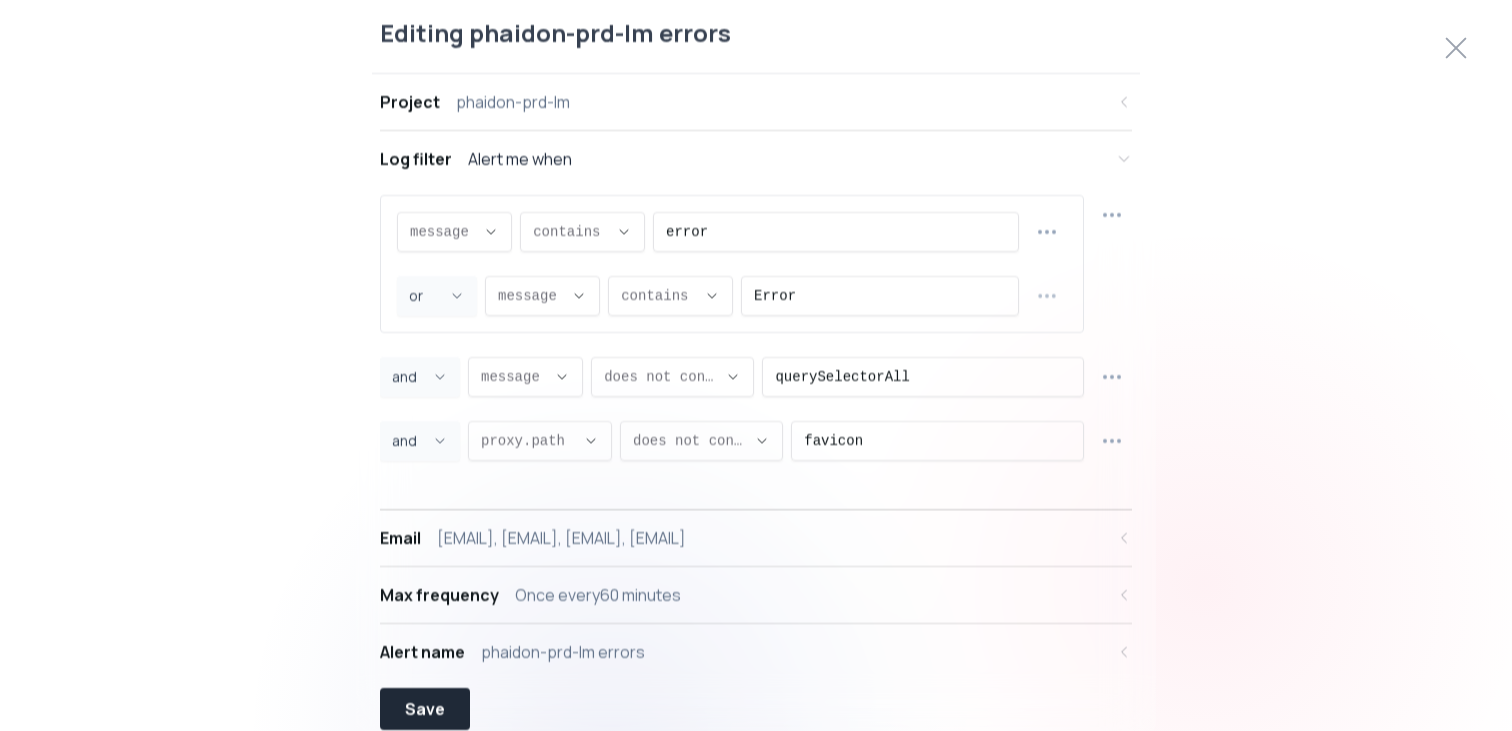 select on "OR" 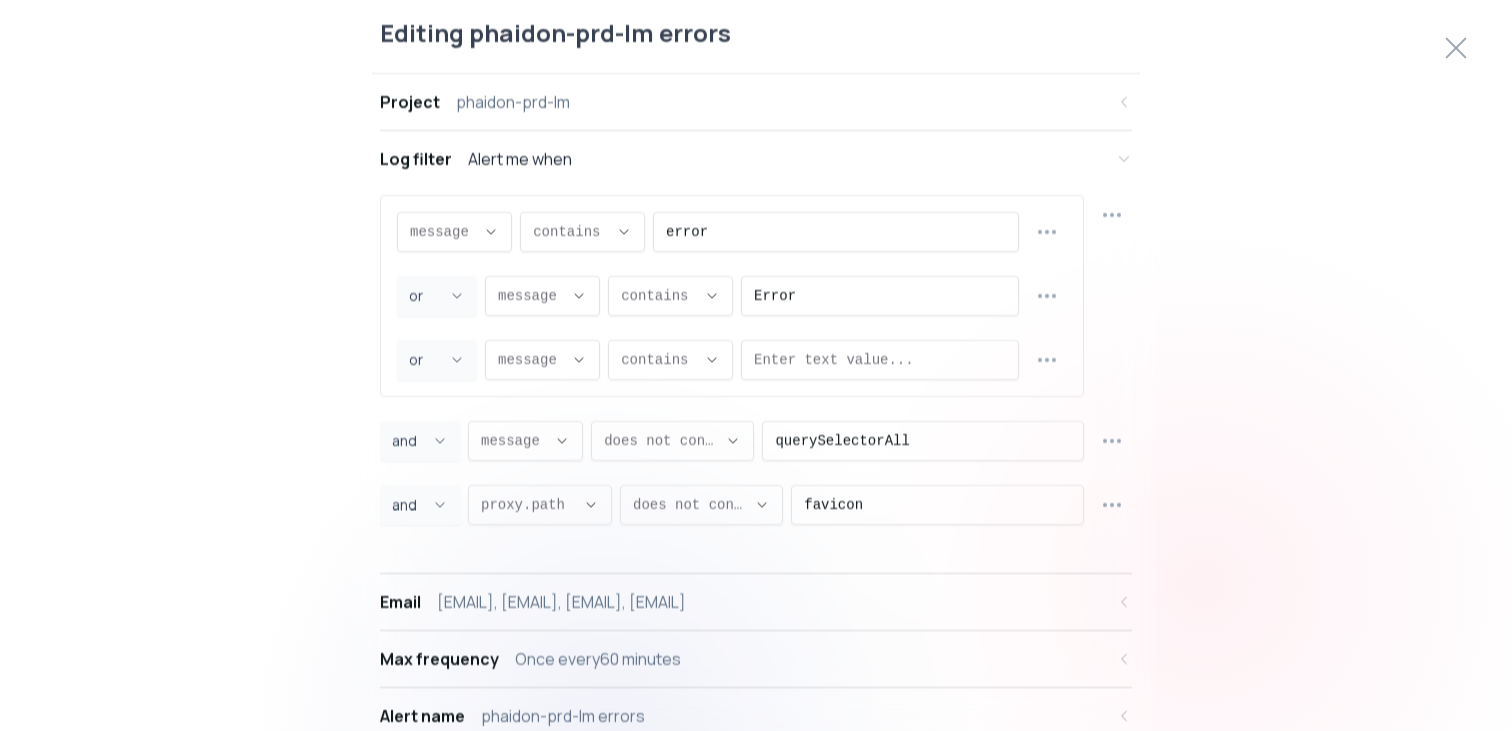 scroll, scrollTop: 19, scrollLeft: 0, axis: vertical 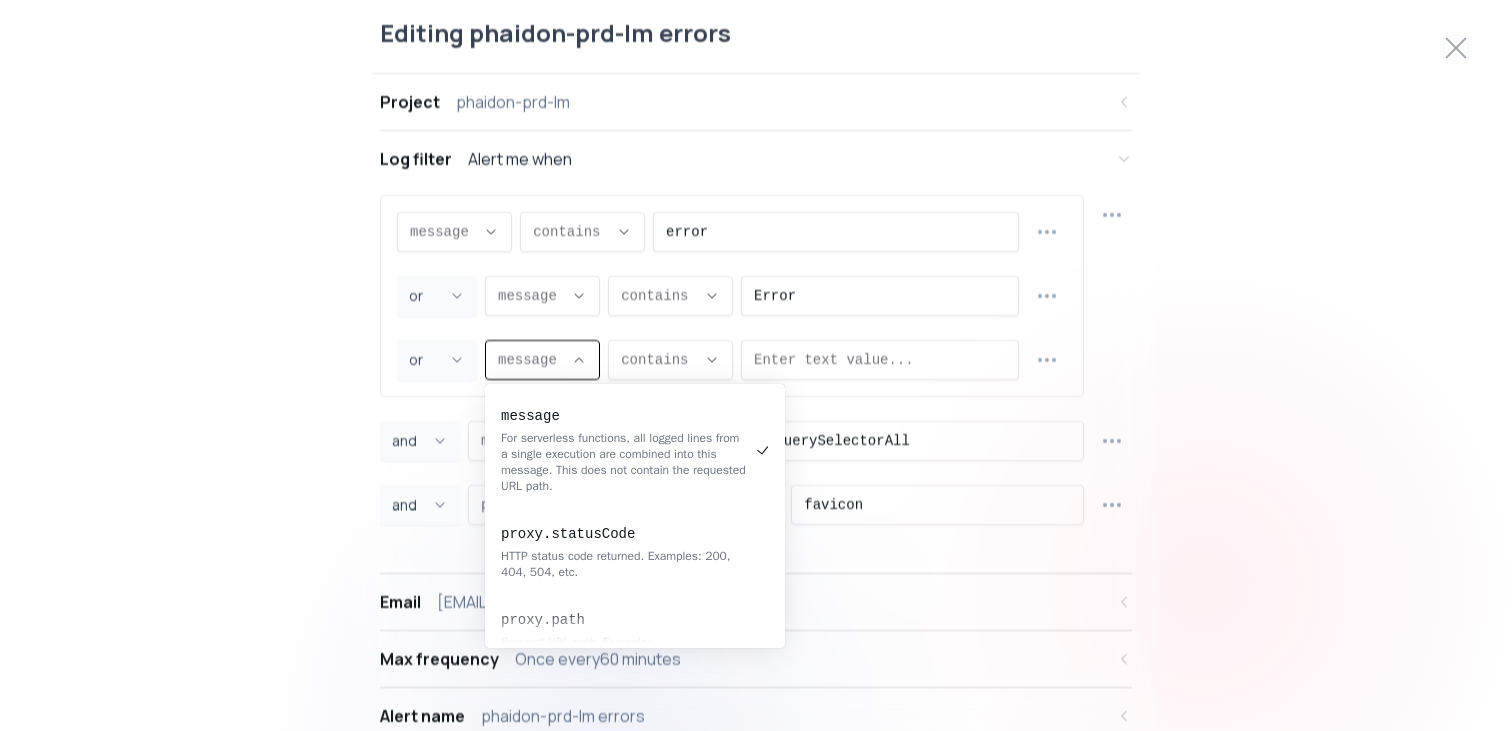 click 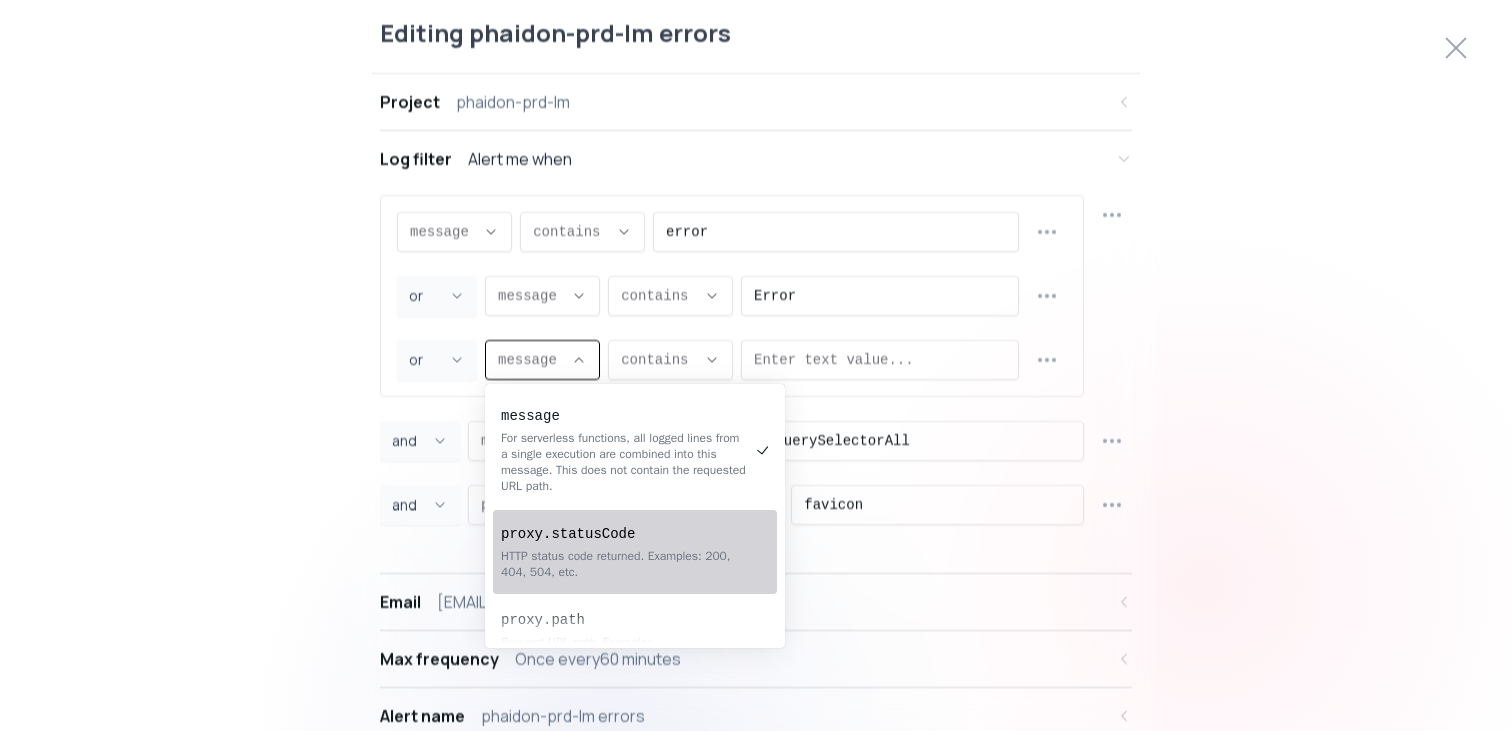 click on "HTTP status code returned. Examples: 200, 404, 504, etc." at bounding box center [625, 564] 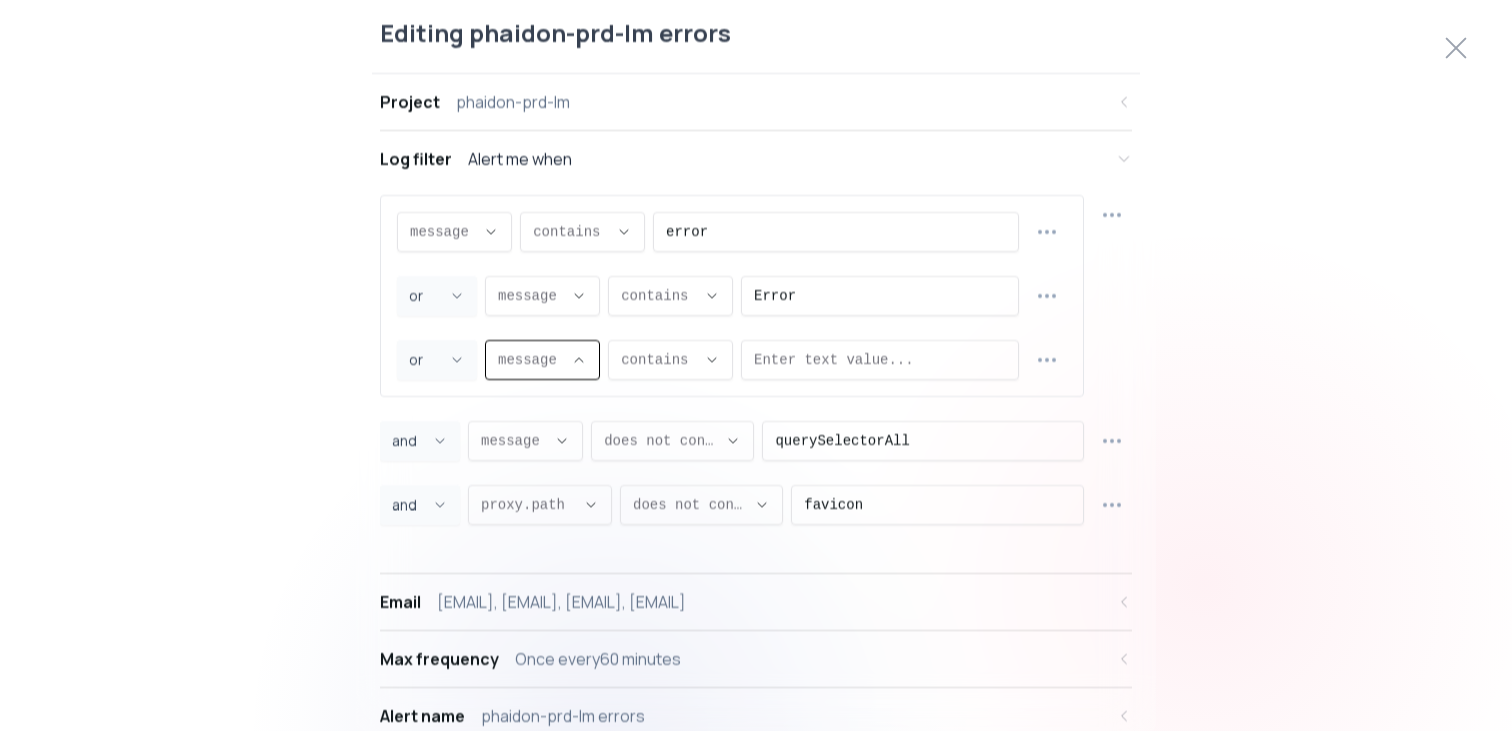 type on "proxy.statusCode" 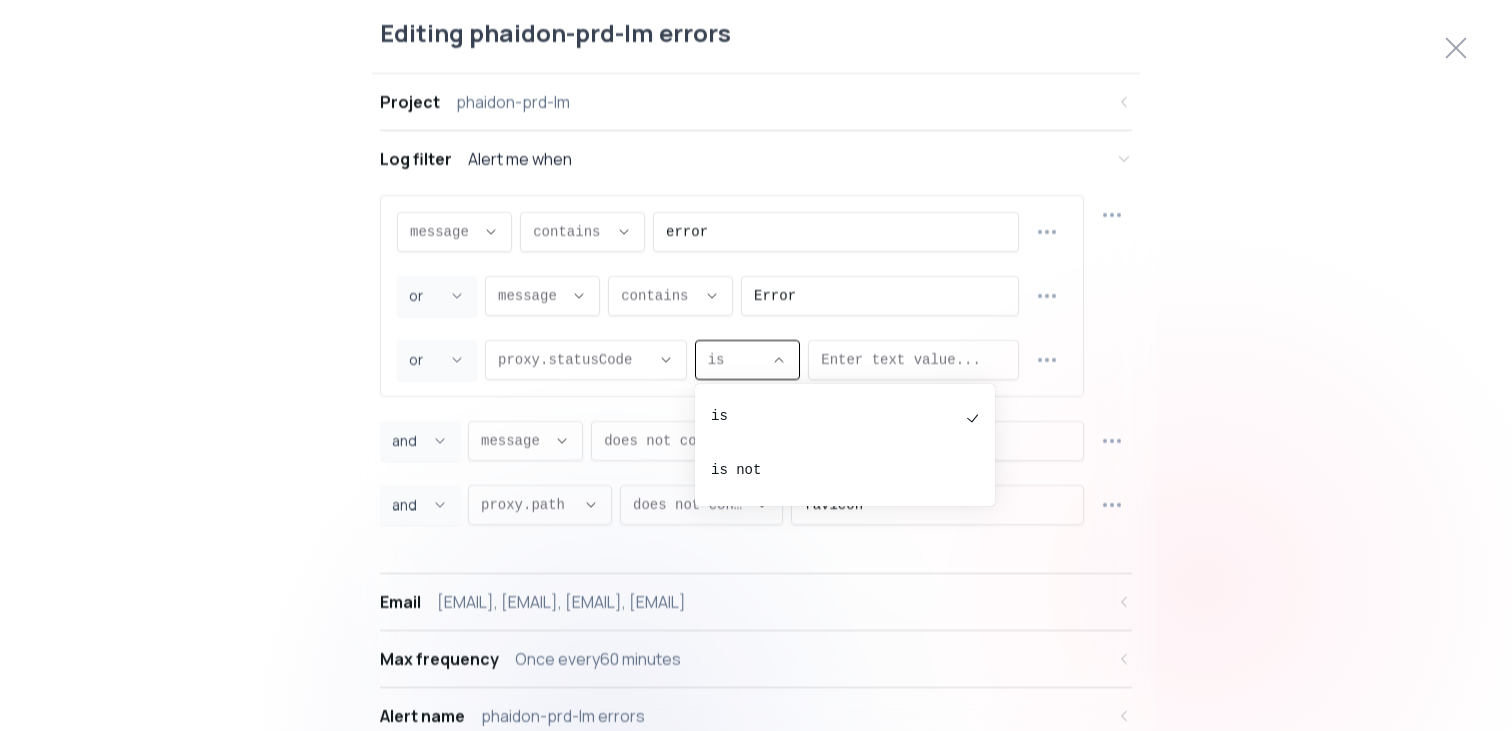 click on "is ," at bounding box center (736, 359) 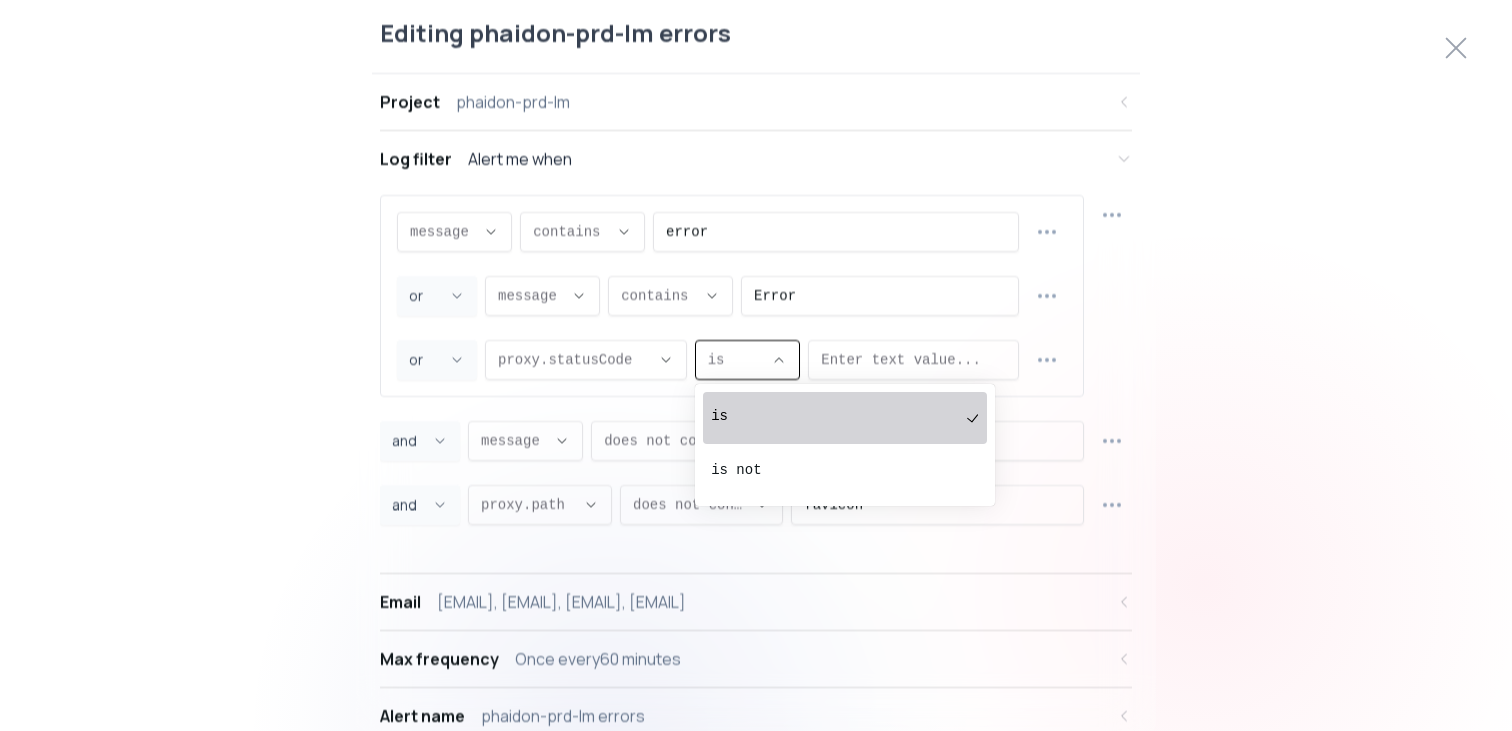 click on "is" at bounding box center (835, 416) 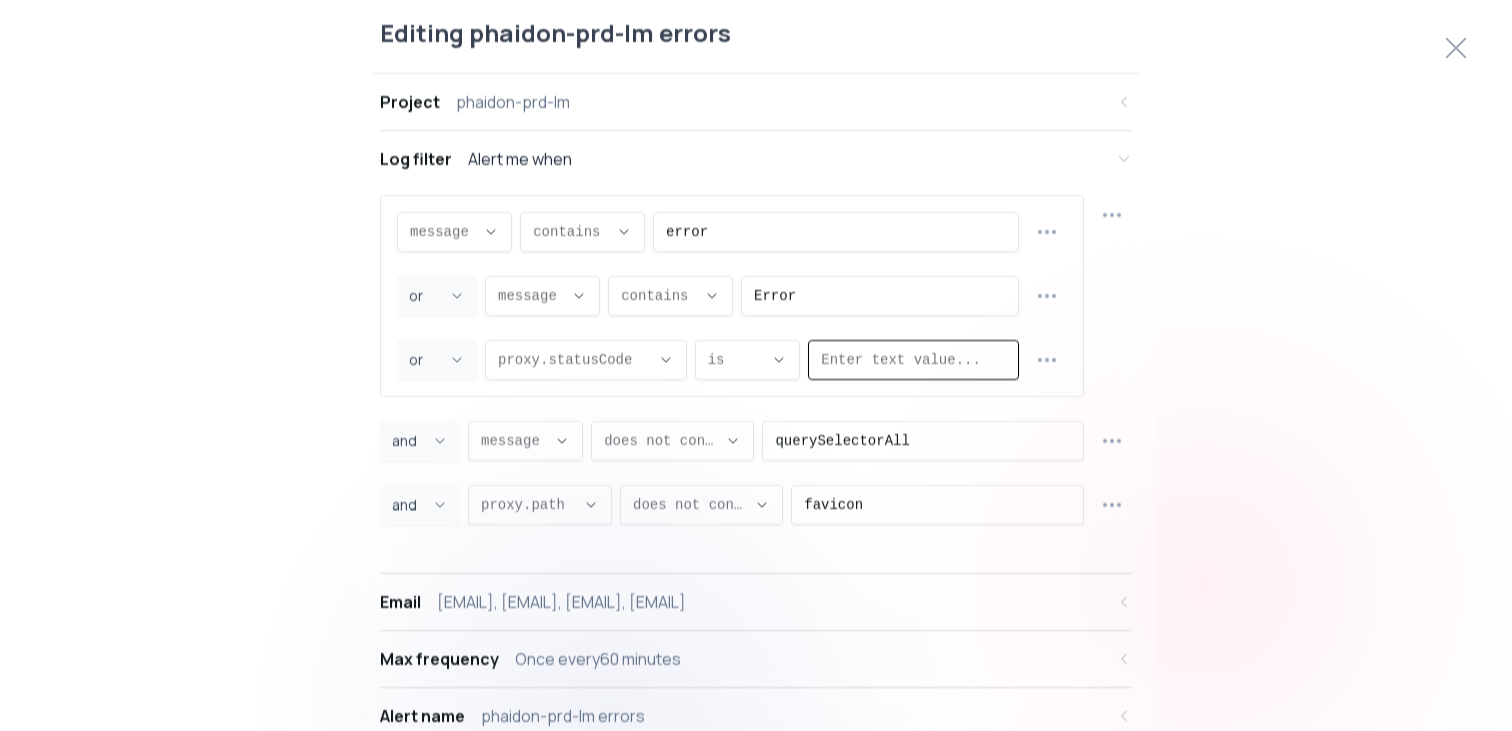 click at bounding box center [913, 359] 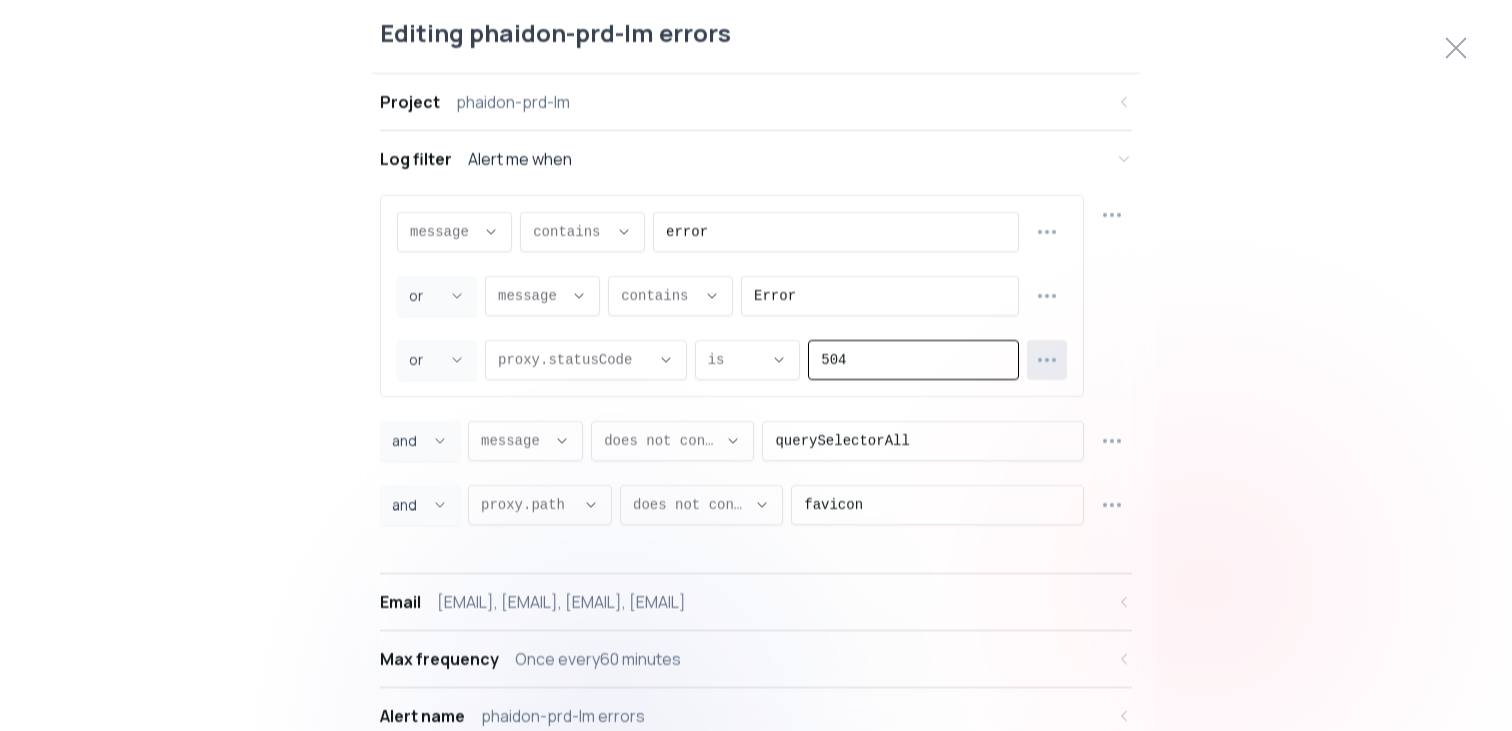 type on "504" 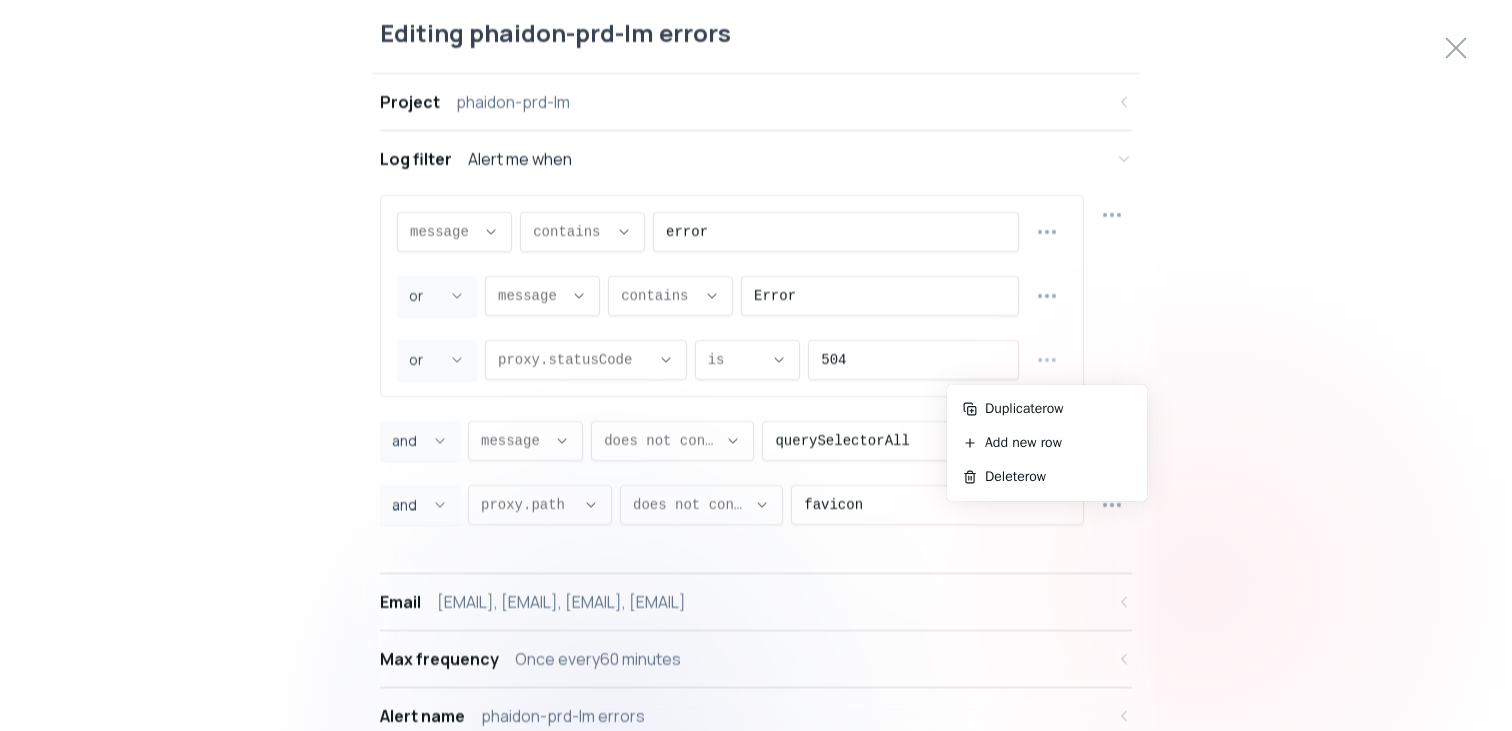 click on "Editing phaidon-prd-lm errors Project phaidon-prd-lm Log filter Alert me when message message message proxy.statusCode proxy.path proxy.host proxy.method source statusCode message , CONTAINS CONTAINS contains does not contain contains , error OR and or or , message message message proxy.statusCode proxy.path proxy.host proxy.method source statusCode message , CONTAINS CONTAINS contains does not contain contains , Error OR and or or , proxy.statusCode proxy.statusCode message proxy.statusCode proxy.path proxy.host proxy.method source statusCode proxy.statusCode , EQUALS EQUALS is is not is , 504 AND and or and , message message message proxy.statusCode proxy.path proxy.host proxy.method source statusCode message , NOT_CONTAINS NOT_CONTAINS contains does not contain does not contain , querySelectorAll AND and or and , proxy.path proxy.path message proxy.statusCode proxy.path proxy.host proxy.method source statusCode proxy.path , NOT_CONTAINS NOT_CONTAINS contains does not contain does not contain , favicon Save" at bounding box center (756, 365) 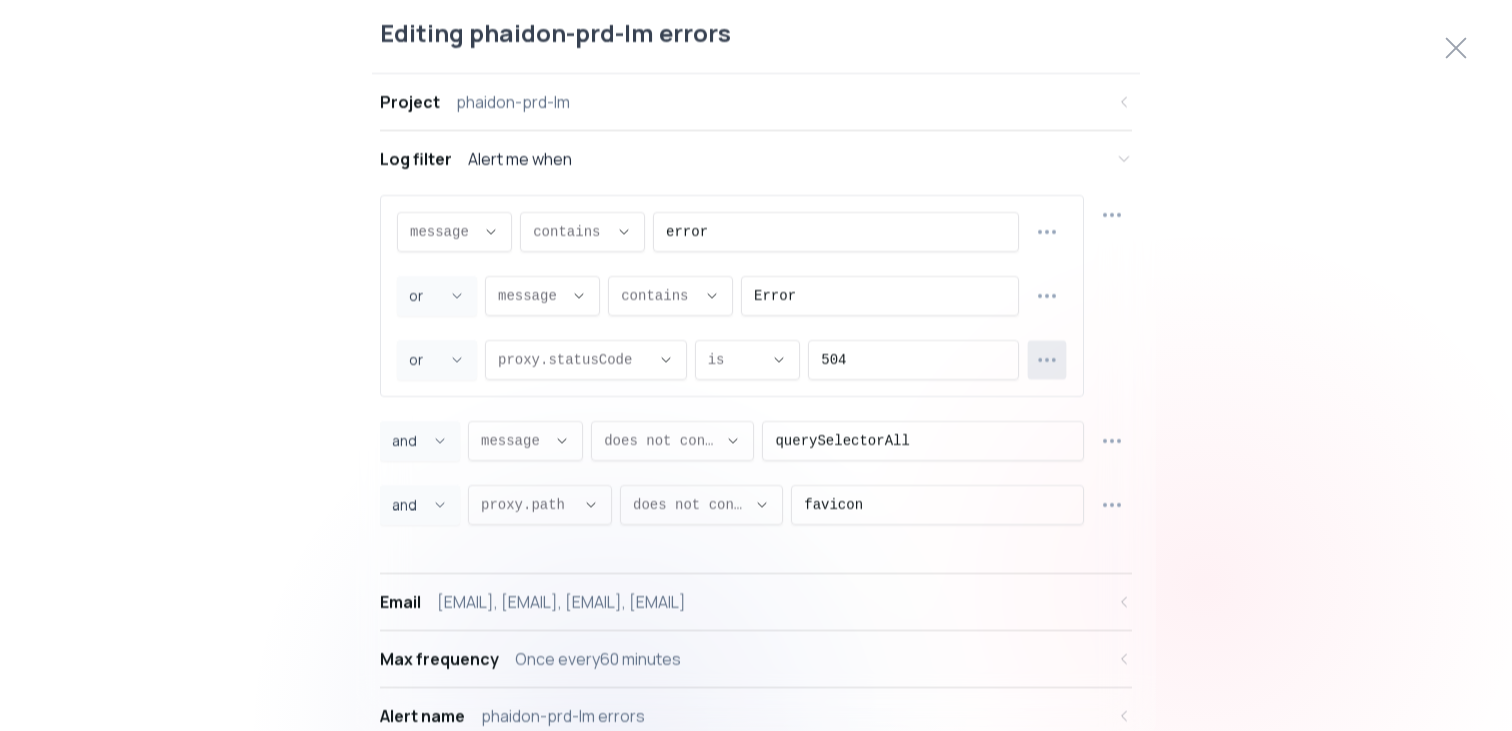 click at bounding box center (1047, 359) 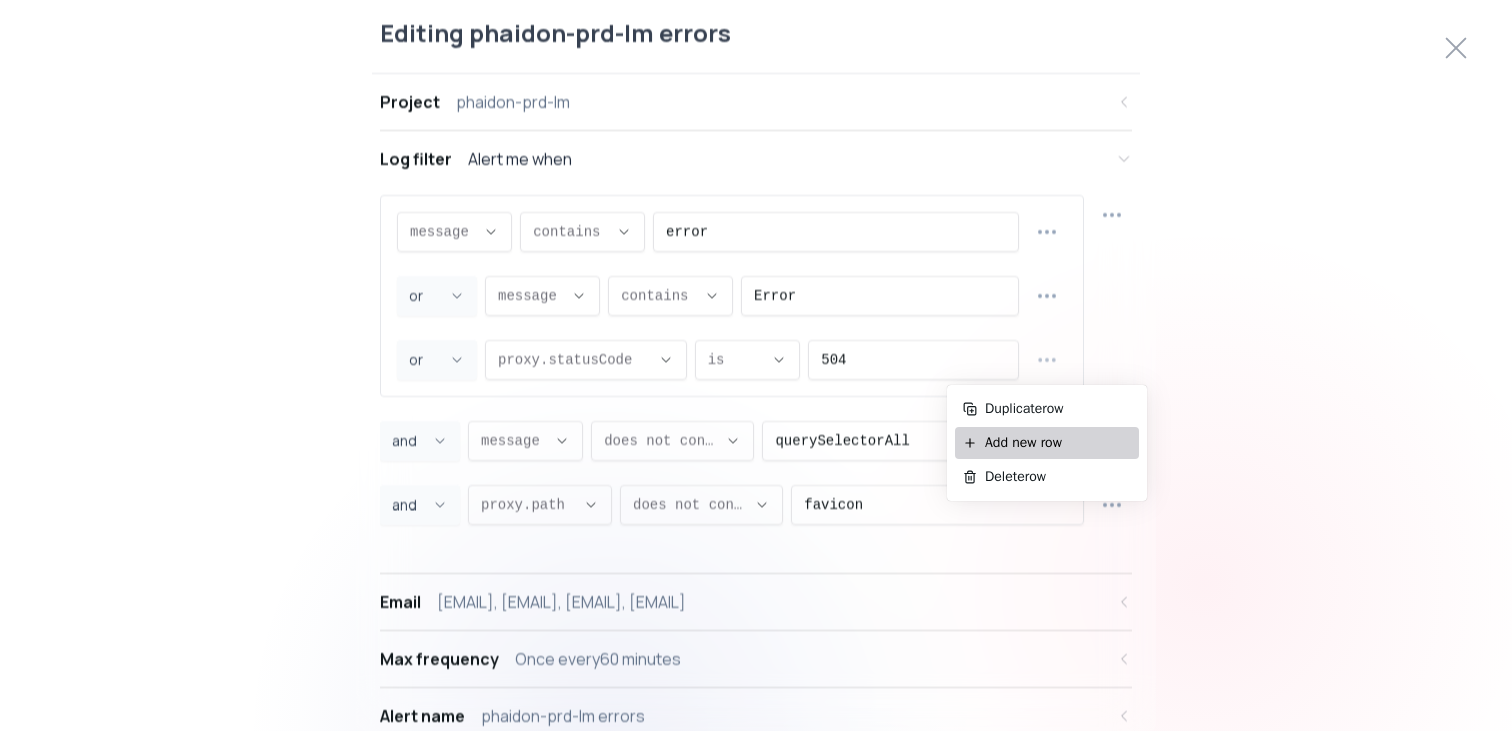 click on "Add new row" at bounding box center (1058, 443) 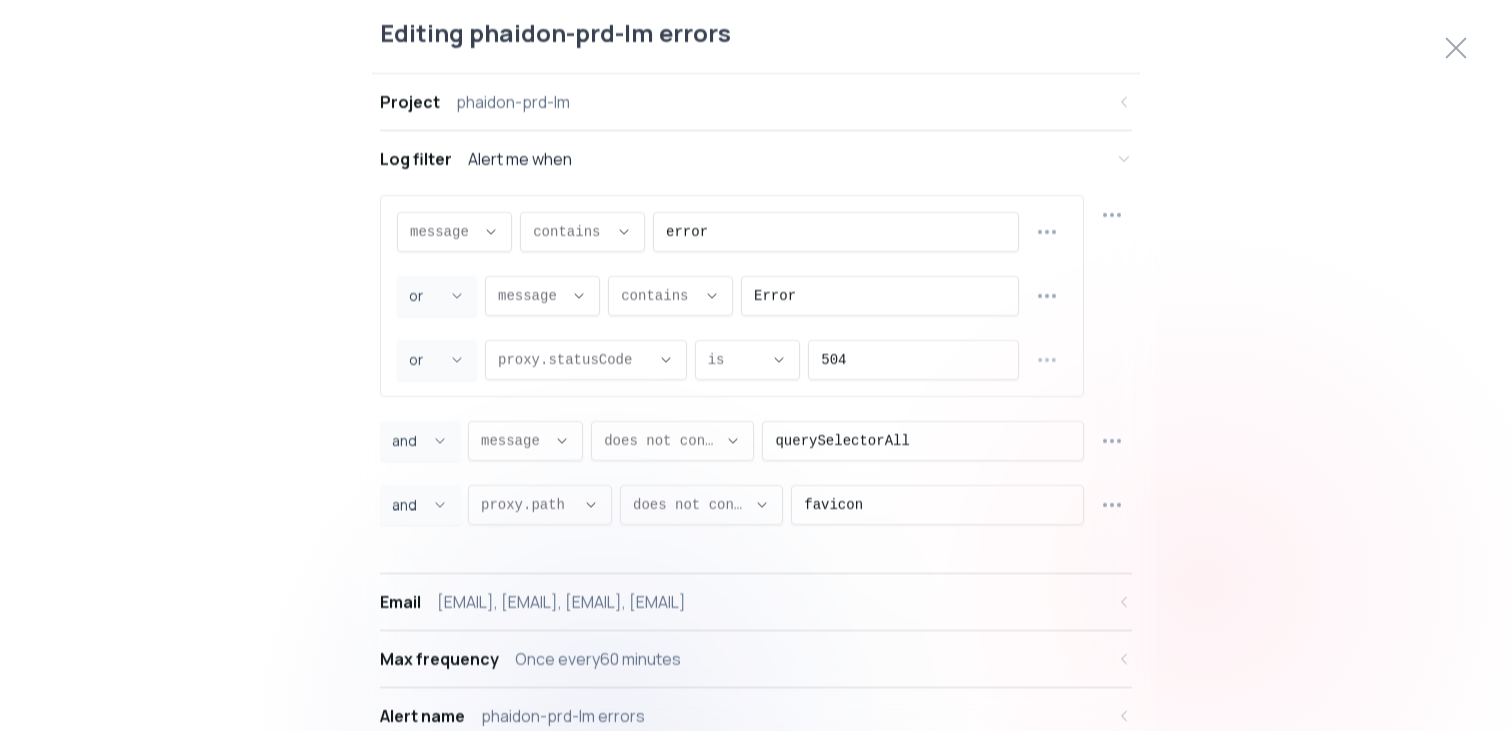 select on "OR" 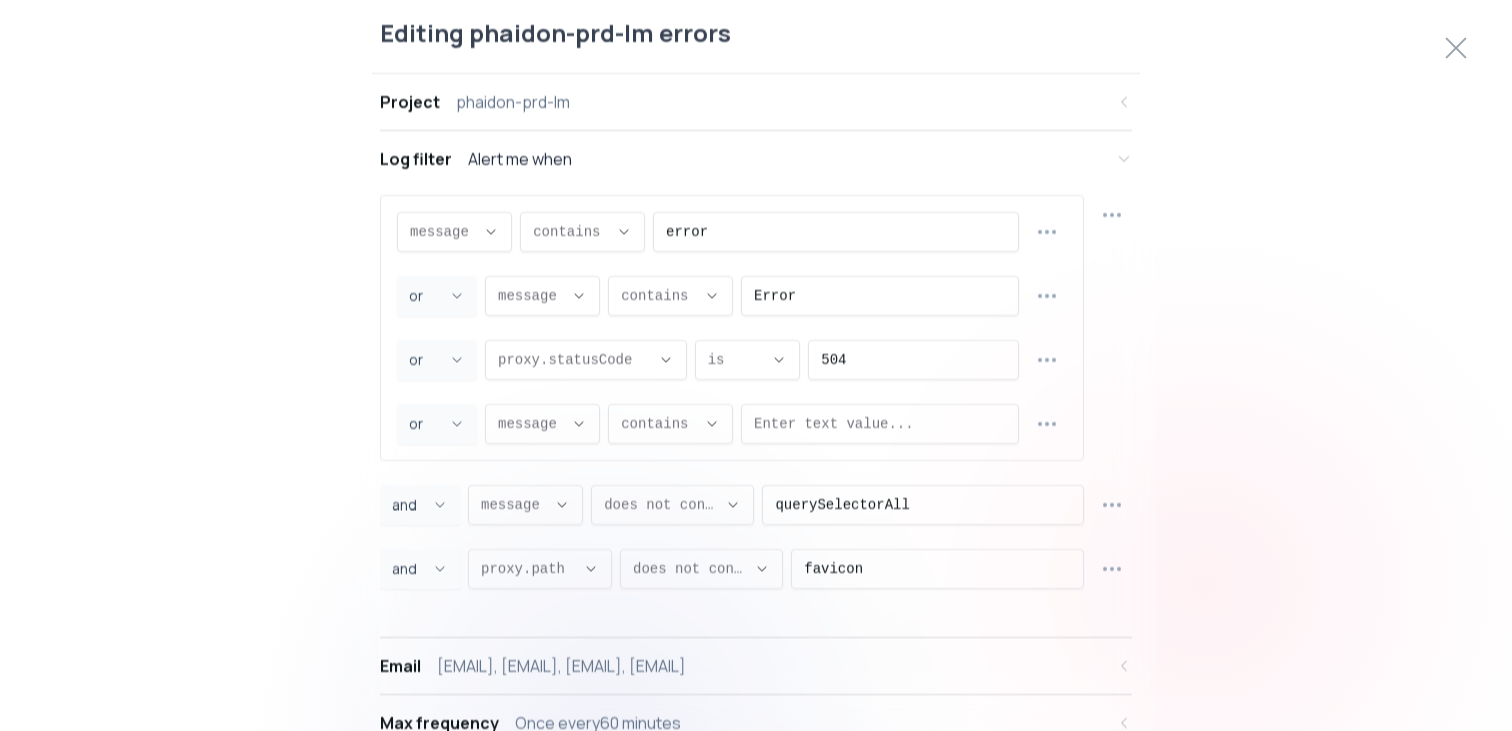 scroll, scrollTop: 19, scrollLeft: 0, axis: vertical 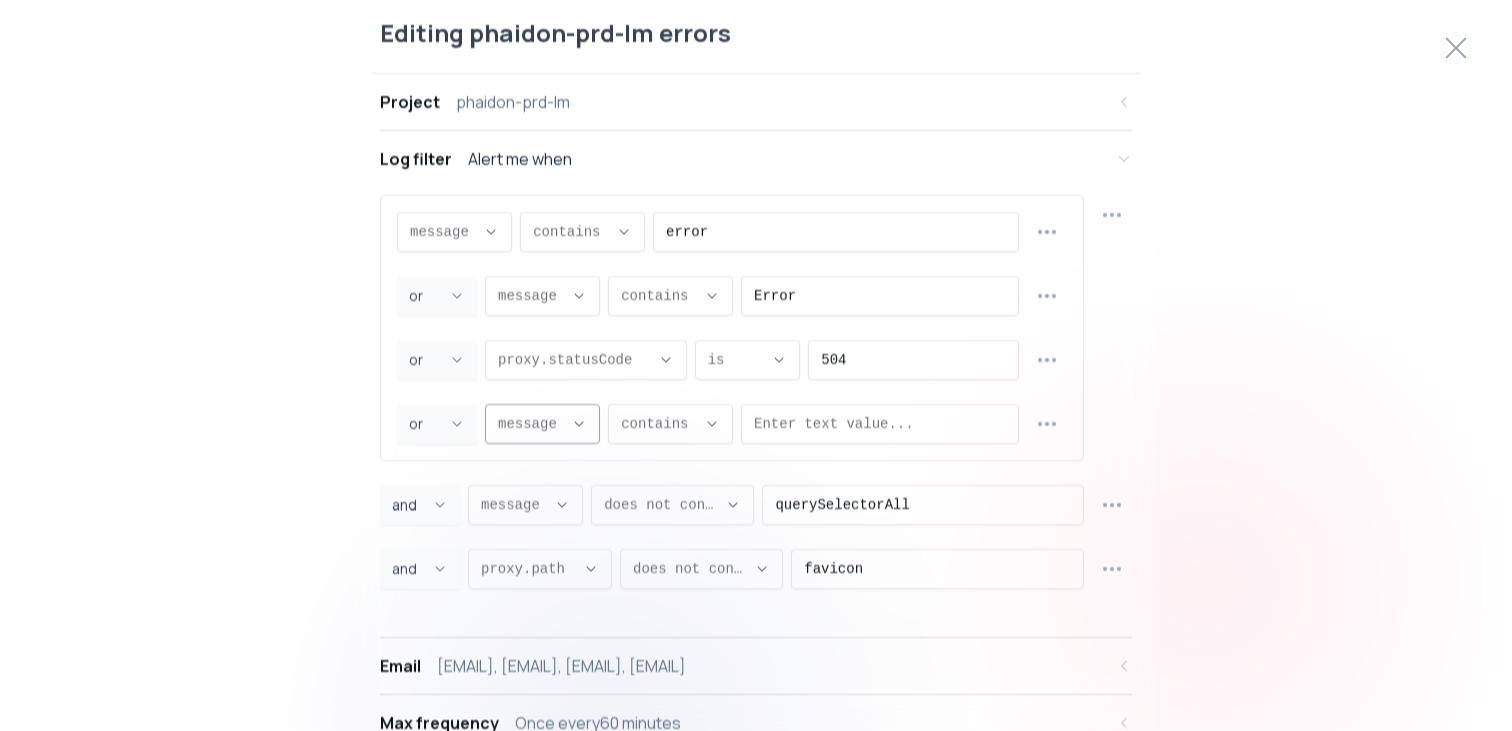 click 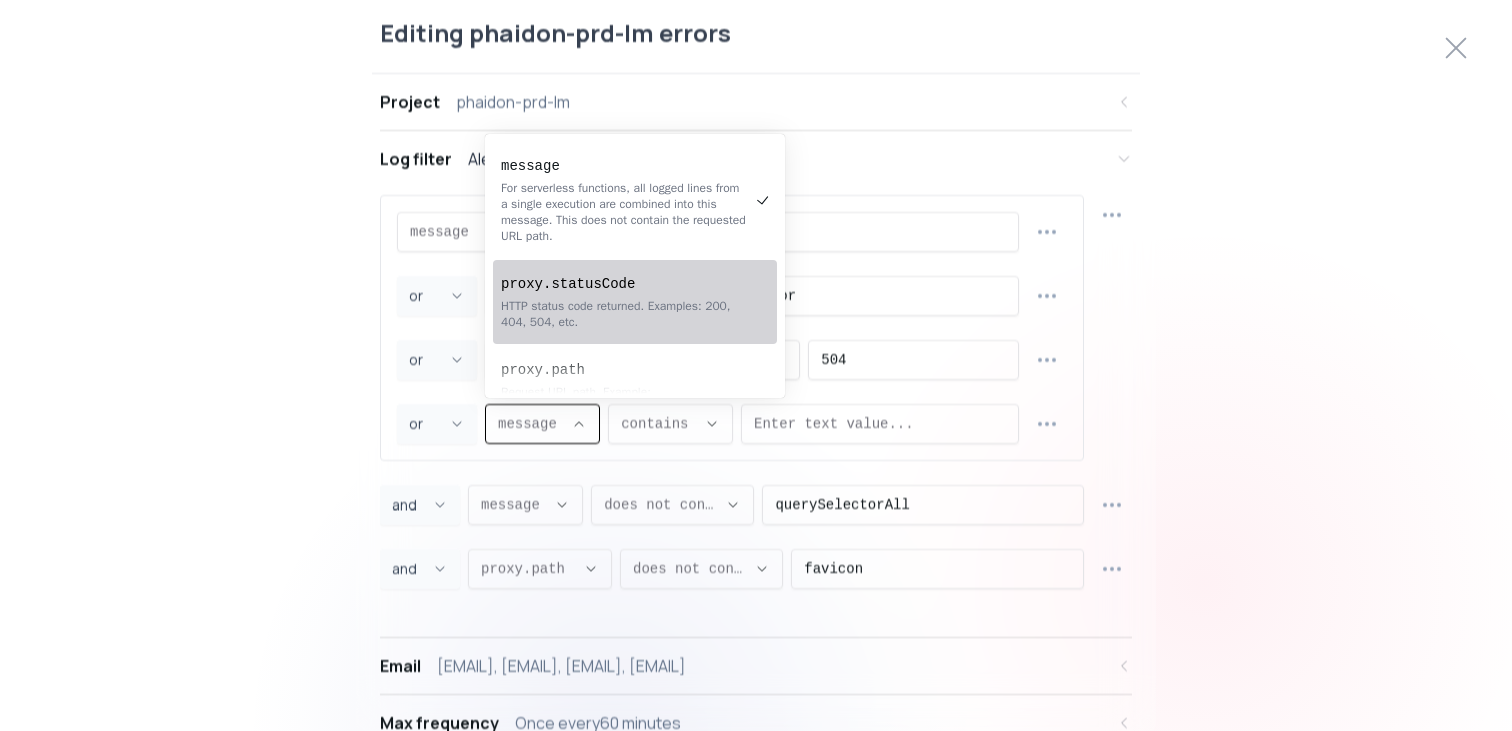 click on "proxy.statusCode" at bounding box center [625, 284] 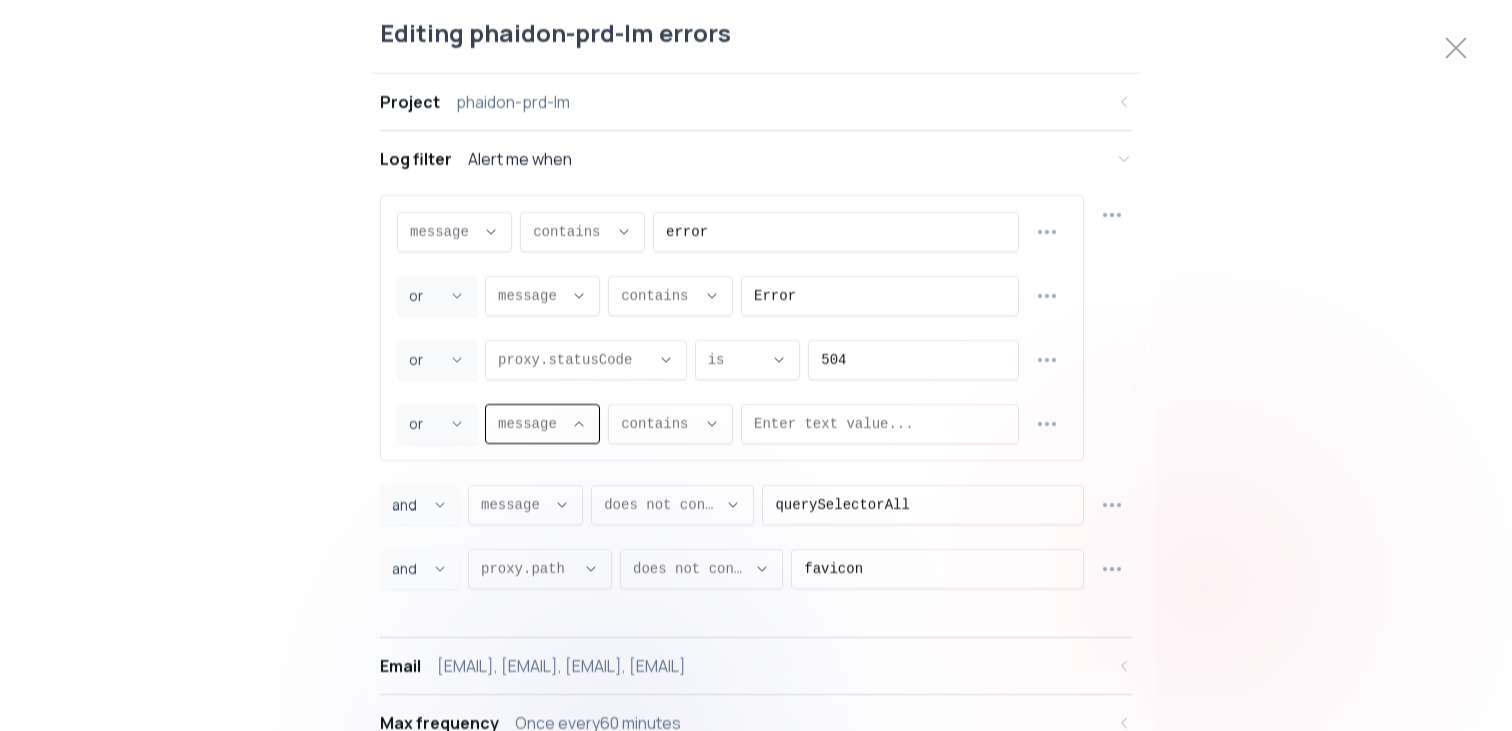 type on "proxy.statusCode" 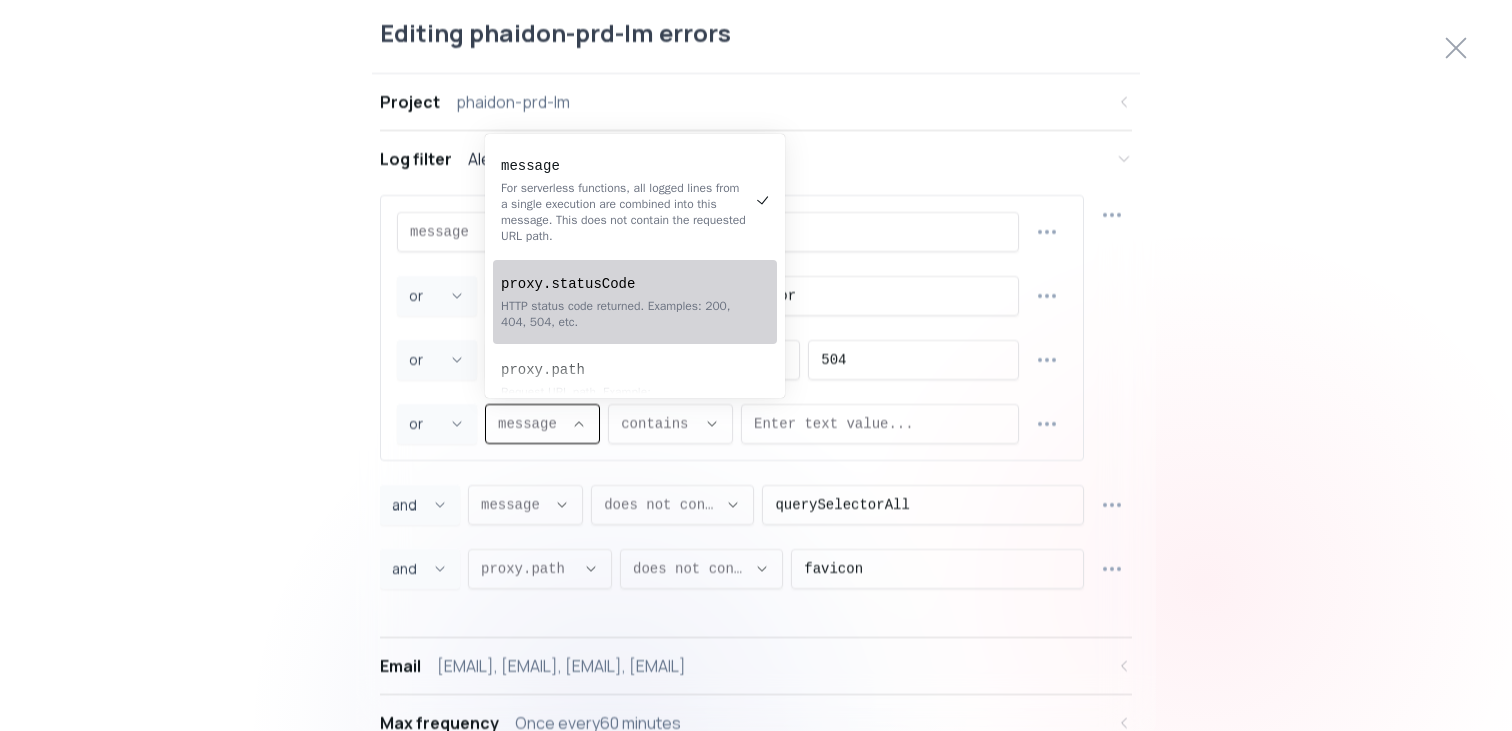 select on "EQUALS" 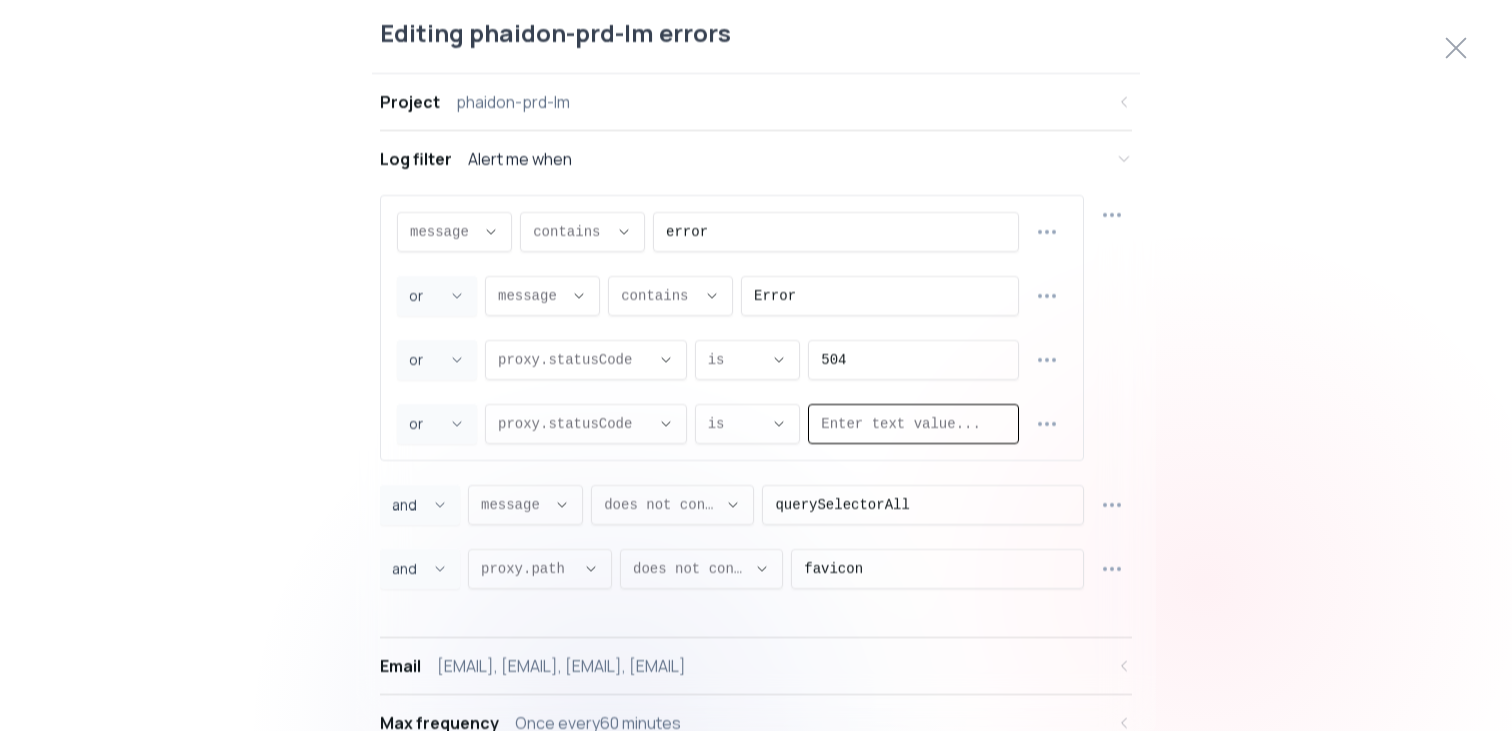 click at bounding box center (913, 423) 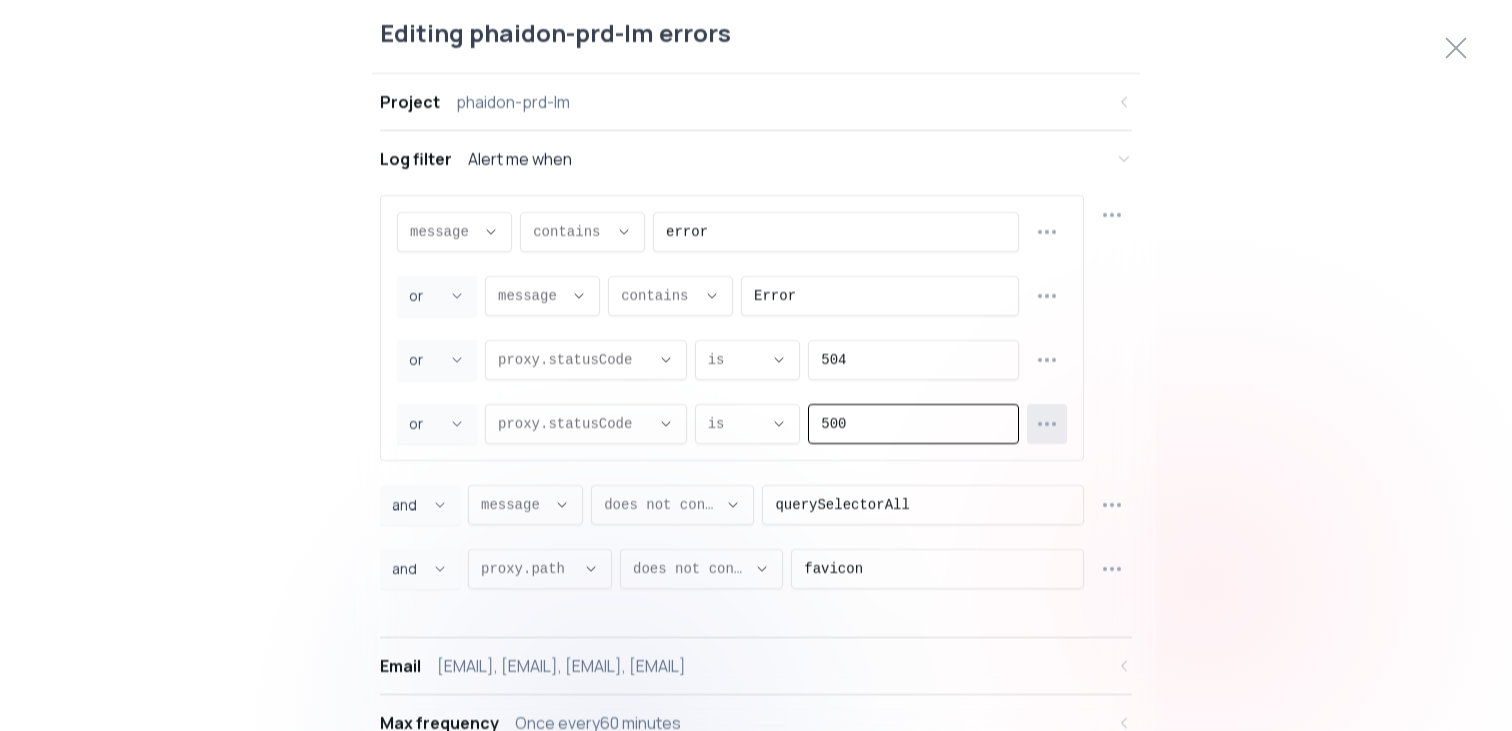 type on "500" 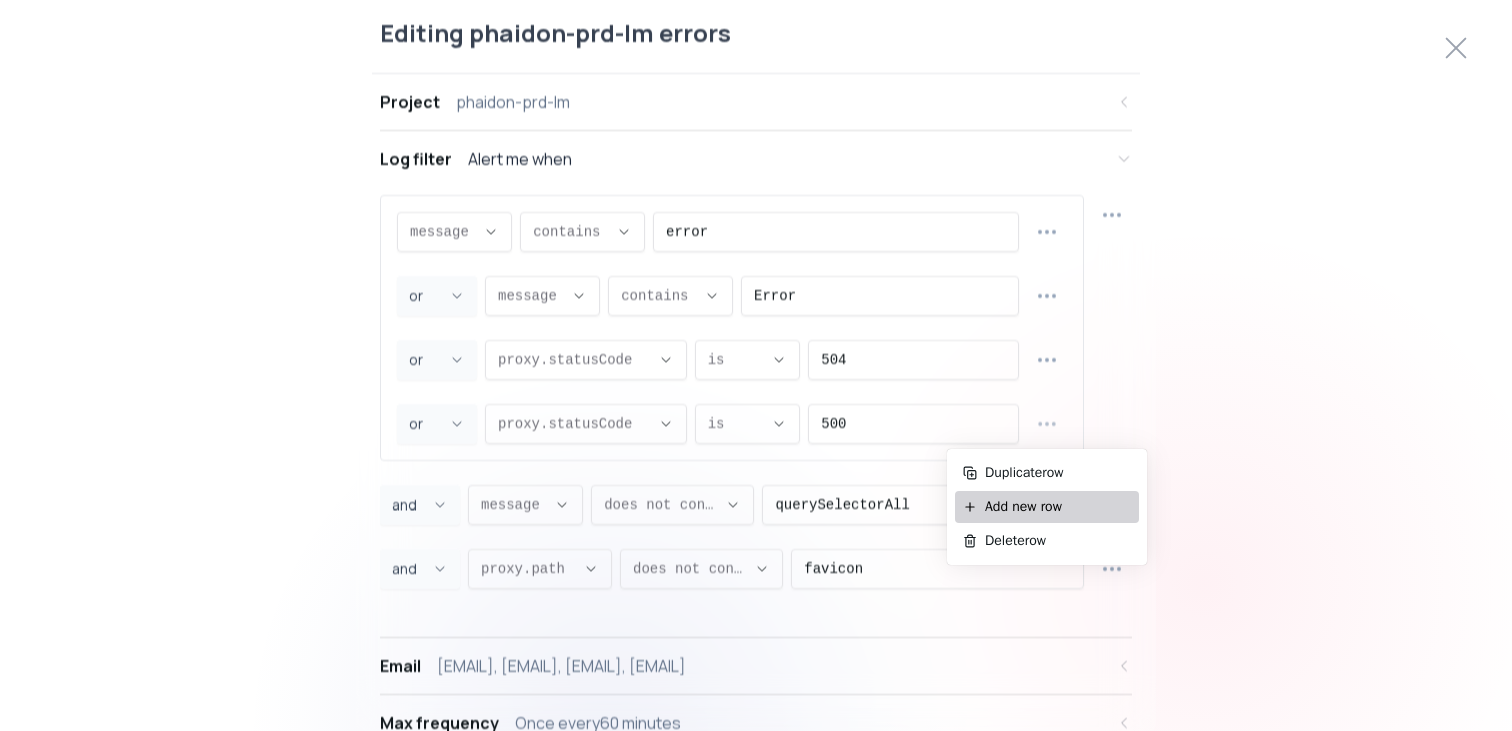 click on "Add new row" at bounding box center (1058, 507) 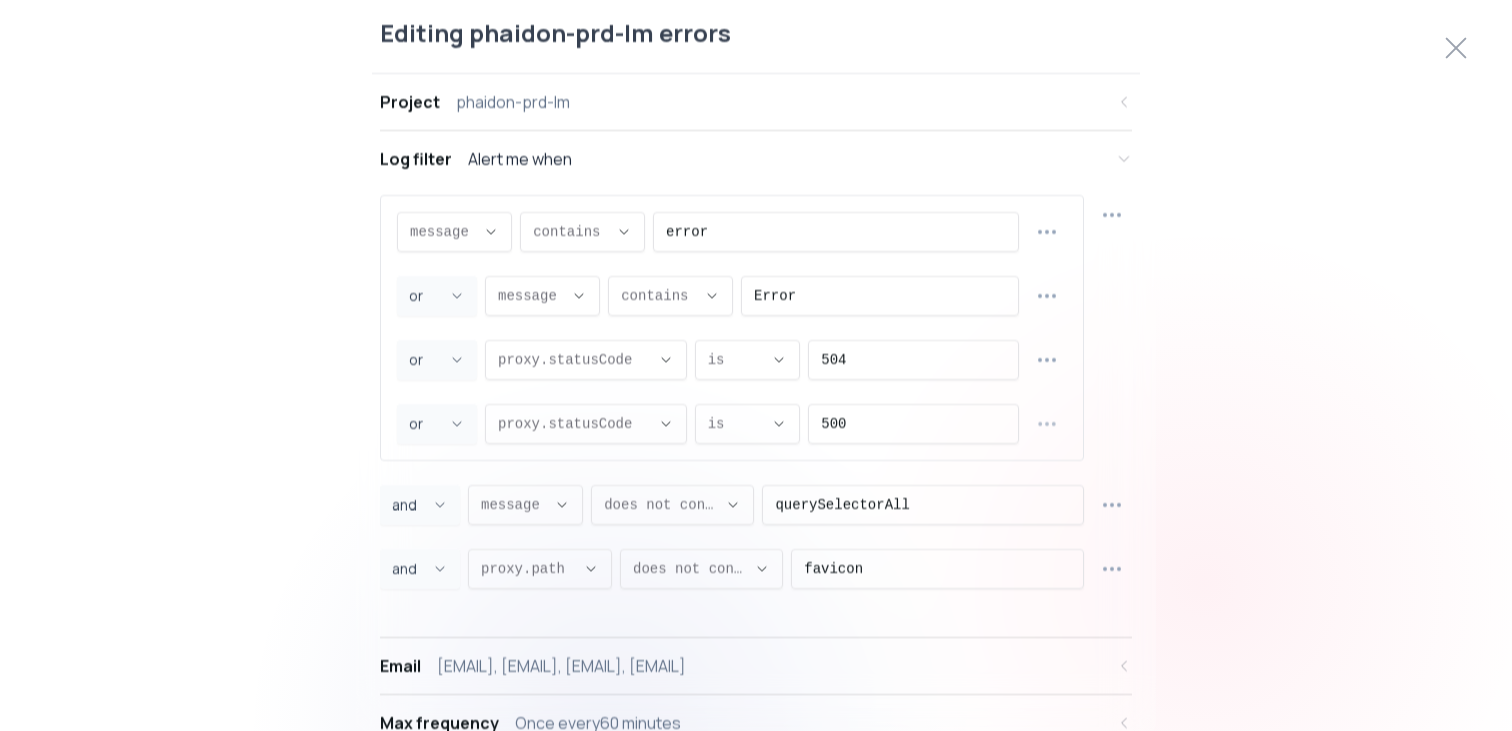 select on "OR" 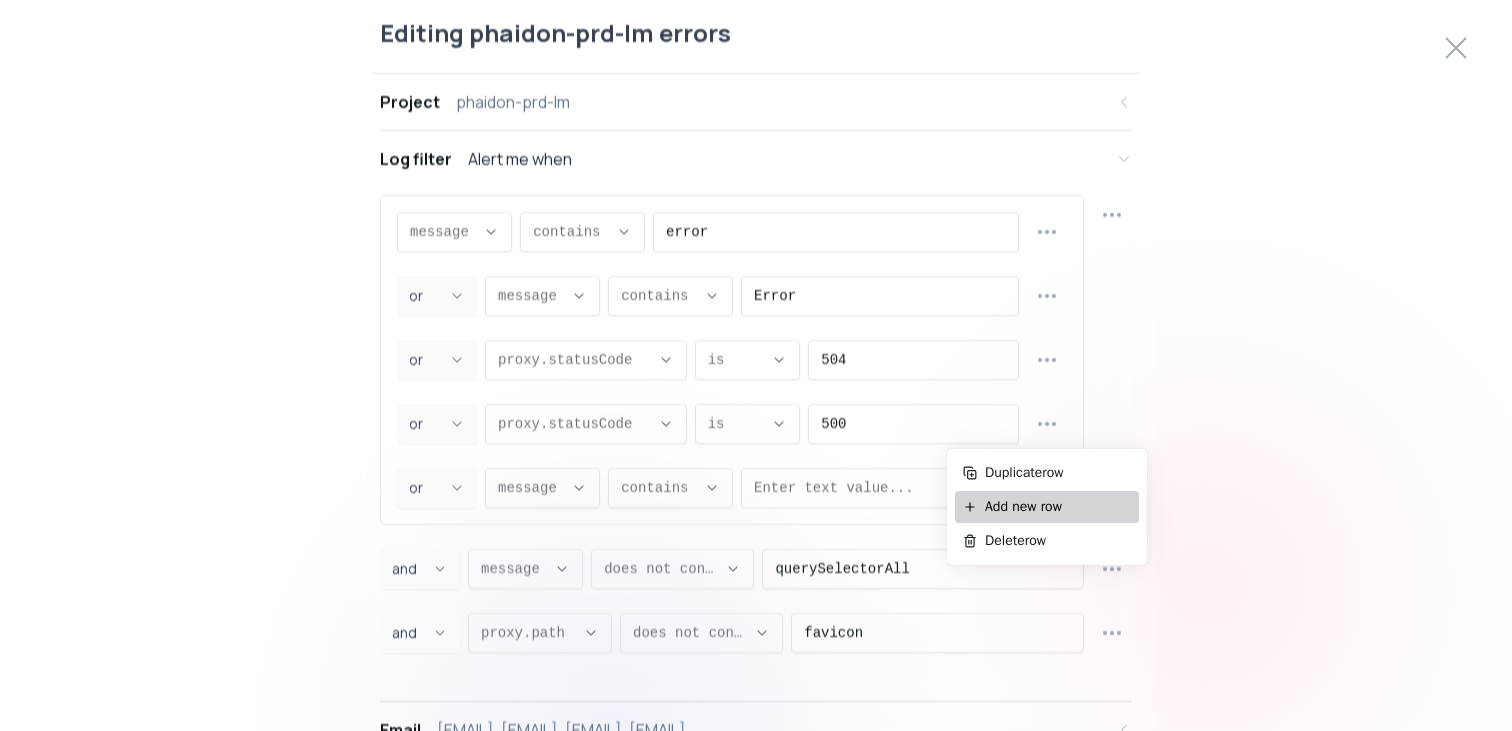 scroll, scrollTop: 19, scrollLeft: 0, axis: vertical 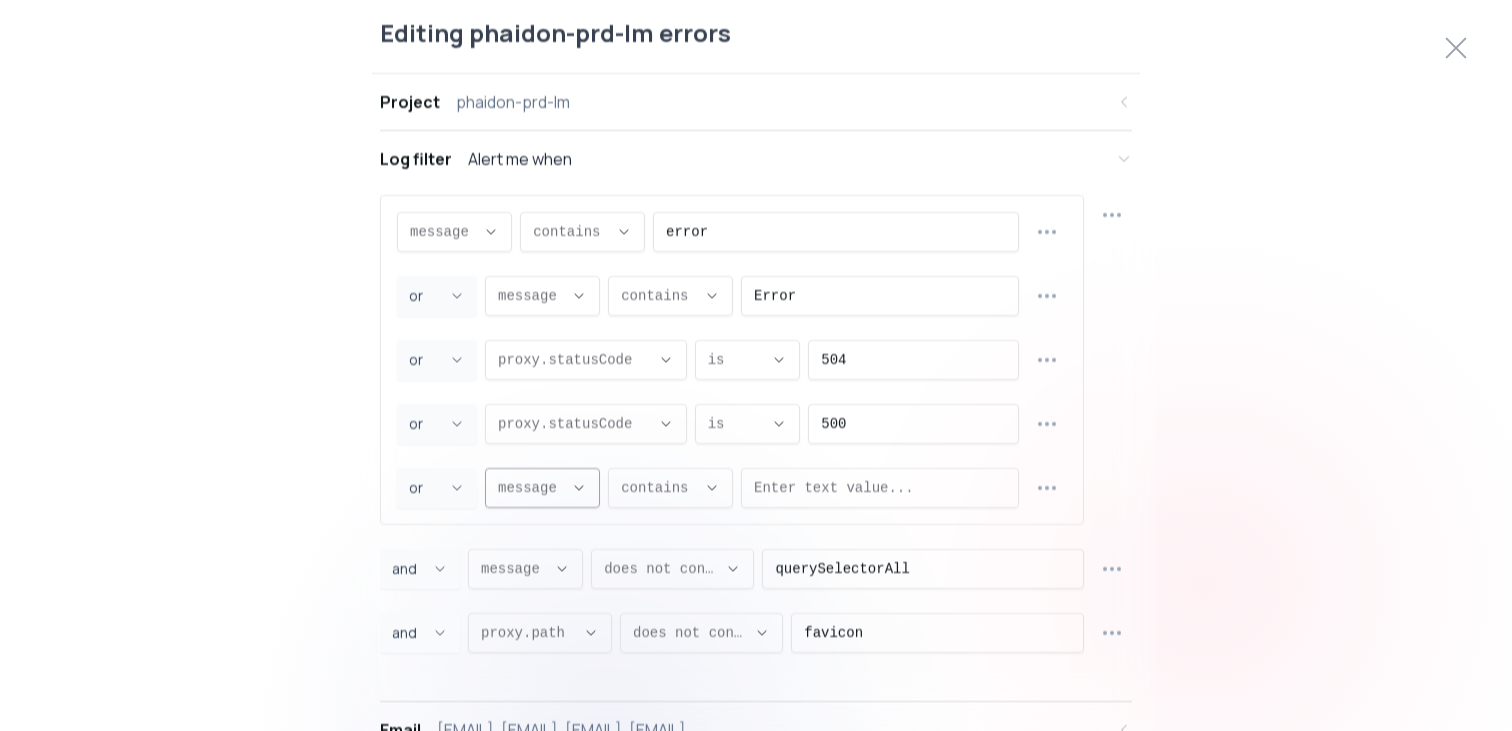click 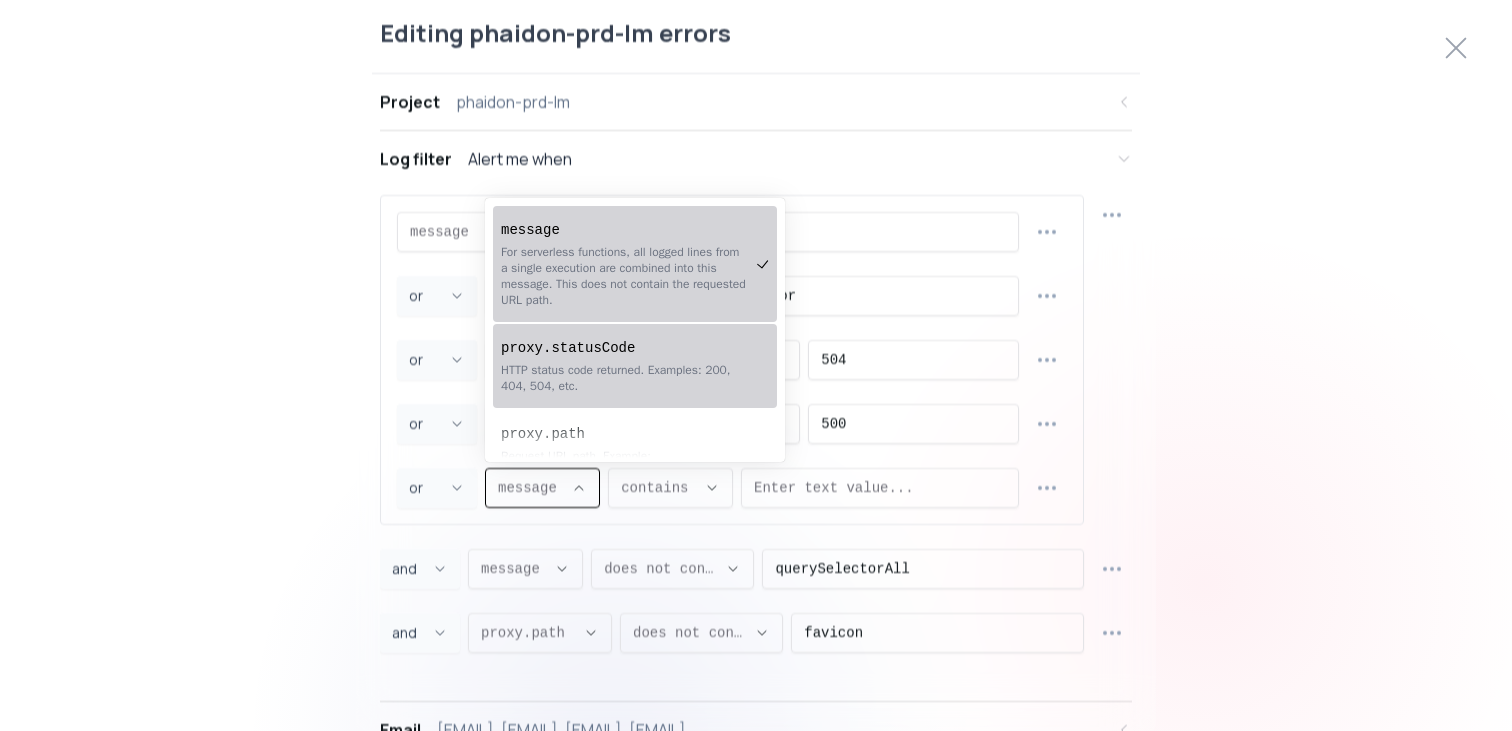 click on "proxy.statusCode" at bounding box center (625, 348) 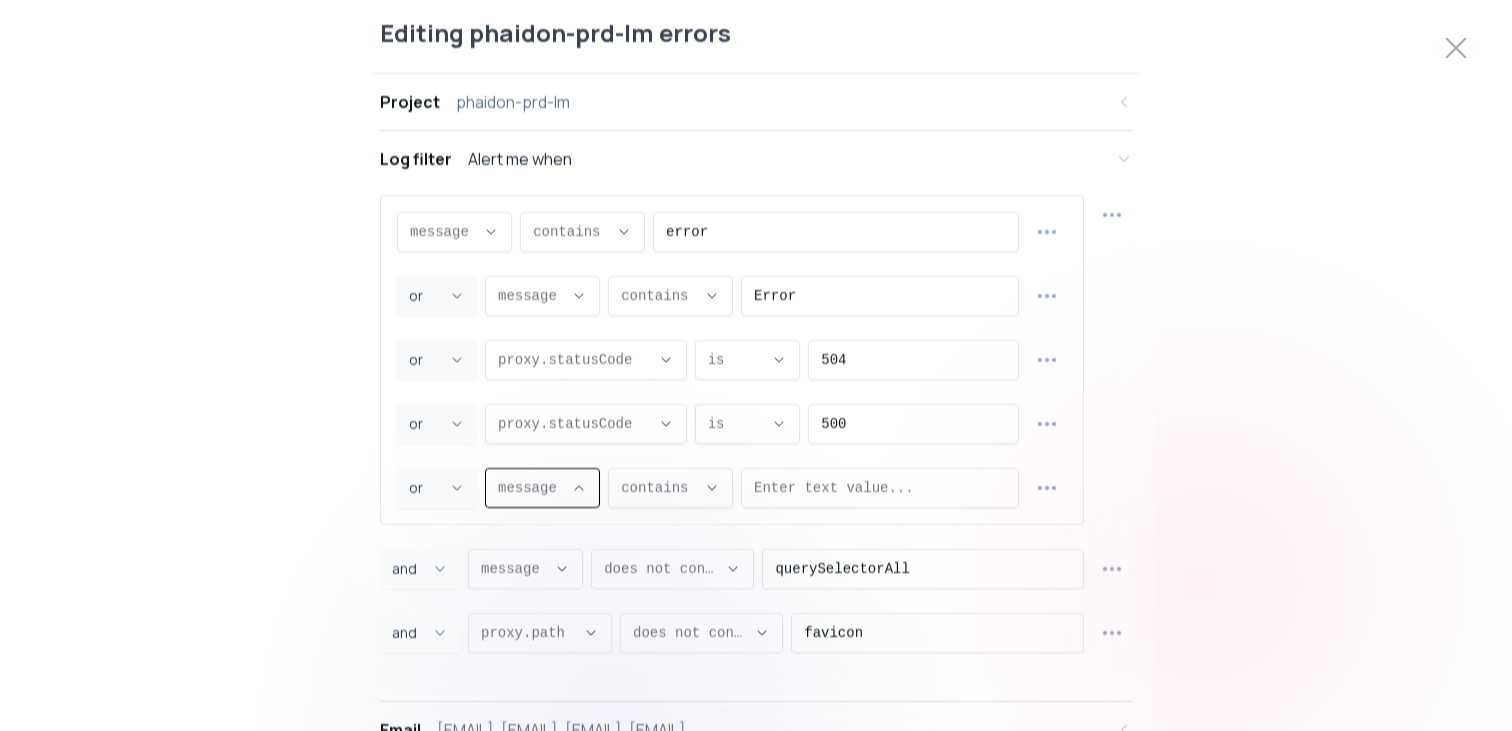 type on "proxy.statusCode" 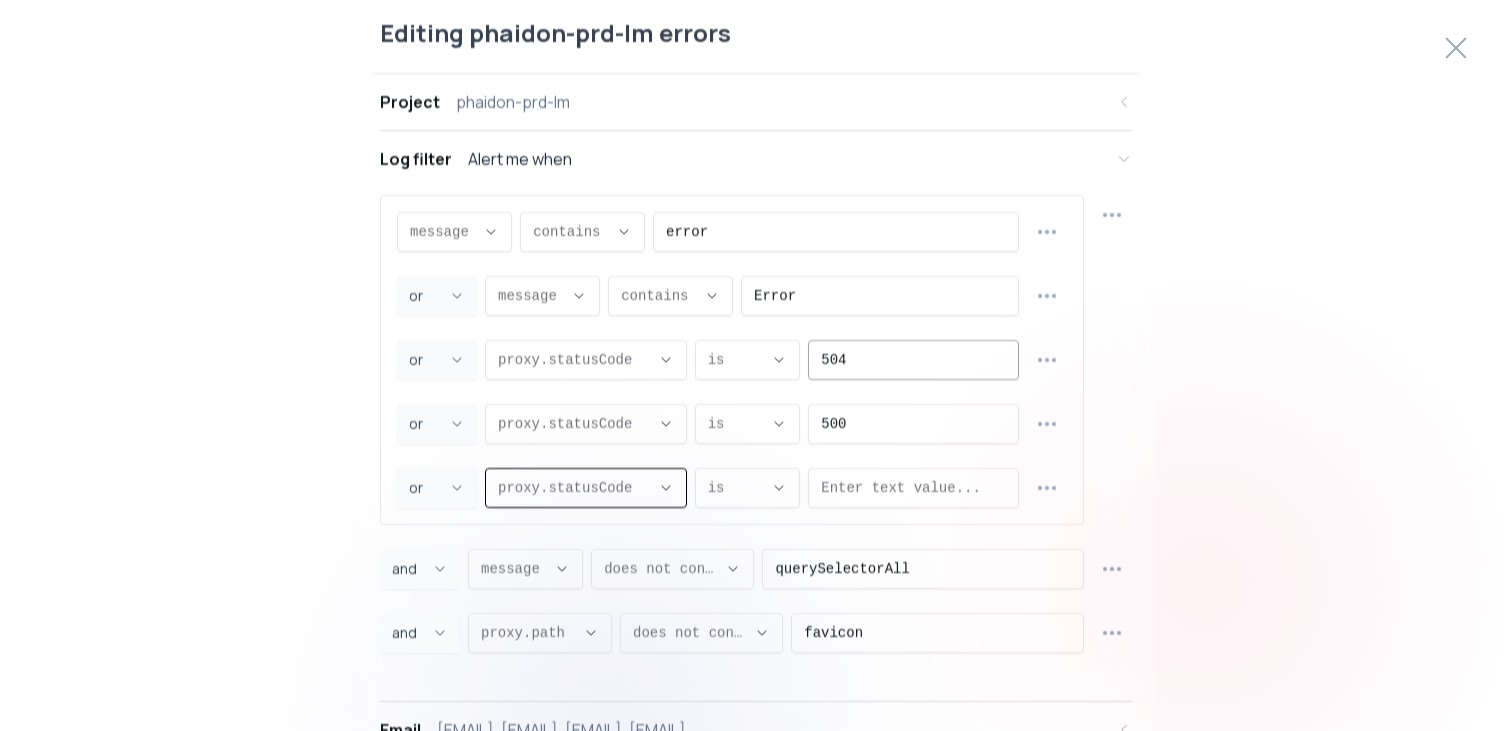 click on "504" at bounding box center (913, 359) 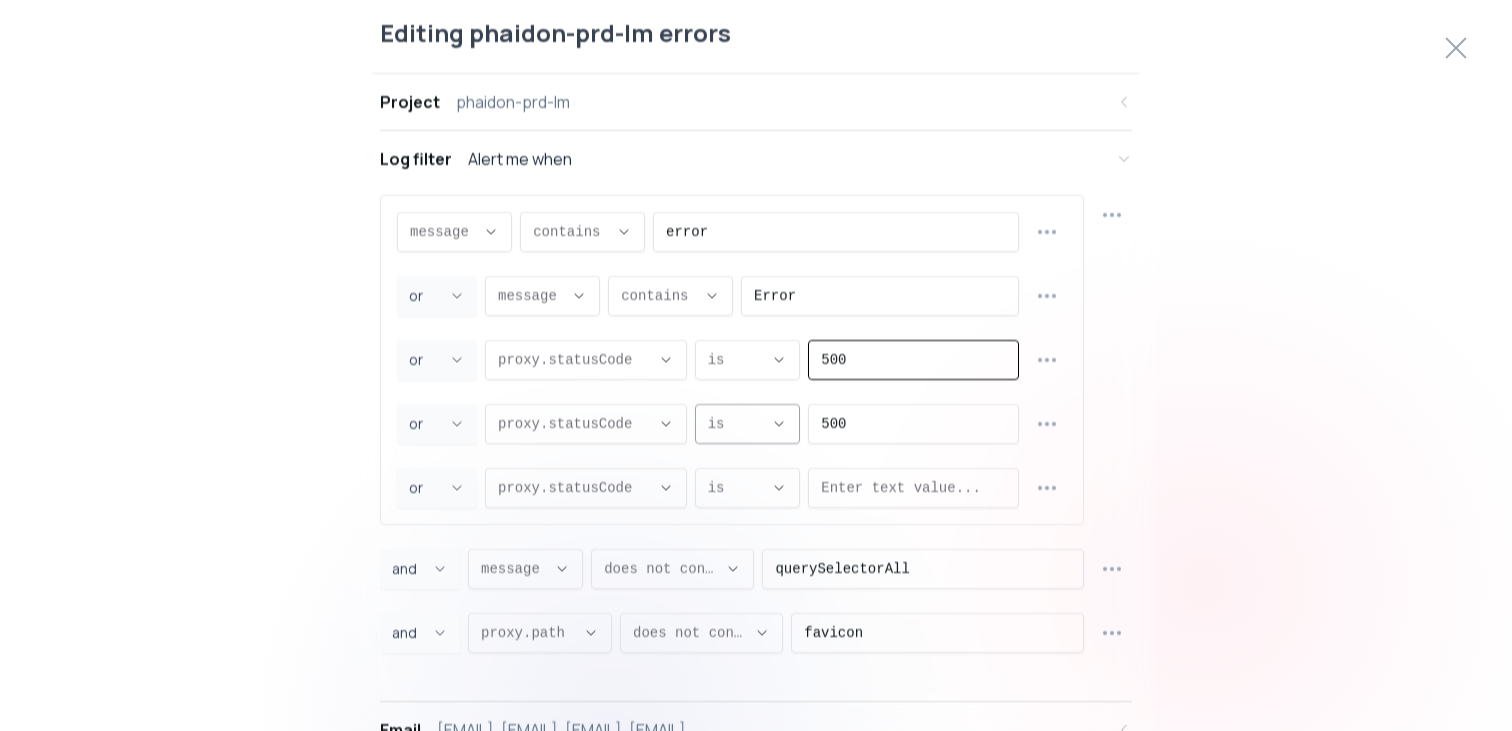 type on "500" 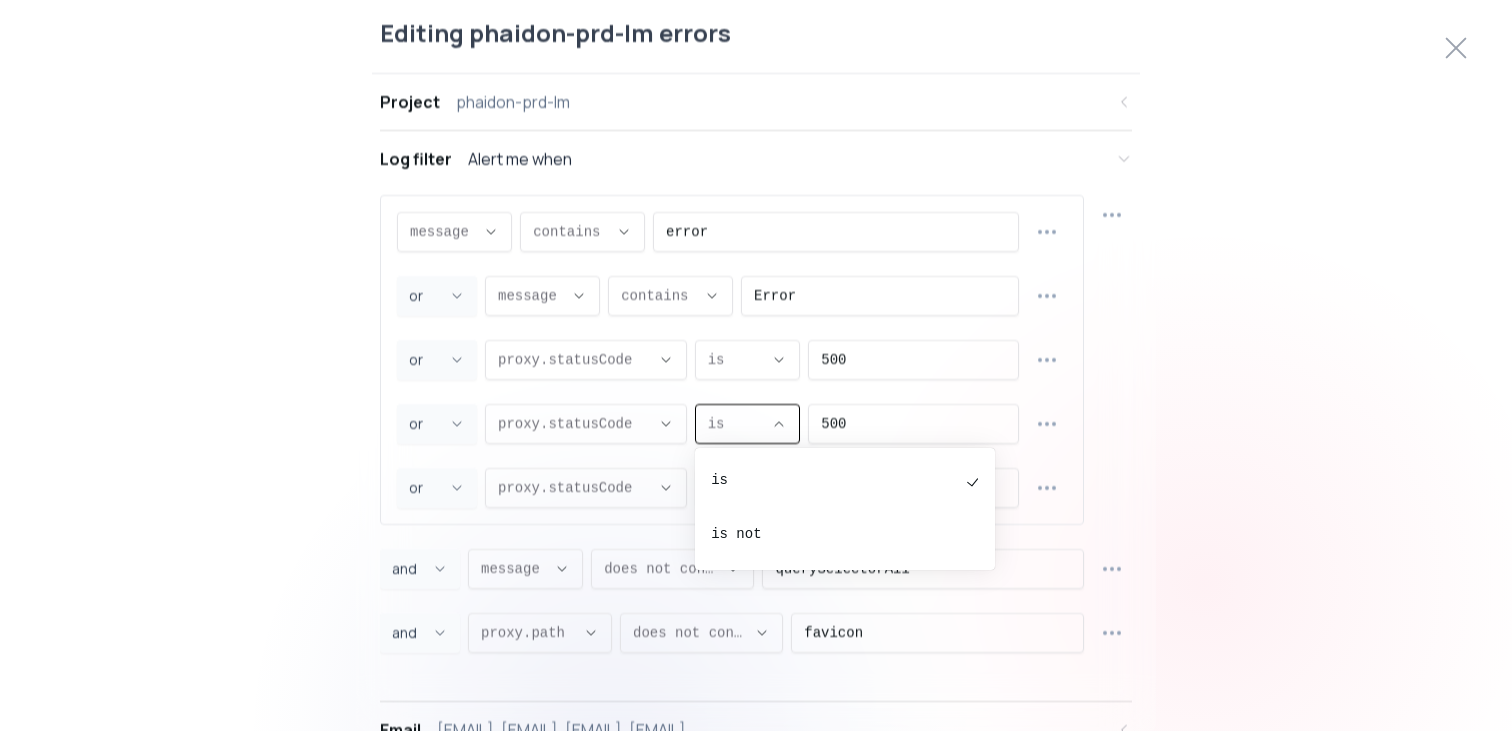 click 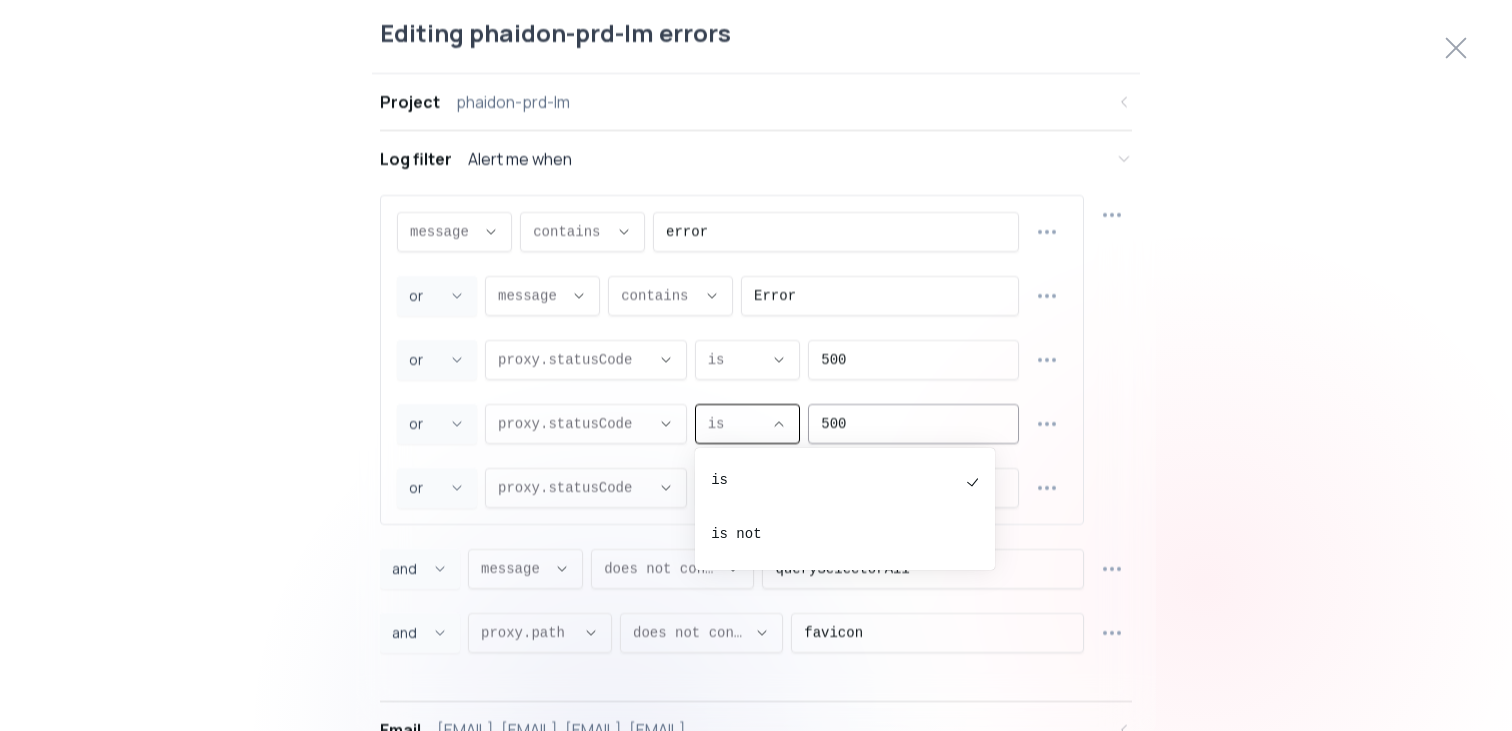 click on "500" at bounding box center (913, 423) 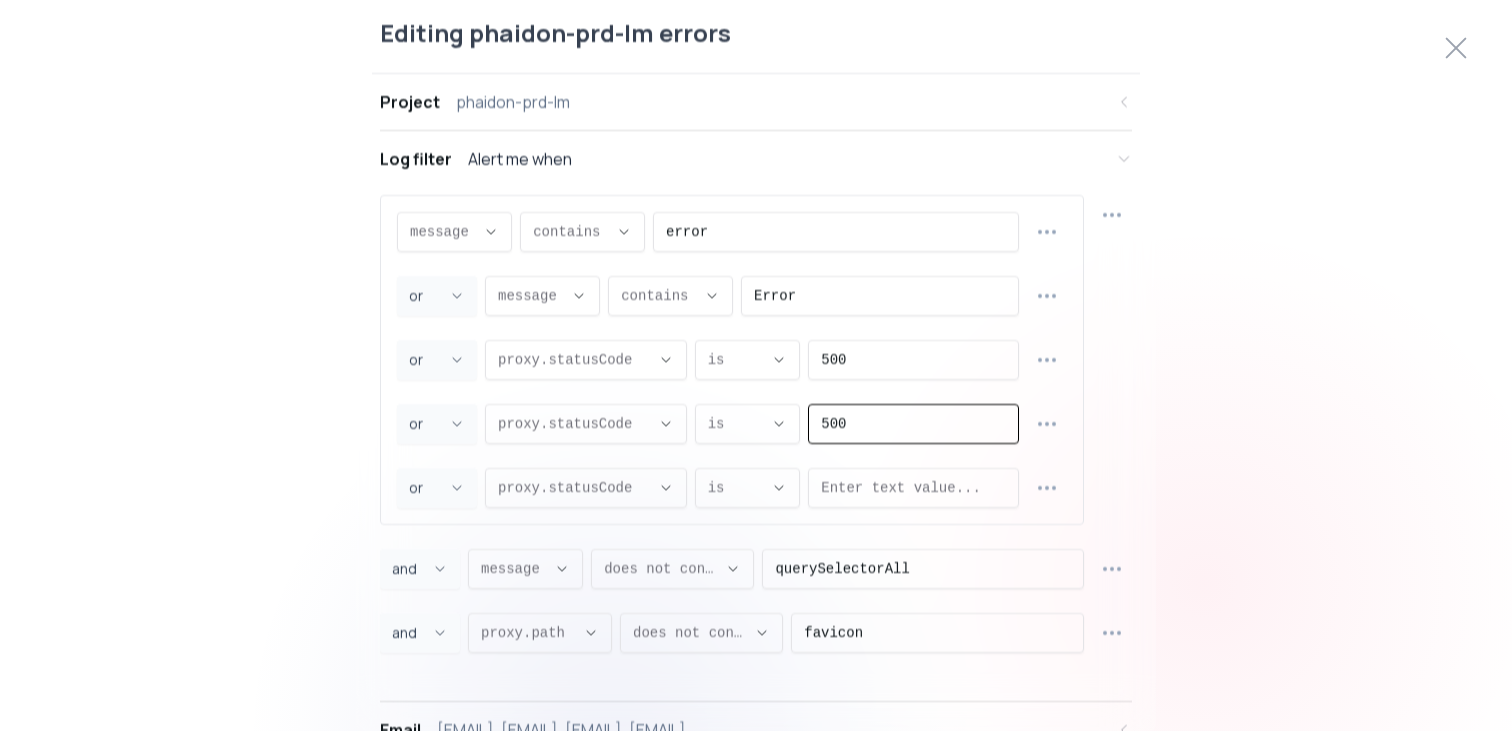 click on "500" at bounding box center [913, 423] 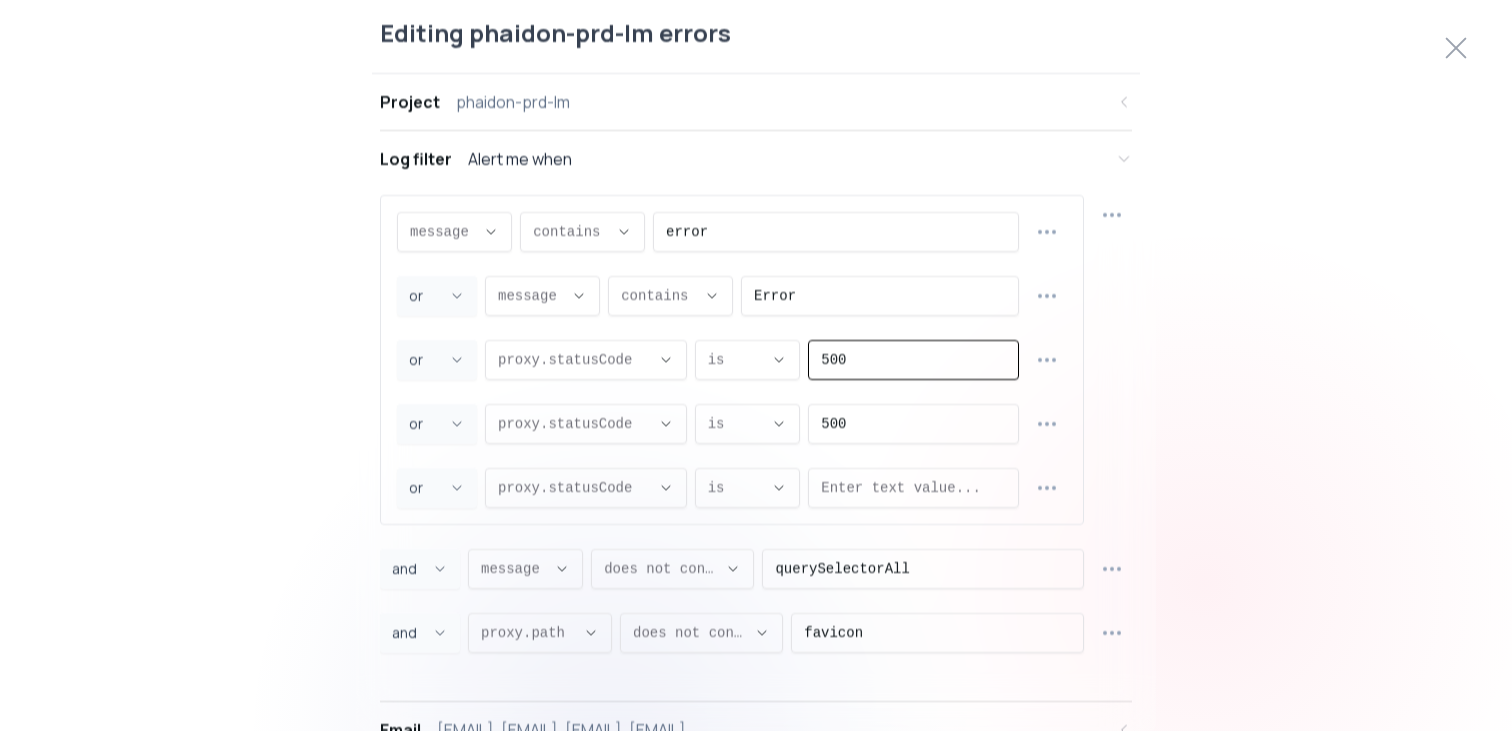 click on "500" at bounding box center [913, 359] 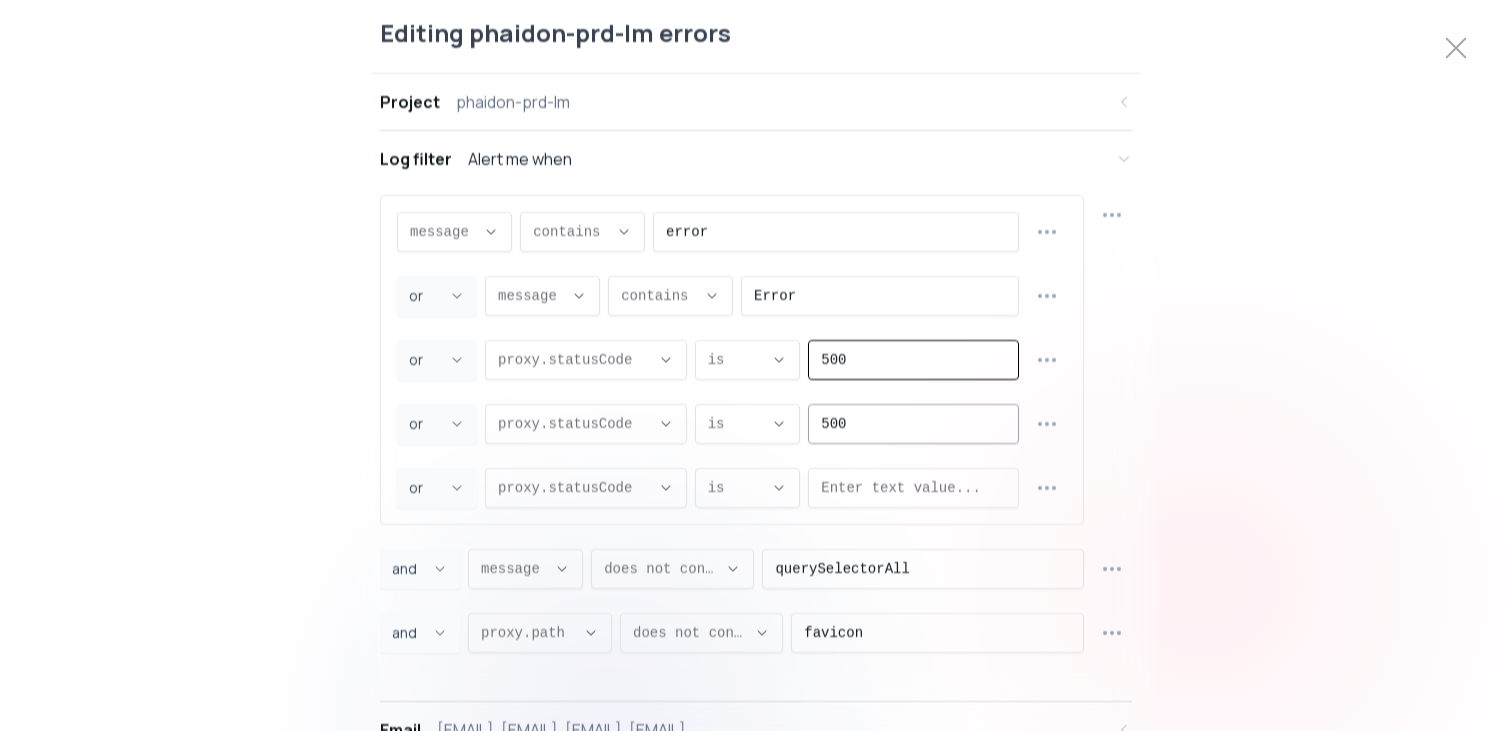 click on "500" at bounding box center (913, 423) 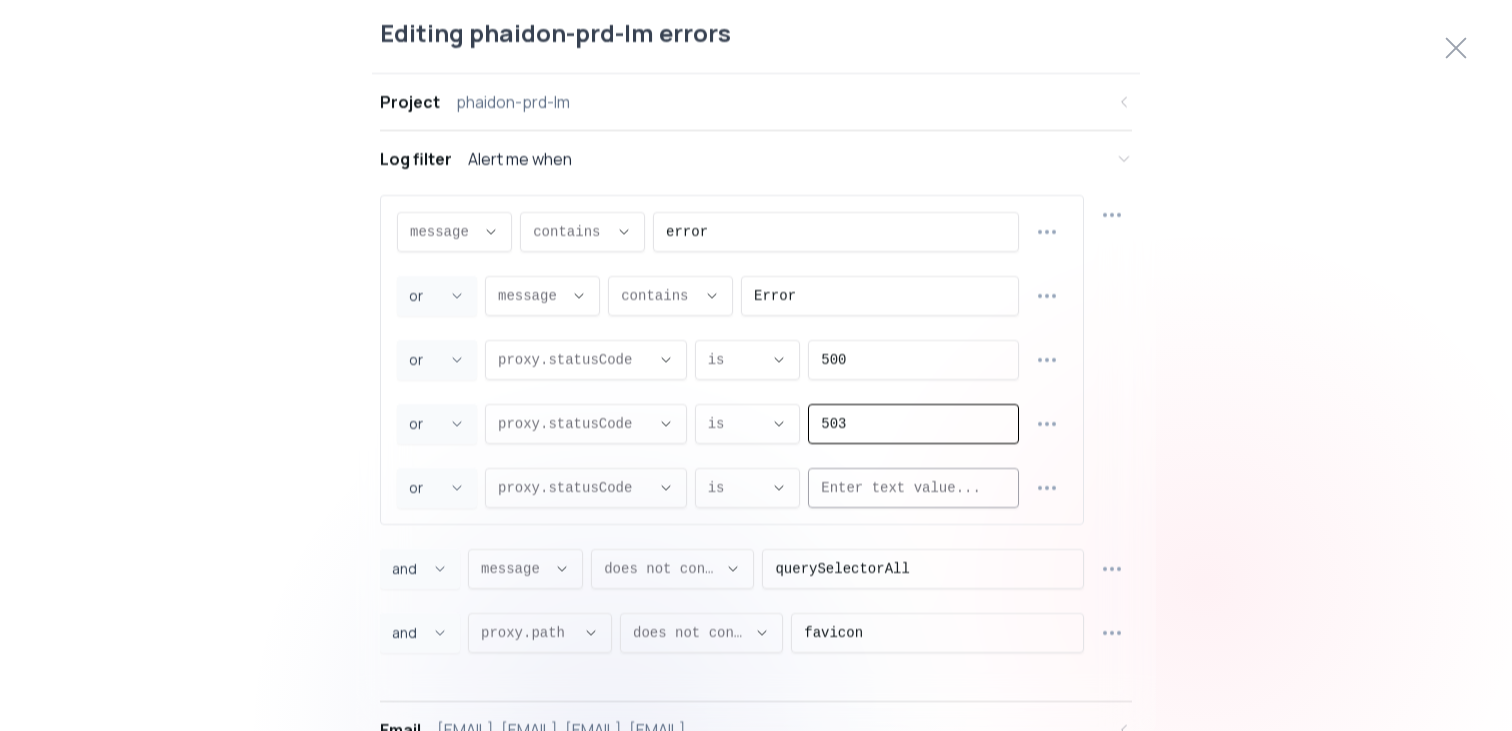 type on "503" 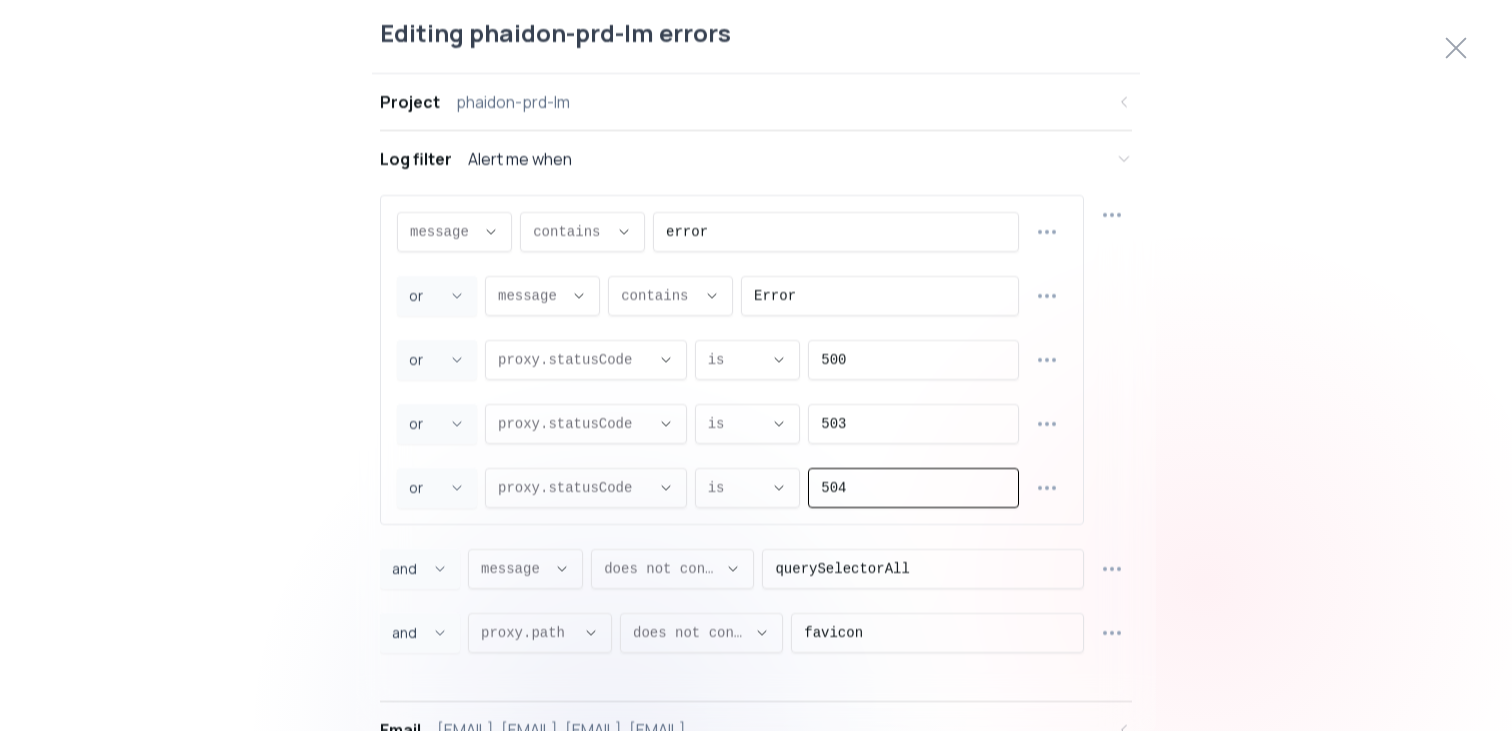 type on "504" 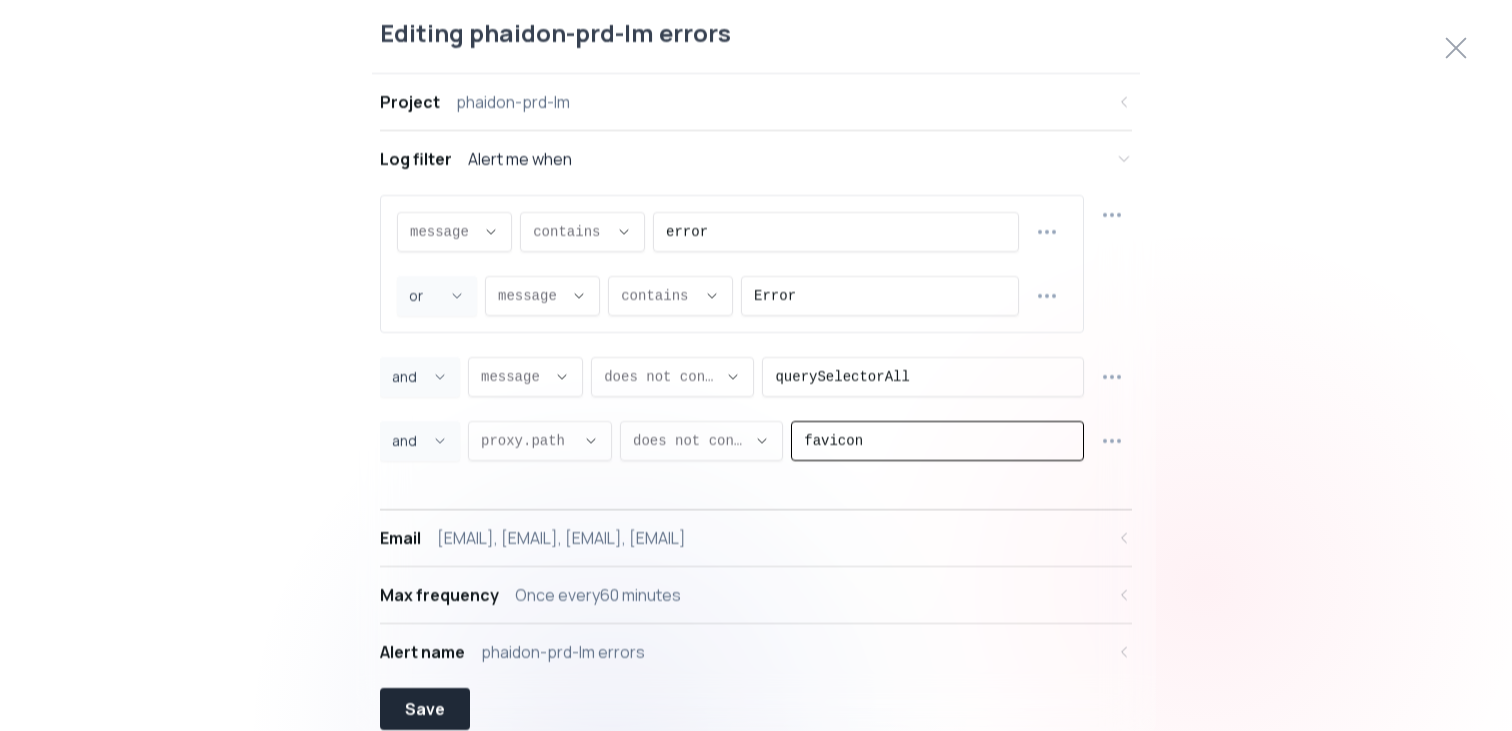 click on "favicon" at bounding box center [937, 440] 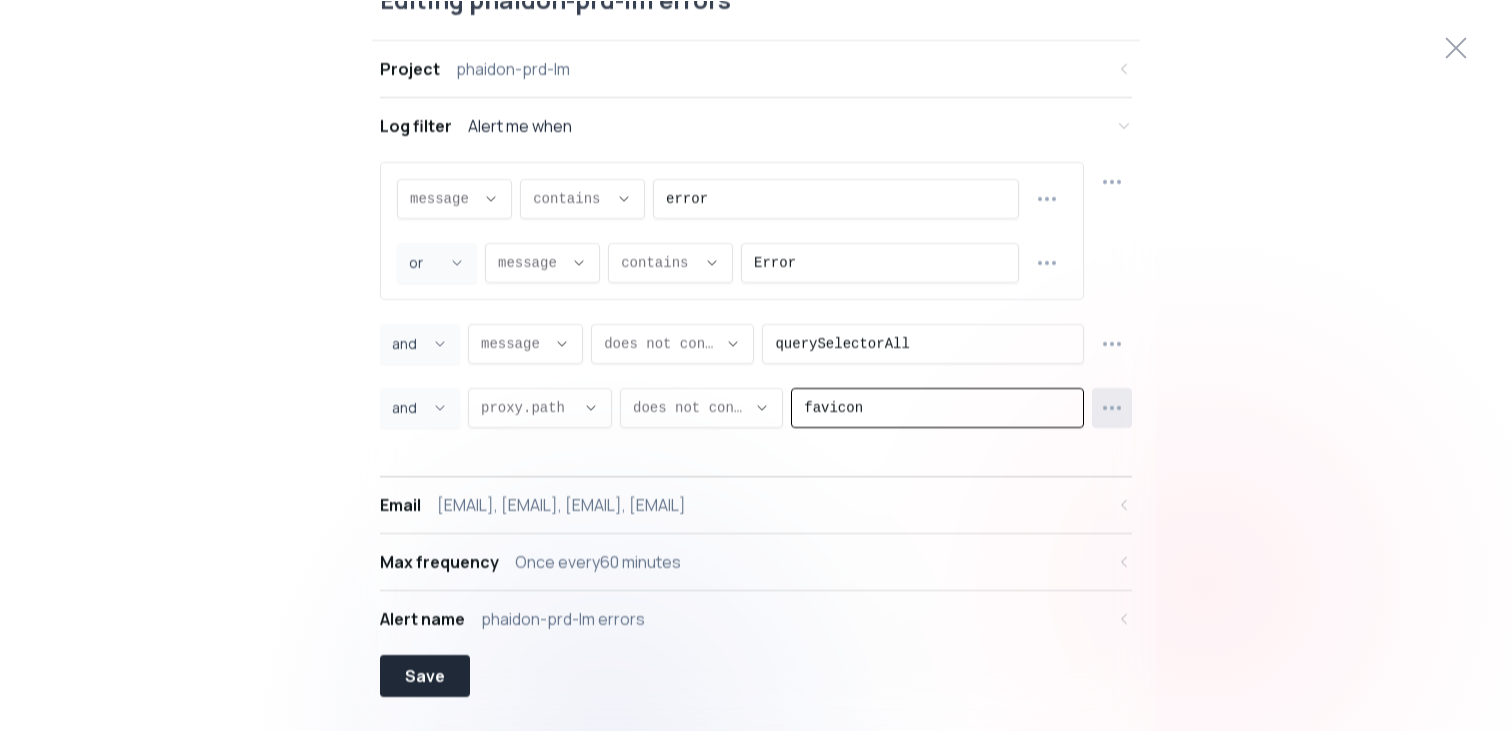 click 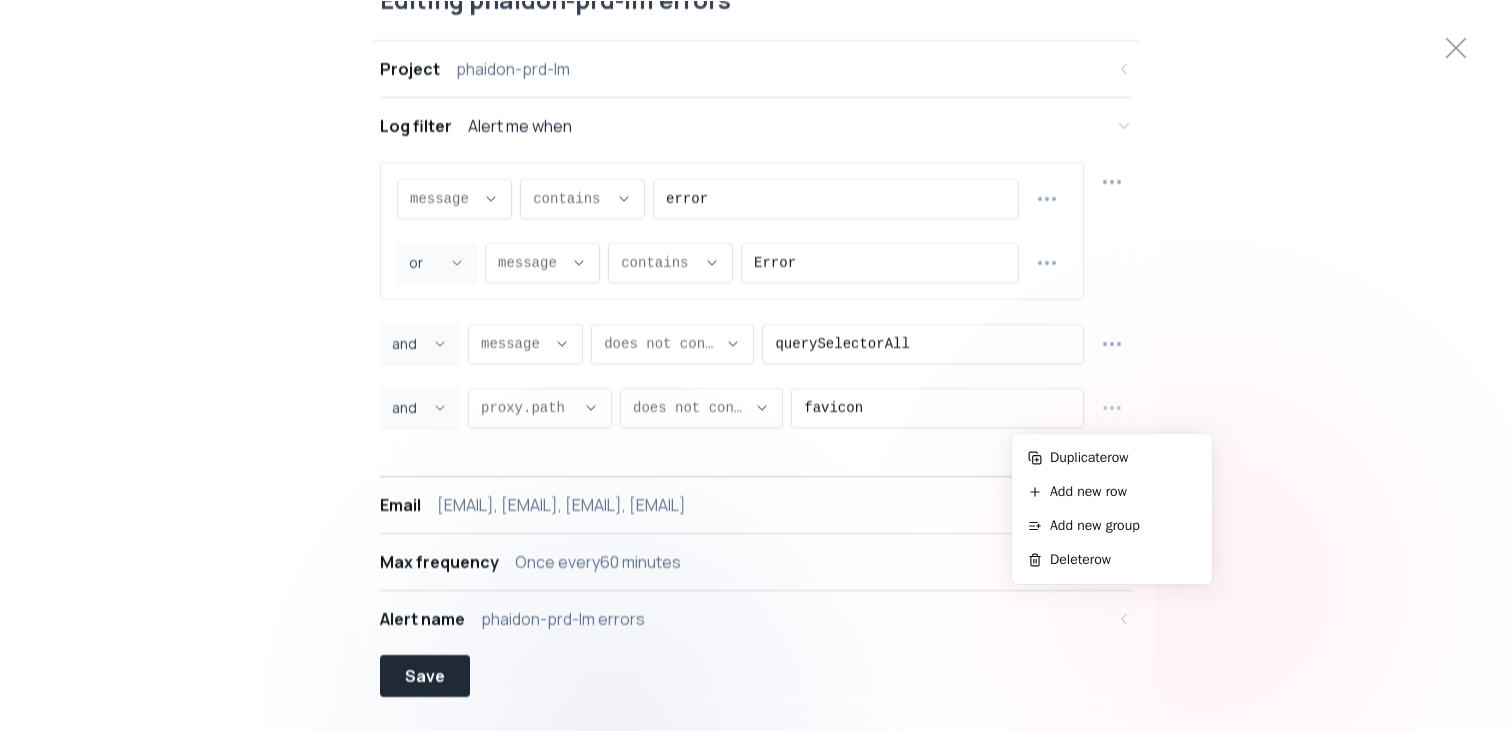 click at bounding box center (1112, 231) 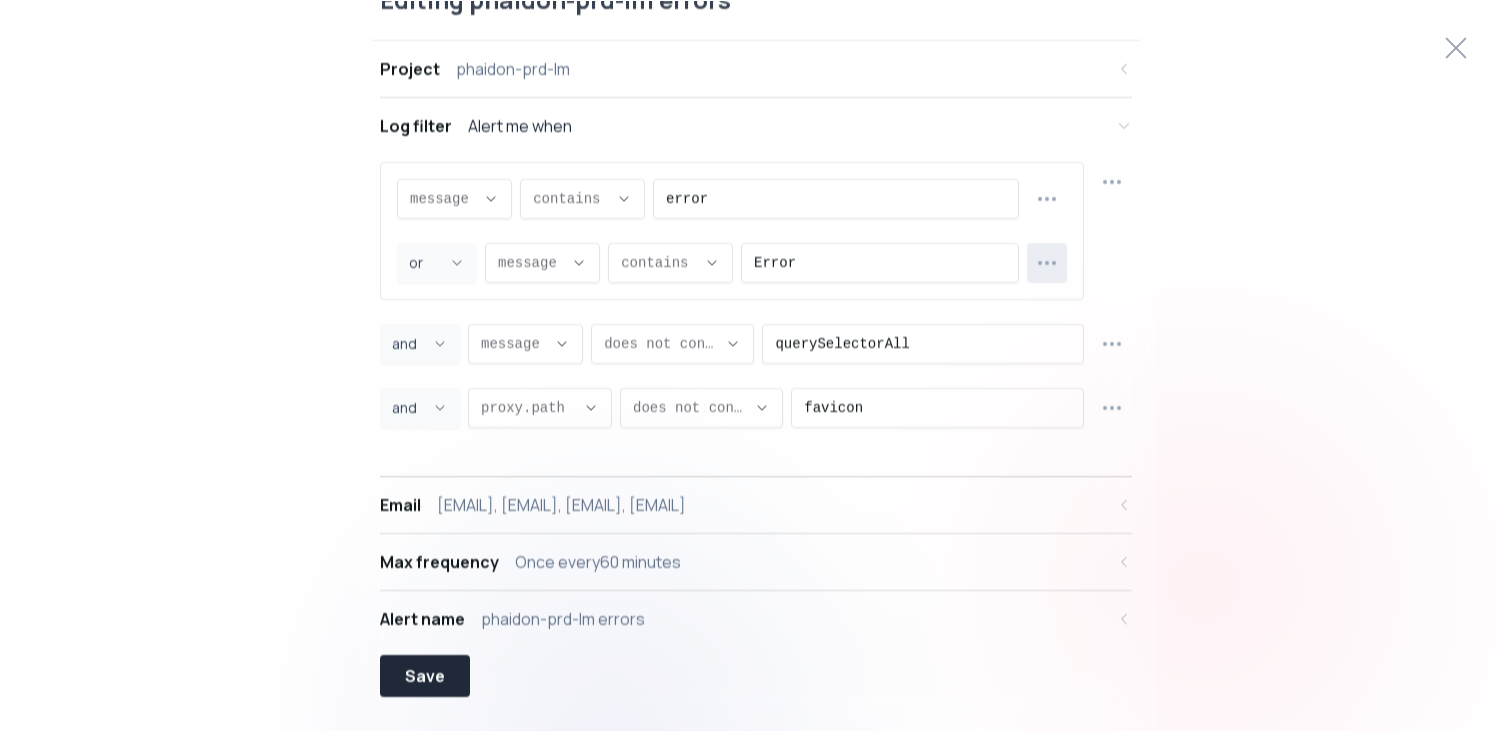 scroll, scrollTop: 0, scrollLeft: 0, axis: both 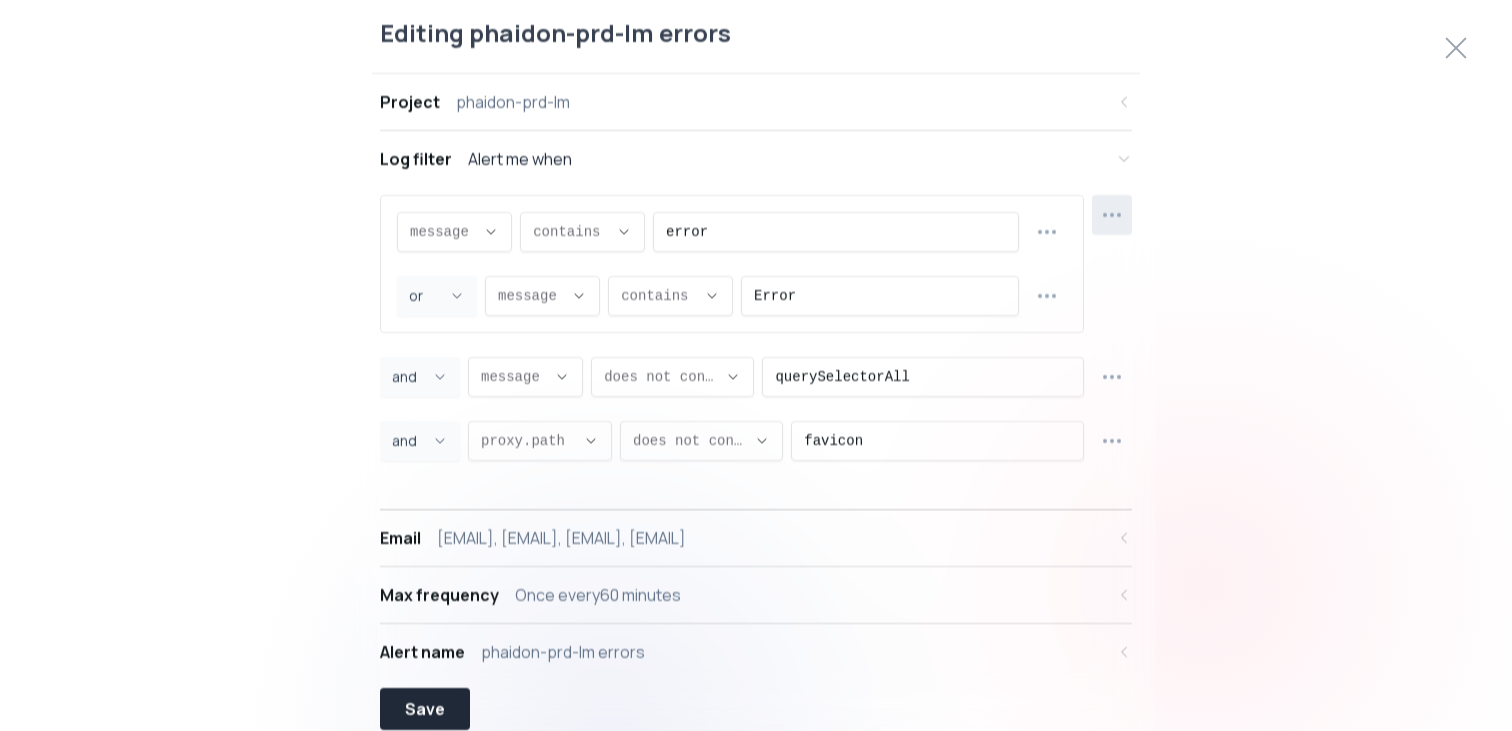click 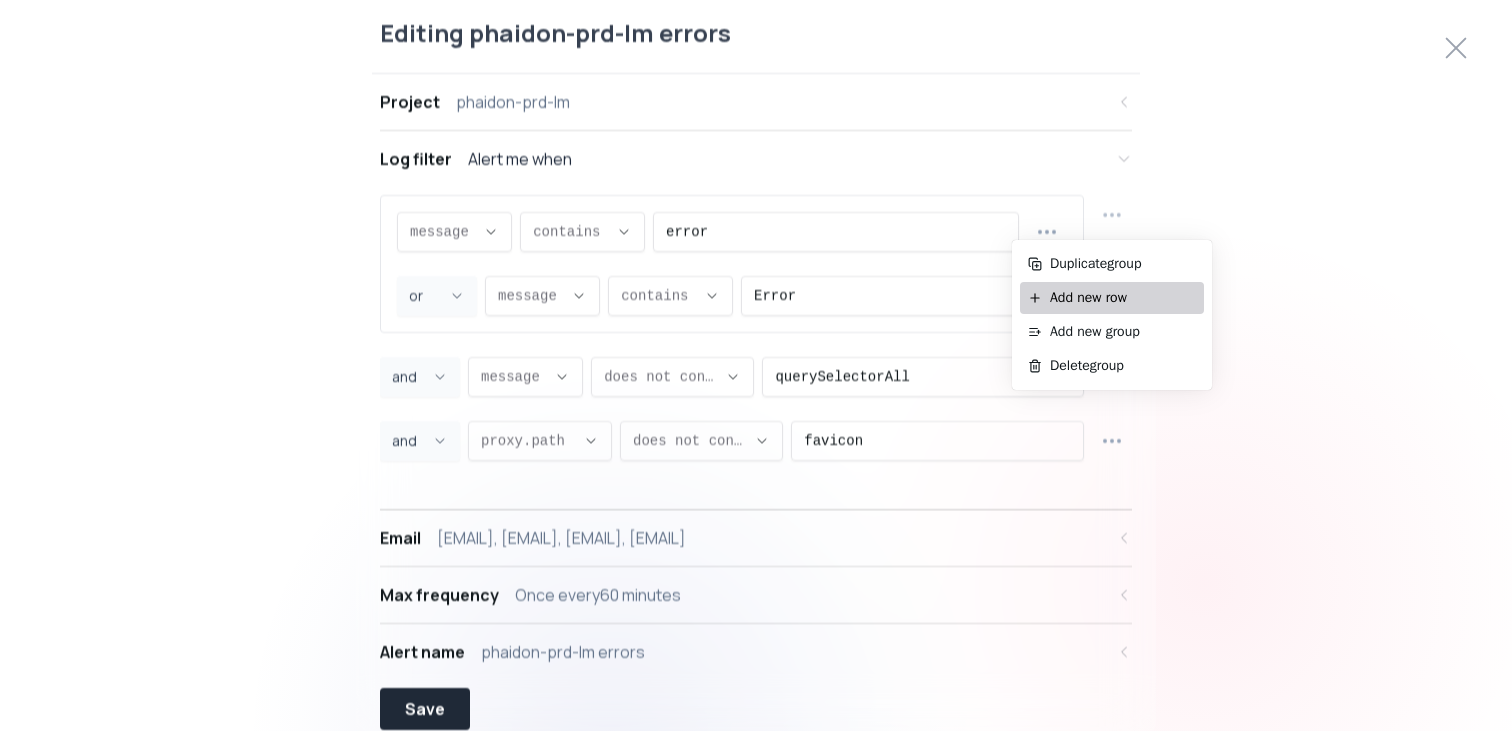 click on "Add new row" at bounding box center (1123, 298) 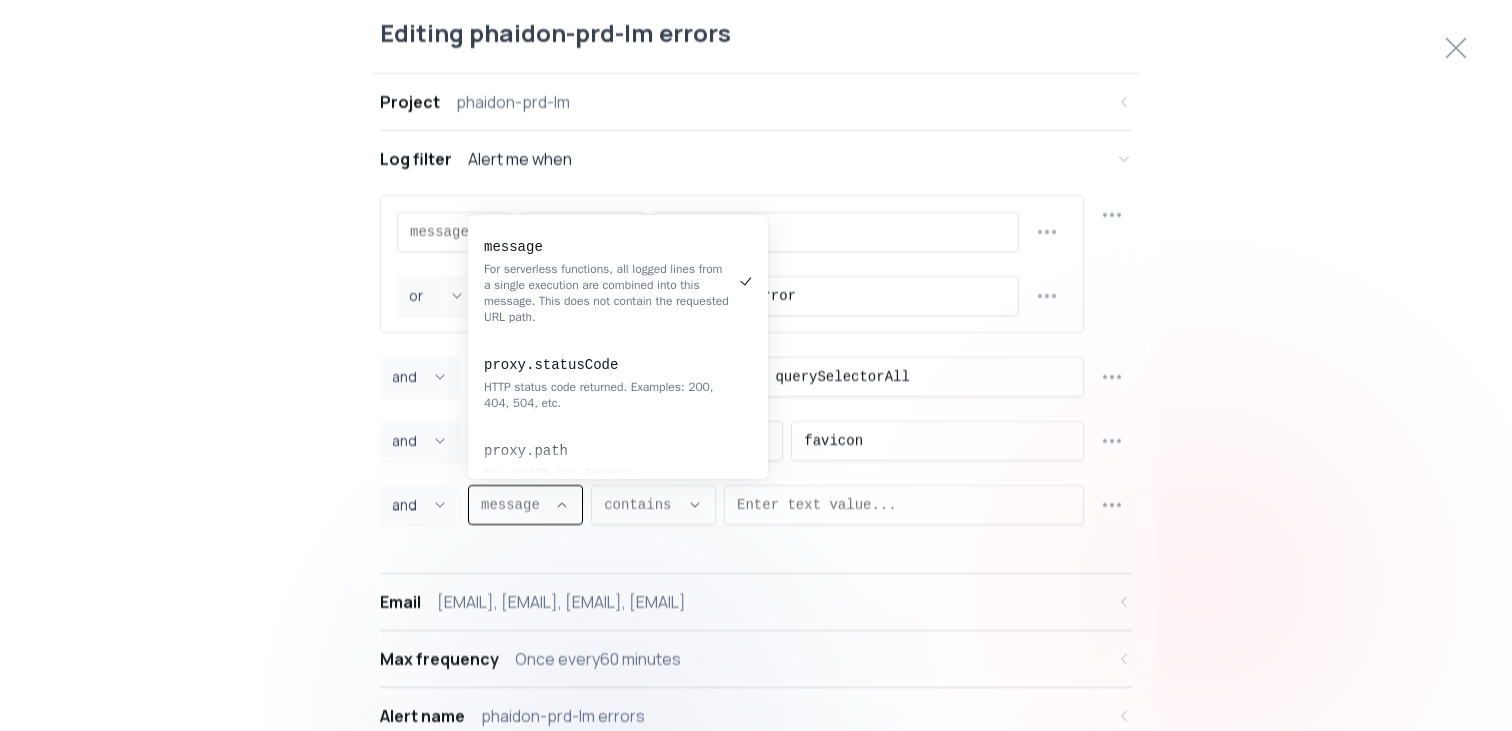 click on "message ," at bounding box center (525, 504) 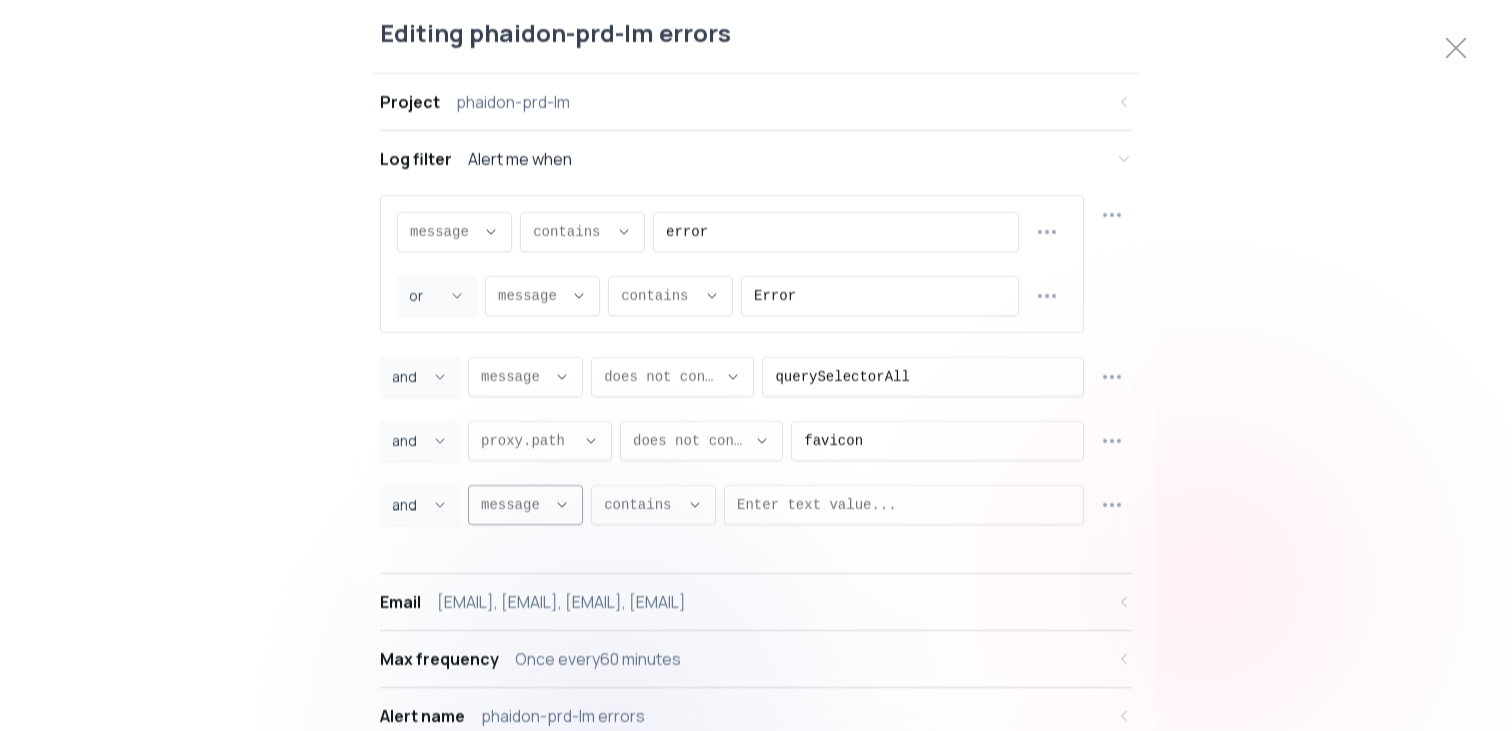 click on "message ," at bounding box center (513, 504) 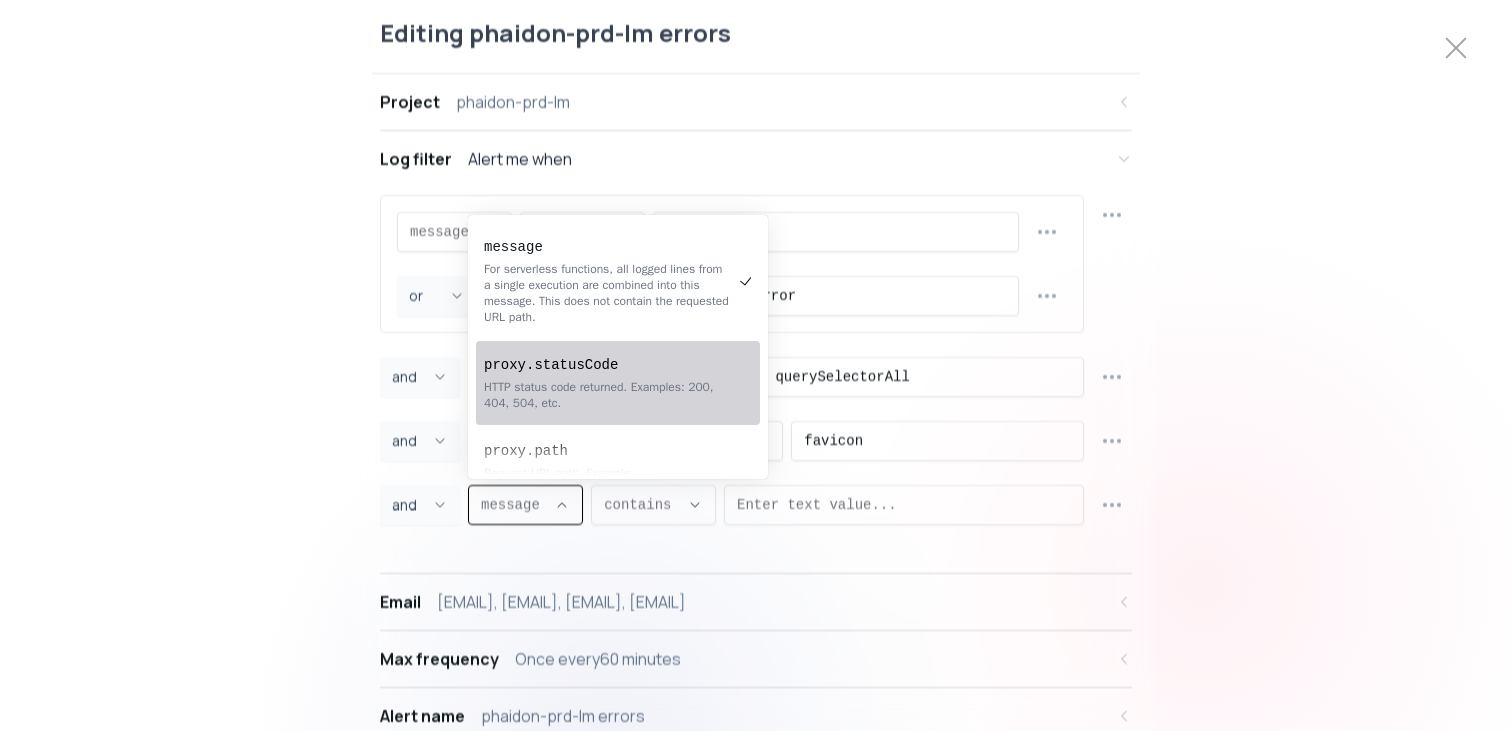 click on "HTTP status code returned. Examples: 200, 404, 504, etc." at bounding box center [608, 395] 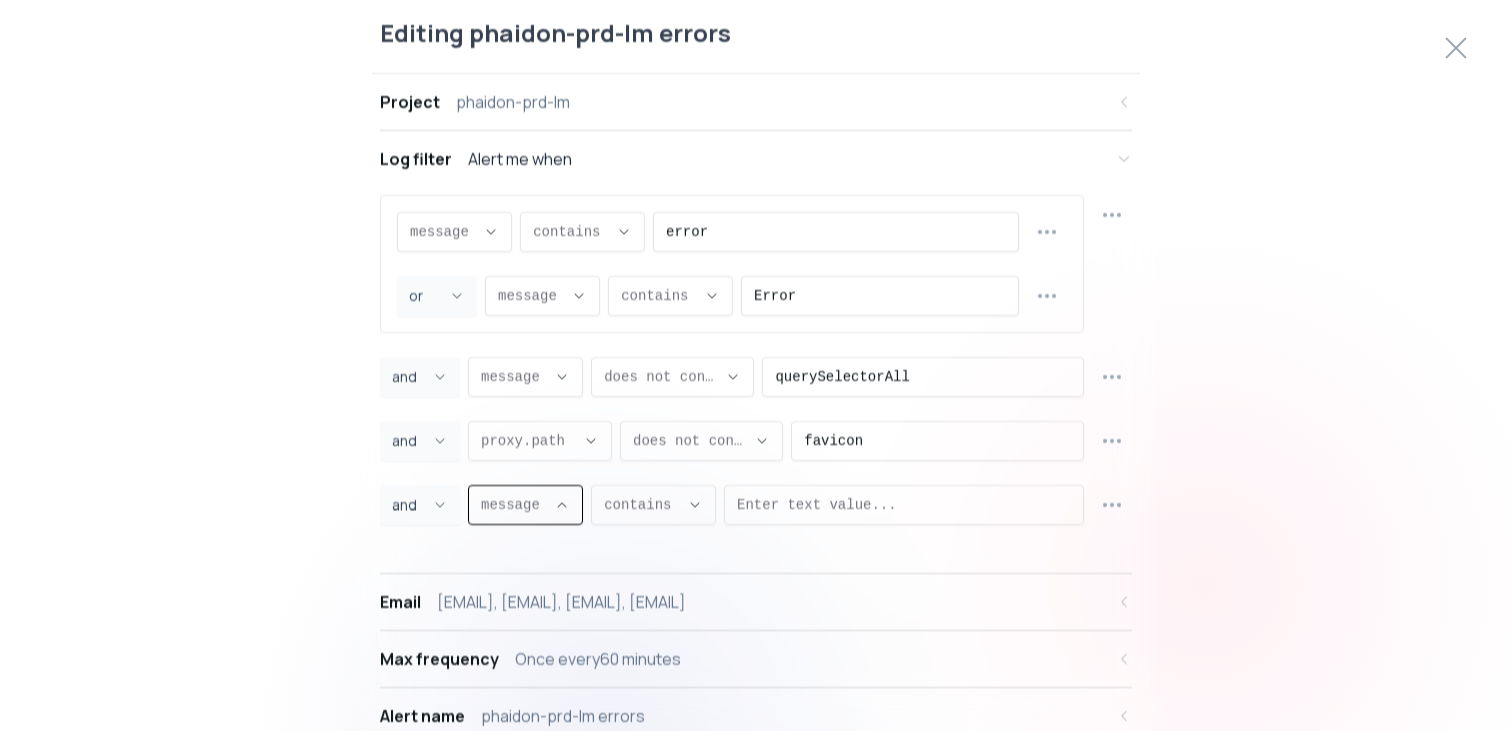 type on "proxy.statusCode" 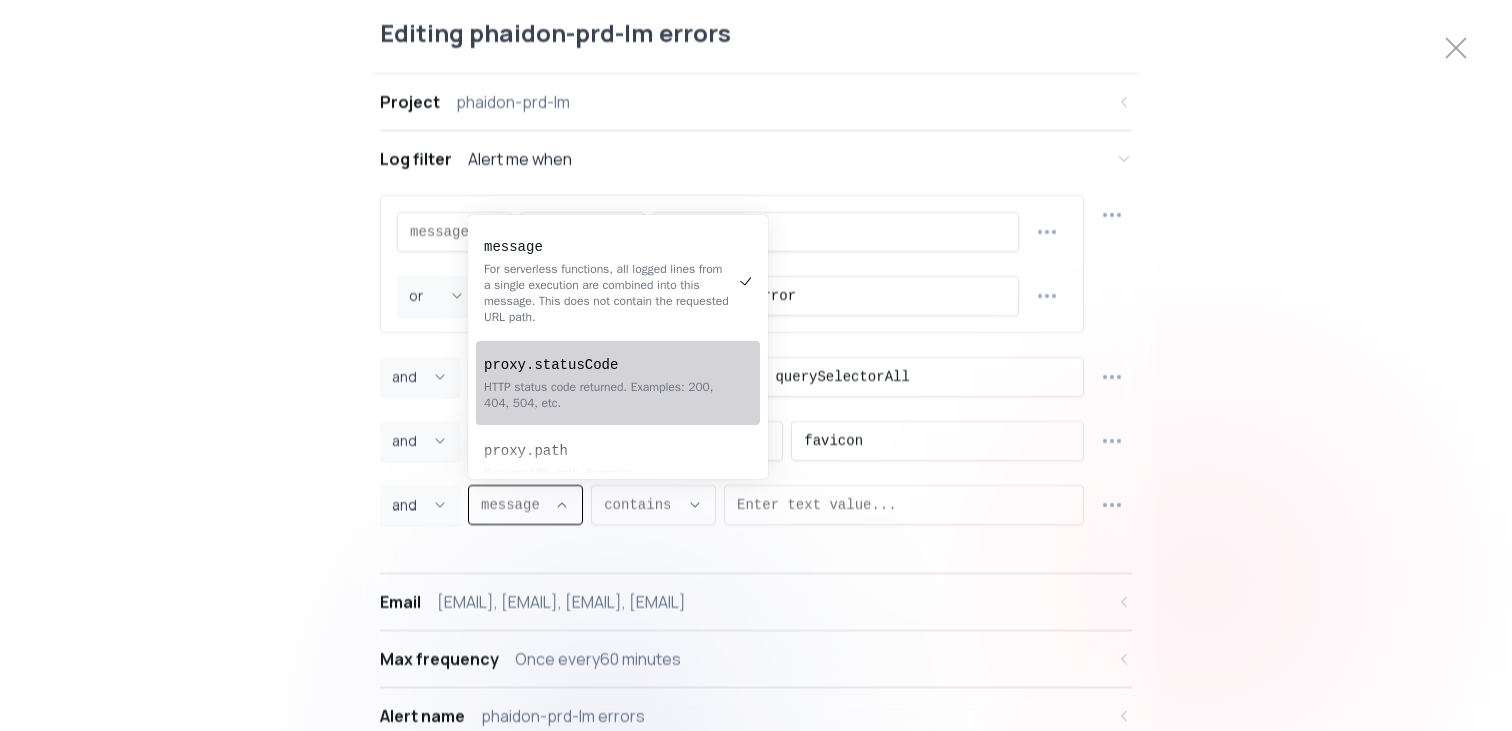 select on "EQUALS" 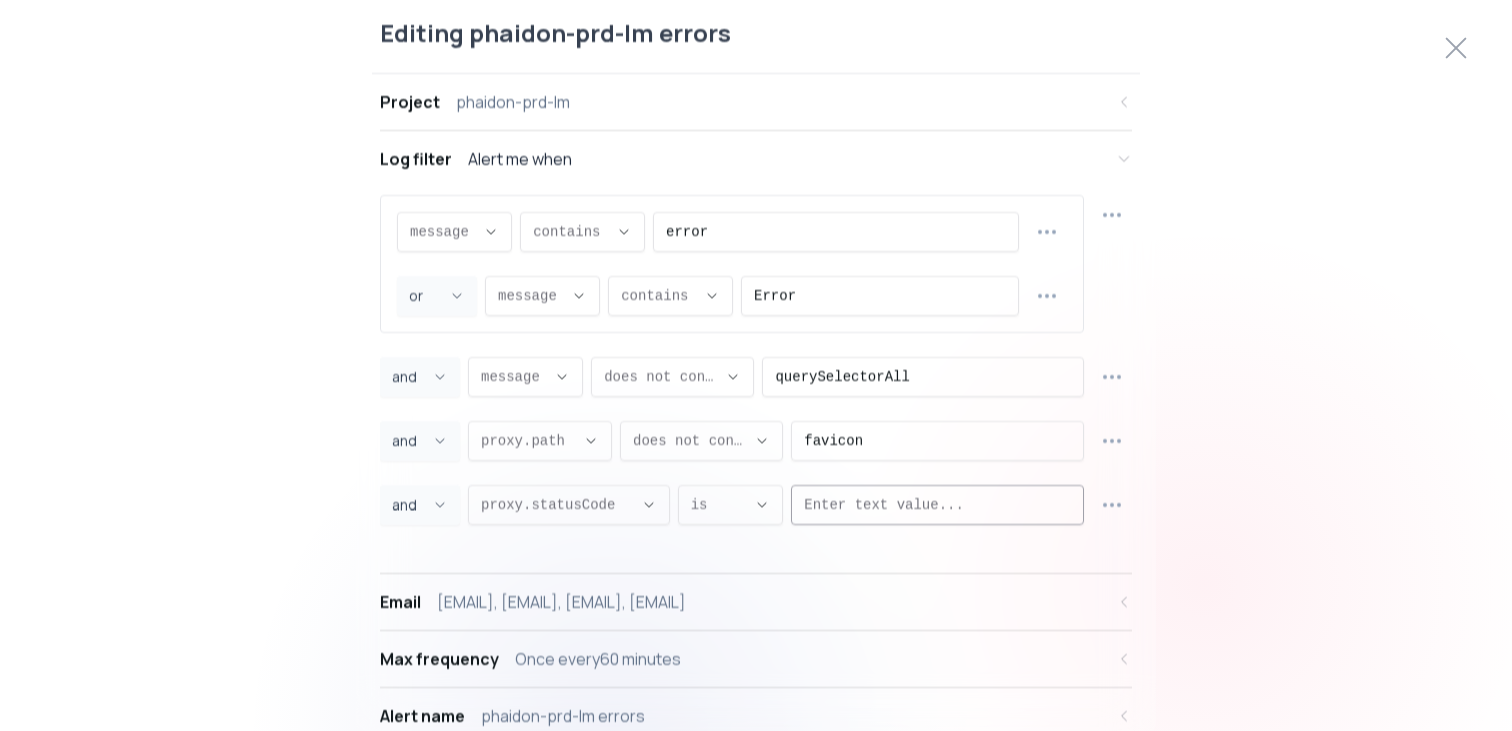 type 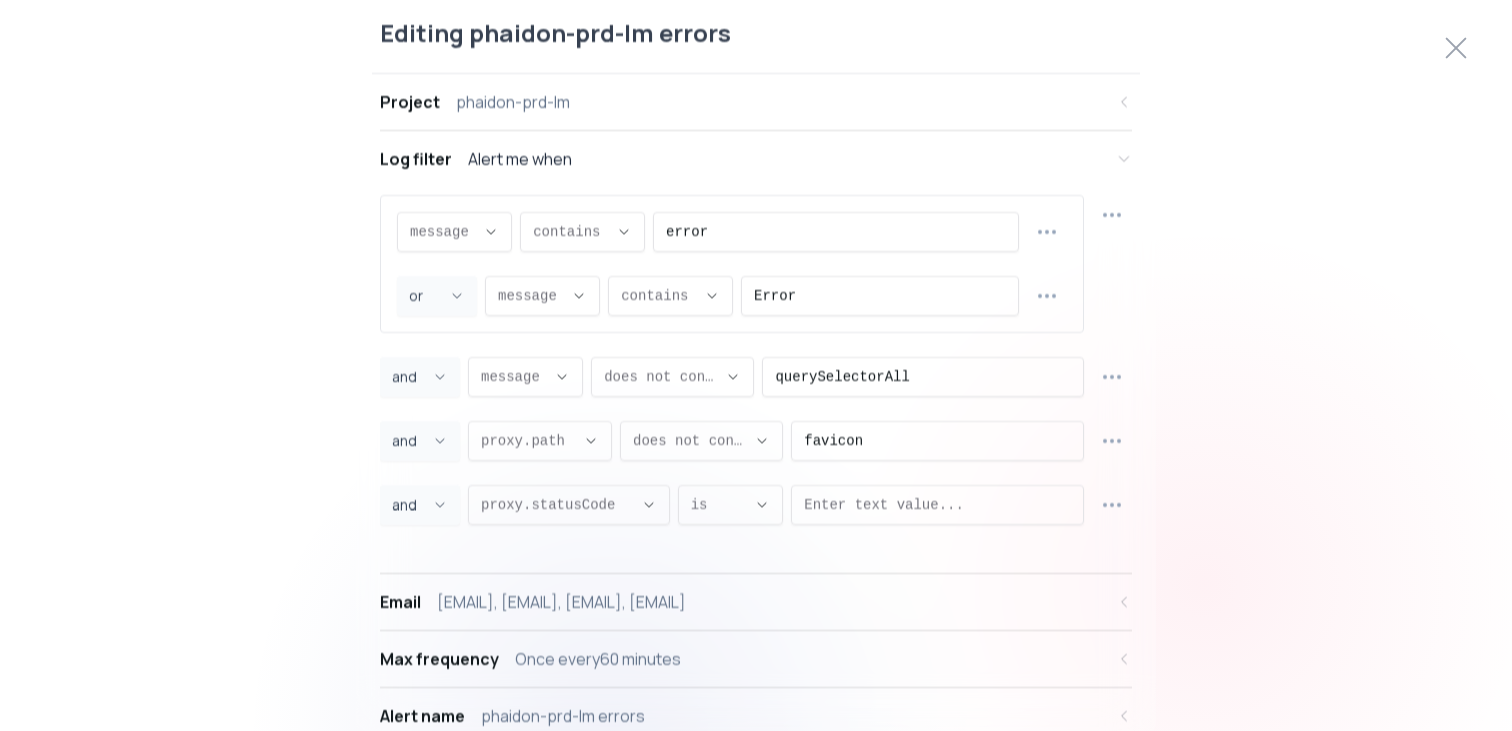 click 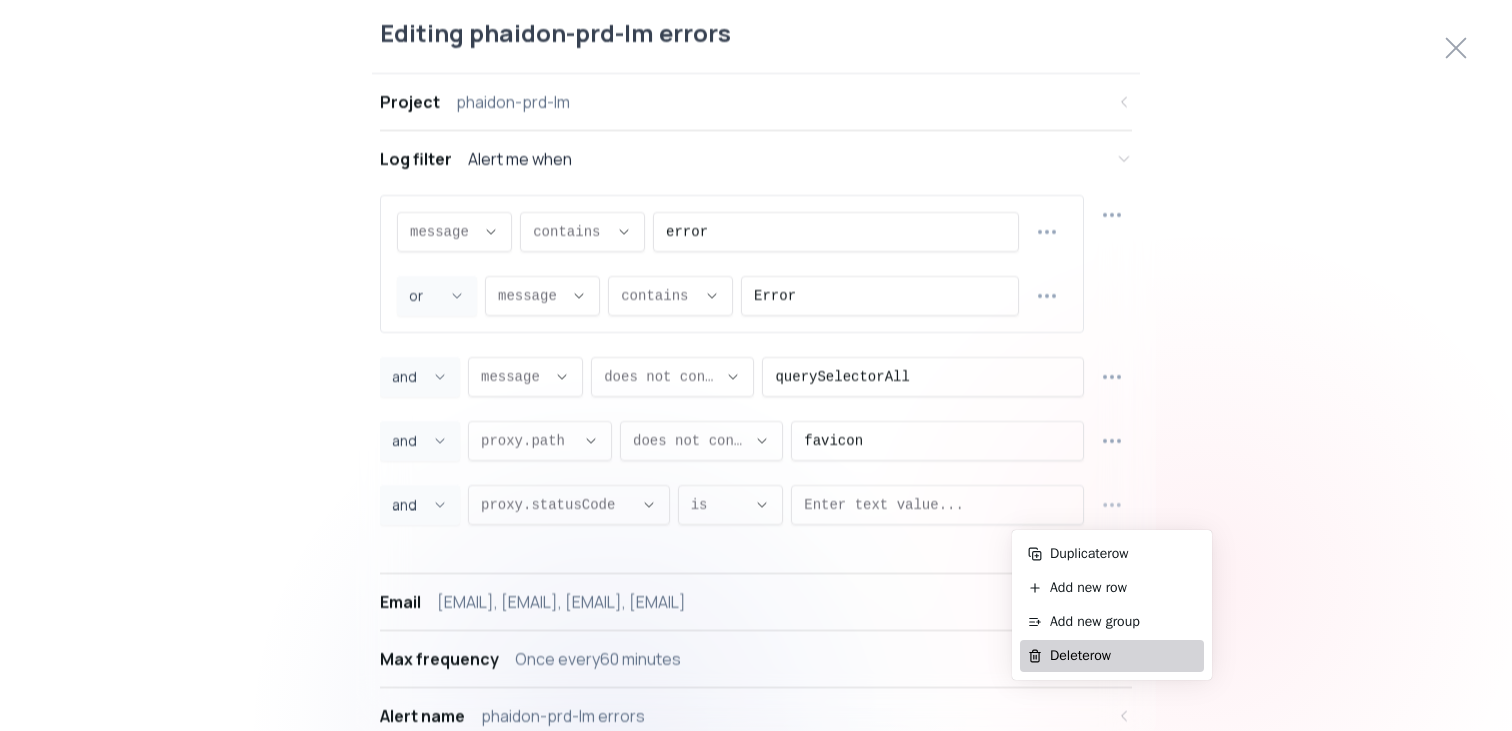 click on "Delete  row" at bounding box center (1123, 656) 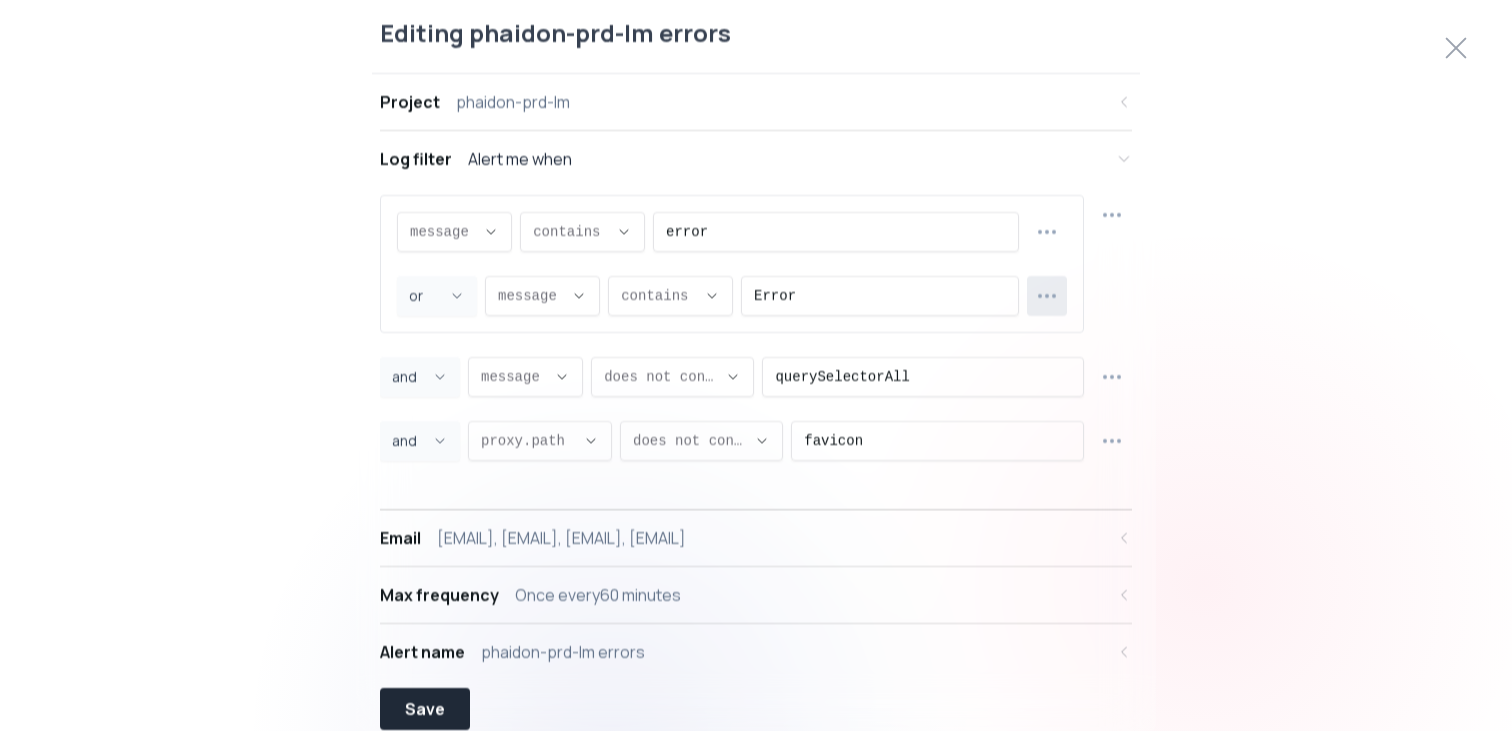 click at bounding box center [1047, 295] 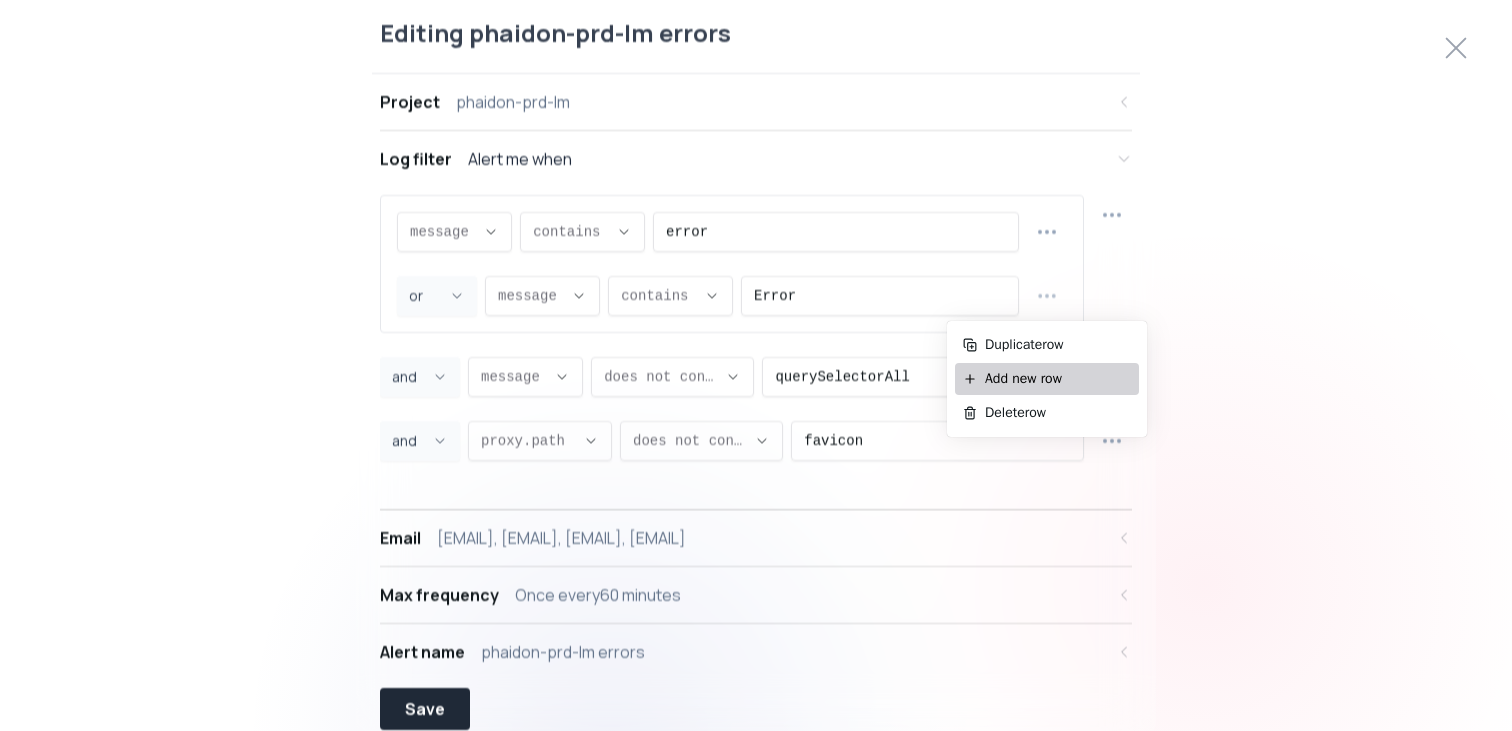 click on "Add new row" at bounding box center [1058, 379] 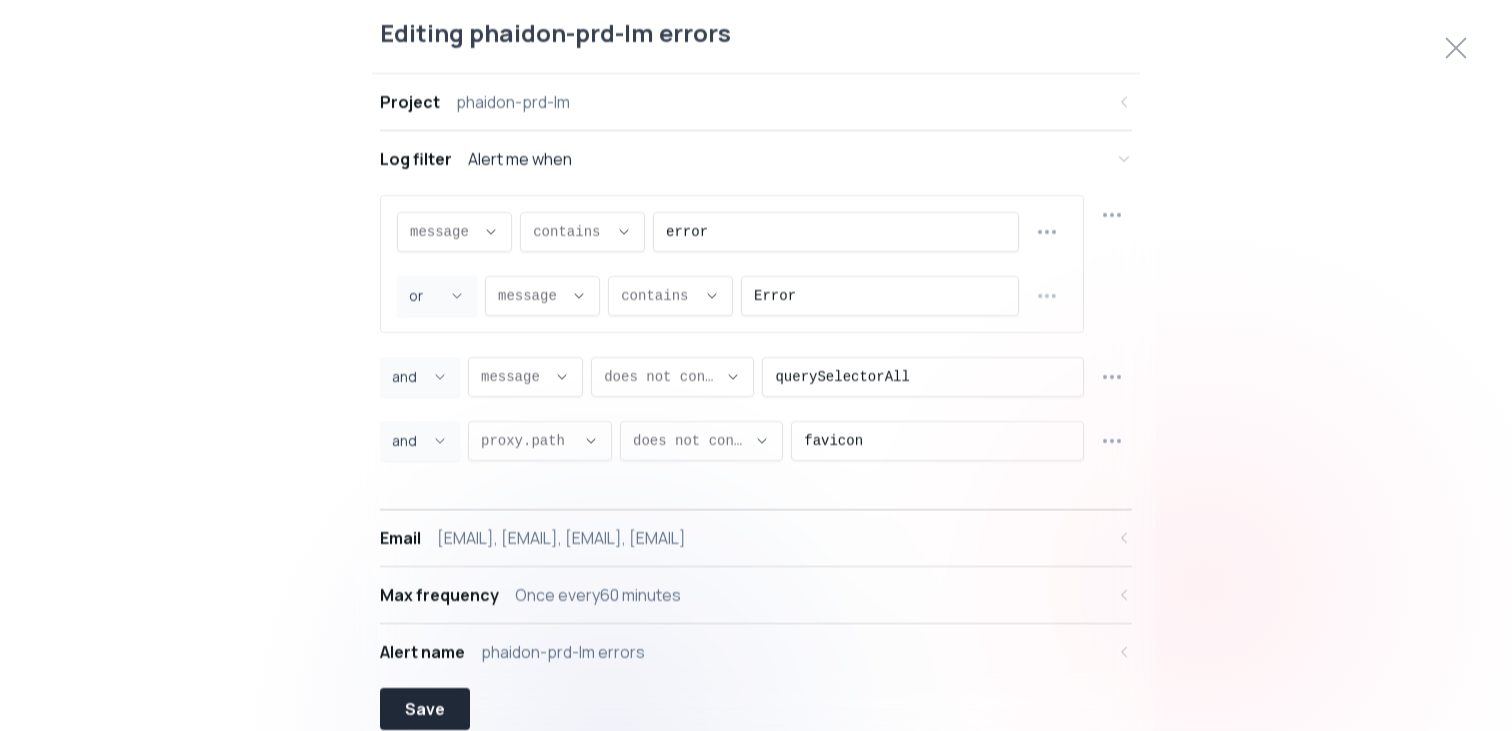 select on "OR" 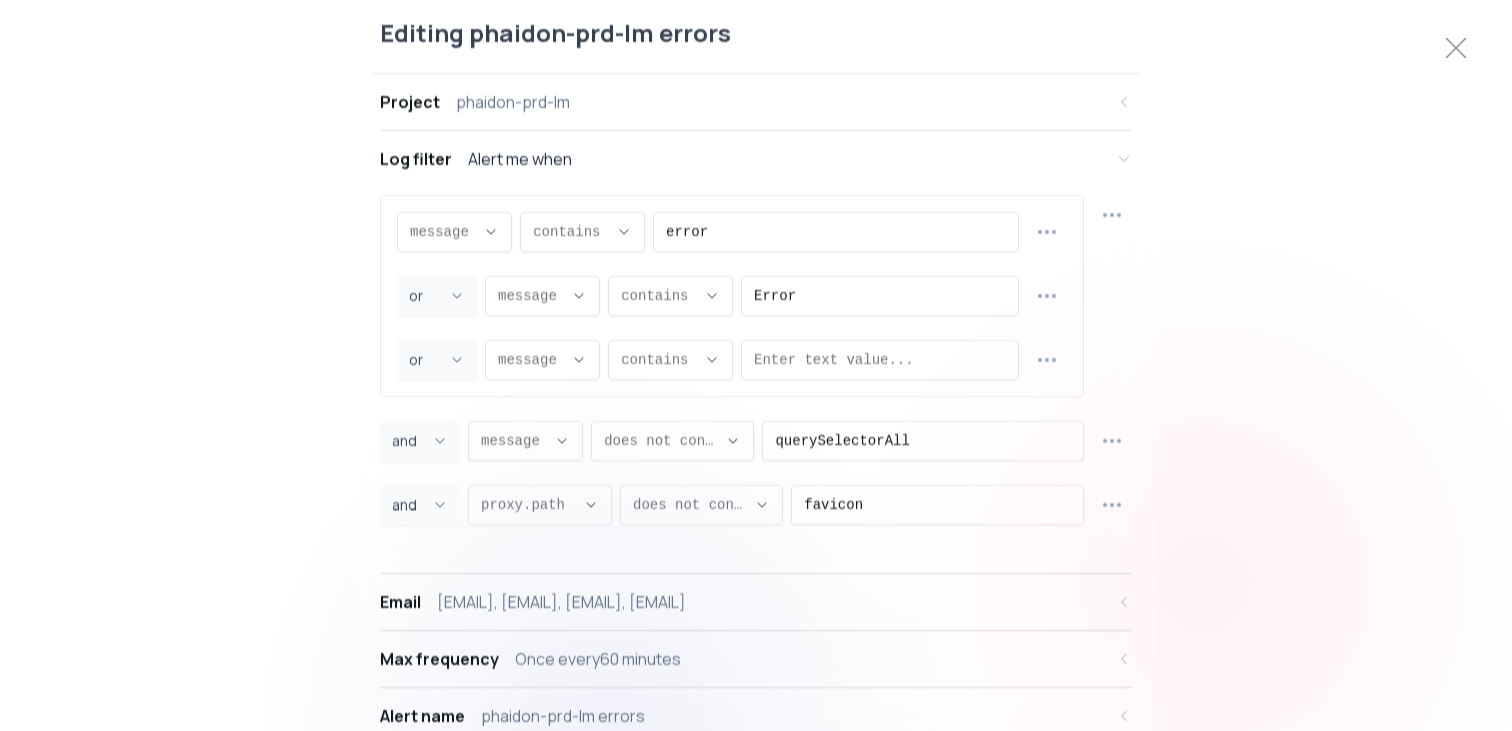 scroll, scrollTop: 19, scrollLeft: 0, axis: vertical 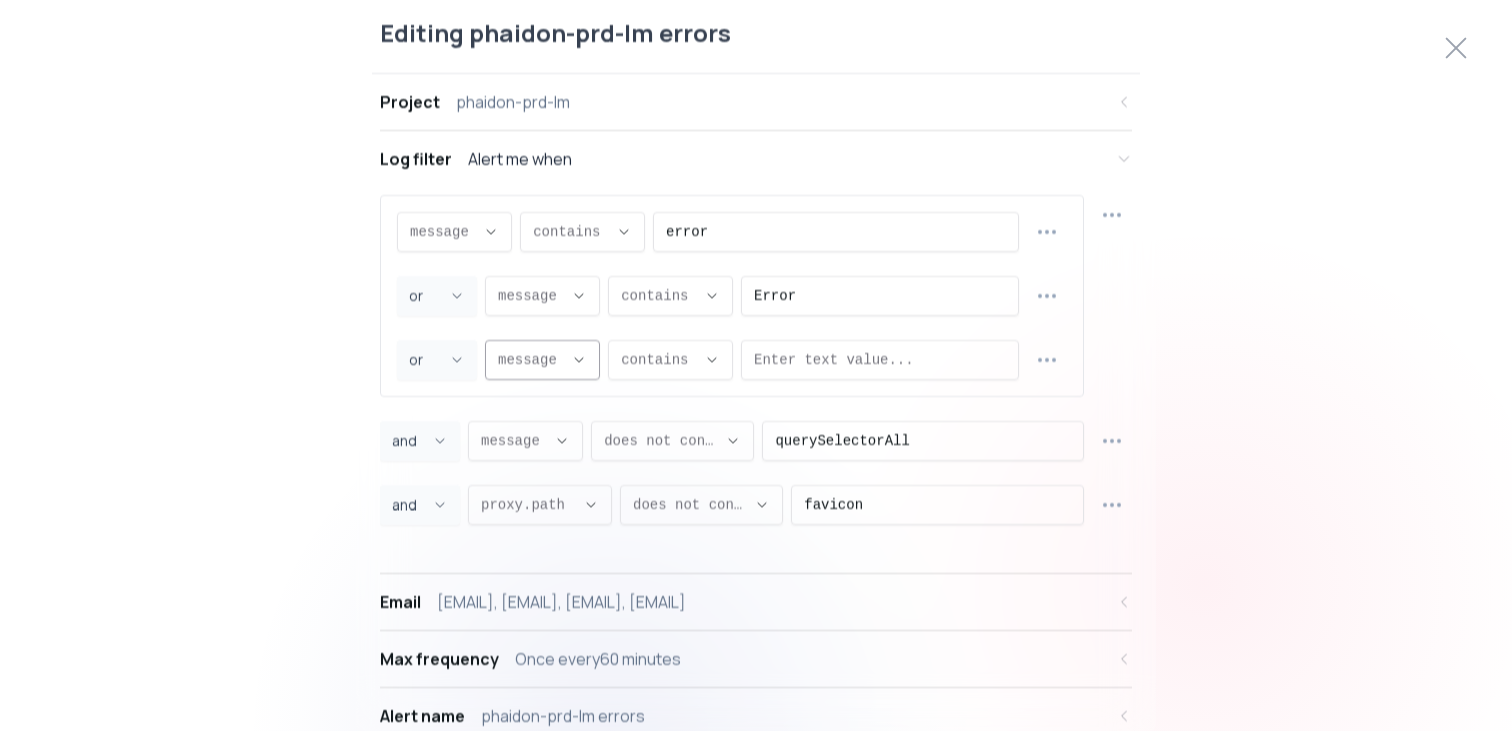 click on "message ," at bounding box center (542, 359) 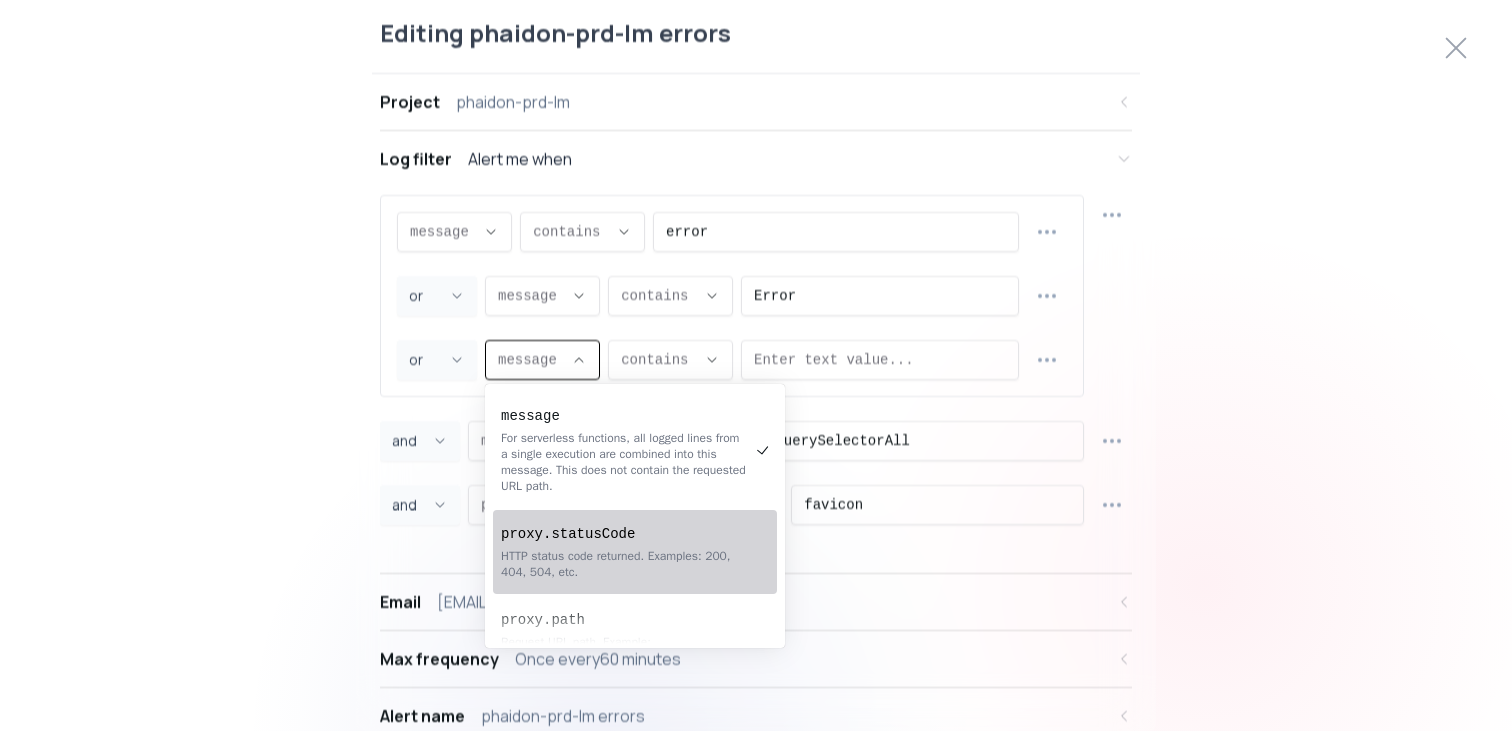click on "HTTP status code returned. Examples: 200, 404, 504, etc." at bounding box center [625, 564] 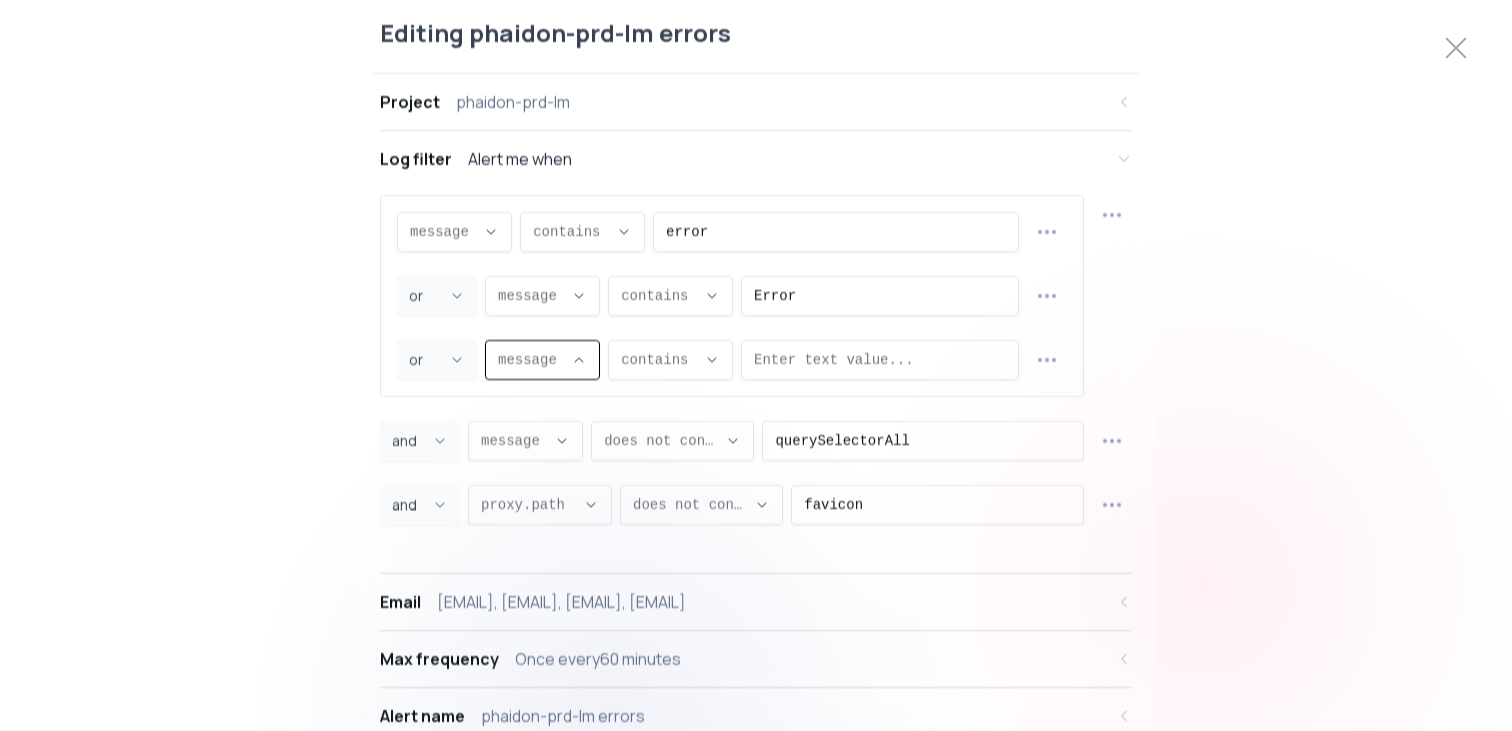 type on "proxy.statusCode" 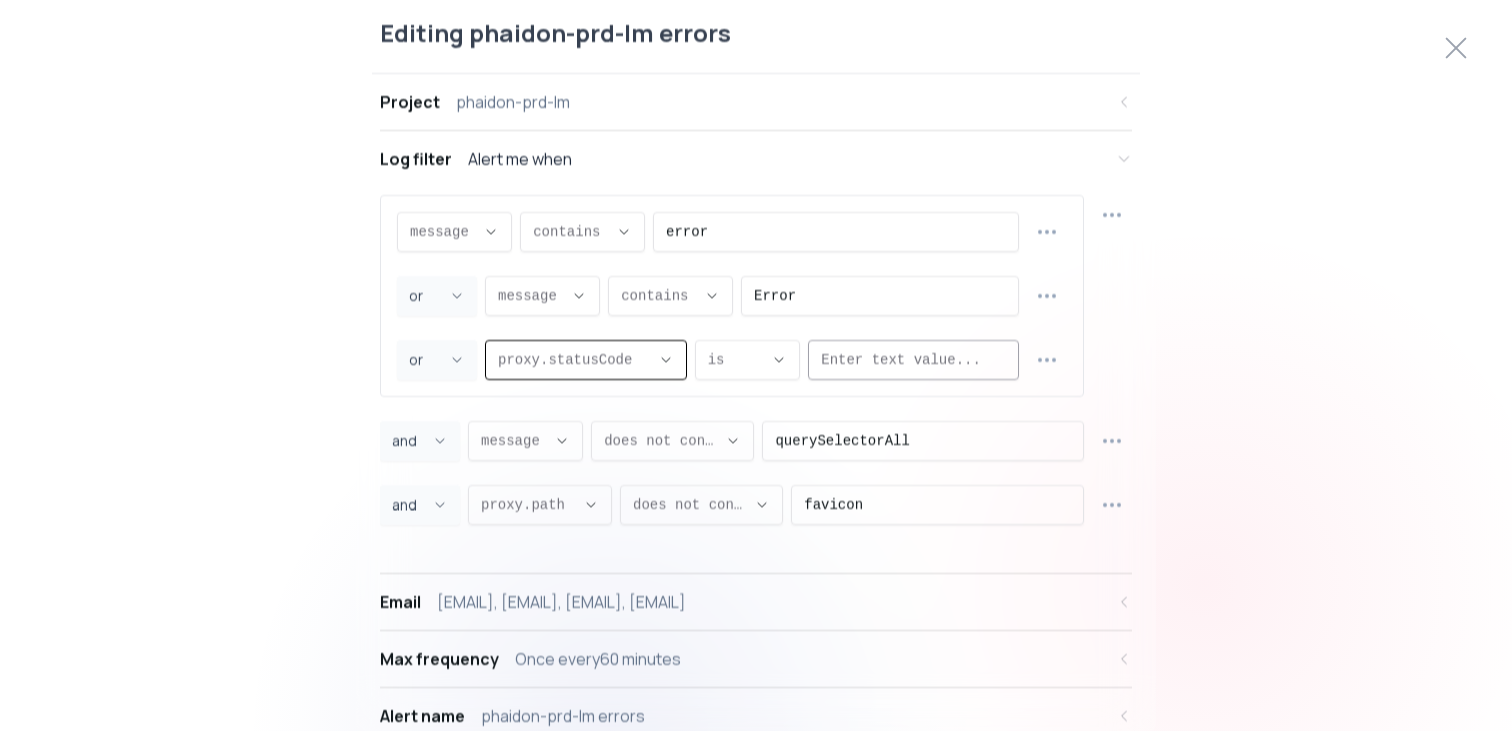 click at bounding box center (913, 359) 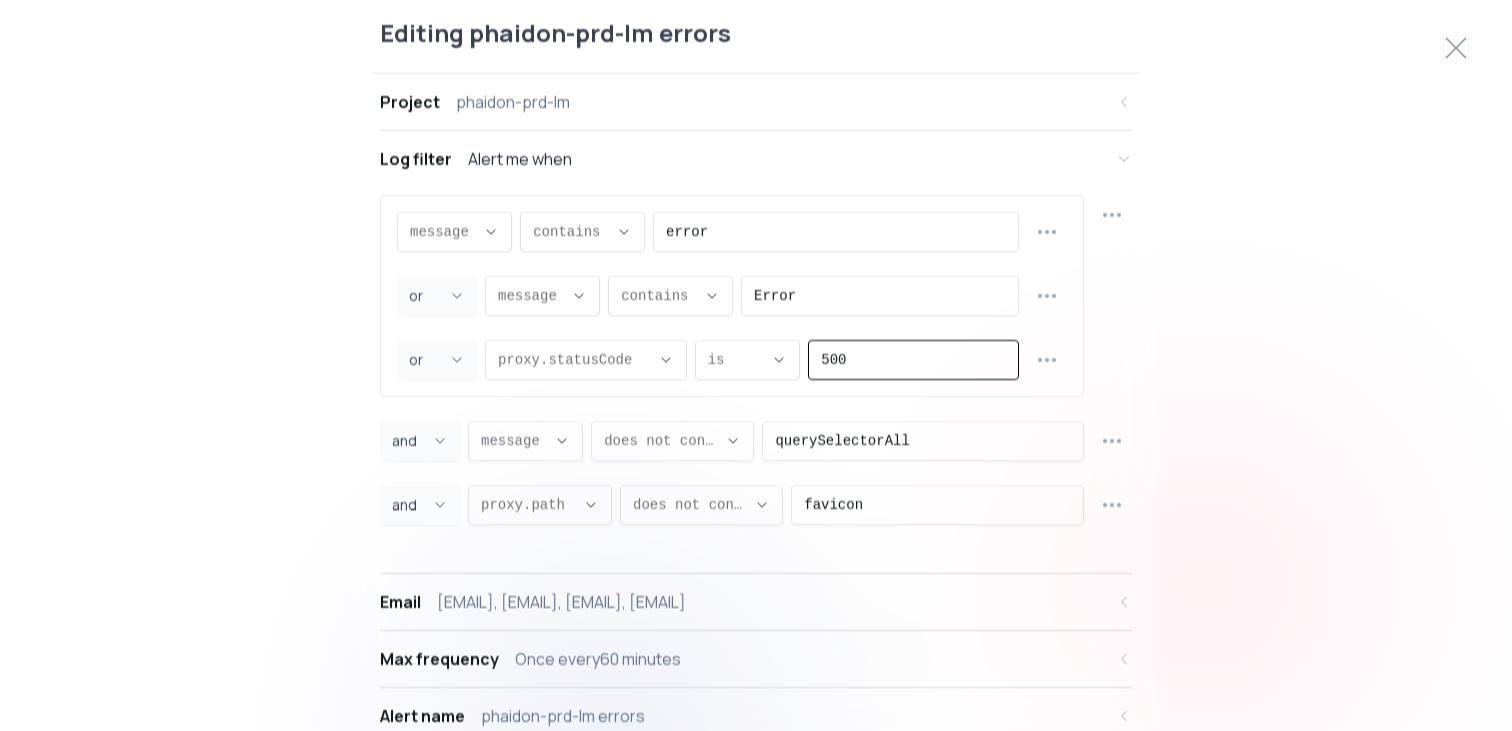 type on "500" 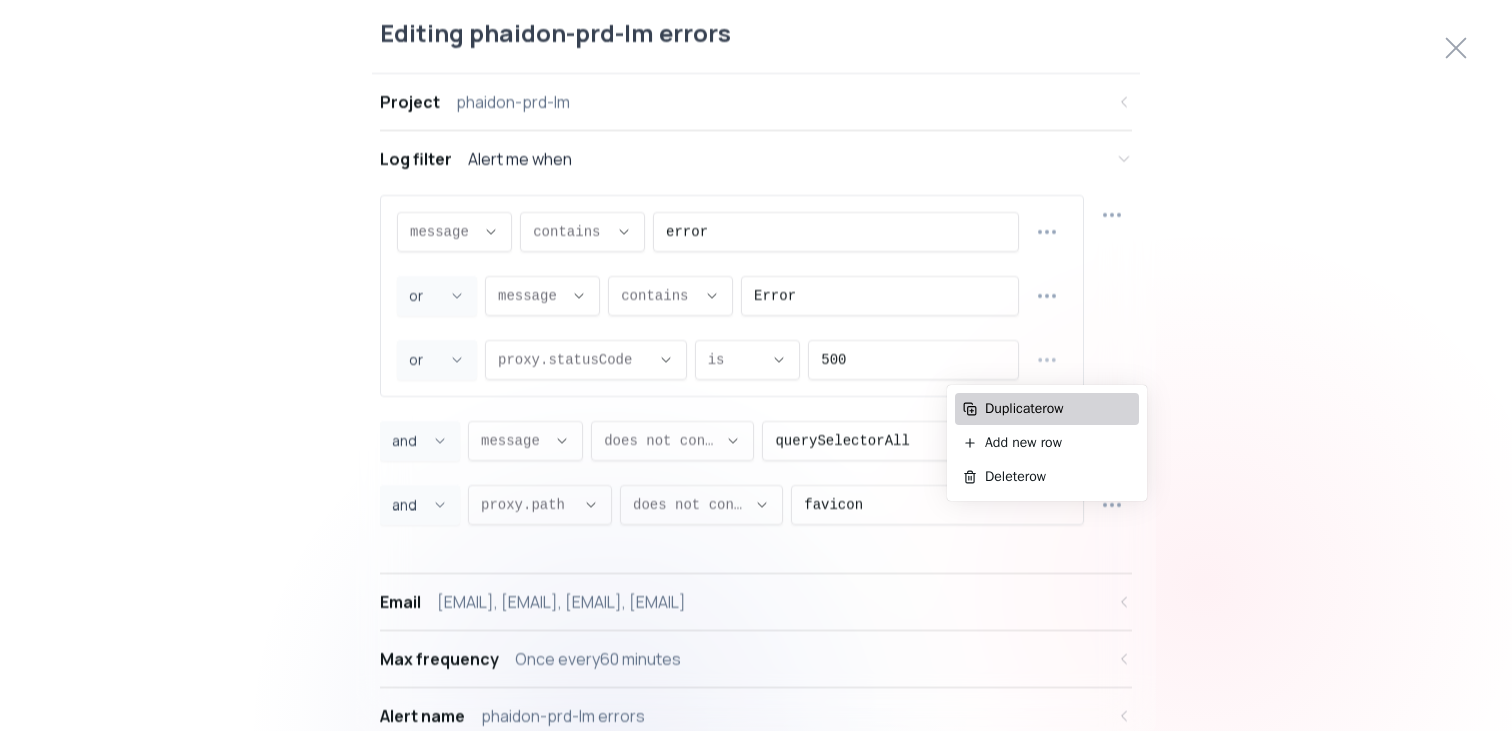 click on "Duplicate  row" at bounding box center (1058, 409) 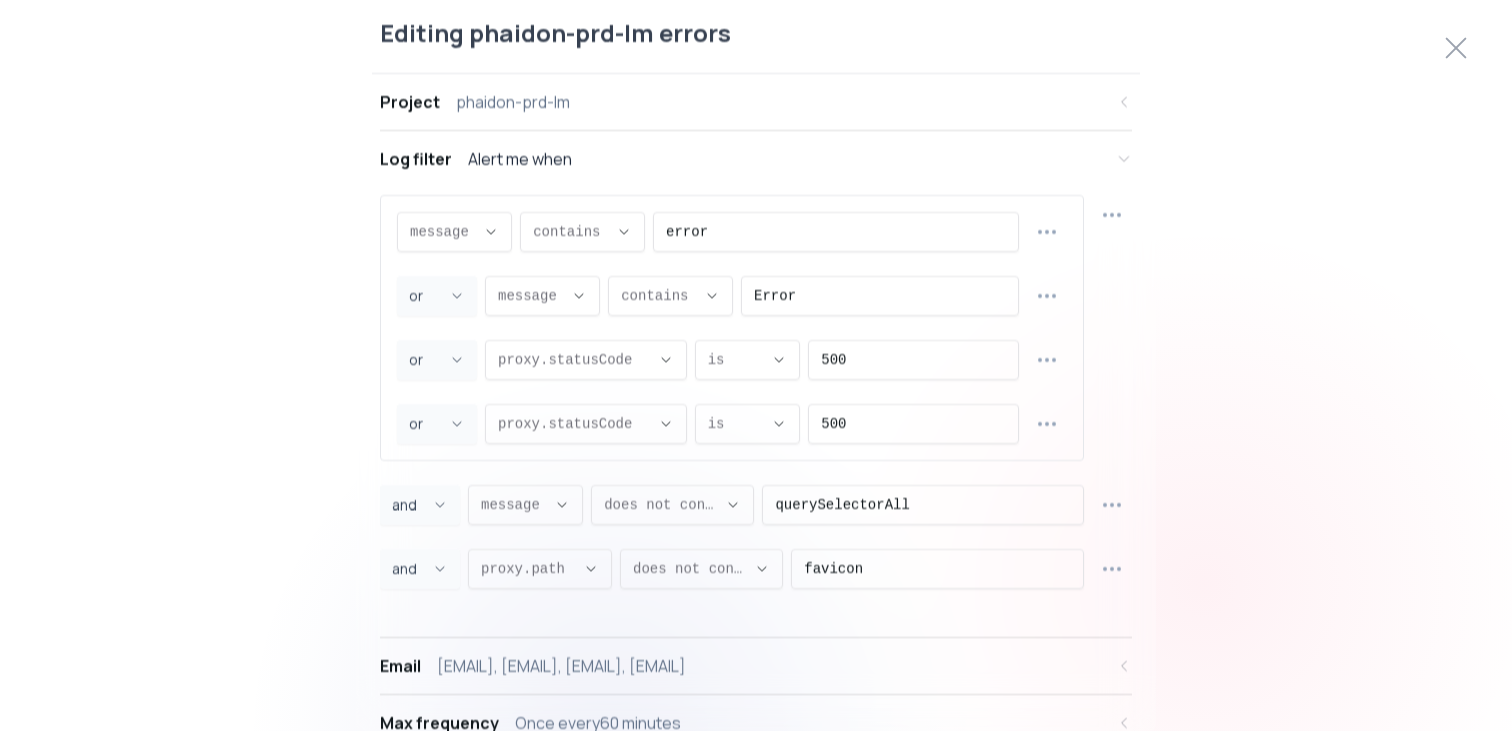 scroll, scrollTop: 19, scrollLeft: 0, axis: vertical 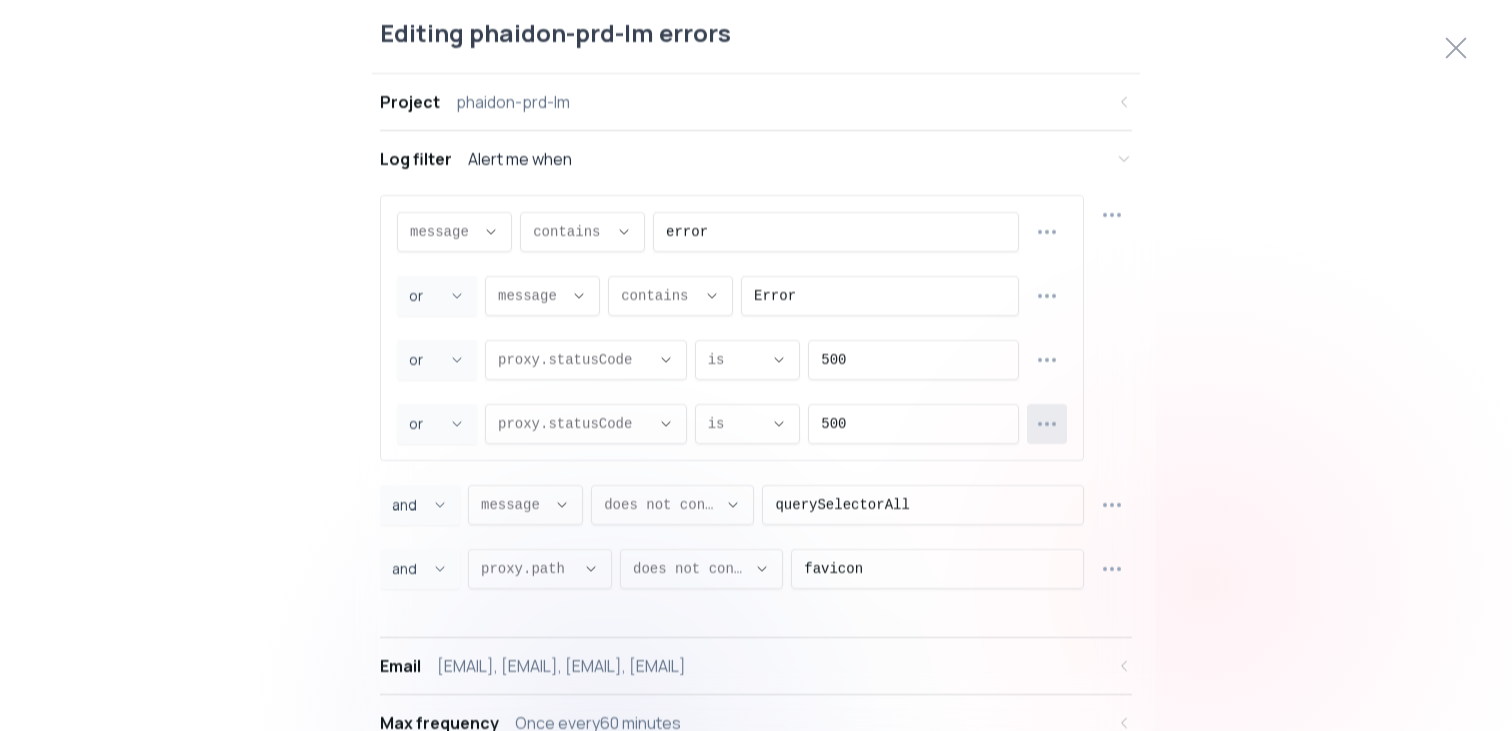 click 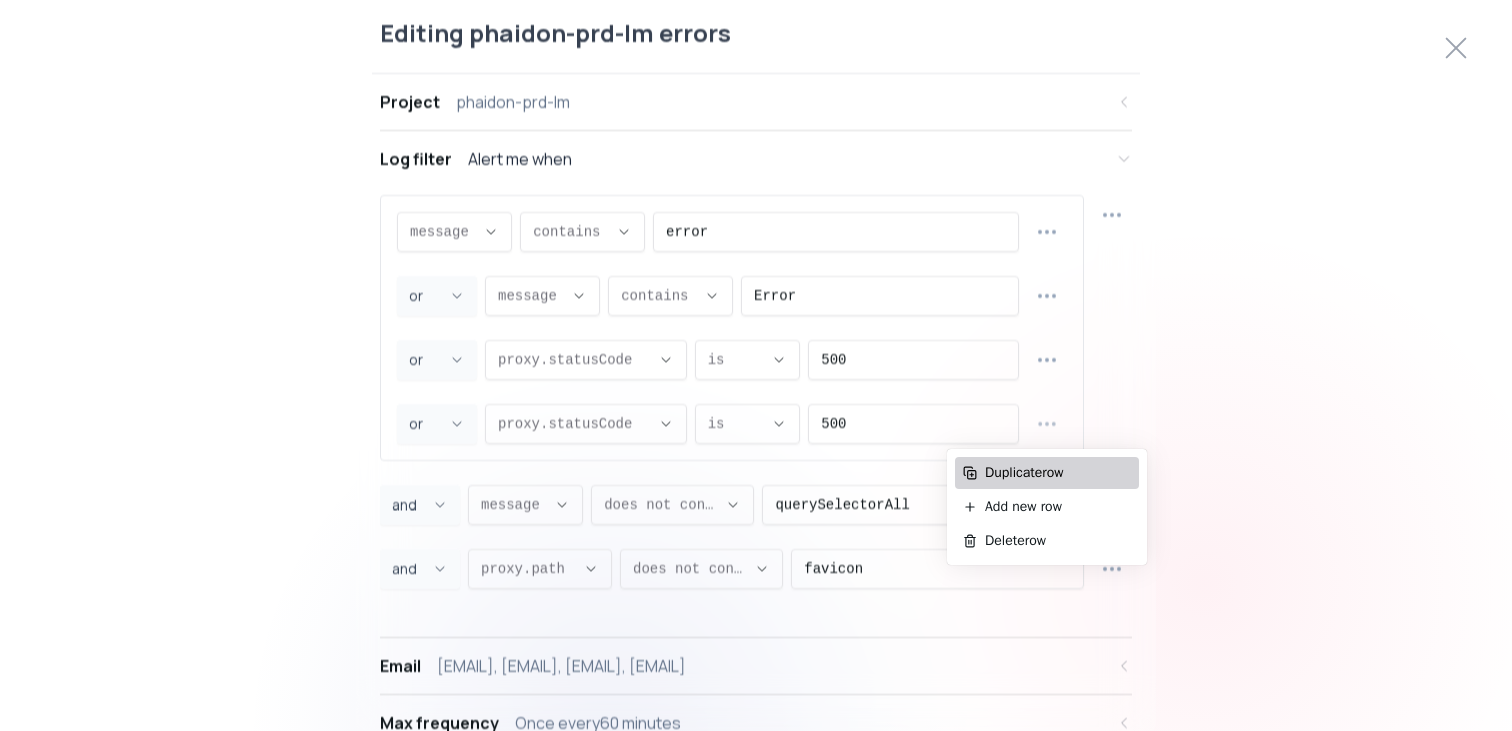 click on "Duplicate  row" at bounding box center (1058, 473) 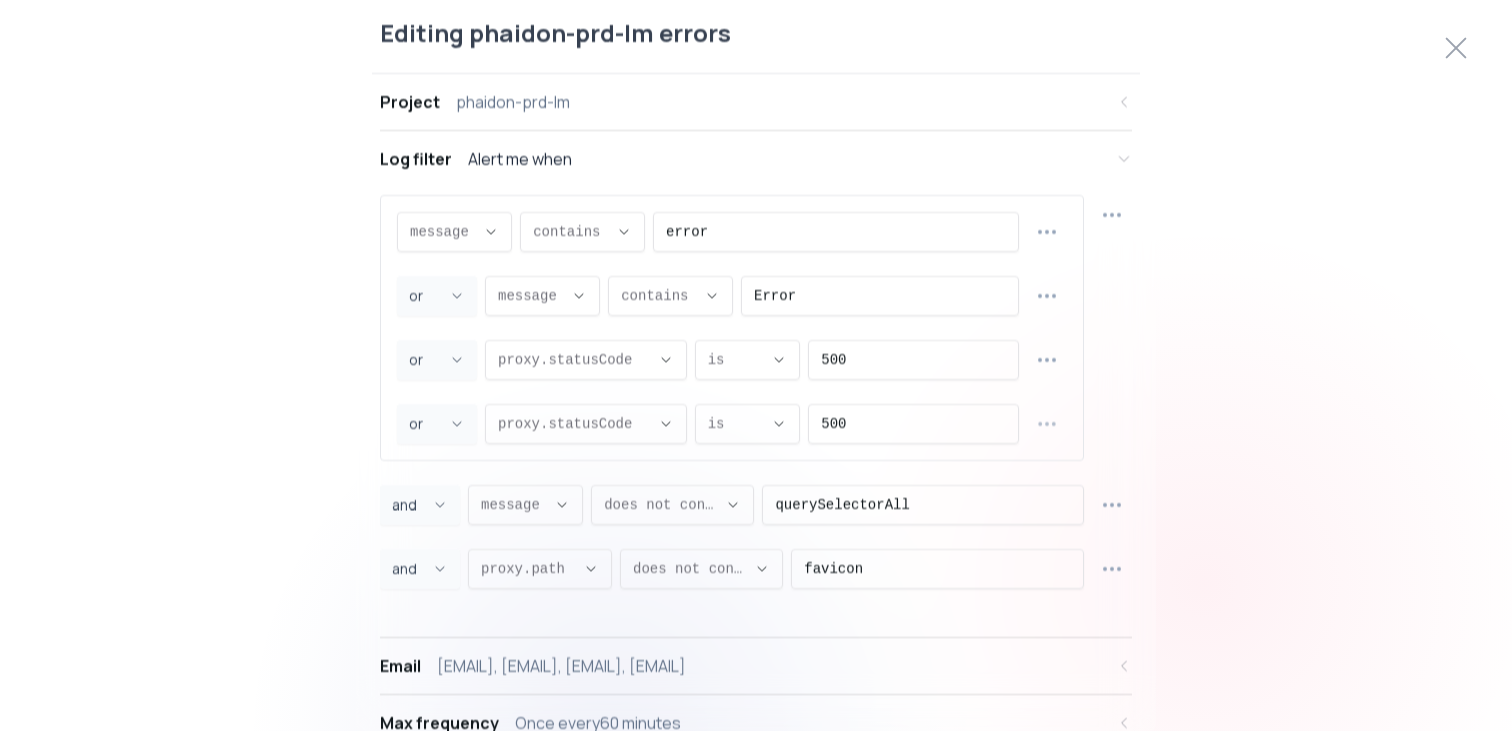 select on "OR" 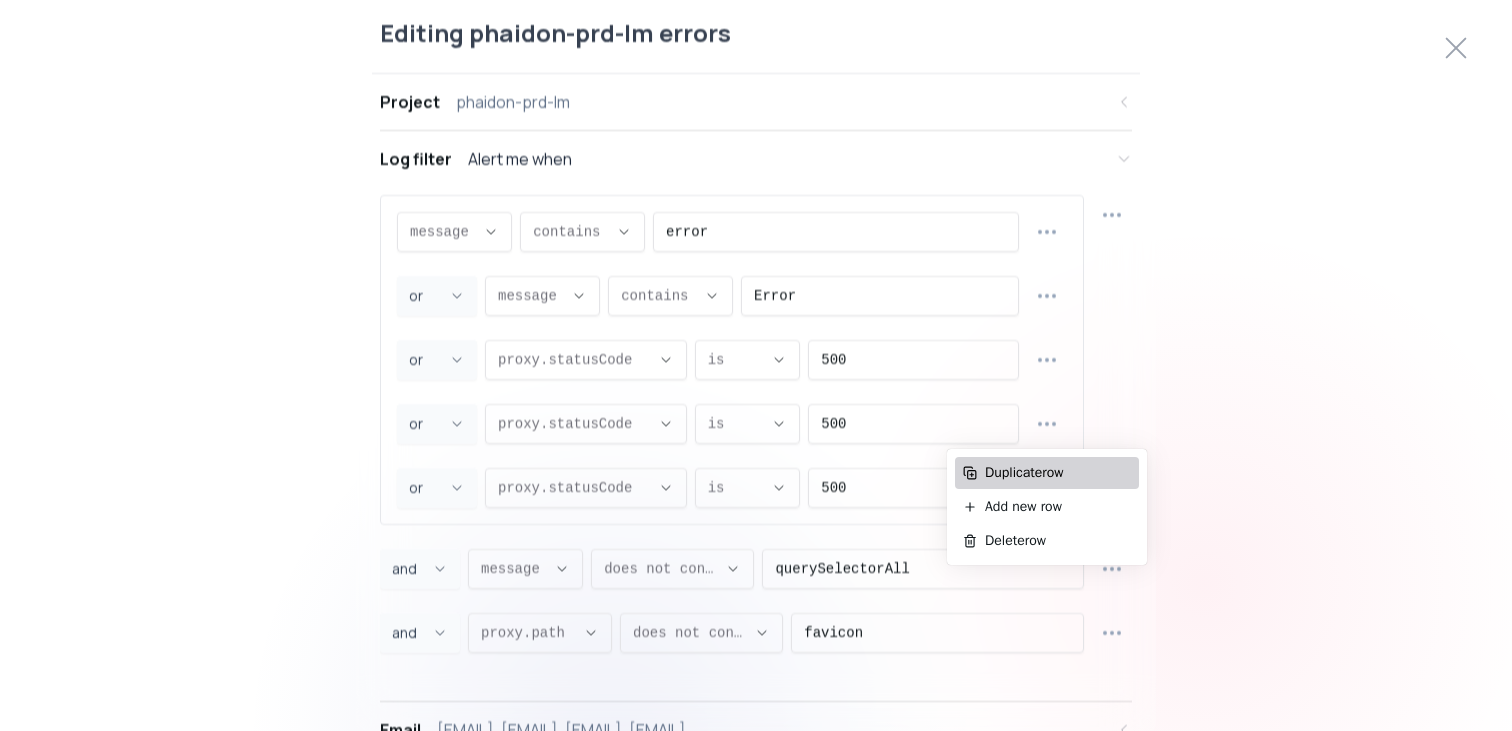 scroll, scrollTop: 19, scrollLeft: 0, axis: vertical 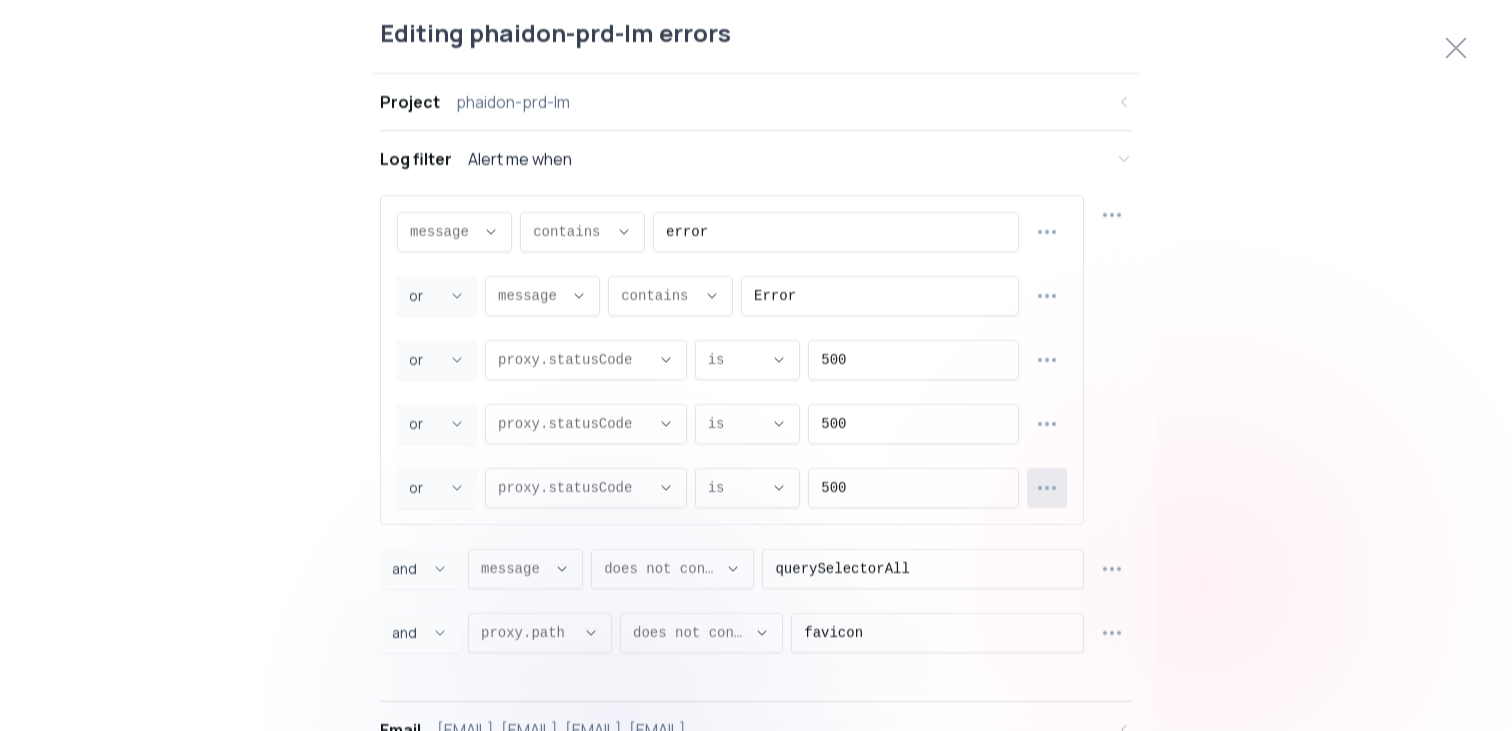 click at bounding box center [1047, 487] 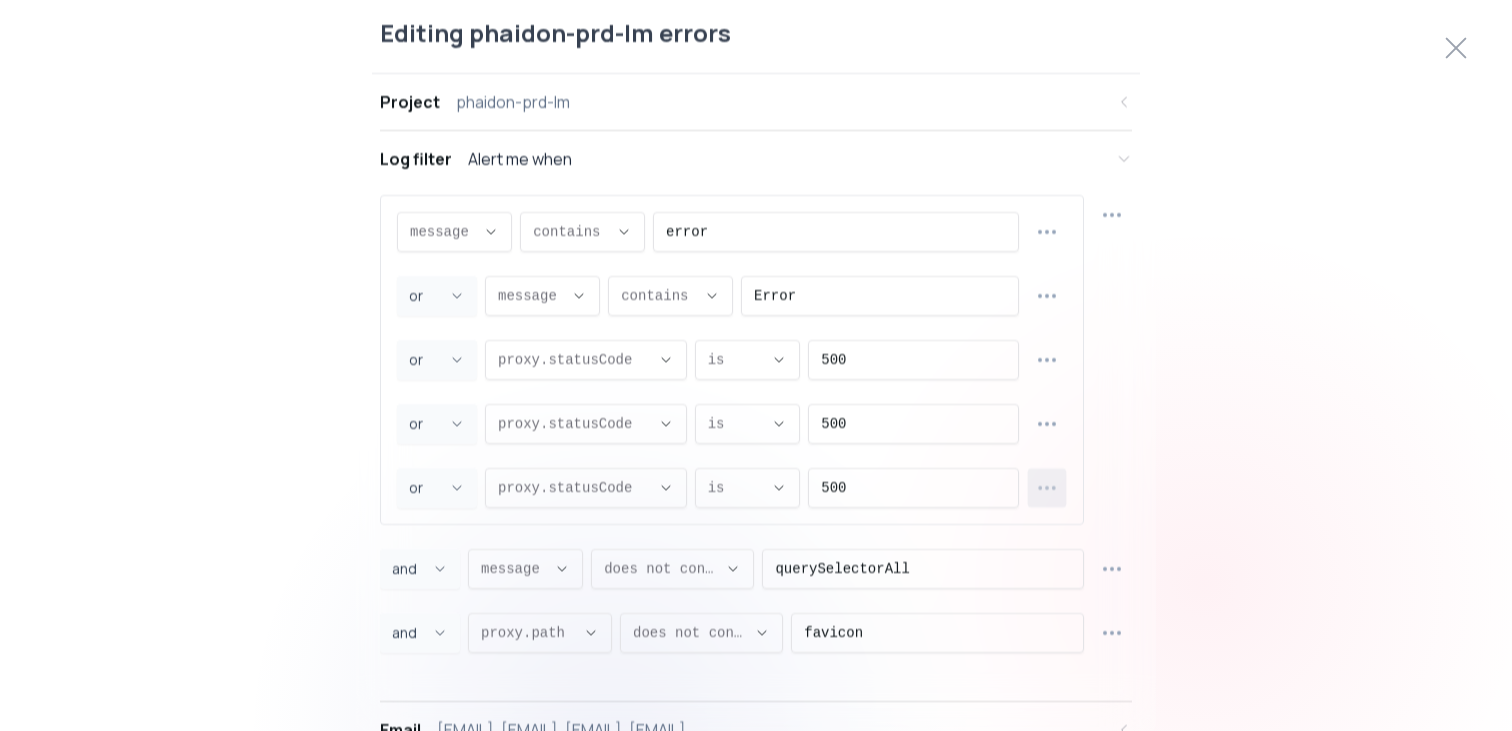 click on "Duplicate  row" at bounding box center [1046, 532] 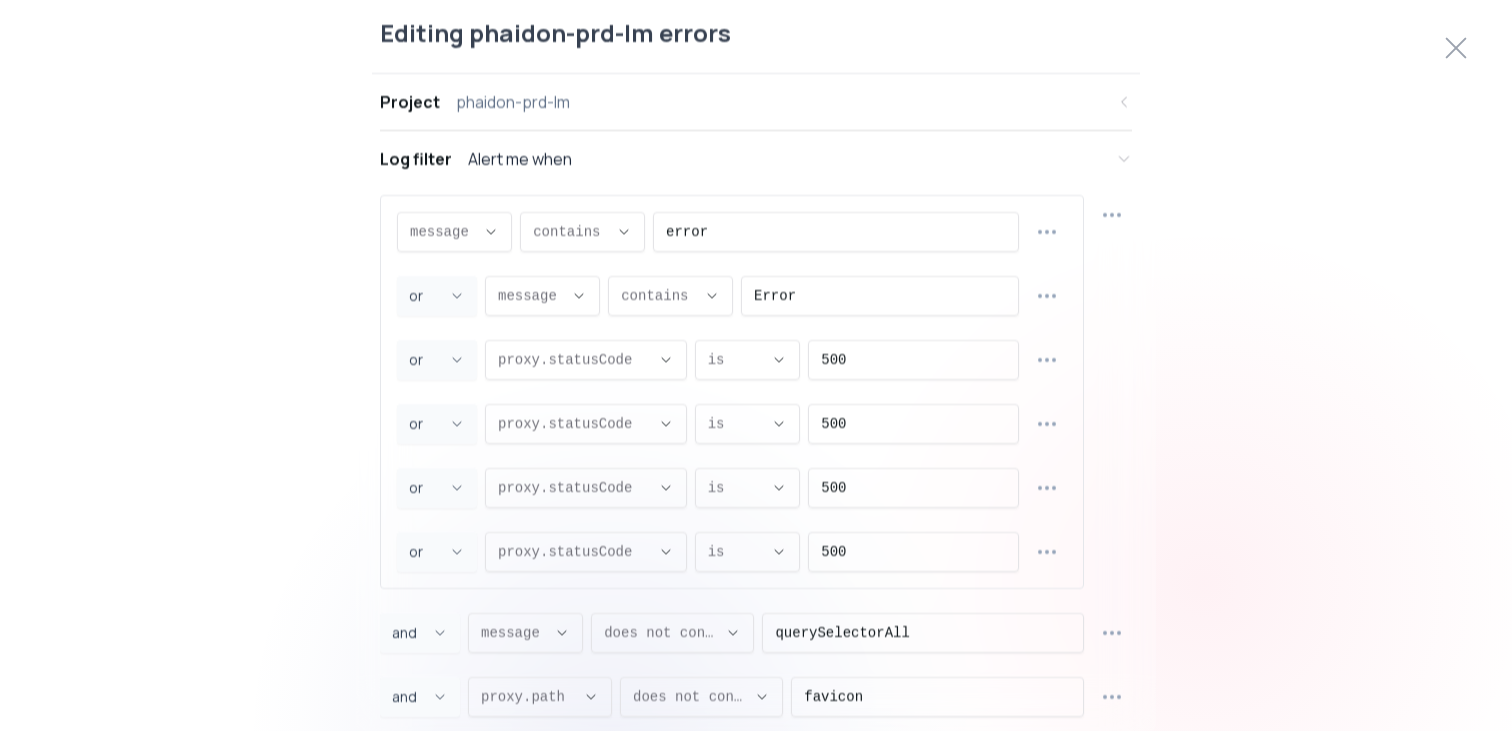 scroll, scrollTop: 19, scrollLeft: 0, axis: vertical 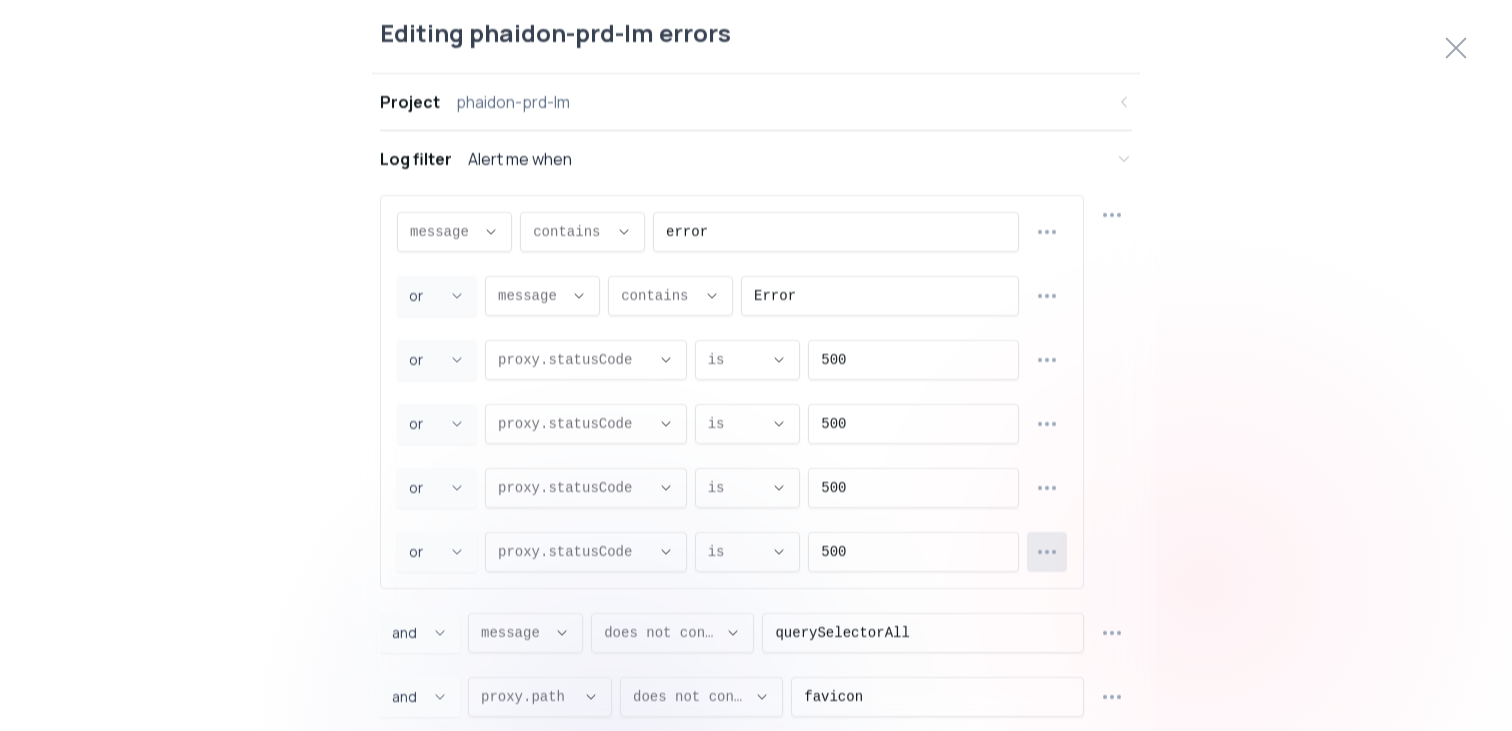 click at bounding box center [1047, 551] 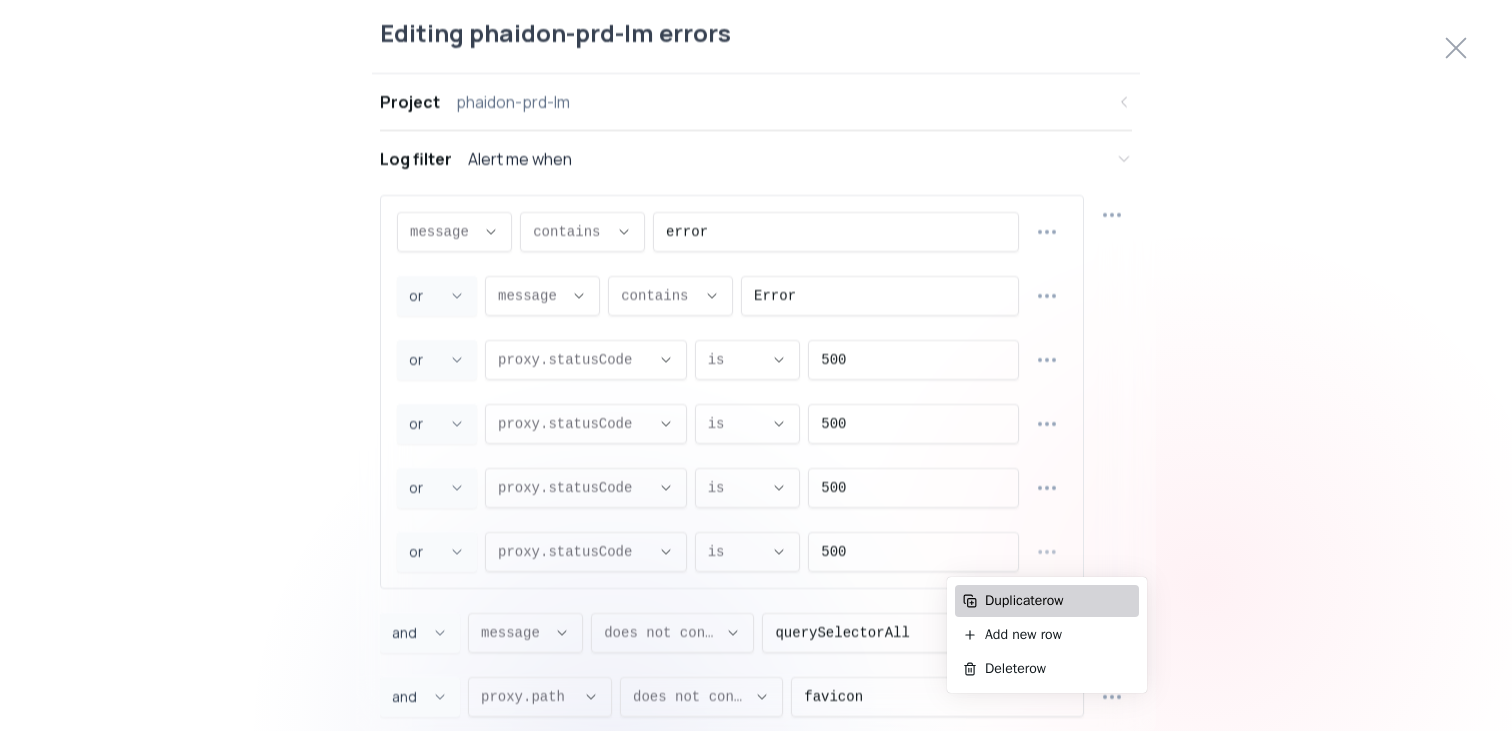 click on "Duplicate  row" at bounding box center [1058, 601] 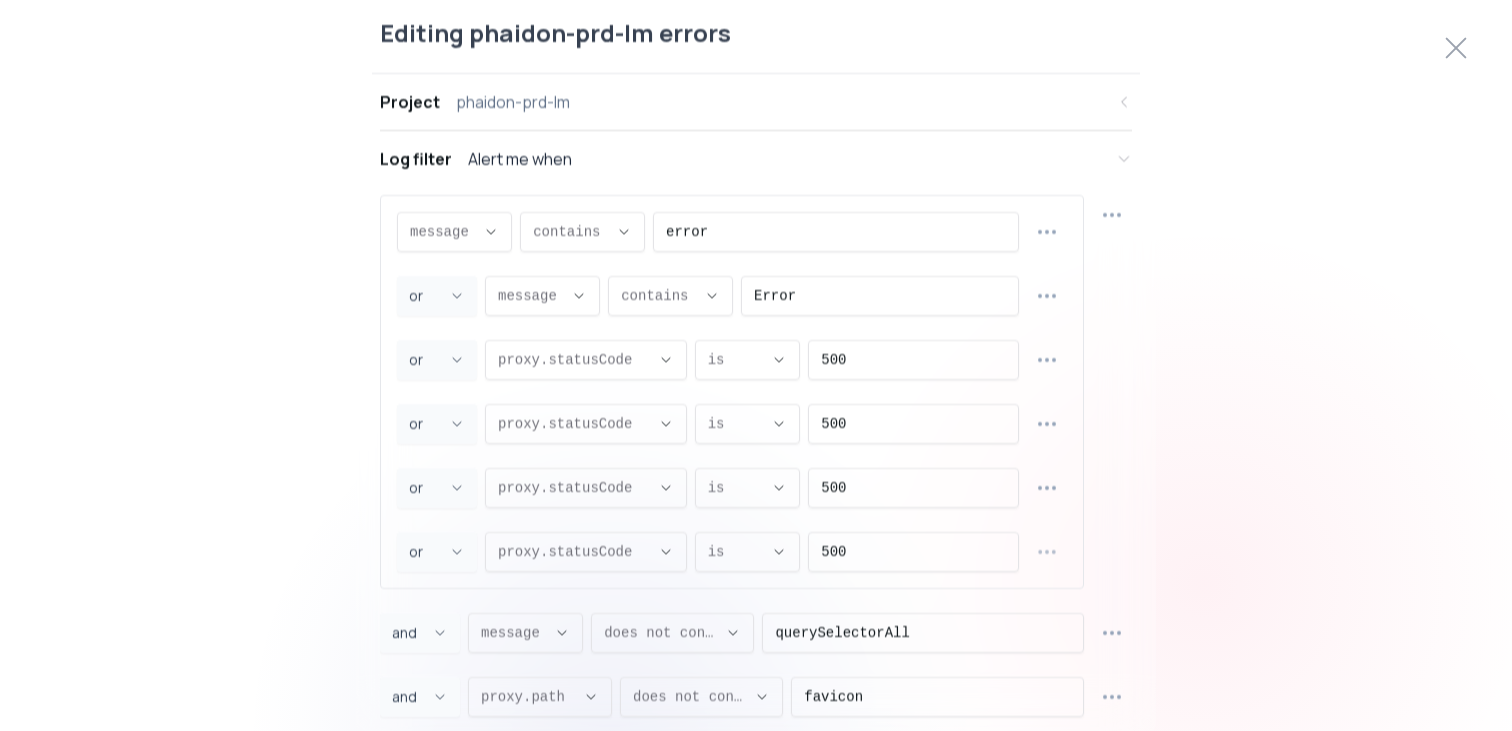 select on "OR" 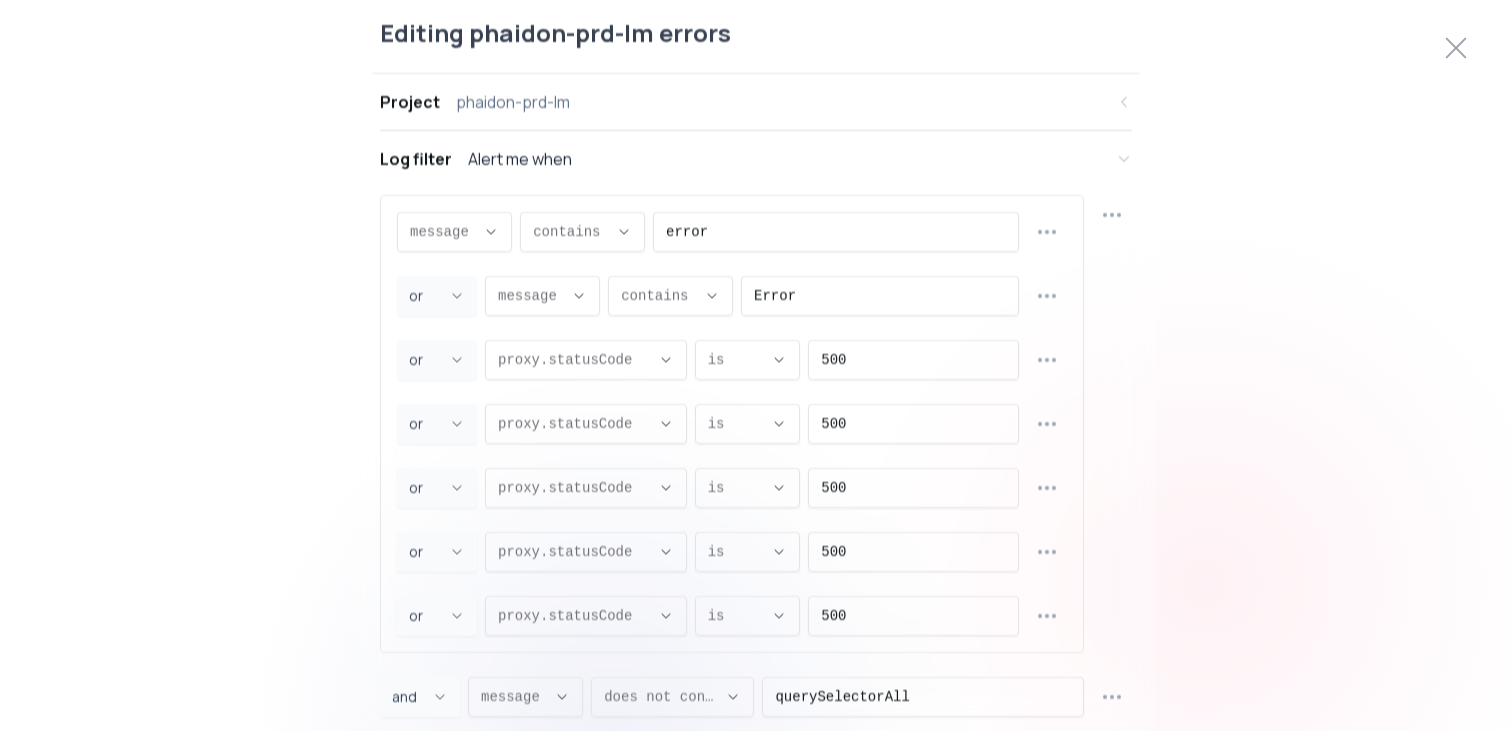 scroll, scrollTop: 19, scrollLeft: 0, axis: vertical 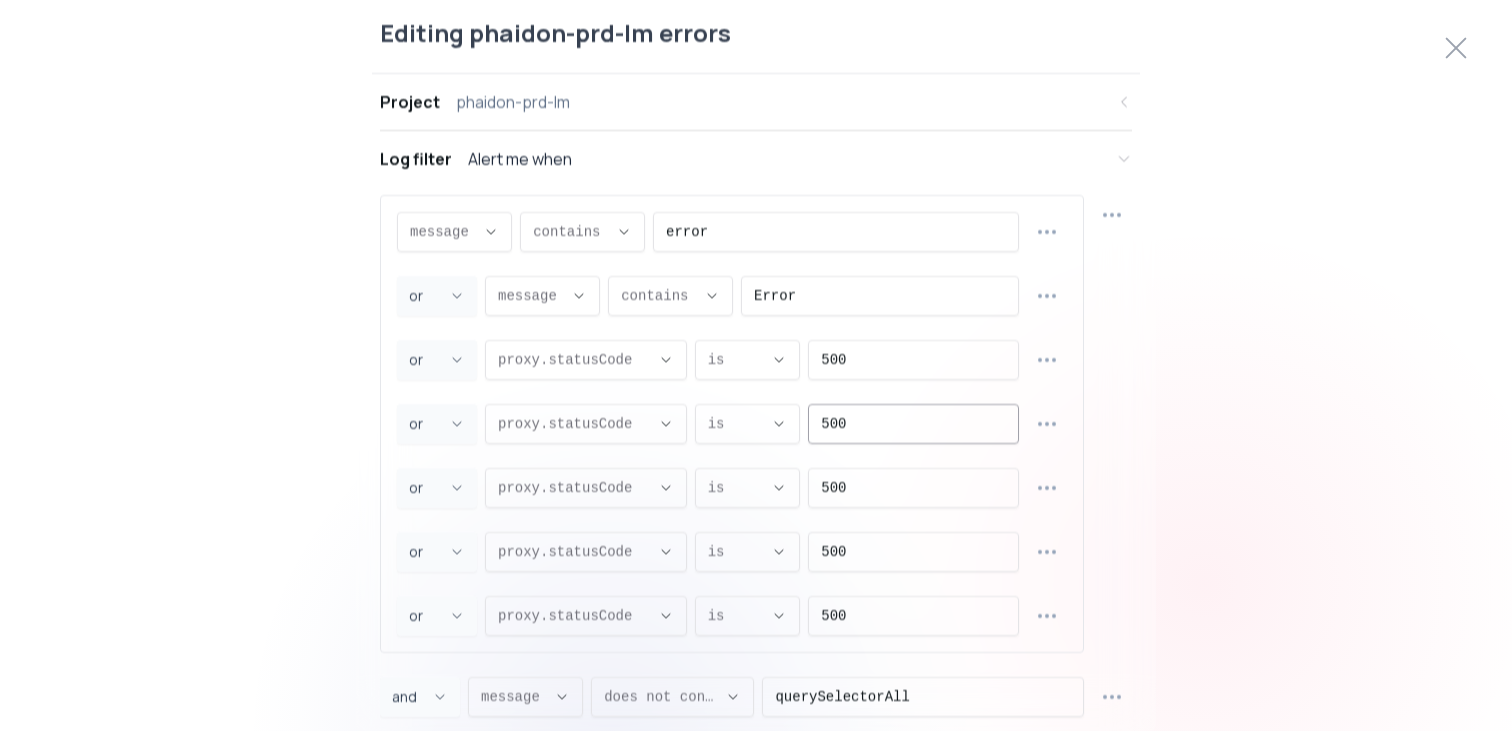 click on "500" at bounding box center (913, 423) 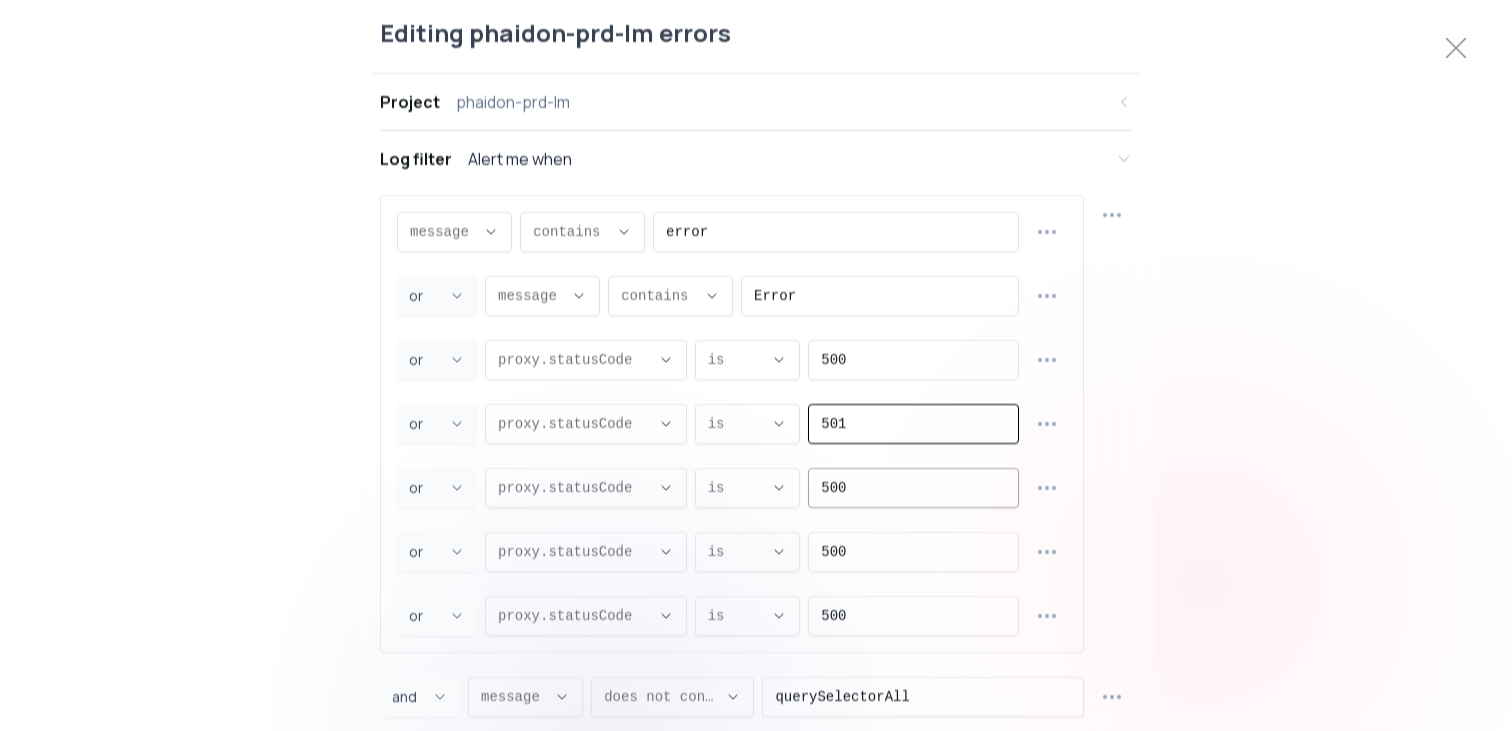 type on "501" 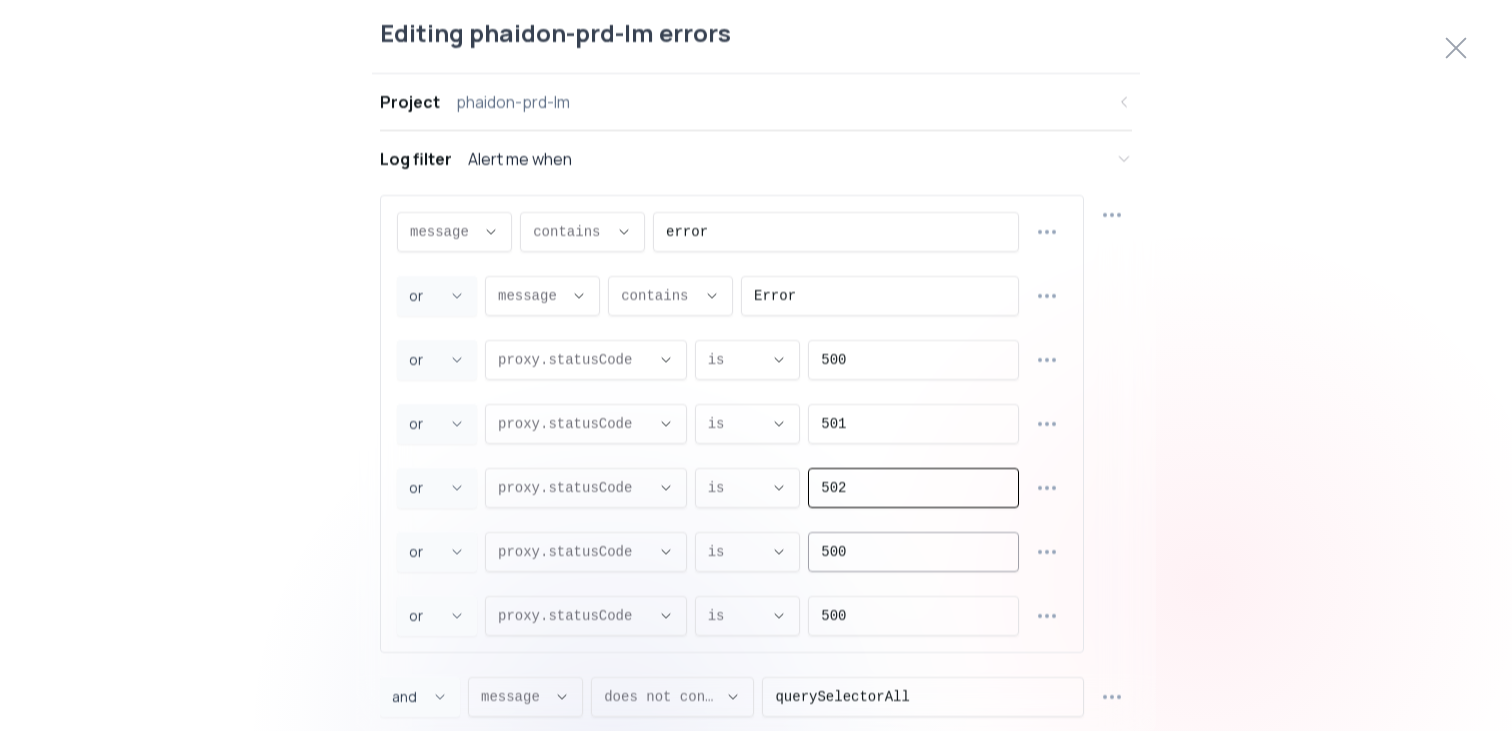 type on "502" 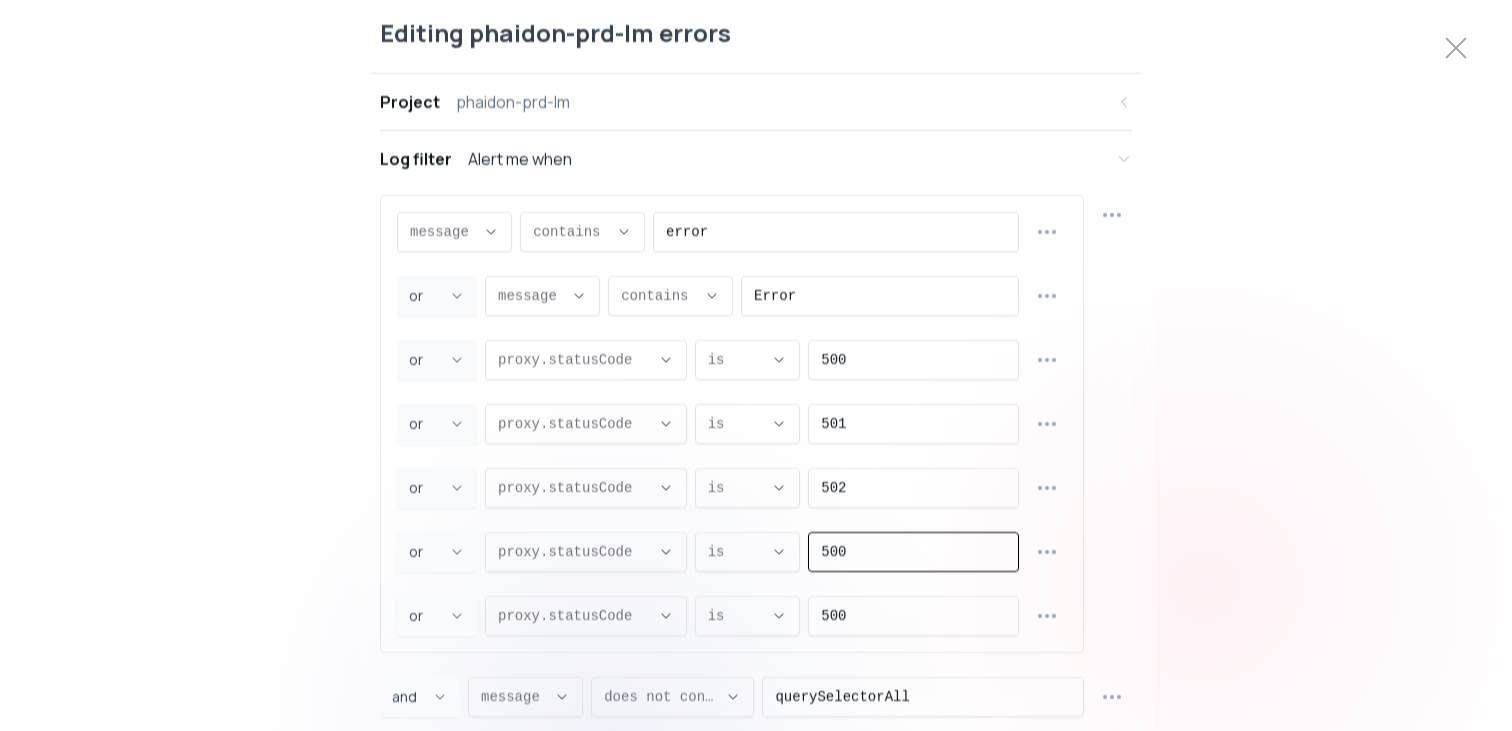 click on "500" at bounding box center (913, 551) 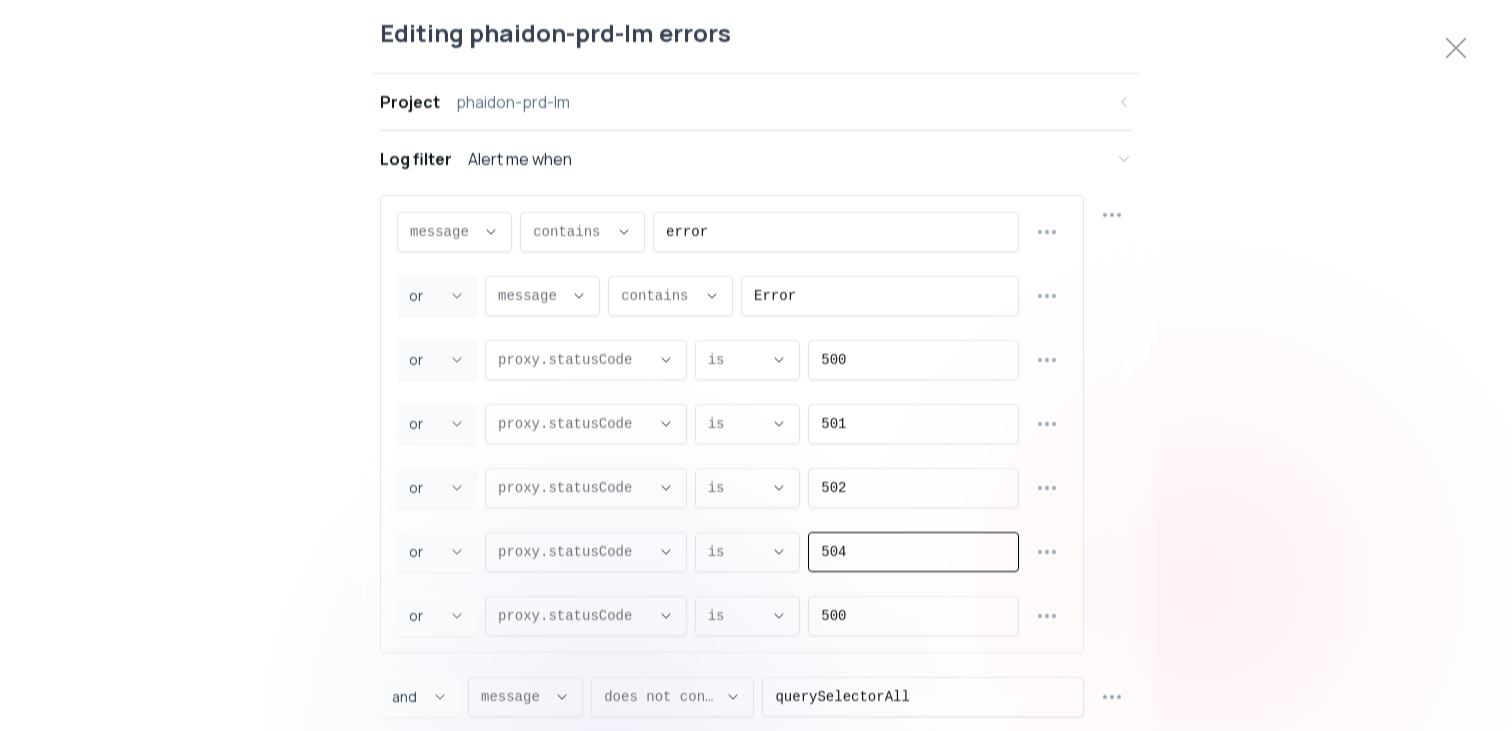 click on "500" at bounding box center [913, 615] 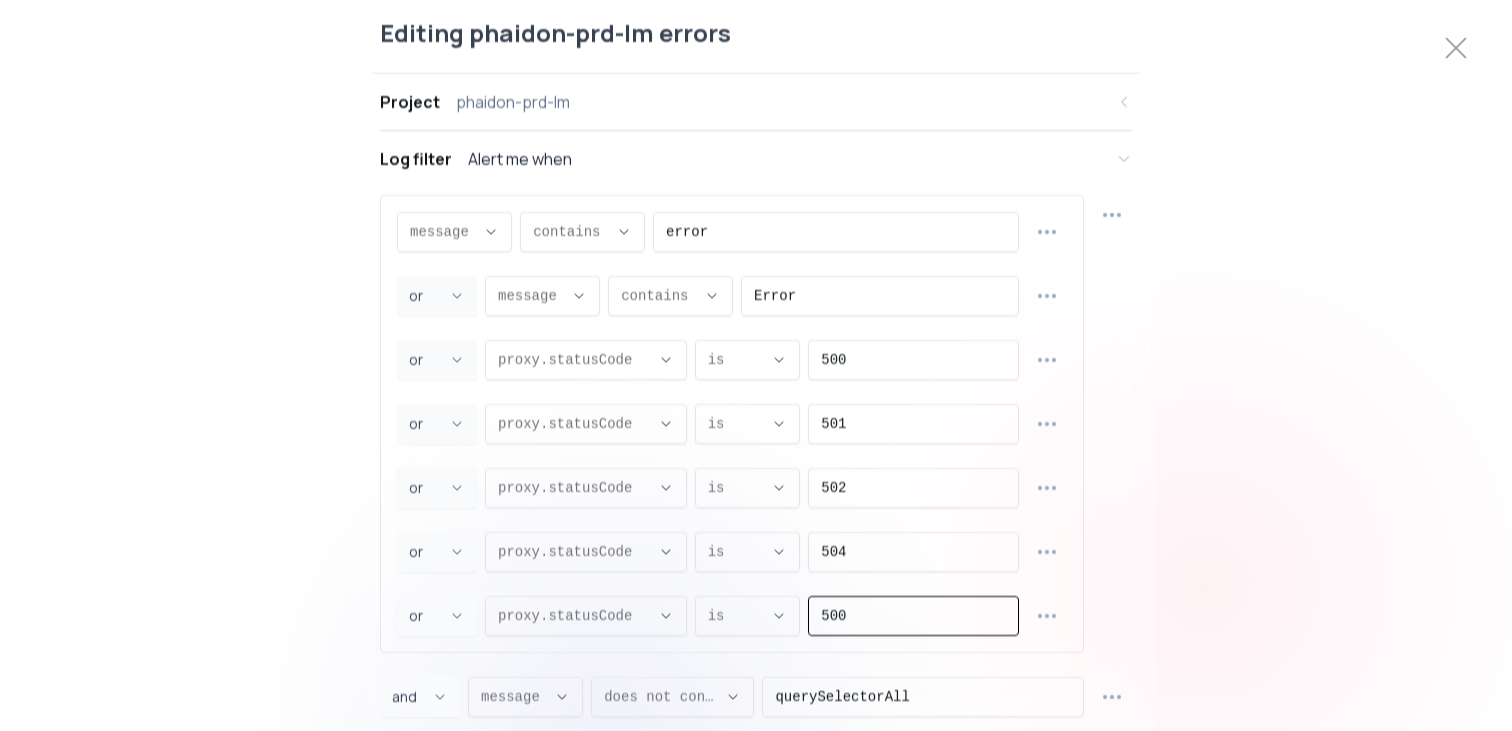 click on "500" at bounding box center [913, 615] 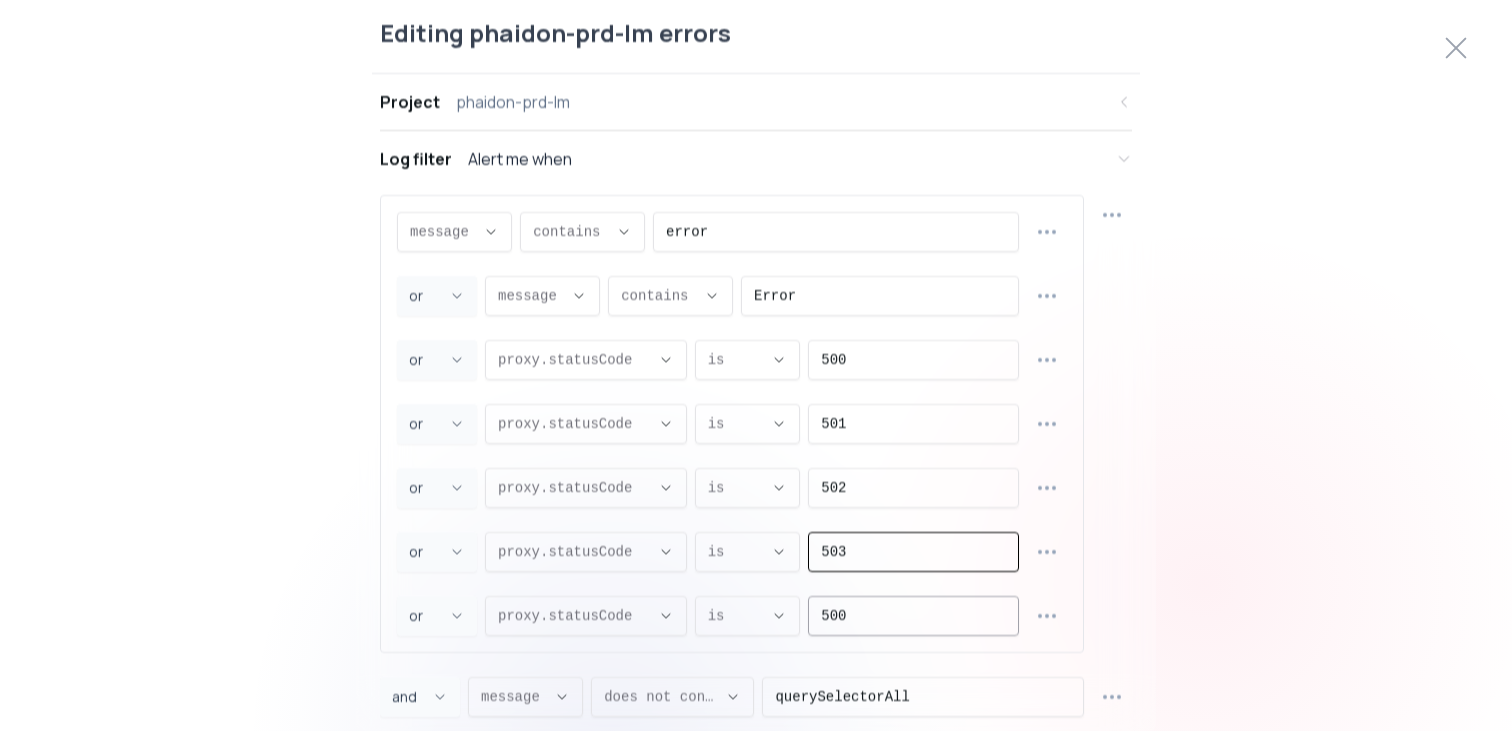 type on "503" 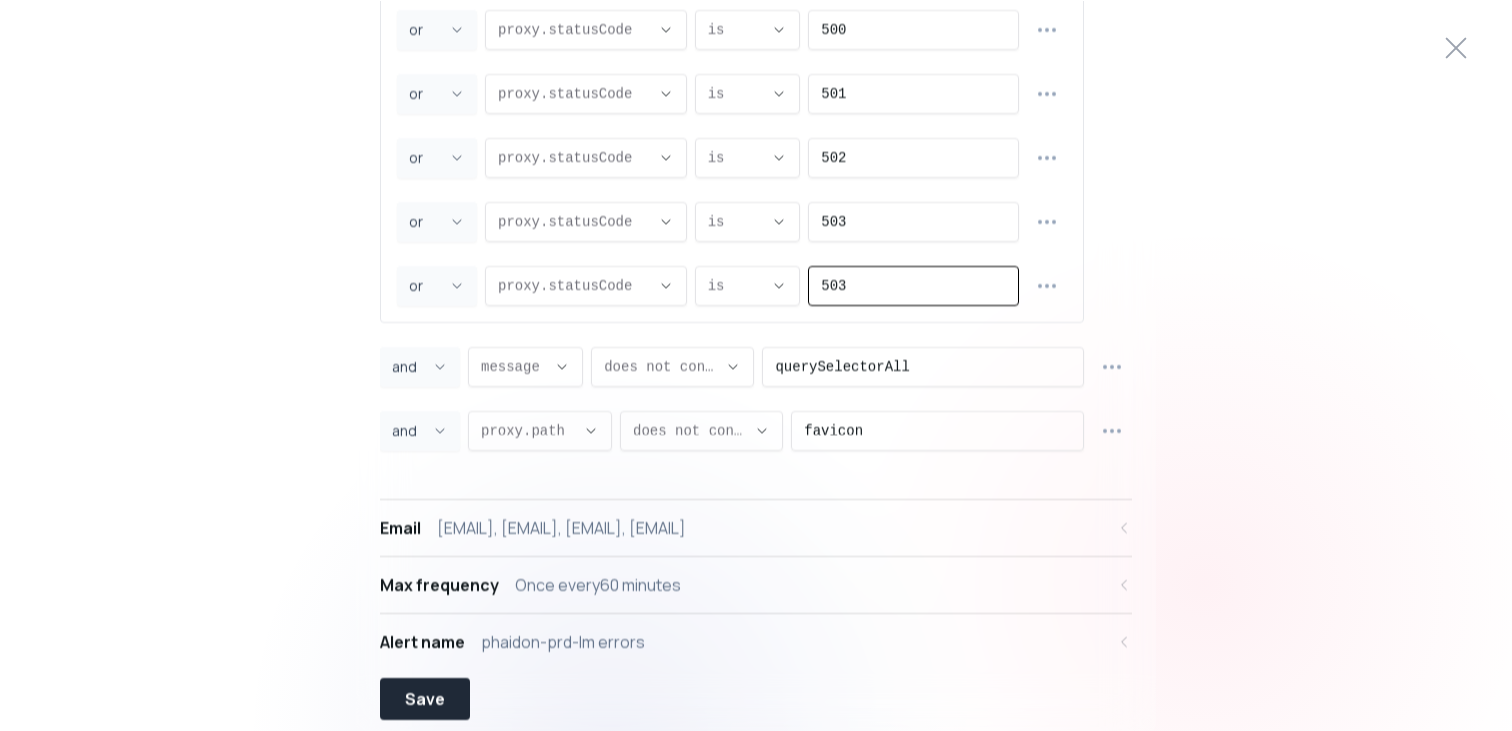 scroll, scrollTop: 378, scrollLeft: 0, axis: vertical 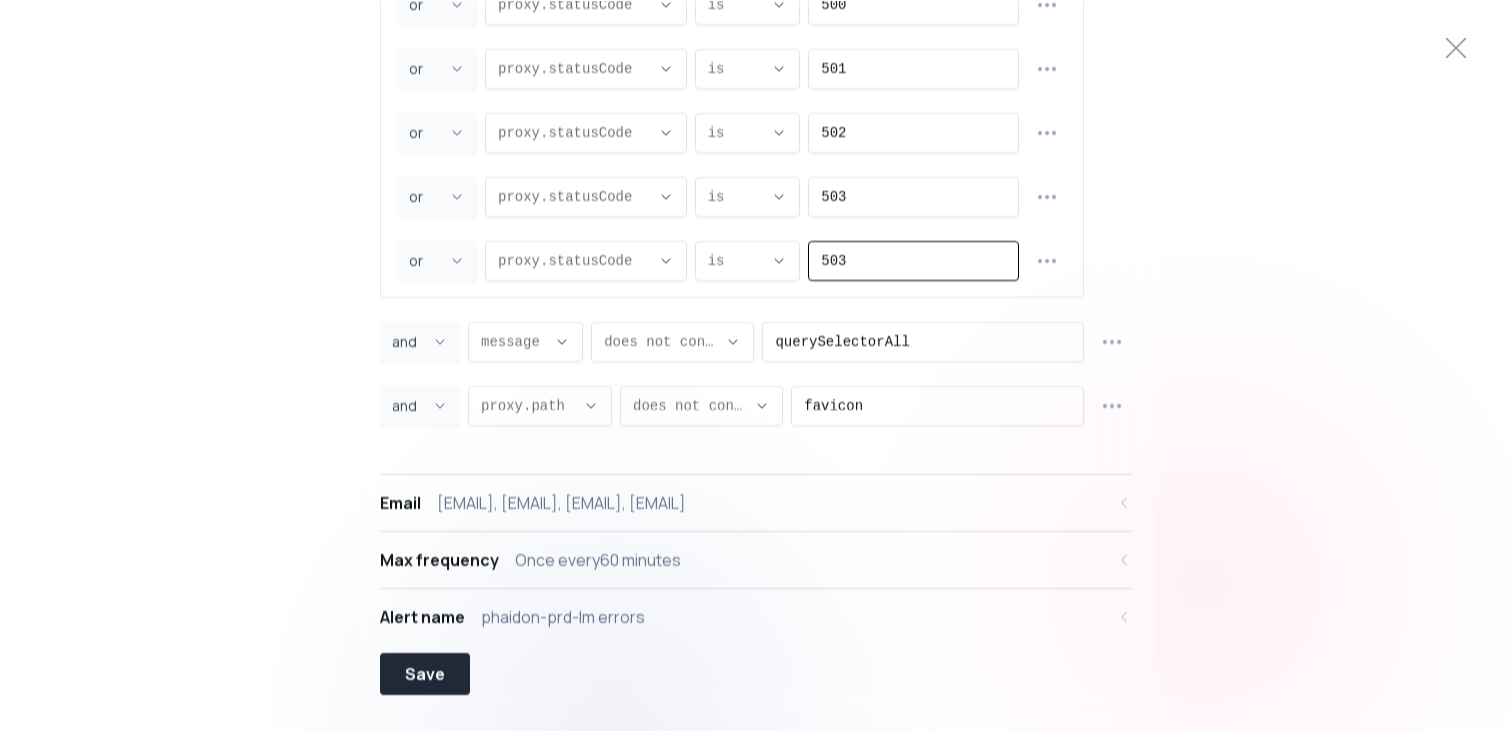 type on "503" 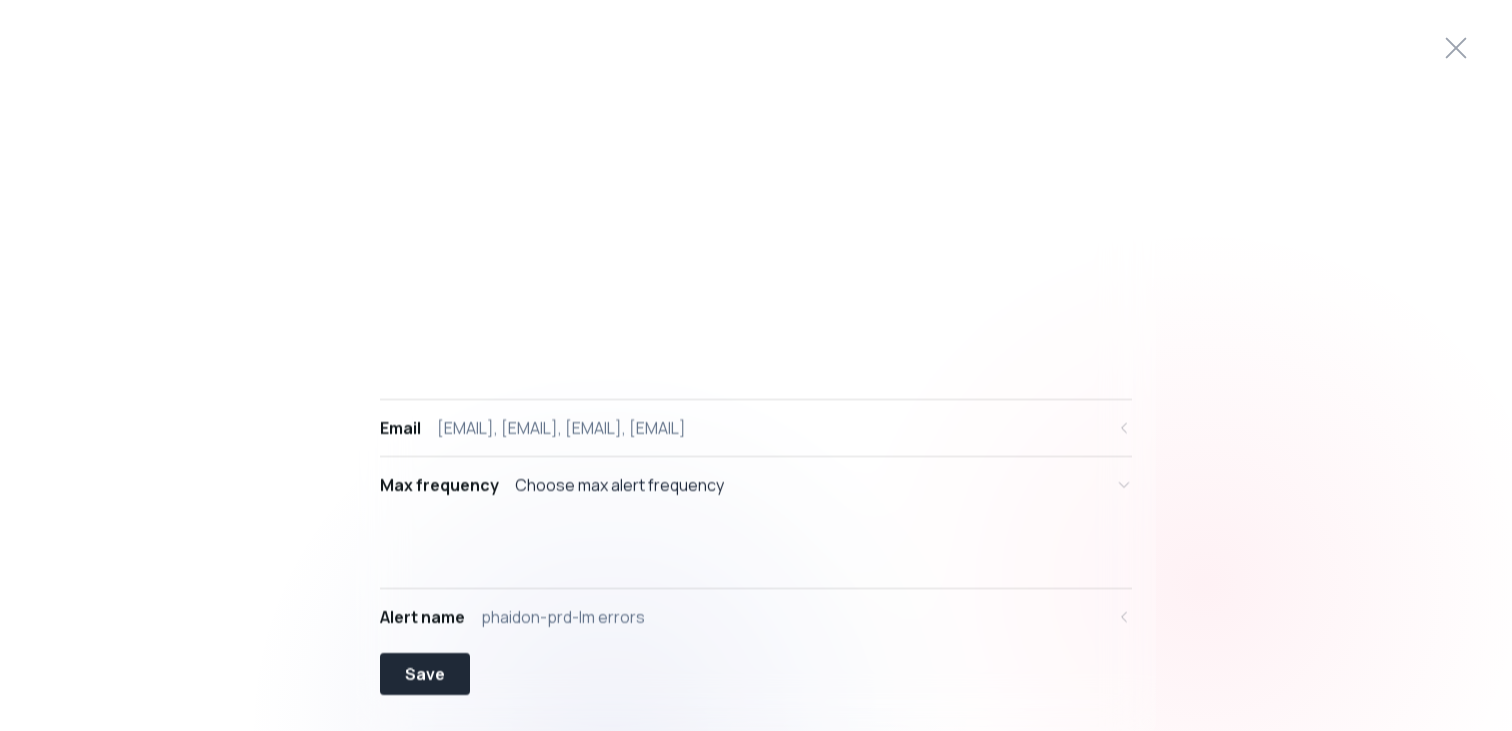 scroll, scrollTop: 0, scrollLeft: 0, axis: both 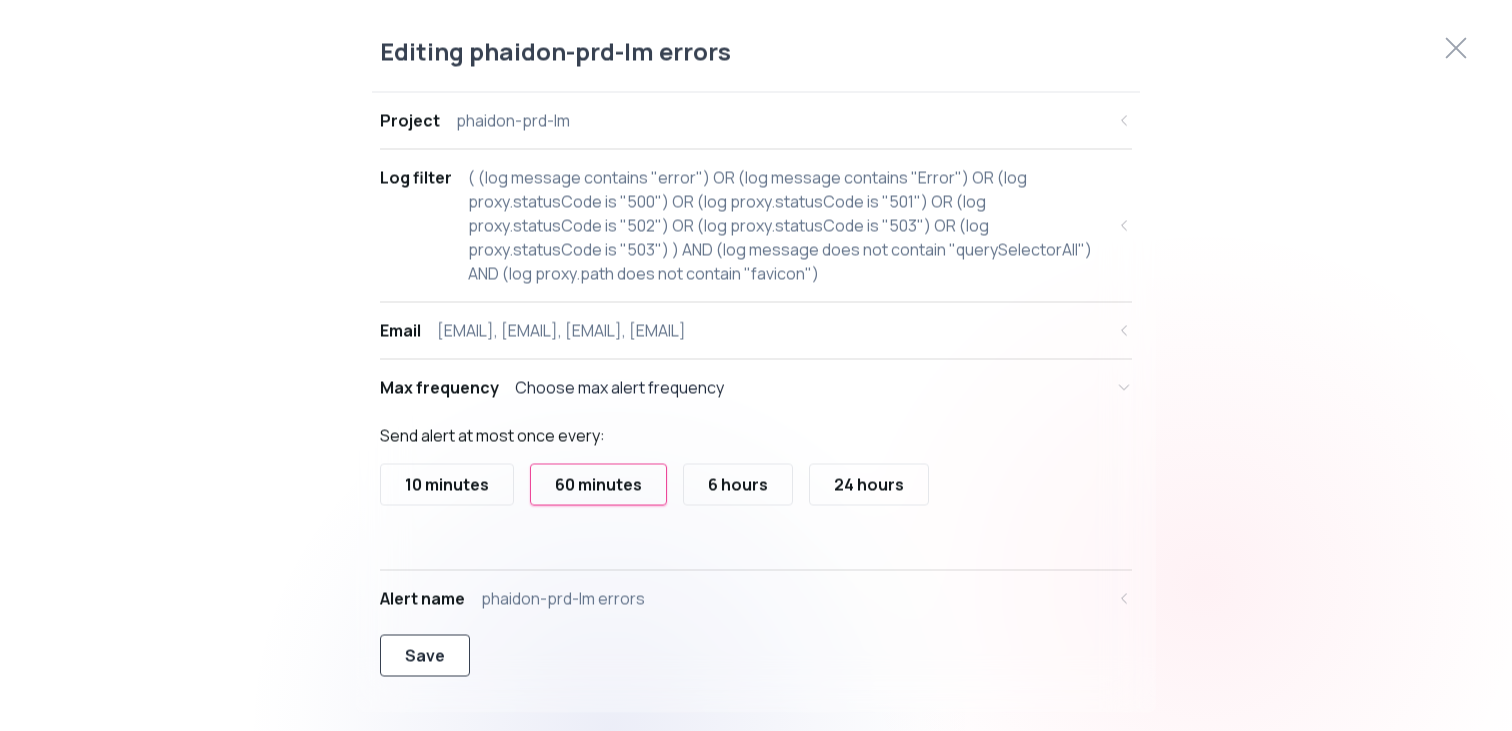 click on "Save" at bounding box center (425, 655) 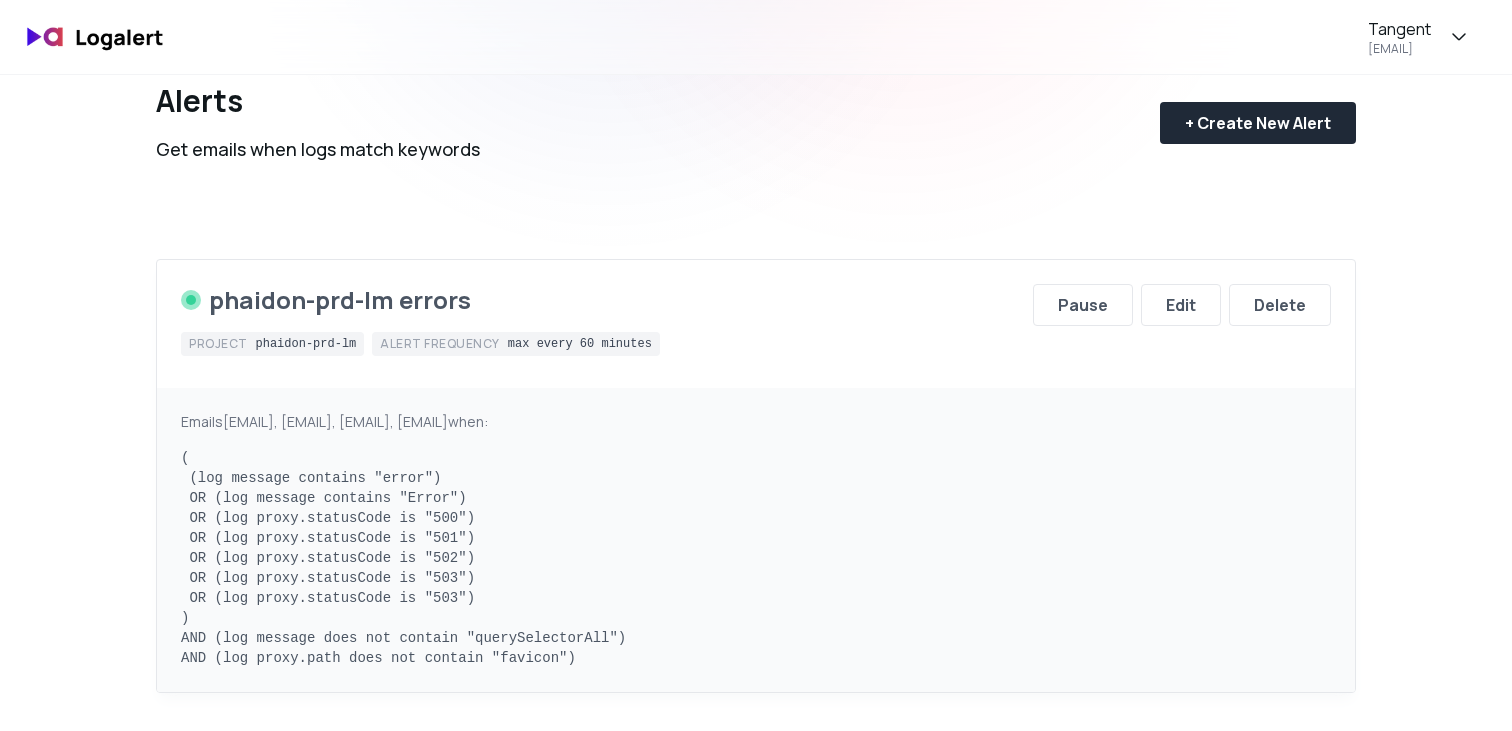 scroll, scrollTop: 121, scrollLeft: 0, axis: vertical 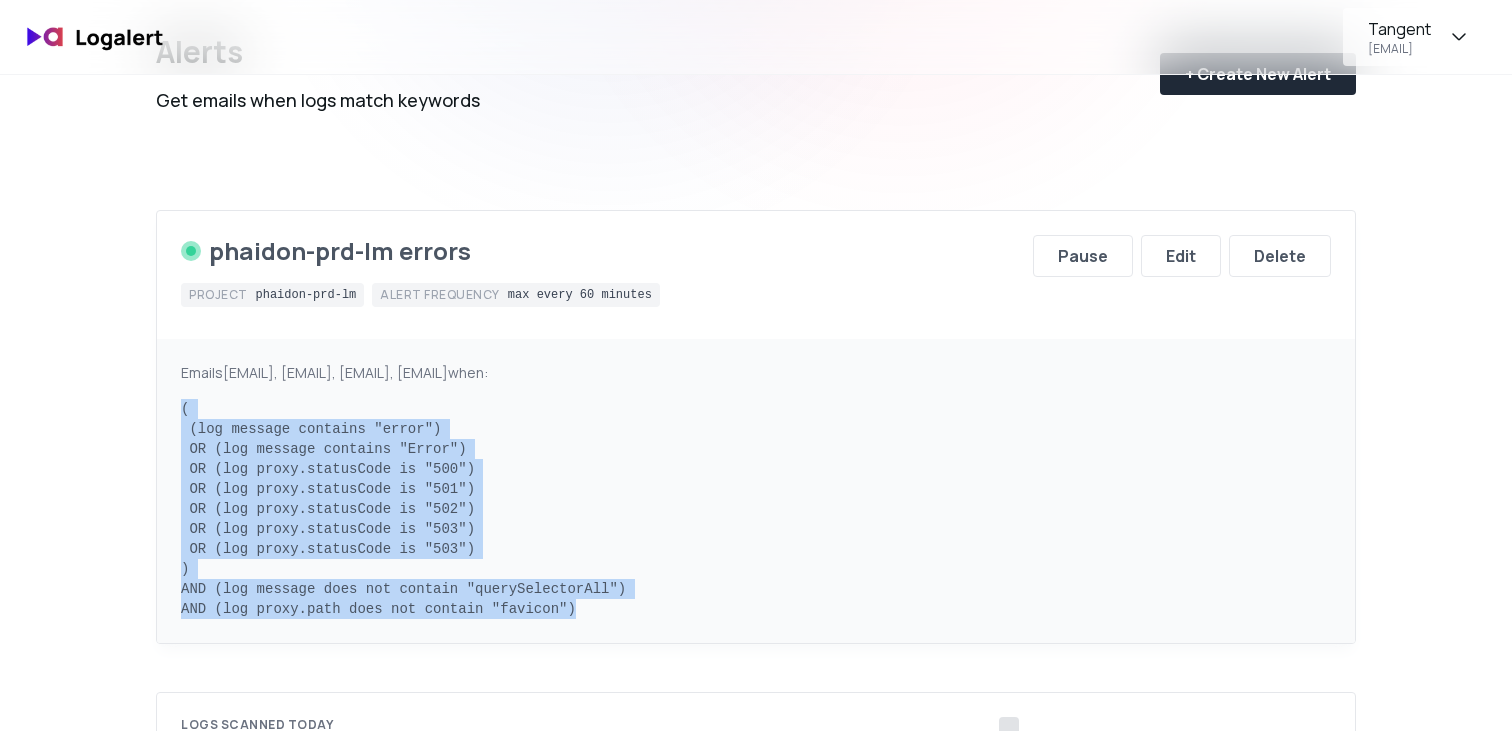 drag, startPoint x: 487, startPoint y: 594, endPoint x: 155, endPoint y: 387, distance: 391.24545 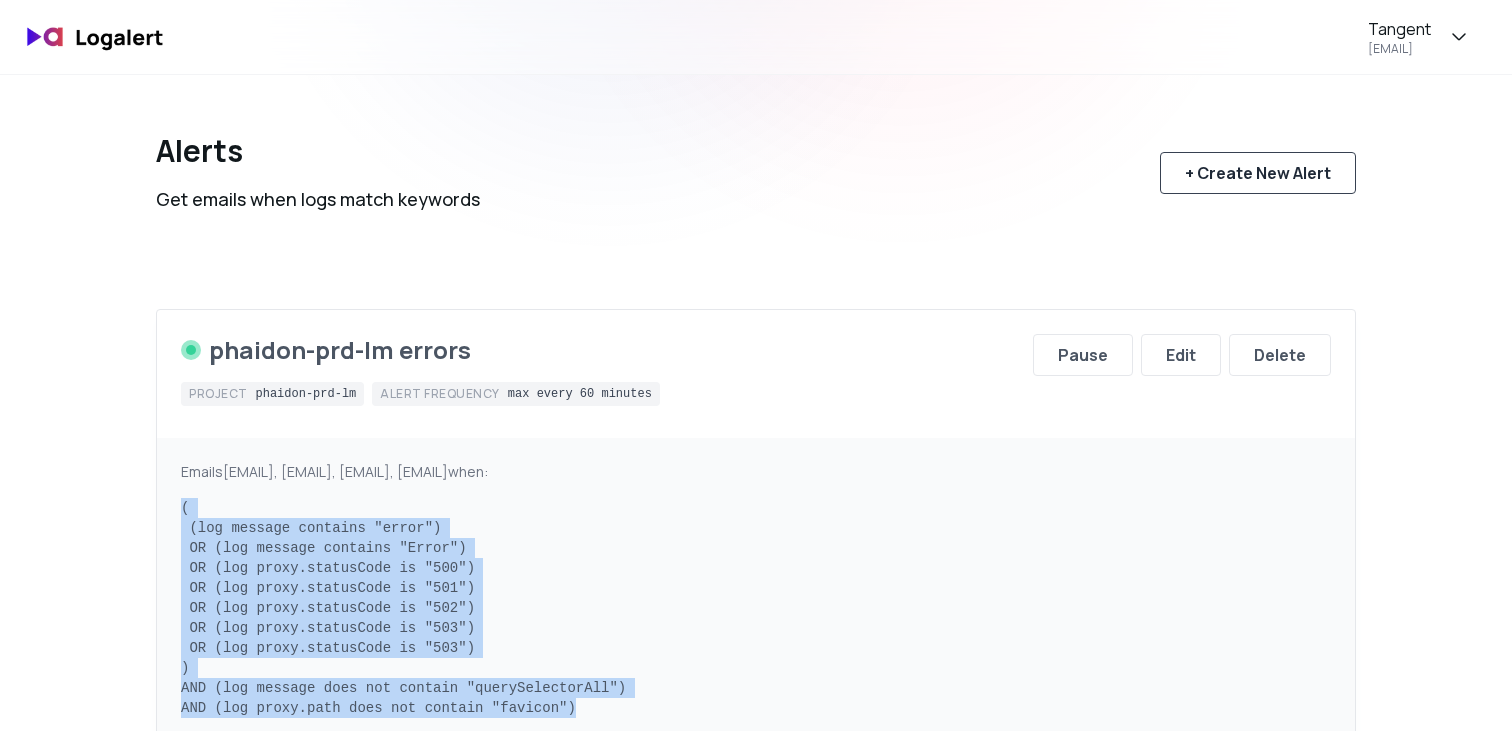 scroll, scrollTop: 0, scrollLeft: 0, axis: both 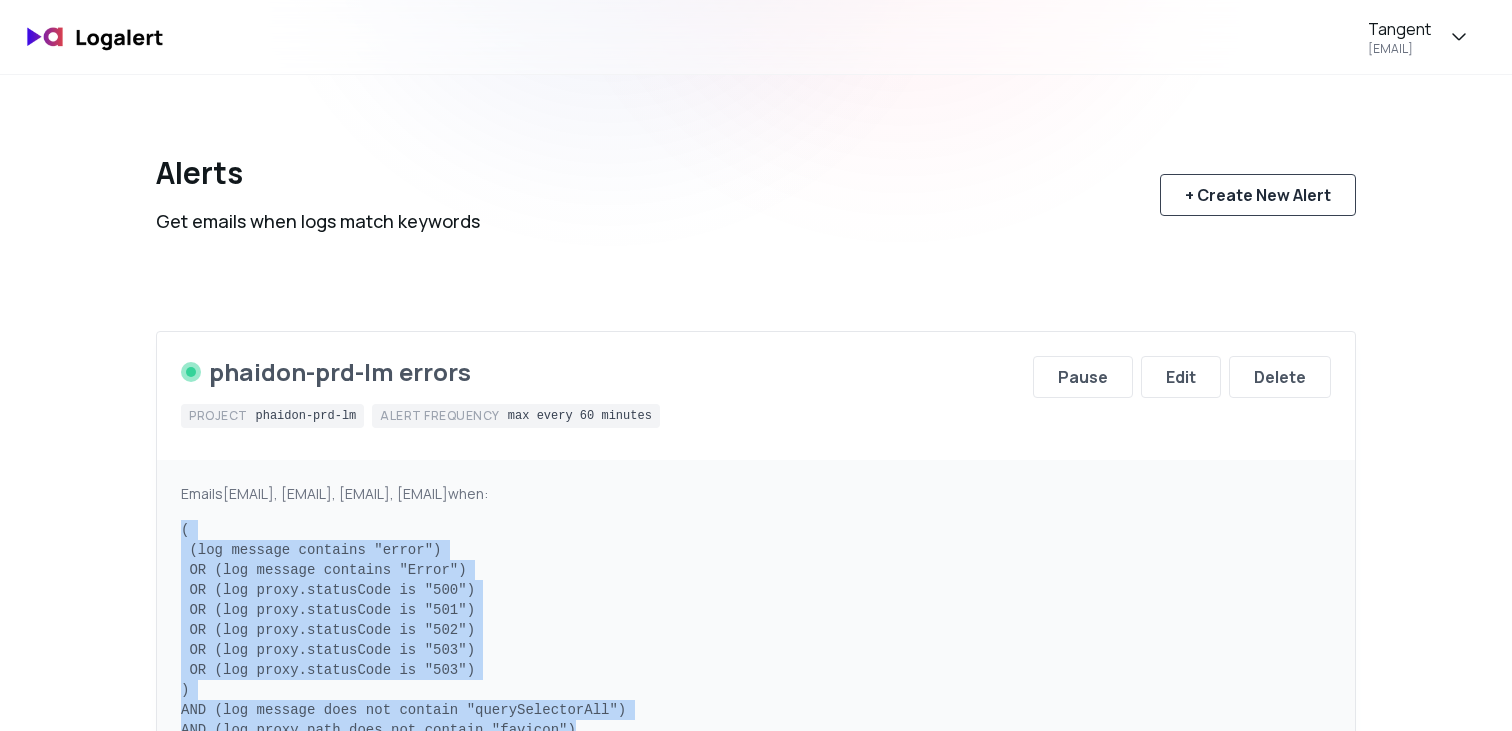 click on "+ Create New Alert" at bounding box center [1258, 195] 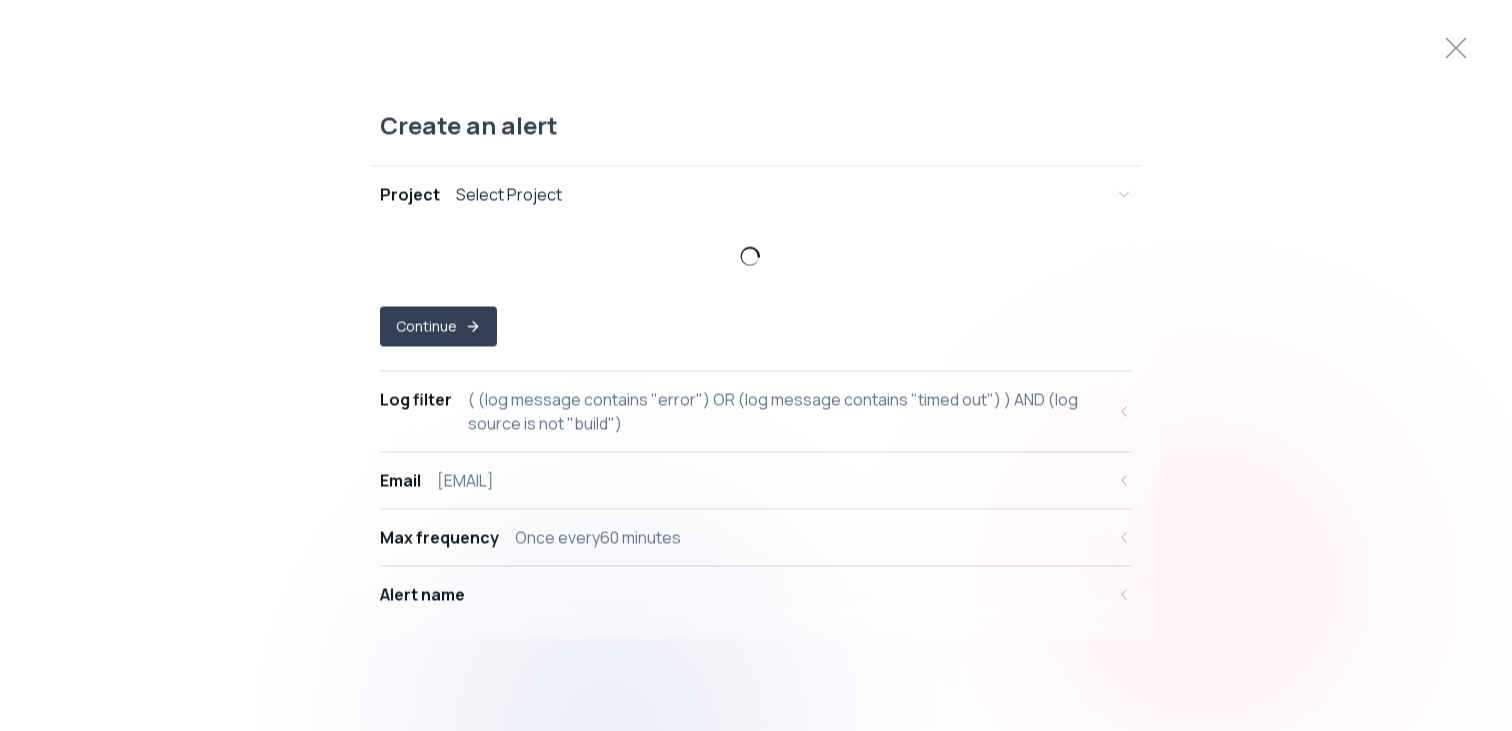 select on "prj_TExDJLKAXnXIT5k6Y8qiQ4x0eOd9" 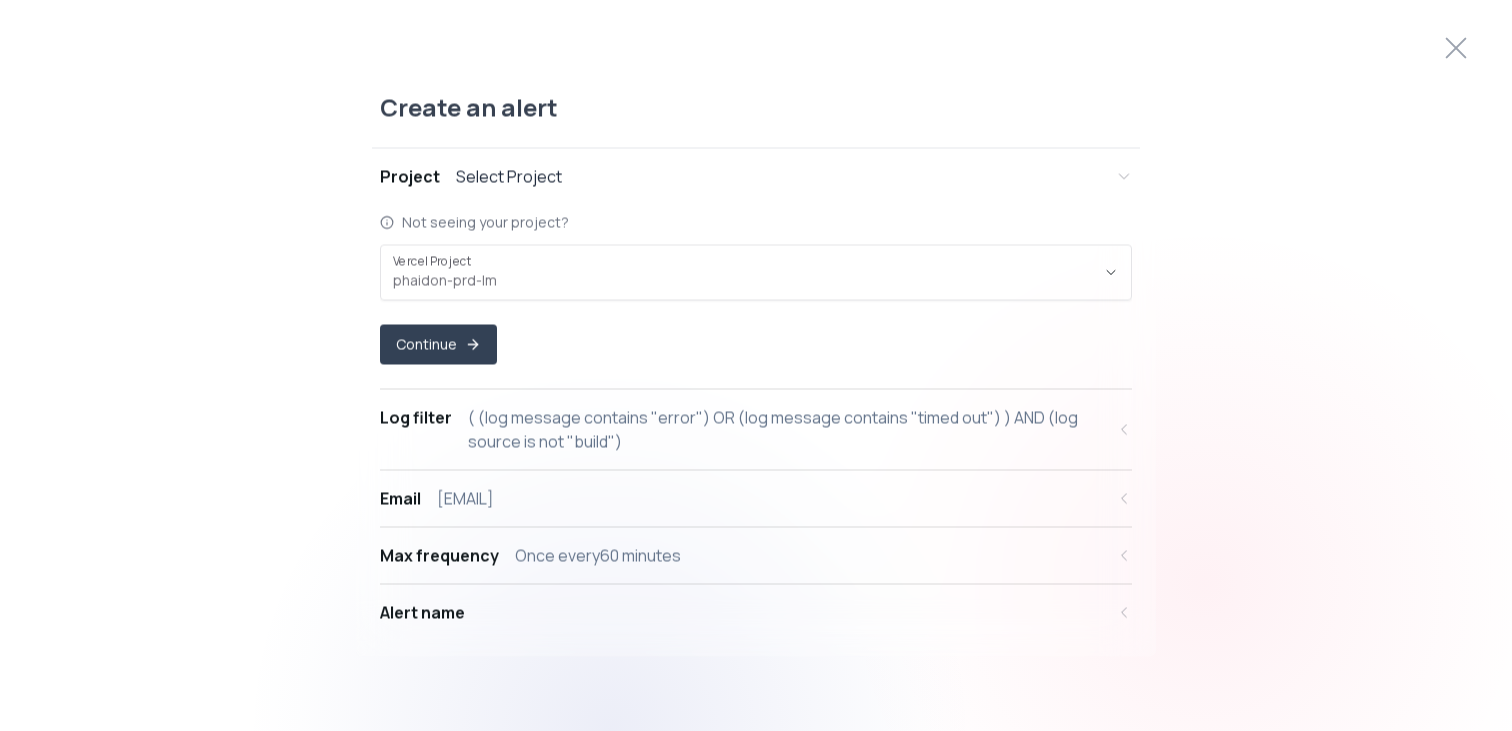 click on "(
(log message contains "error")
OR (log message contains "timed out")
)
AND (log source is not "build")" at bounding box center [786, 429] 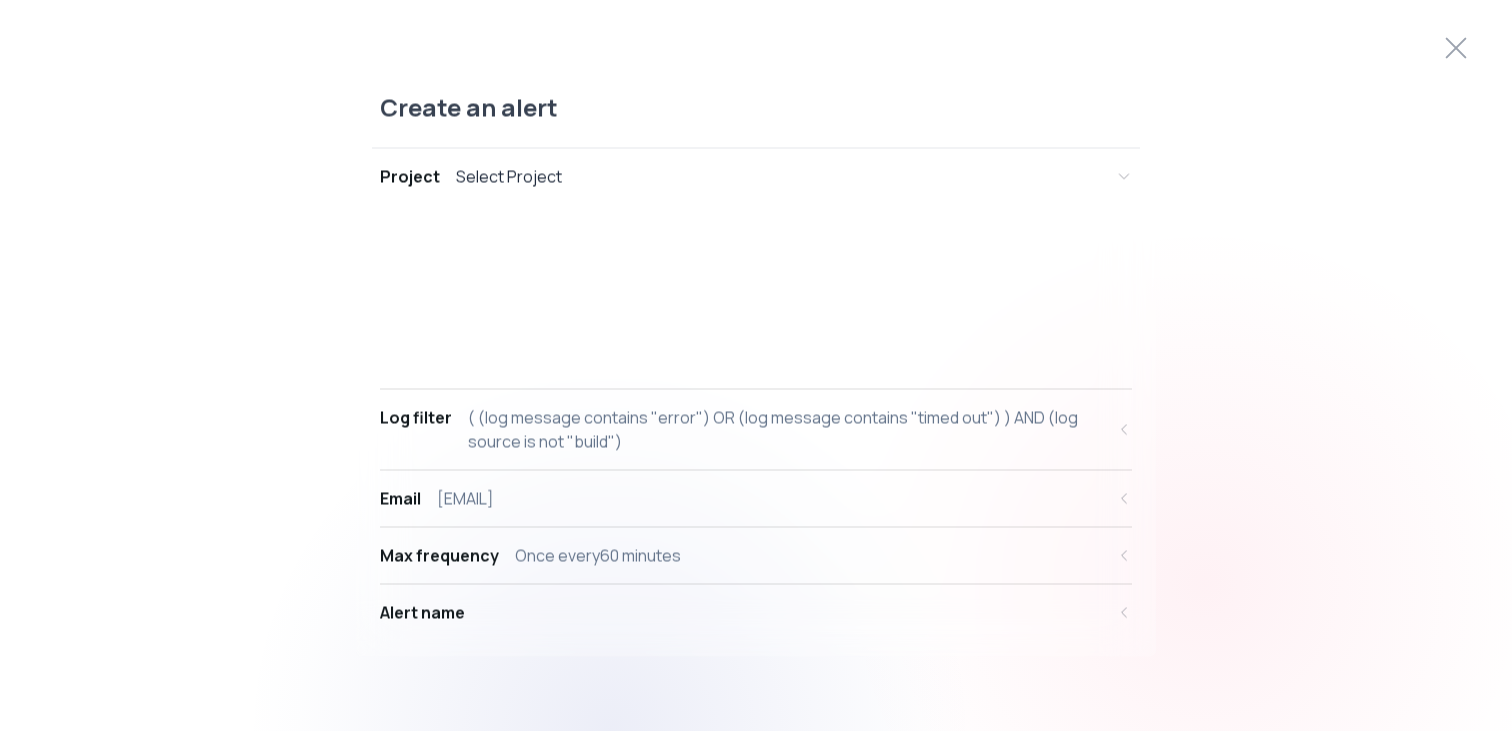 select on "message" 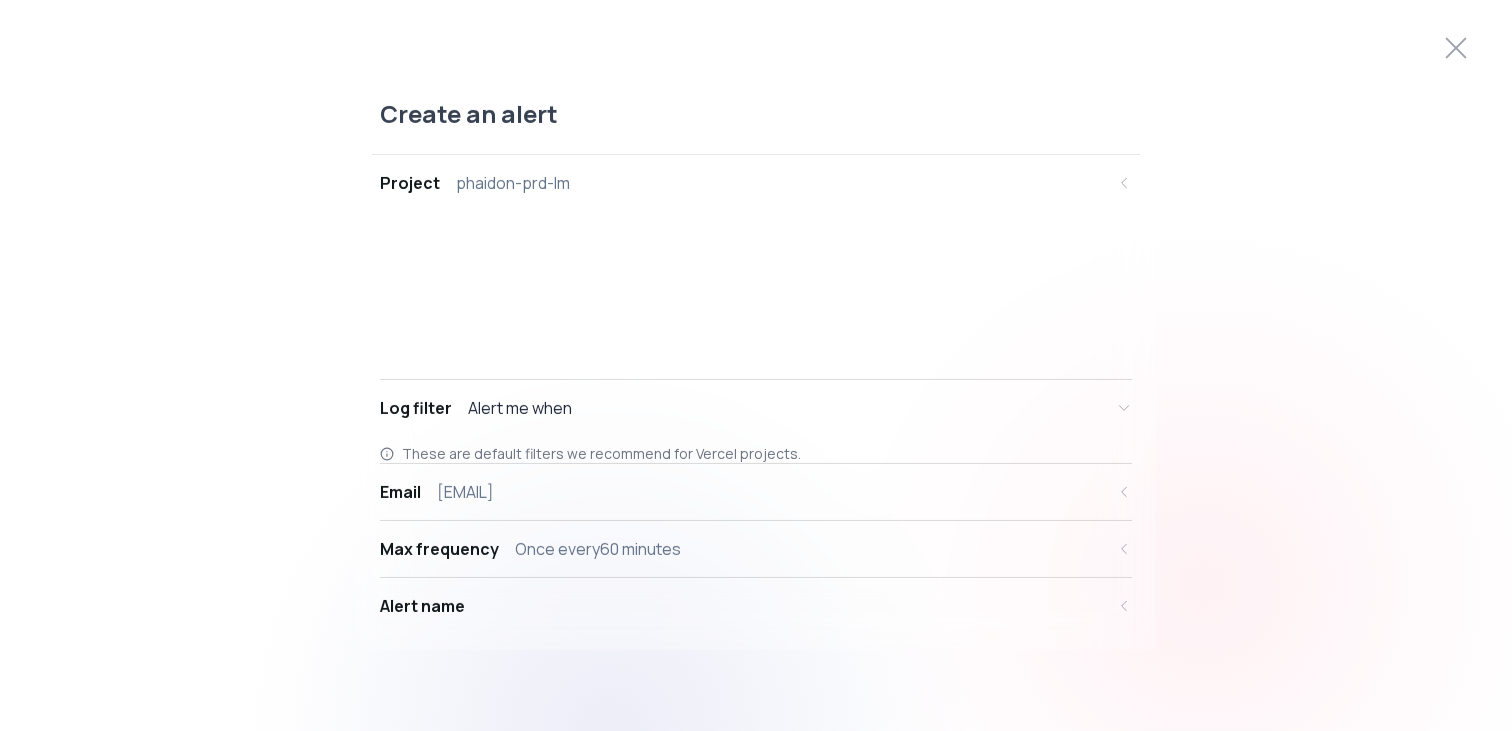 scroll, scrollTop: 19, scrollLeft: 0, axis: vertical 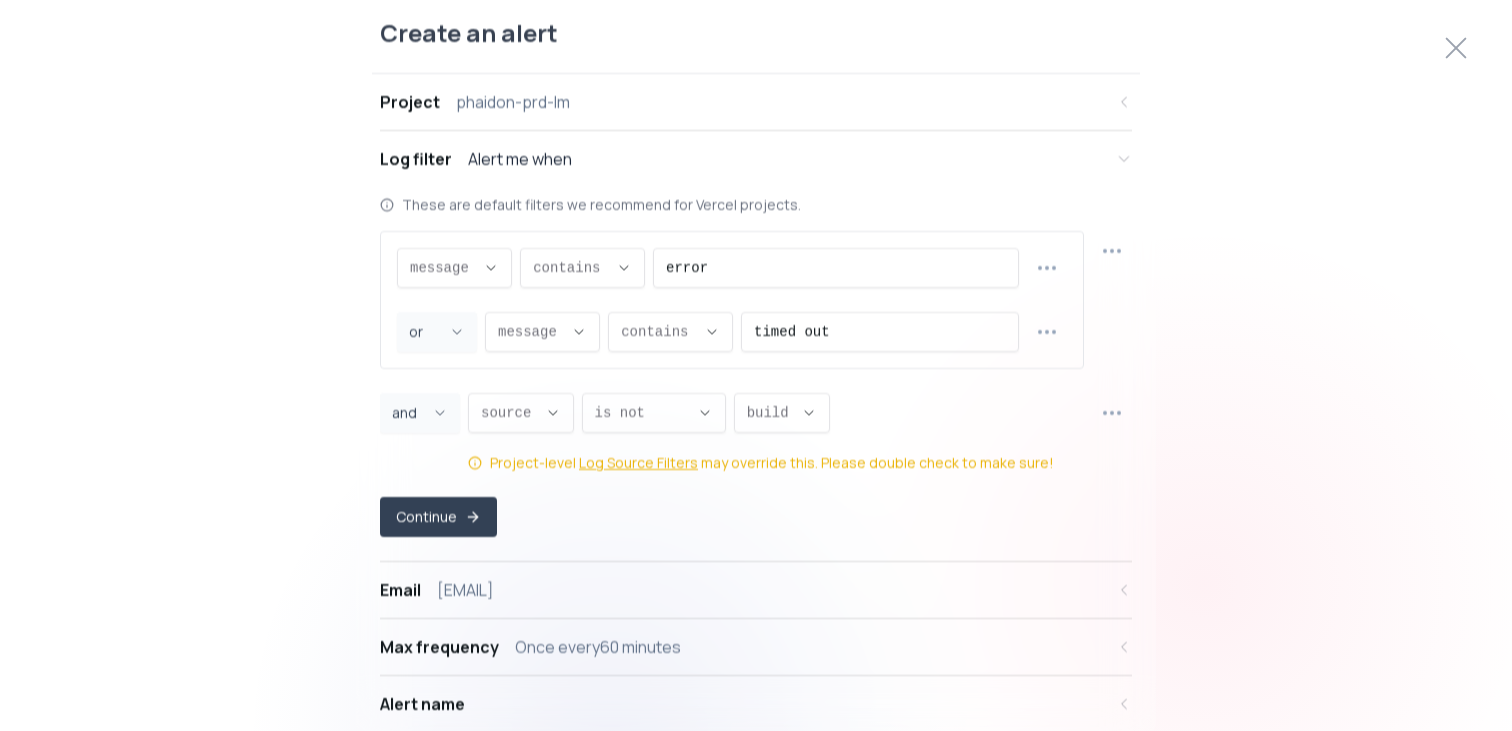 click on "Continue" at bounding box center [756, 516] 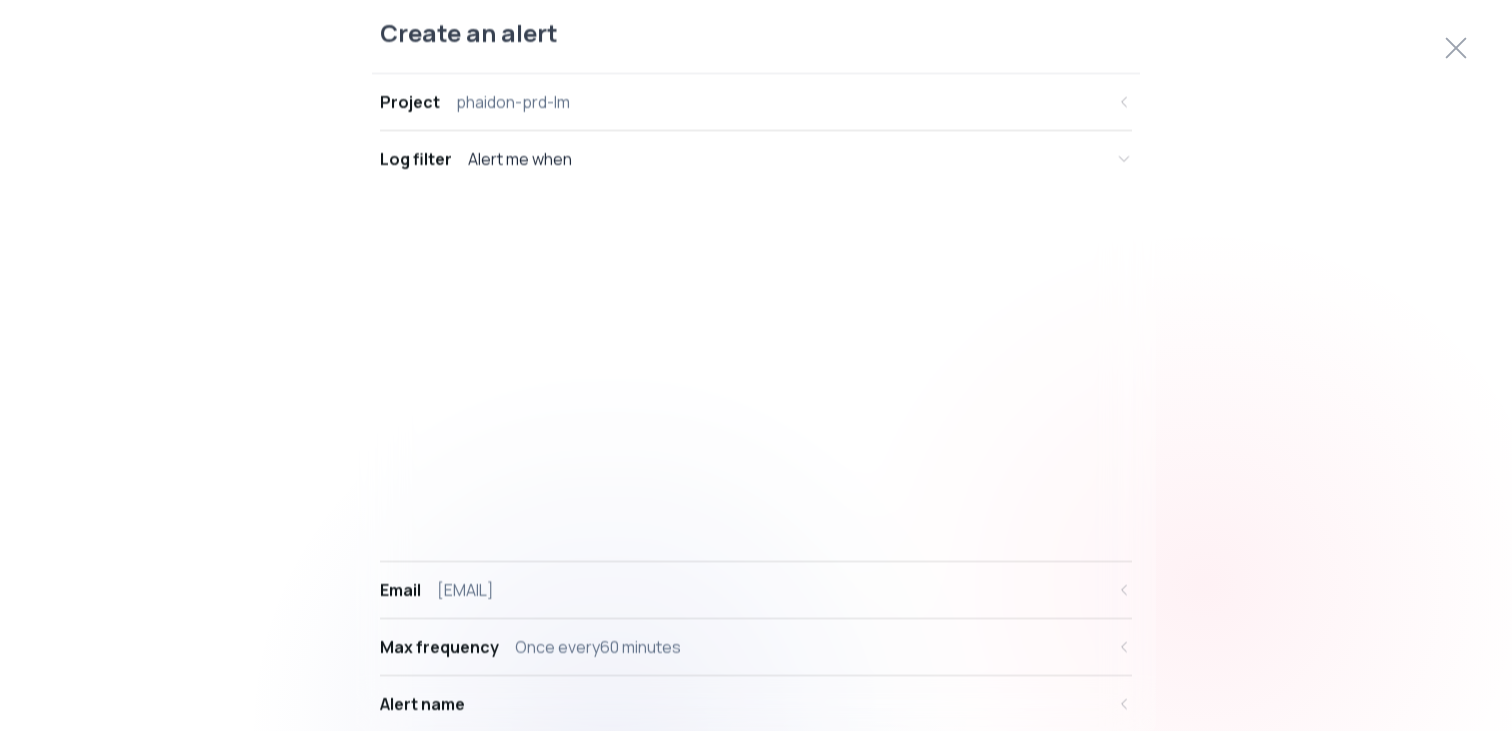 select on "prj_TExDJLKAXnXIT5k6Y8qiQ4x0eOd9" 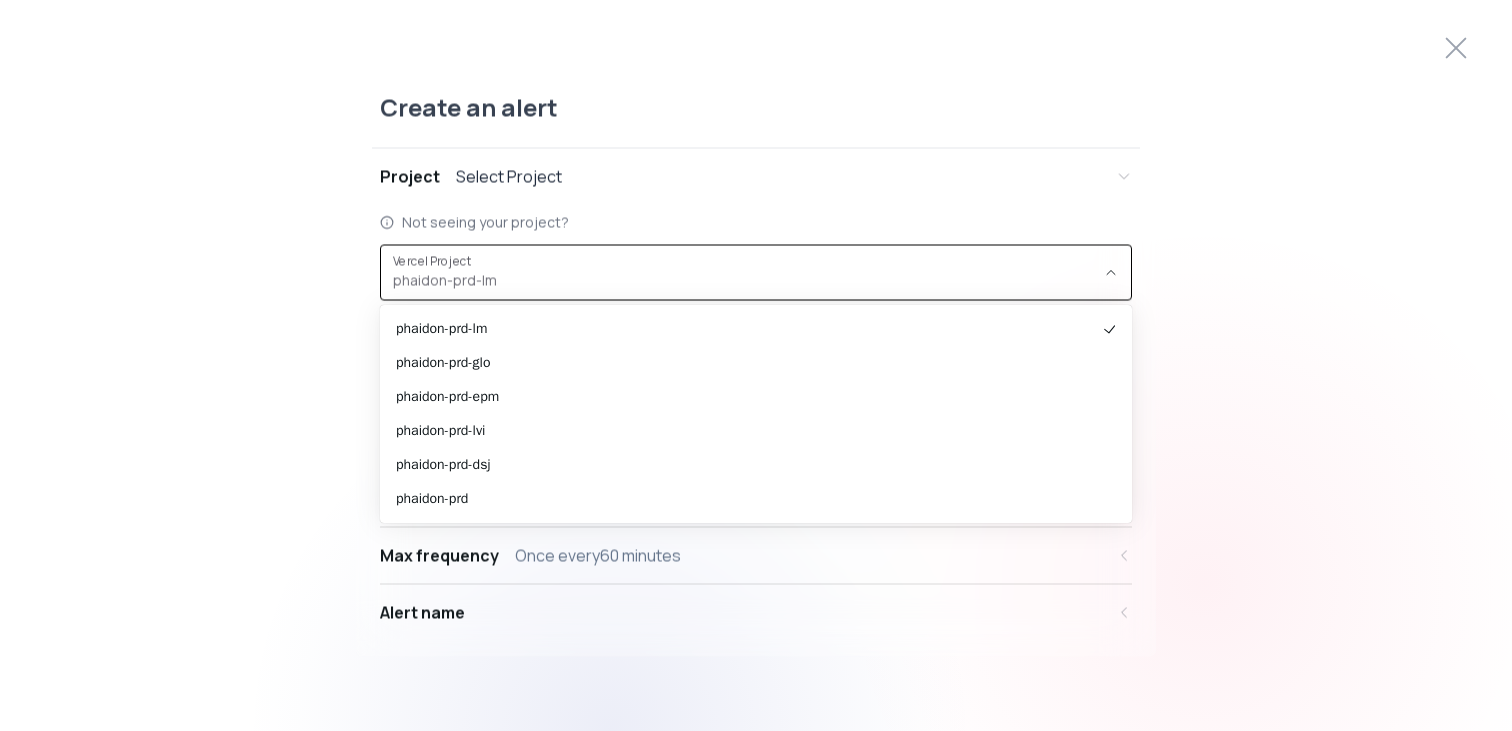 click on "phaidon-prd-lm ," at bounding box center [744, 272] 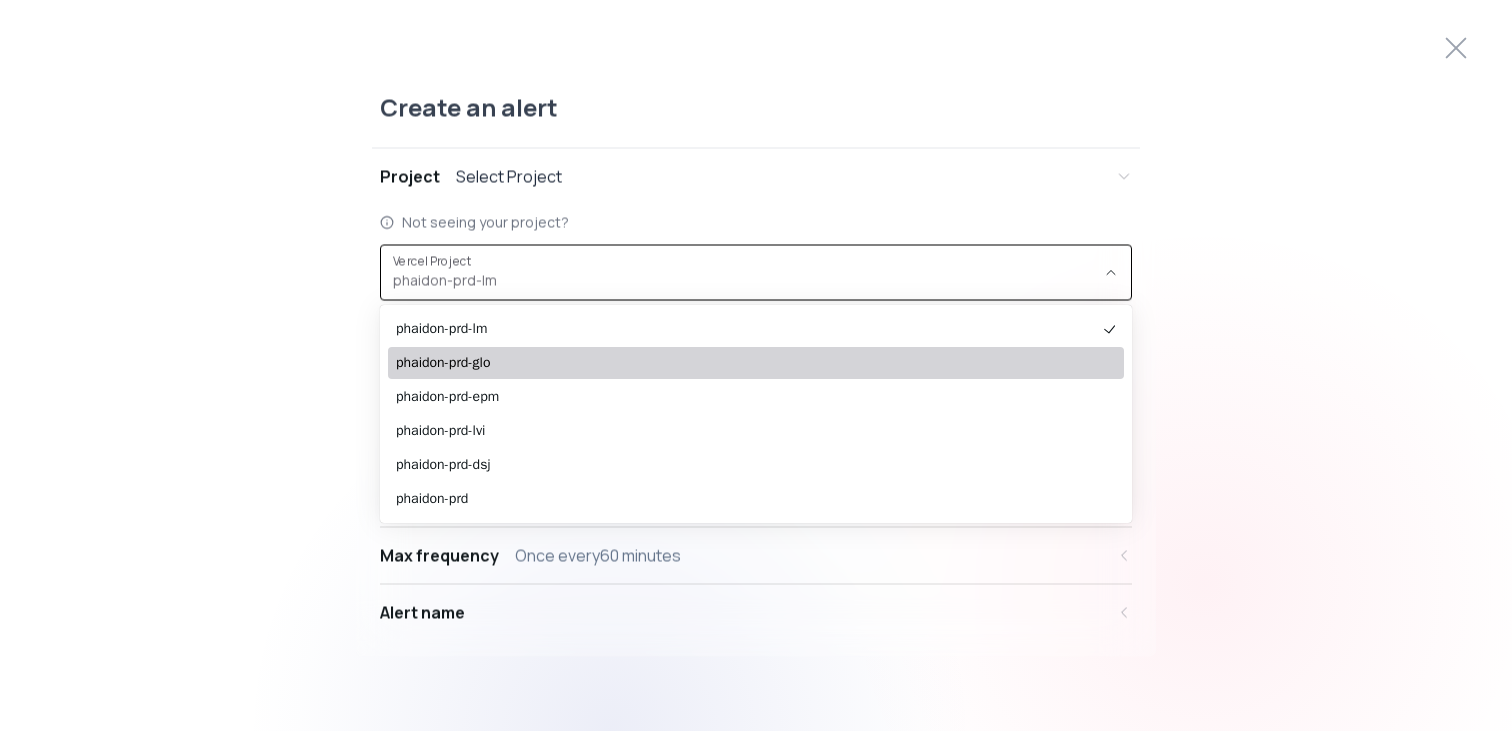 click on "phaidon-prd-glo" at bounding box center [746, 363] 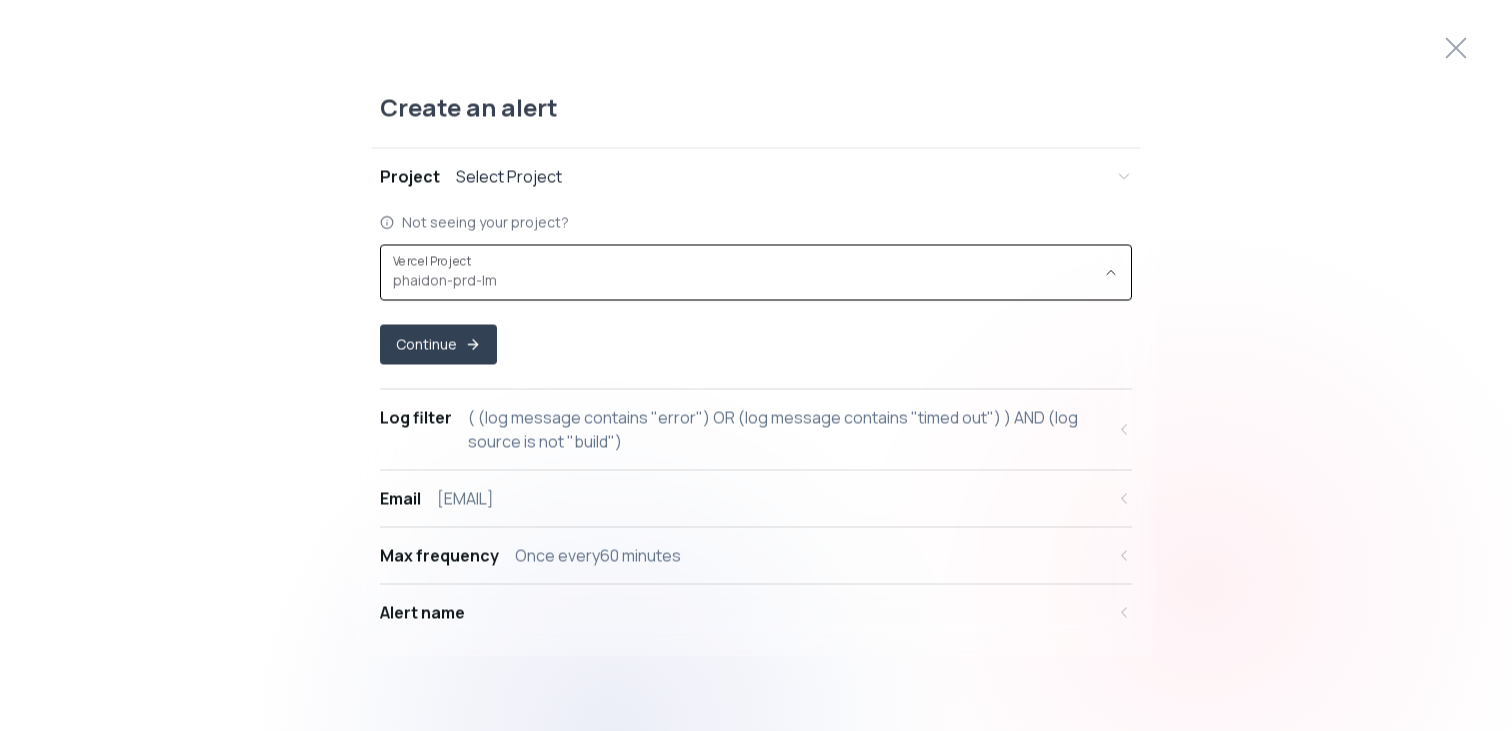 type on "prj_PNYhQnG3OjOSqY5wf2E0rBU0BYHh" 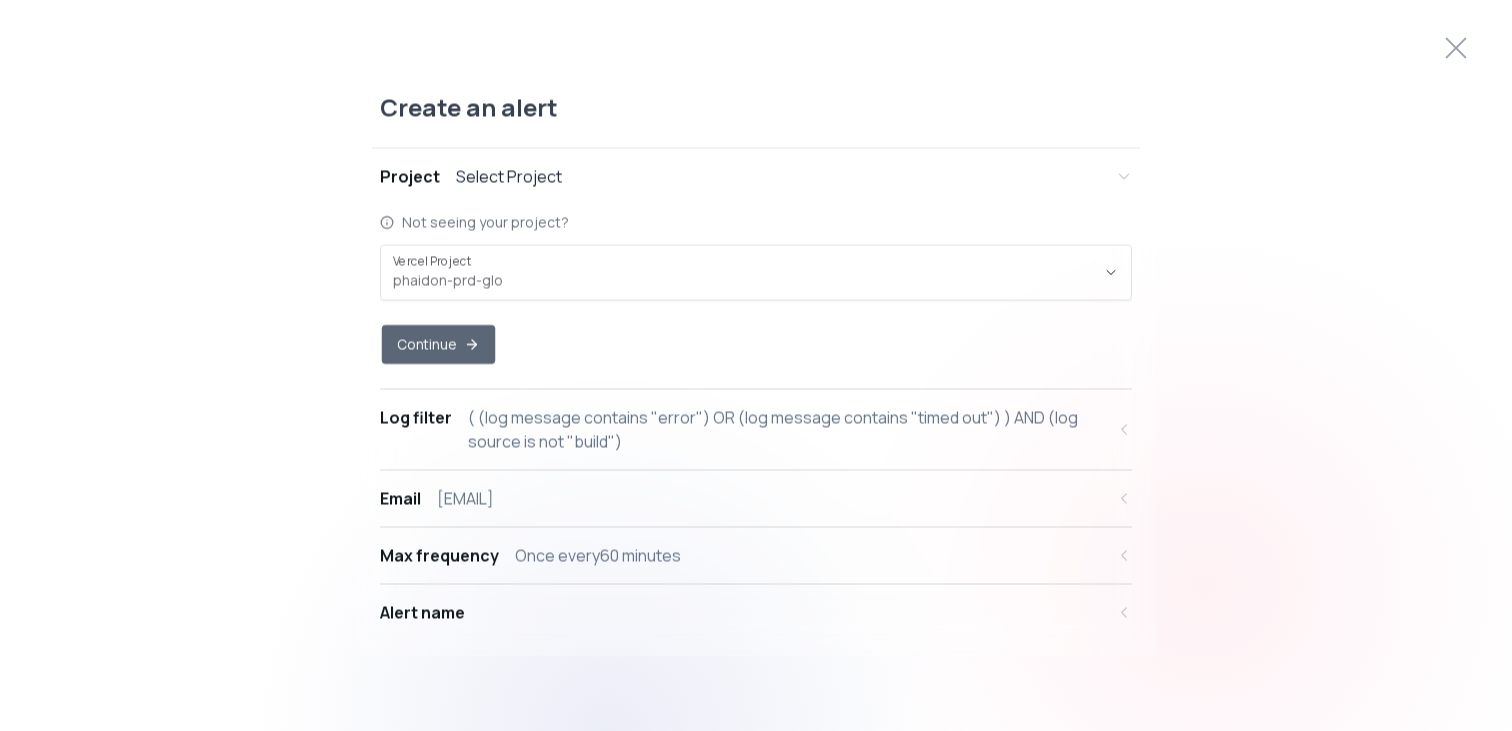 click on "Continue" at bounding box center (438, 344) 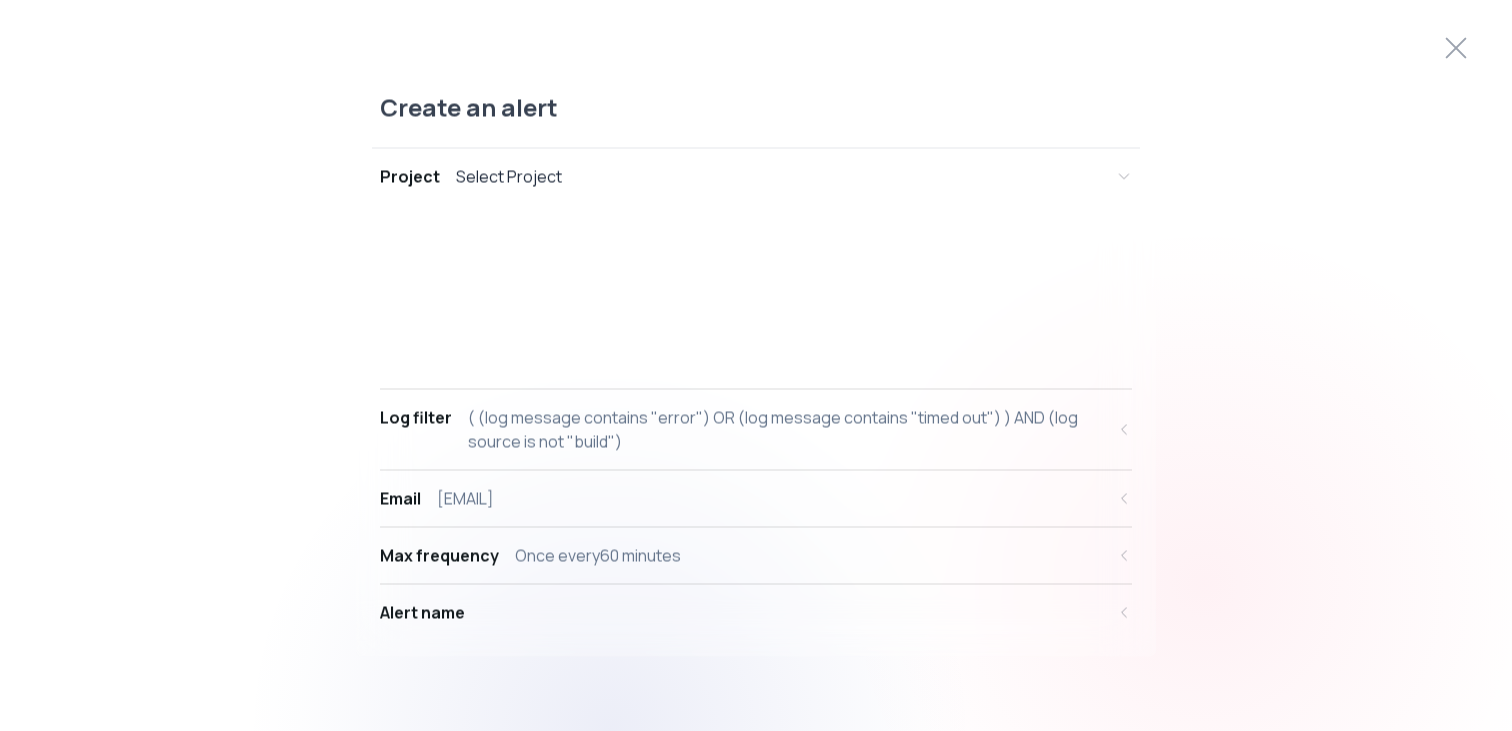 select on "message" 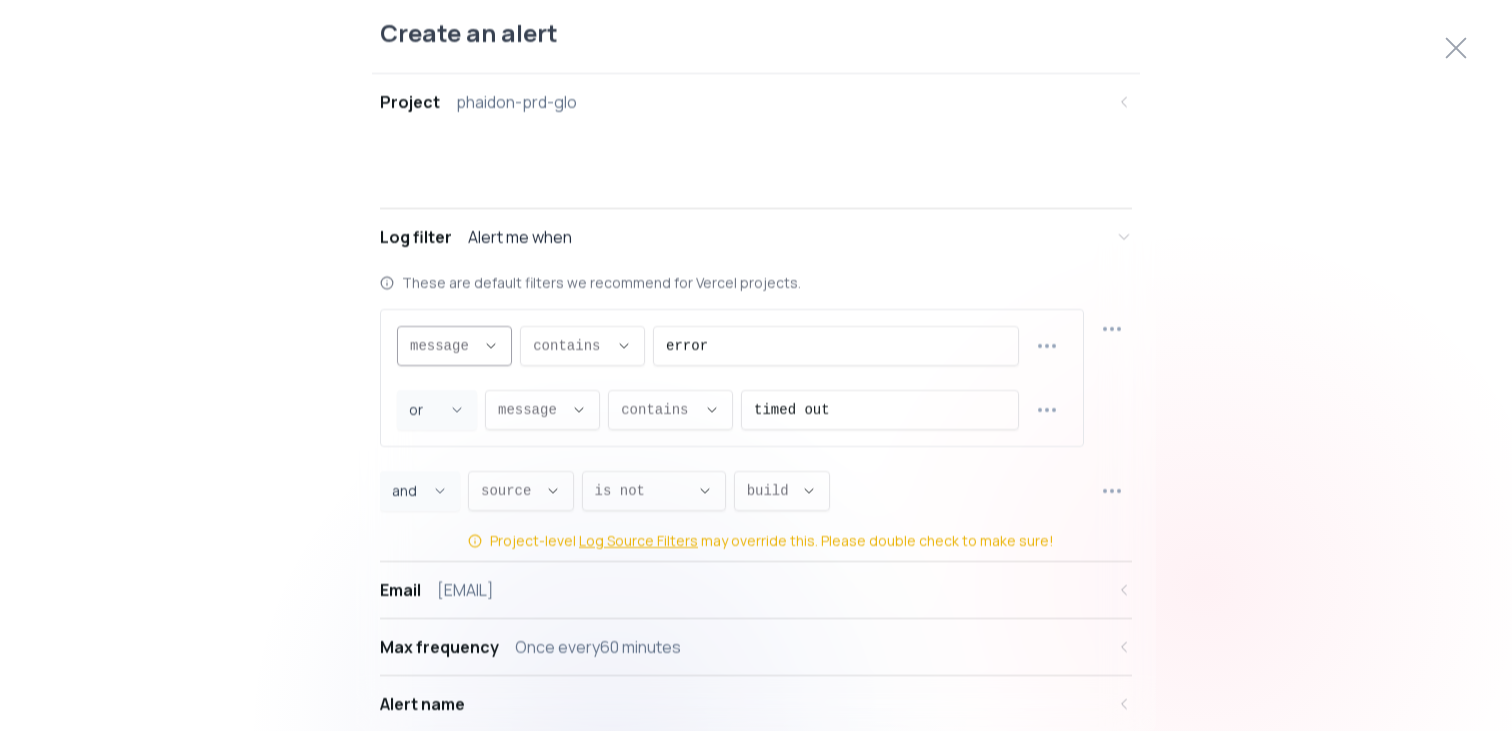 scroll, scrollTop: 19, scrollLeft: 0, axis: vertical 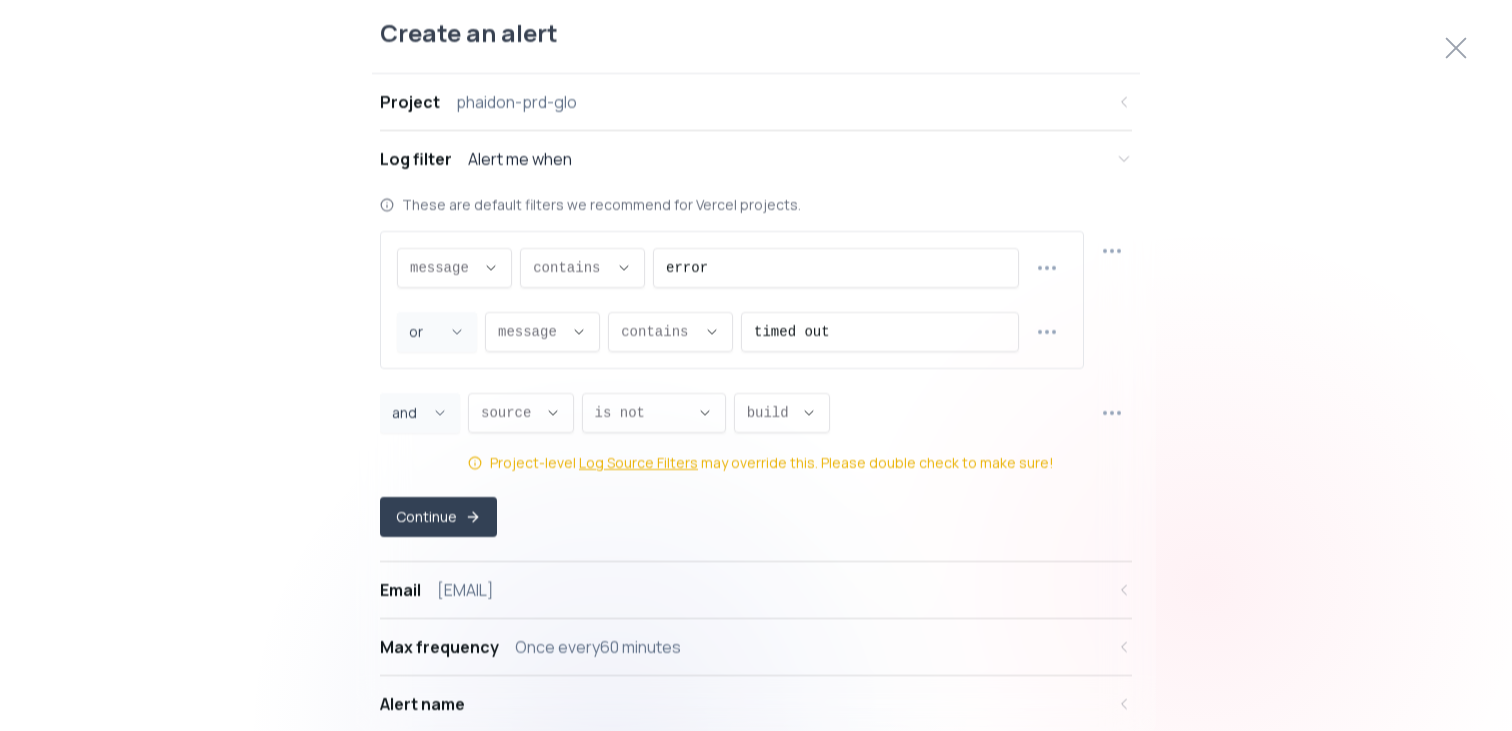 click on "source source message proxy.statusCode proxy.path proxy.host proxy.method source statusCode source , NOT_EQUALS NOT_EQUALS is is not is not , build build lambda build edge static external firewall build , Project-level   Log Source Filters   may override this. Please double check to make sure!" at bounding box center (776, 432) 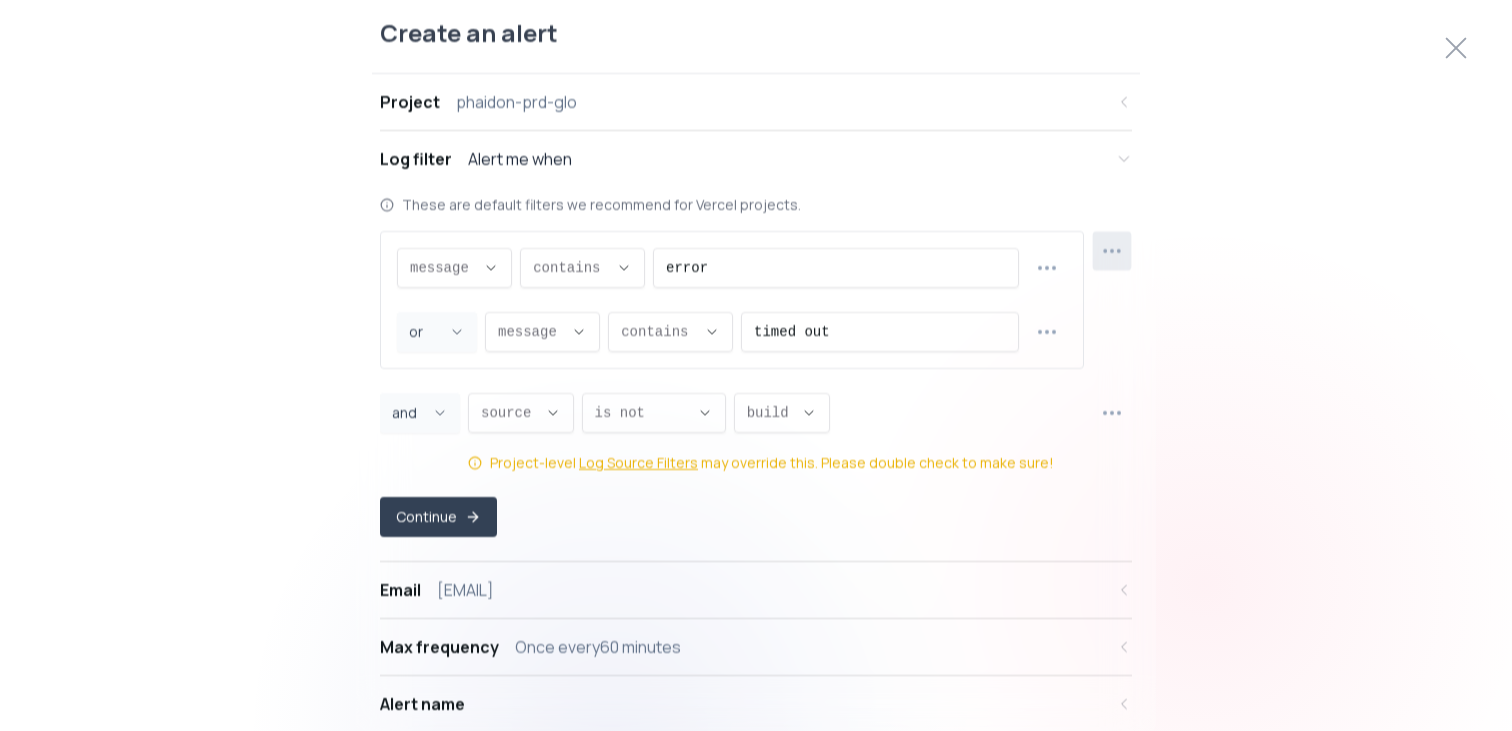 click 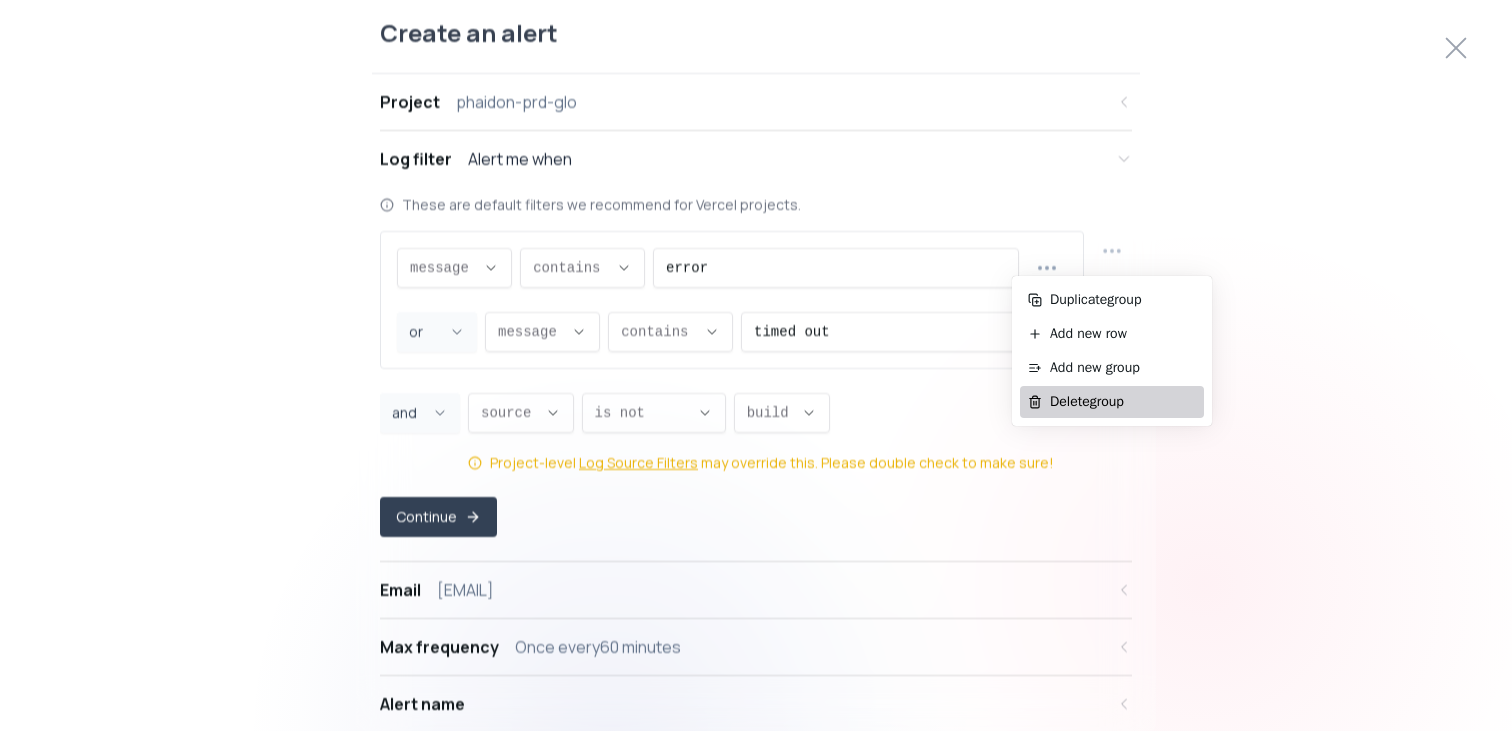 click on "Delete  group" at bounding box center (1123, 402) 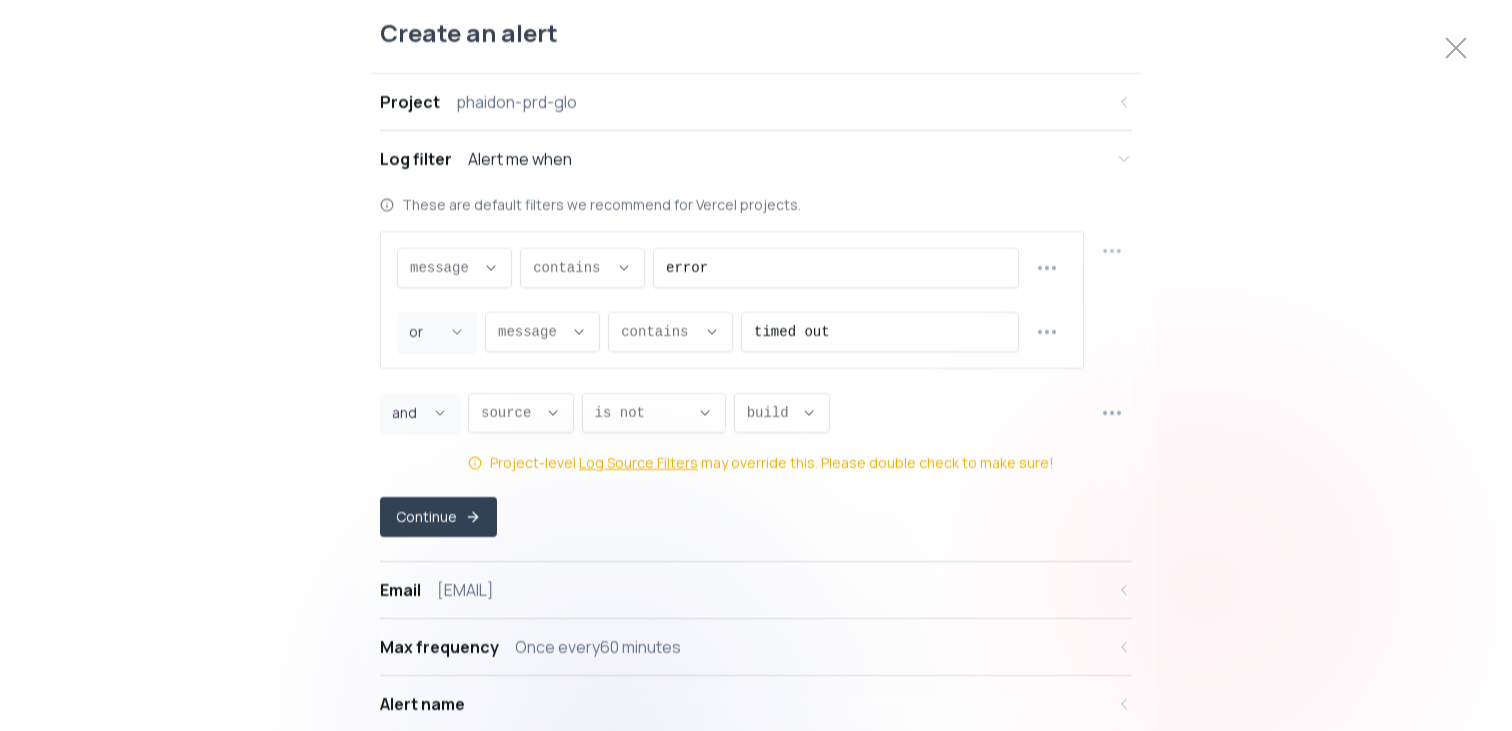 select on "source" 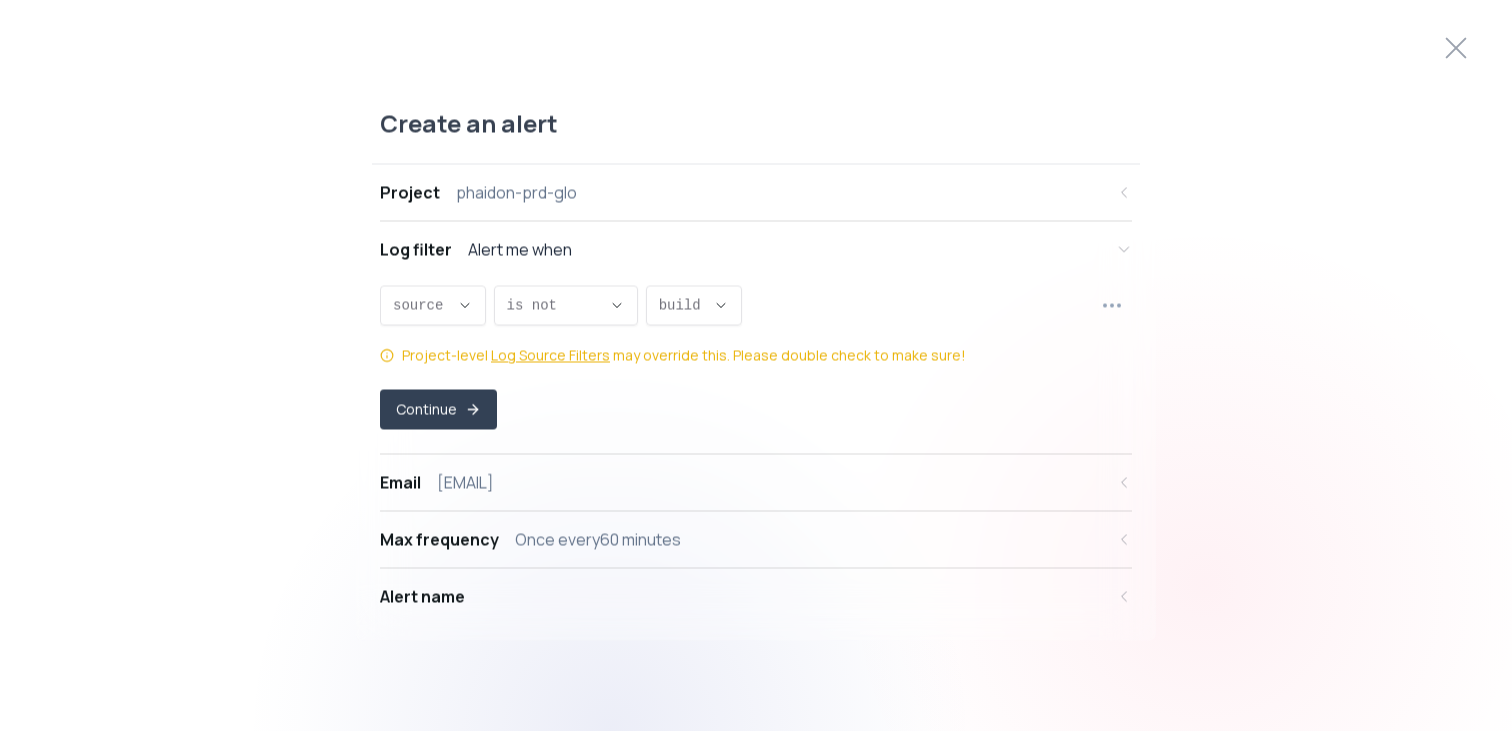 scroll, scrollTop: 19, scrollLeft: 0, axis: vertical 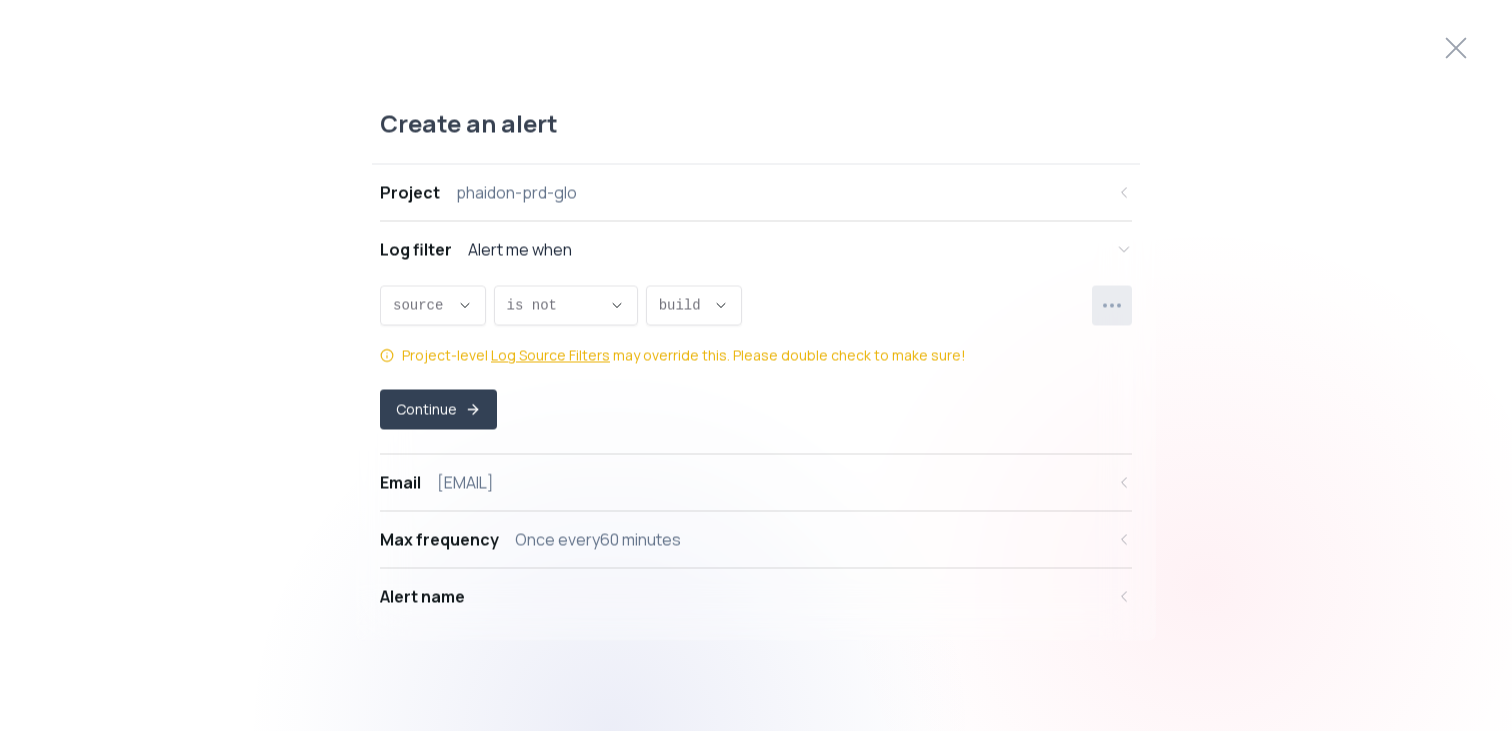 click 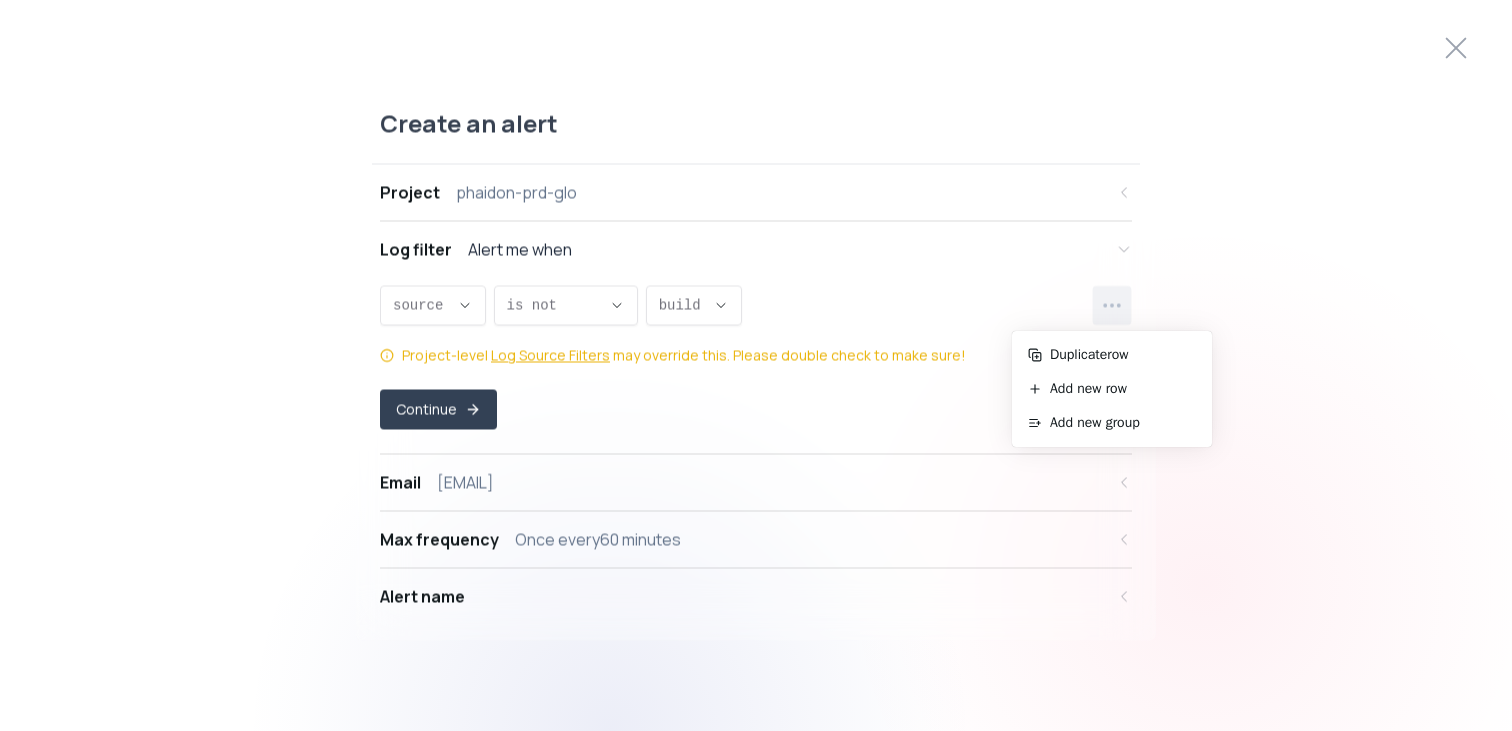 click 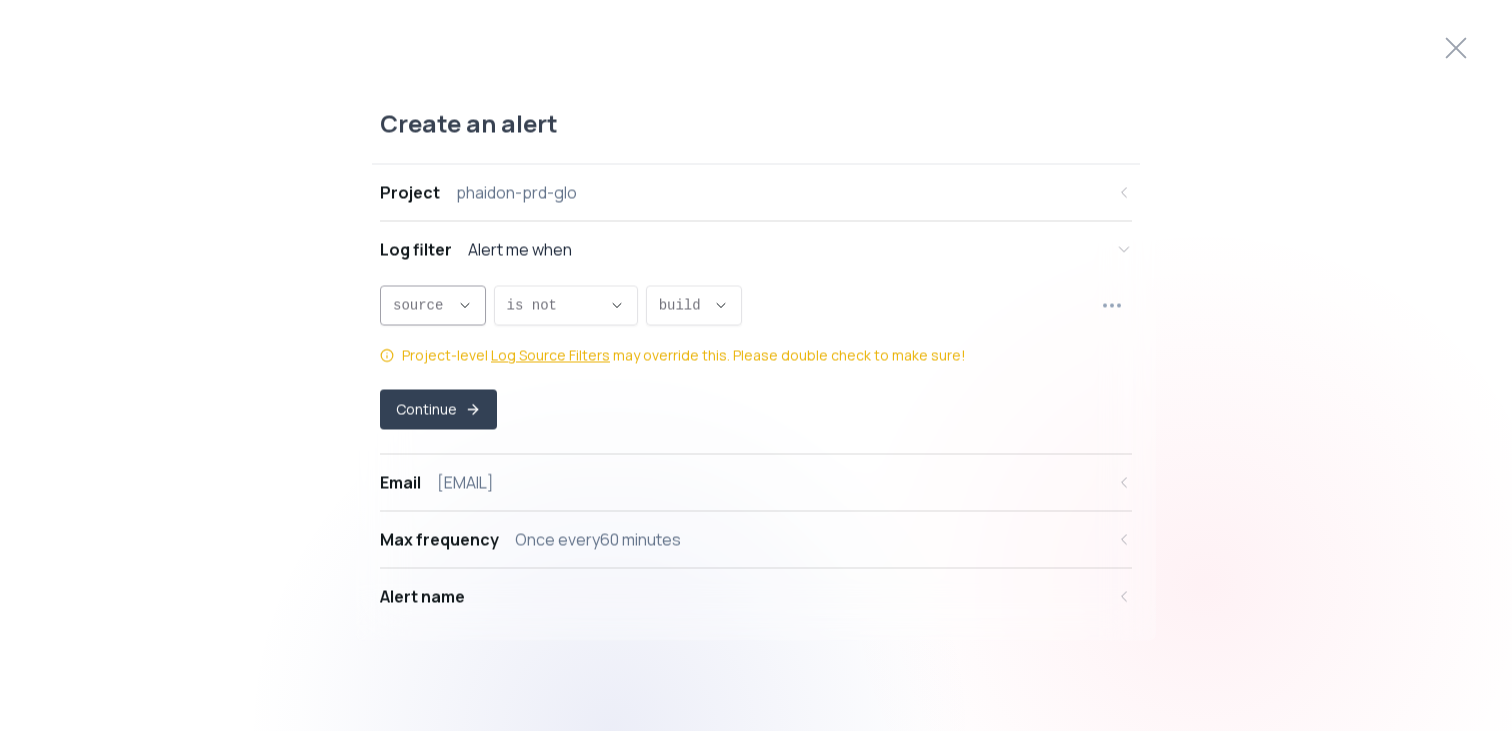 click on "source ," at bounding box center (421, 305) 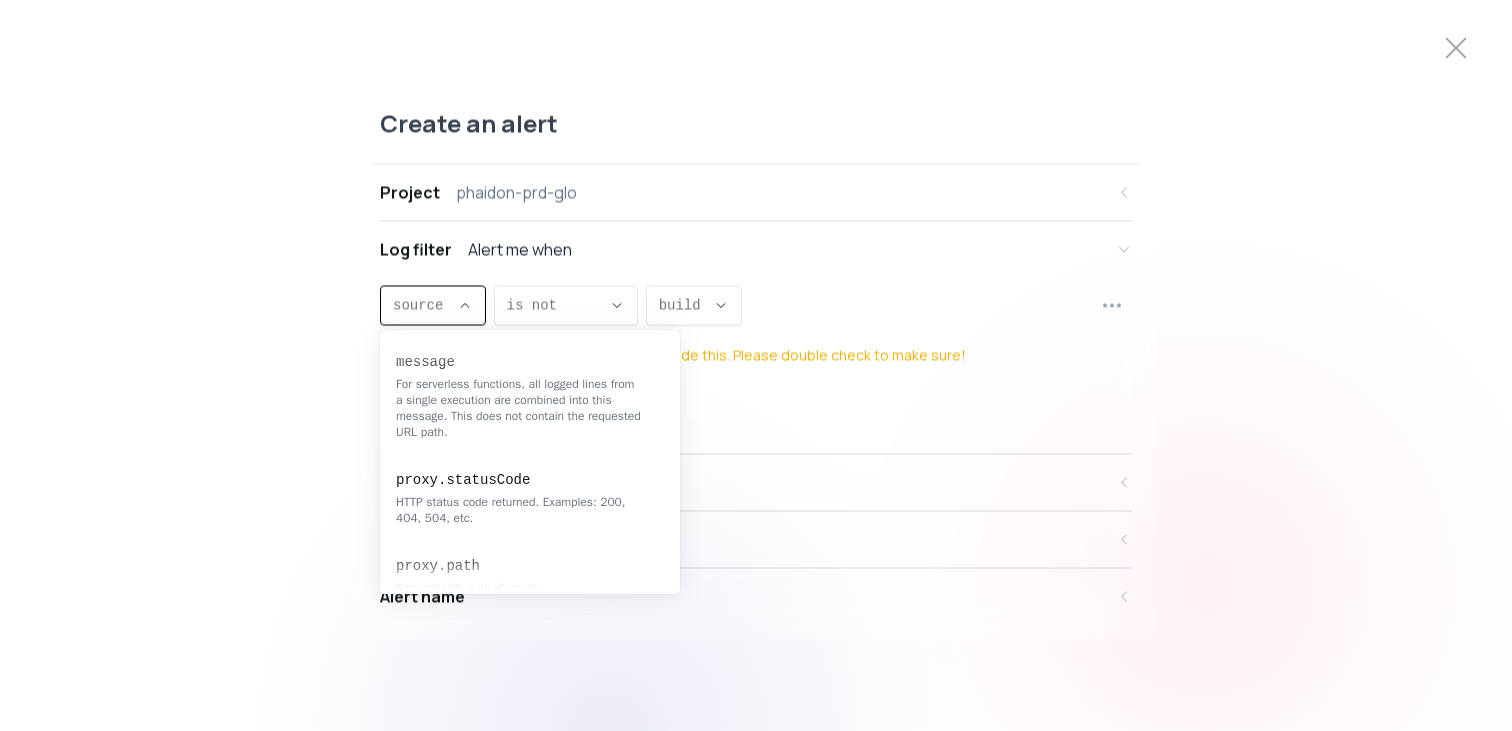 type 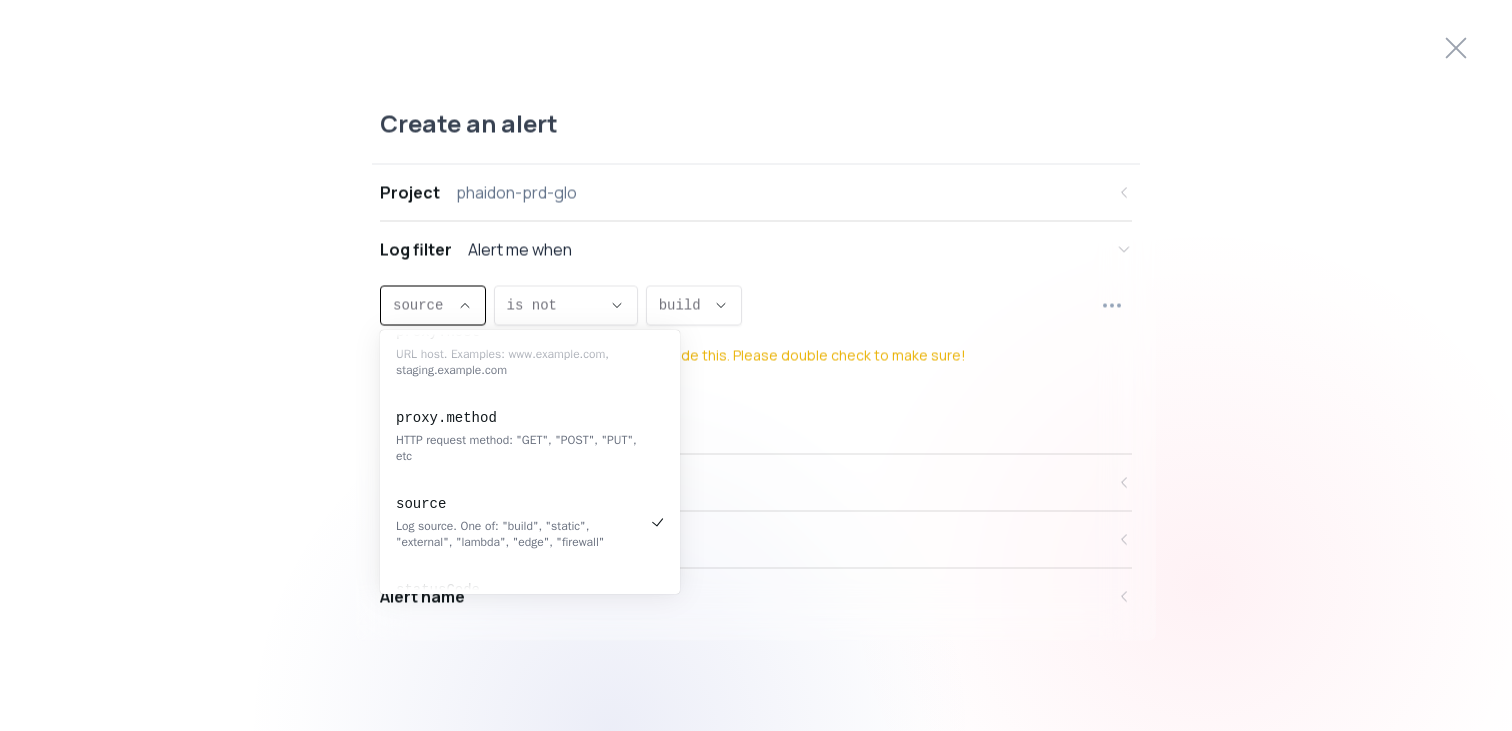 click on "Create an alert Project phaidon-prd-glo Log filter Alert me when source source message proxy.statusCode proxy.path proxy.host proxy.method source statusCode source , NOT_EQUALS NOT_EQUALS is is not is not , build build lambda build edge static external firewall build , Project-level   Log Source Filters   may override this. Please double check to make sure! Continue   Email chris.king@tangent.co Max frequency Once every  60 minutes Alert name" at bounding box center (756, 365) 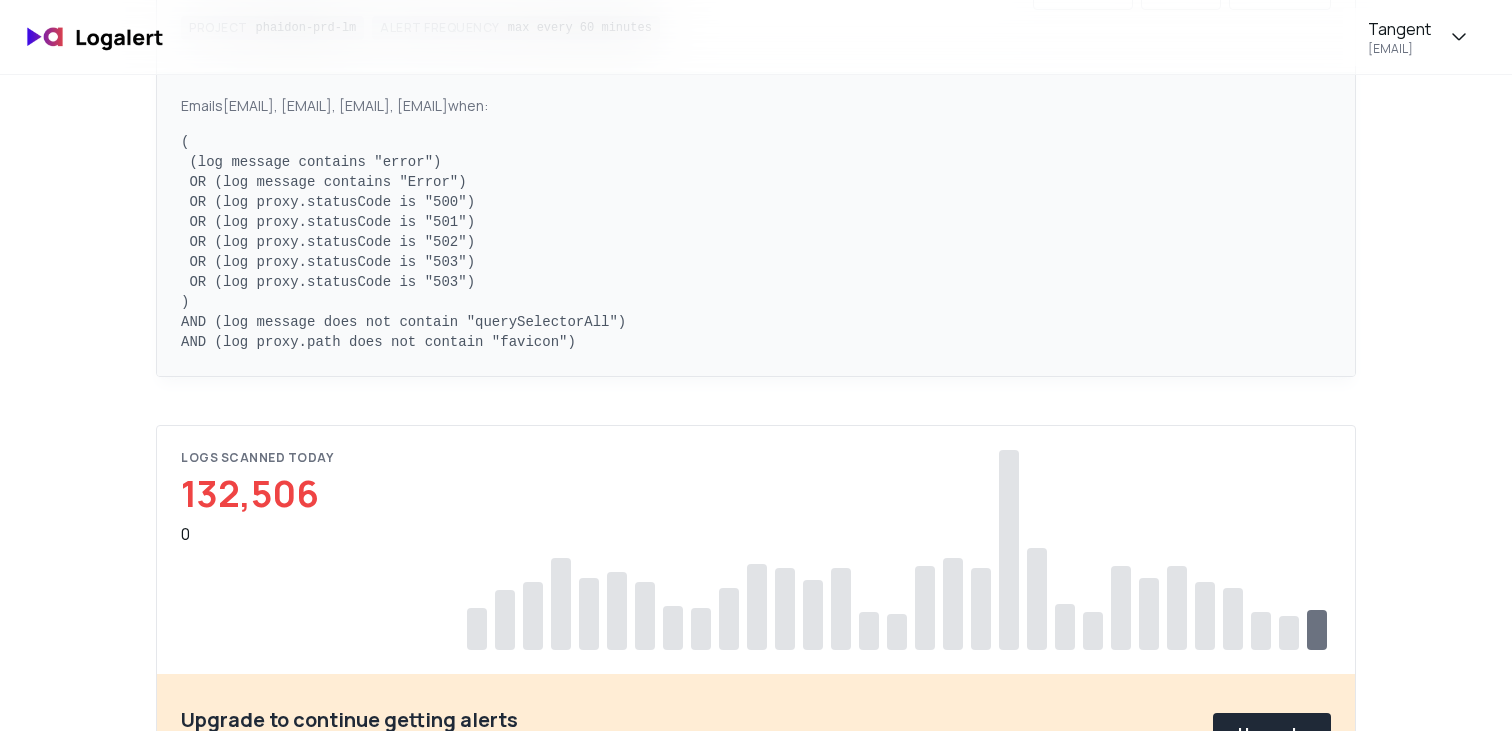 scroll, scrollTop: 0, scrollLeft: 0, axis: both 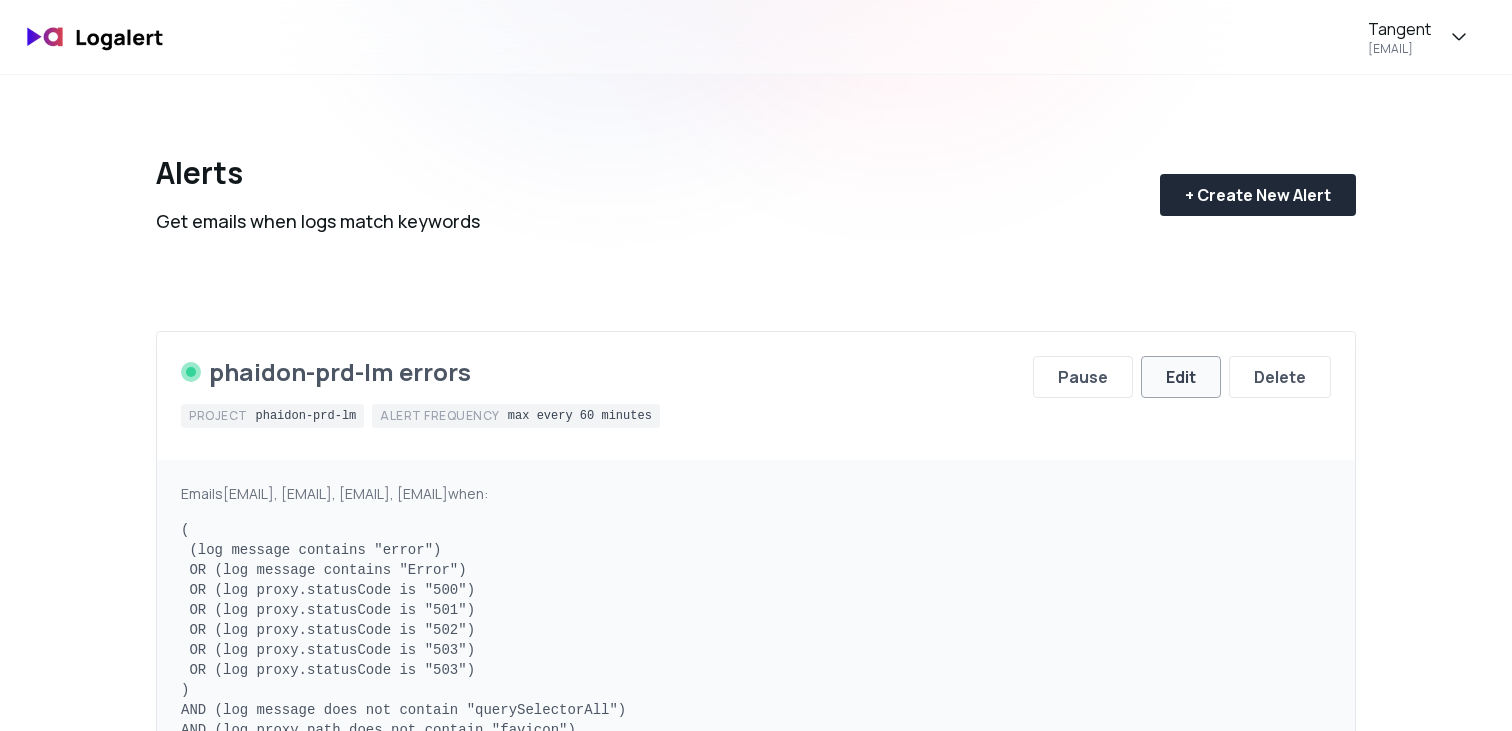 click on "Edit" at bounding box center (1181, 377) 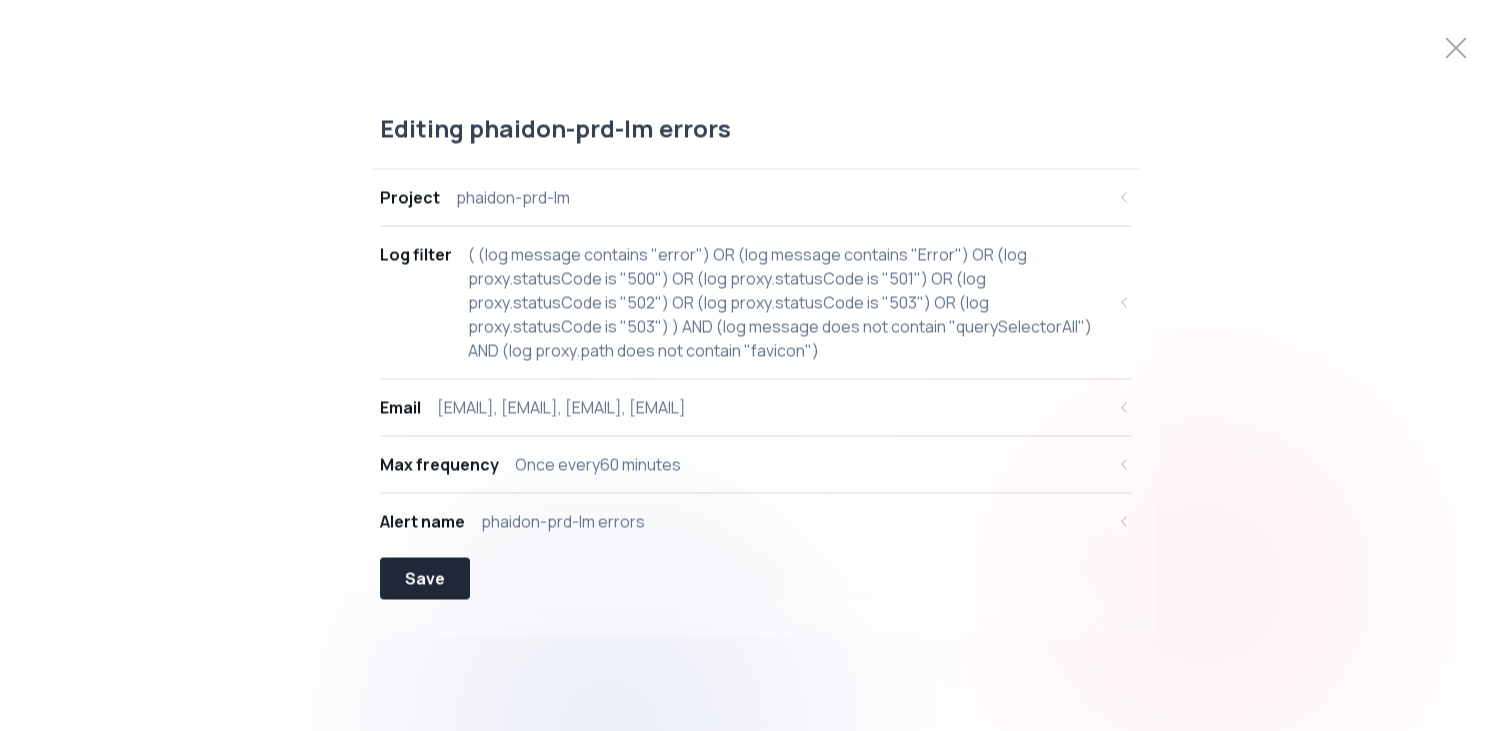 click on "Project phaidon-prd-lm" at bounding box center (742, 197) 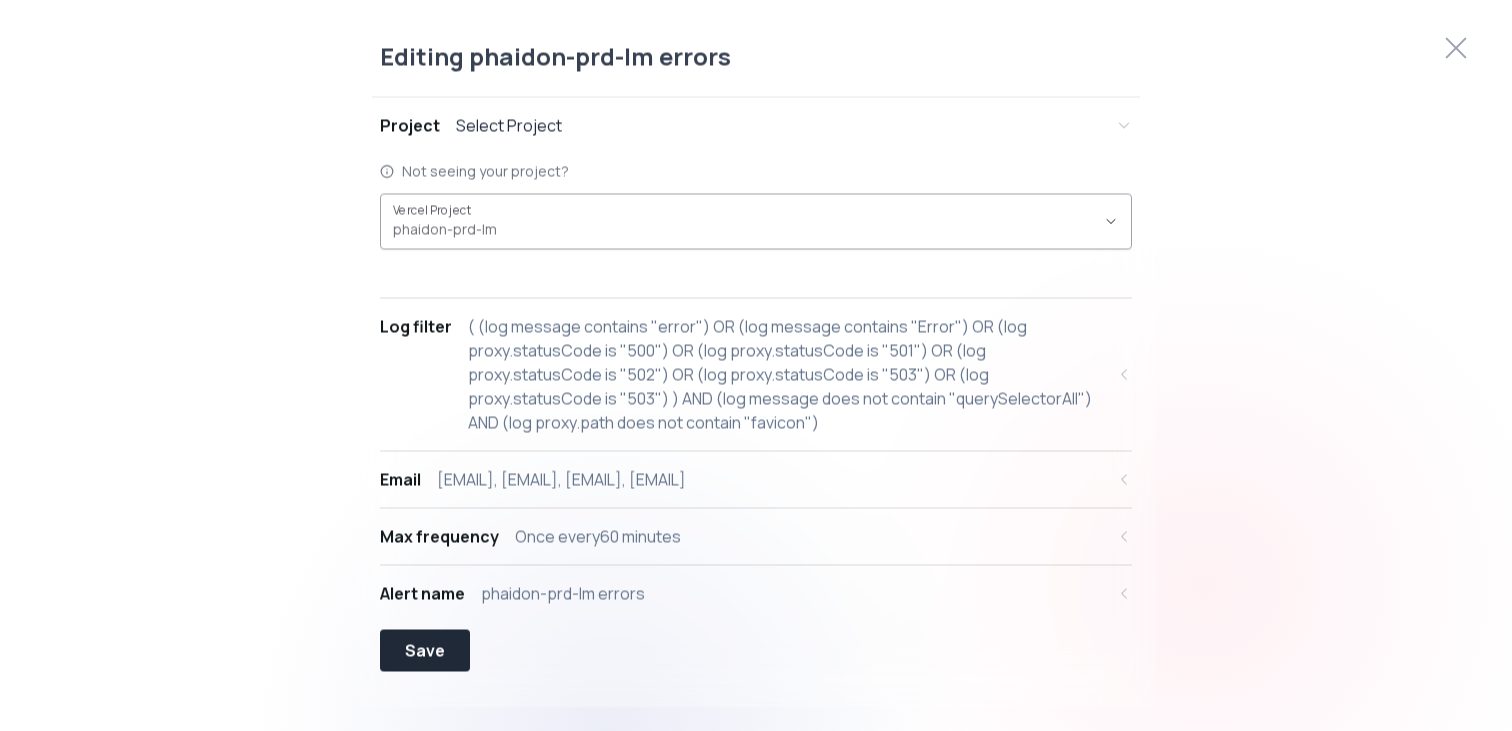 click on "phaidon-prd-lm ," at bounding box center [744, 229] 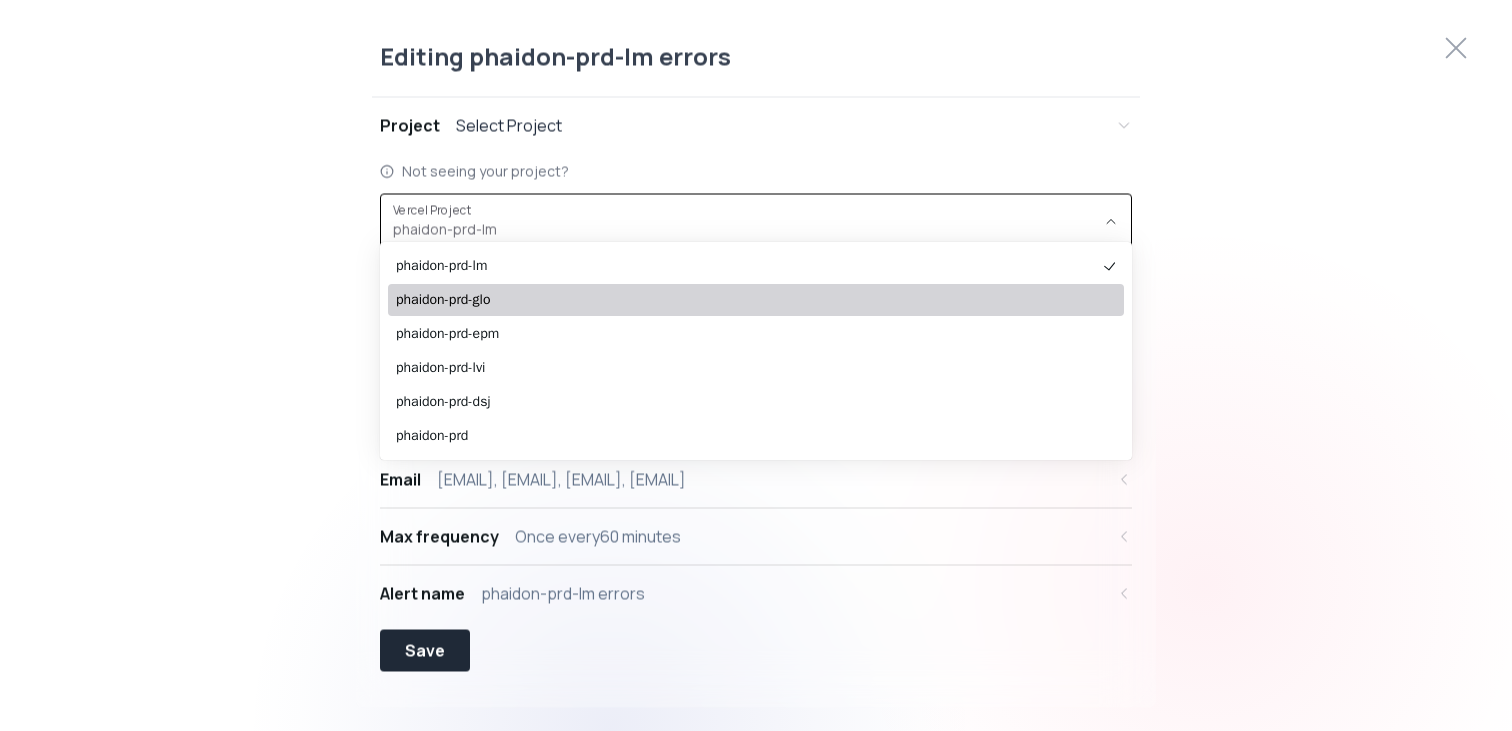 click on "phaidon-prd-glo" at bounding box center (746, 300) 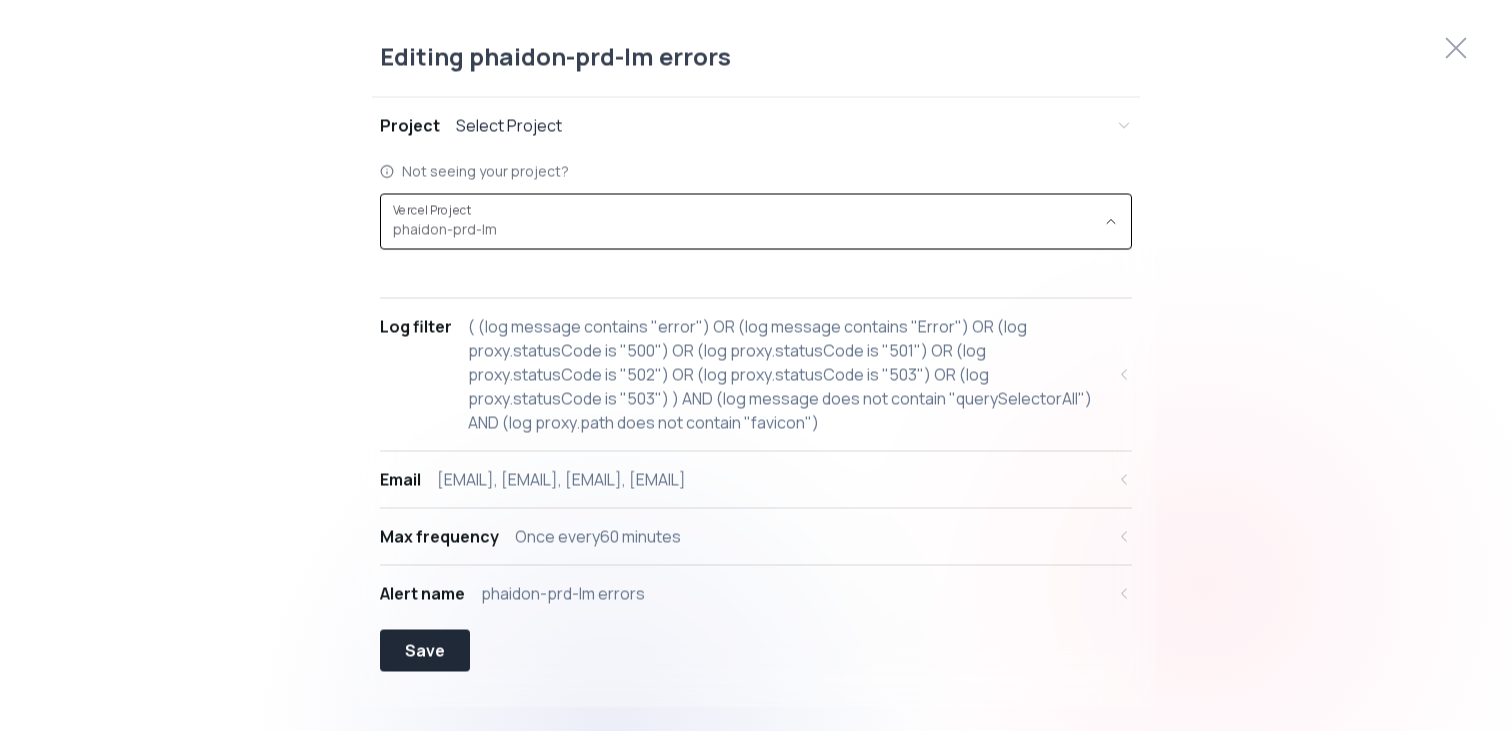 type on "prj_PNYhQnG3OjOSqY5wf2E0rBU0BYHh" 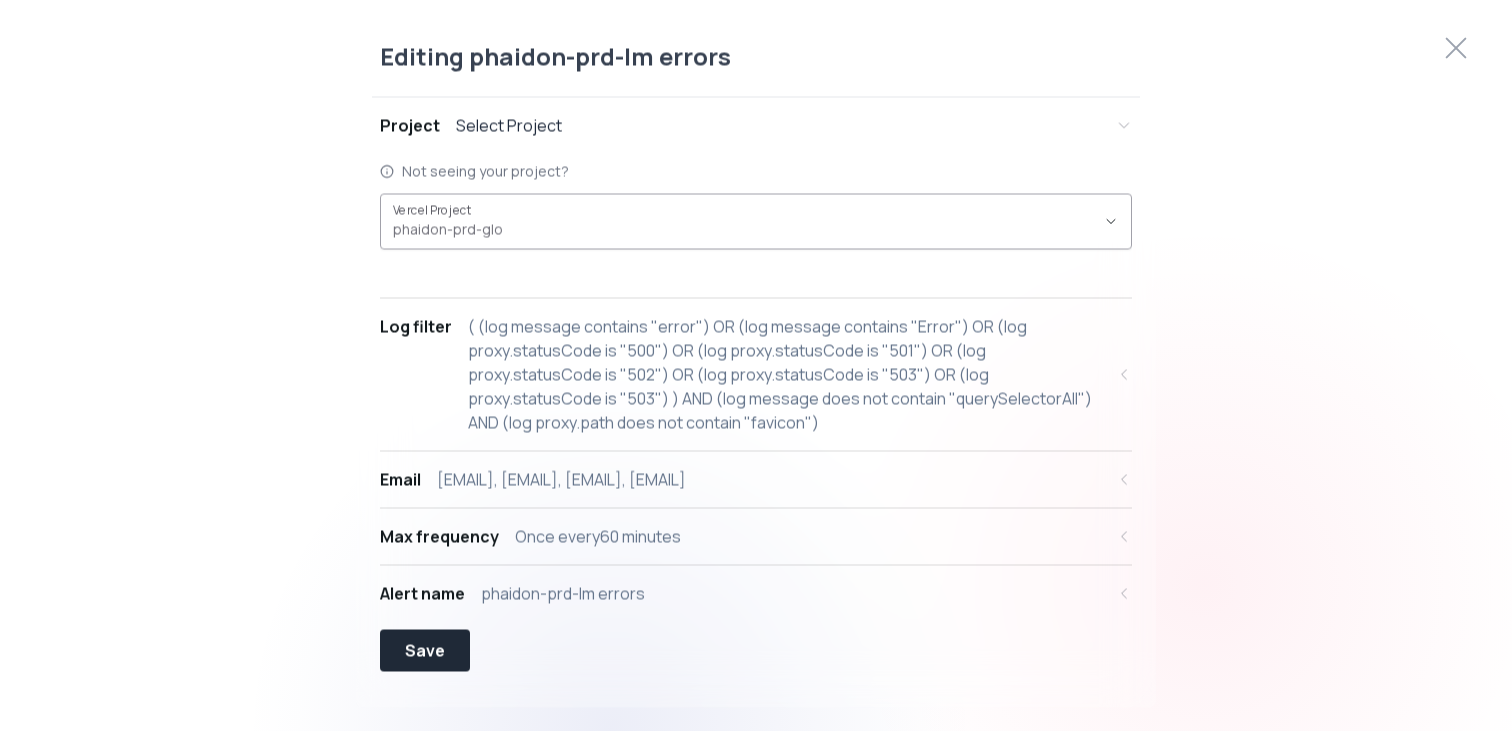 click on "phaidon-prd-glo ," at bounding box center (744, 221) 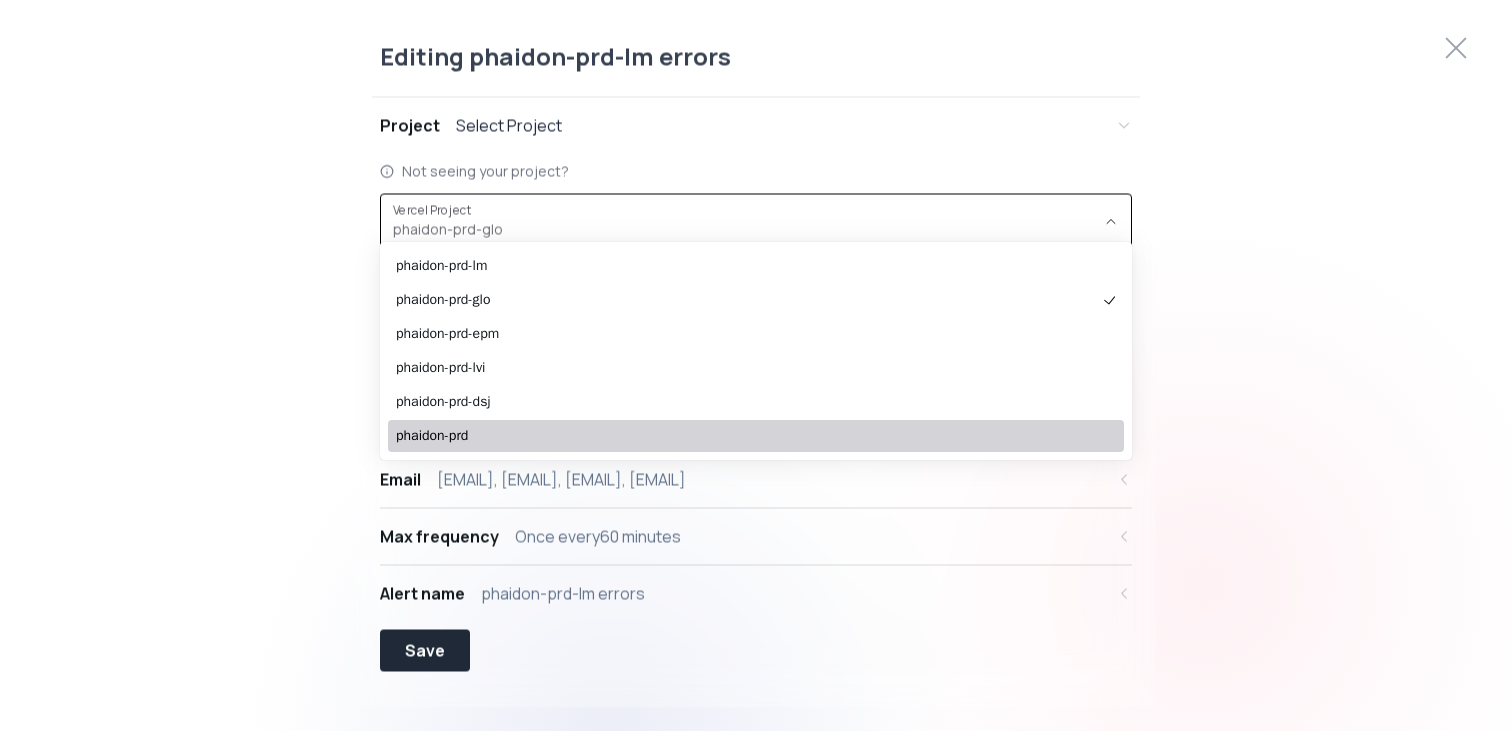 click on "Editing phaidon-prd-lm errors Project Select Project Not seeing your project? prj_PNYhQnG3OjOSqY5wf2E0rBU0BYHh Vercel Project phaidon-prd-lm phaidon-prd-glo phaidon-prd-epm phaidon-prd-lvi phaidon-prd-dsj phaidon-prd Vercel Project phaidon-prd-glo , Log filter (
(log message contains "error")
OR (log message contains "Error")
OR (log proxy.statusCode is "500")
OR (log proxy.statusCode is "501")
OR (log proxy.statusCode is "502")
OR (log proxy.statusCode is "503")
OR (log proxy.statusCode is "503")
)
AND (log message does not contain "querySelectorAll")
AND (log proxy.path does not contain "favicon") Email chris.king@tangent.co, lyndsay.gould@tangent.co, sofia.franek@tangent.co, nicola.emsley@tangent.co Max frequency Once every  60 minutes Alert name phaidon-prd-lm errors Save" at bounding box center [756, 365] 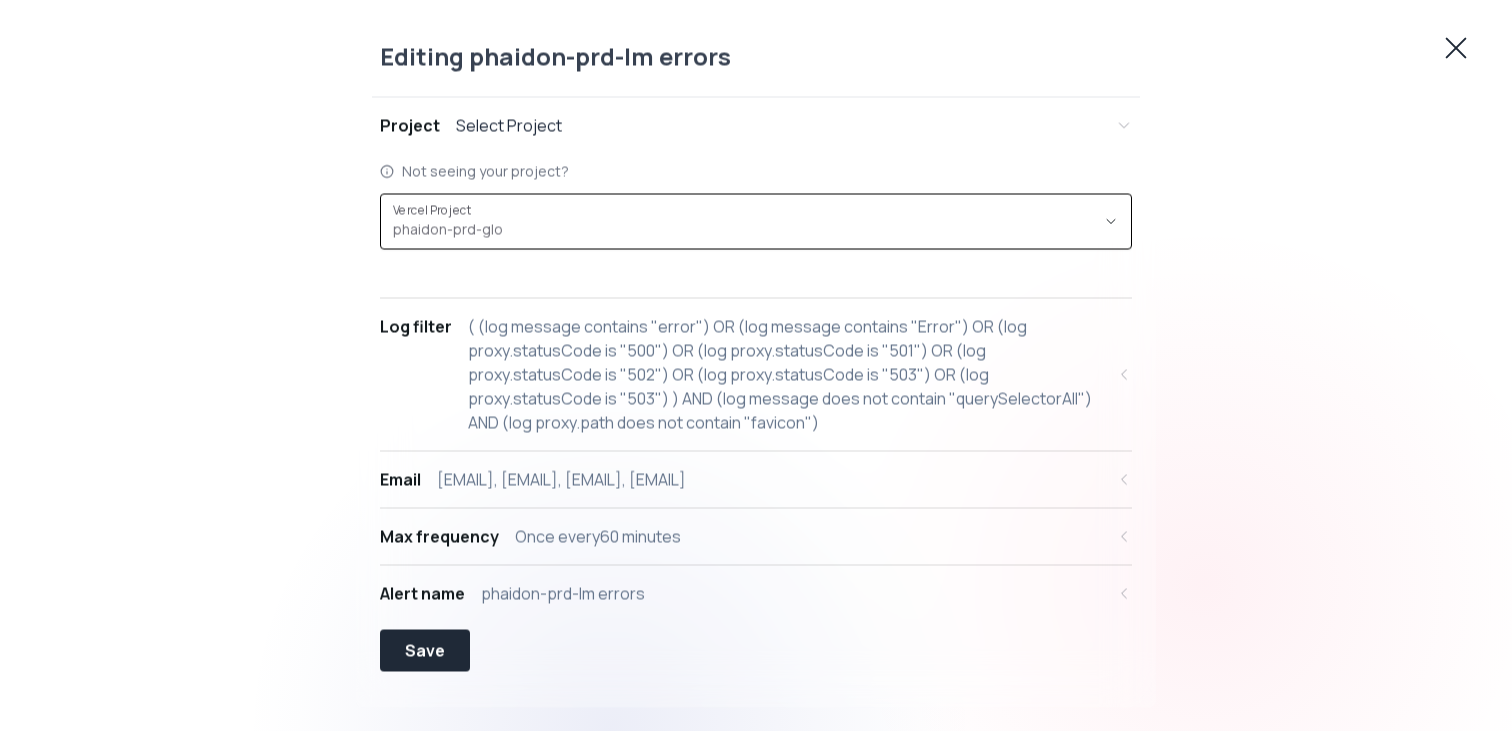 click 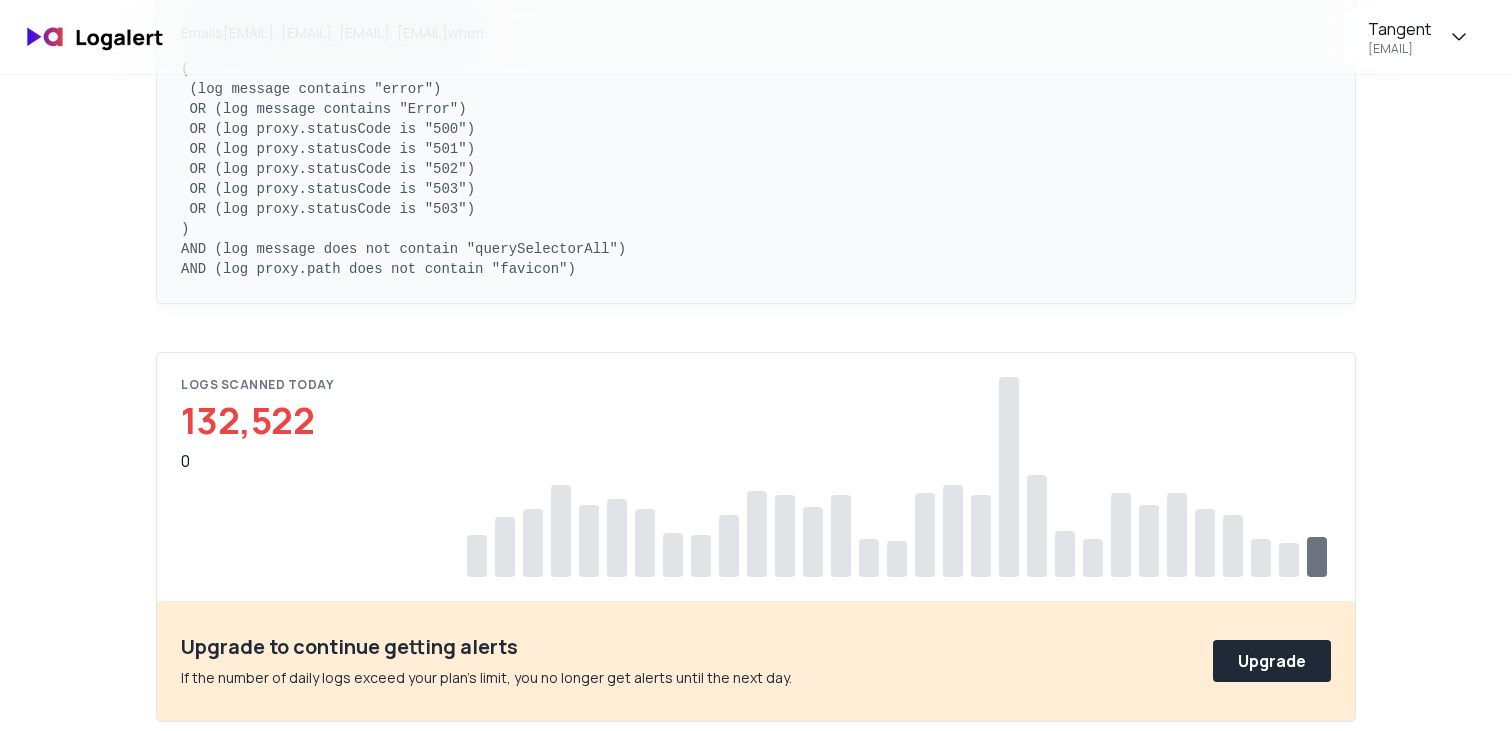 scroll, scrollTop: 68, scrollLeft: 0, axis: vertical 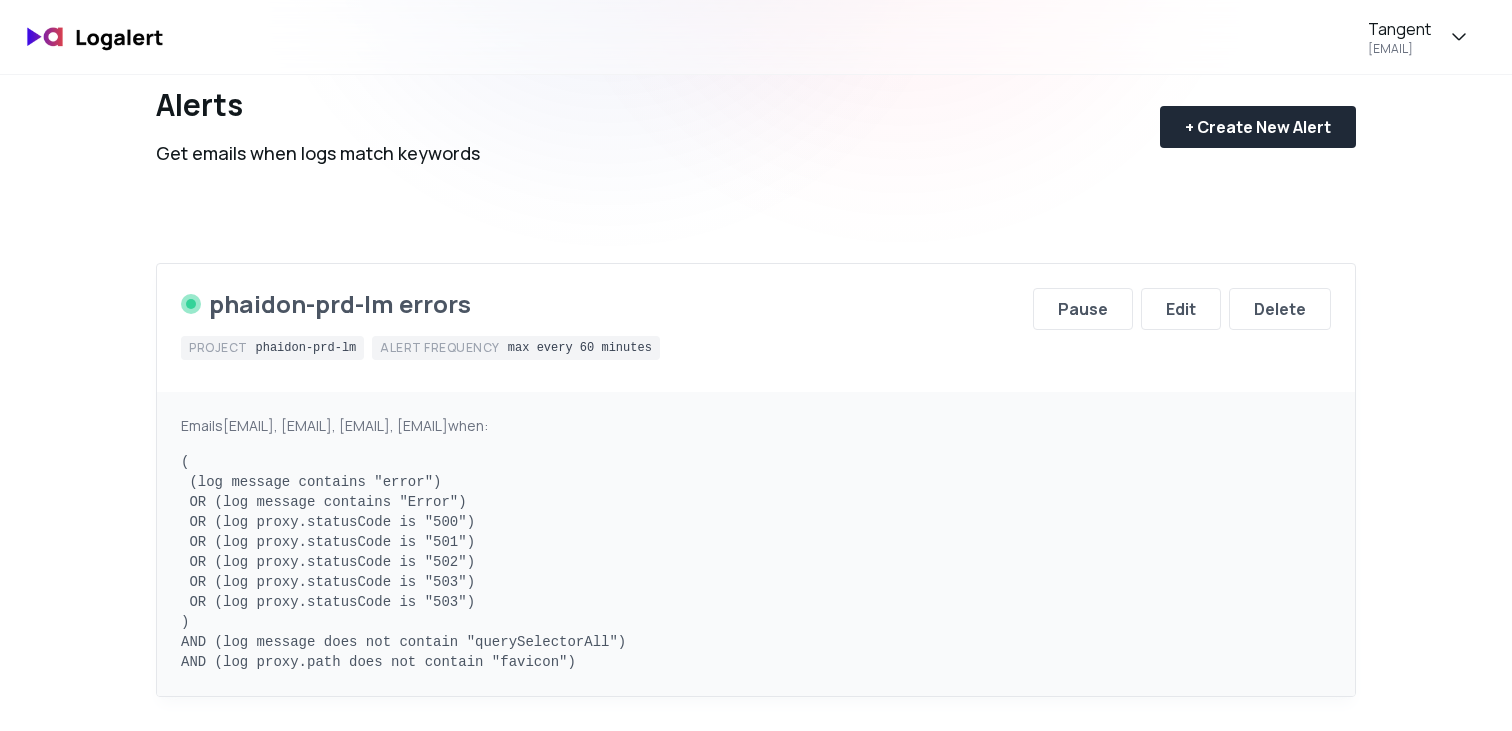 click on "(
(log message contains "error")
OR (log message contains "Error")
OR (log proxy.statusCode is "500")
OR (log proxy.statusCode is "501")
OR (log proxy.statusCode is "502")
OR (log proxy.statusCode is "503")
OR (log proxy.statusCode is "503")
)
AND (log message does not contain "querySelectorAll")
AND (log proxy.path does not contain "favicon")" at bounding box center (756, 562) 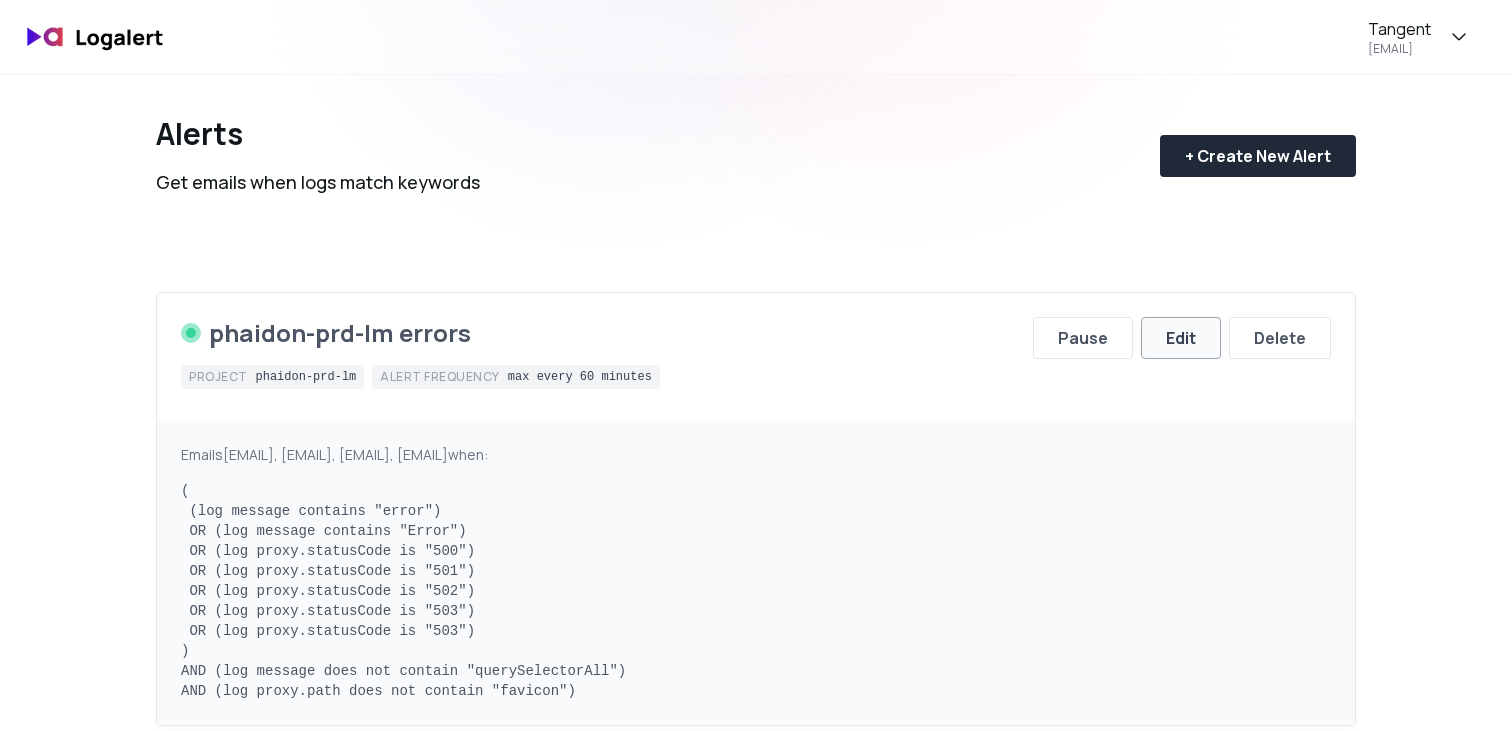 scroll, scrollTop: 38, scrollLeft: 0, axis: vertical 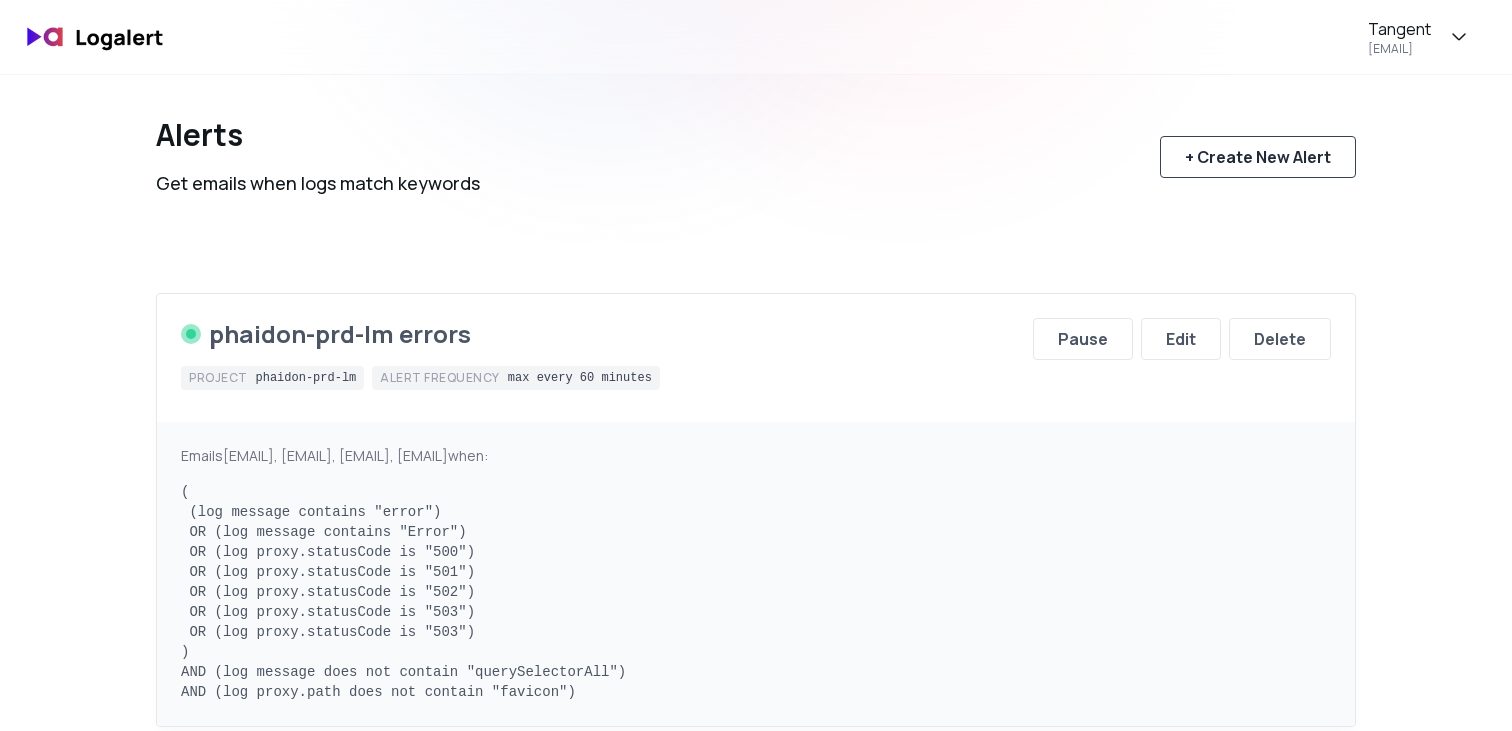 click on "+ Create New Alert" at bounding box center [1258, 157] 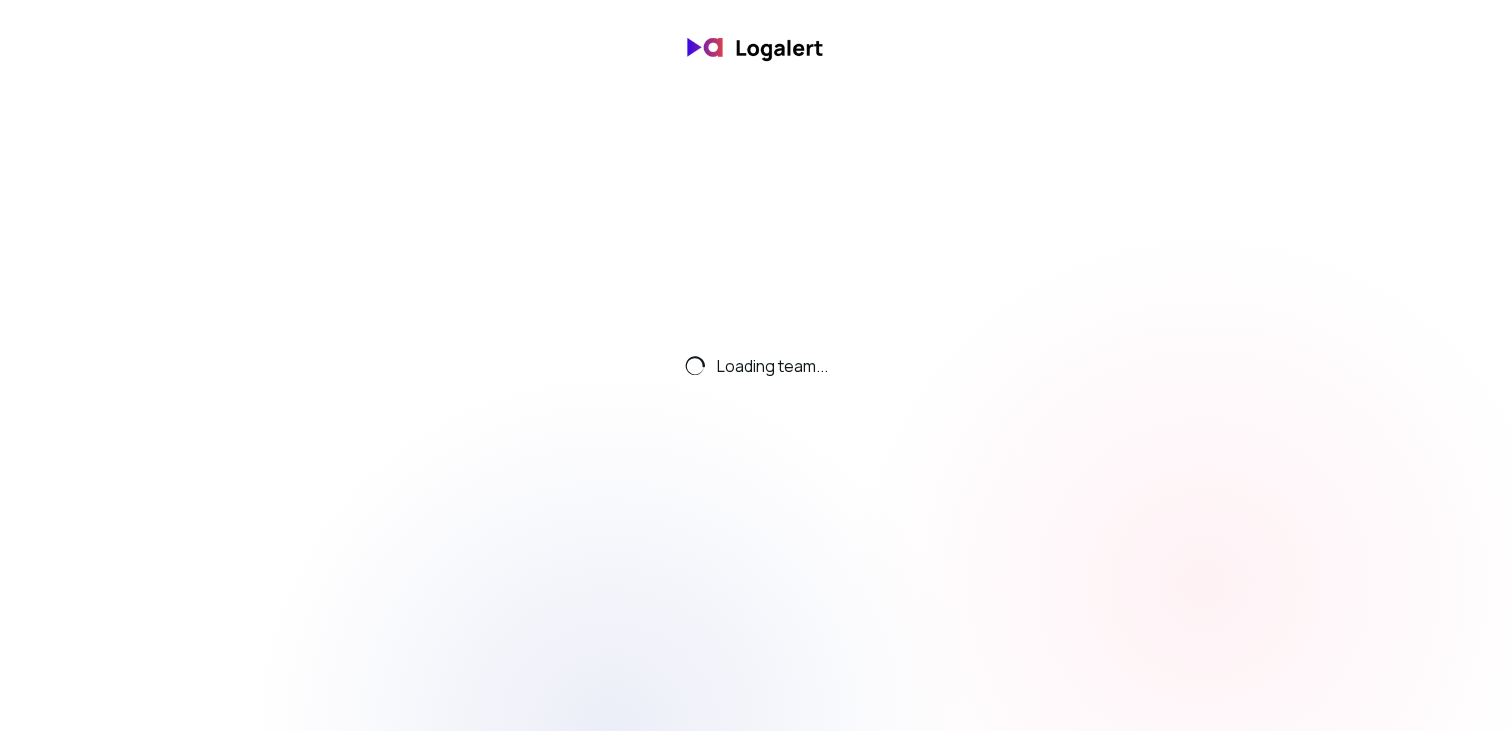 scroll, scrollTop: 0, scrollLeft: 0, axis: both 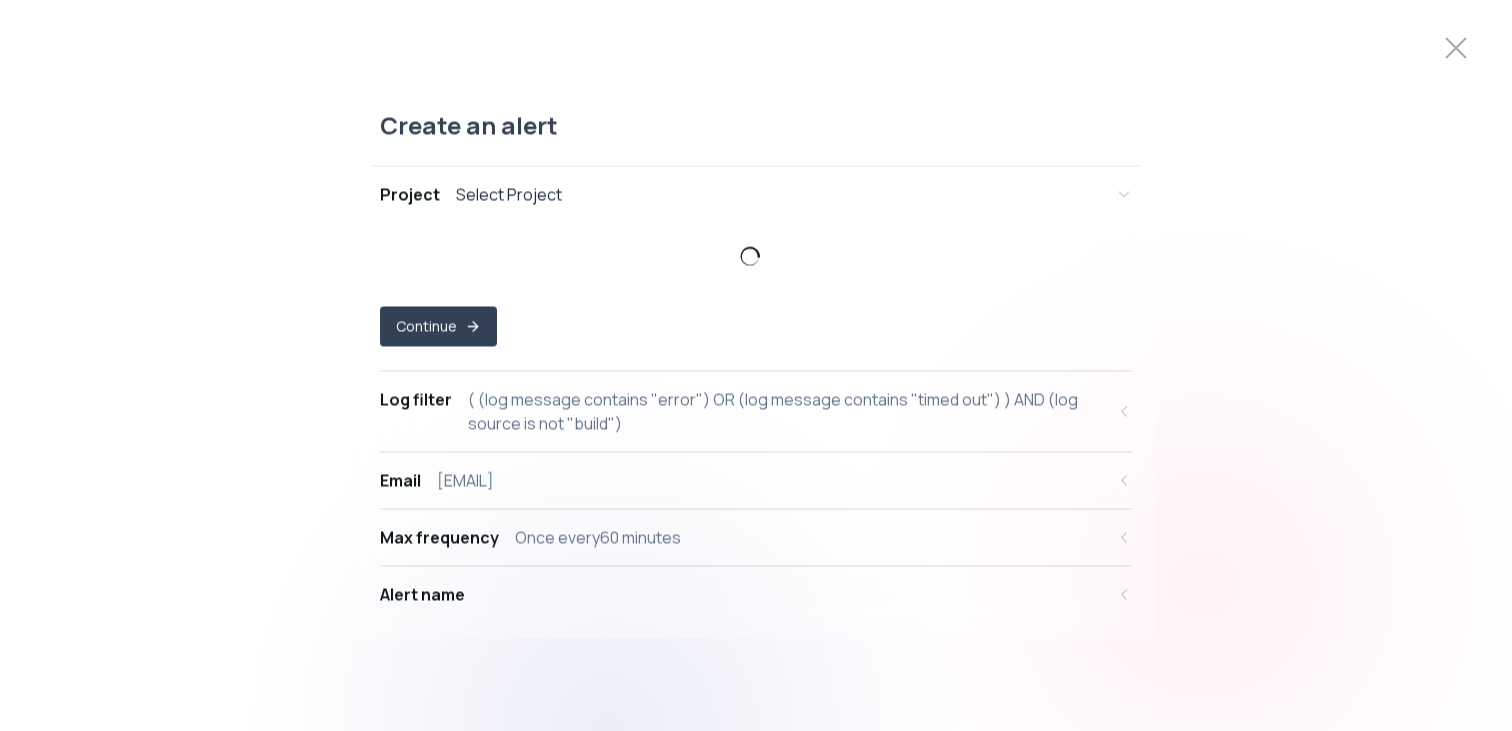 select on "prj_TExDJLKAXnXIT5k6Y8qiQ4x0eOd9" 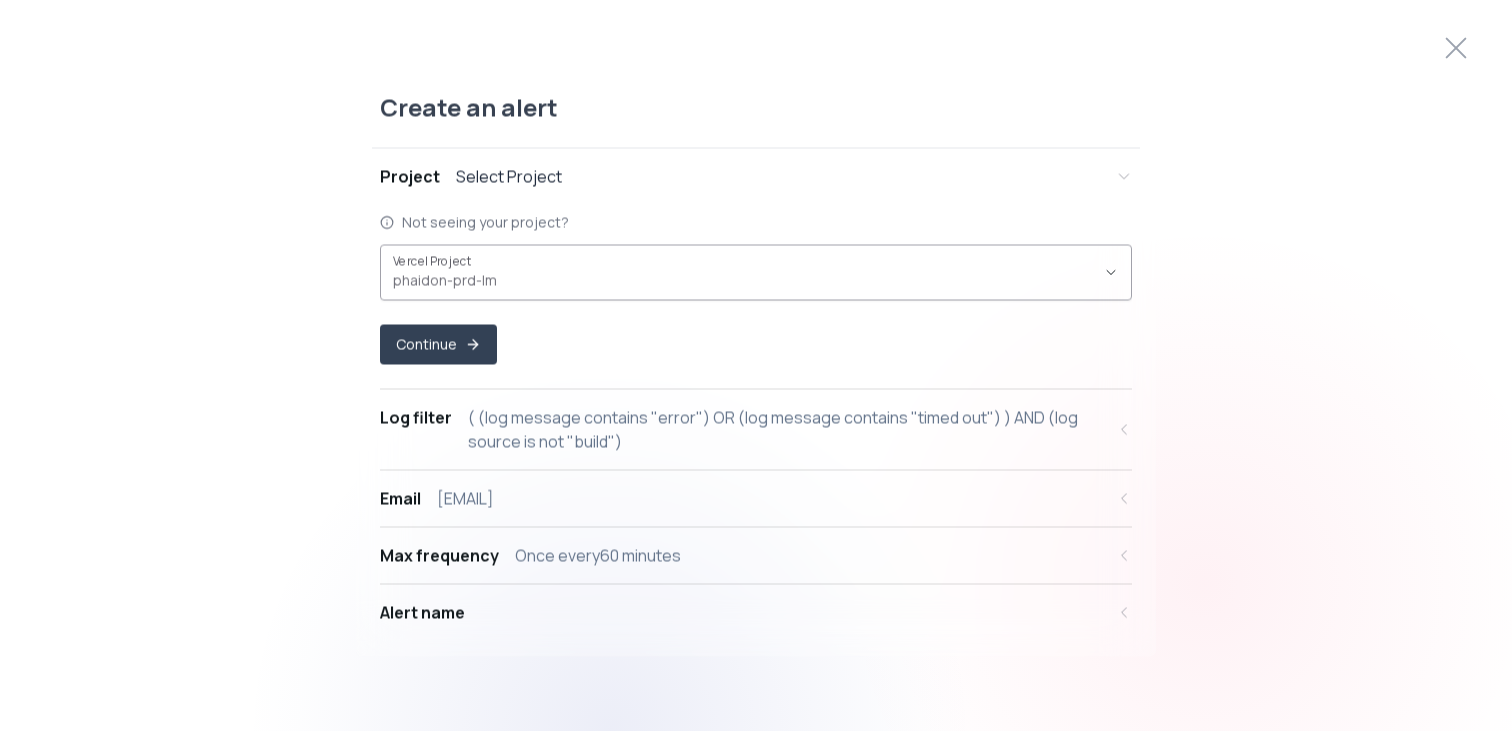 click on "phaidon-prd-lm ," at bounding box center [744, 280] 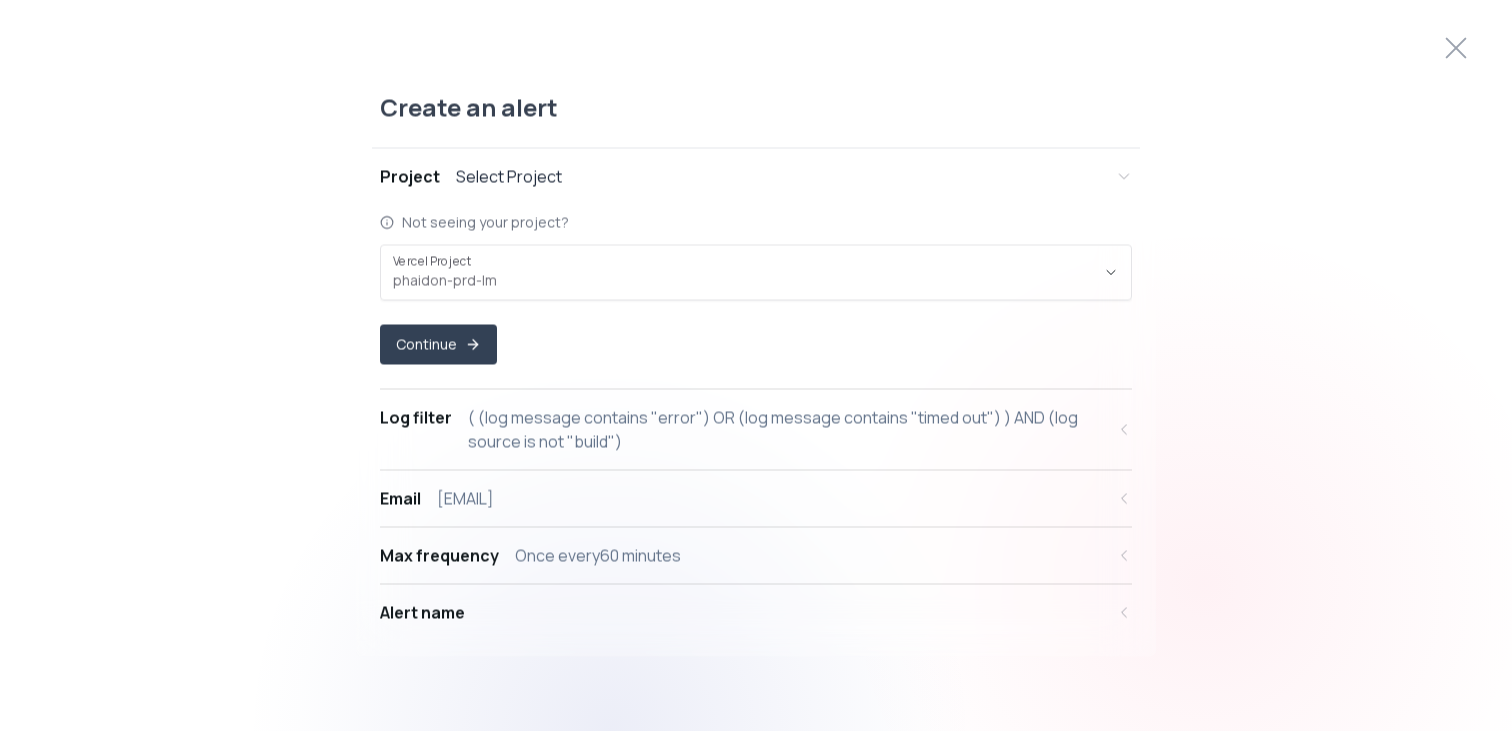 click on "Select Project" at bounding box center (509, 176) 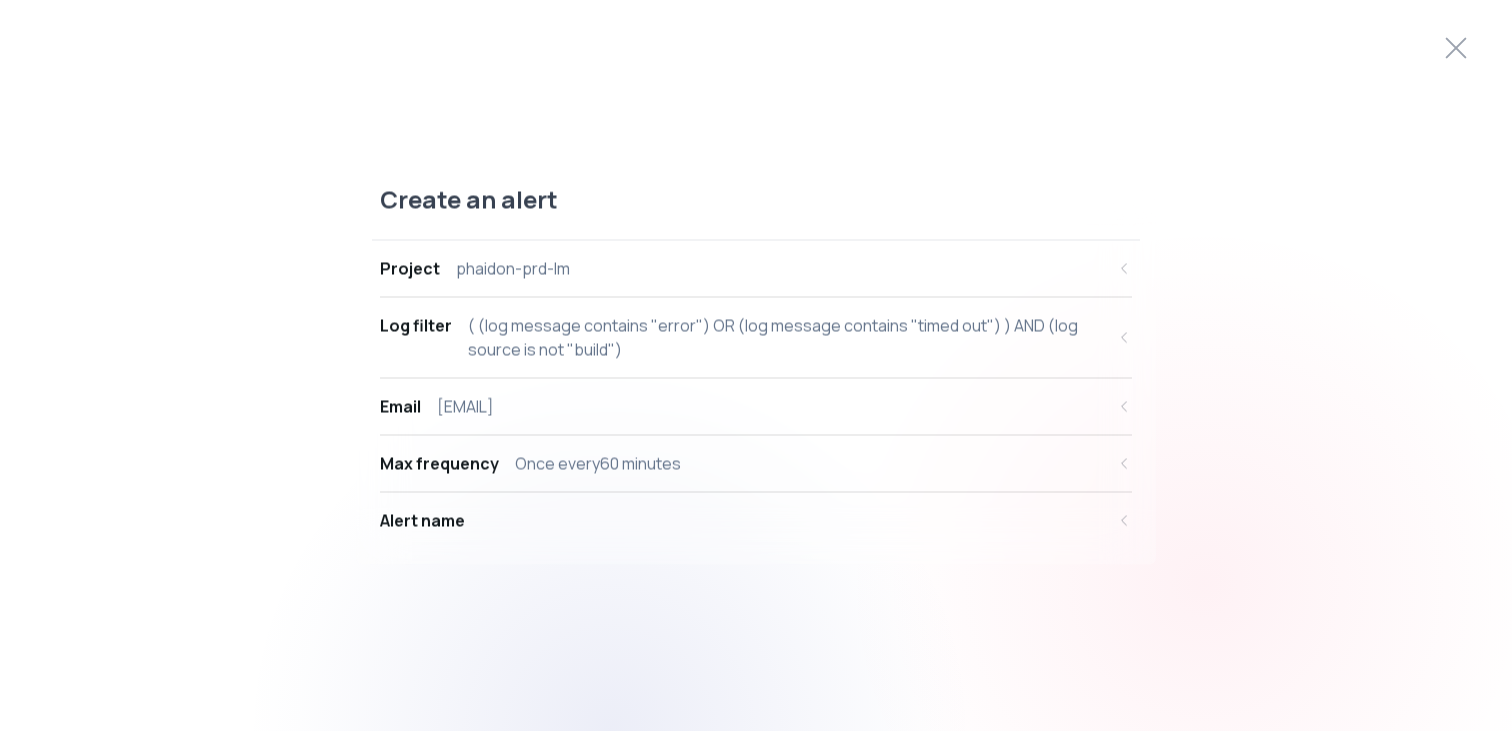 click on "Project phaidon-prd-lm" at bounding box center [756, 268] 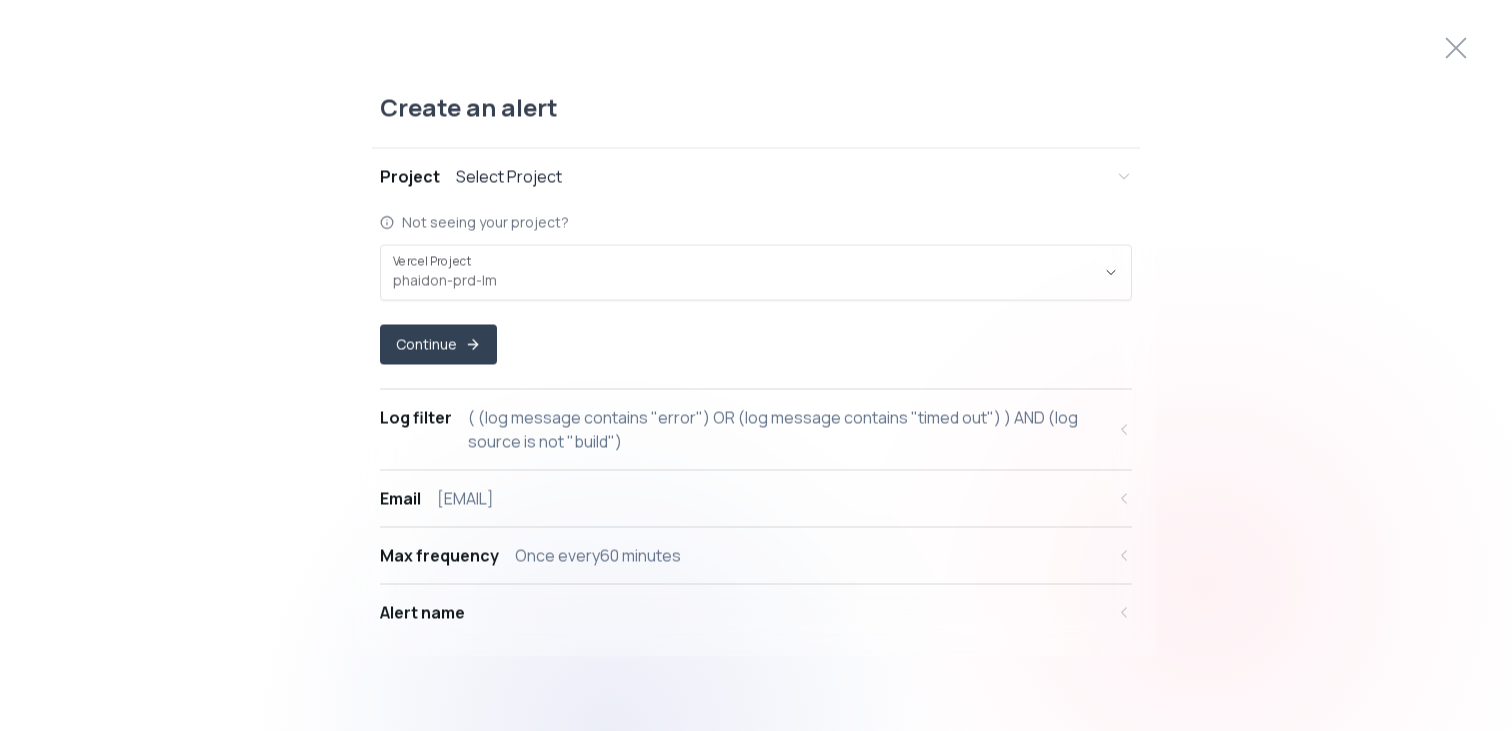 click on "Project Select Project" at bounding box center (742, 176) 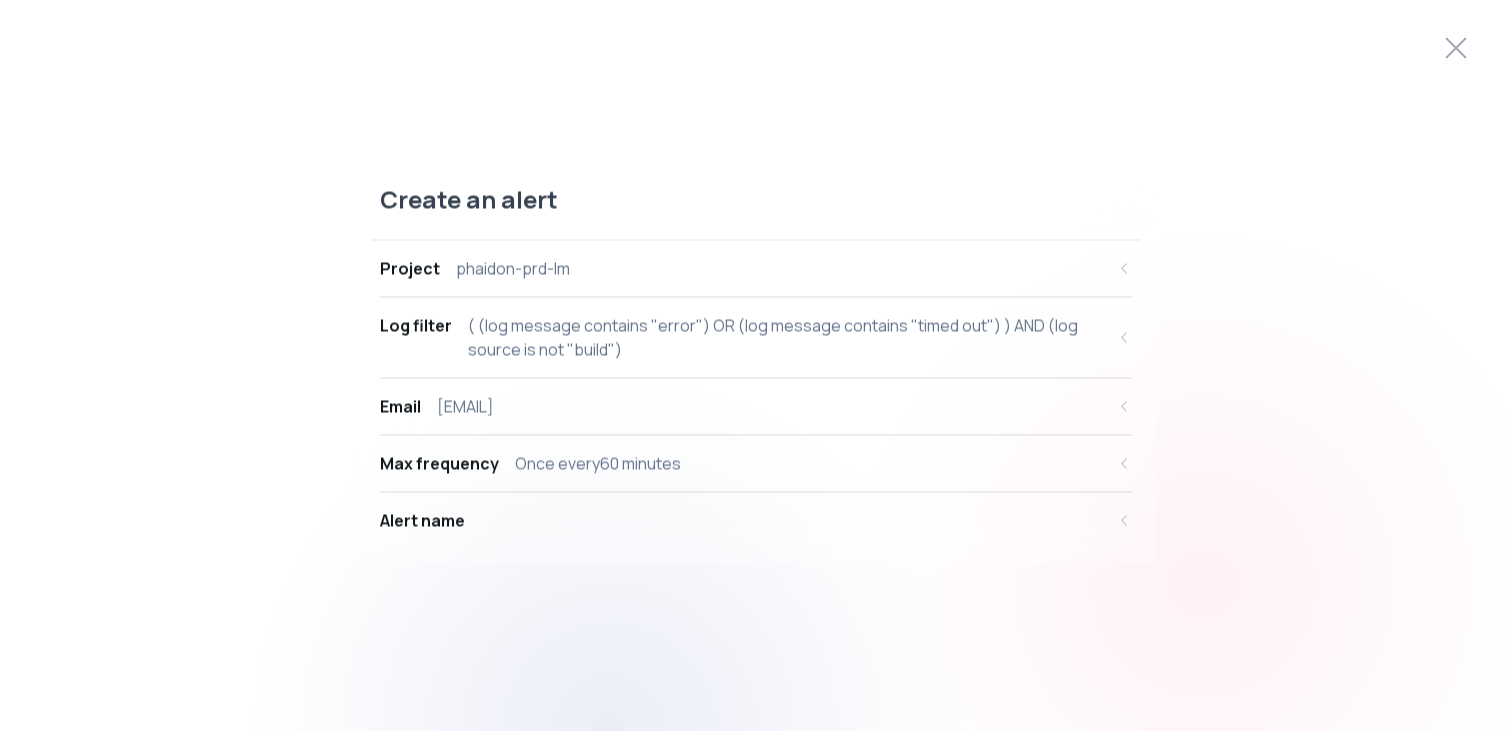 click on "phaidon-prd-lm" at bounding box center [513, 268] 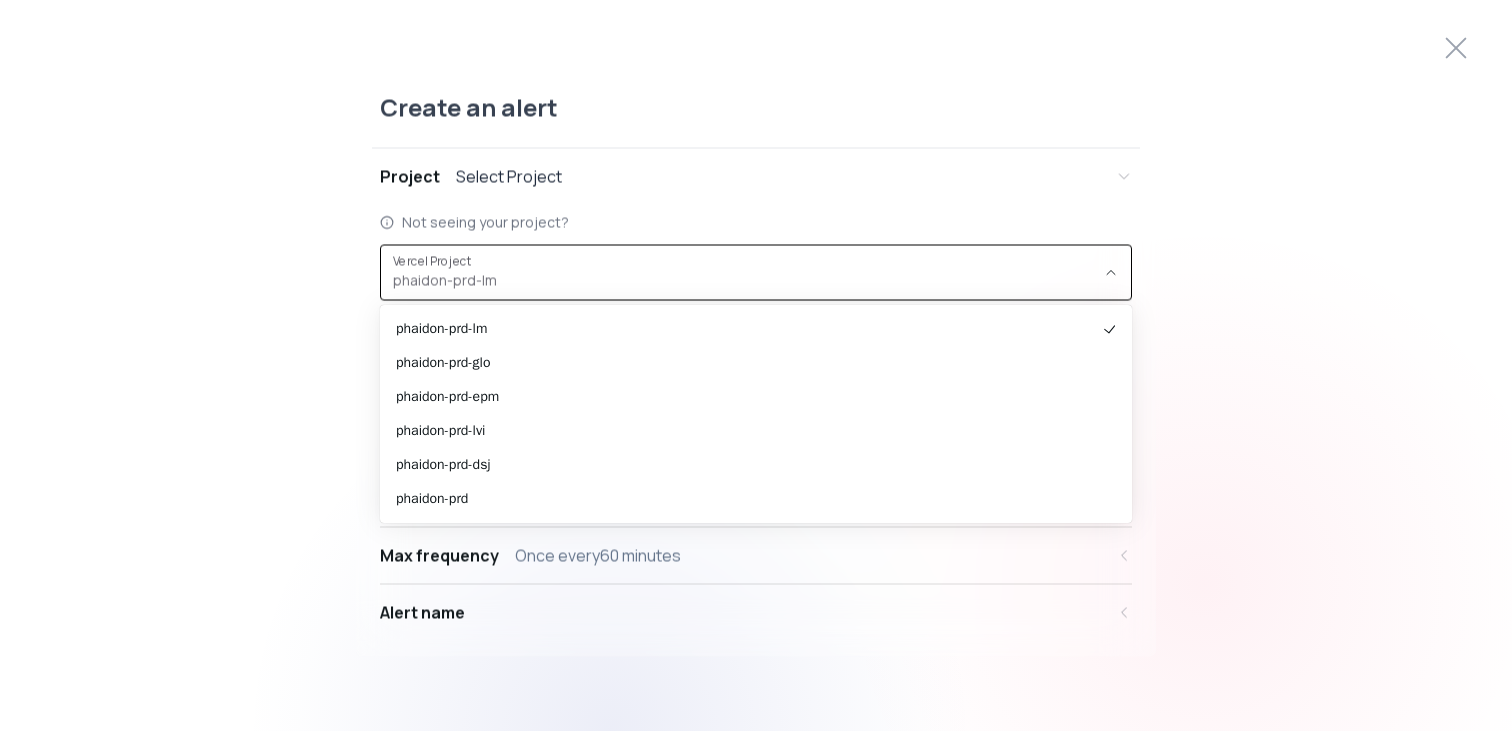 click on "phaidon-prd-lm ," at bounding box center [744, 272] 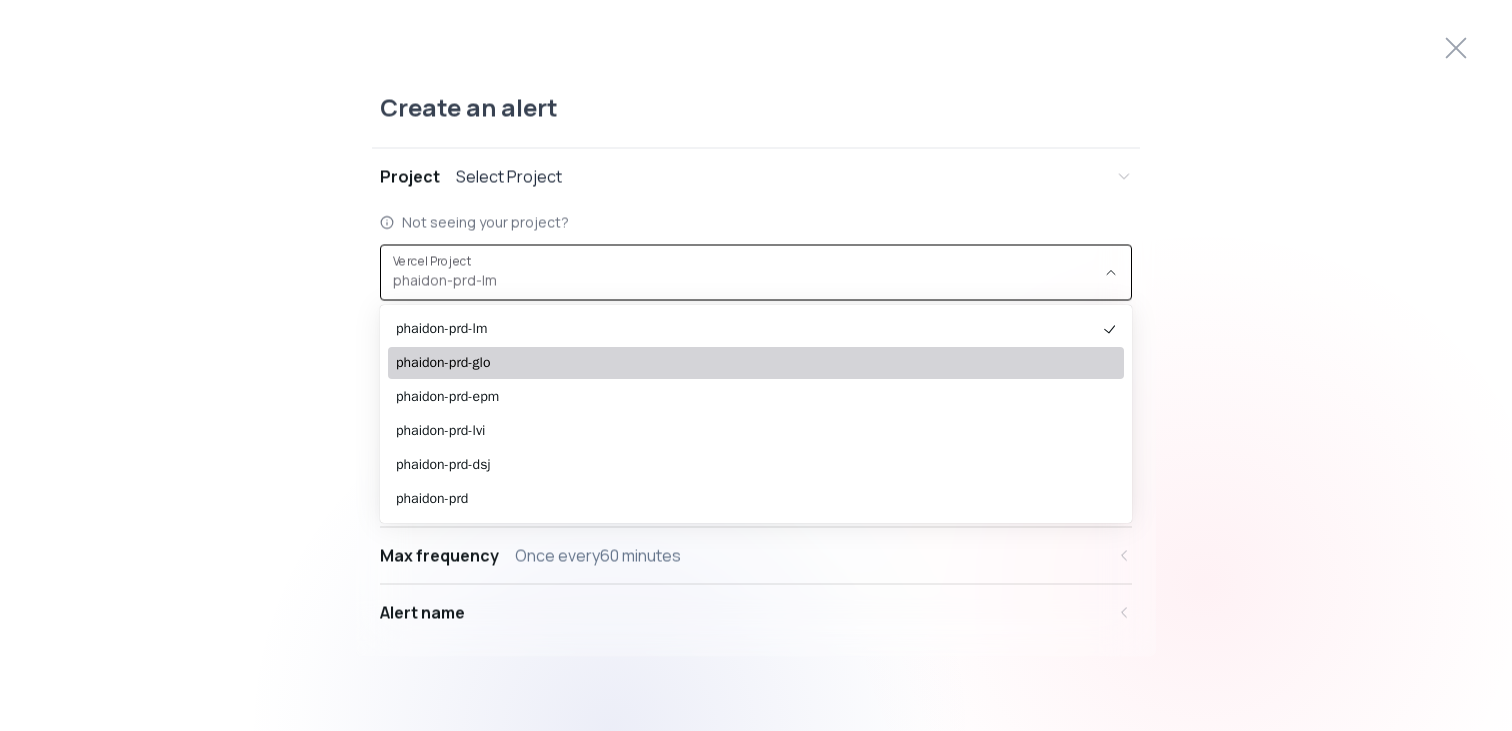 click on "phaidon-prd-glo" at bounding box center (746, 363) 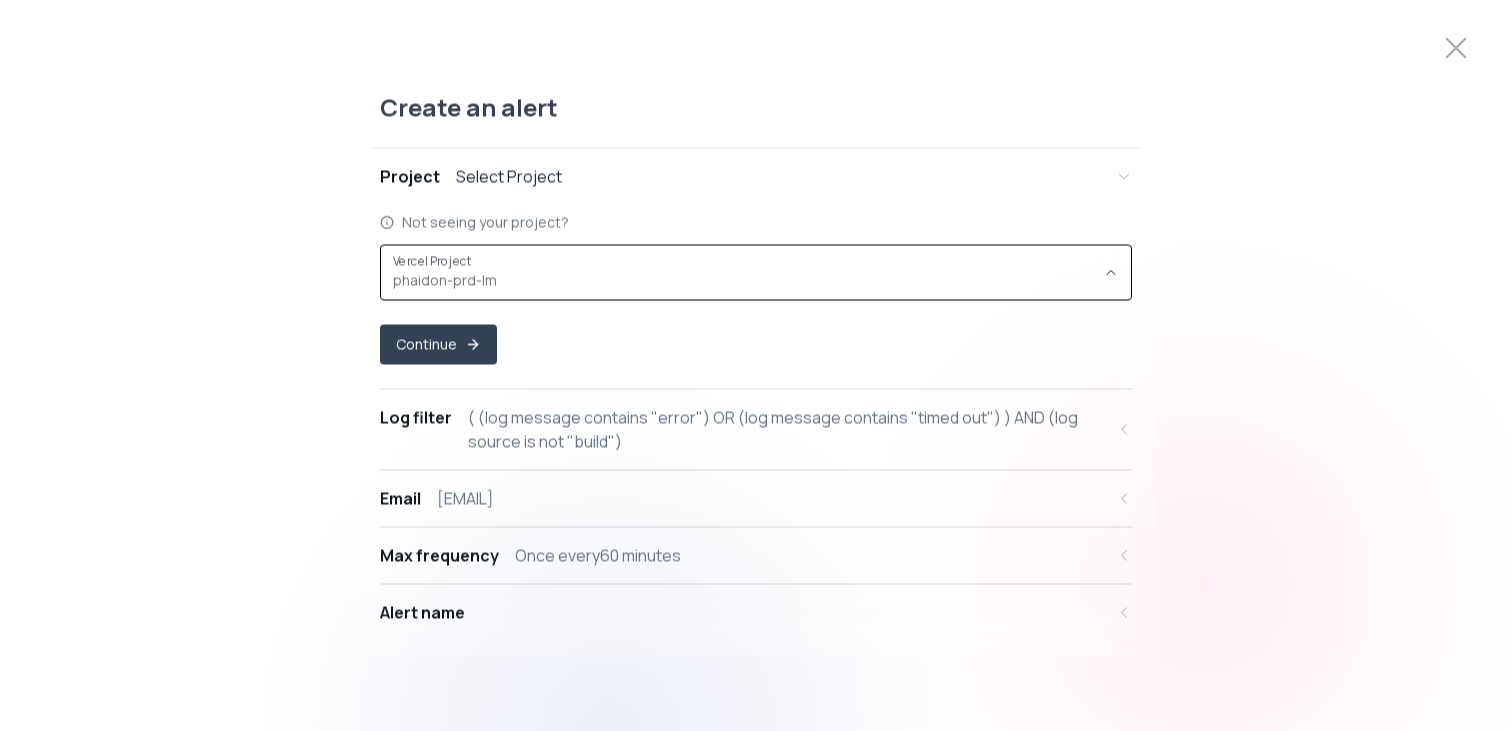 type on "prj_PNYhQnG3OjOSqY5wf2E0rBU0BYHh" 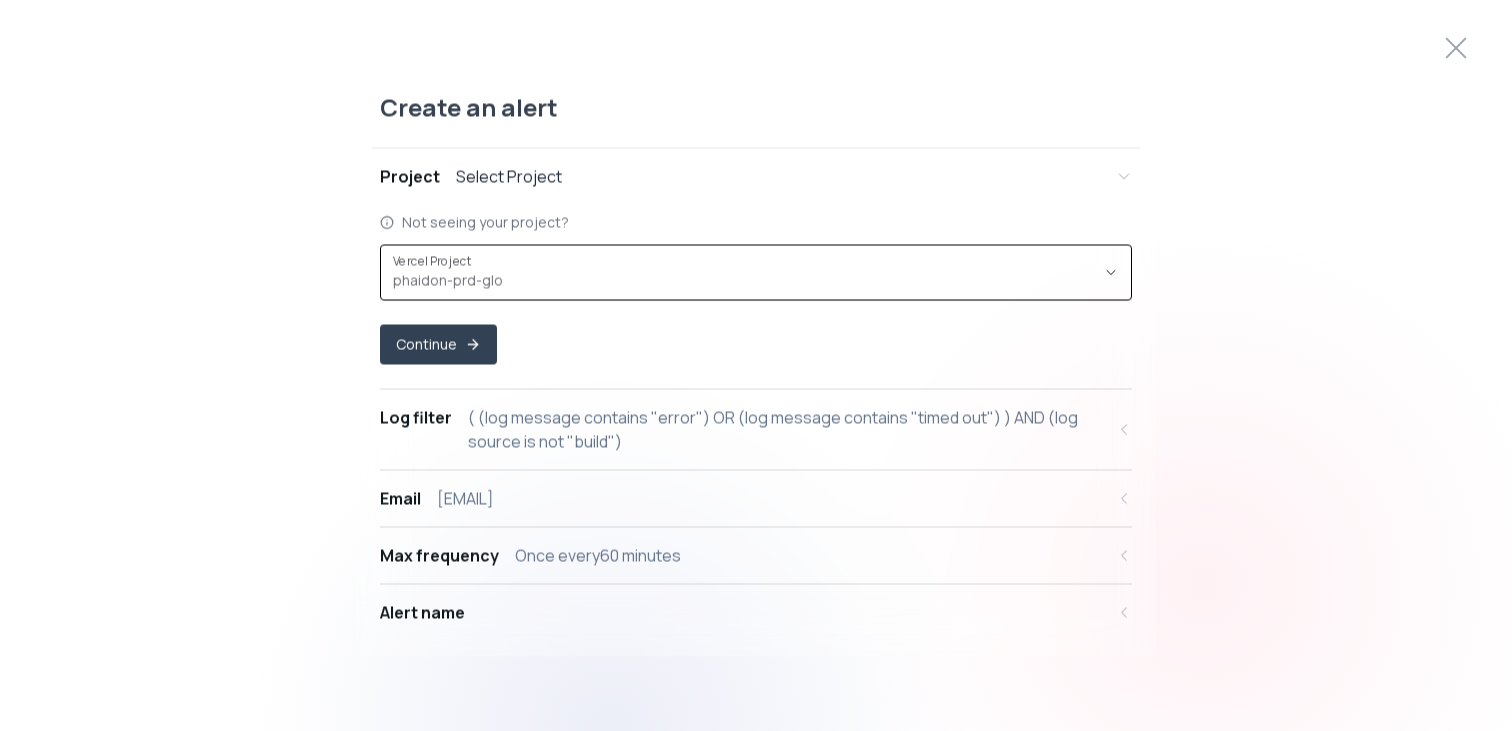click on "(
(log message contains "error")
OR (log message contains "timed out")
)
AND (log source is not "build")" at bounding box center [786, 429] 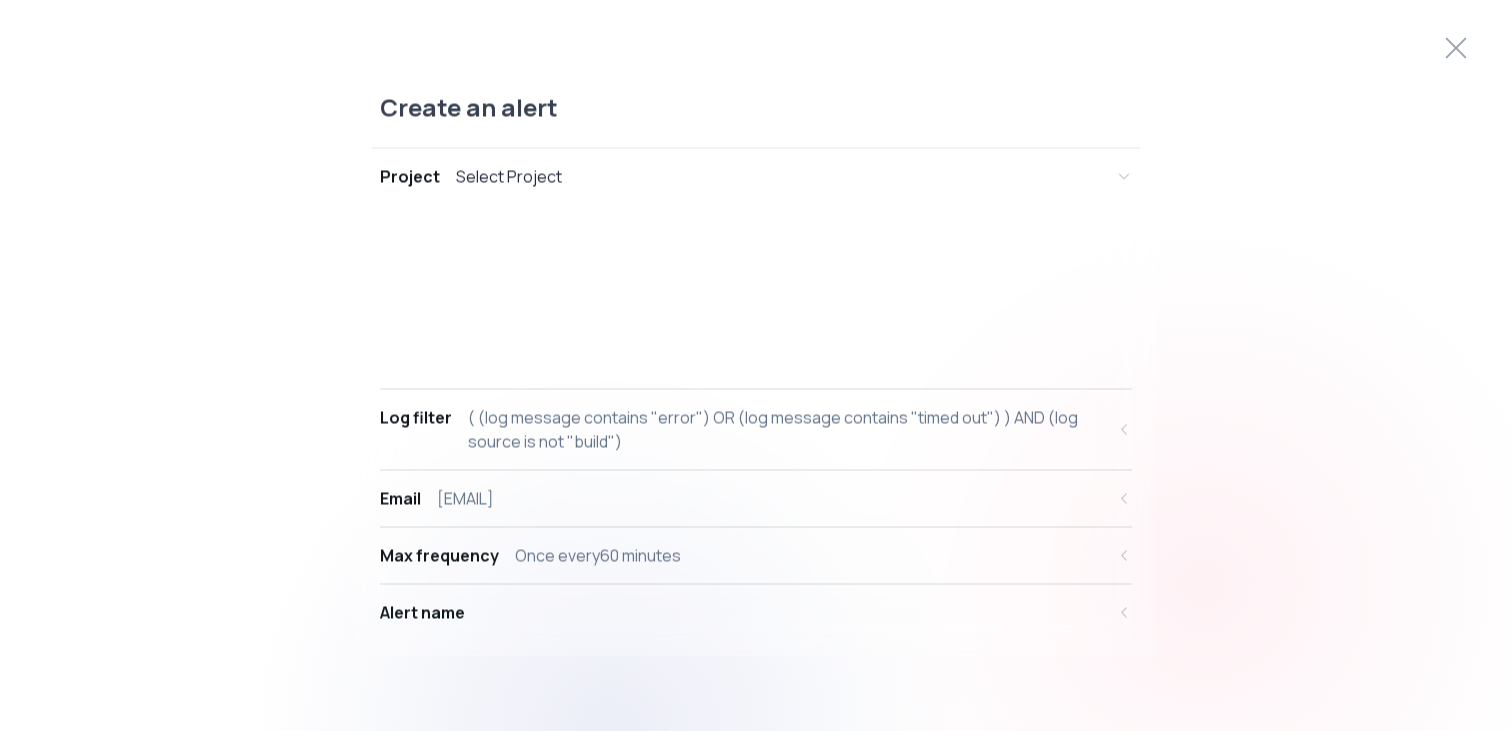 select on "message" 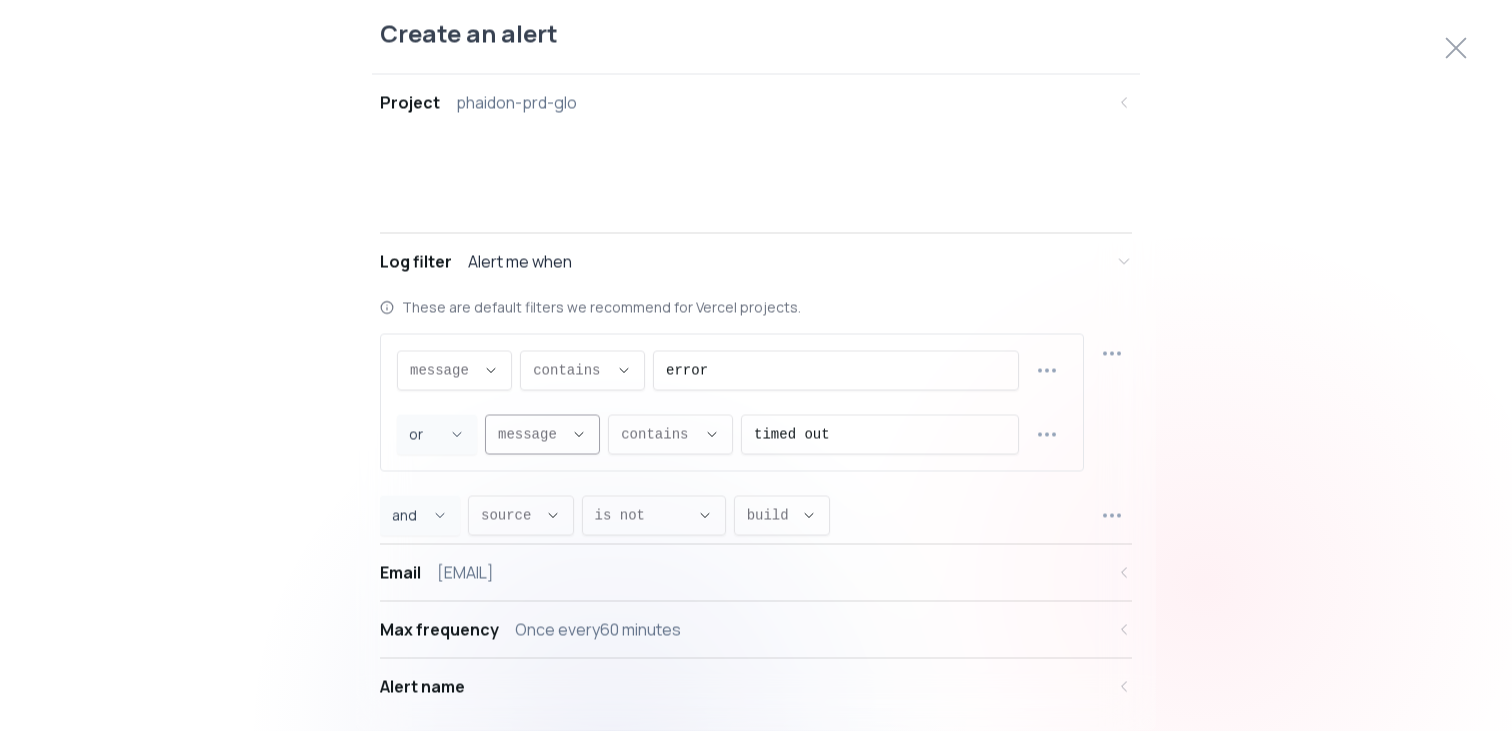scroll, scrollTop: 19, scrollLeft: 0, axis: vertical 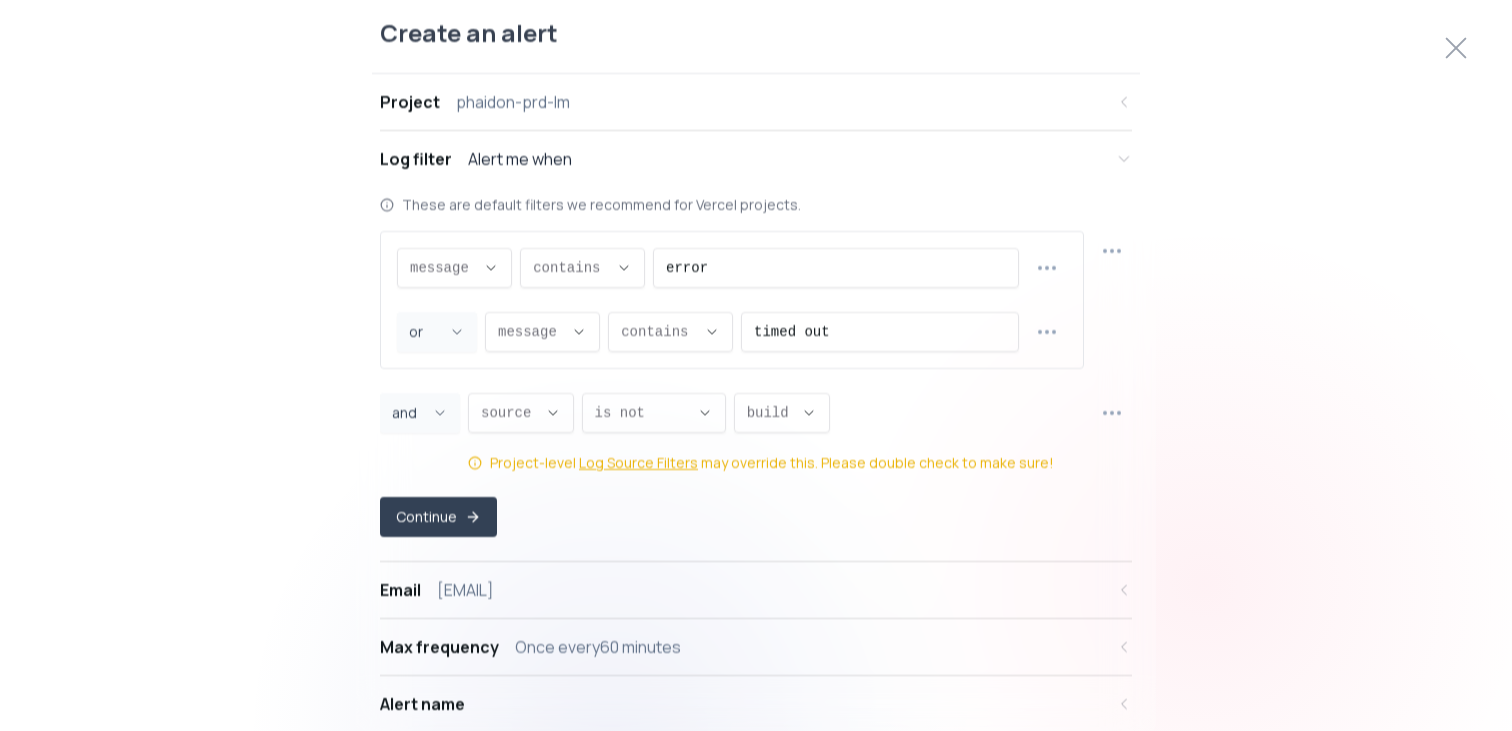 click on "Project phaidon-prd-lm" at bounding box center [742, 101] 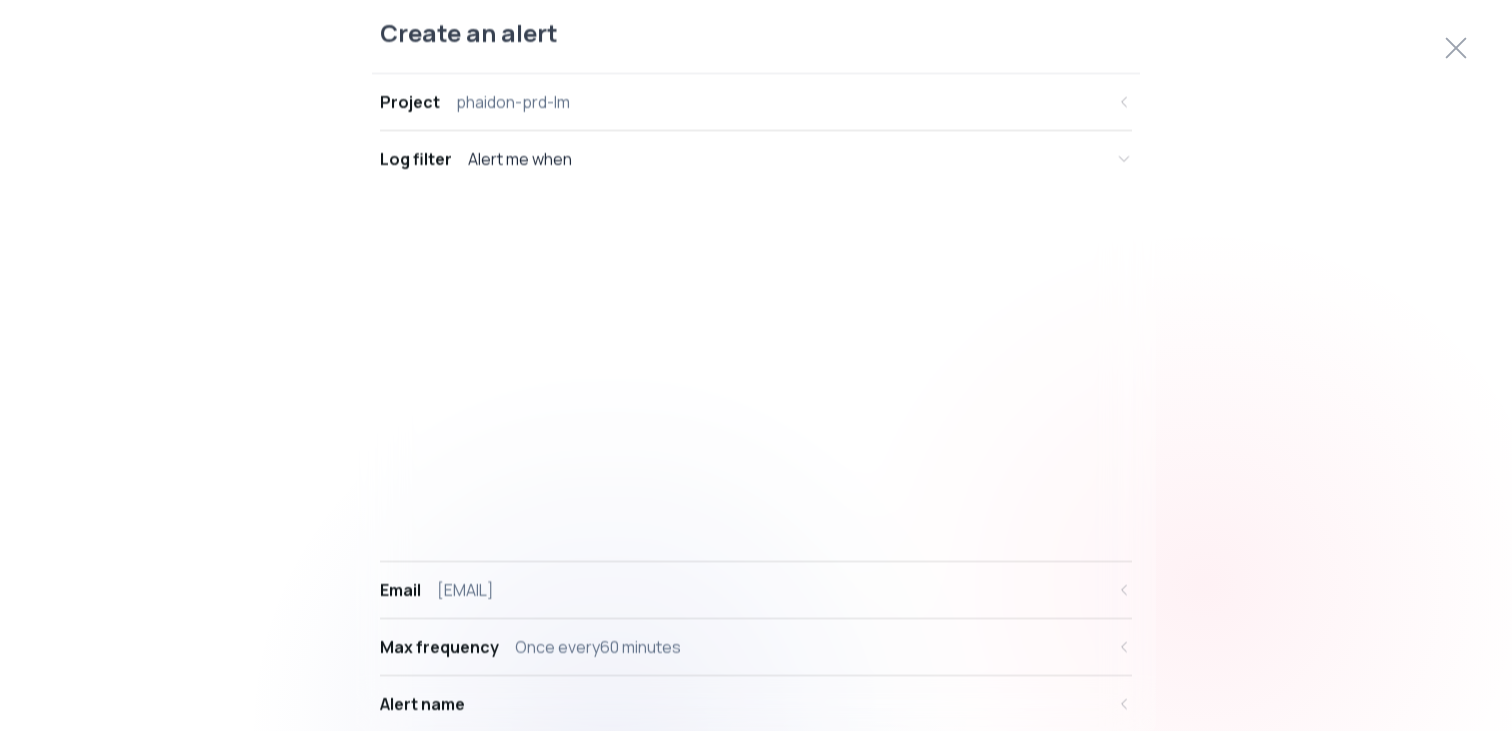 select on "prj_TExDJLKAXnXIT5k6Y8qiQ4x0eOd9" 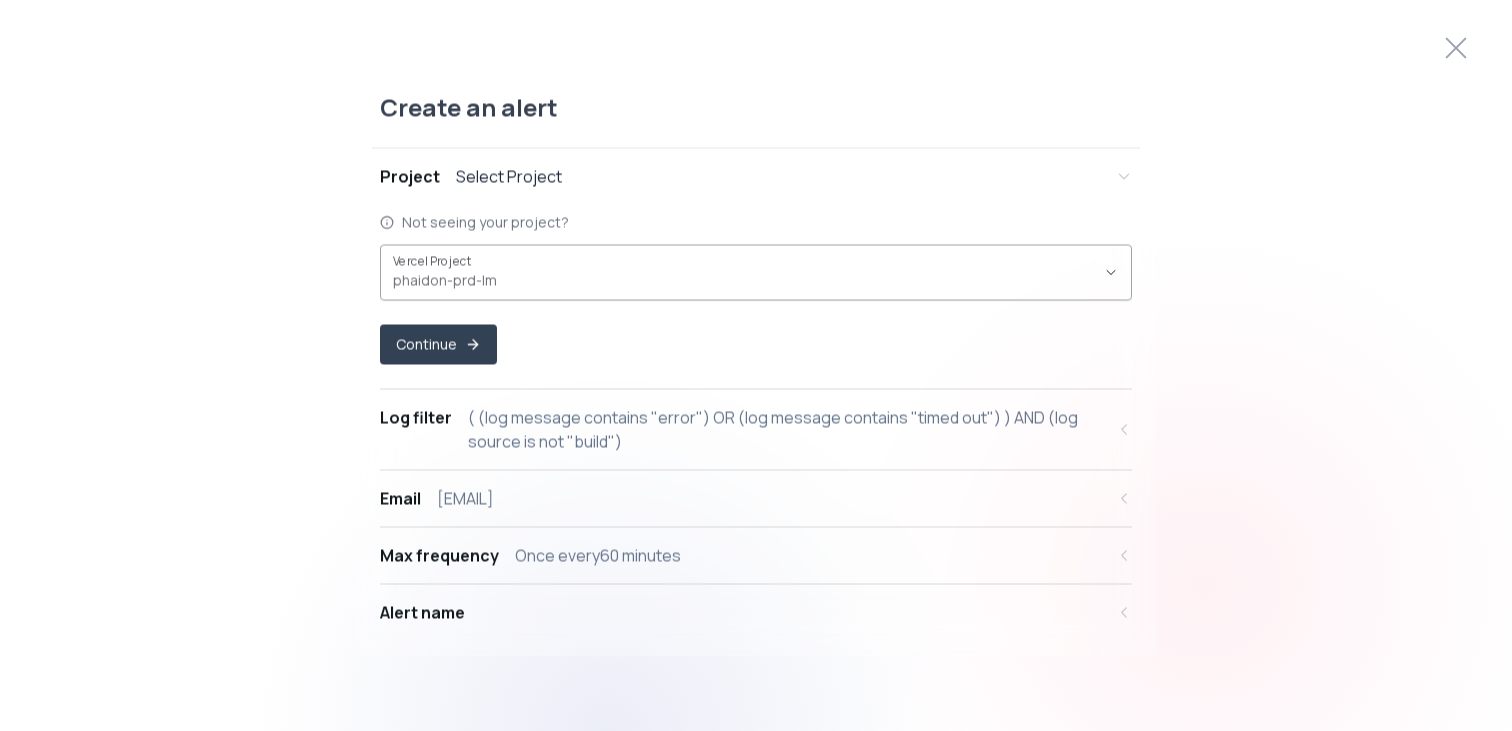 click on "phaidon-prd-lm ," at bounding box center (744, 280) 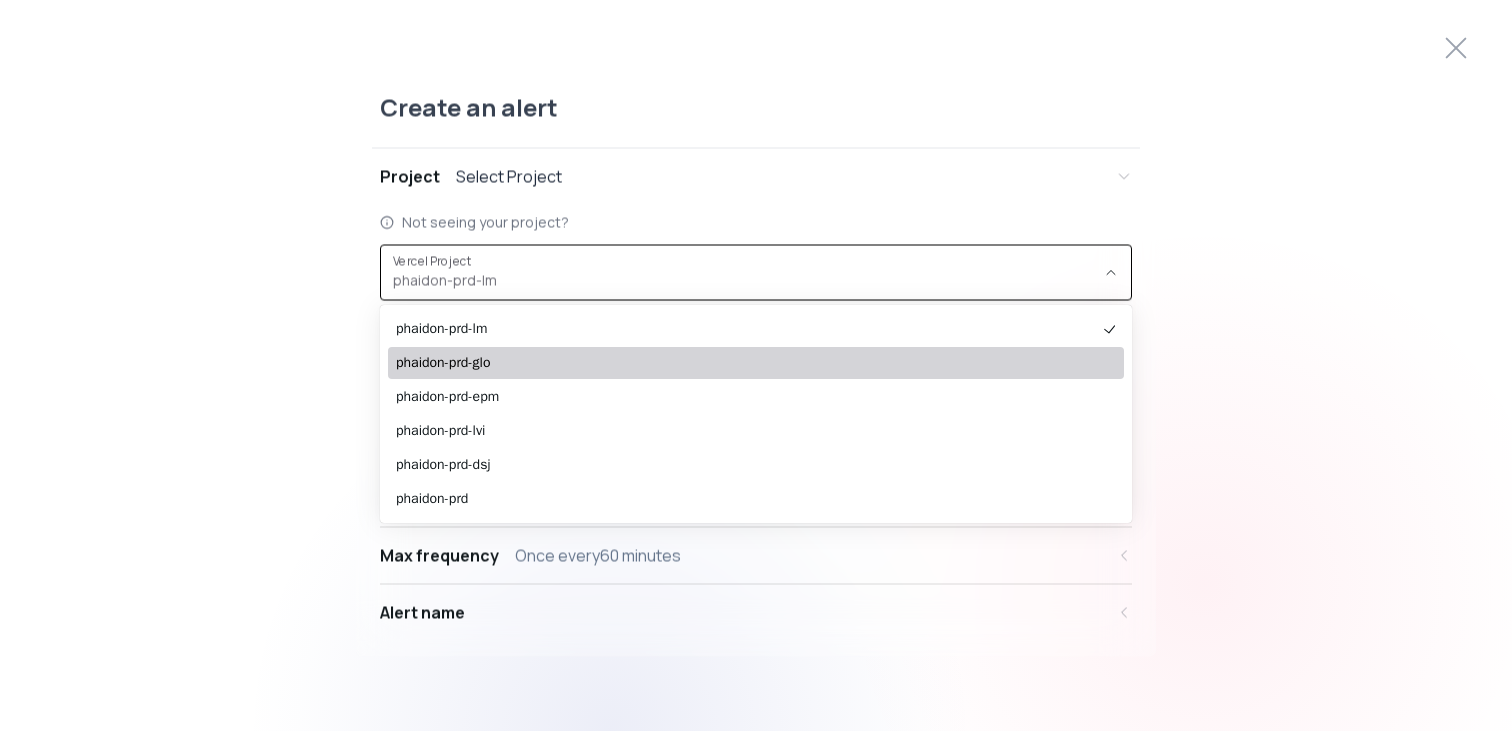 click on "phaidon-prd-glo" at bounding box center [746, 363] 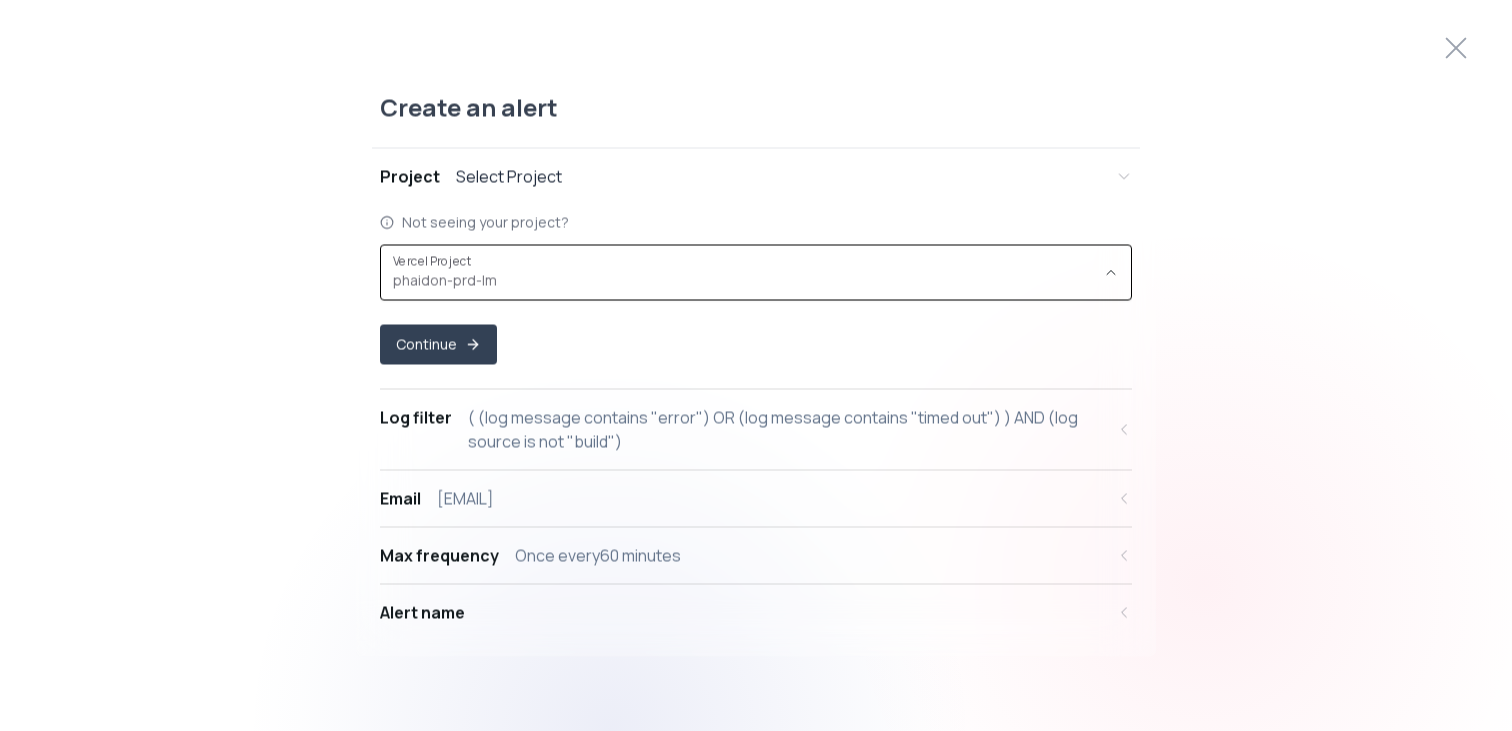type on "prj_PNYhQnG3OjOSqY5wf2E0rBU0BYHh" 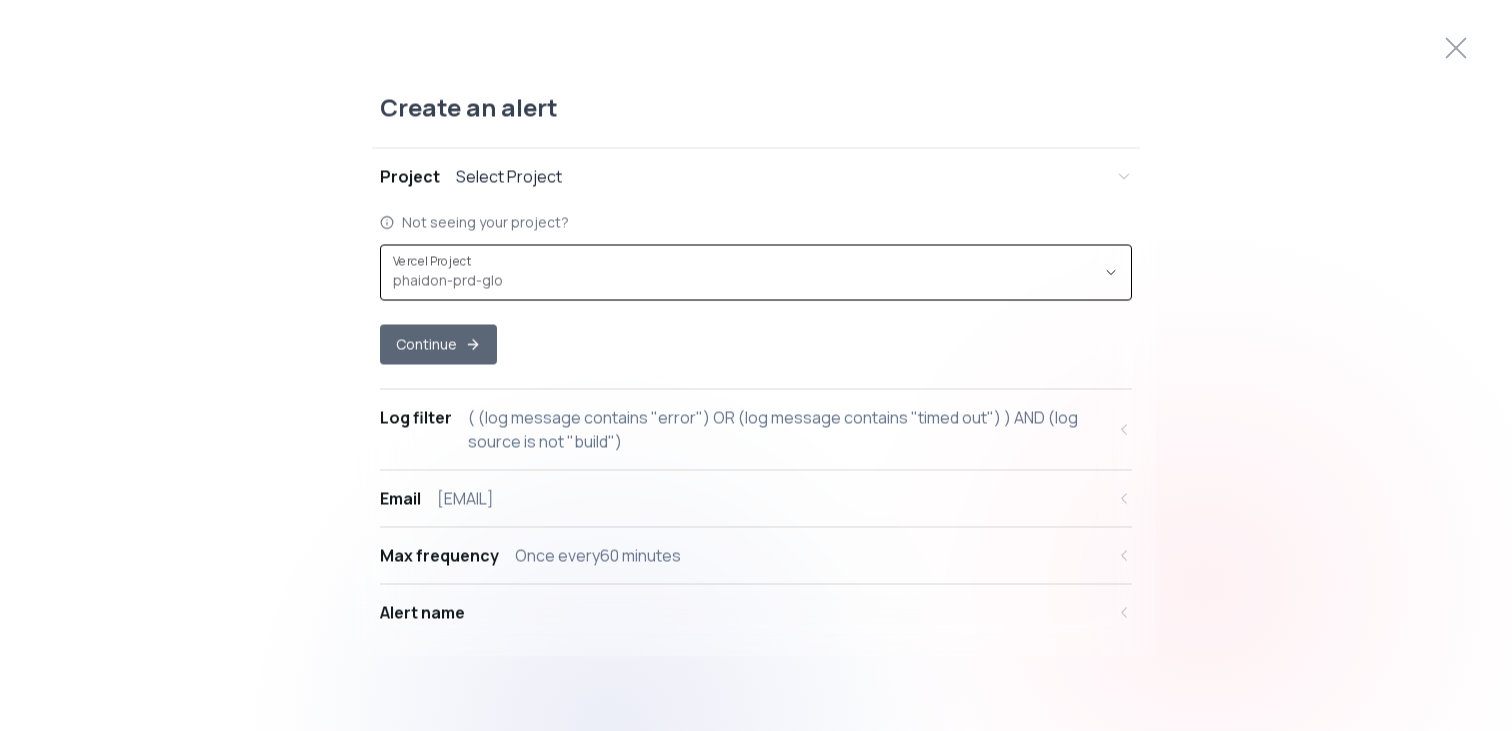 click 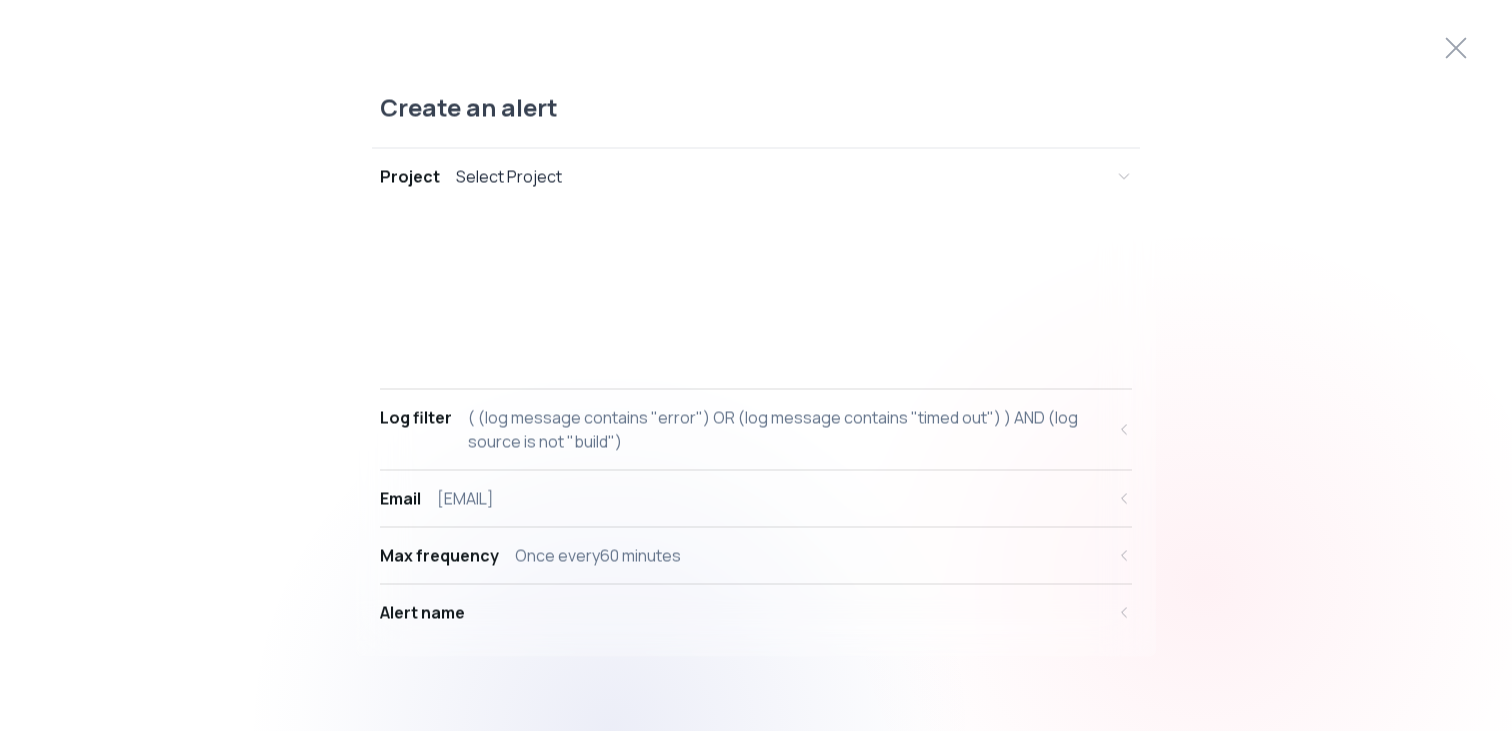 select on "message" 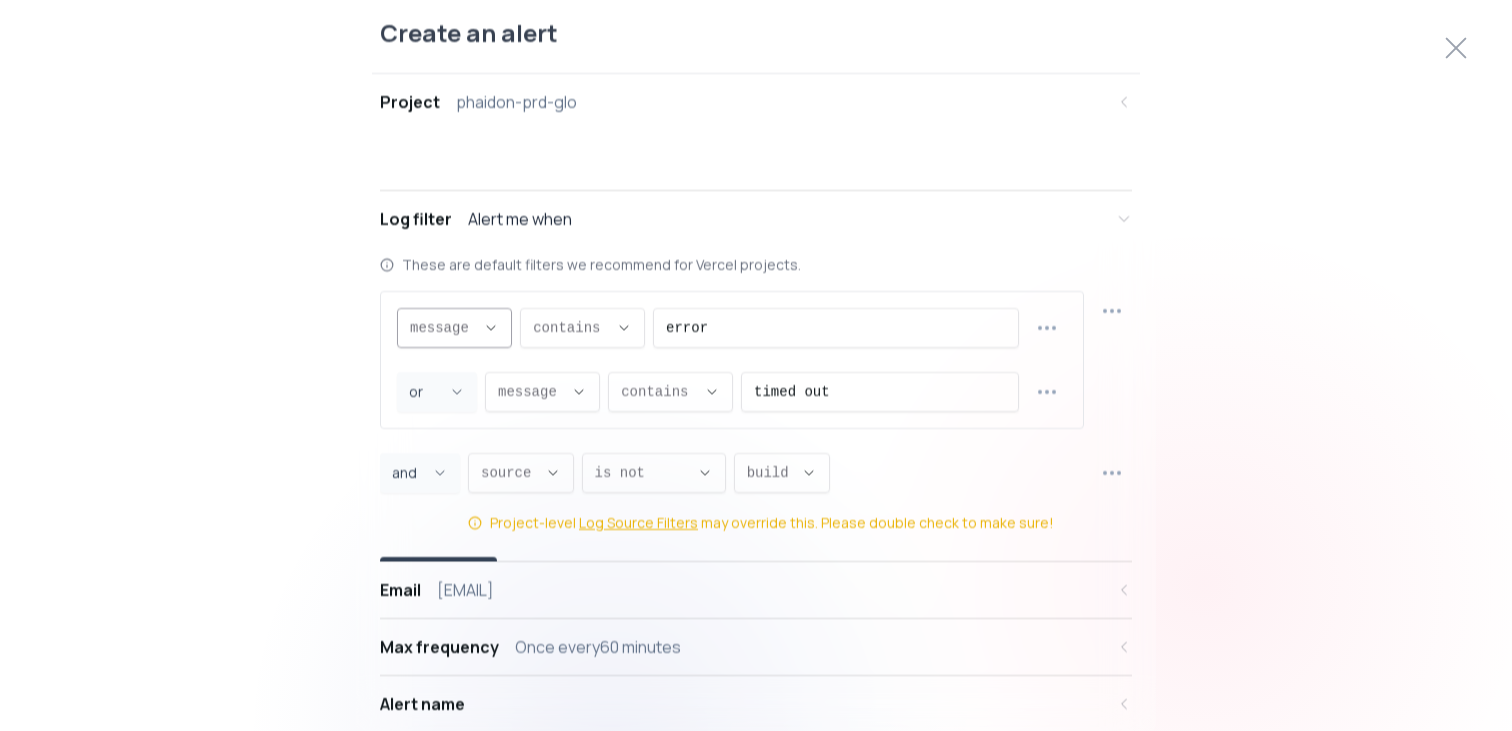 scroll, scrollTop: 19, scrollLeft: 0, axis: vertical 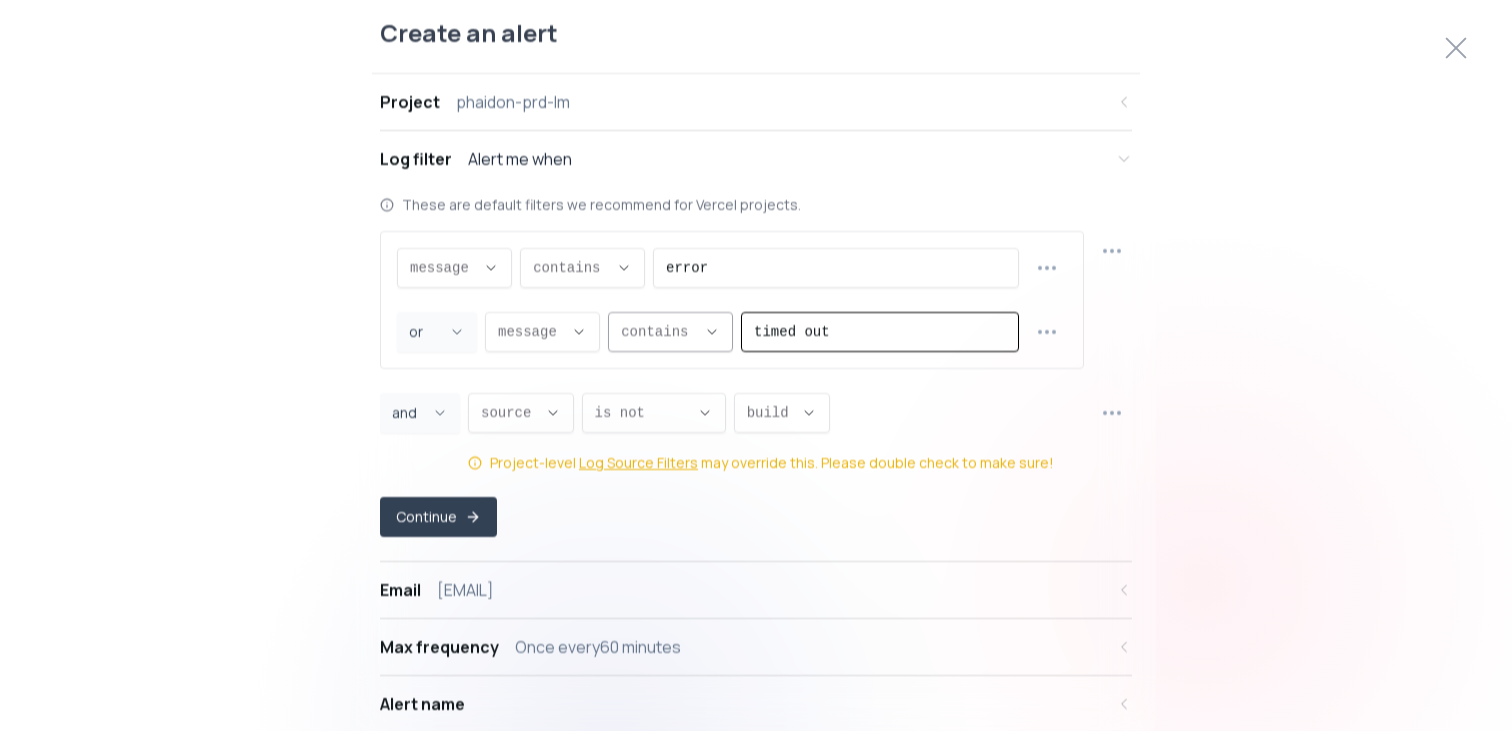 drag, startPoint x: 844, startPoint y: 330, endPoint x: 600, endPoint y: 330, distance: 244 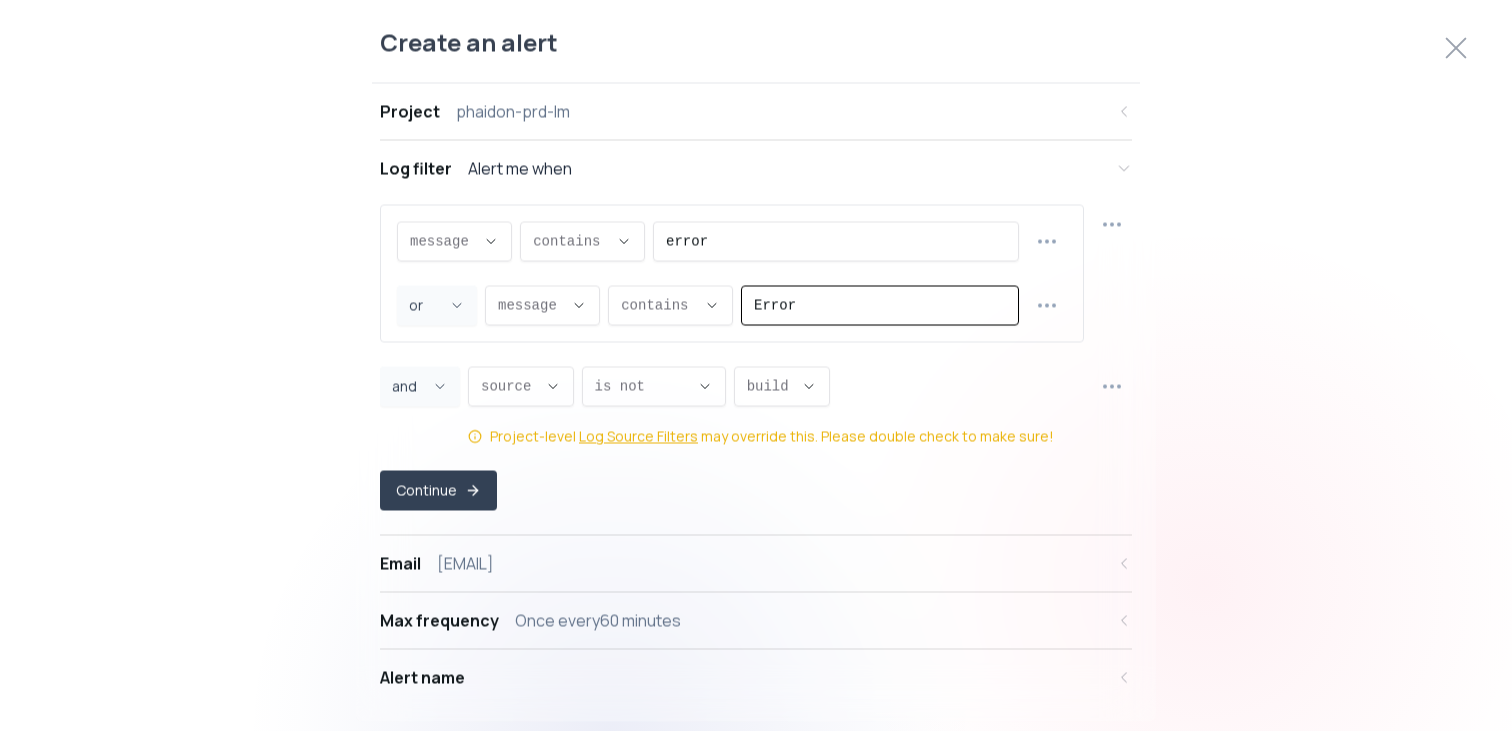 type on "Error" 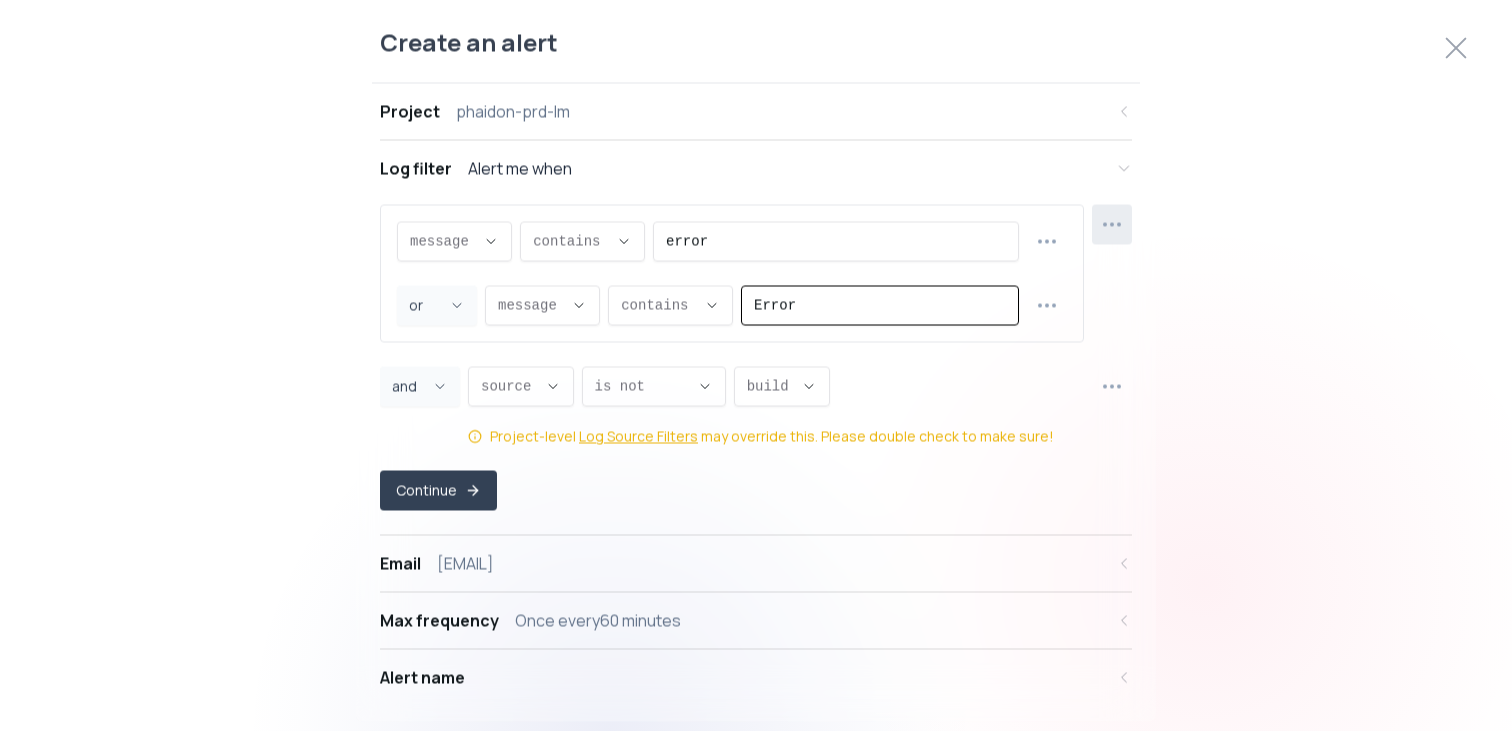 click 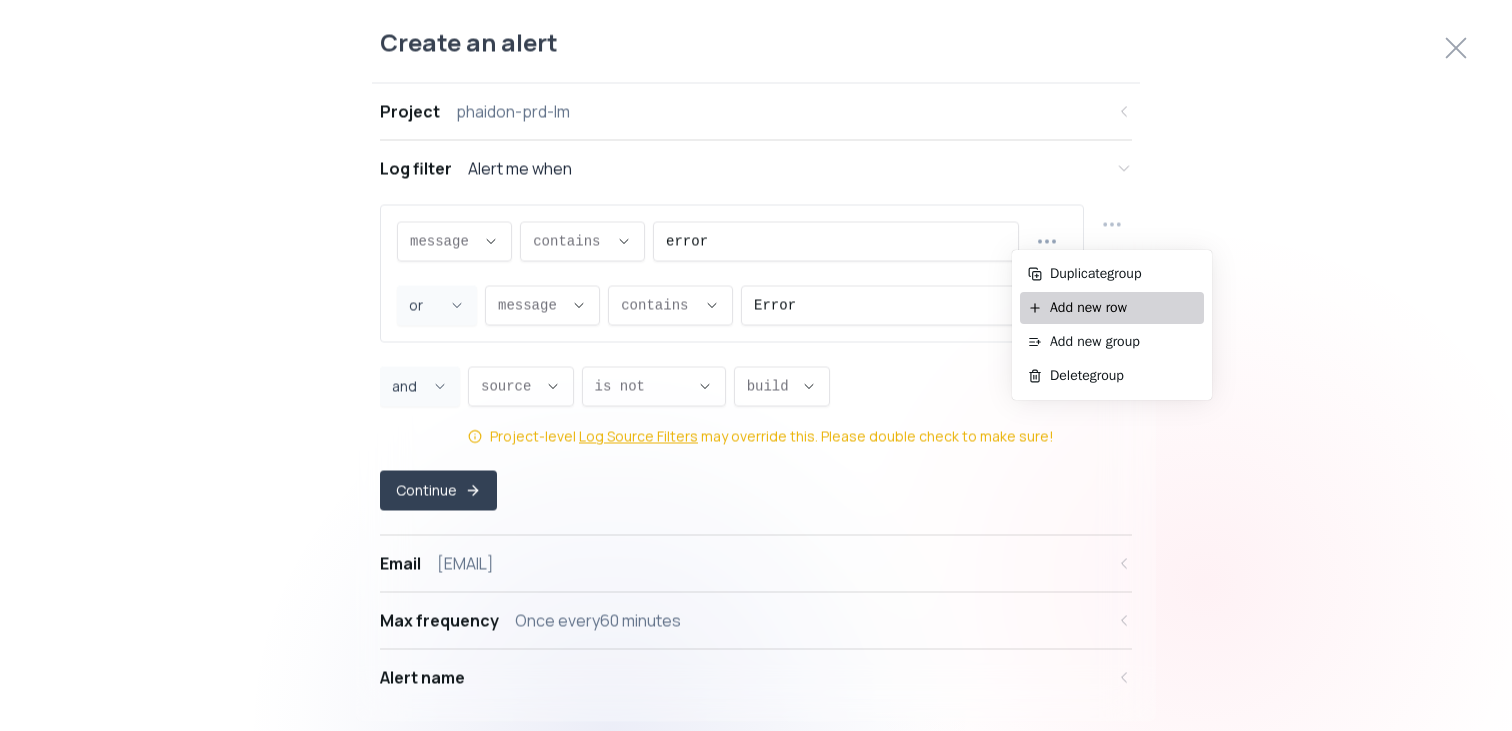 click on "Add new row" at bounding box center (1123, 308) 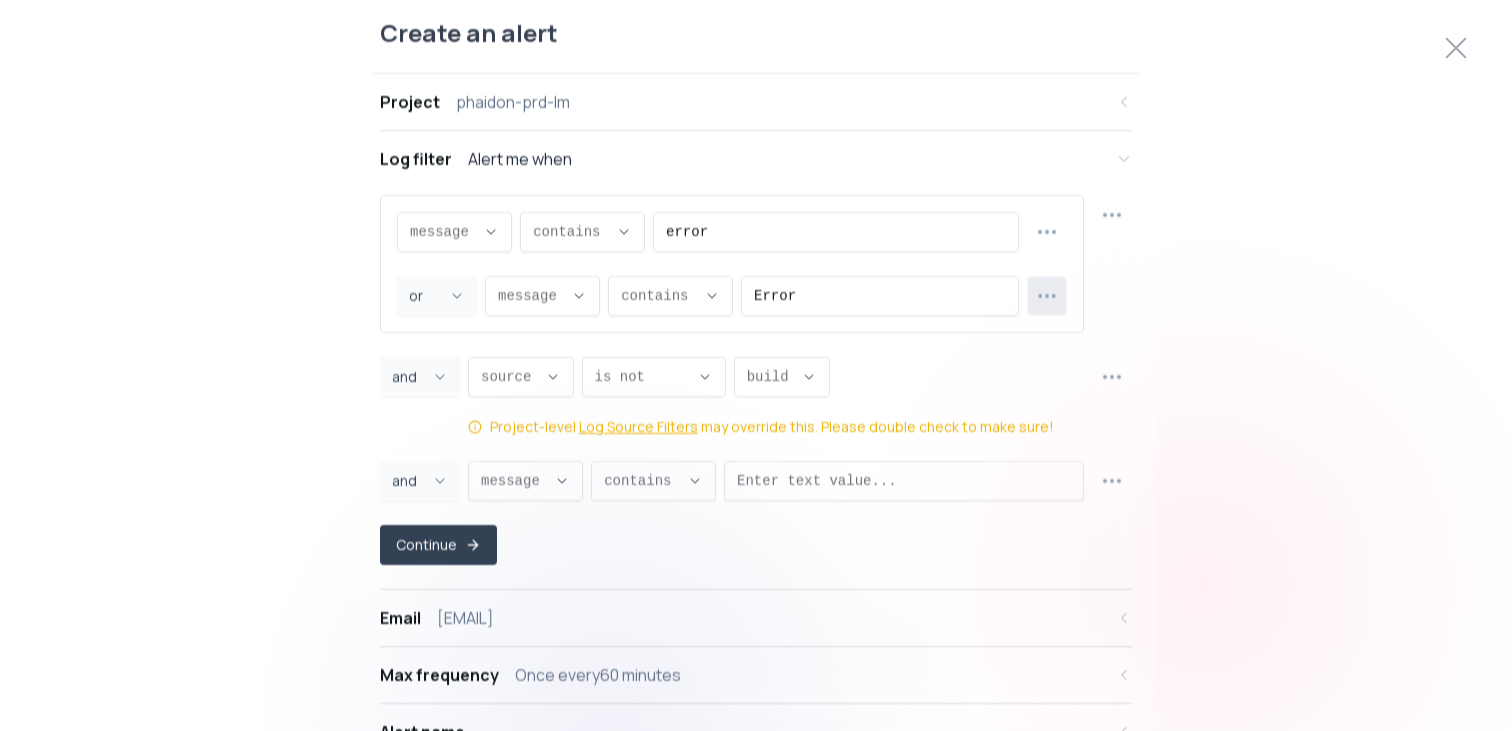 click 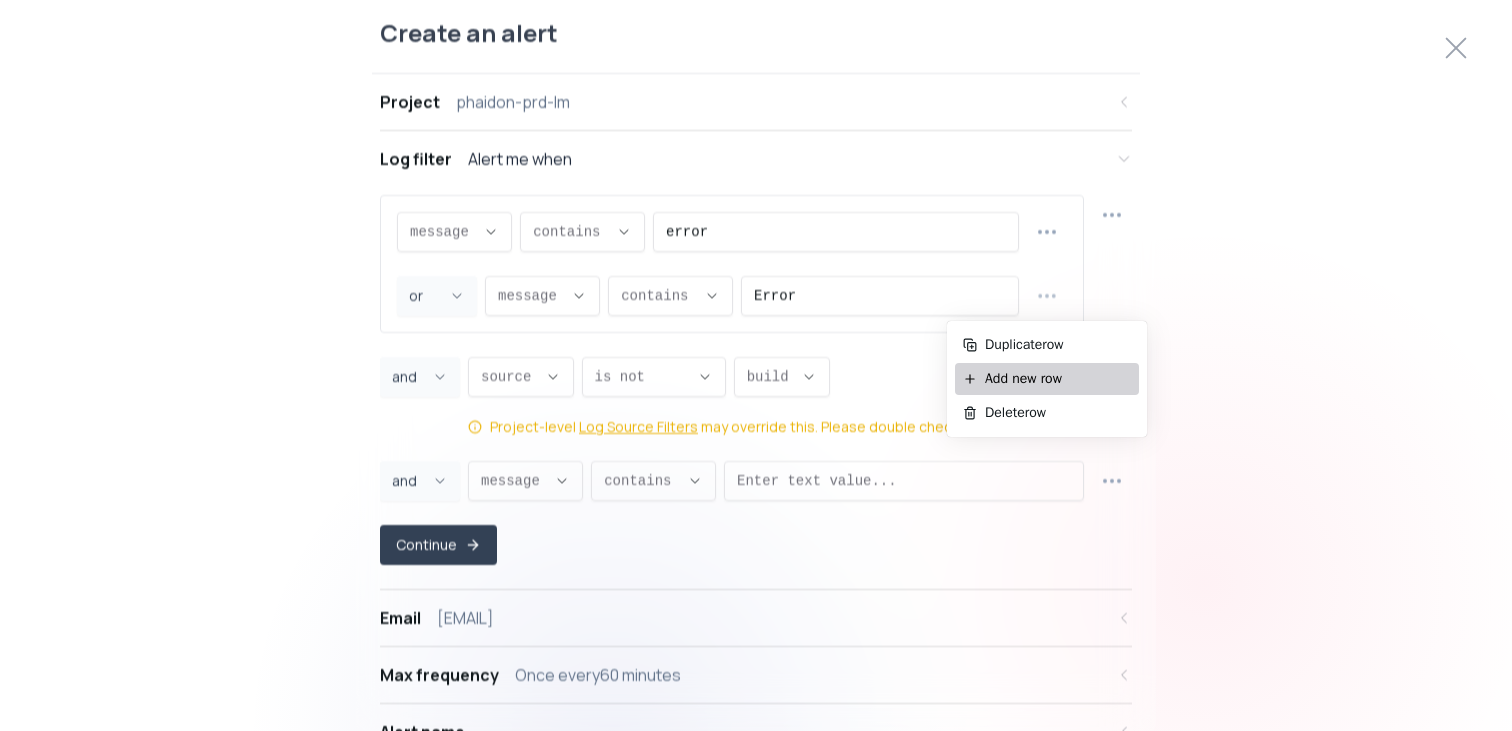 click on "Add new row" at bounding box center [1058, 379] 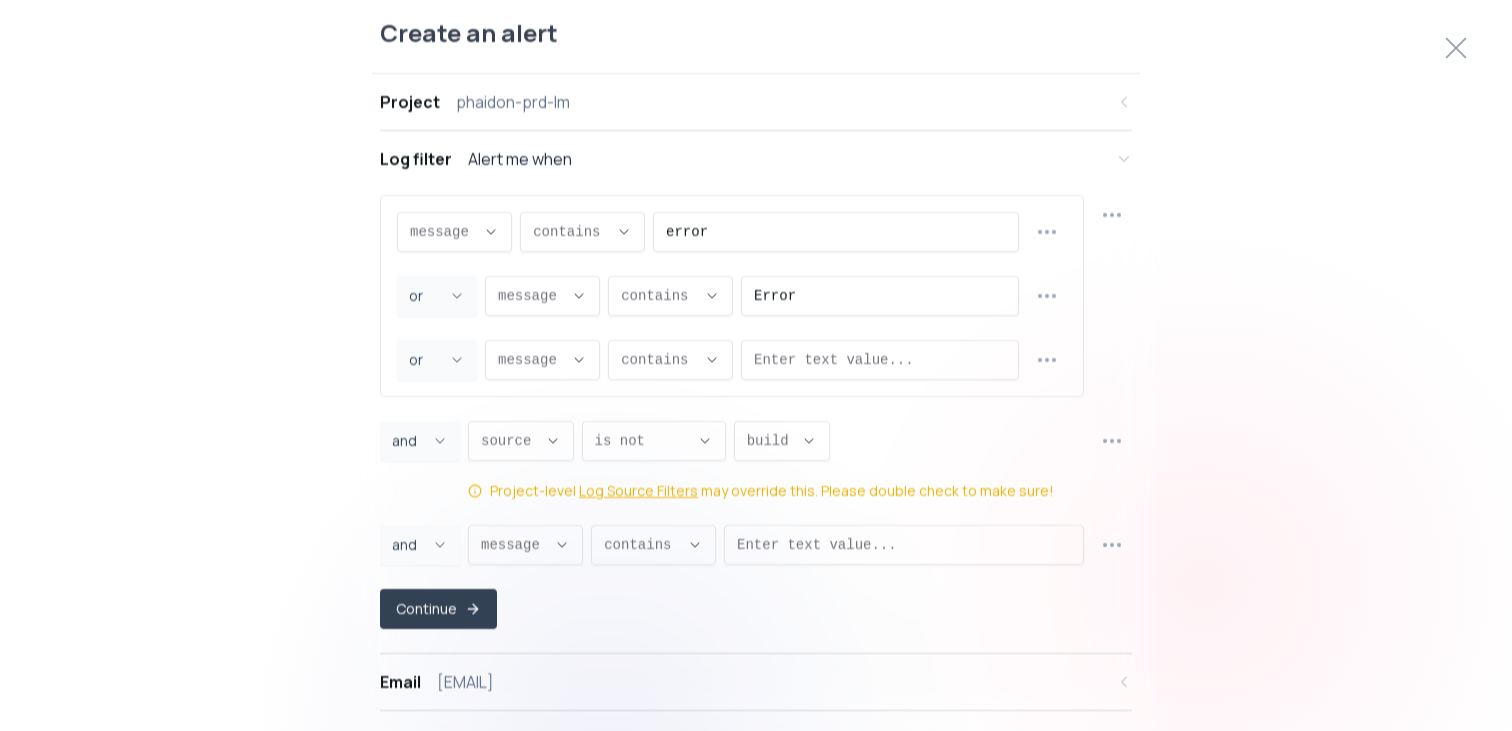 scroll, scrollTop: 19, scrollLeft: 0, axis: vertical 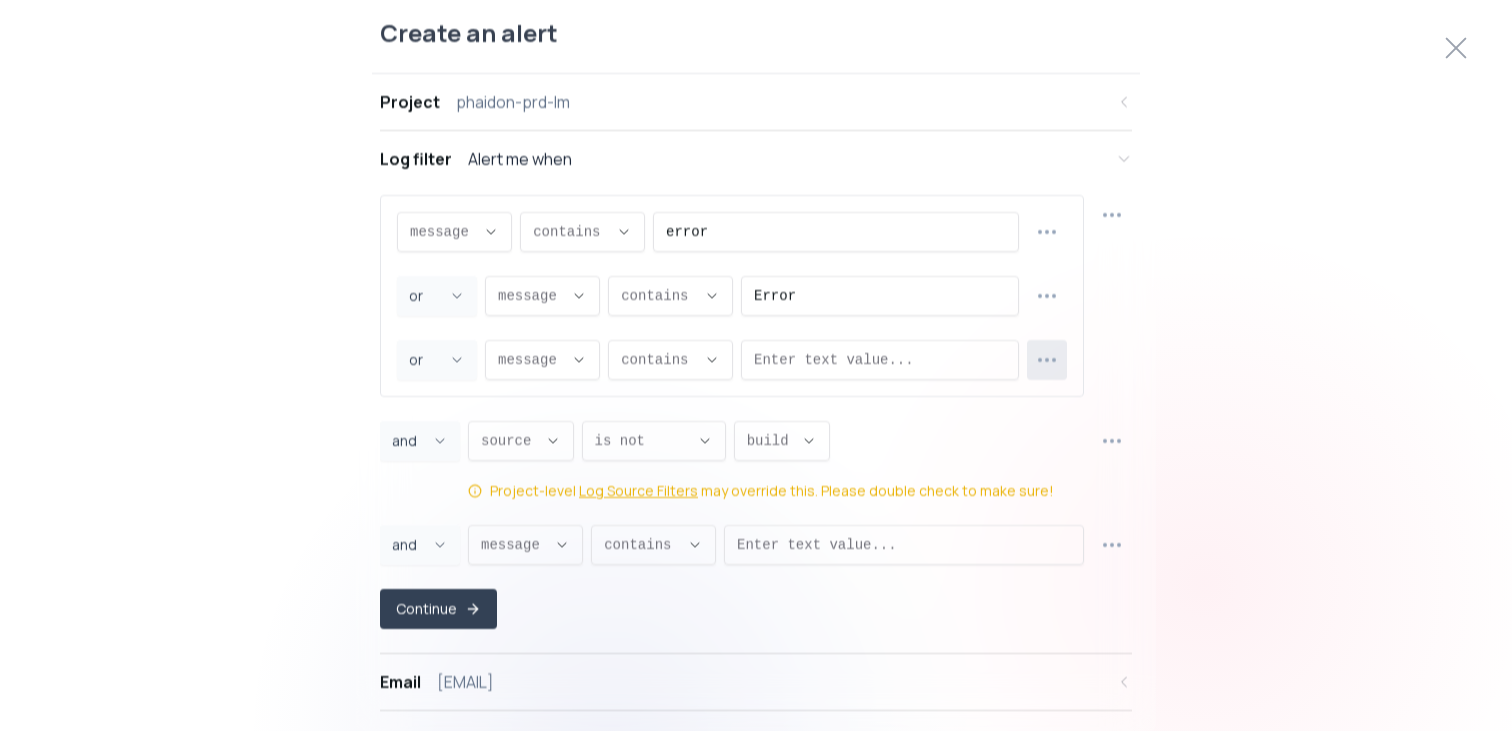 click 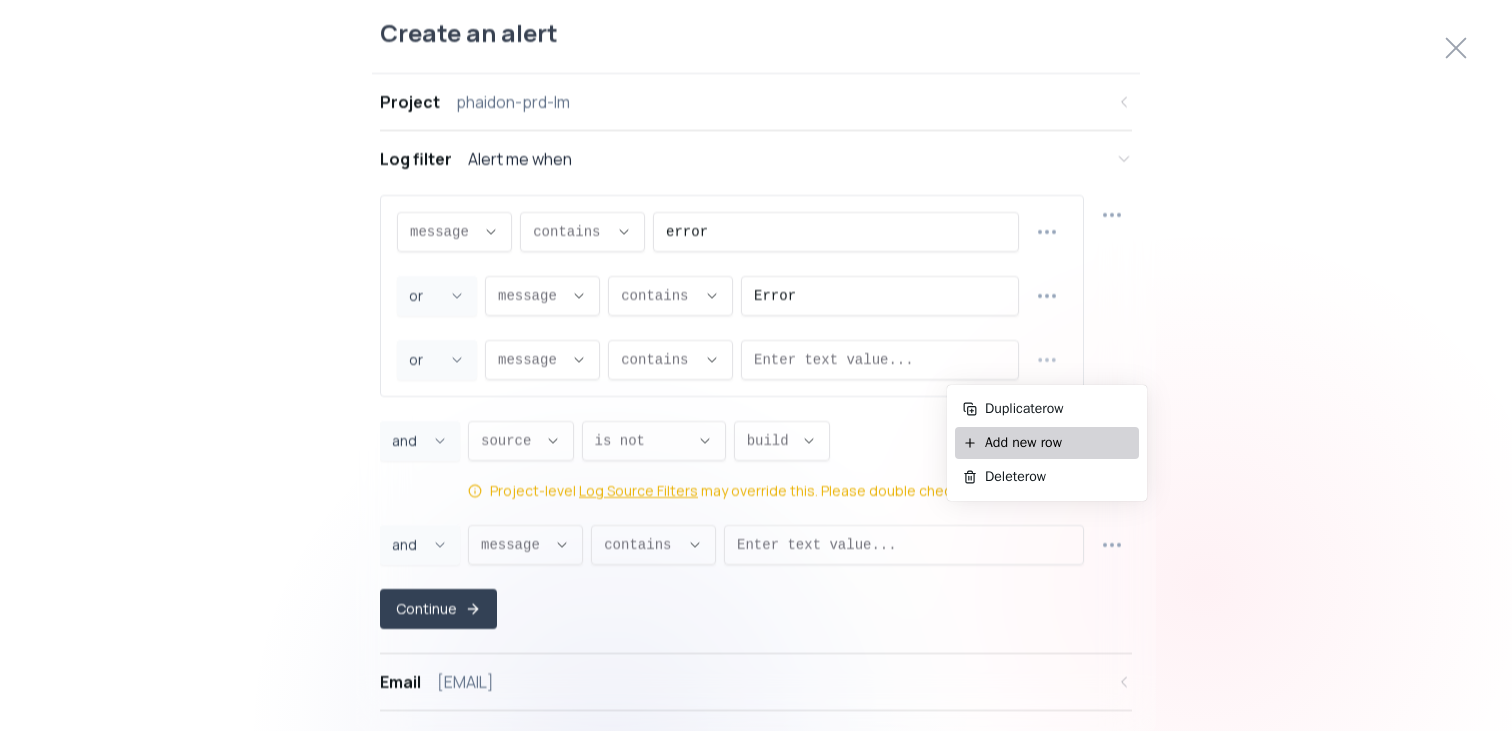 click on "Add new row" at bounding box center (1058, 443) 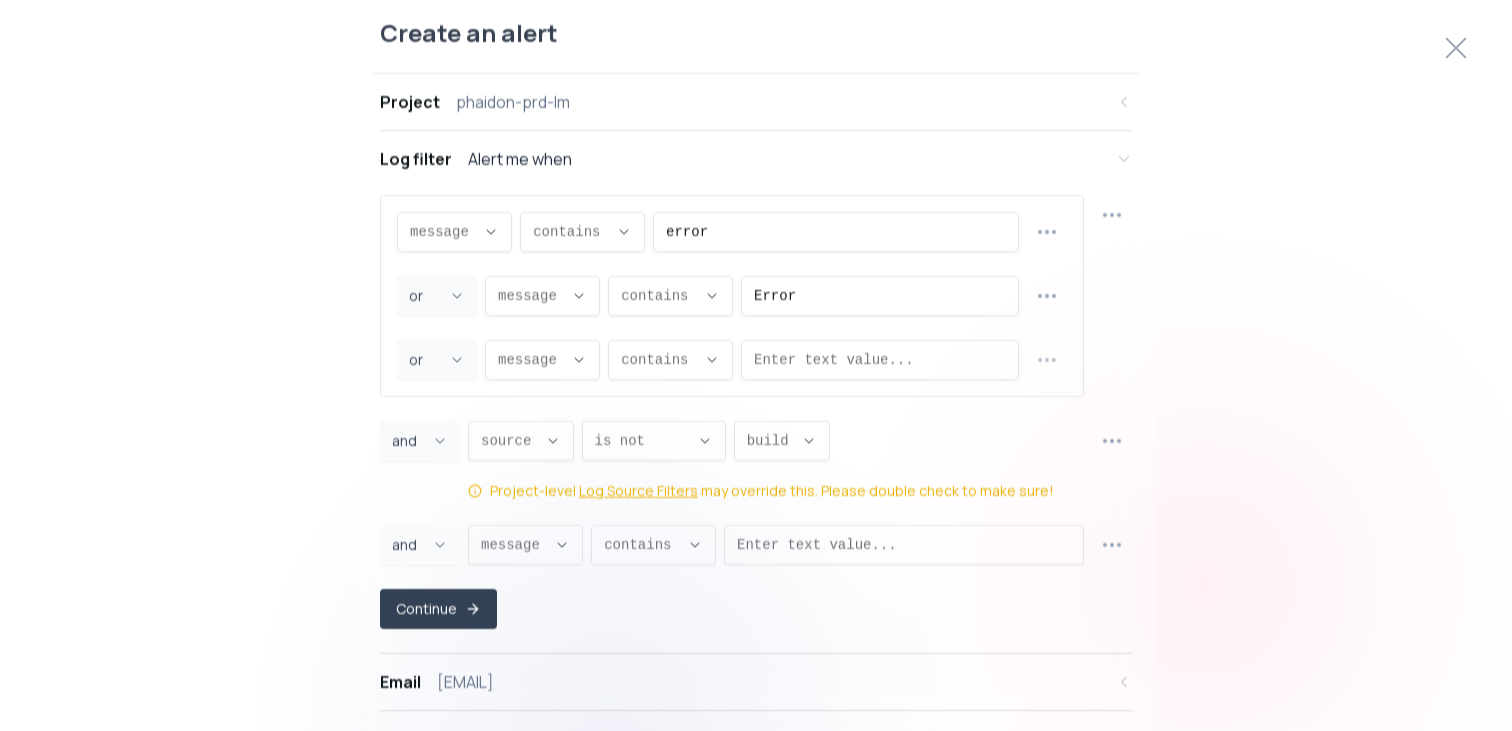 select on "OR" 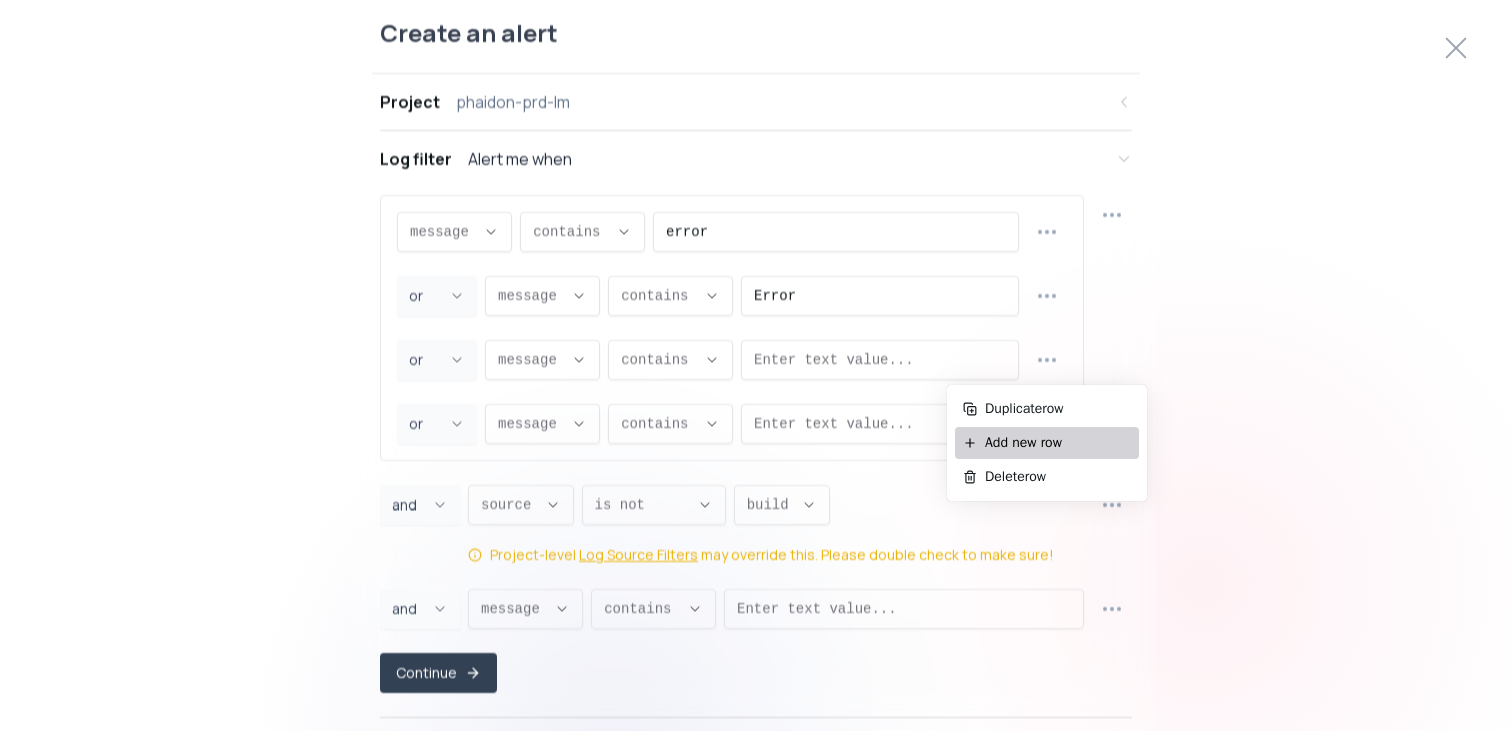 scroll, scrollTop: 19, scrollLeft: 0, axis: vertical 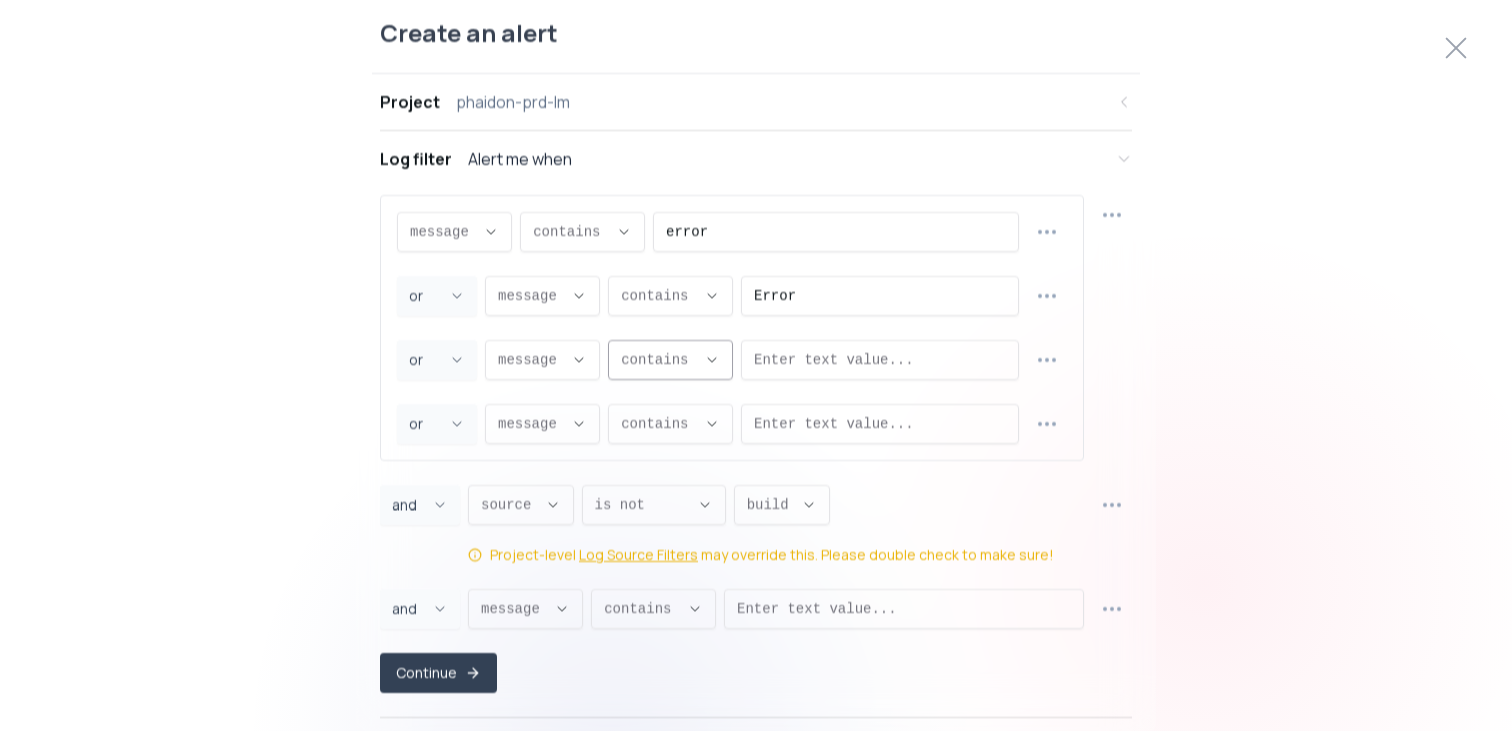 click on "contains ," at bounding box center (658, 359) 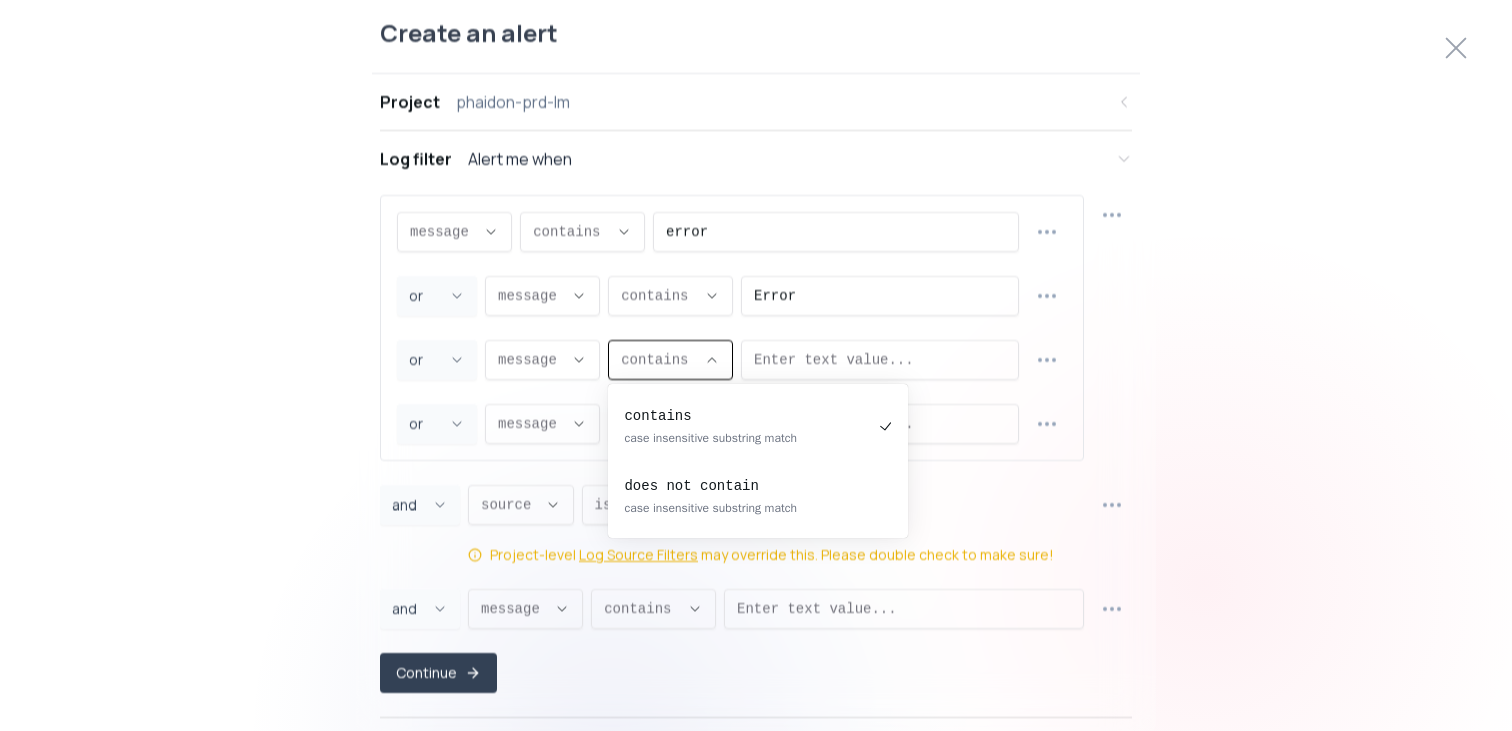click on "contains ," at bounding box center [658, 359] 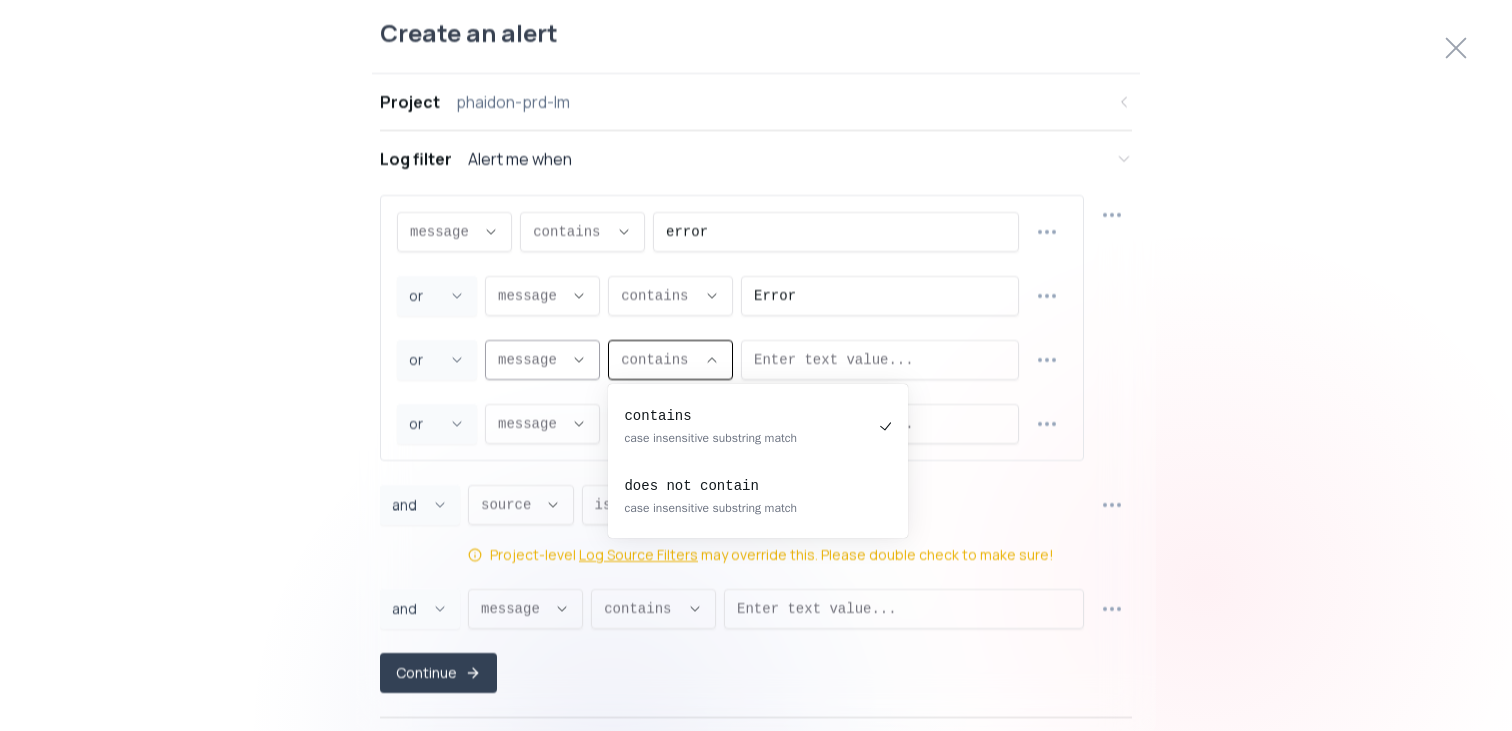 click on "message ," at bounding box center (542, 359) 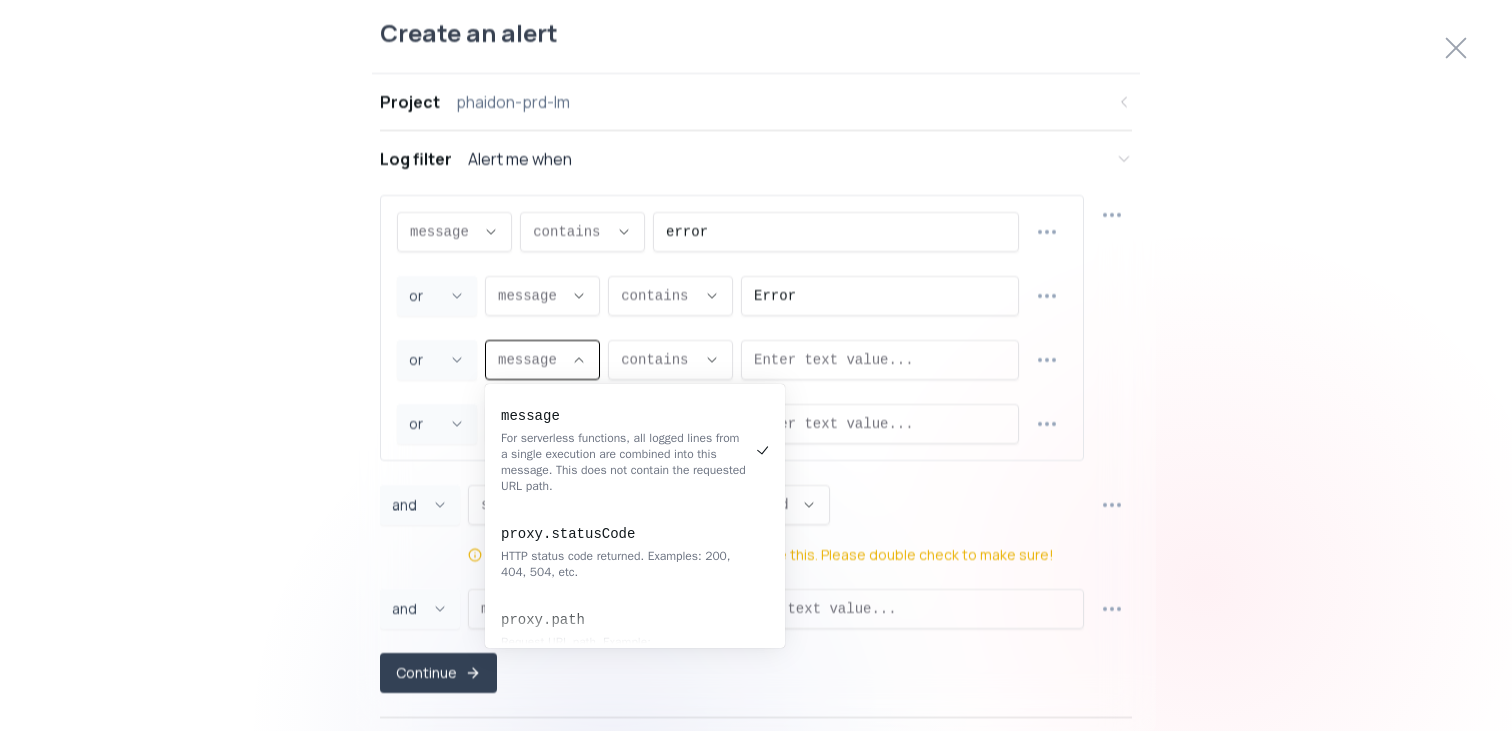 click on "message ," at bounding box center (542, 359) 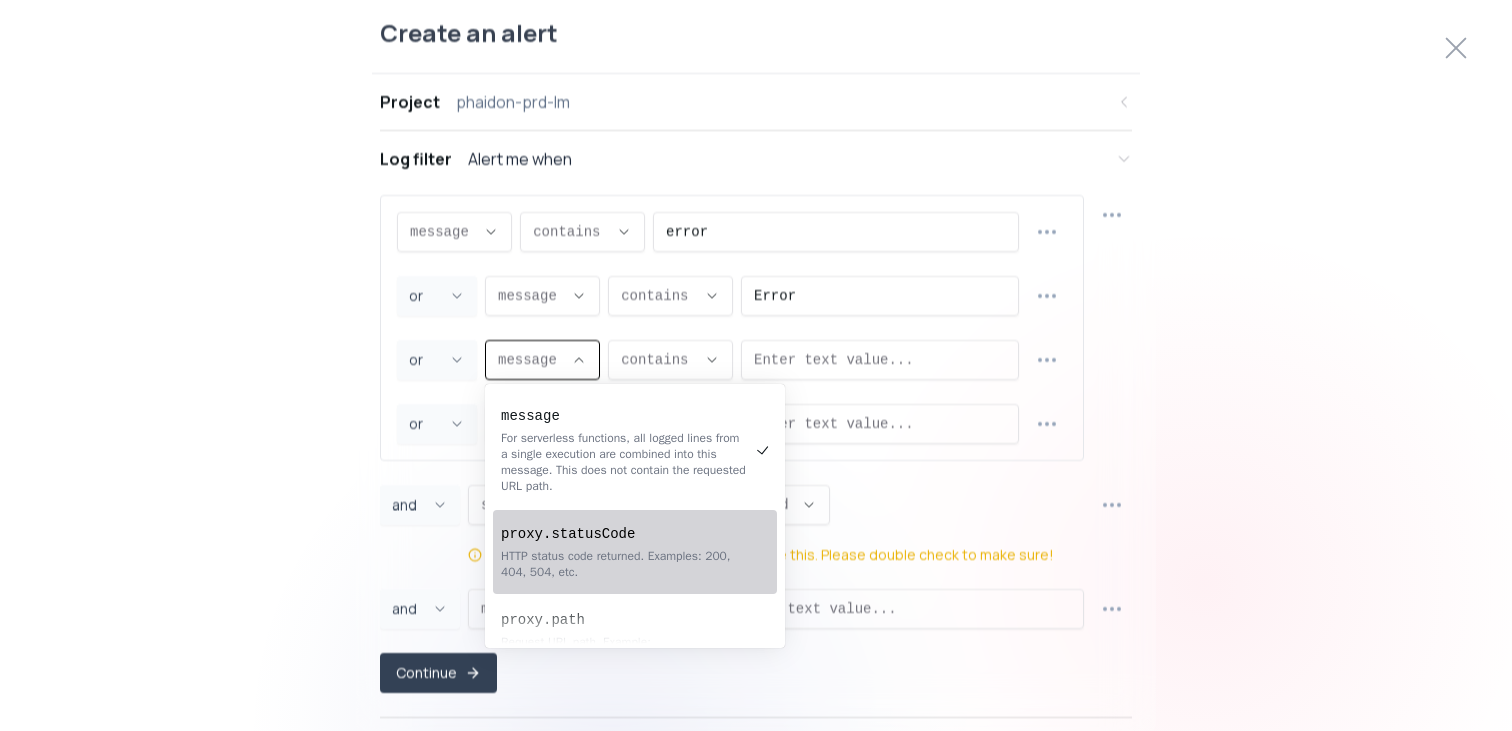 click on "HTTP status code returned. Examples: 200, 404, 504, etc." at bounding box center [625, 564] 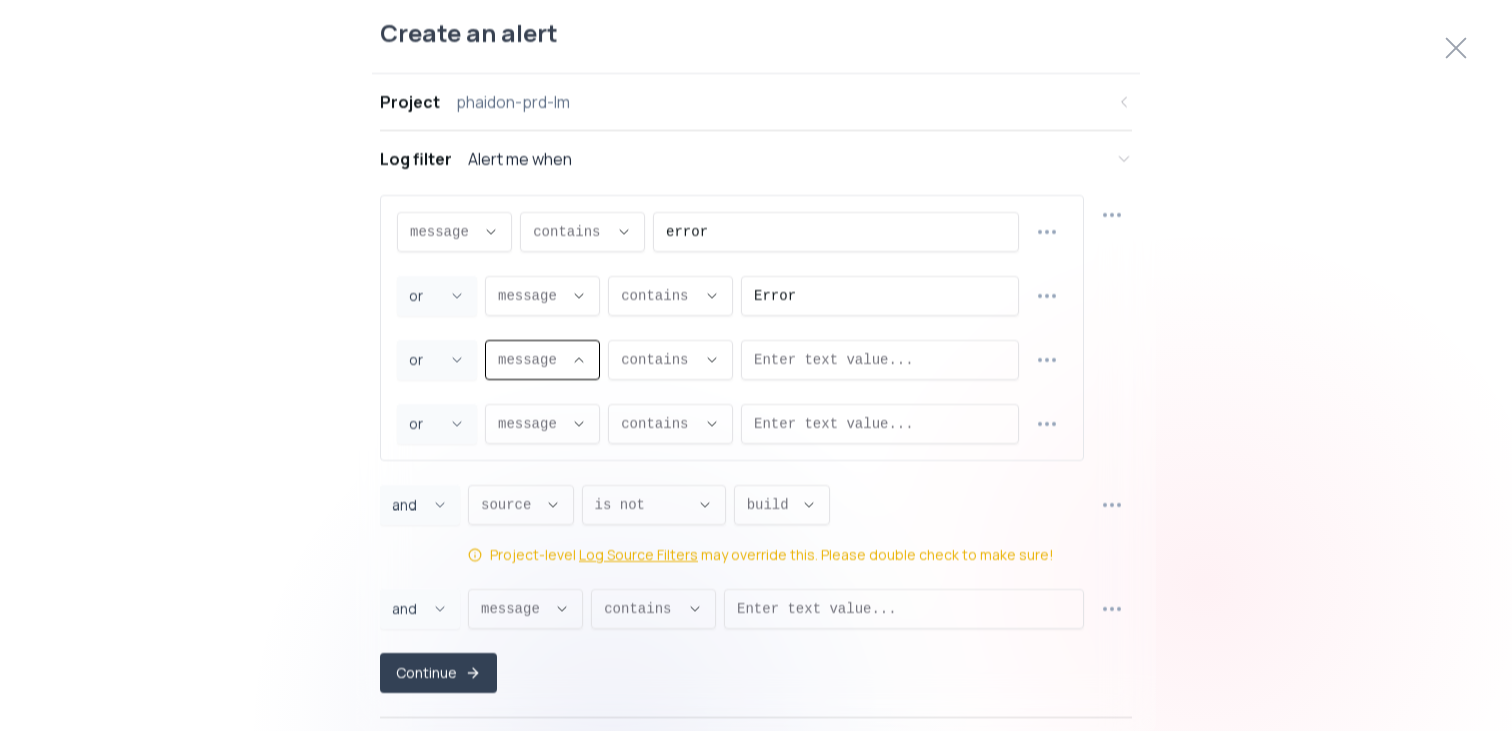 type on "proxy.statusCode" 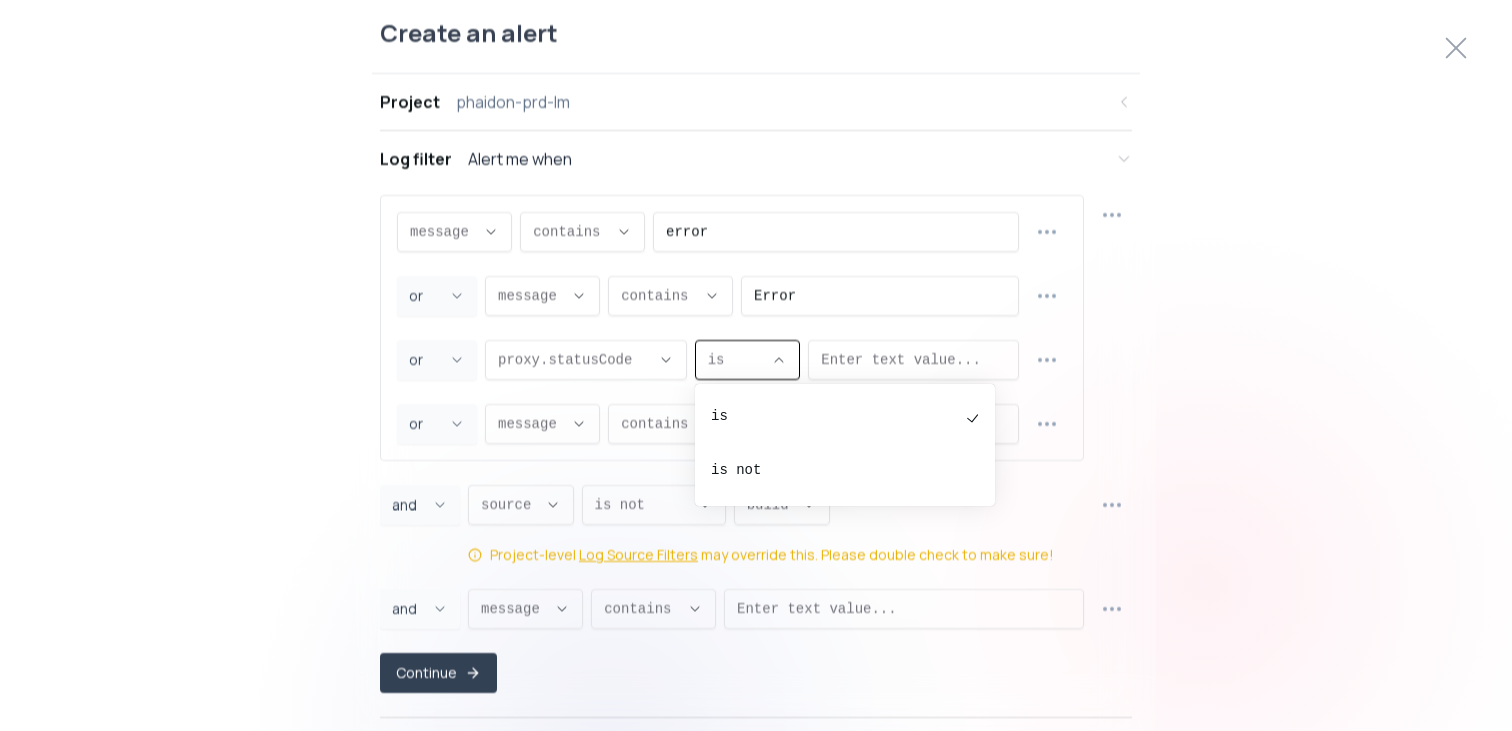 click on "is ," at bounding box center (736, 359) 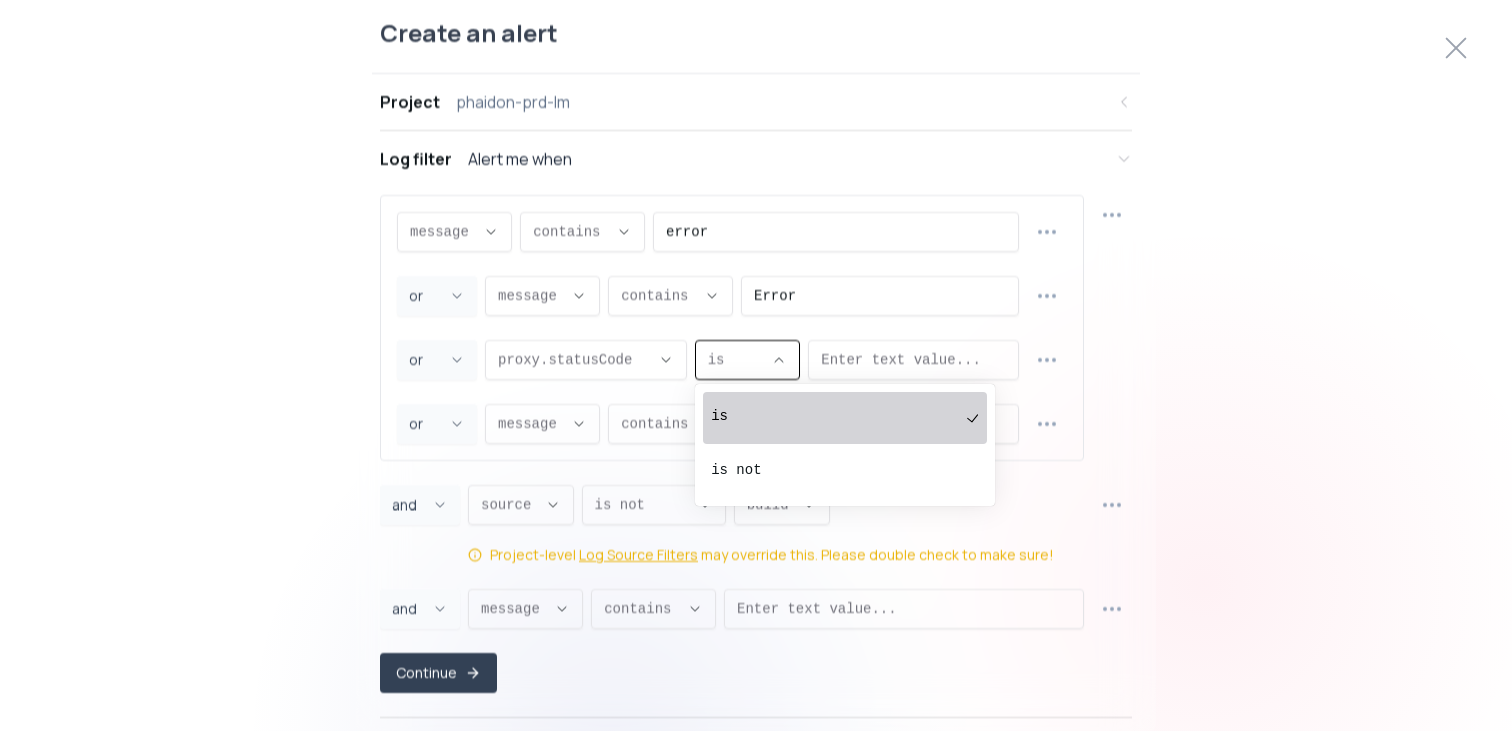 click on "is" at bounding box center (835, 416) 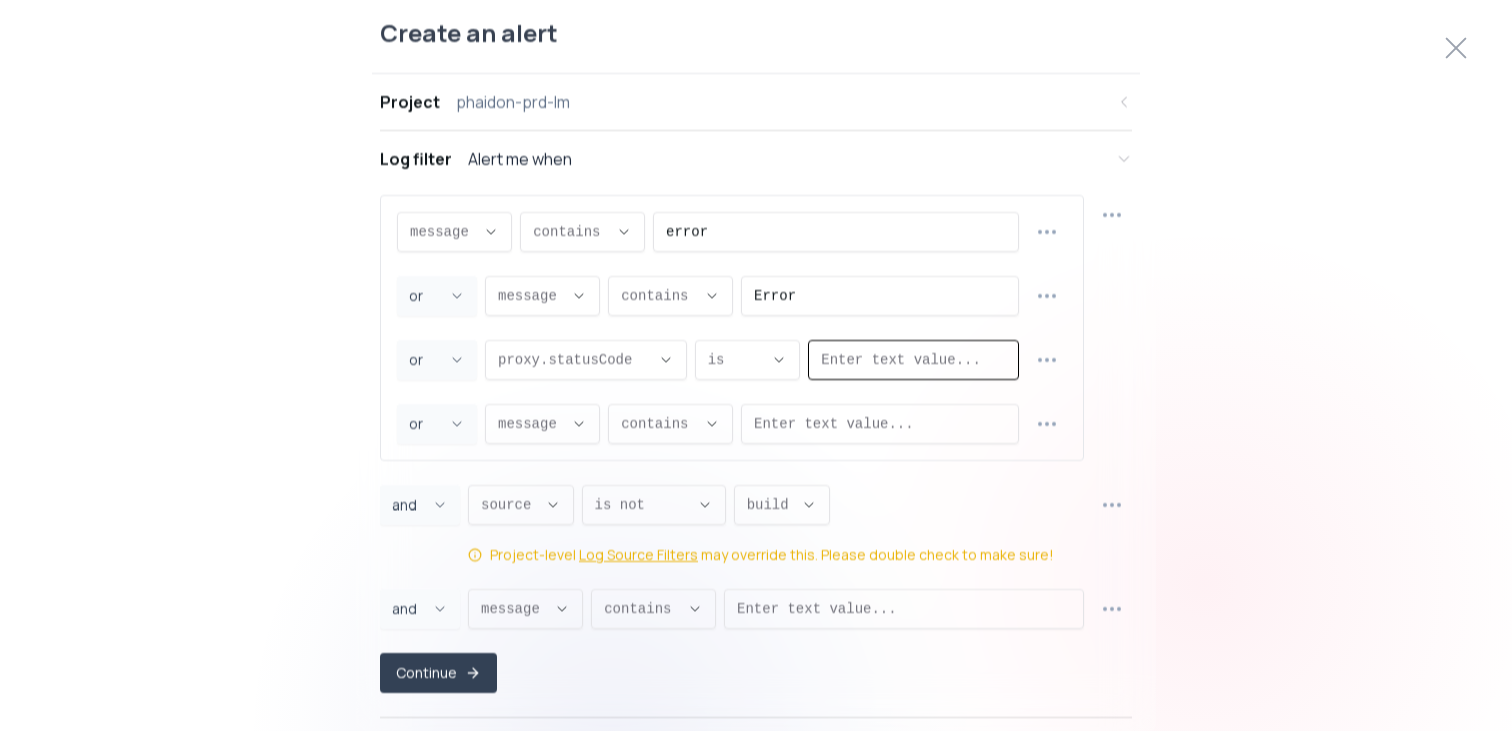 click at bounding box center (913, 359) 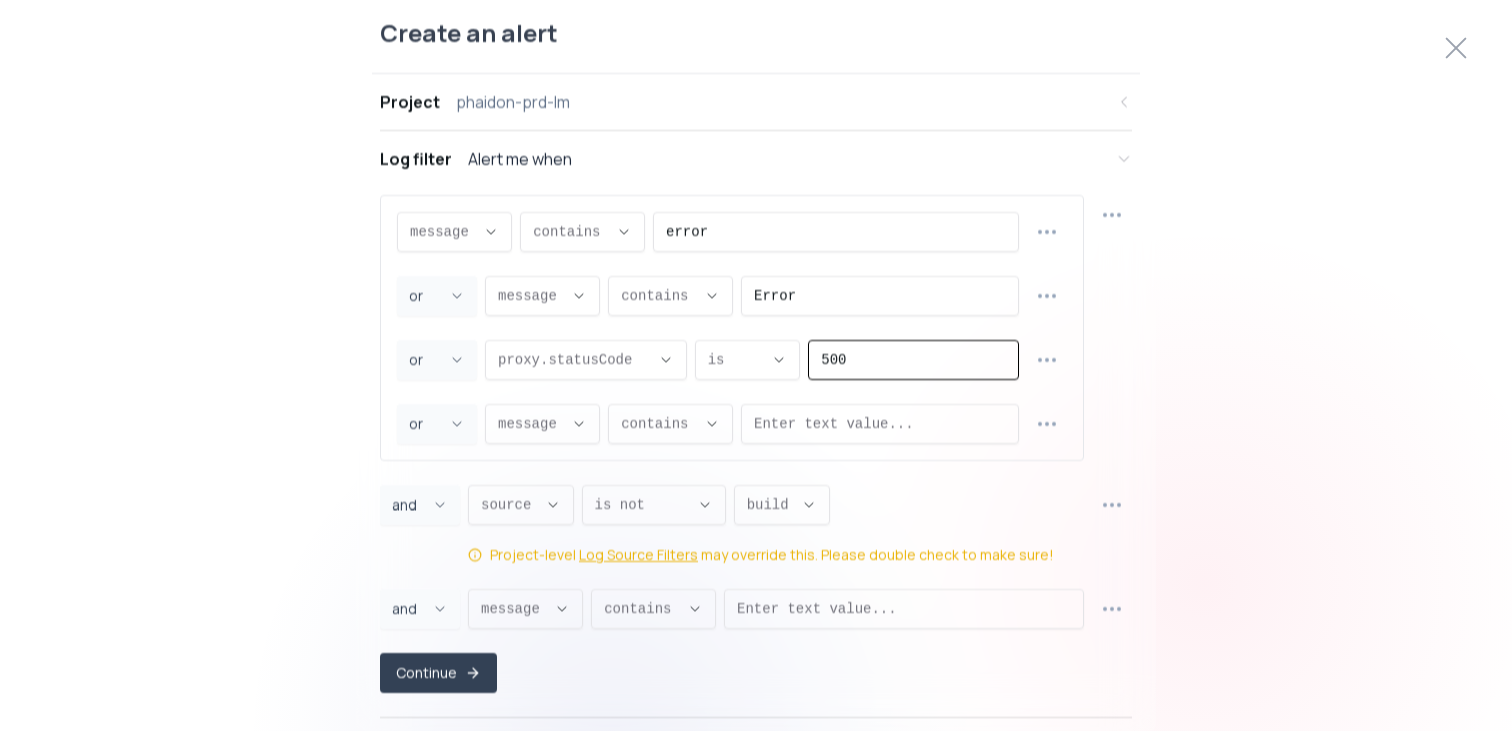 type on "500" 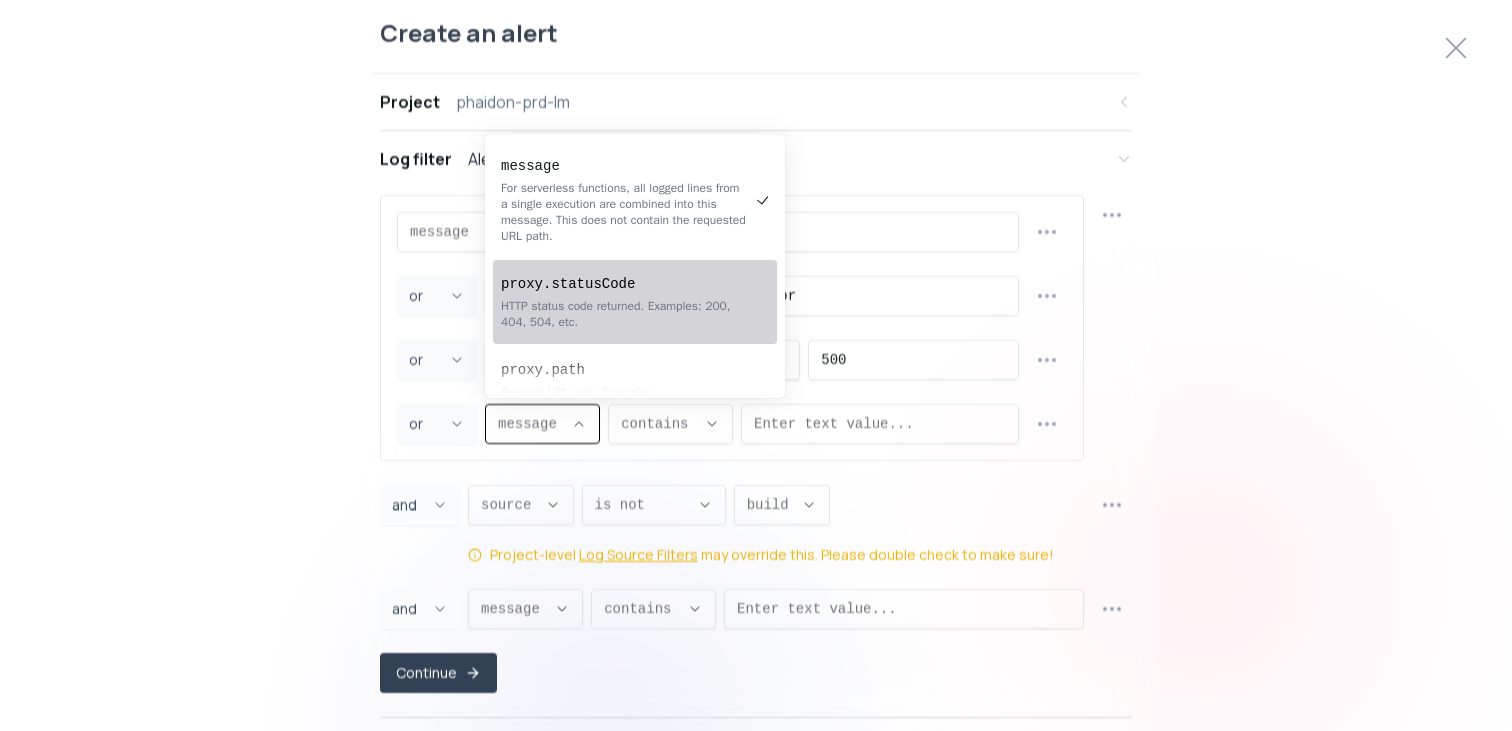 click on "proxy.statusCode" at bounding box center (625, 284) 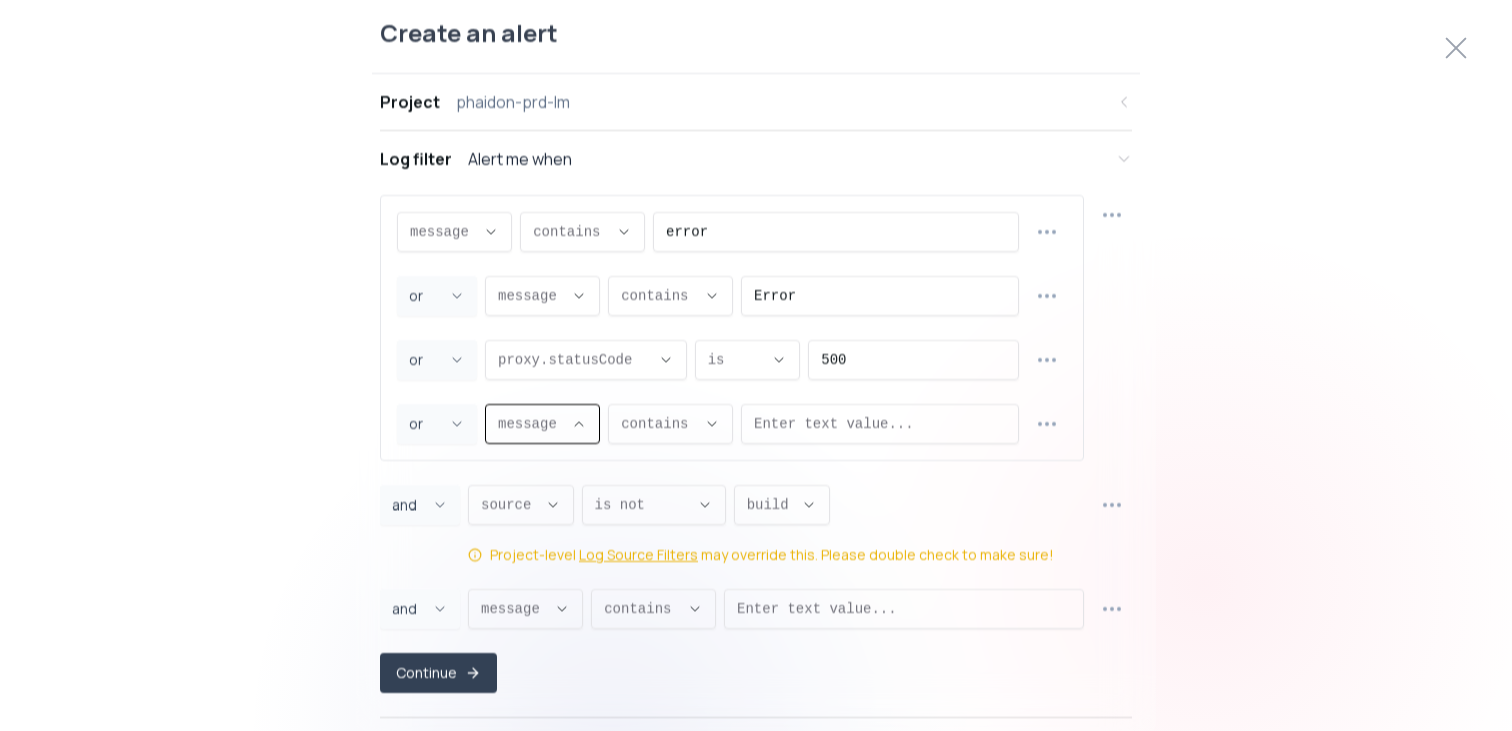 type on "proxy.statusCode" 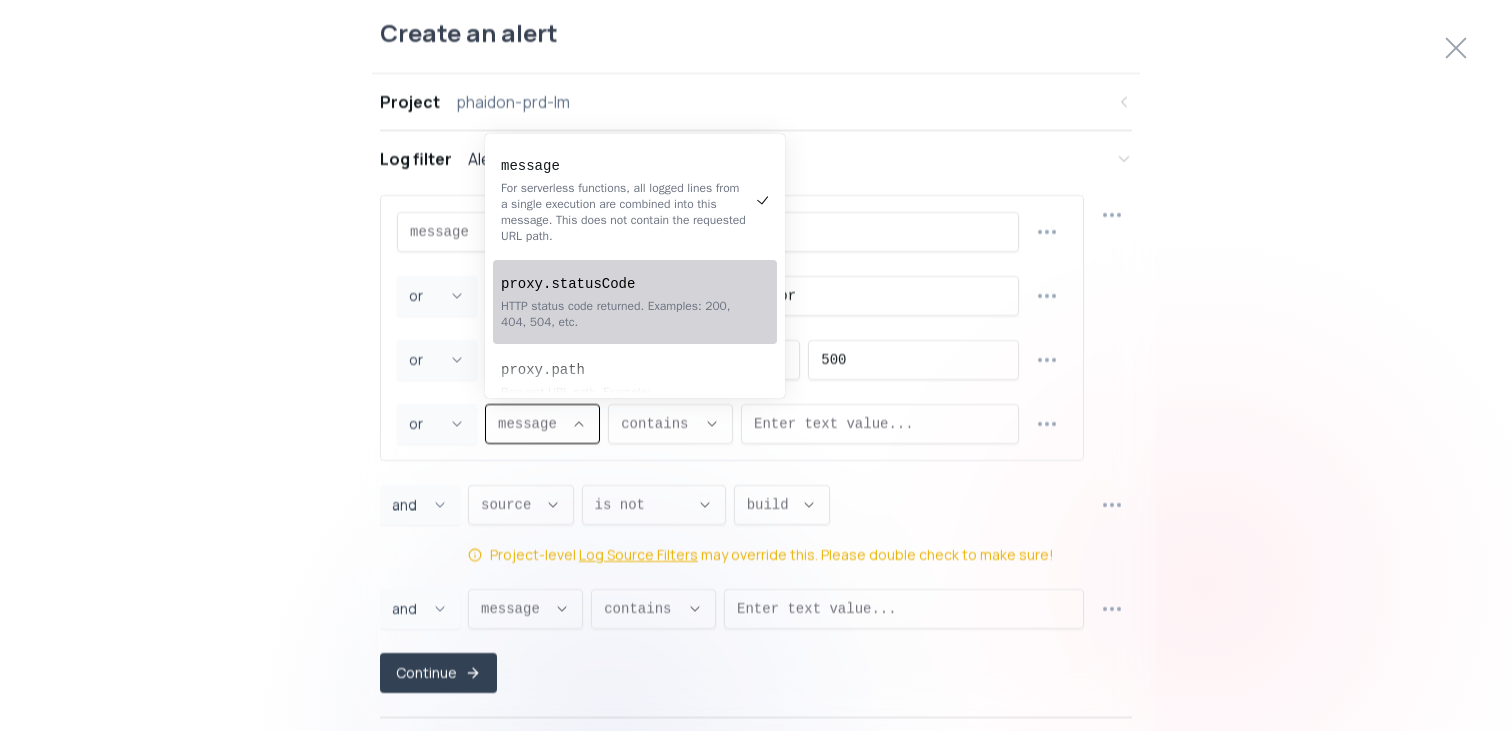 select on "EQUALS" 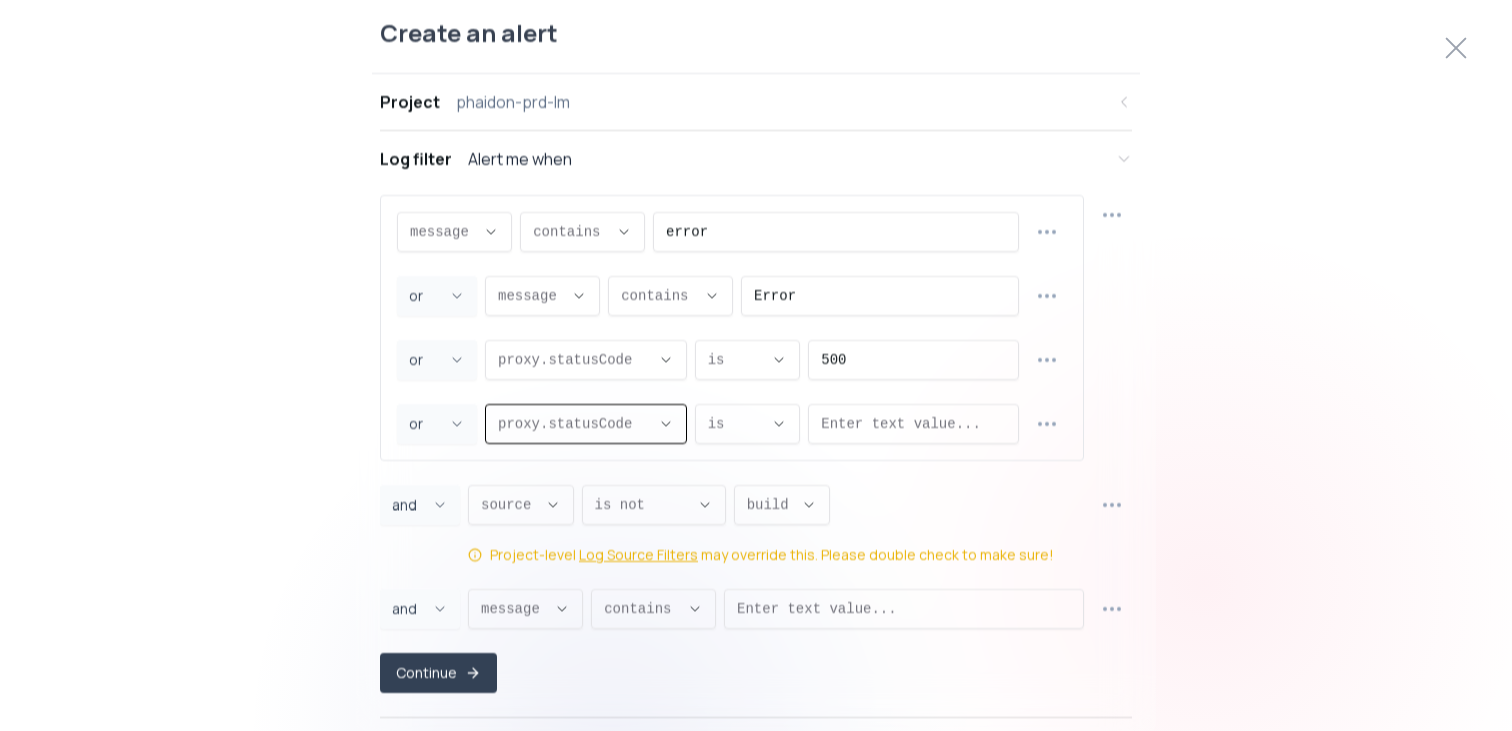 click at bounding box center [913, 423] 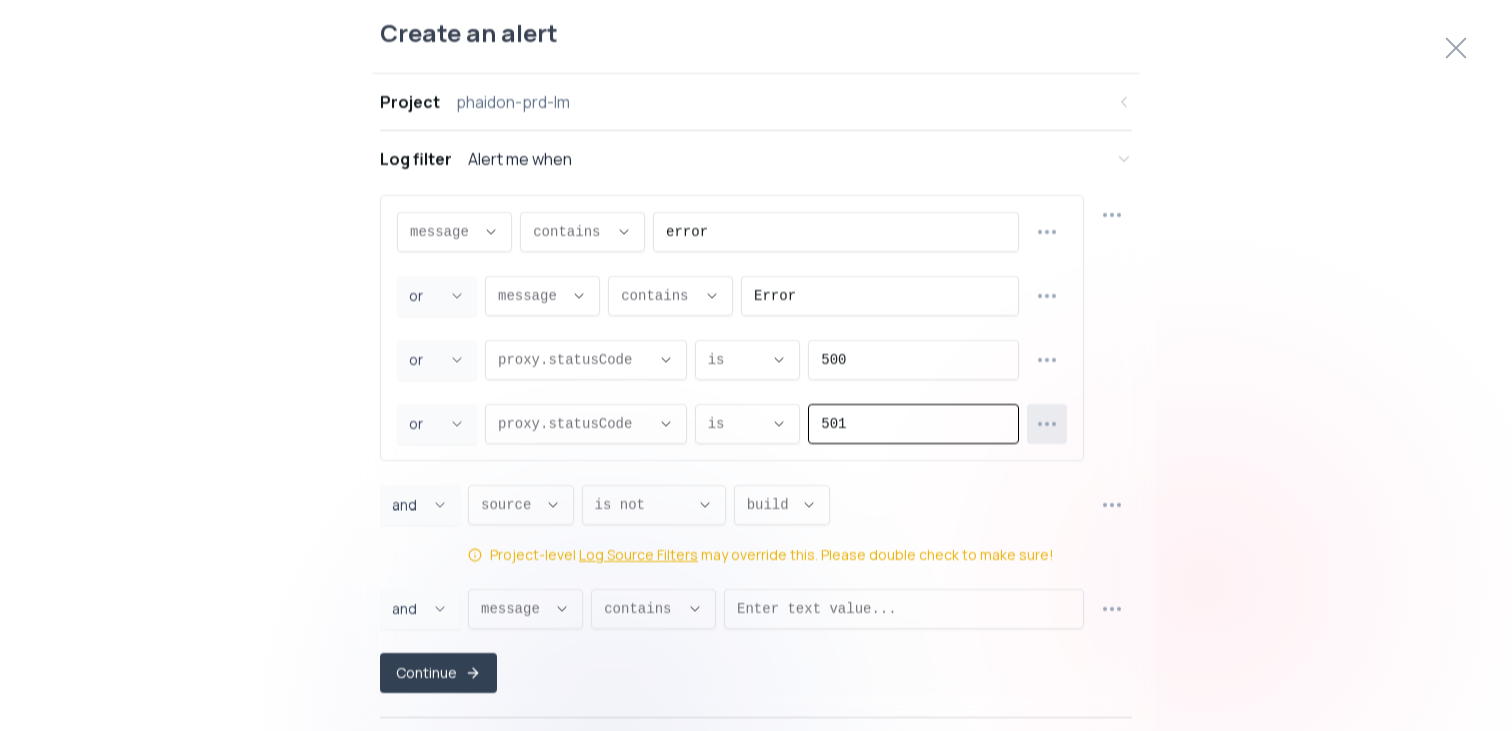 type on "501" 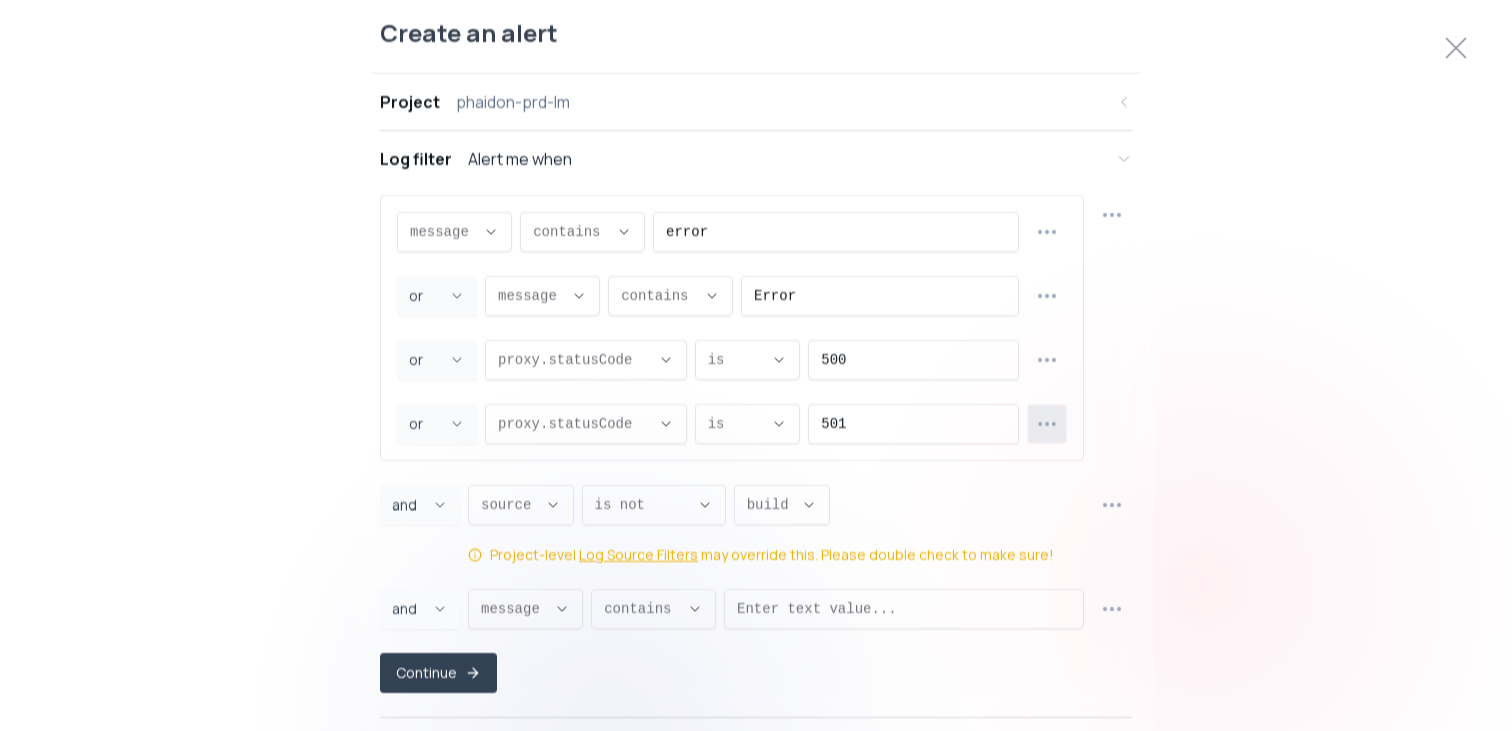 click at bounding box center (1047, 423) 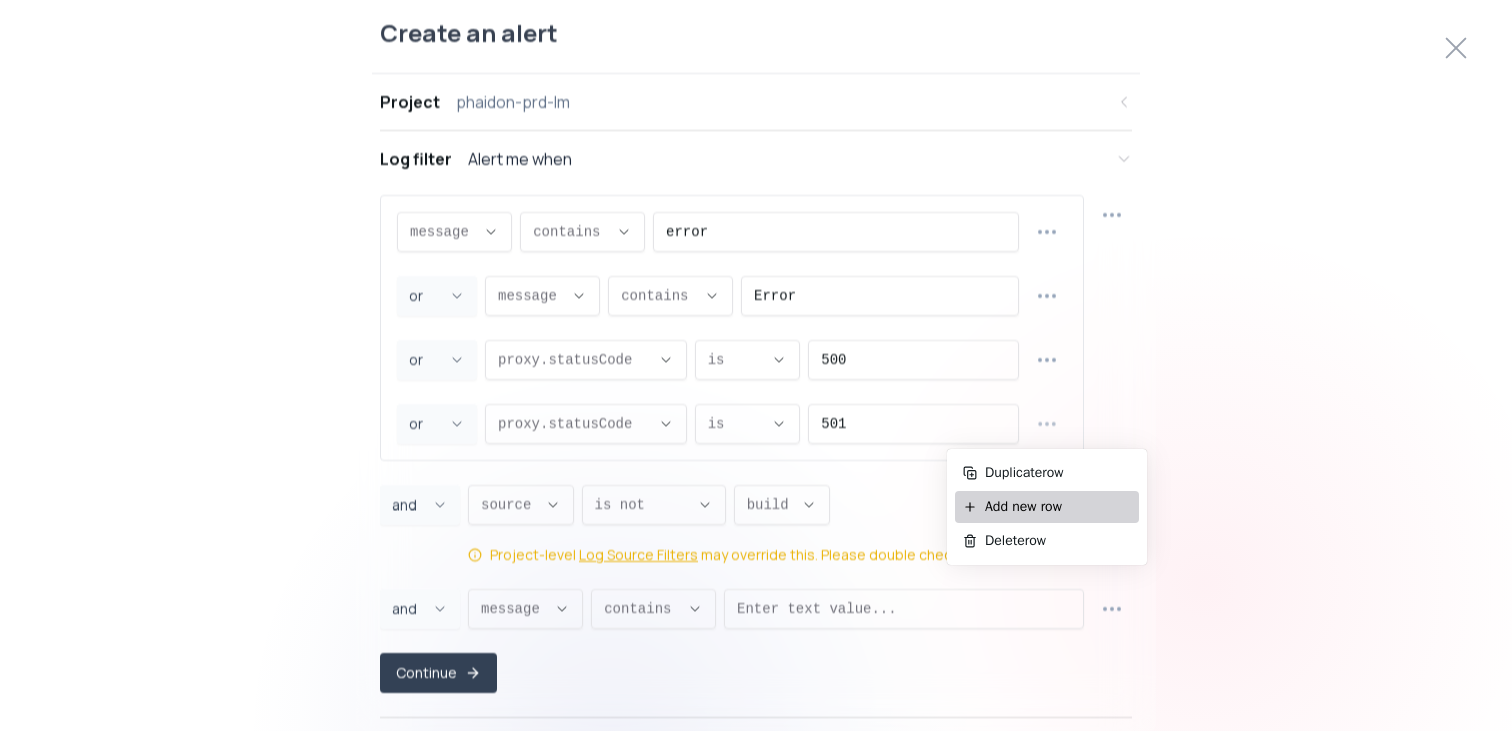 click on "Add new row" at bounding box center [1058, 507] 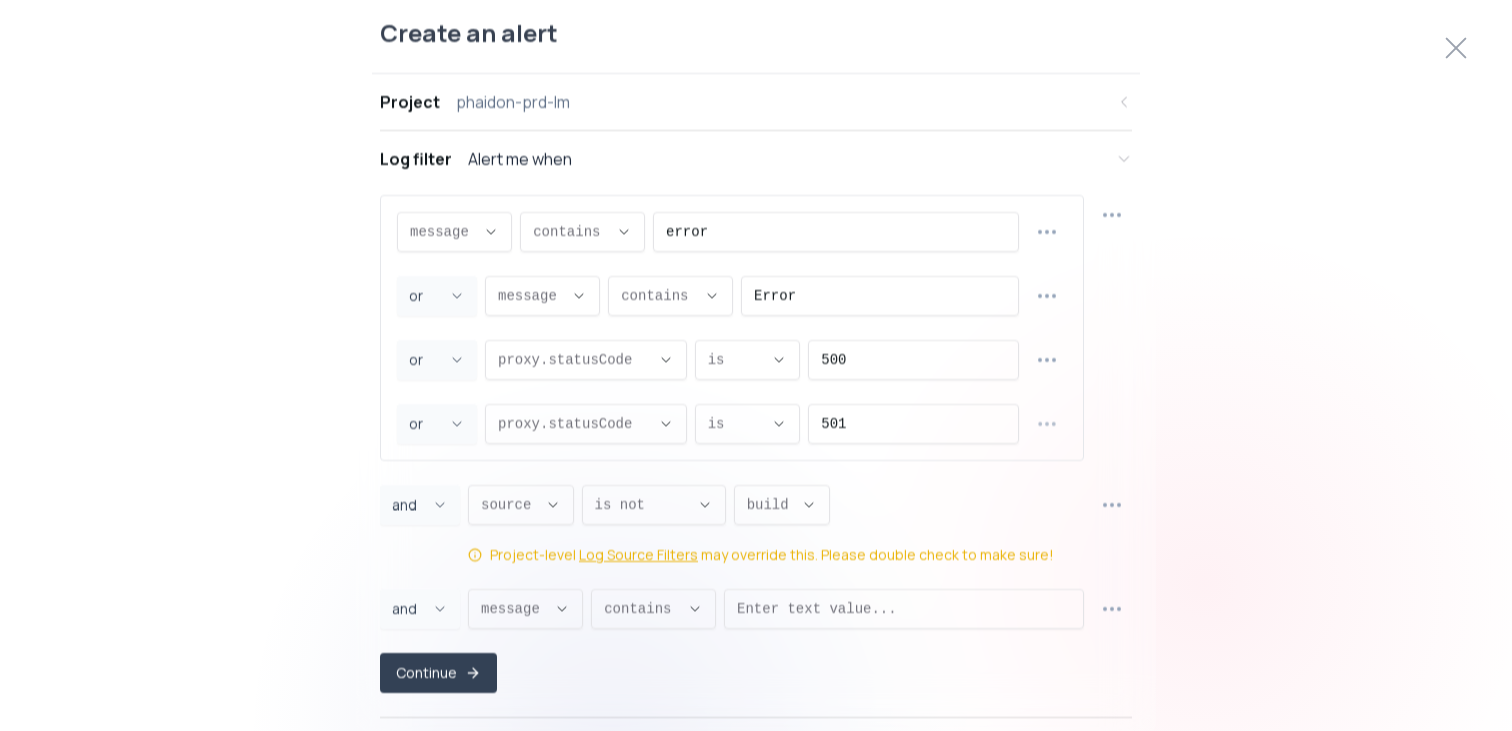 select on "OR" 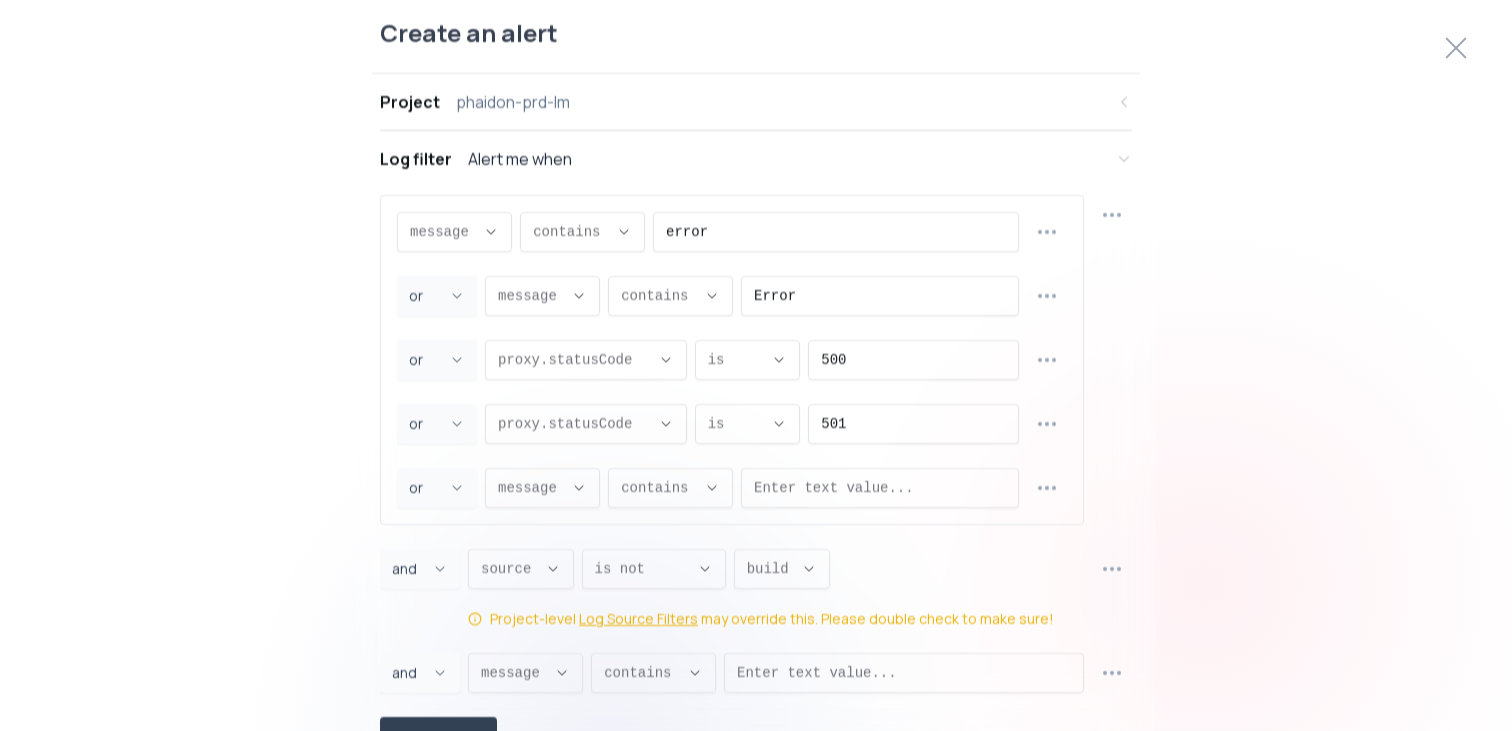 scroll, scrollTop: 19, scrollLeft: 0, axis: vertical 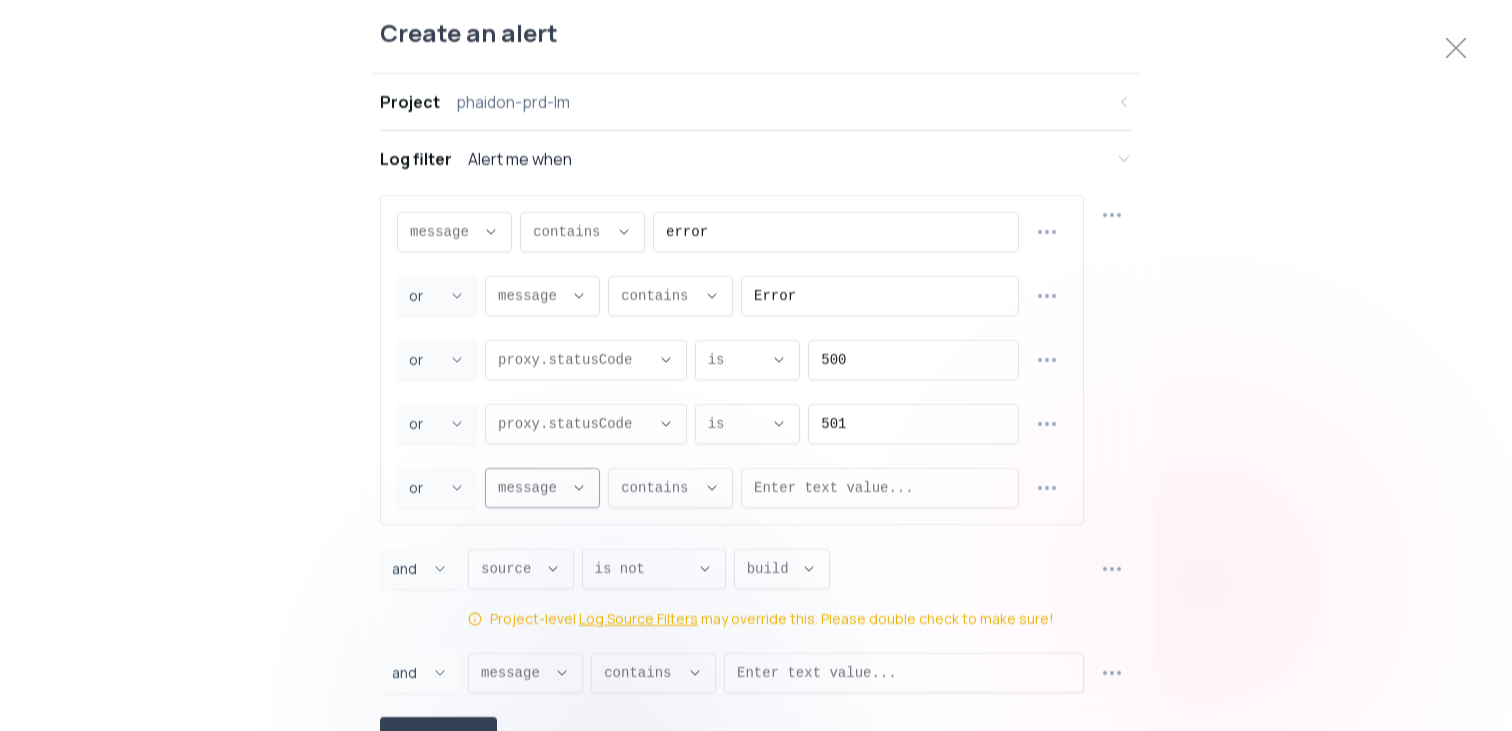 click on "message ," at bounding box center [530, 487] 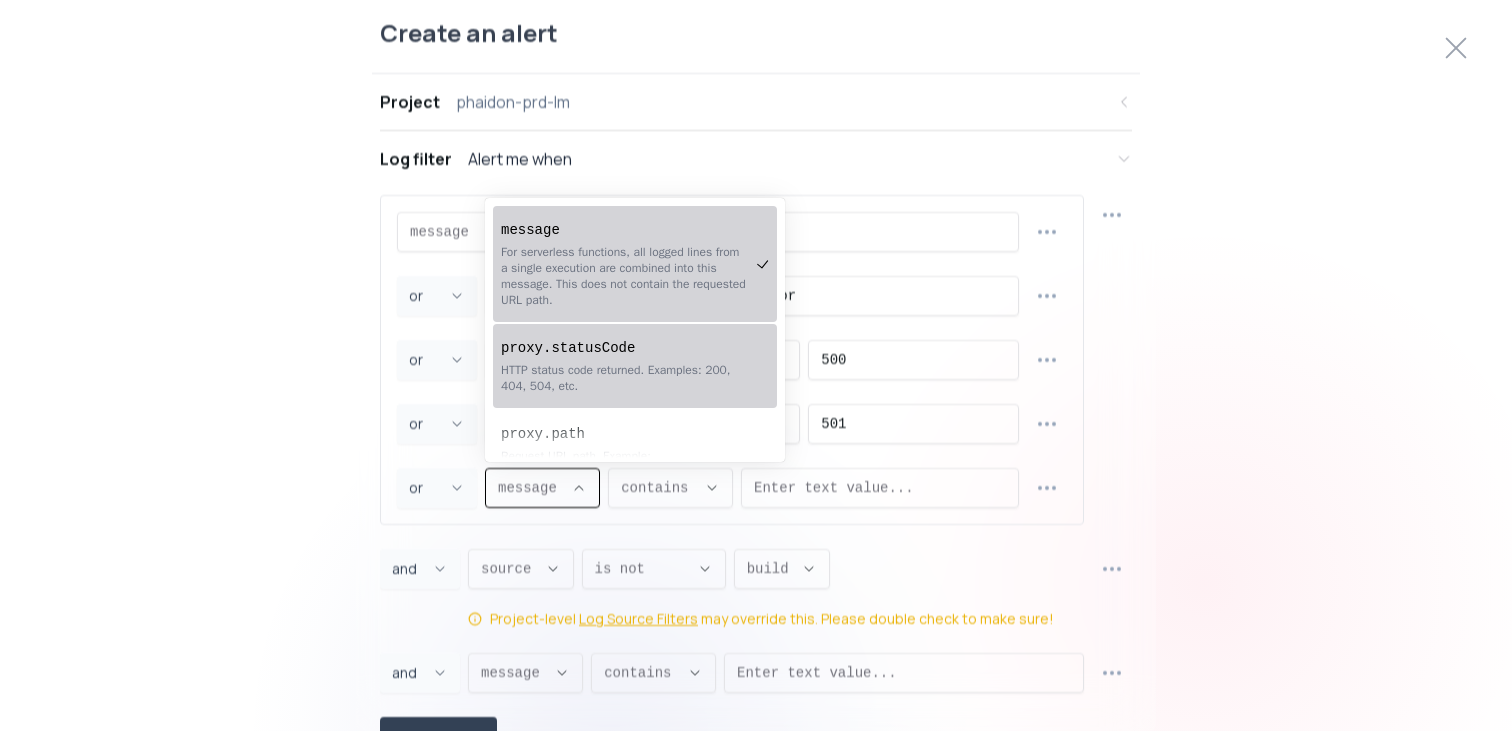 click on "proxy.statusCode" at bounding box center (625, 348) 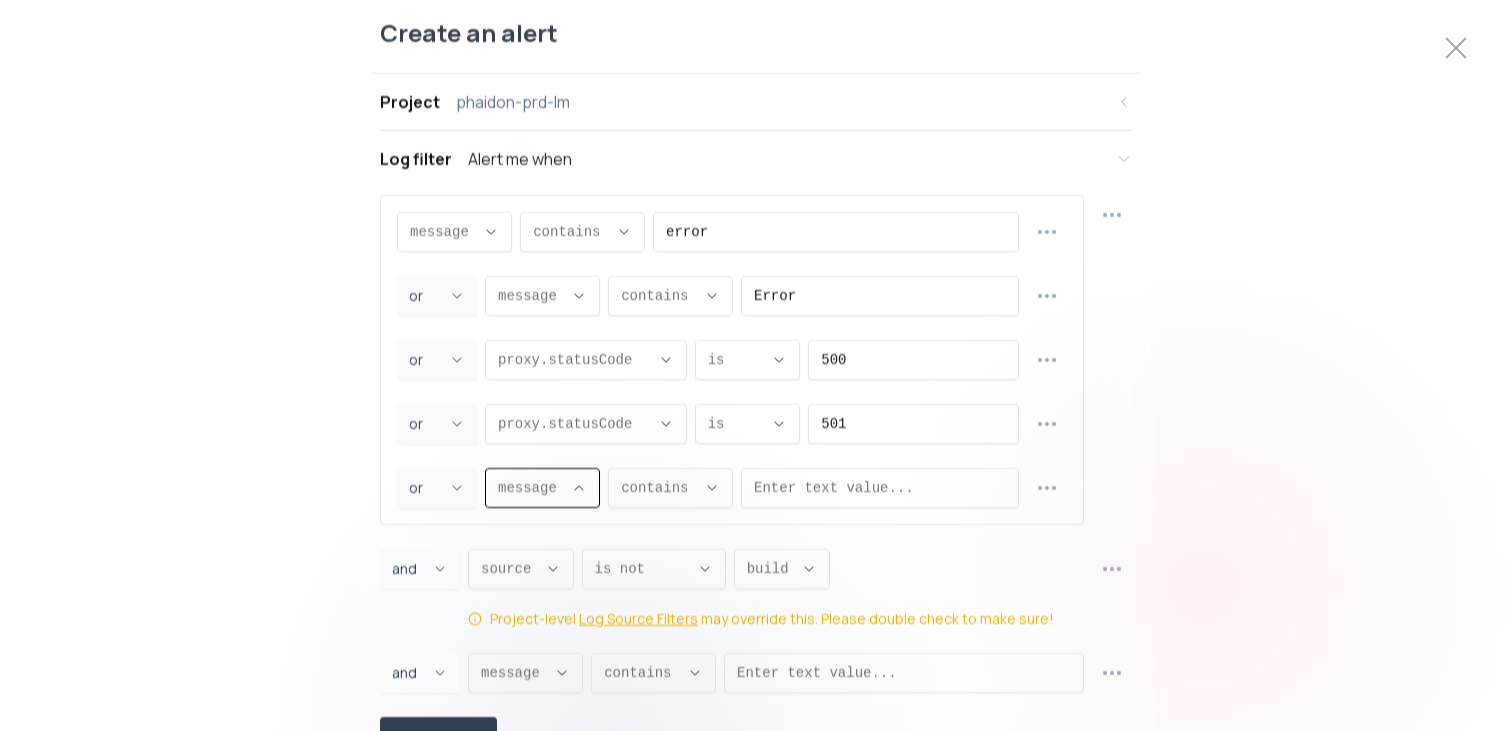 type on "proxy.statusCode" 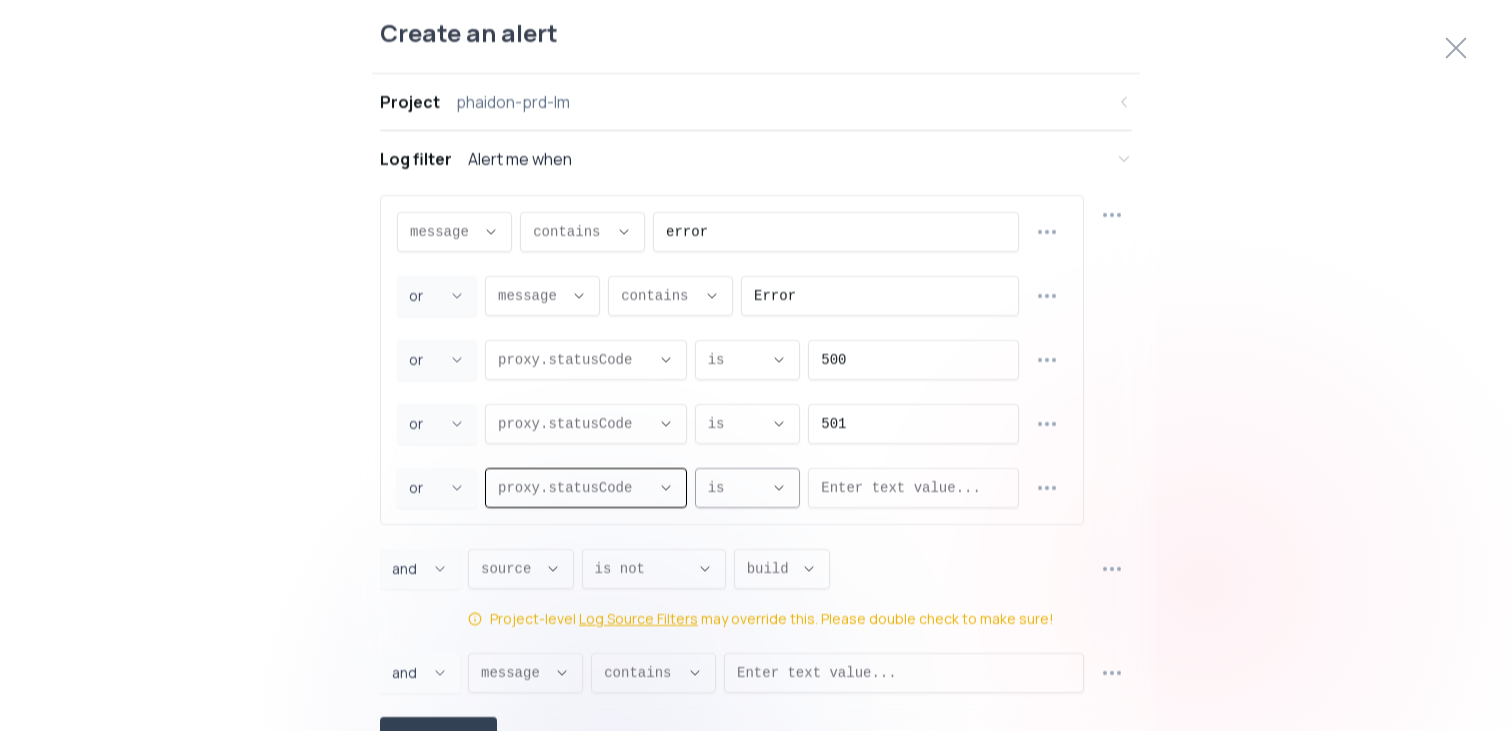 click at bounding box center (913, 487) 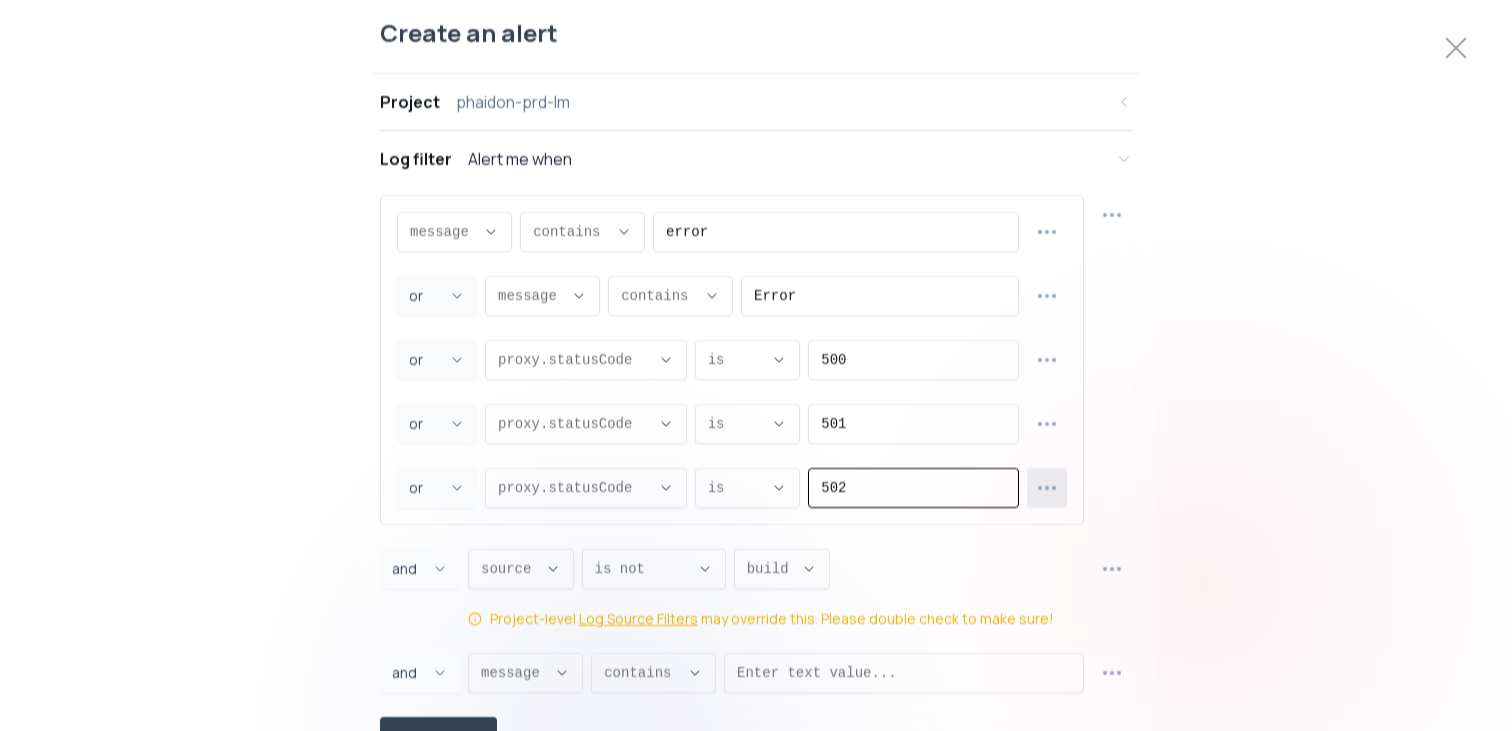 type on "502" 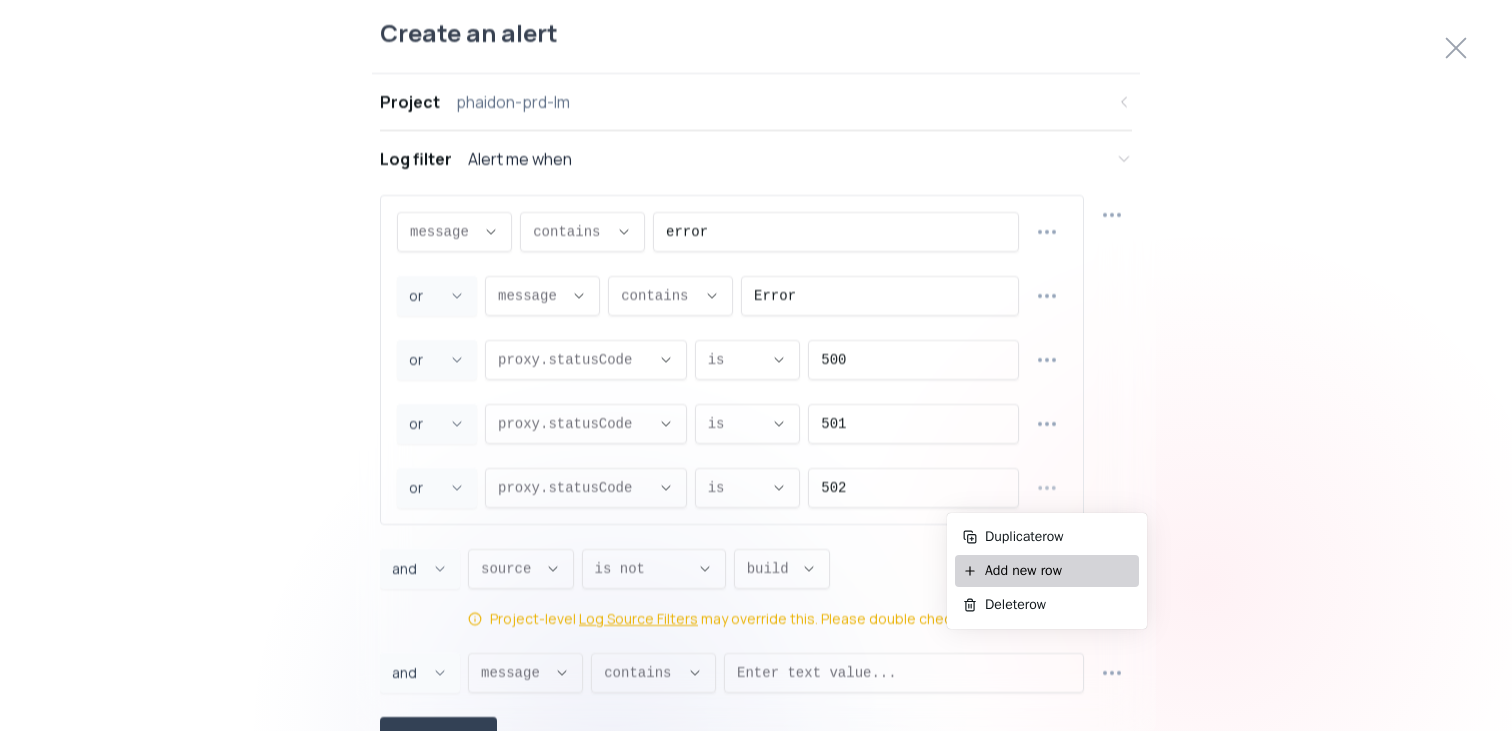 click on "Add new row" at bounding box center (1058, 571) 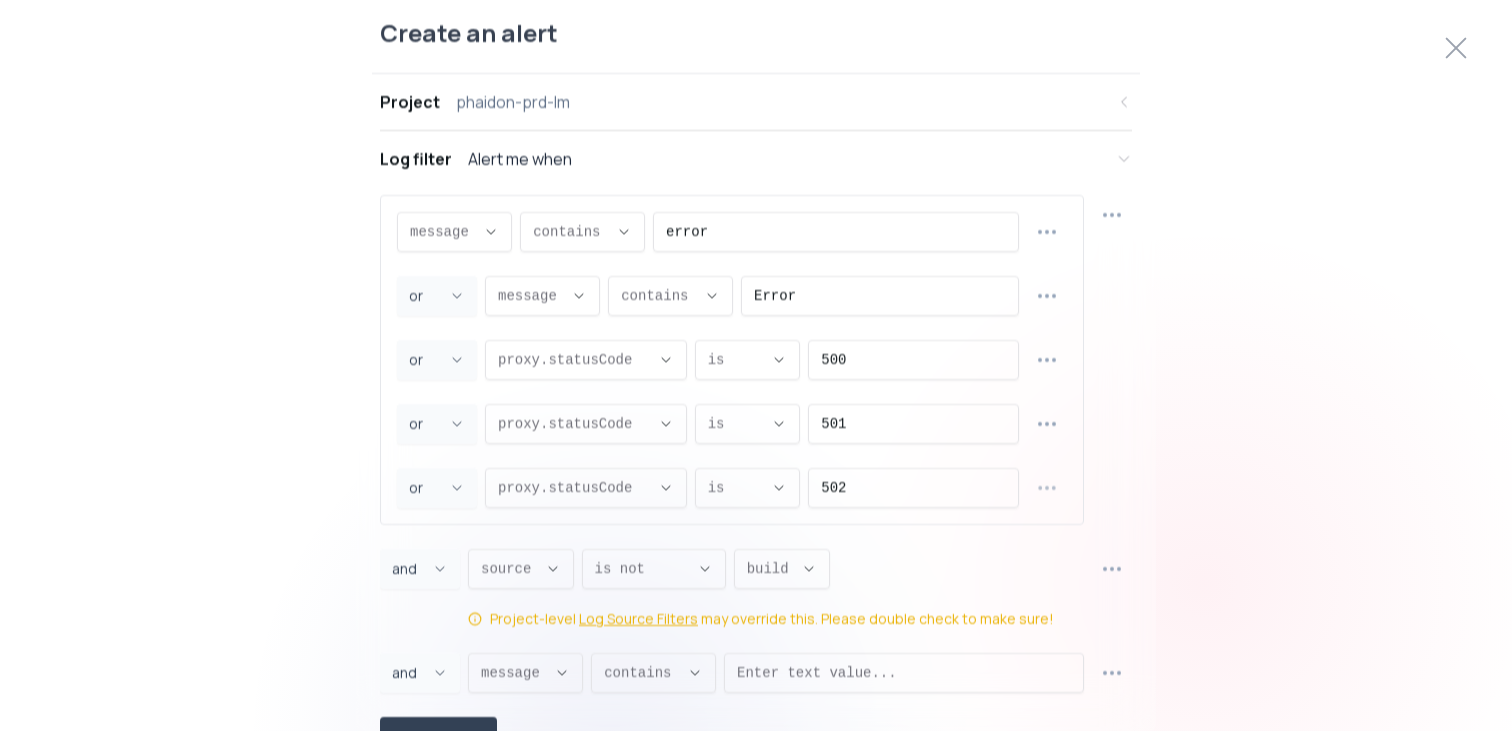 select on "OR" 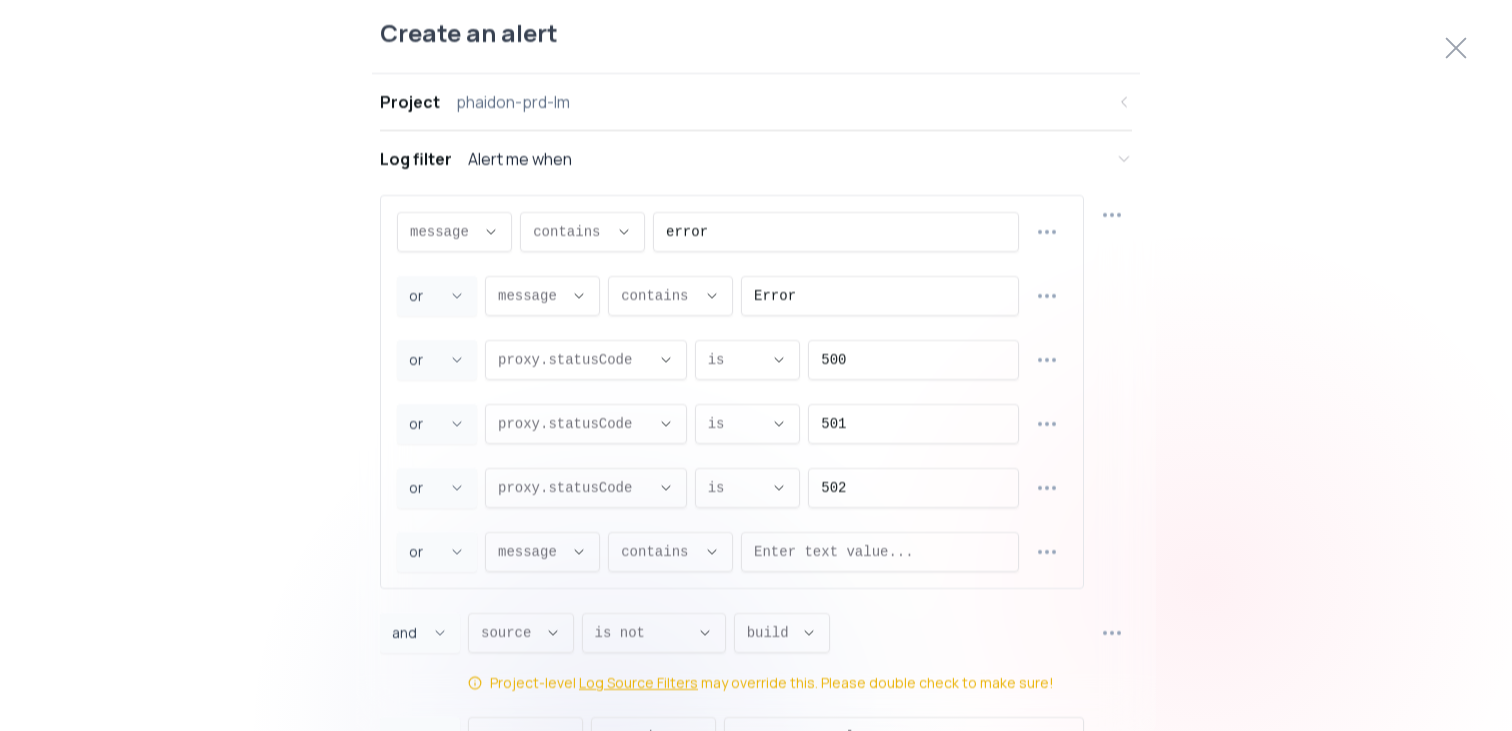 scroll, scrollTop: 19, scrollLeft: 0, axis: vertical 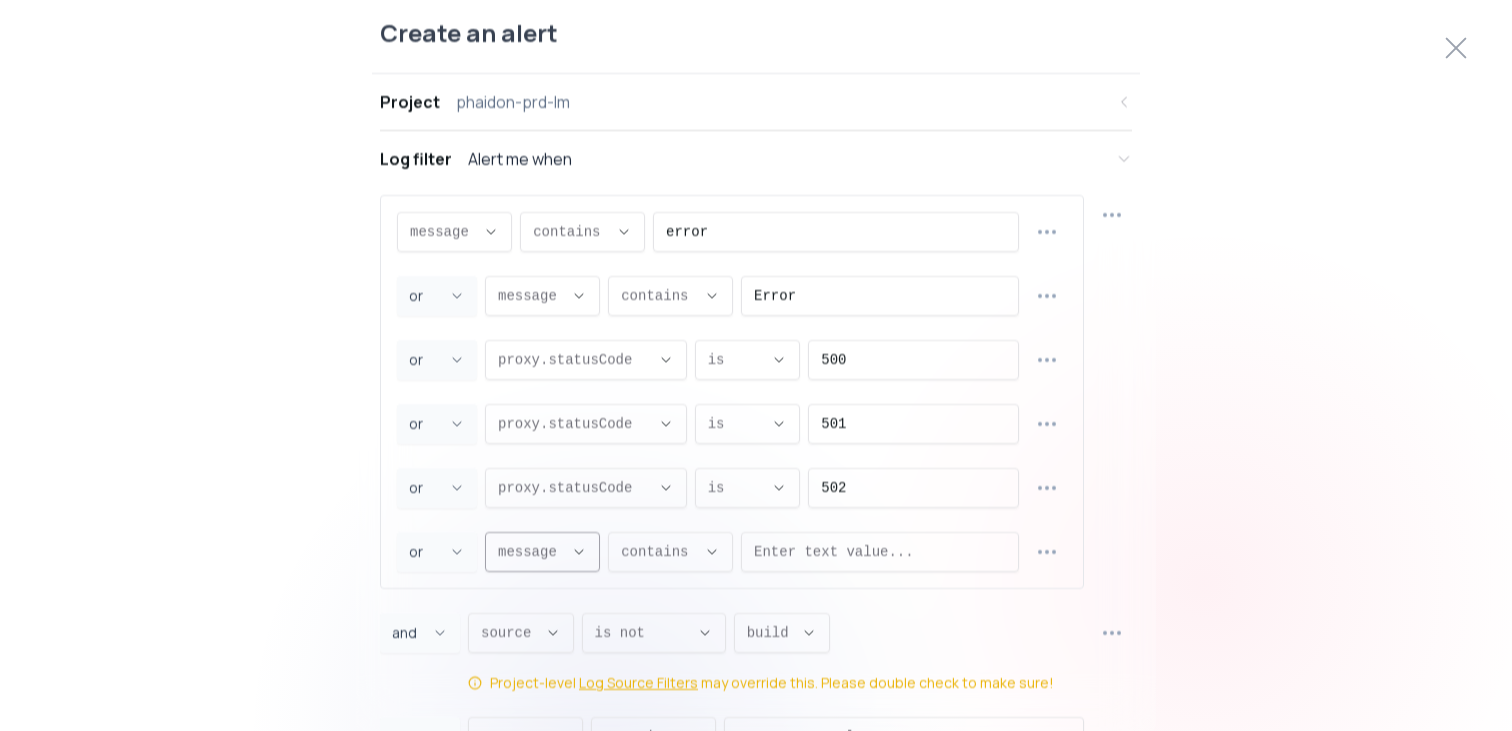 click 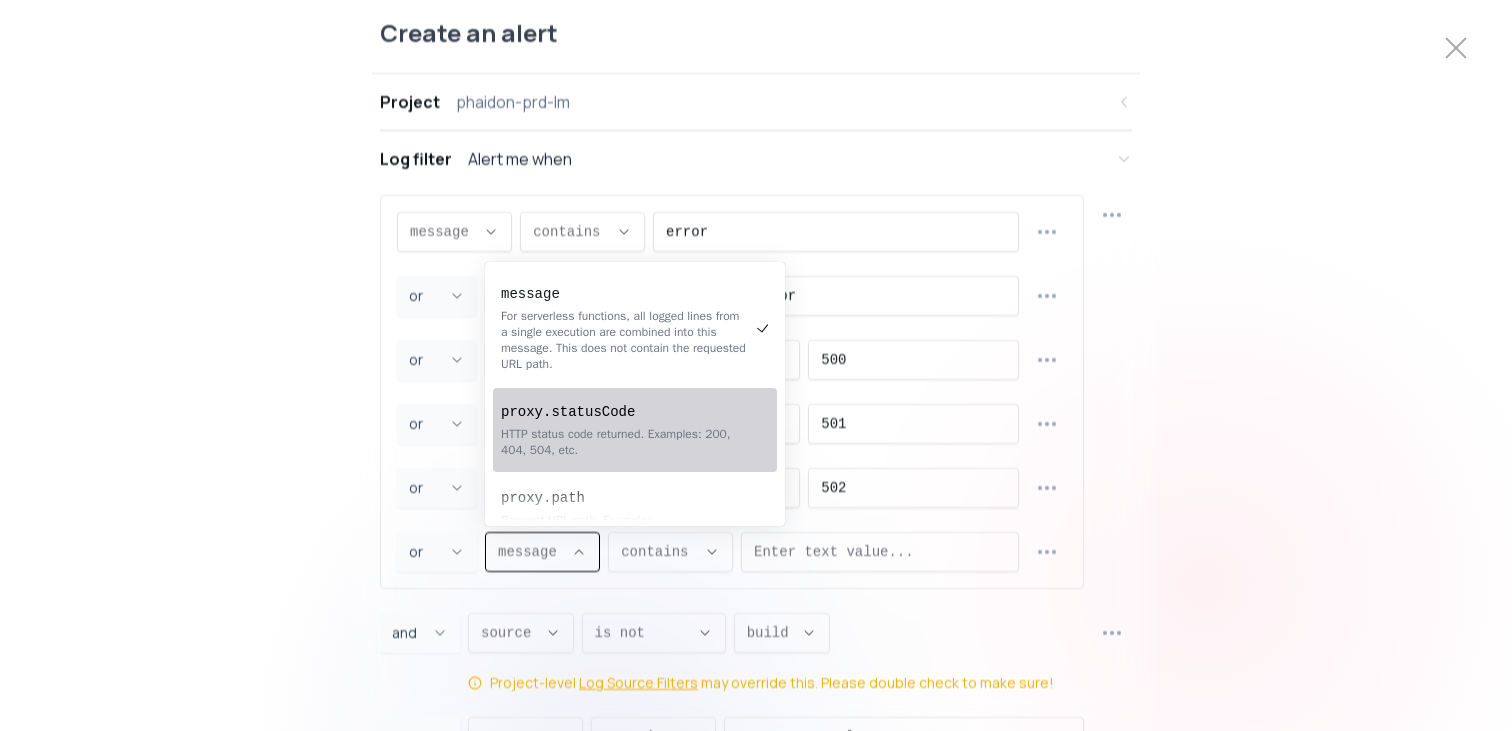 click on "proxy.statusCode" at bounding box center [625, 412] 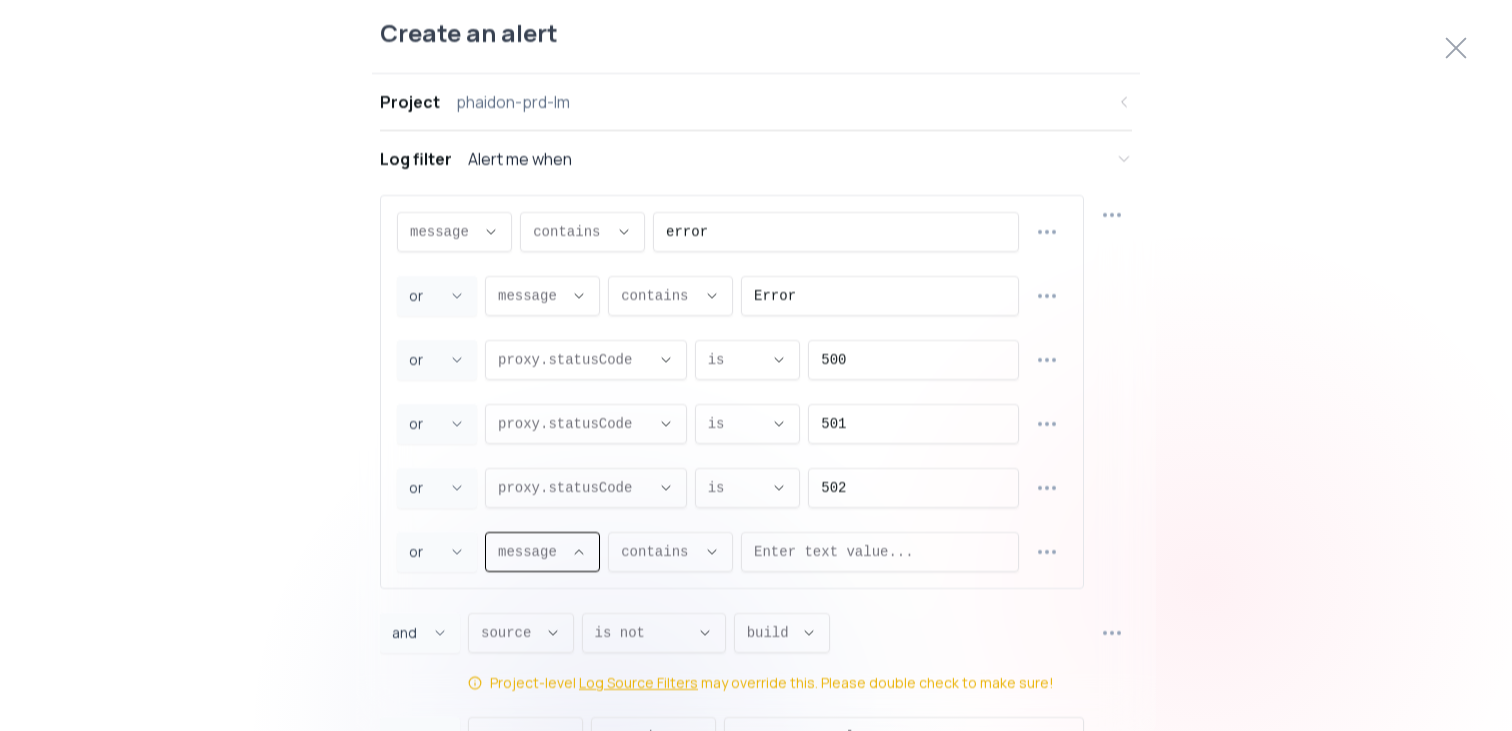 type on "proxy.statusCode" 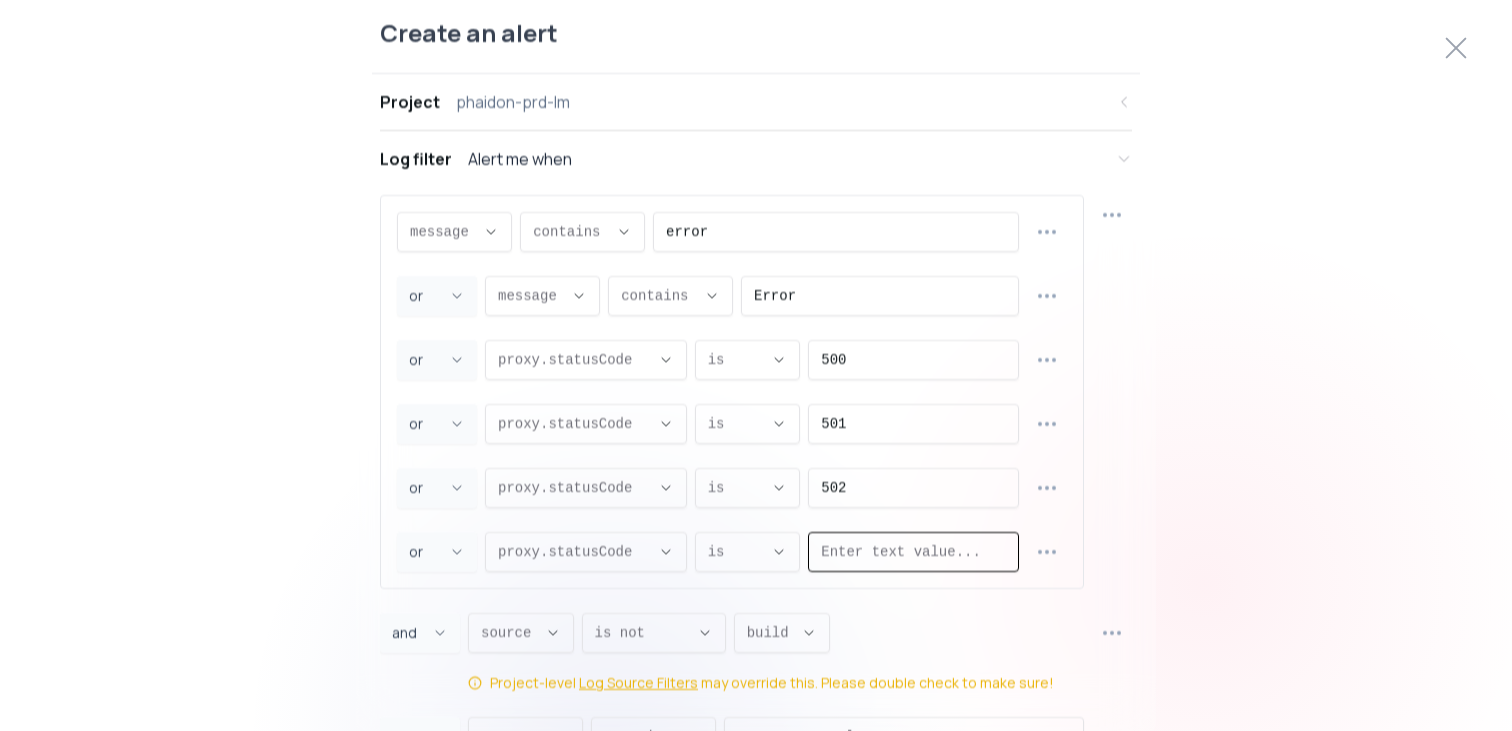 click at bounding box center (913, 551) 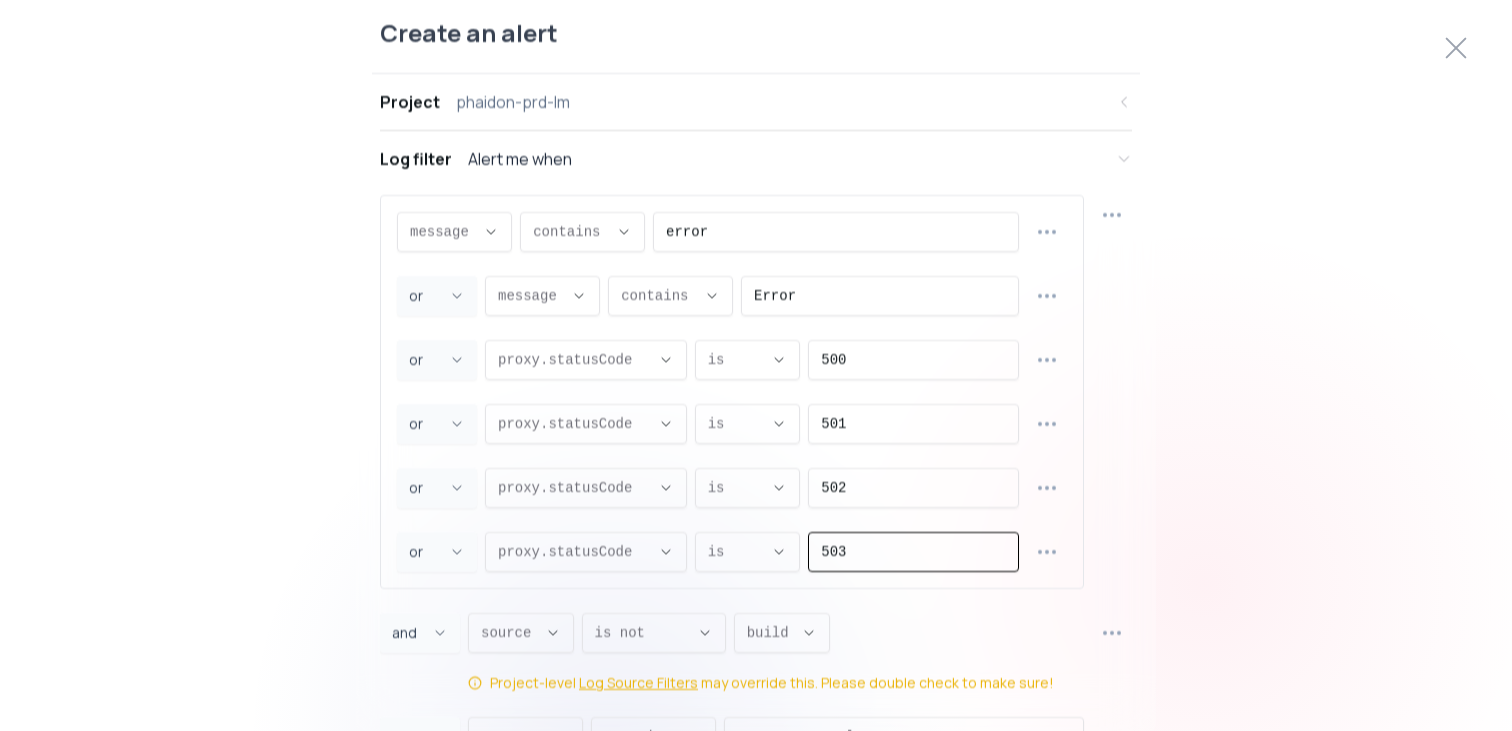 type on "503" 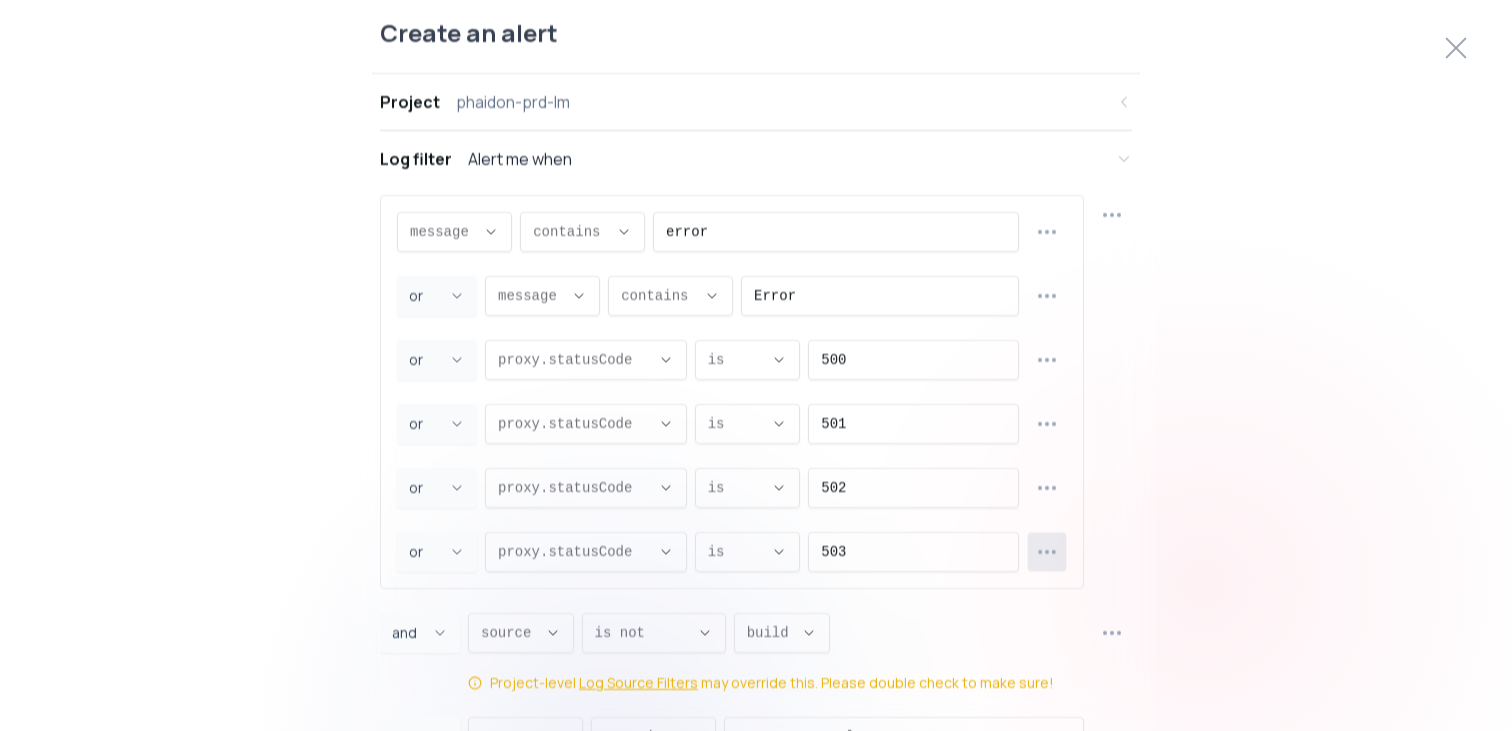 click 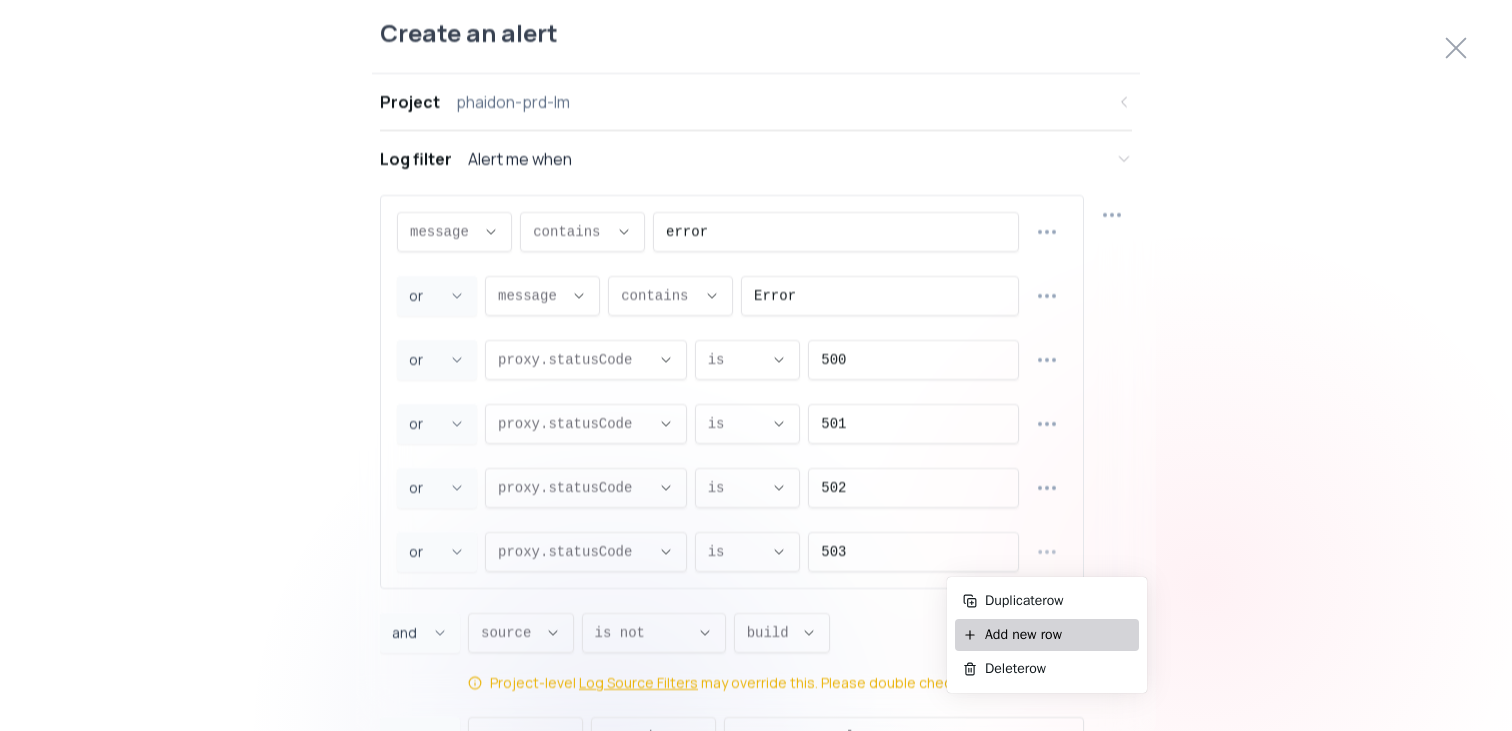 click on "Add new row" at bounding box center (1058, 635) 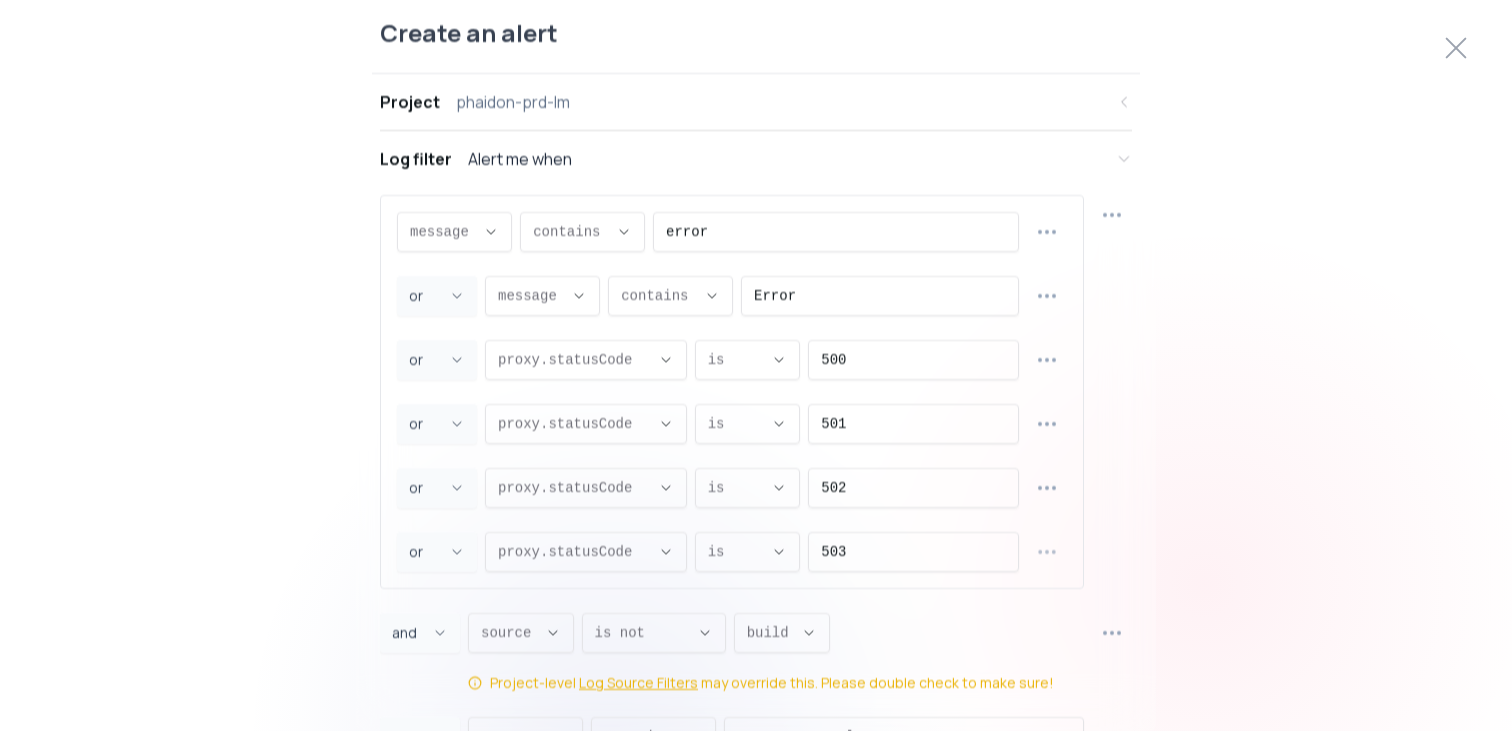 select on "OR" 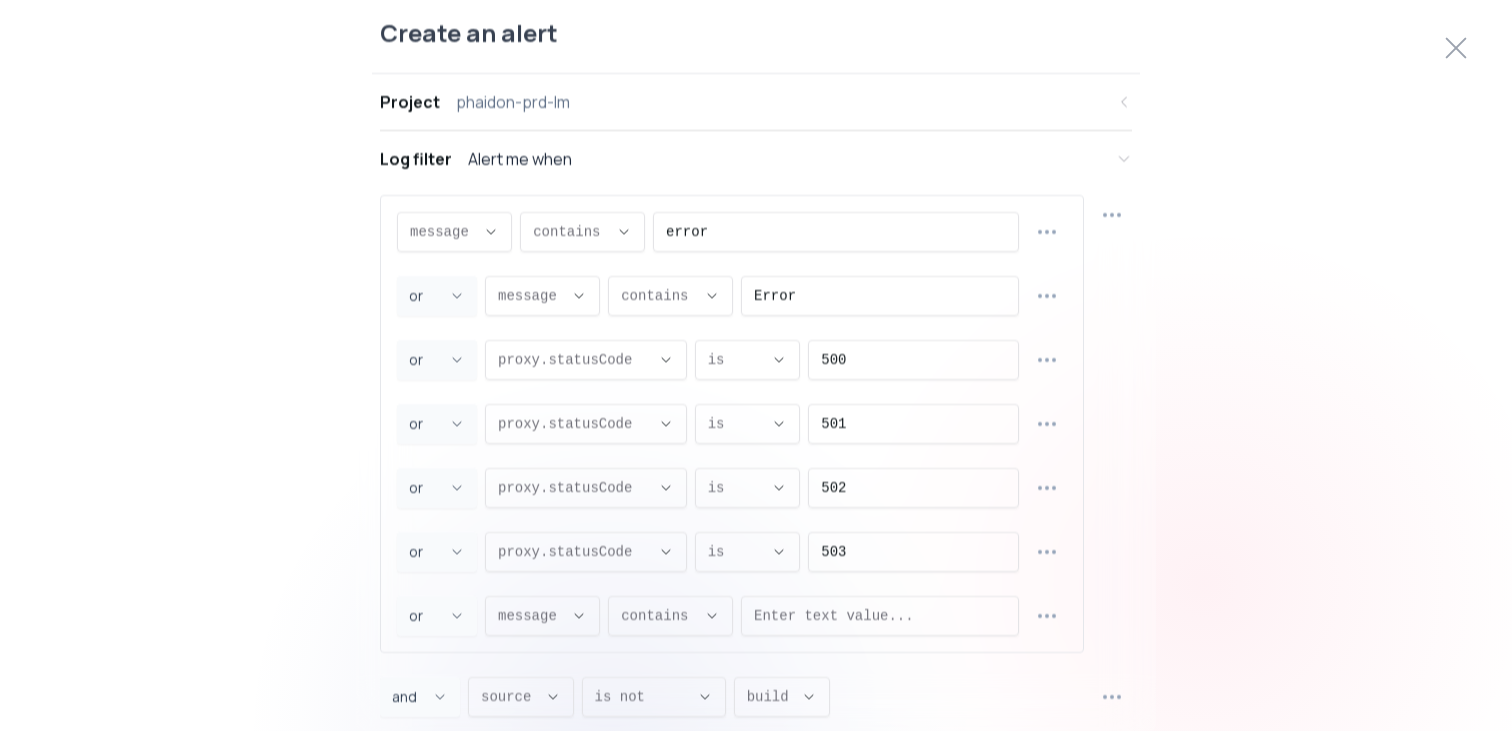 scroll, scrollTop: 19, scrollLeft: 0, axis: vertical 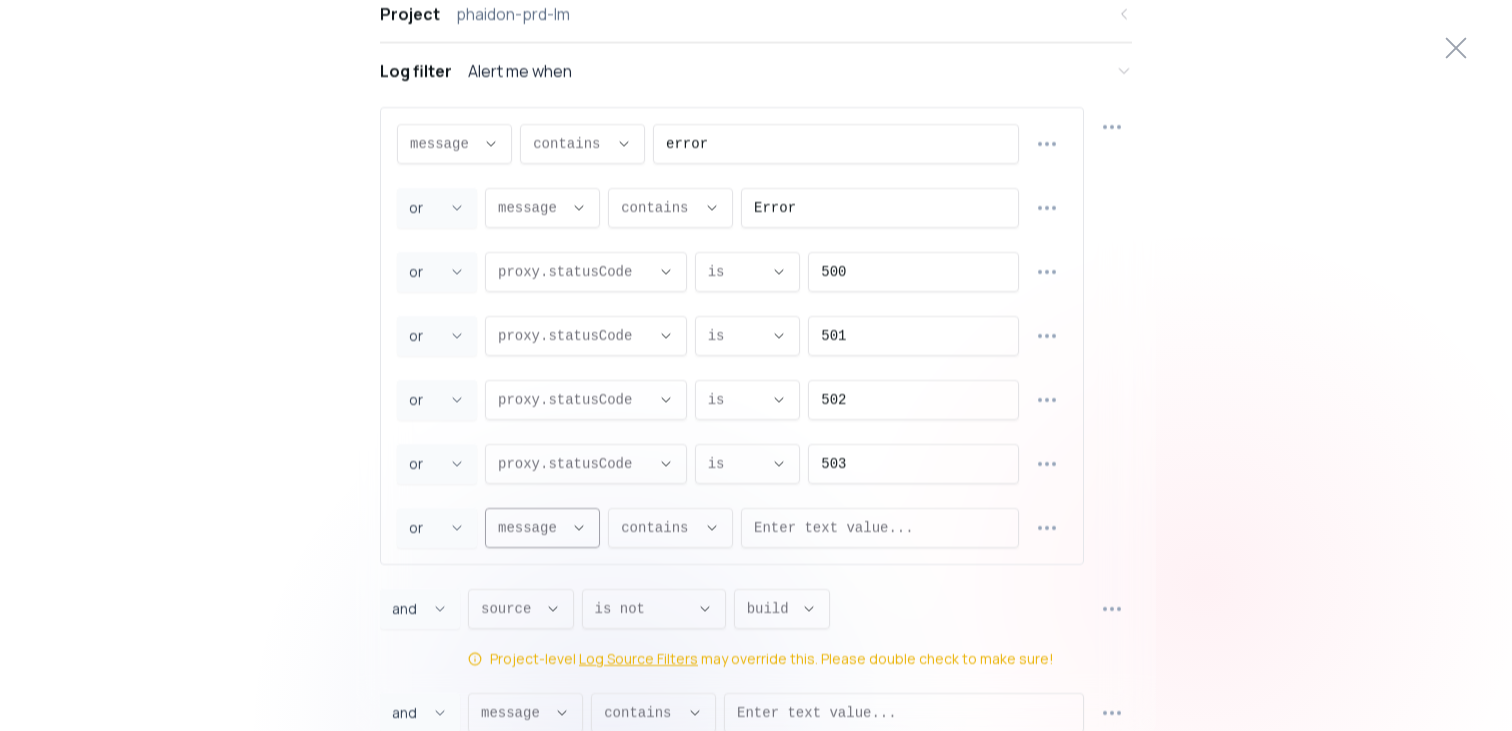 click on "message ," at bounding box center [530, 528] 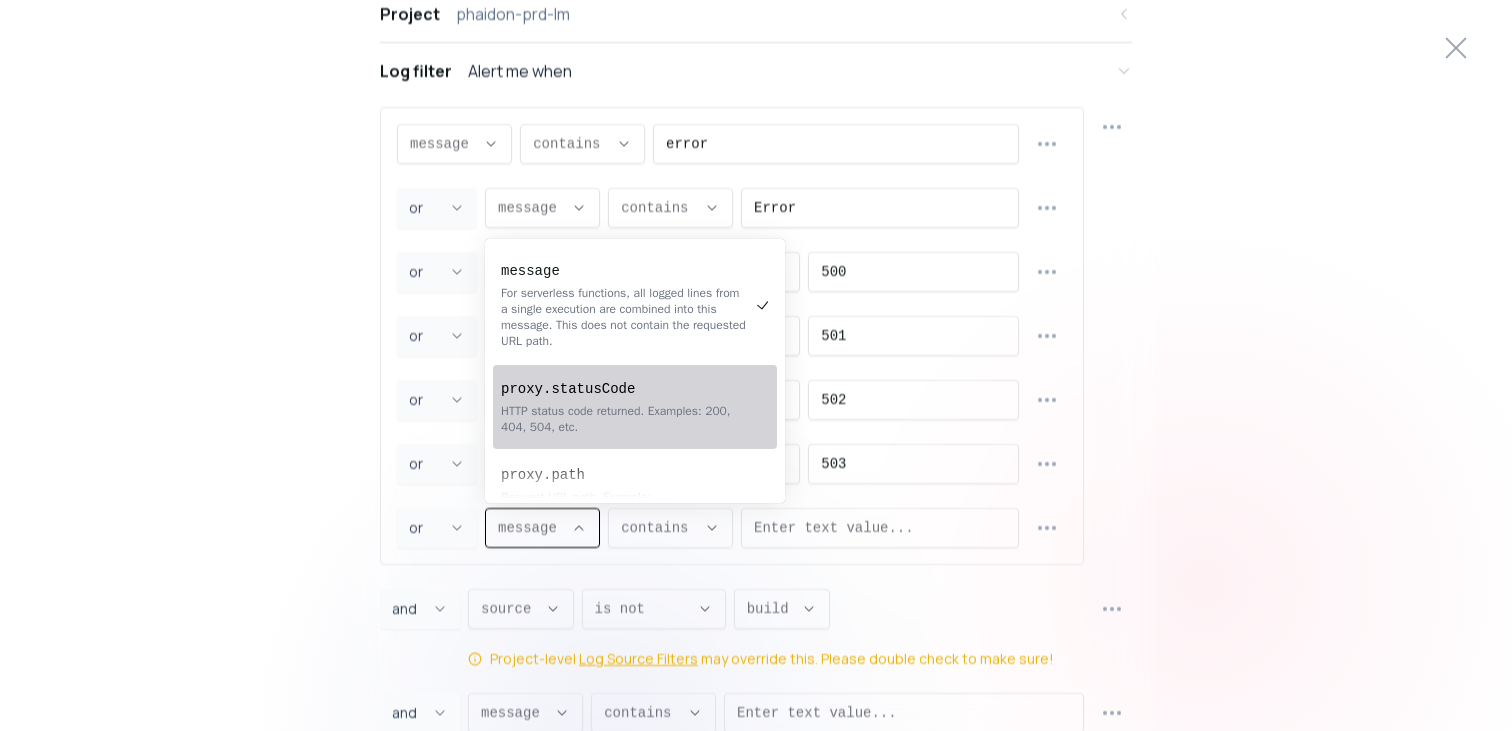 click on "proxy.statusCode" at bounding box center (625, 389) 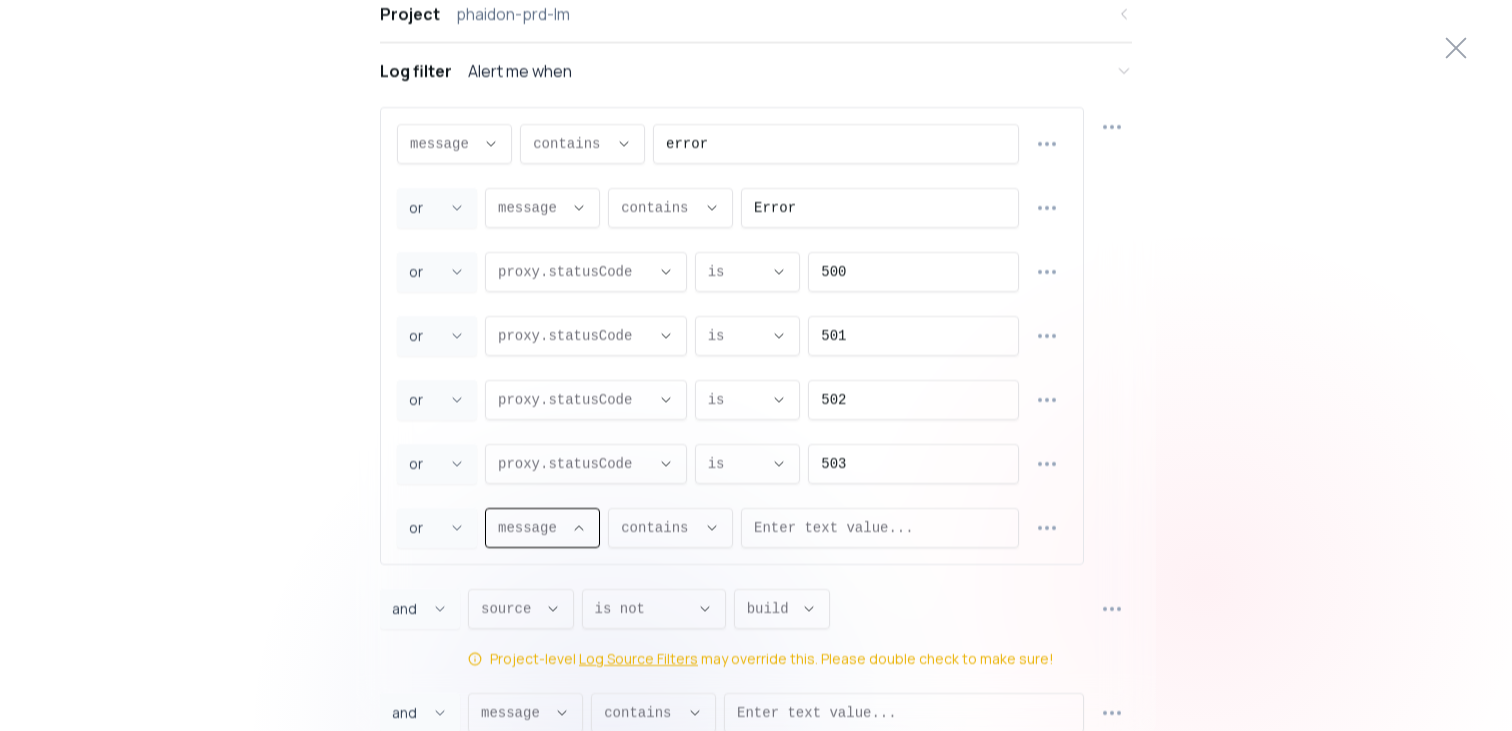type on "proxy.statusCode" 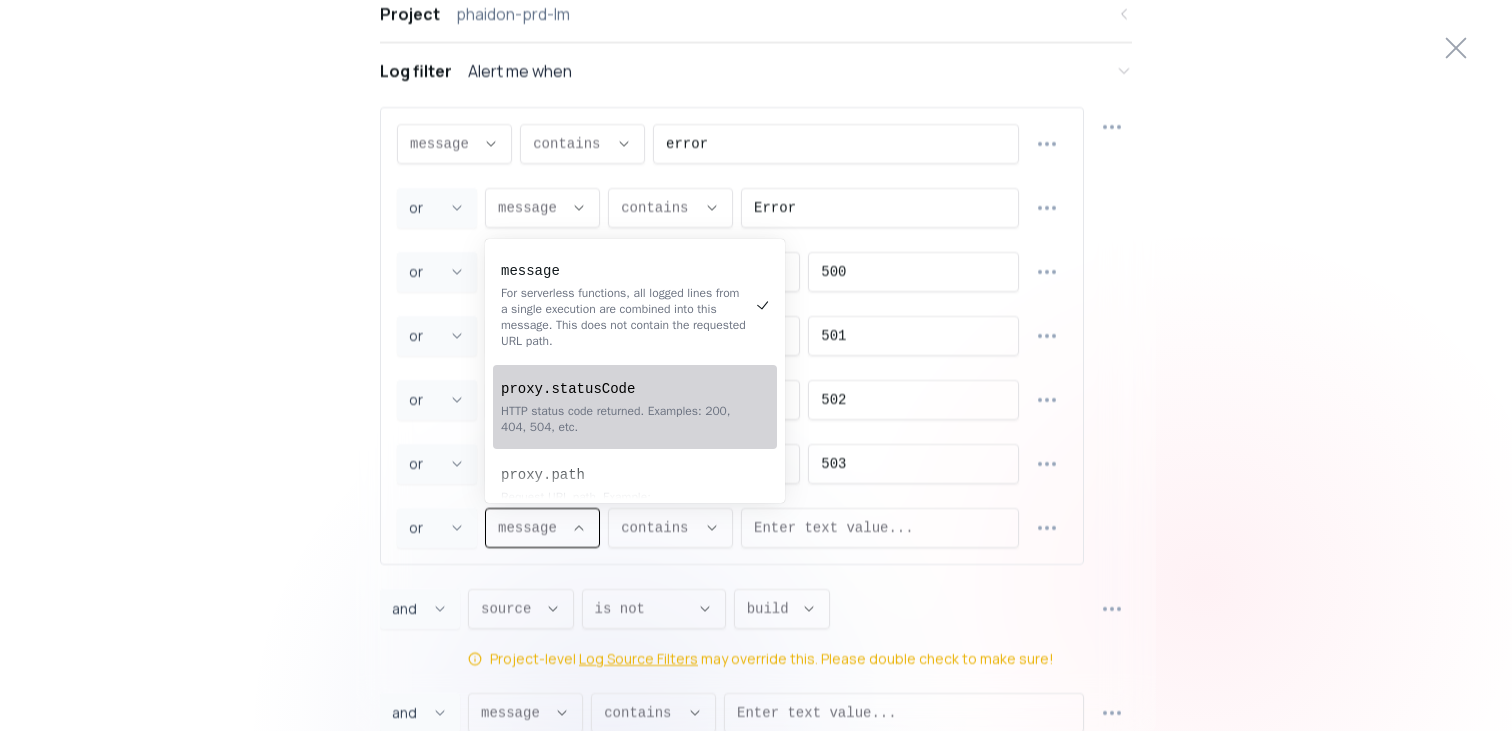 select on "EQUALS" 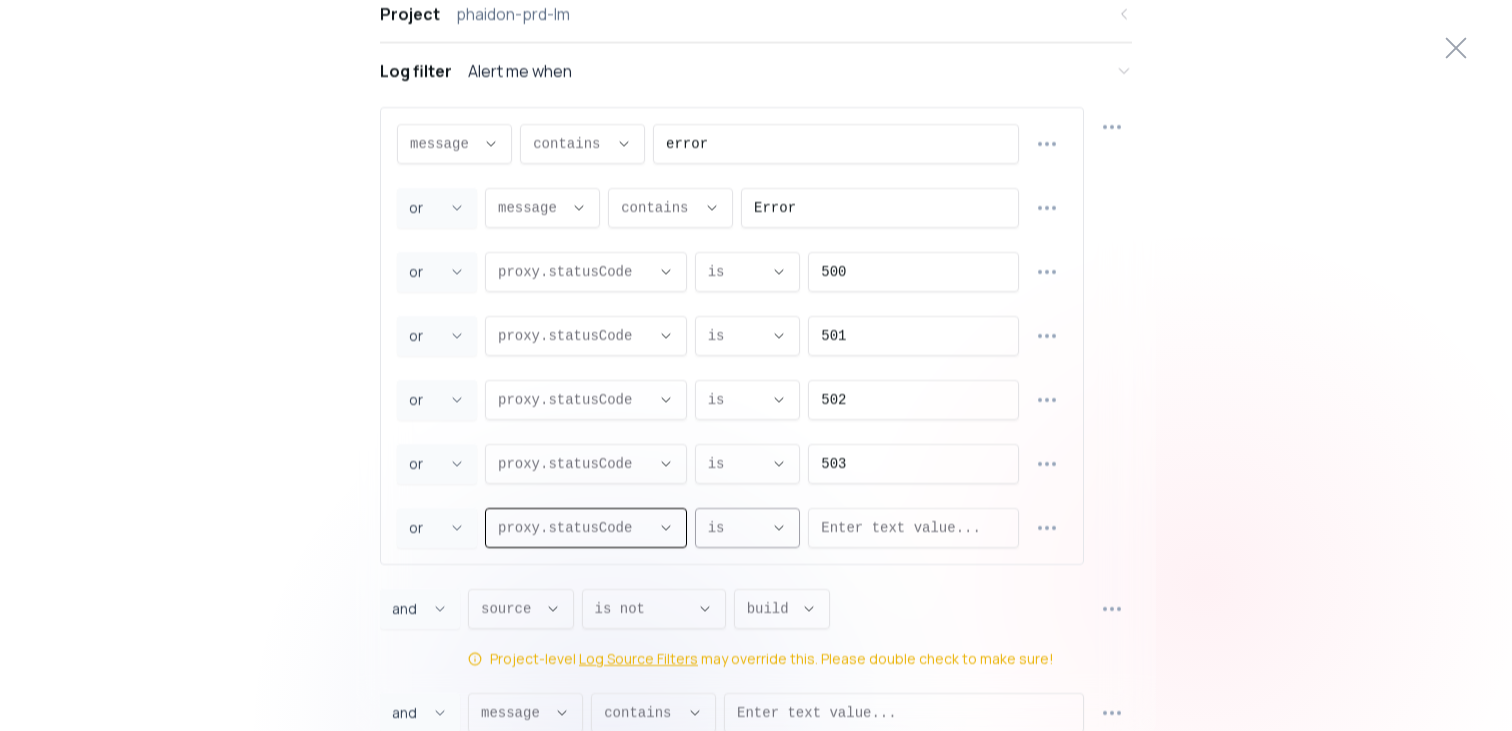 click at bounding box center (913, 528) 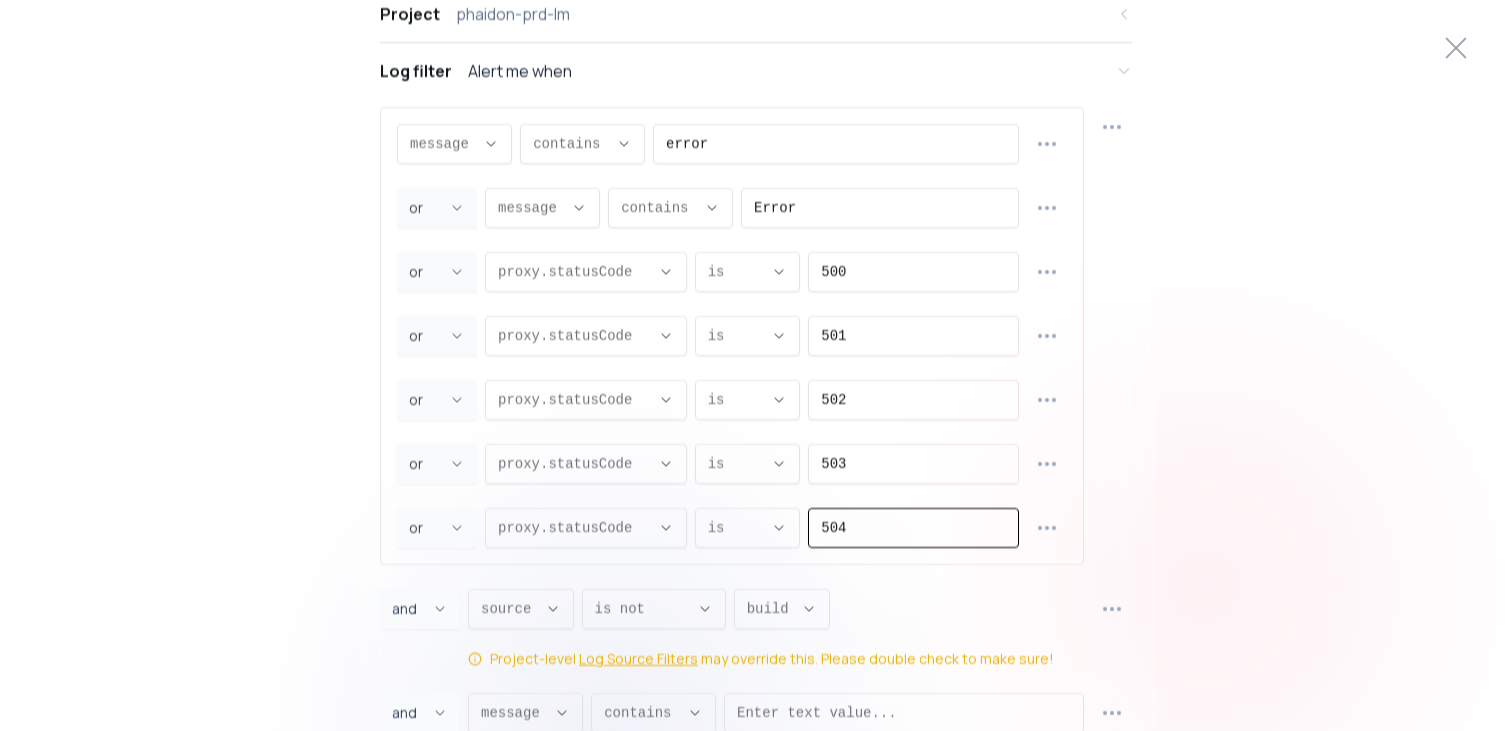 type on "504" 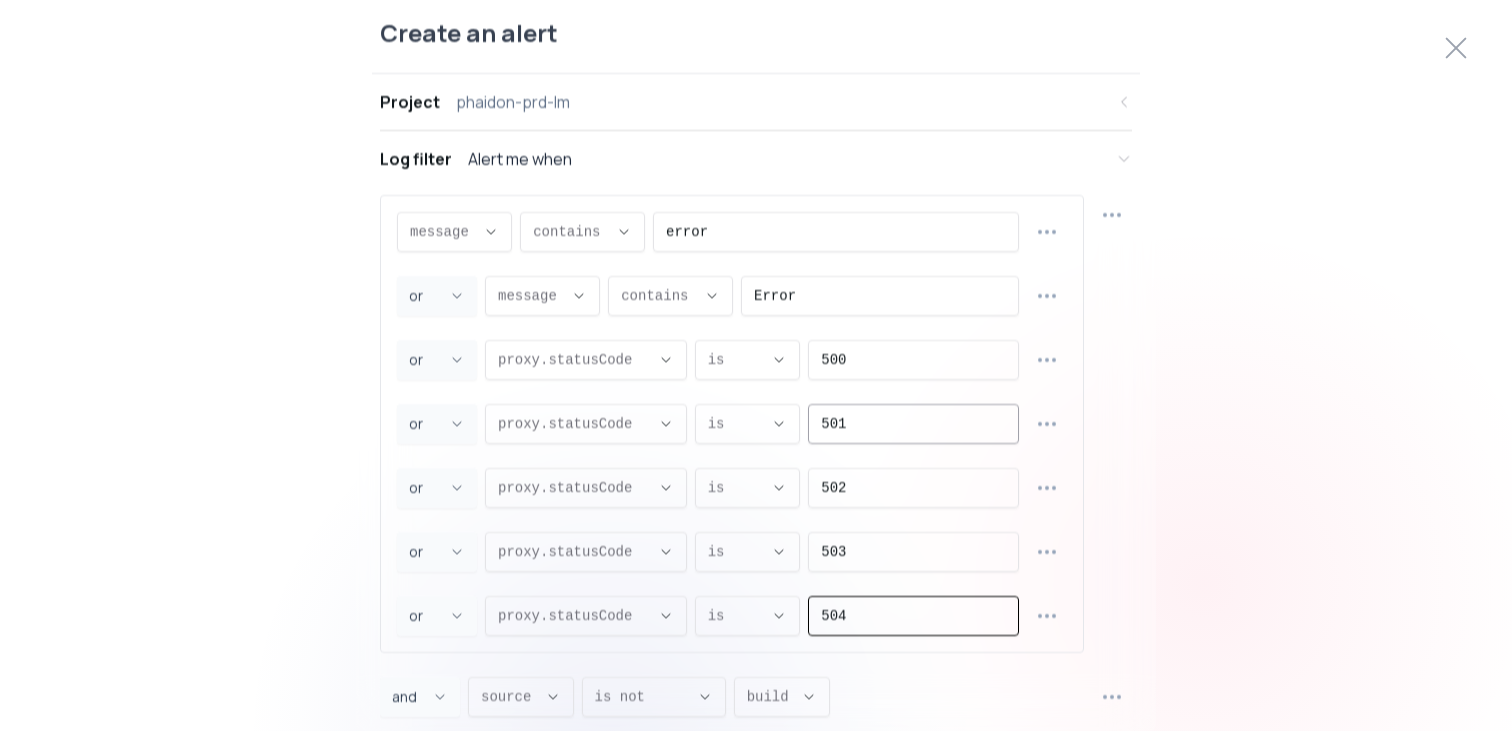 scroll, scrollTop: 14, scrollLeft: 0, axis: vertical 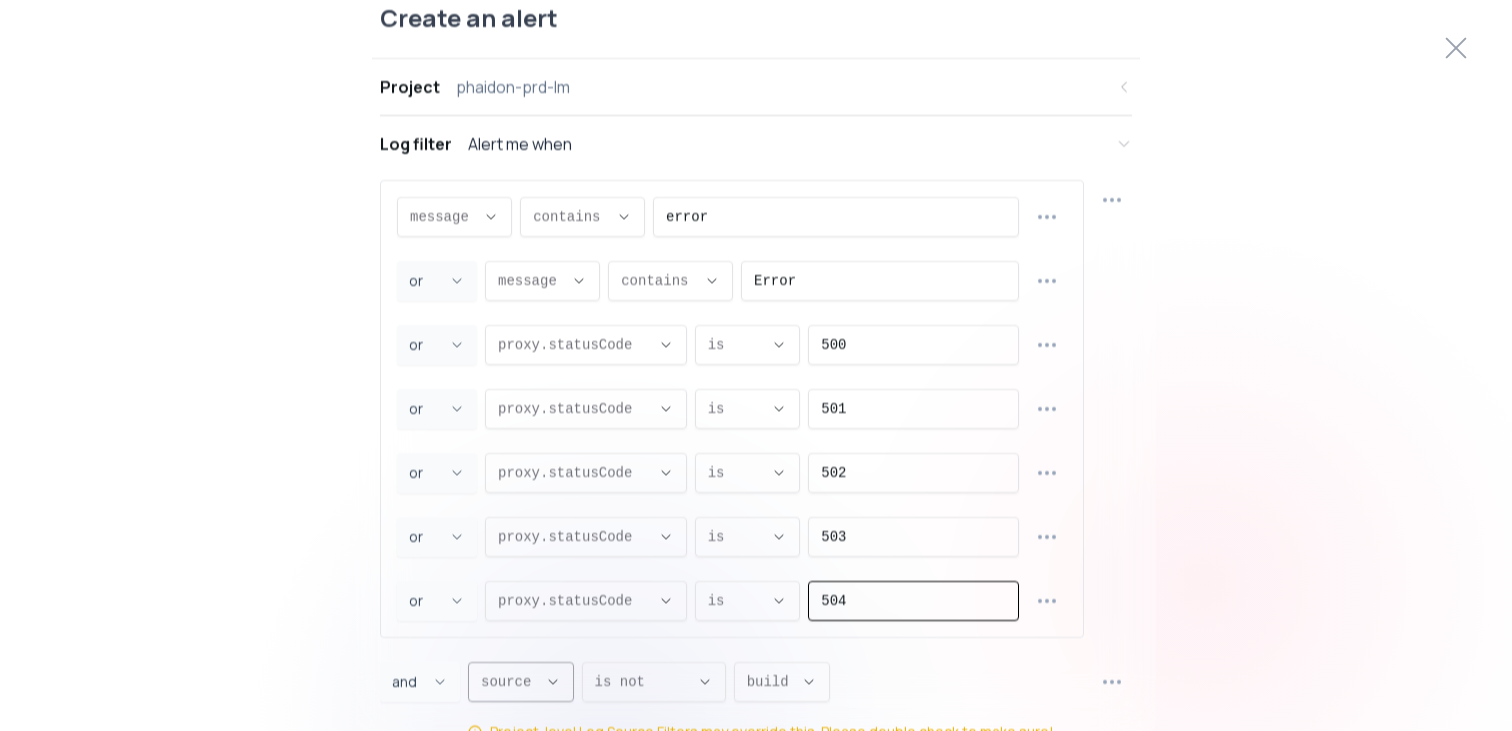 click on "source ," at bounding box center [521, 682] 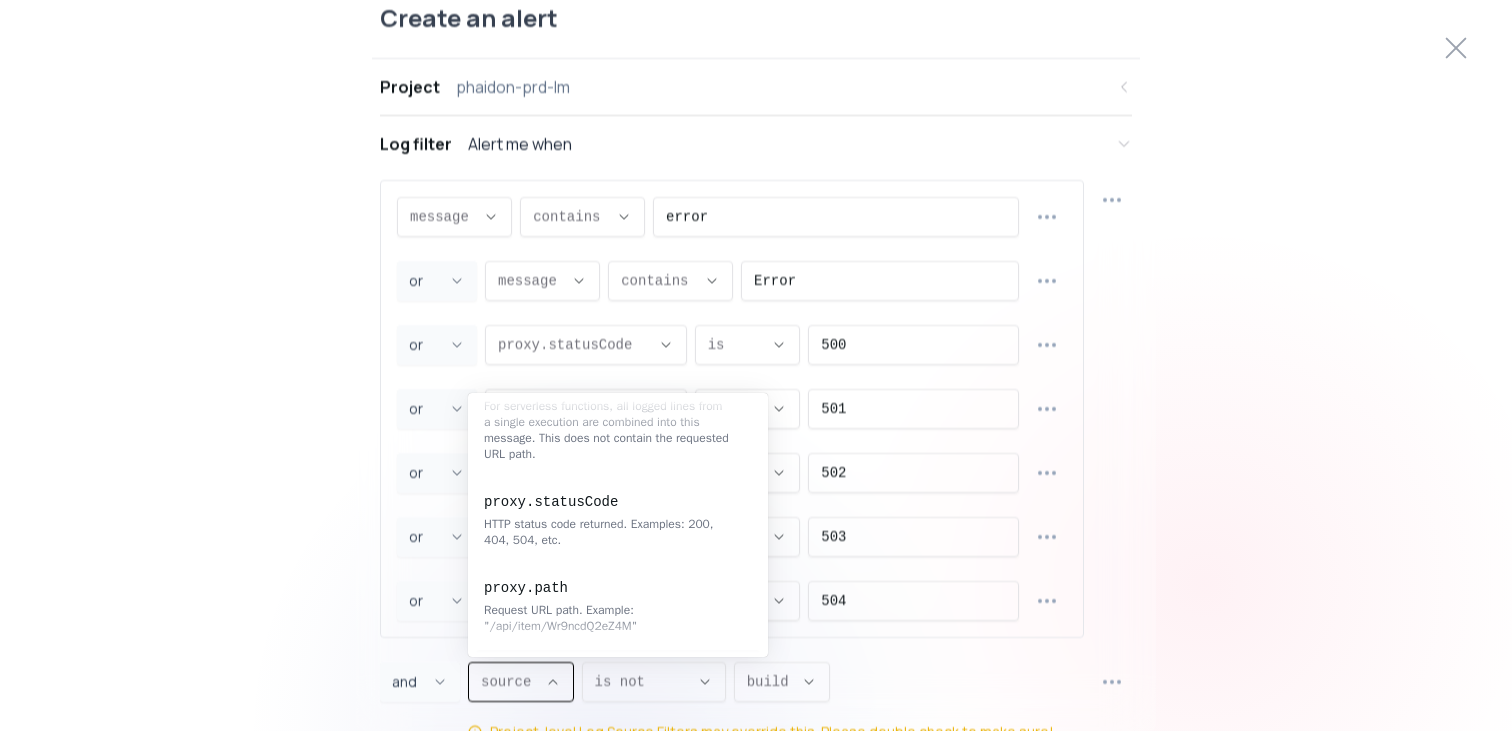 scroll, scrollTop: 0, scrollLeft: 0, axis: both 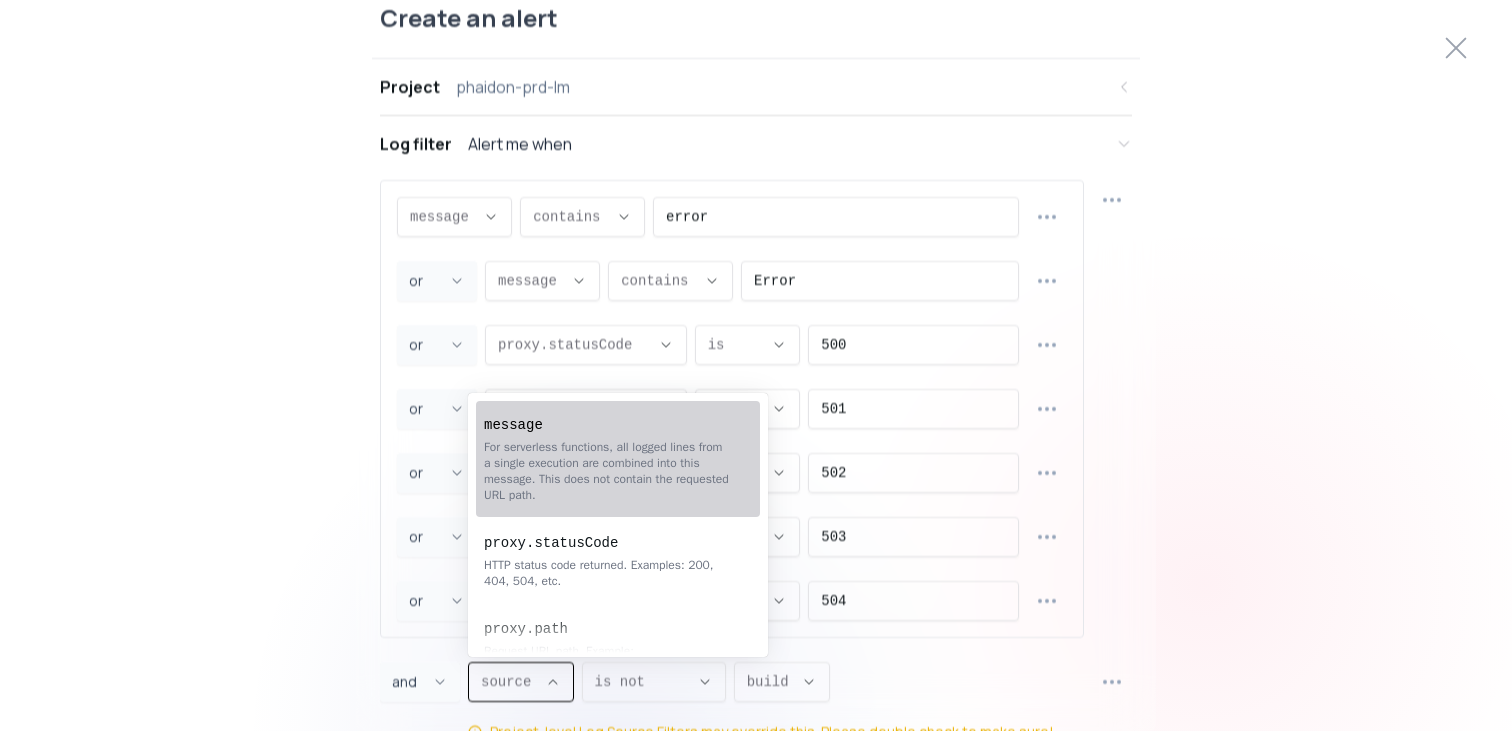 click on "For serverless functions, all logged lines from a single execution are combined into this message. This does not contain the requested URL path." at bounding box center [608, 471] 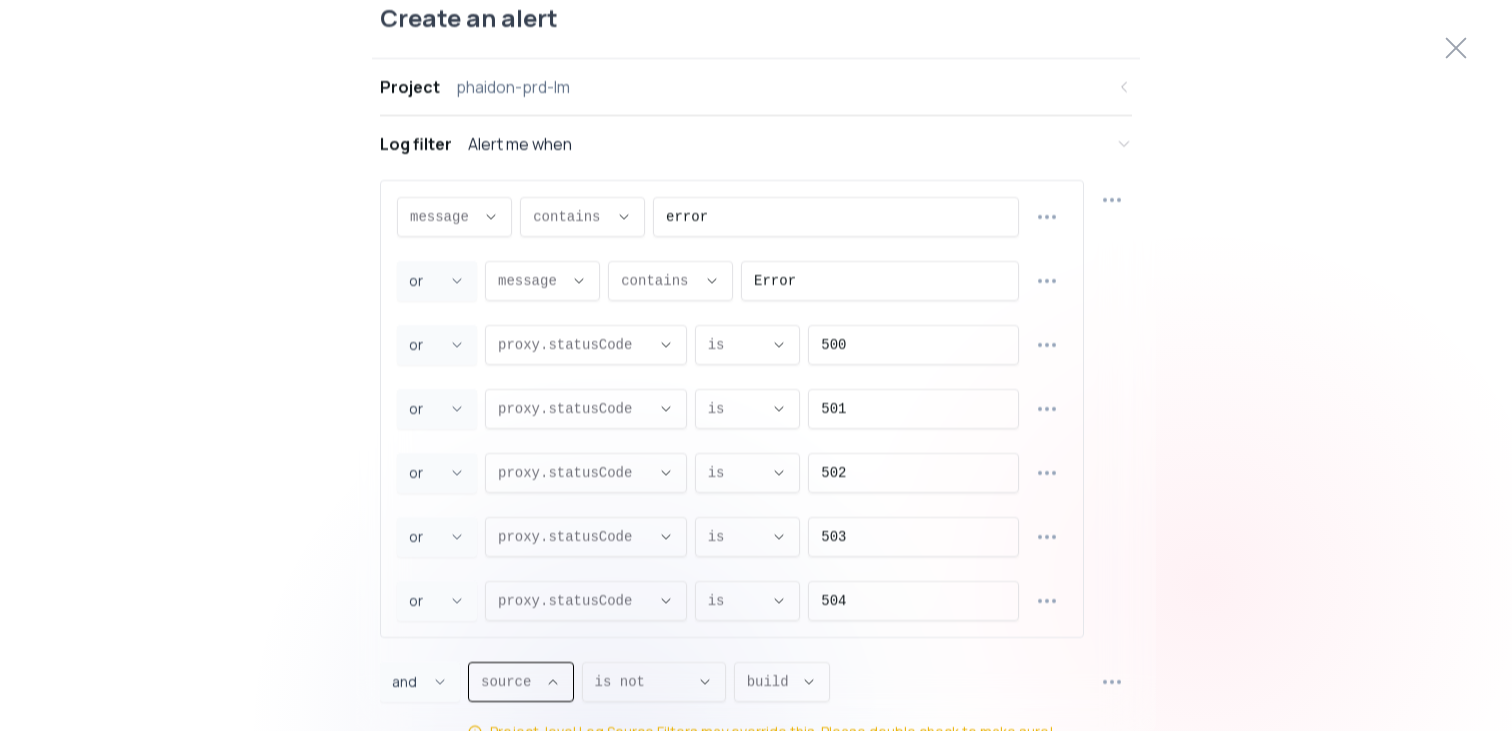 type on "message" 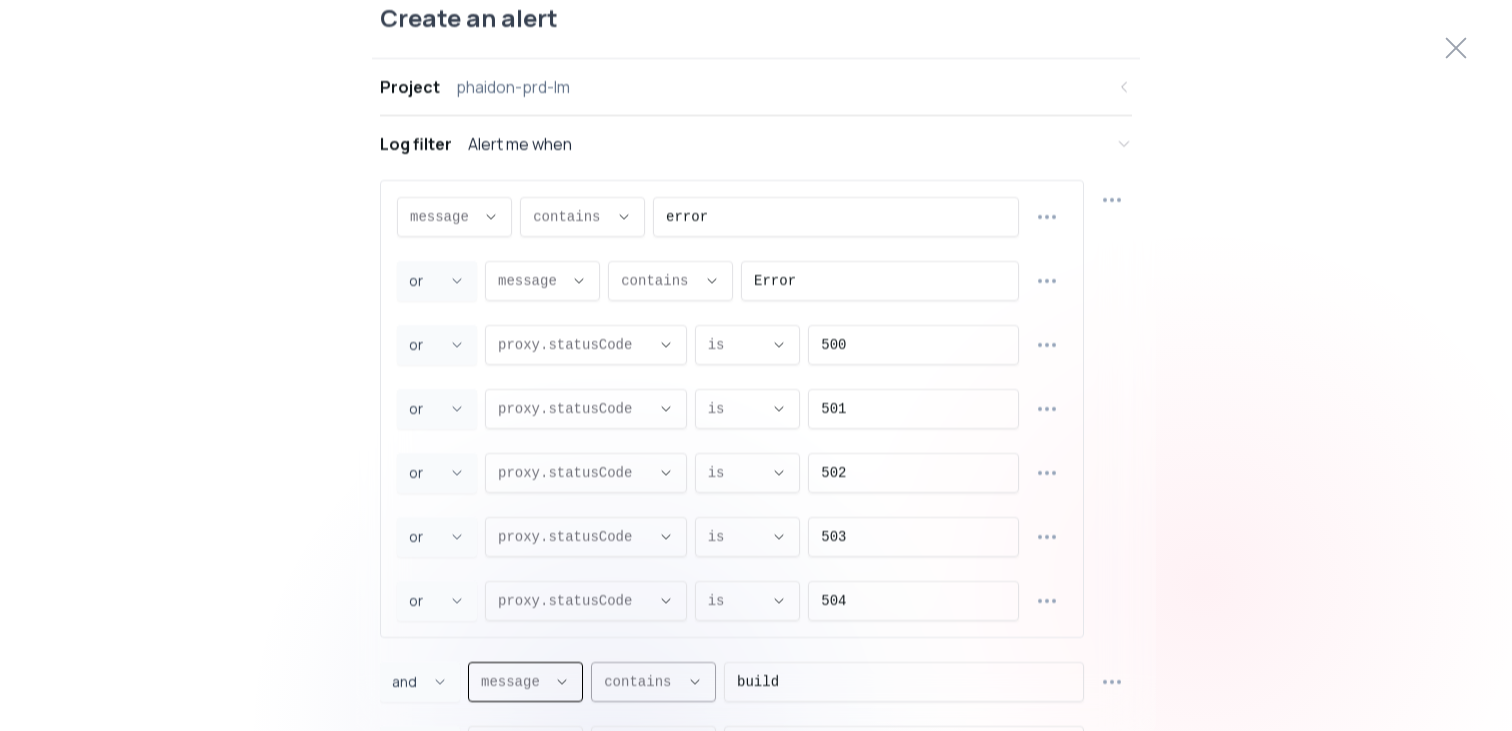 click on "contains ," at bounding box center [641, 682] 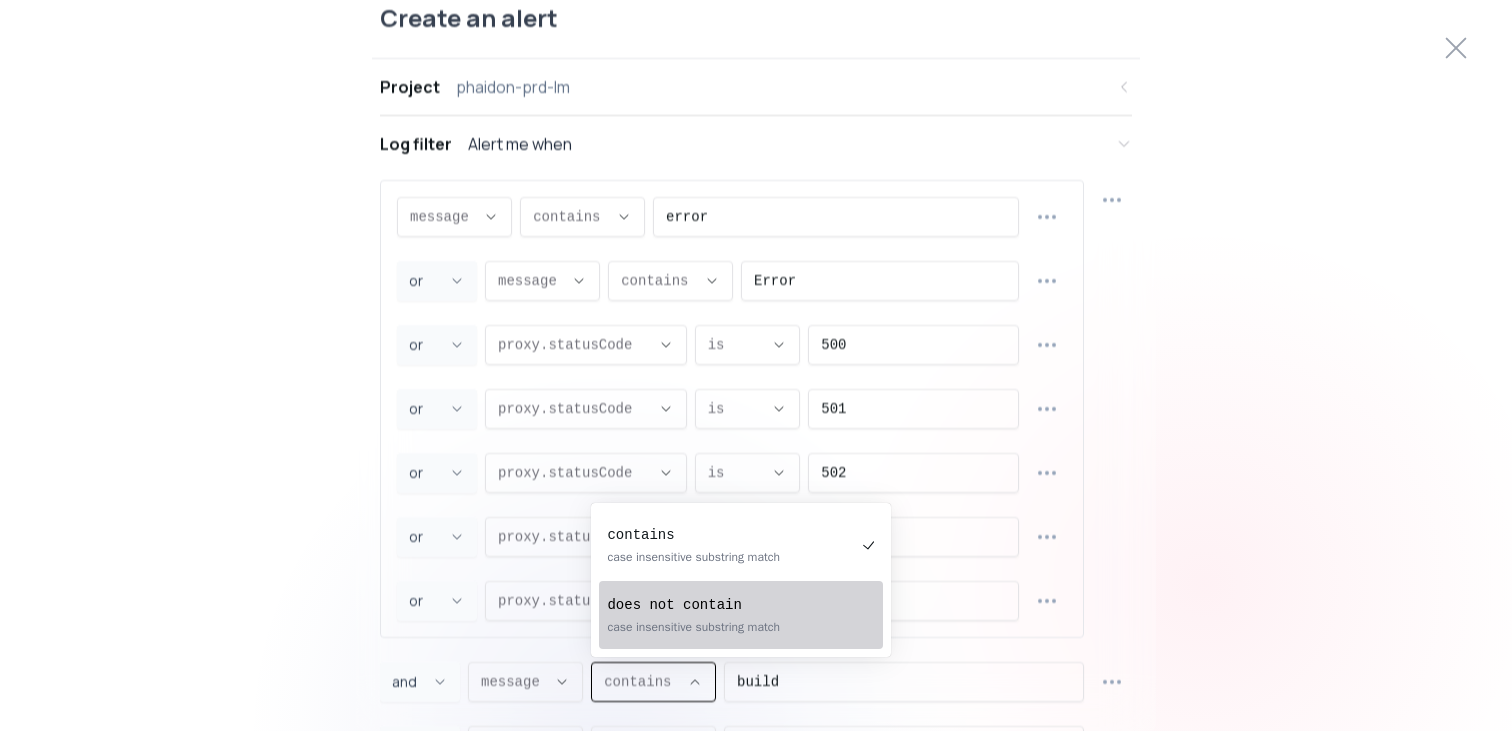 click on "does not contain case insensitive substring match" at bounding box center [731, 615] 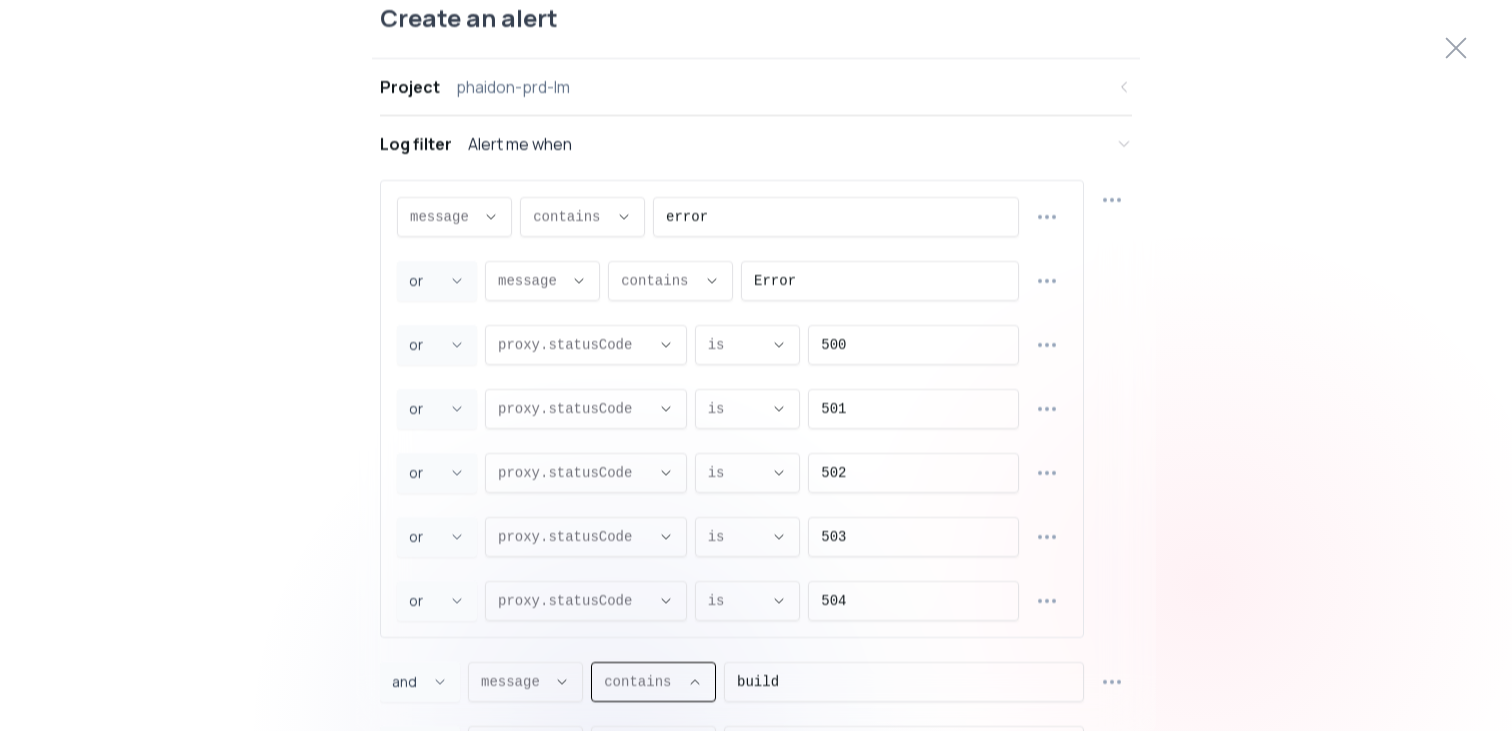 type on "NOT_CONTAINS" 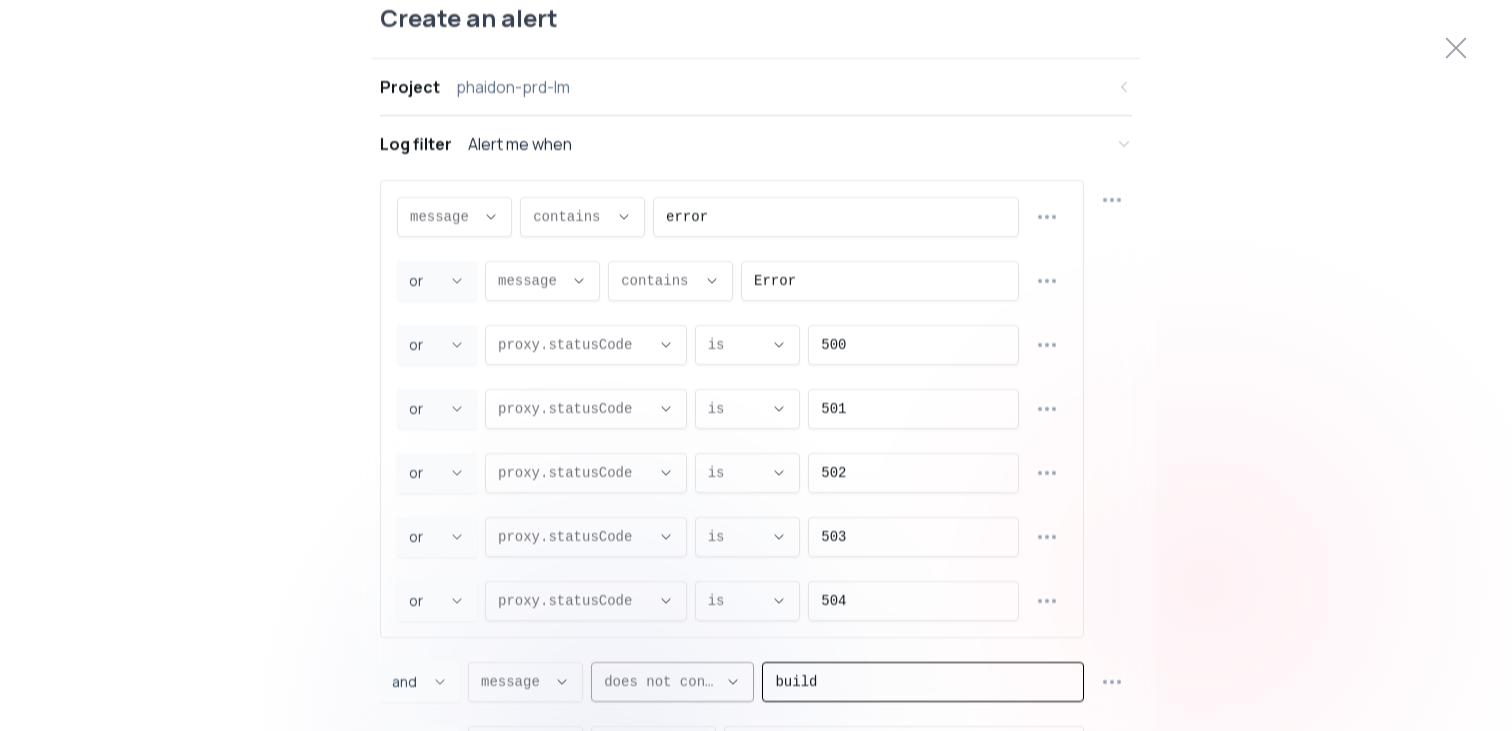 drag, startPoint x: 872, startPoint y: 682, endPoint x: 673, endPoint y: 682, distance: 199 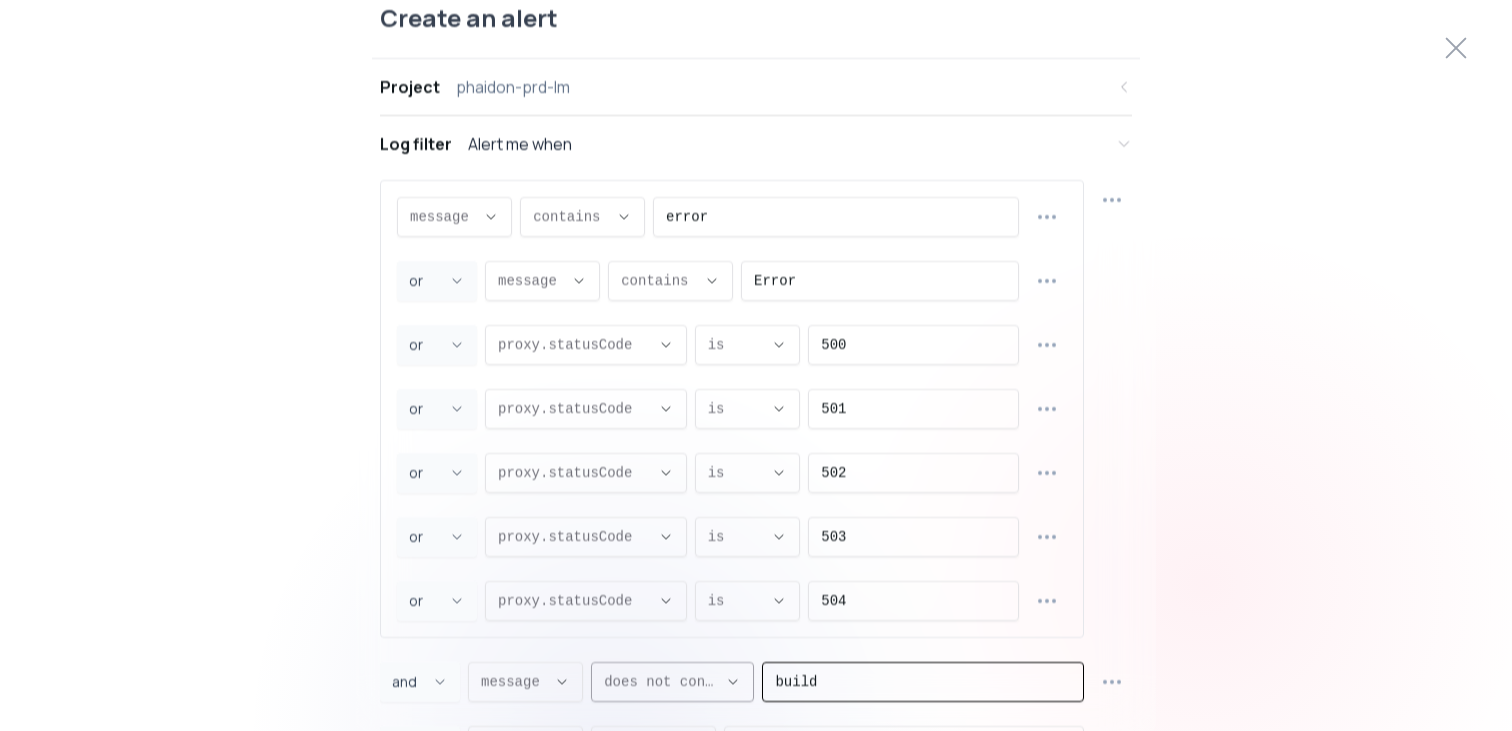 click on "message message message proxy.statusCode proxy.path proxy.host proxy.method source statusCode message , NOT_CONTAINS NOT_CONTAINS contains does not contain does not contain , build" at bounding box center [776, 682] 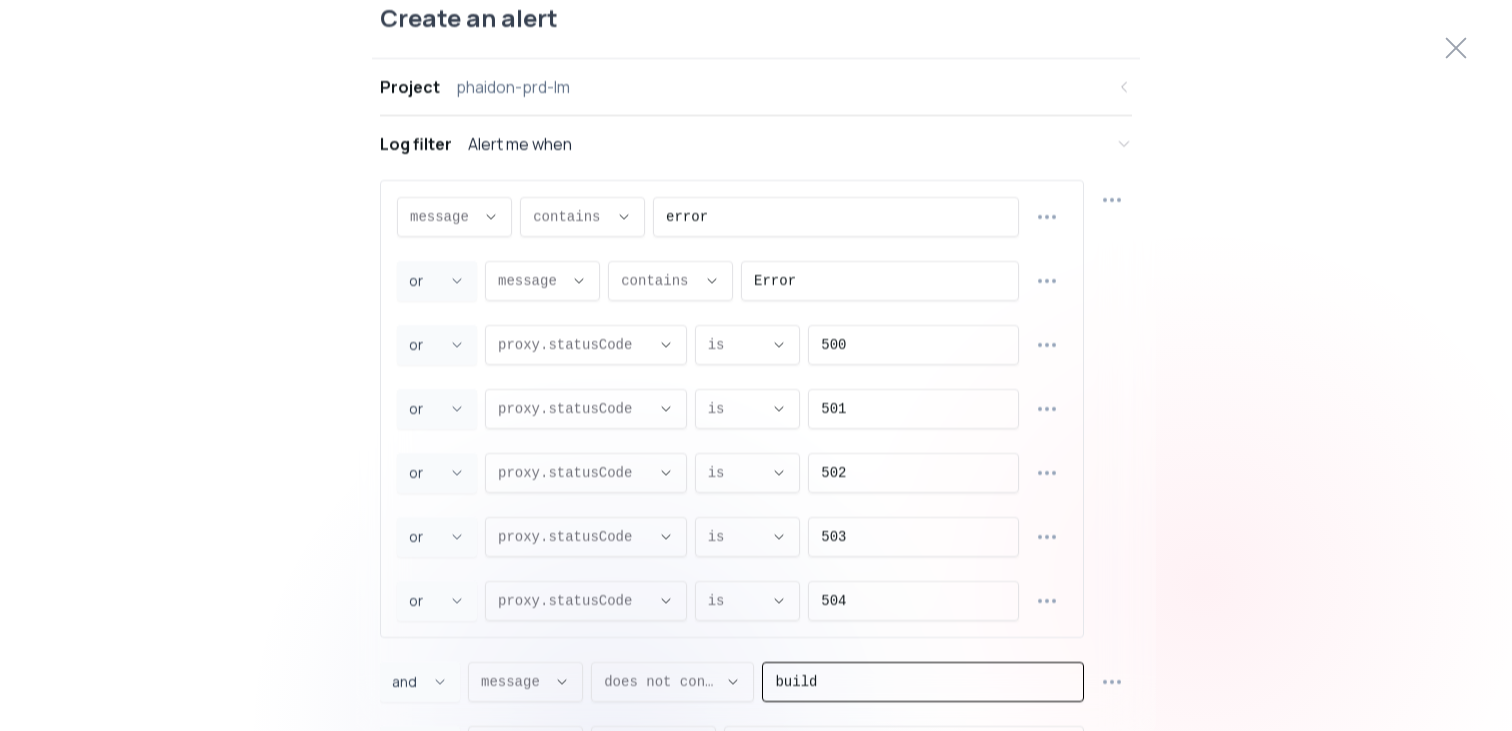 paste on "querySelectorAll" 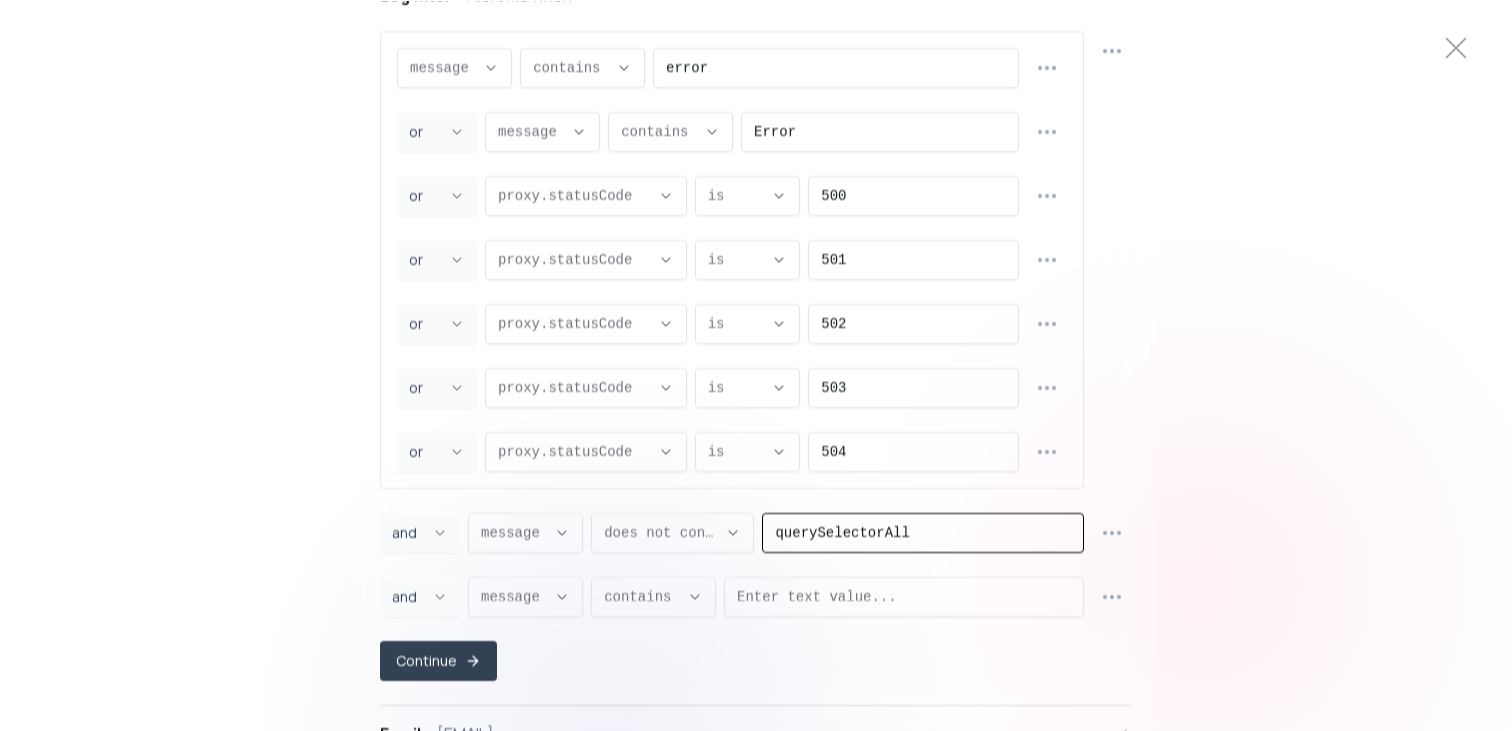scroll, scrollTop: 175, scrollLeft: 0, axis: vertical 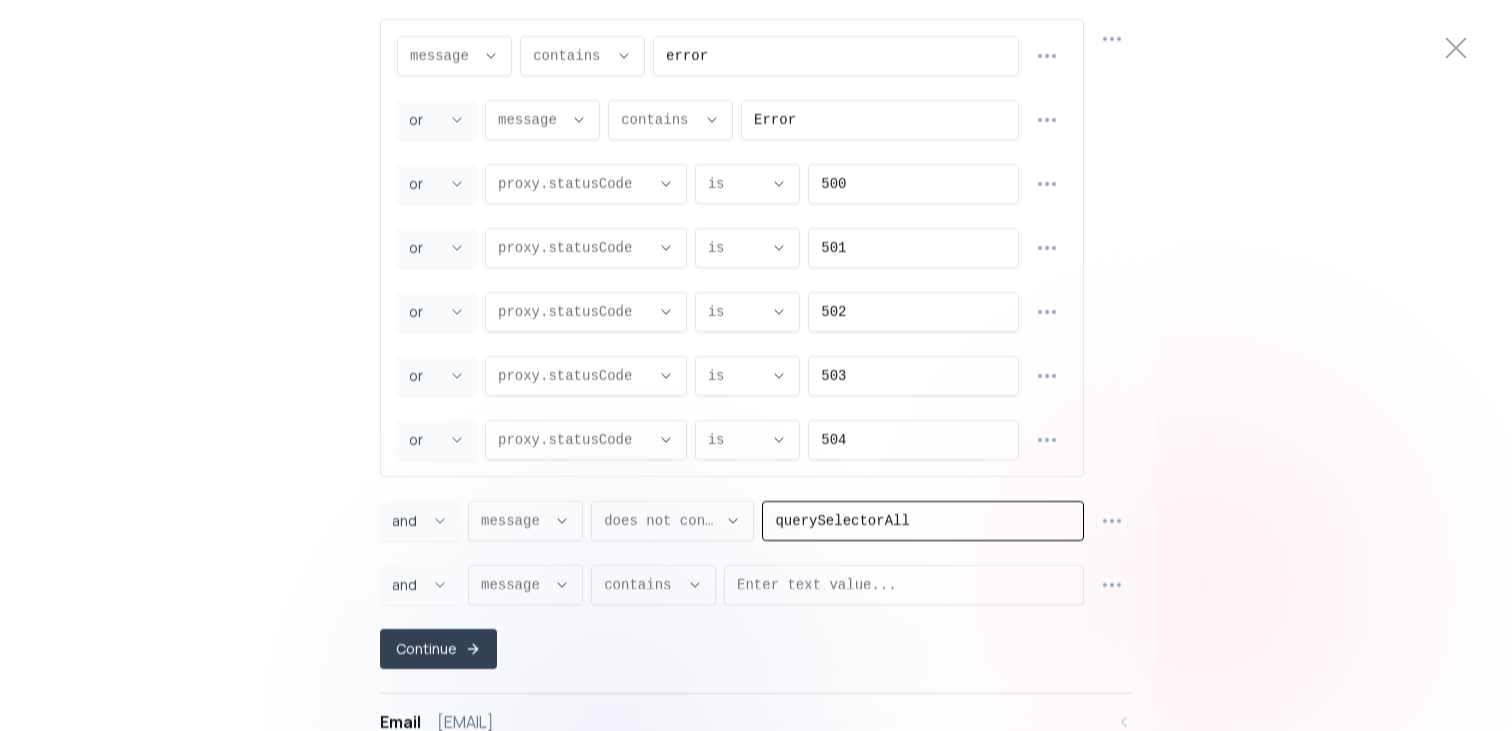 type on "querySelectorAll" 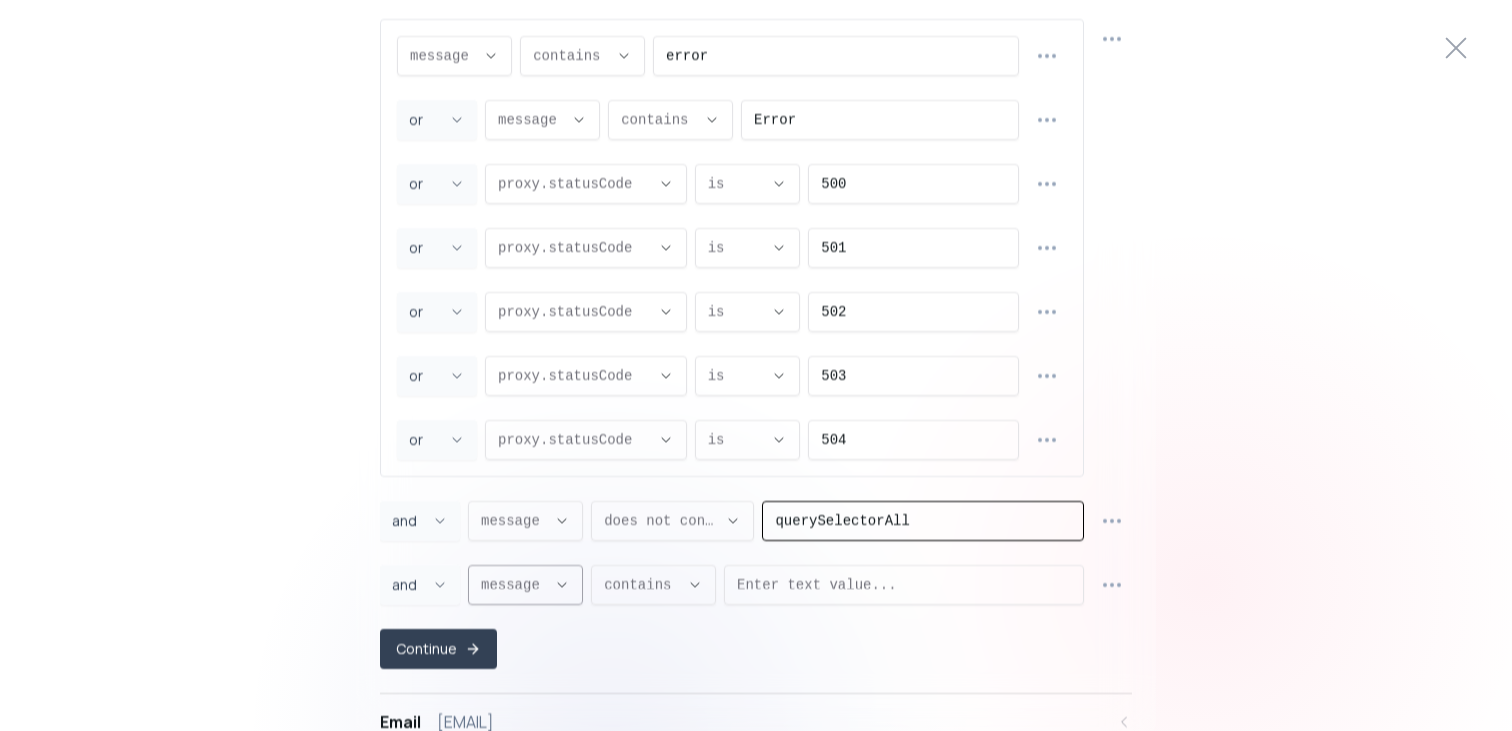 click on "message ," at bounding box center [525, 585] 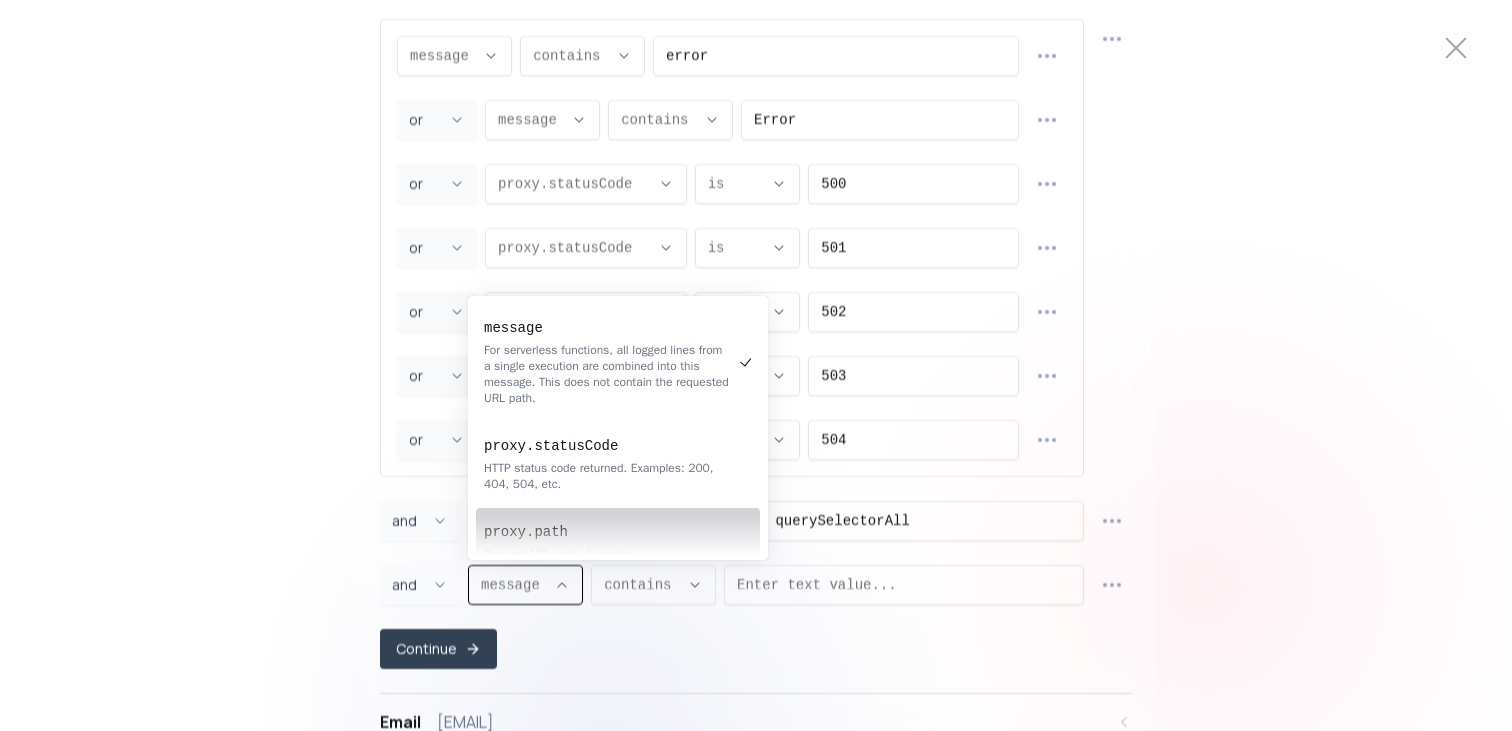 click on "proxy.path" at bounding box center [608, 532] 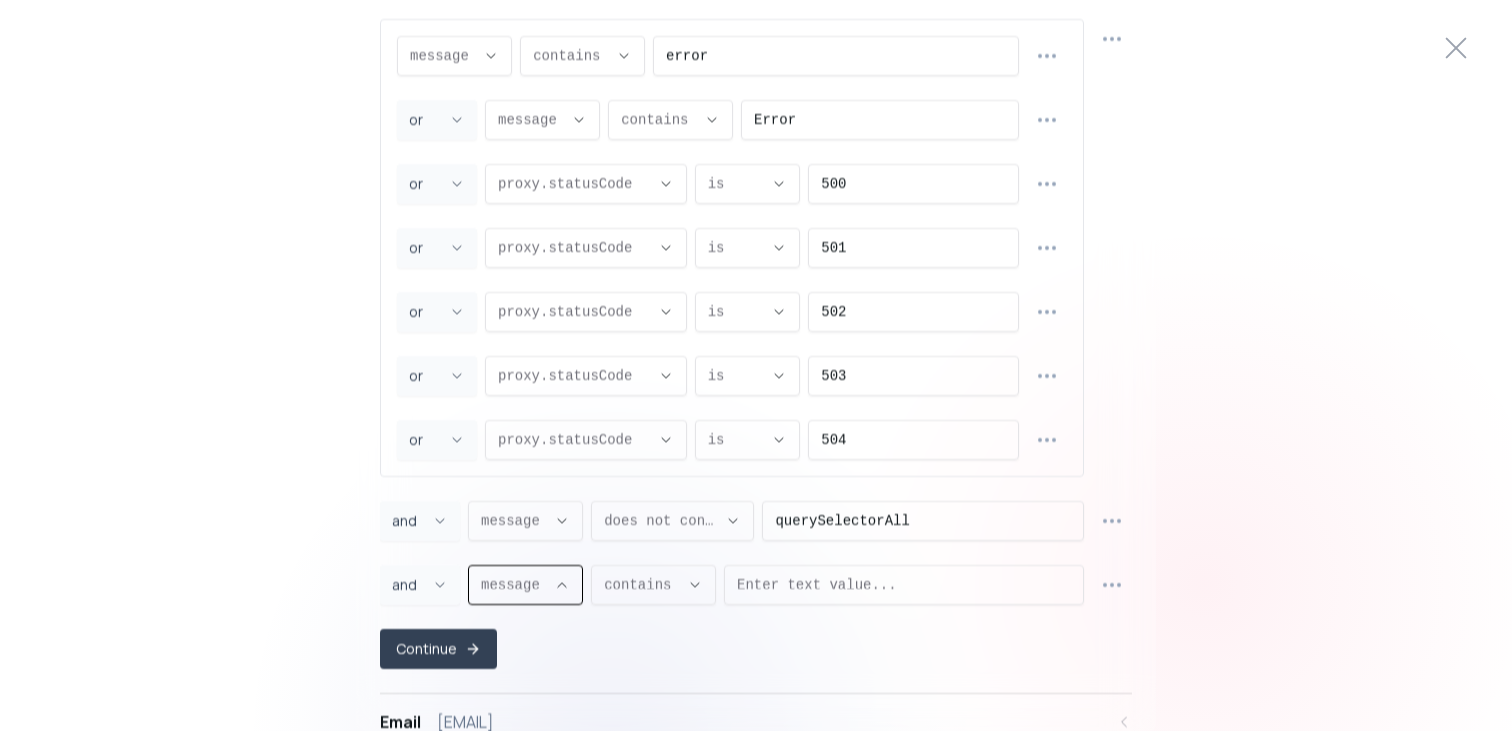 type on "proxy.path" 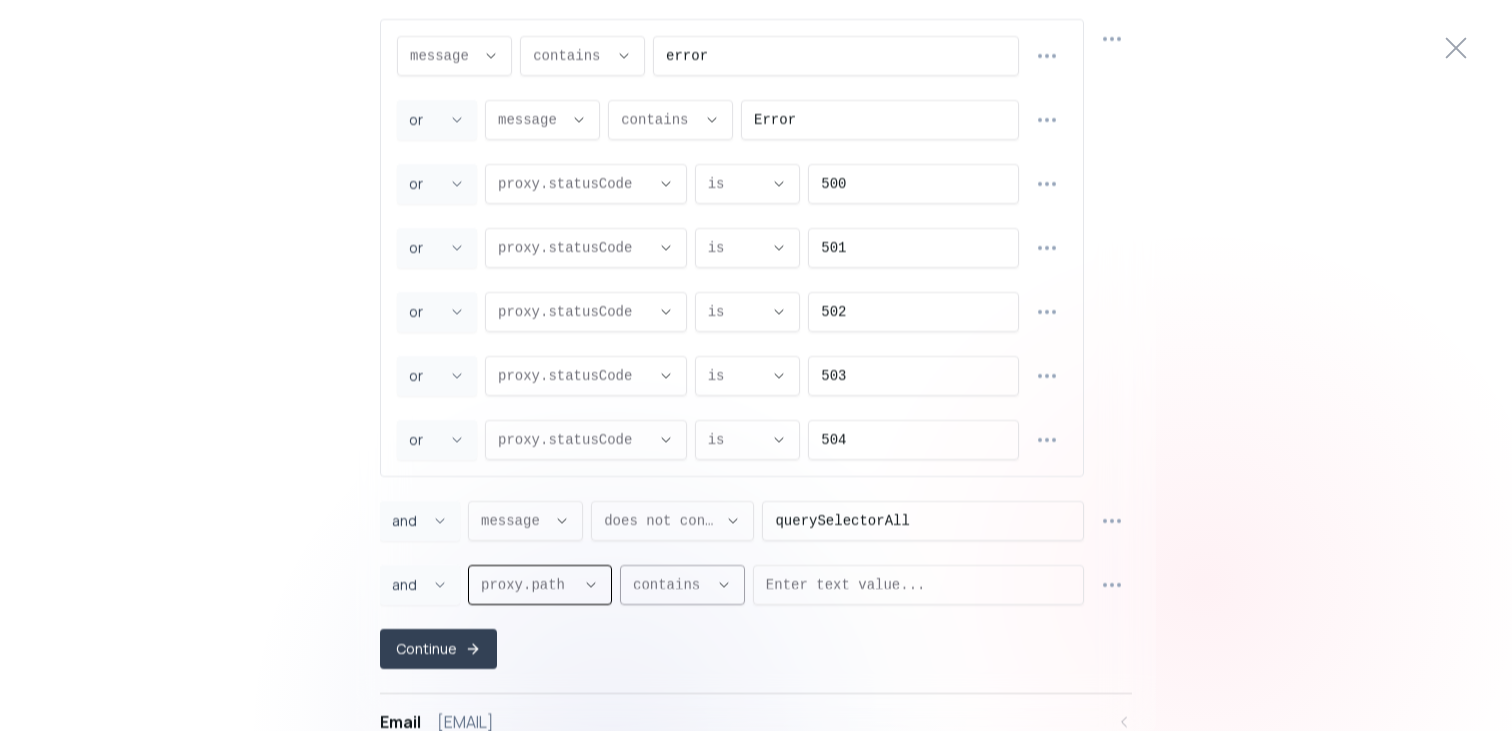 click on "contains ," at bounding box center [682, 585] 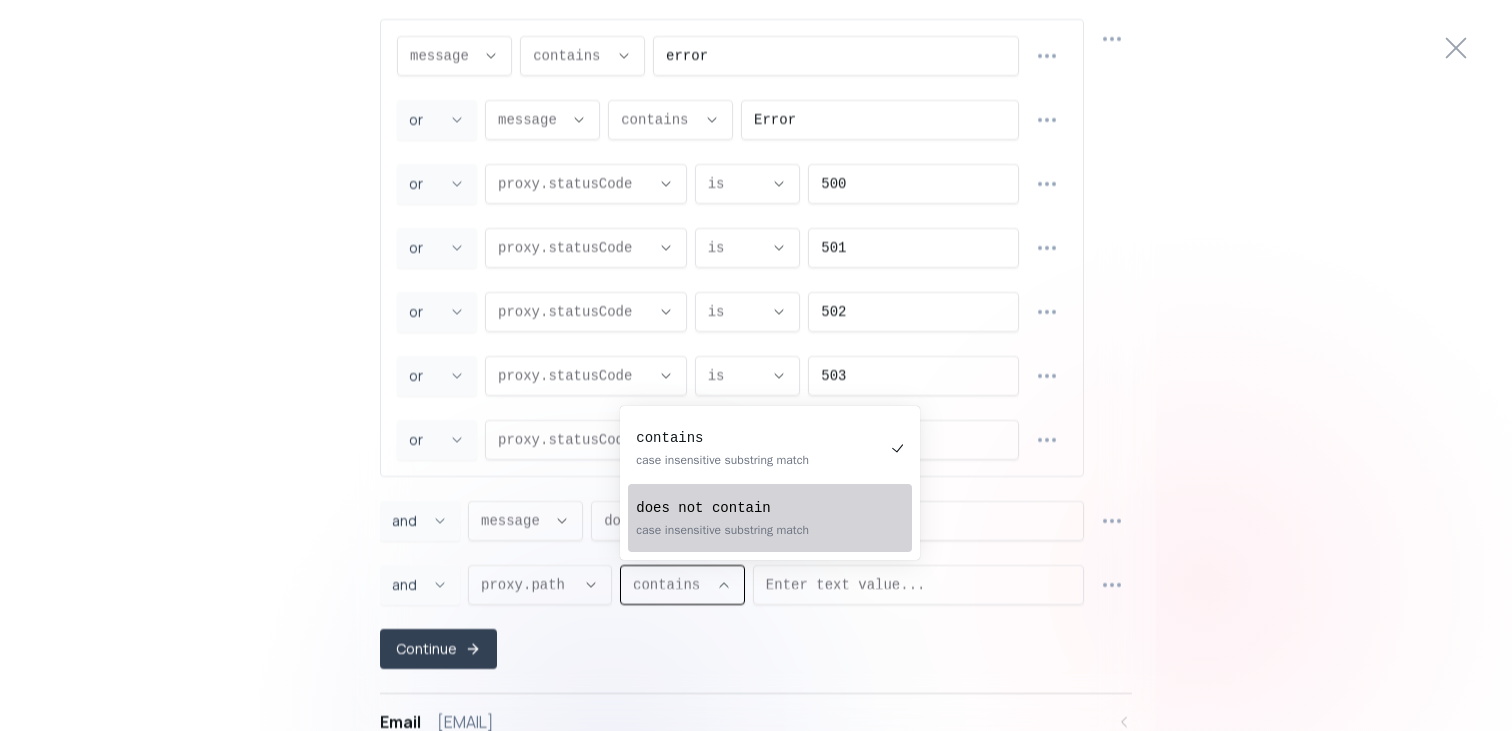 click on "does not contain case insensitive substring match" at bounding box center (760, 518) 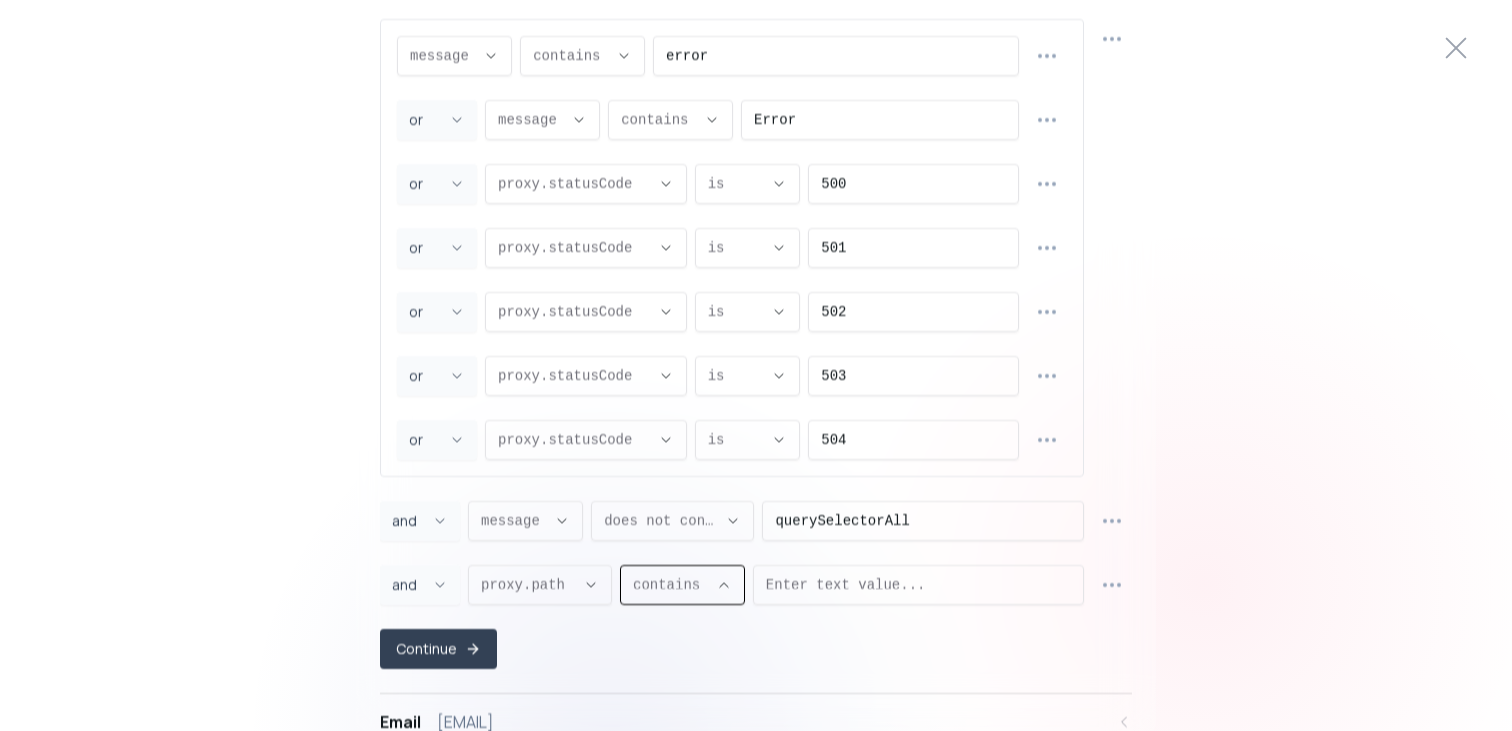 type on "NOT_CONTAINS" 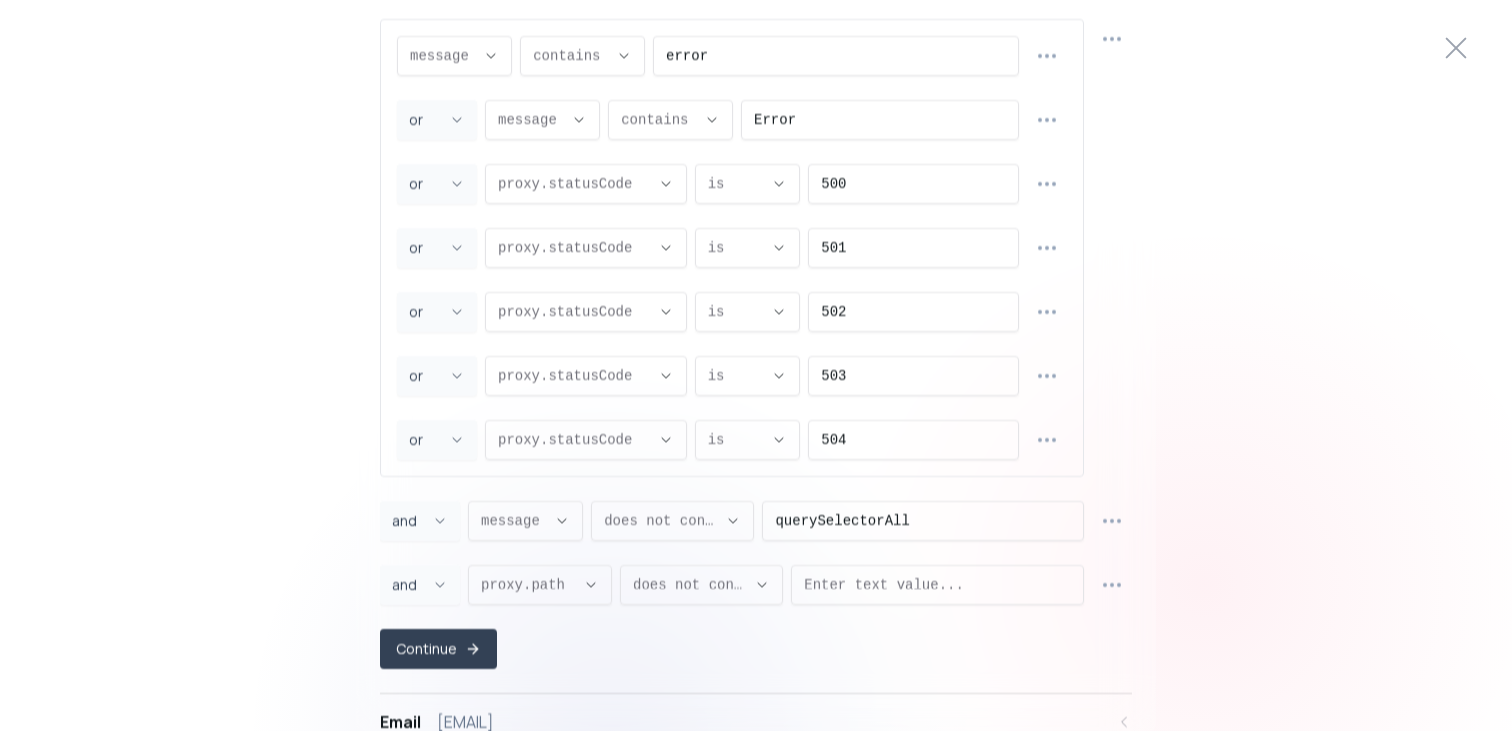 scroll, scrollTop: 19, scrollLeft: 0, axis: vertical 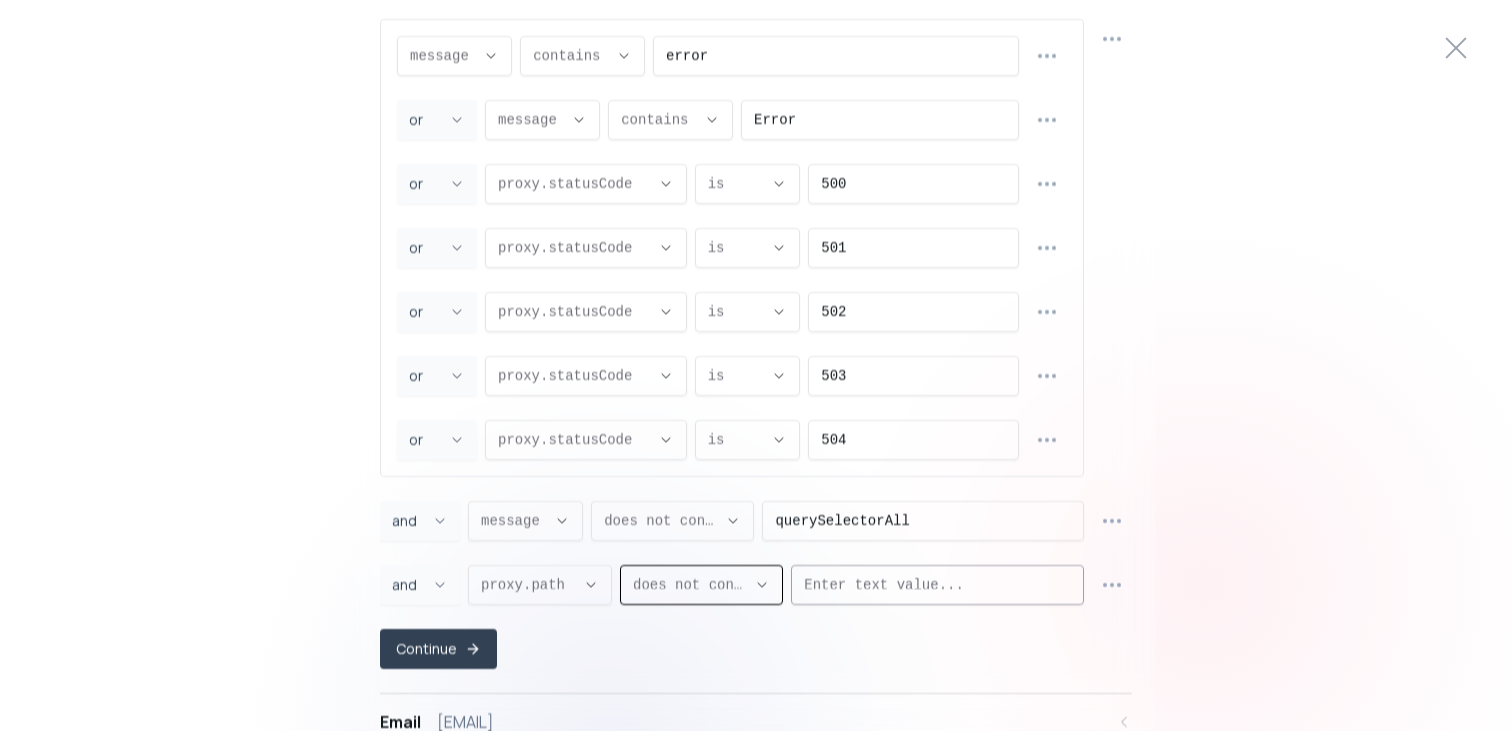 click at bounding box center (937, 585) 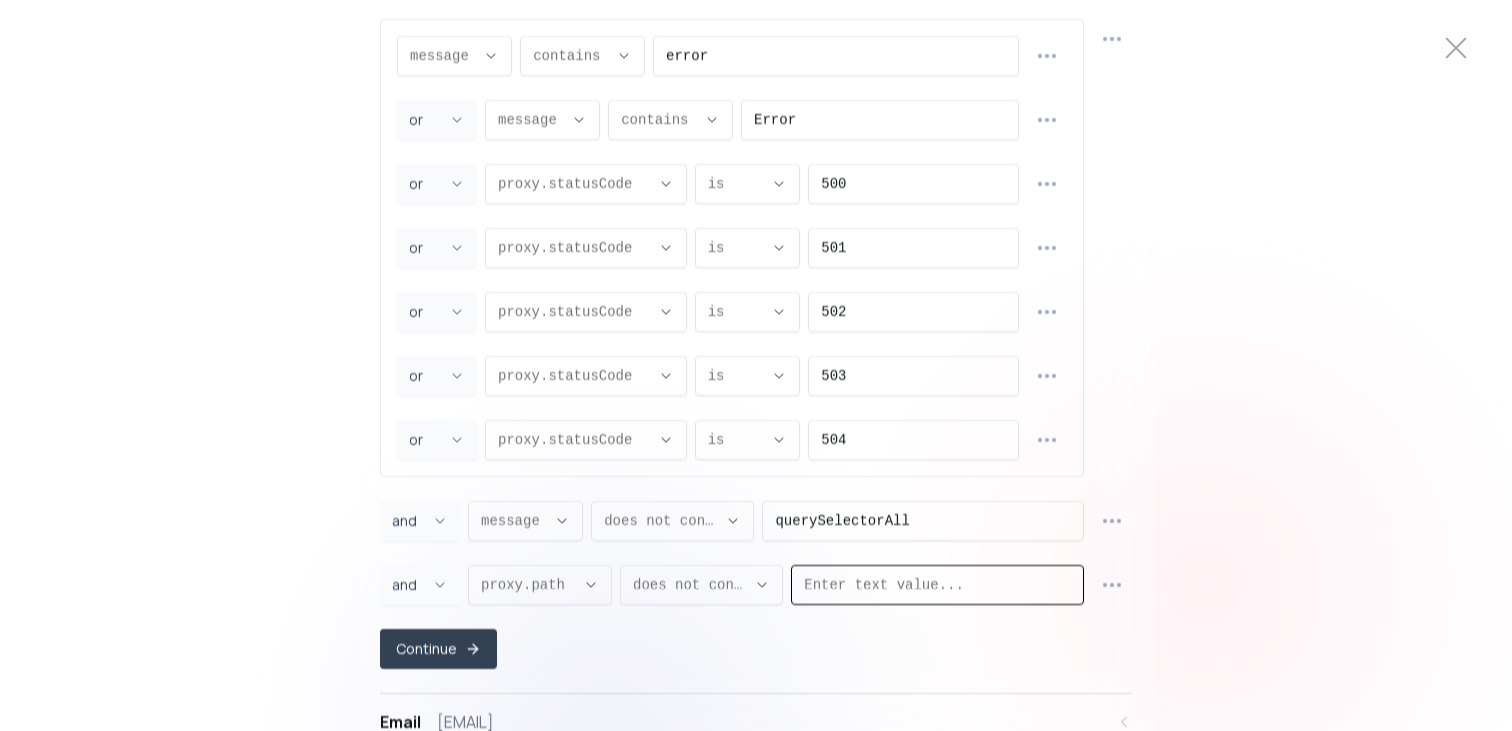 paste on "favicon" 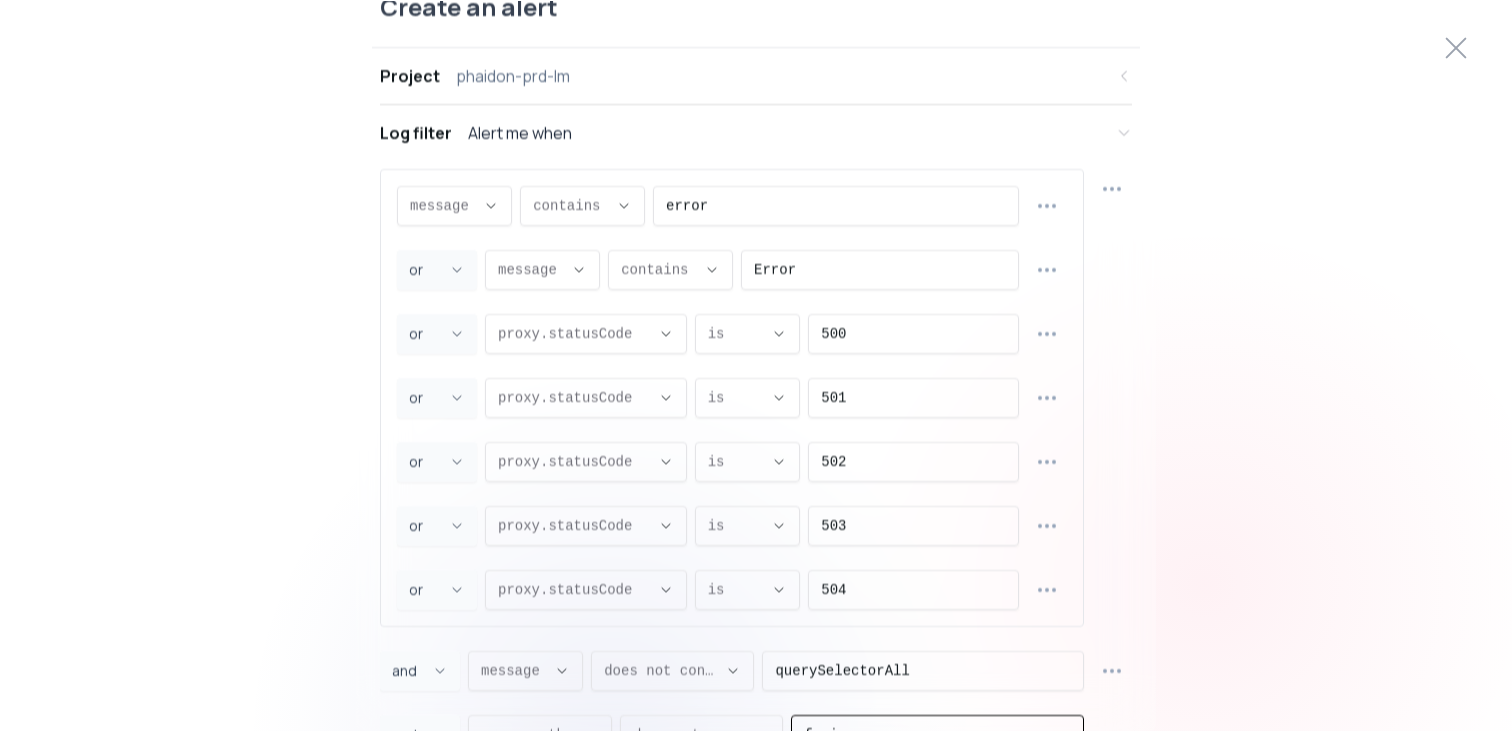 scroll, scrollTop: 0, scrollLeft: 0, axis: both 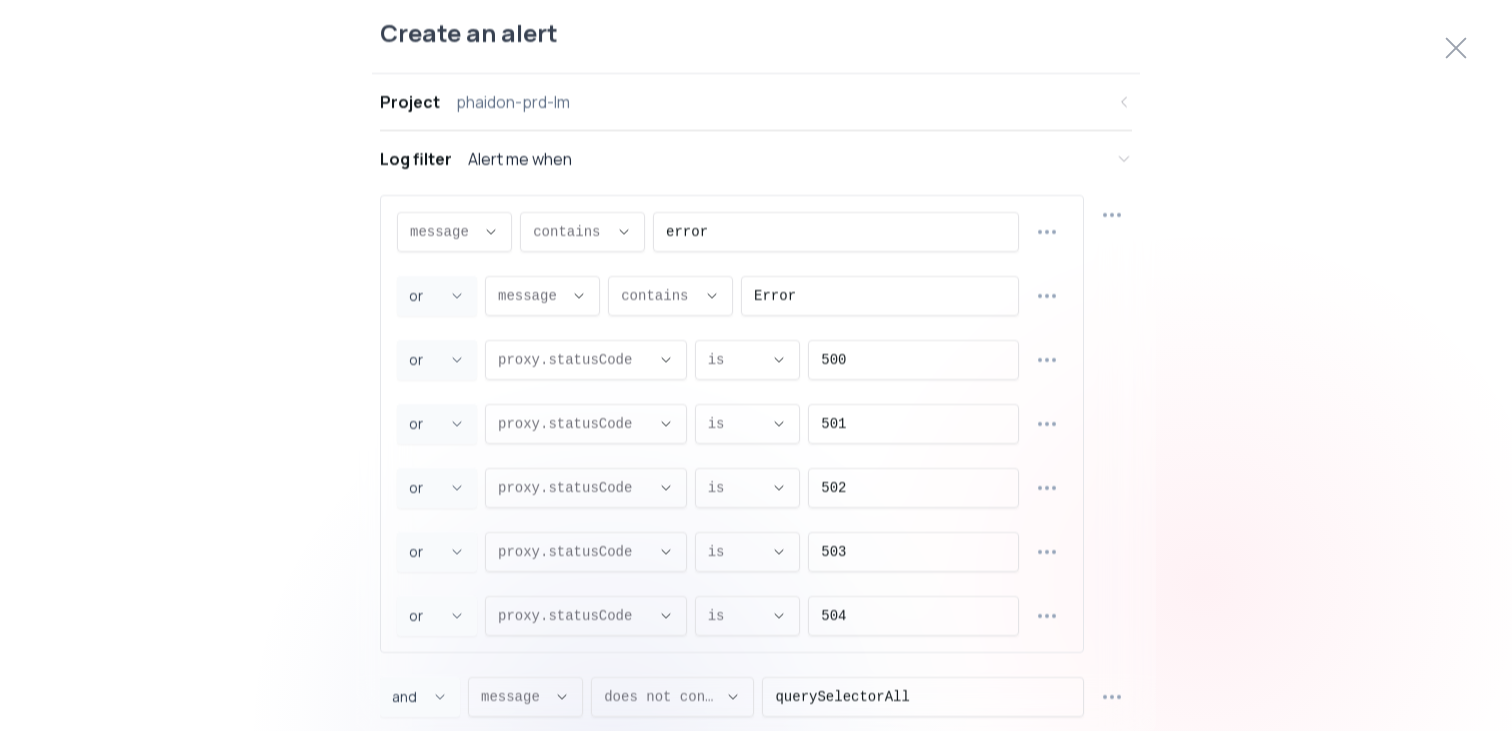 type on "favicon" 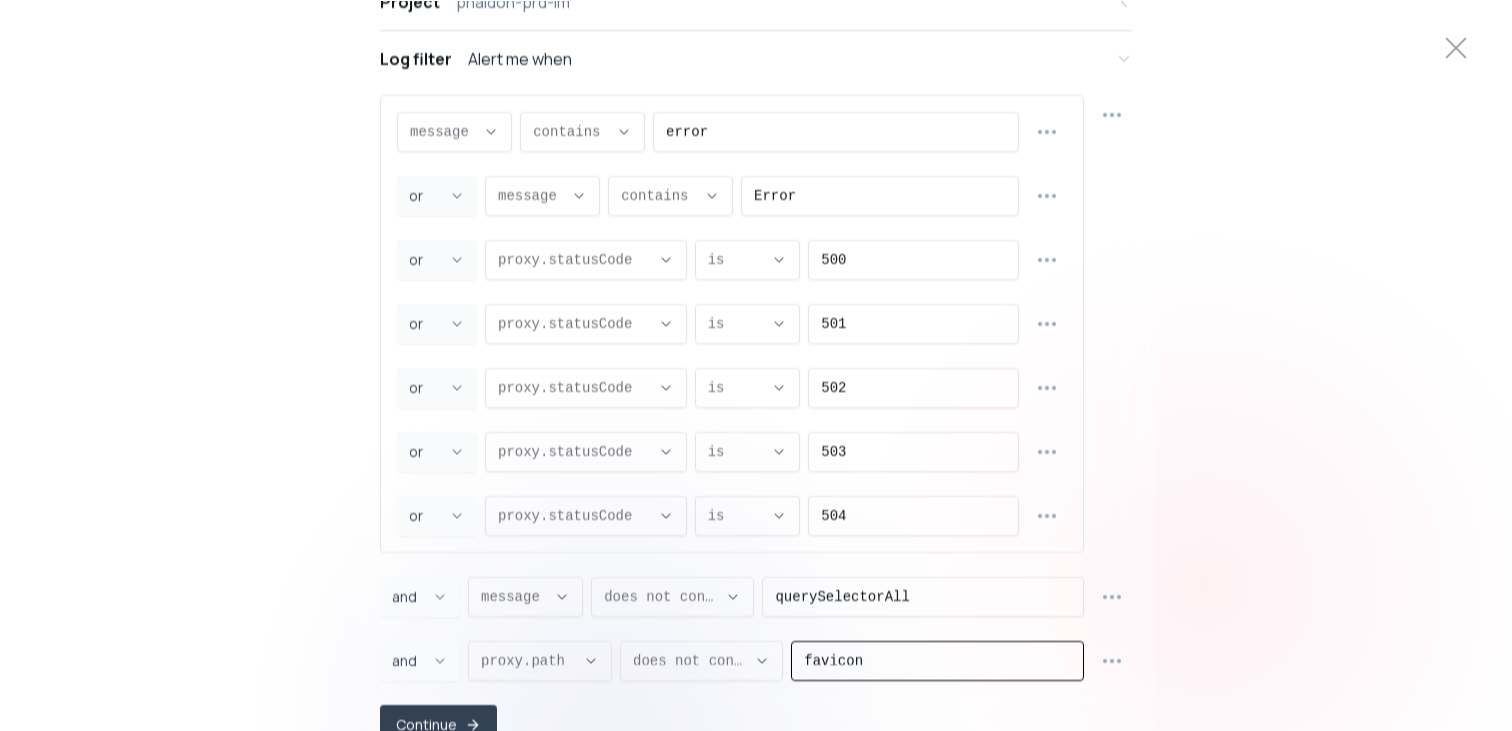scroll, scrollTop: 324, scrollLeft: 0, axis: vertical 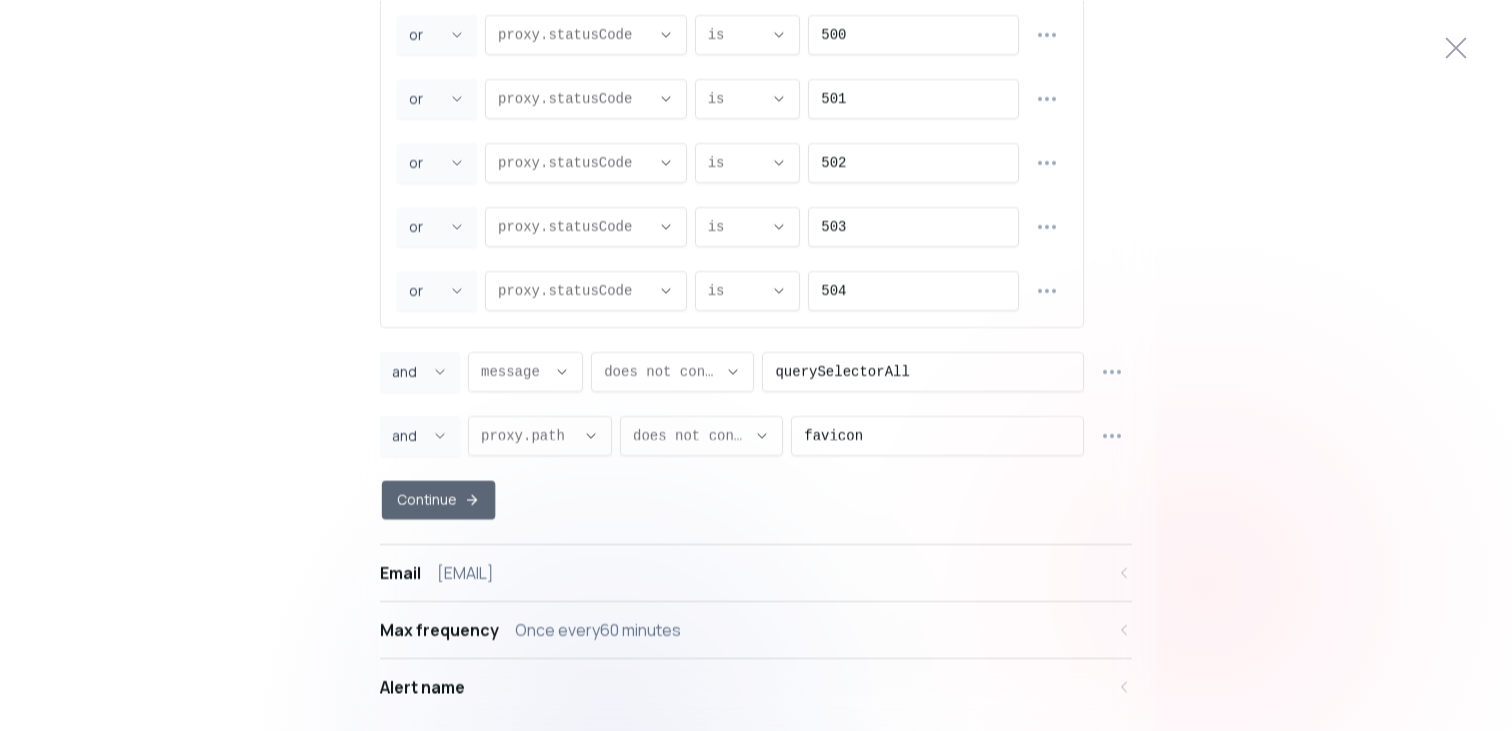 click 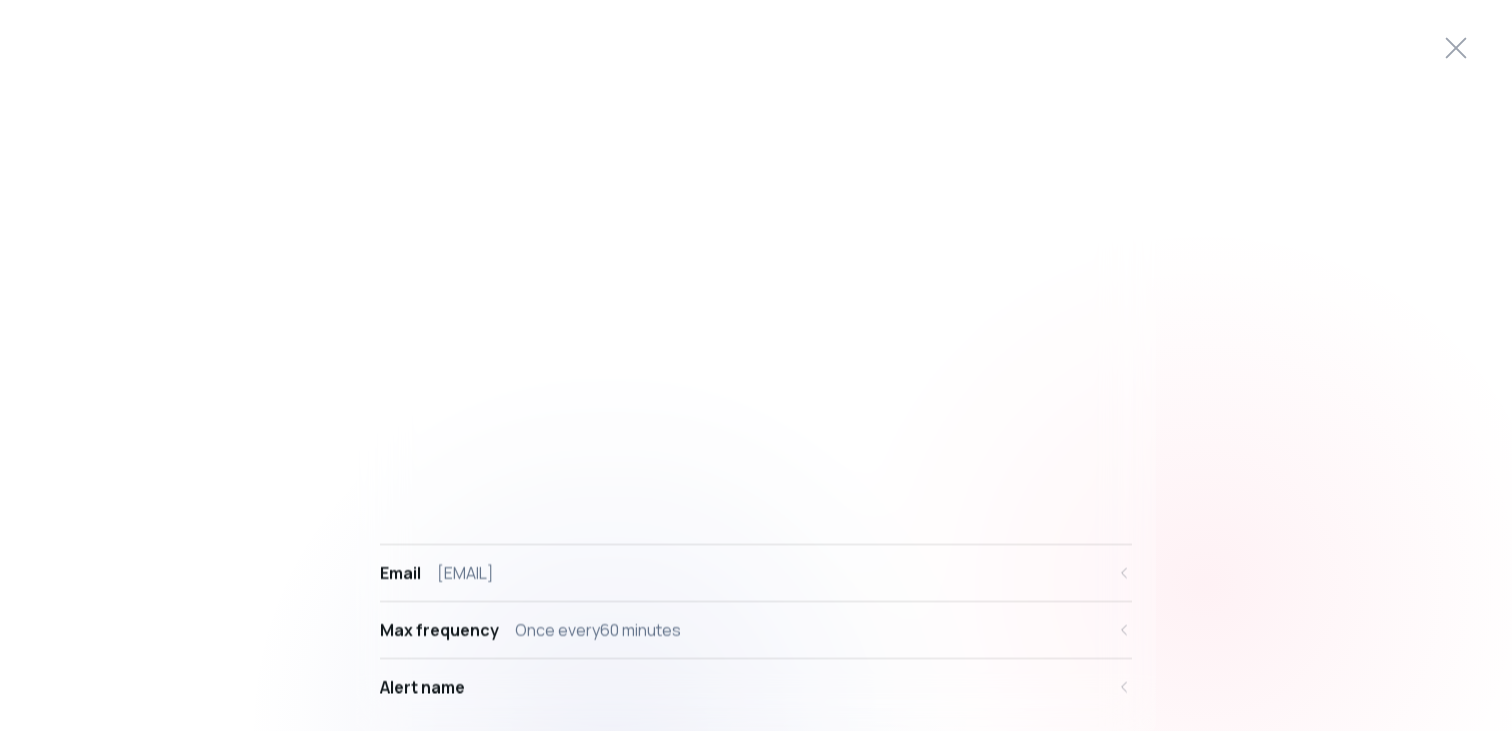 scroll, scrollTop: 0, scrollLeft: 0, axis: both 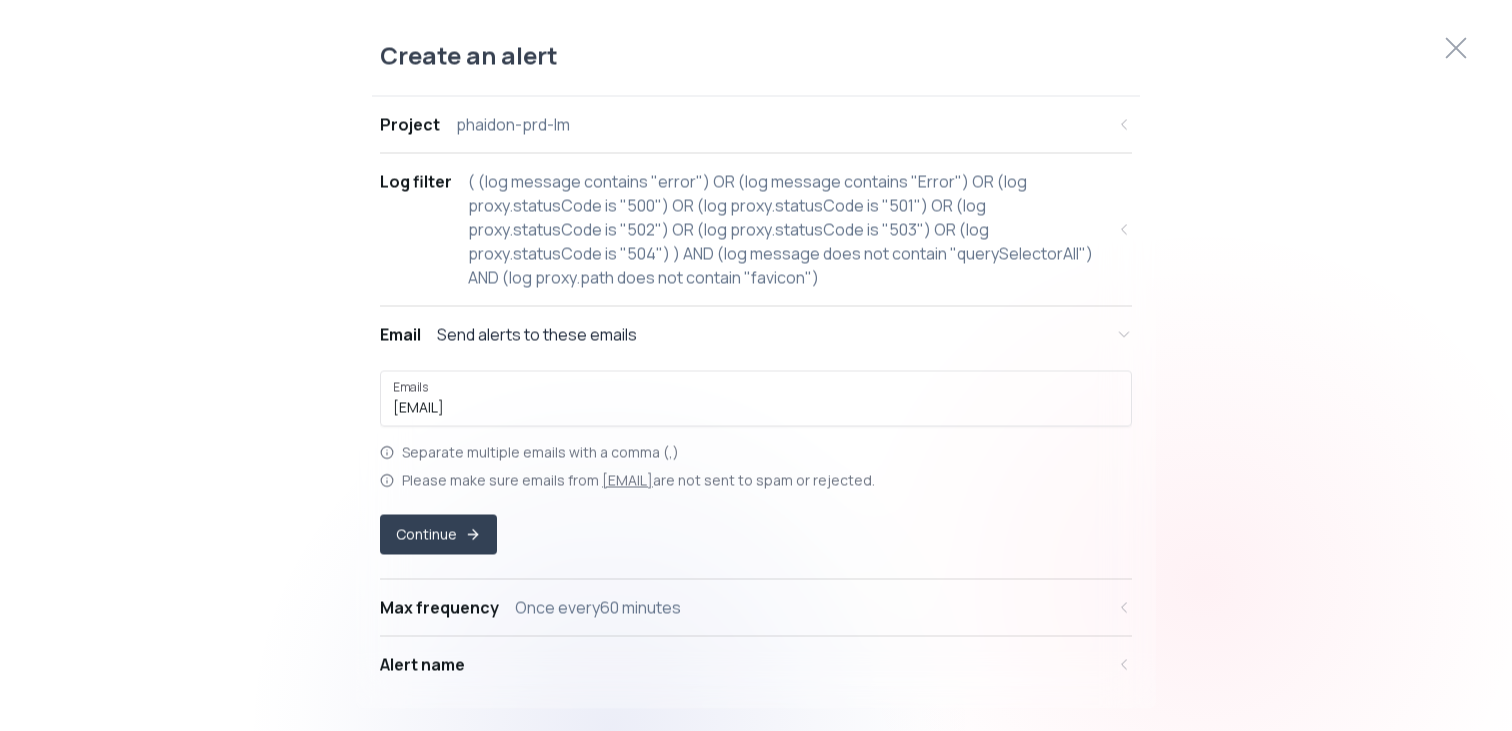 click on "Project phaidon-prd-lm" at bounding box center (742, 124) 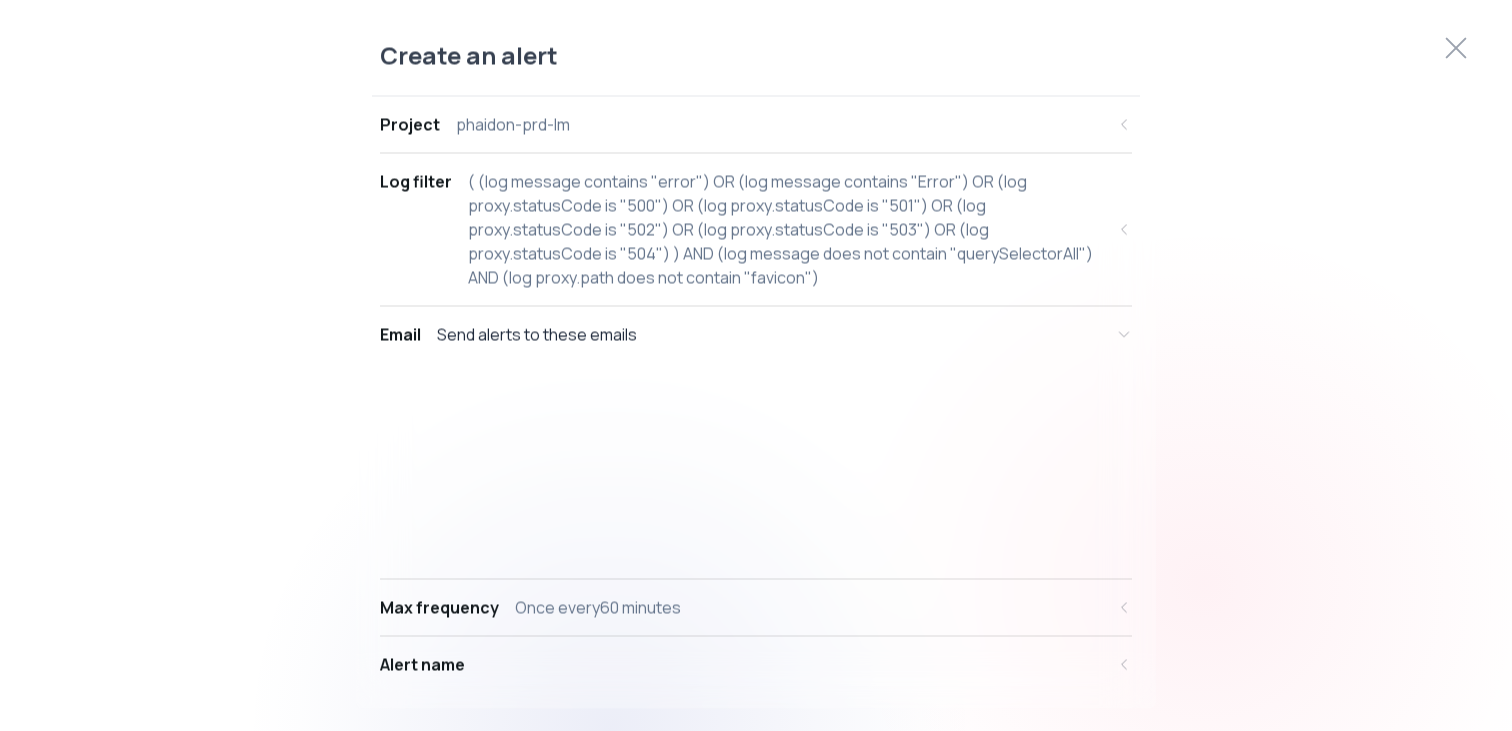 select on "prj_TExDJLKAXnXIT5k6Y8qiQ4x0eOd9" 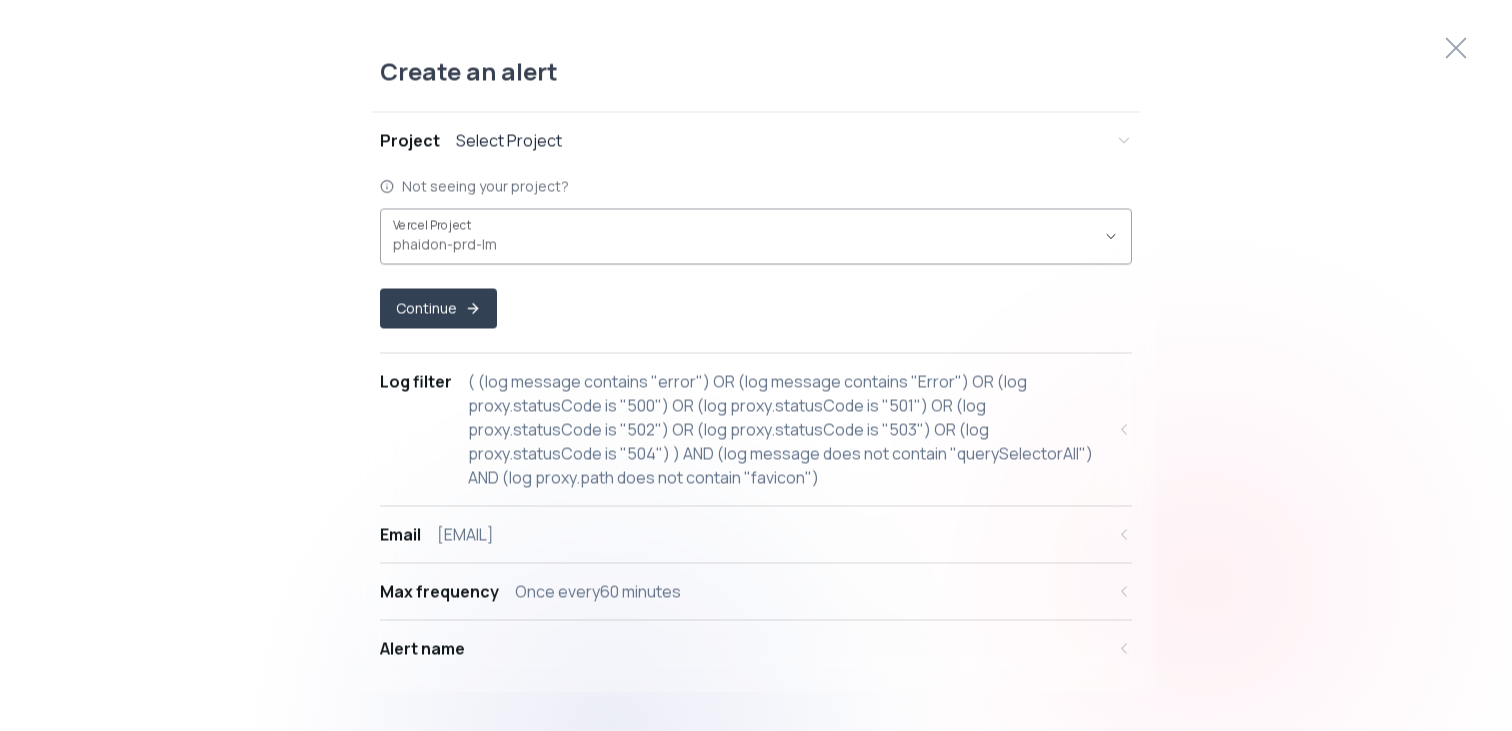 click on "phaidon-prd-lm ," at bounding box center [744, 236] 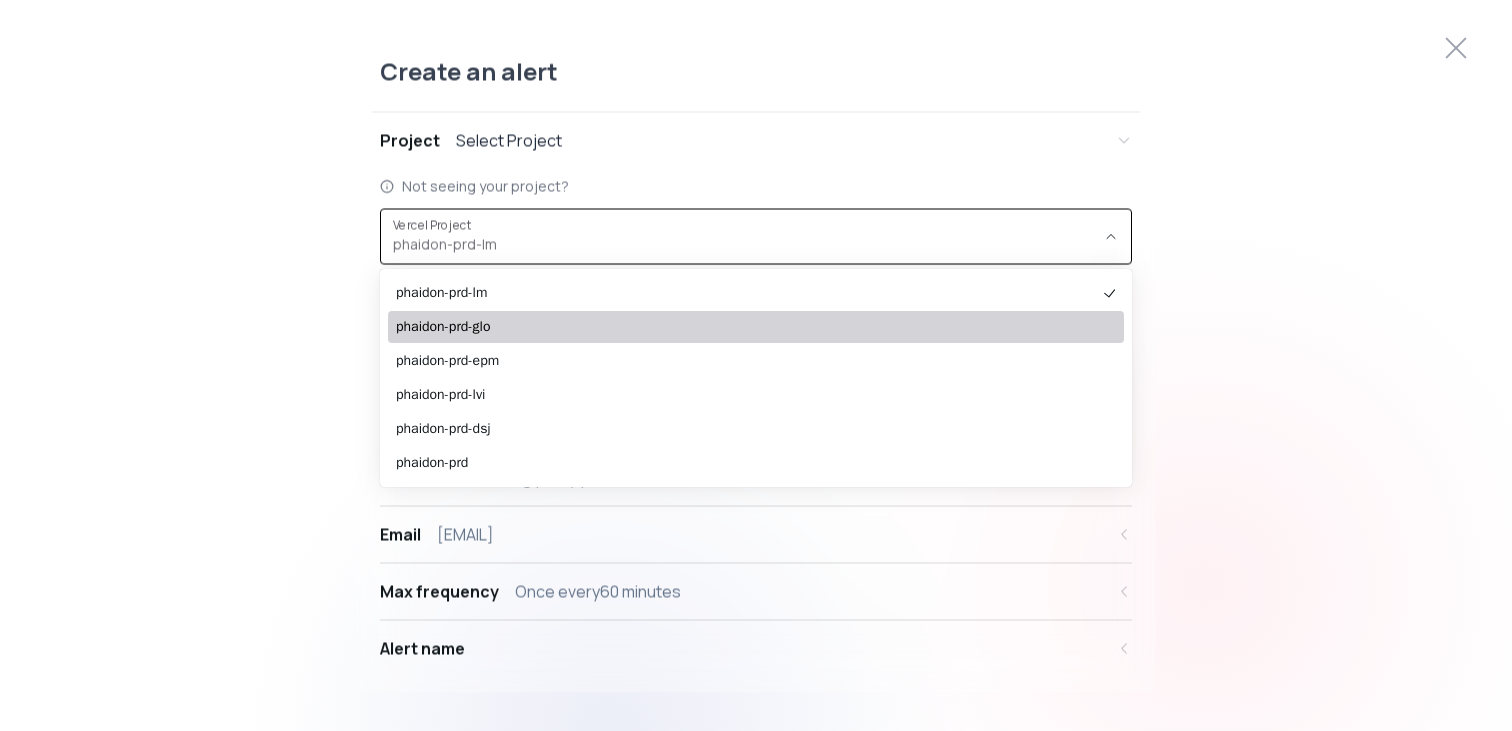click on "phaidon-prd-glo" at bounding box center [746, 327] 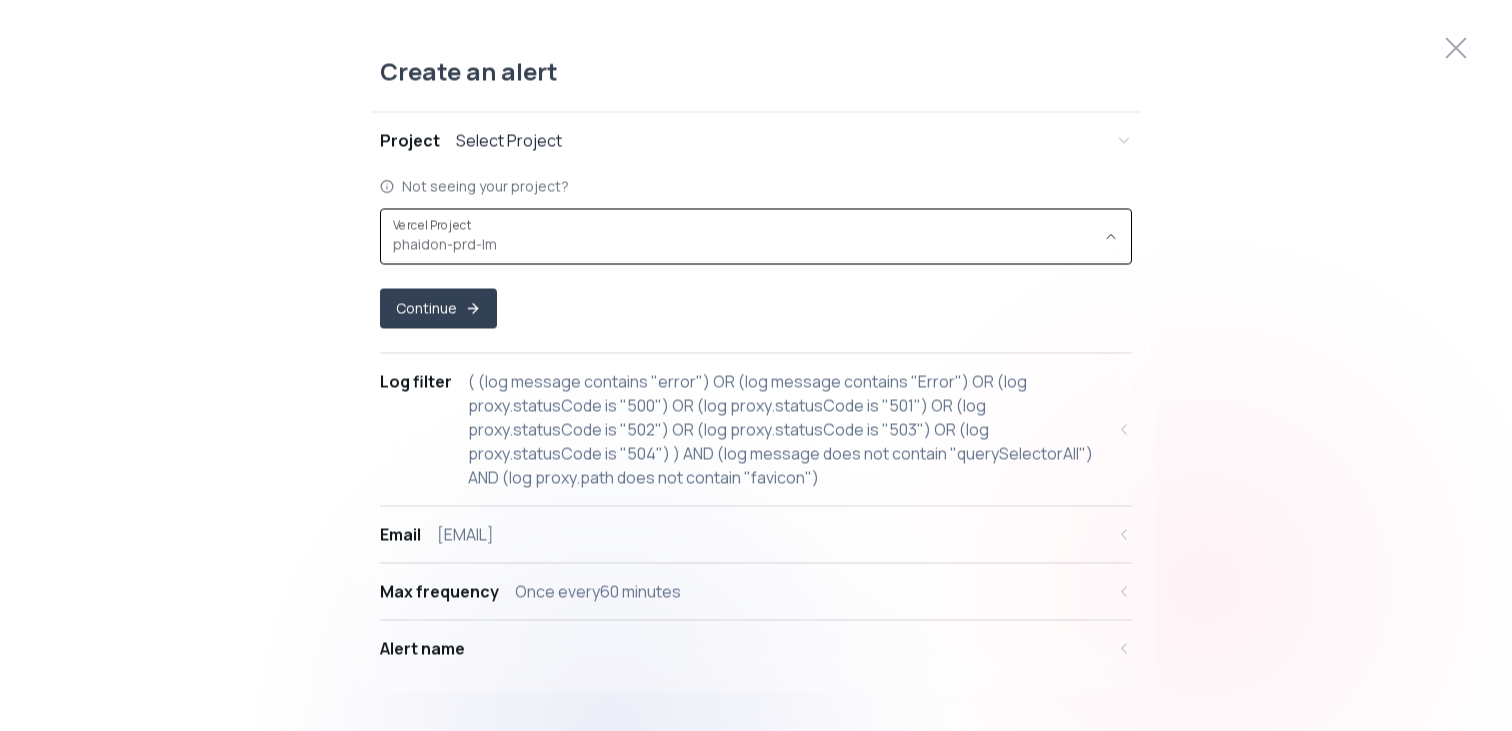 type on "prj_PNYhQnG3OjOSqY5wf2E0rBU0BYHh" 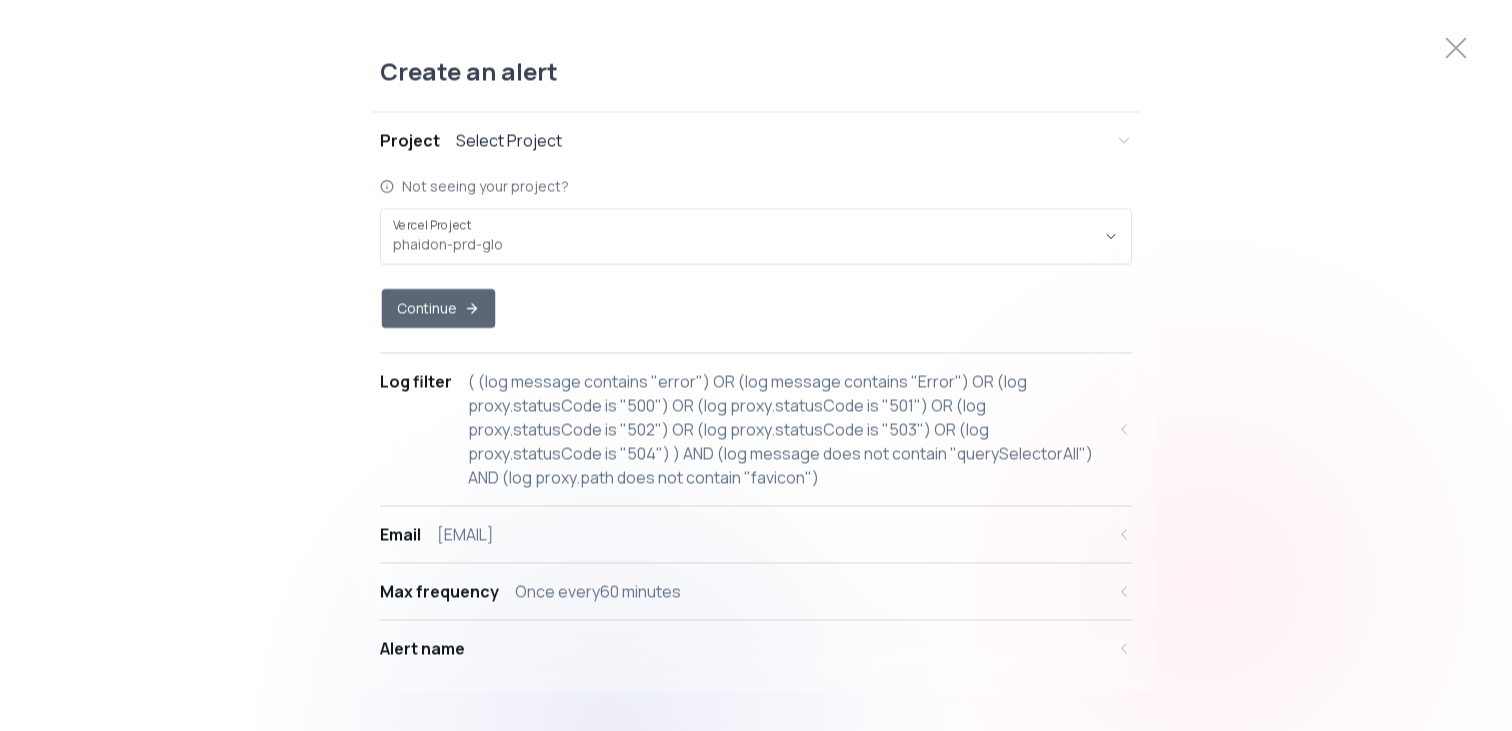 click on "Continue" at bounding box center [438, 308] 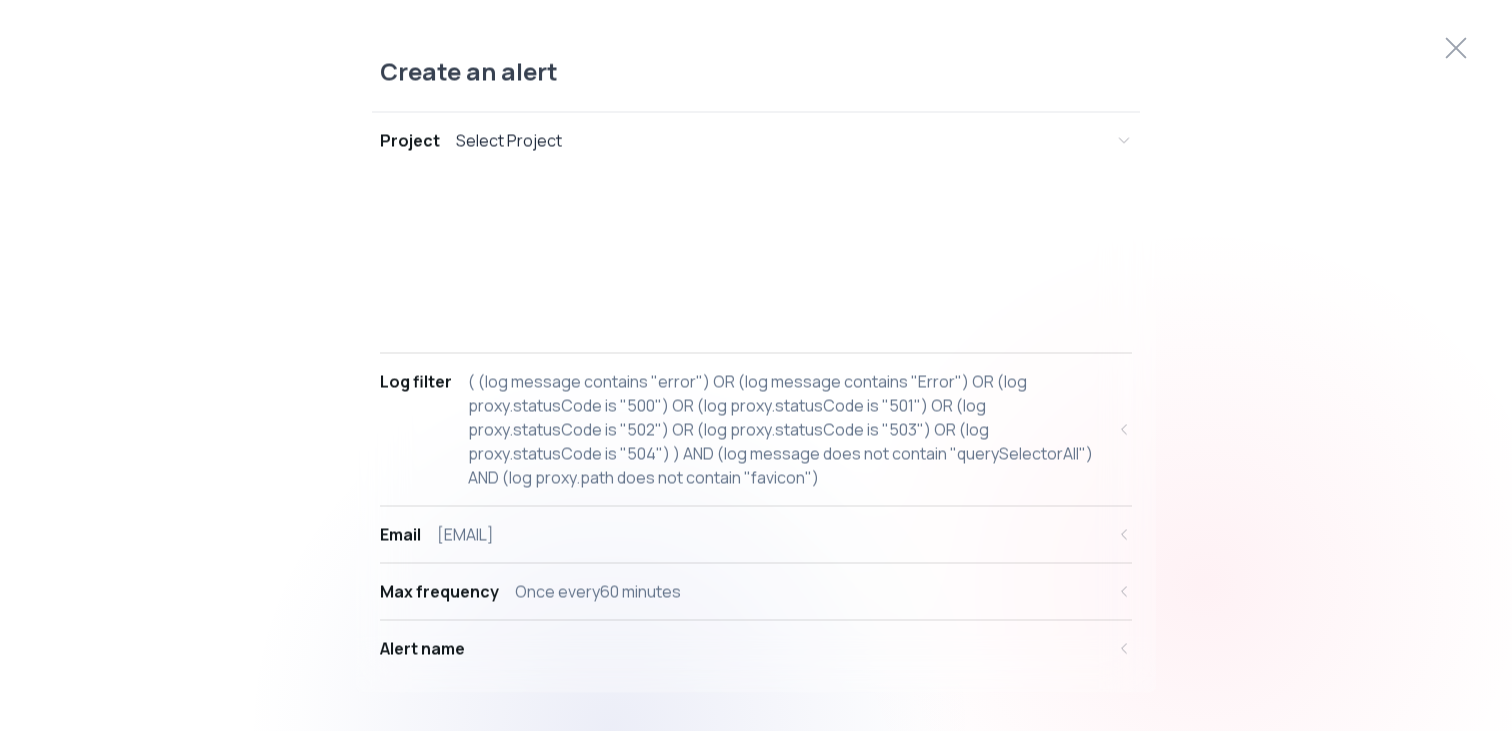 select on "message" 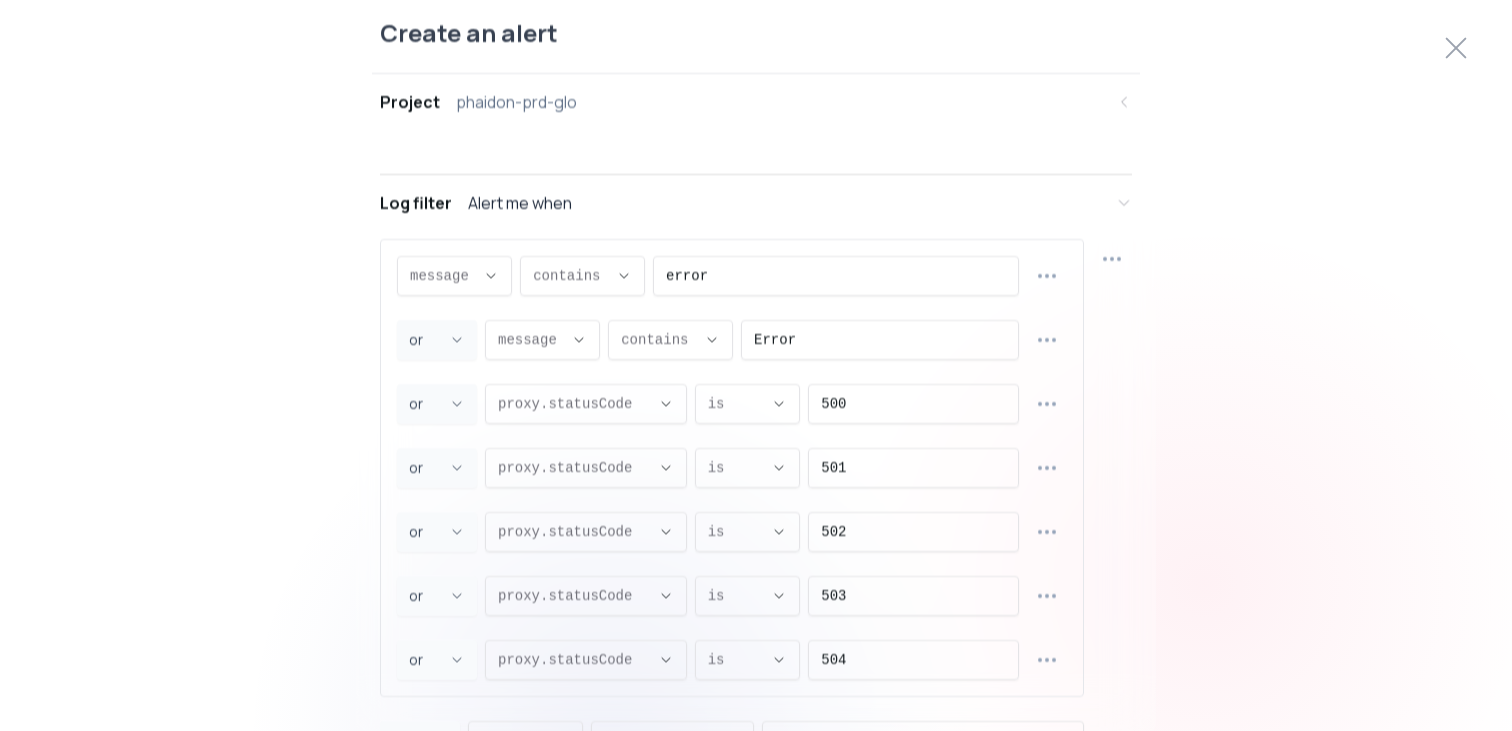 scroll, scrollTop: 19, scrollLeft: 0, axis: vertical 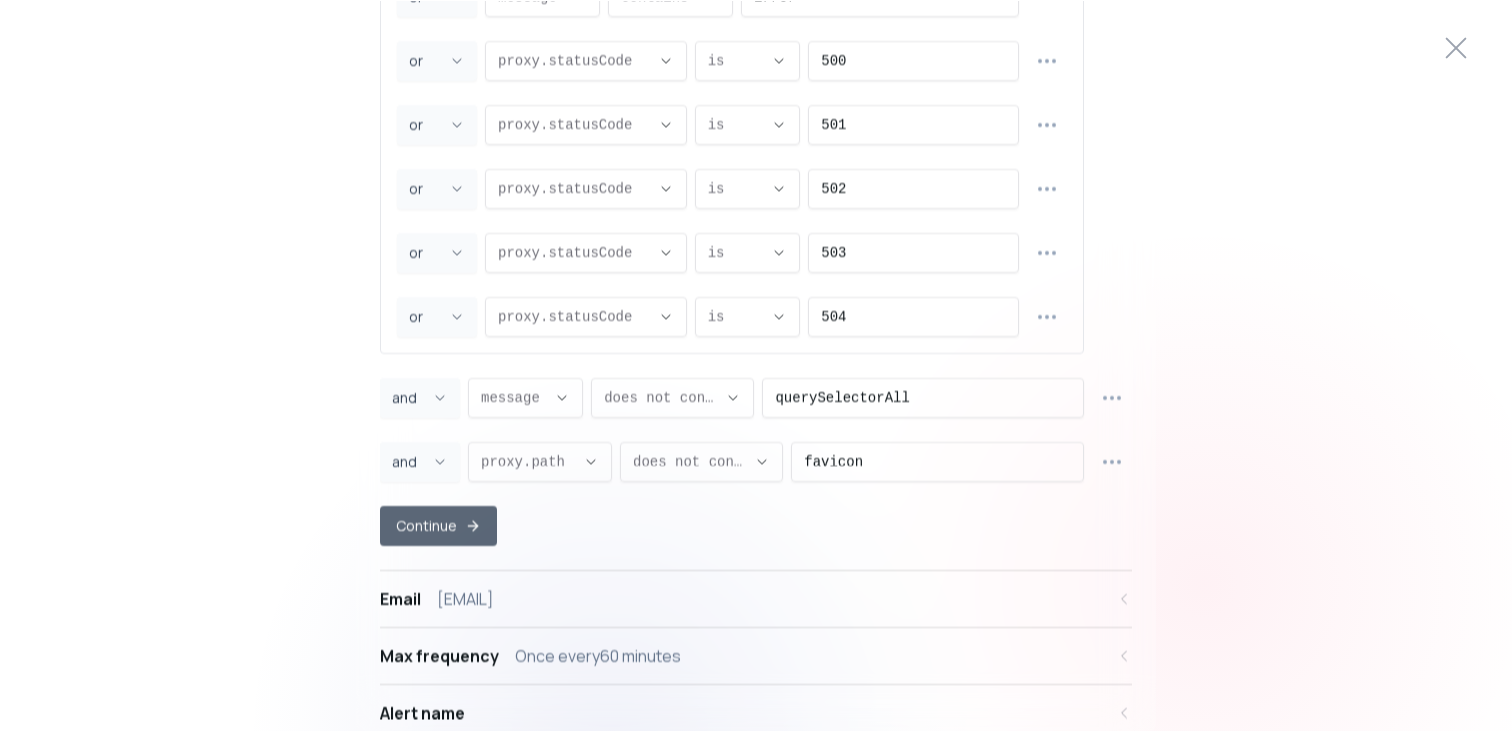 click 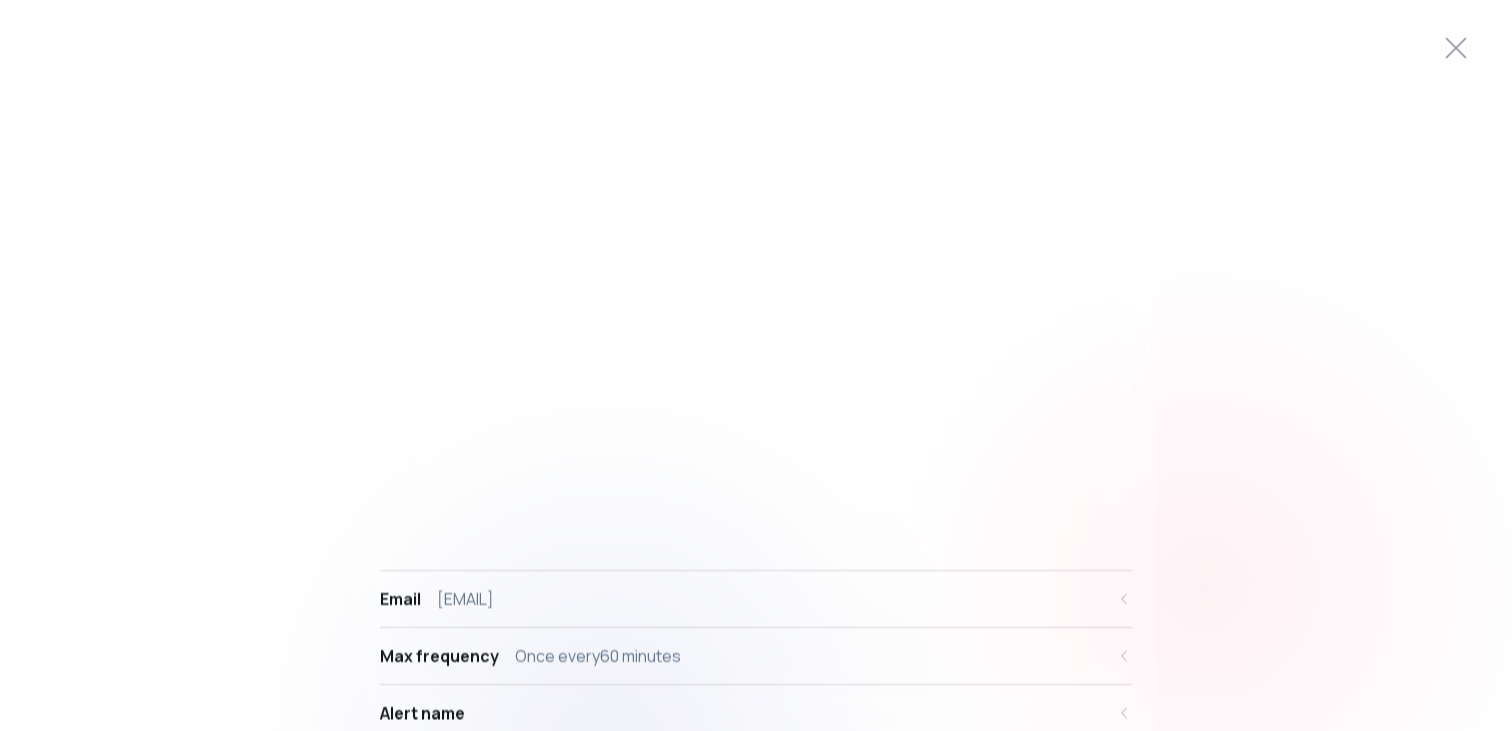 scroll, scrollTop: 0, scrollLeft: 0, axis: both 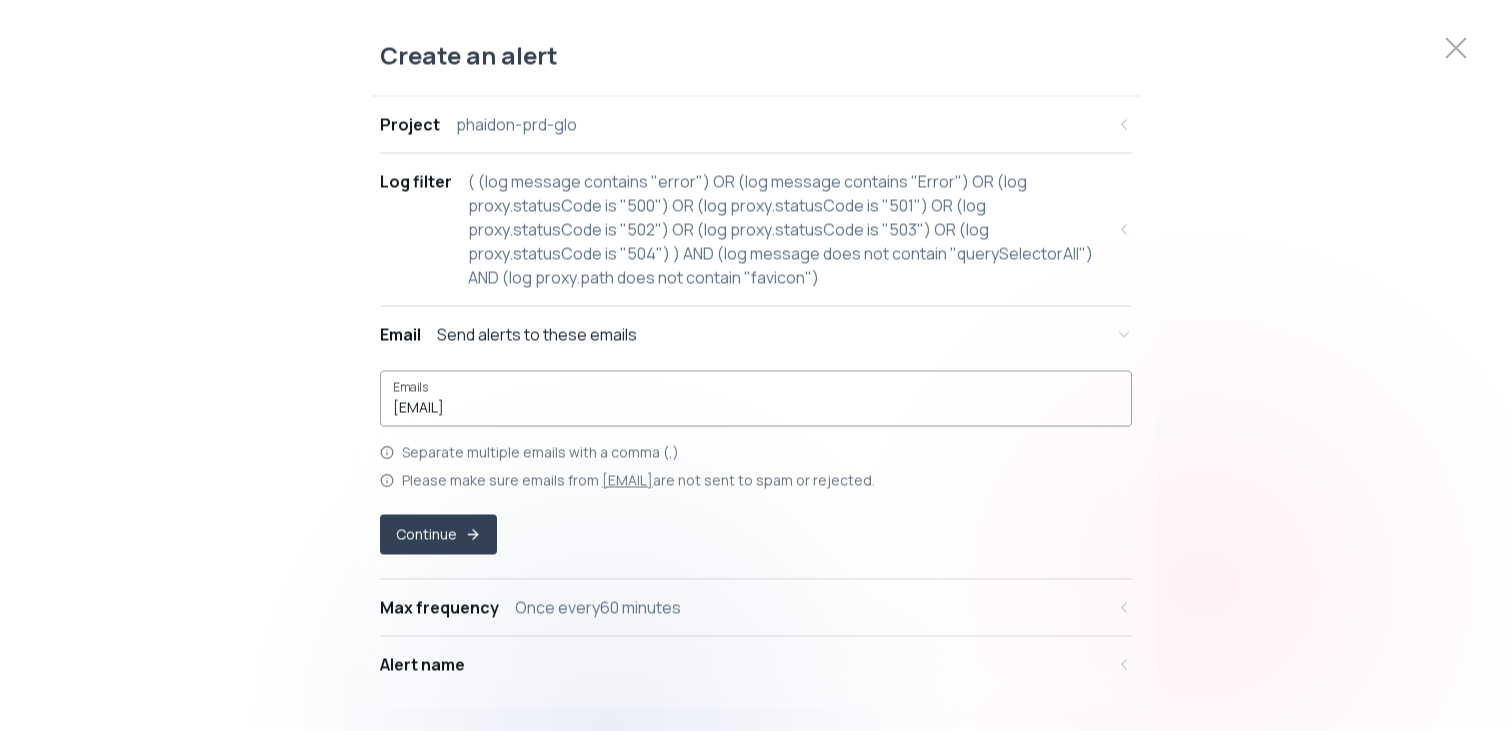 click on "[EMAIL]" at bounding box center [756, 407] 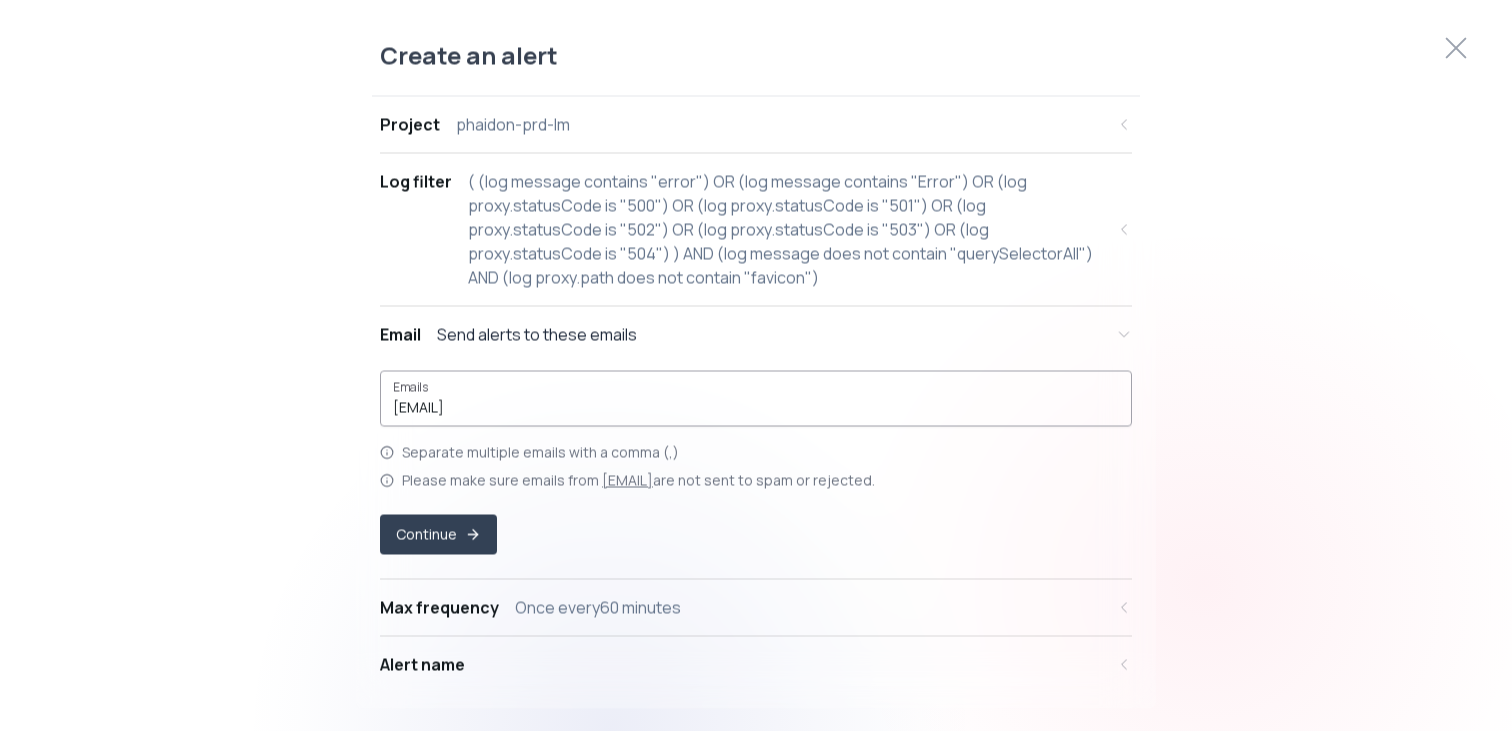drag, startPoint x: 554, startPoint y: 421, endPoint x: 310, endPoint y: 417, distance: 244.03279 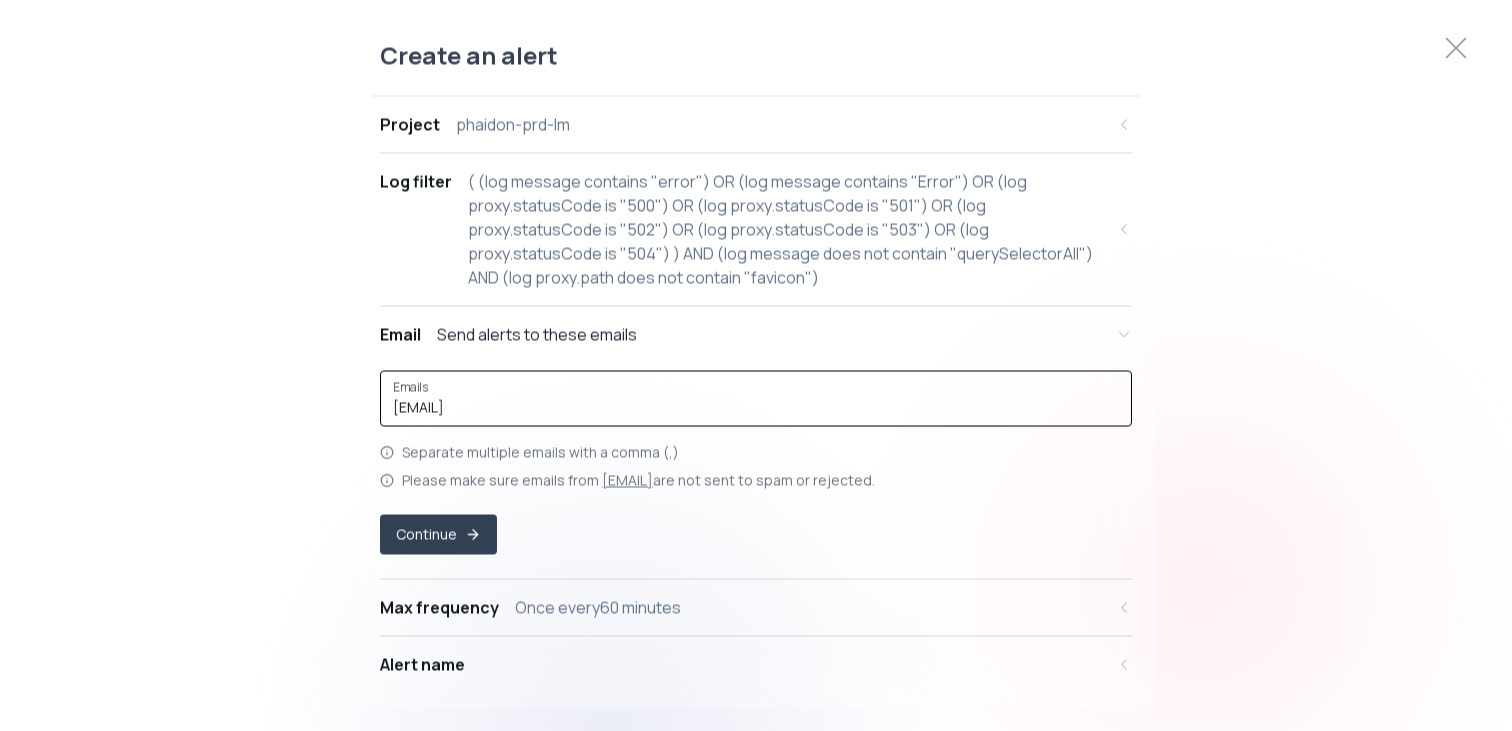 drag, startPoint x: 597, startPoint y: 402, endPoint x: 305, endPoint y: 398, distance: 292.0274 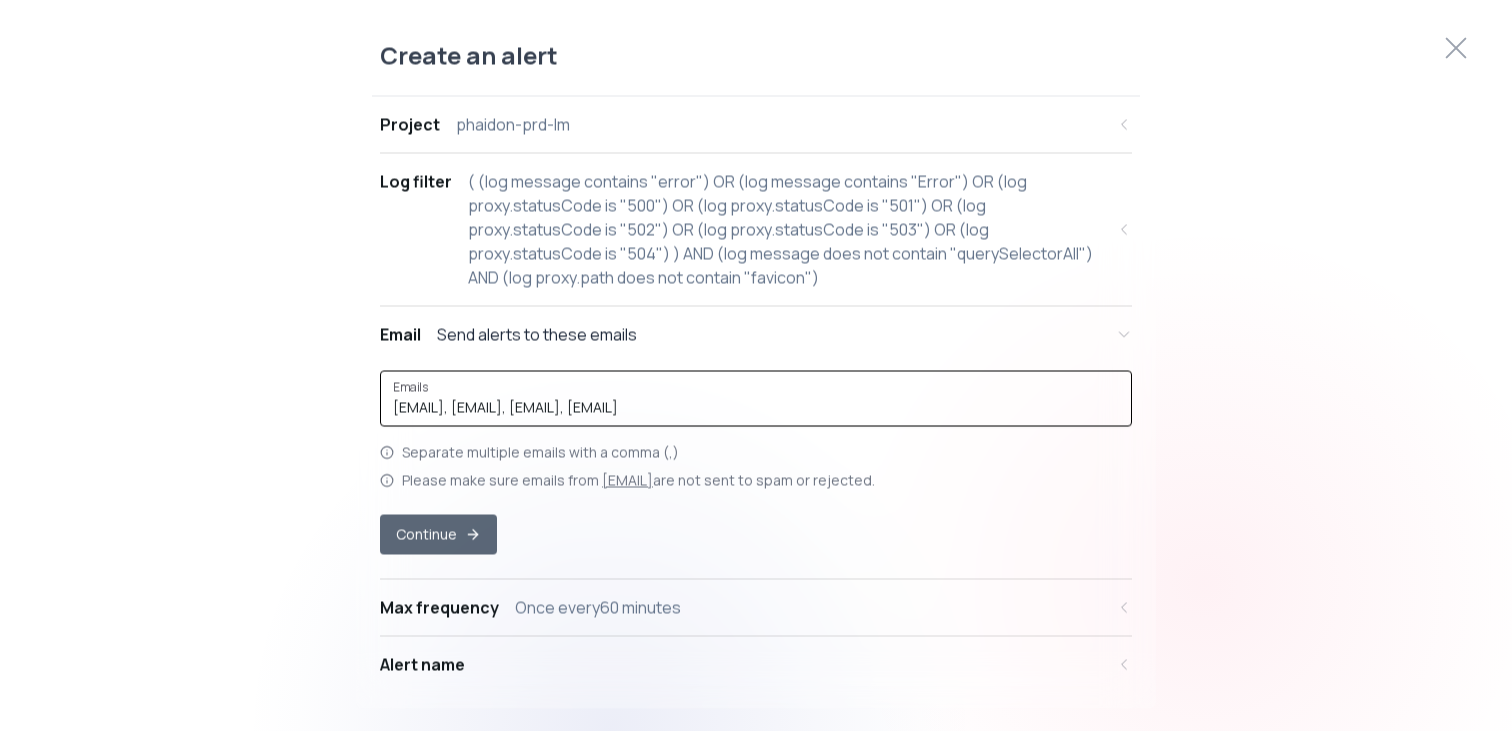 click on "Continue" at bounding box center [438, 534] 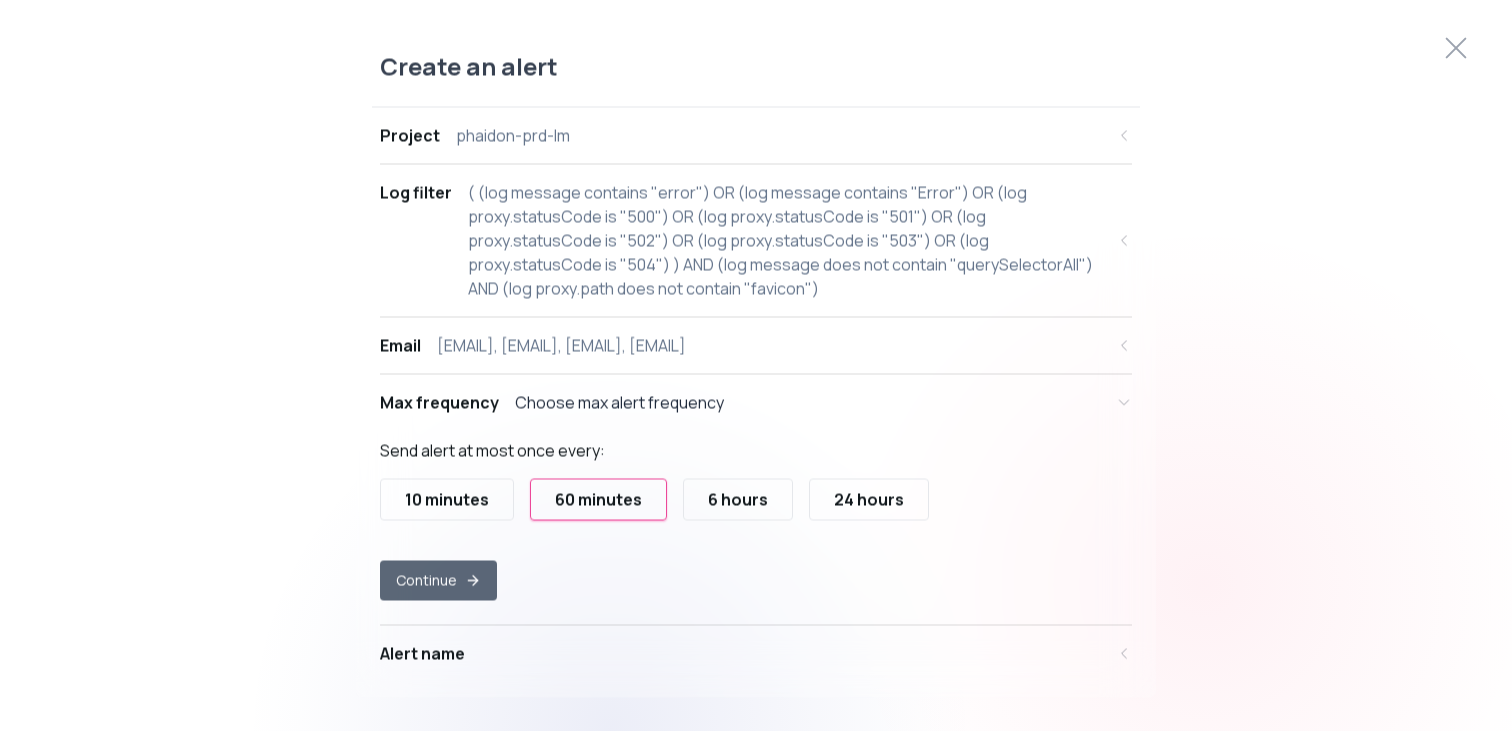 click on "Continue" at bounding box center (438, 580) 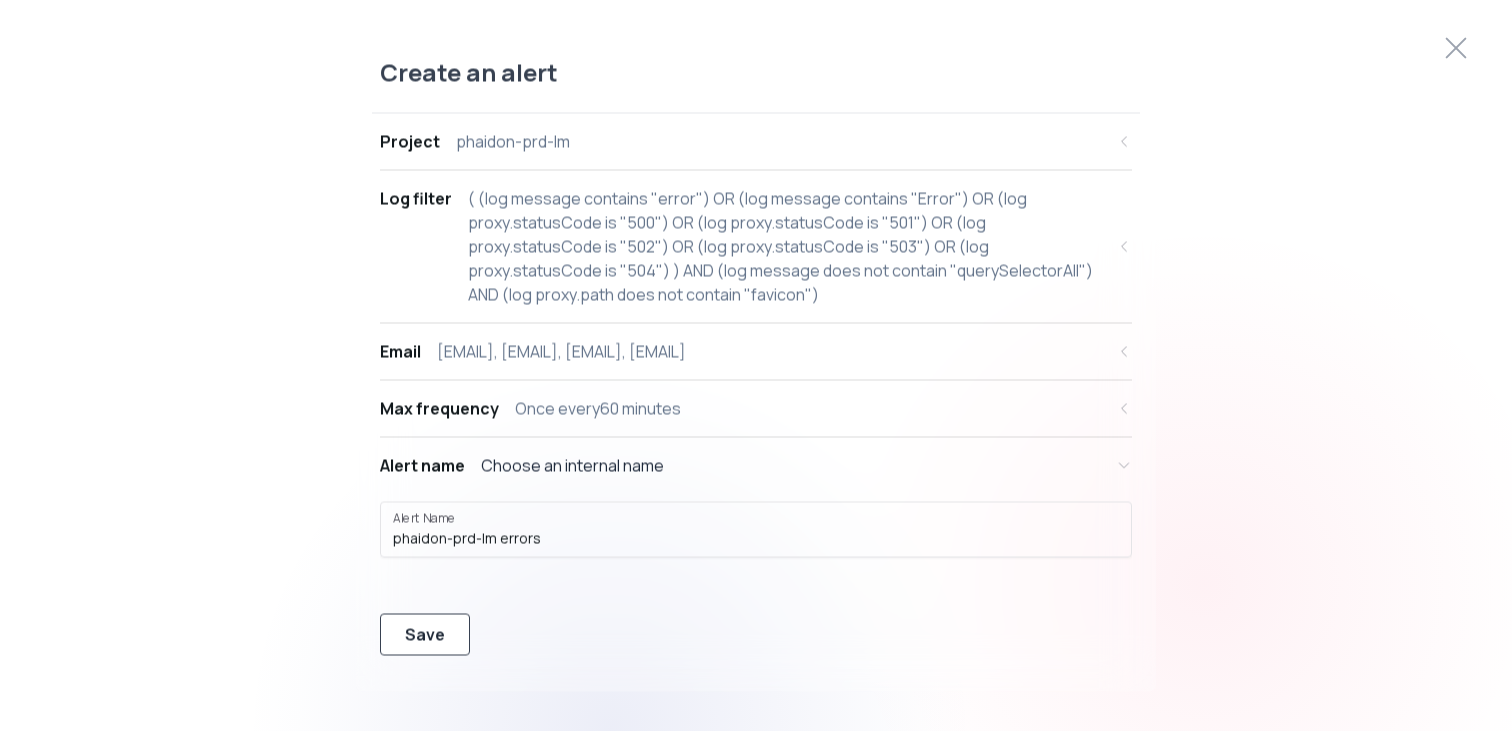 click on "Save" at bounding box center [425, 634] 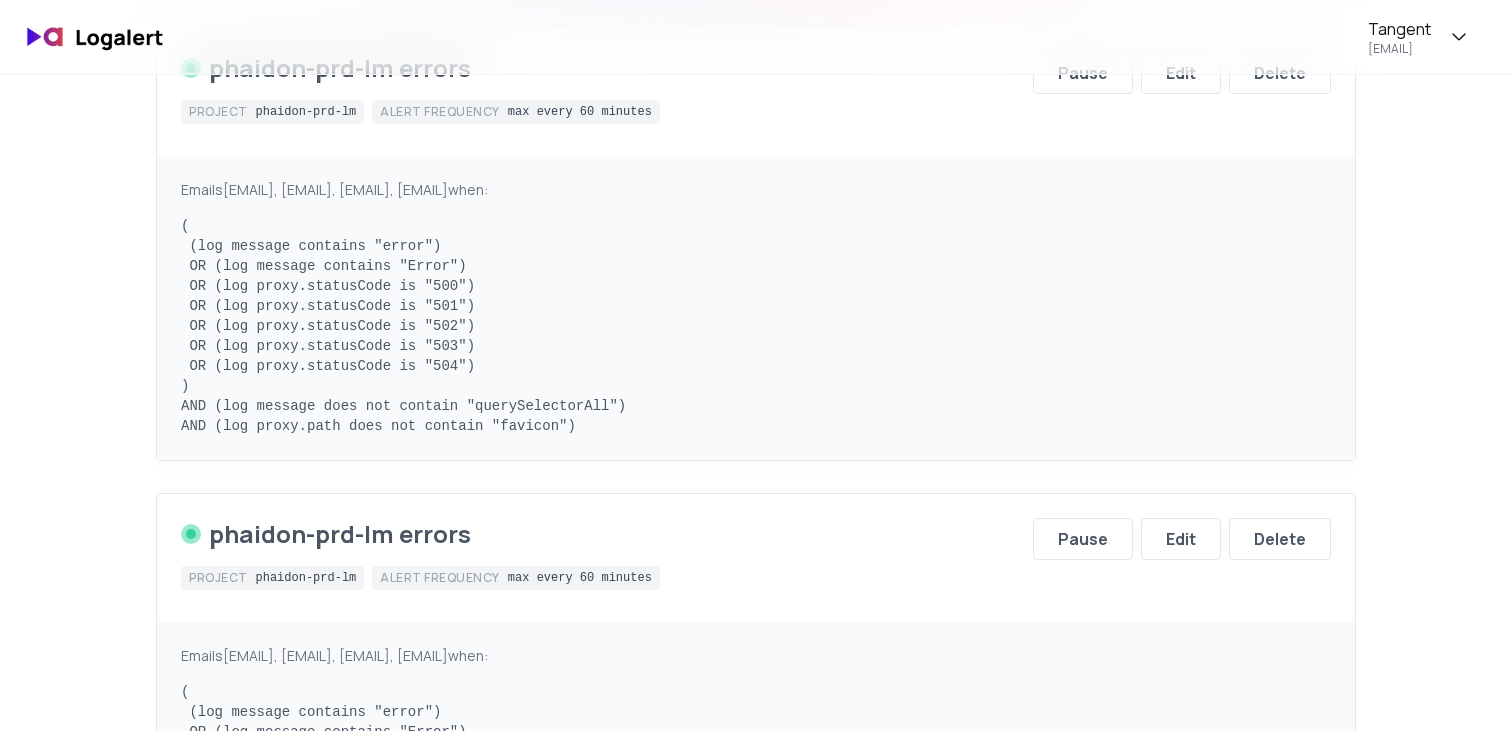 scroll, scrollTop: 170, scrollLeft: 0, axis: vertical 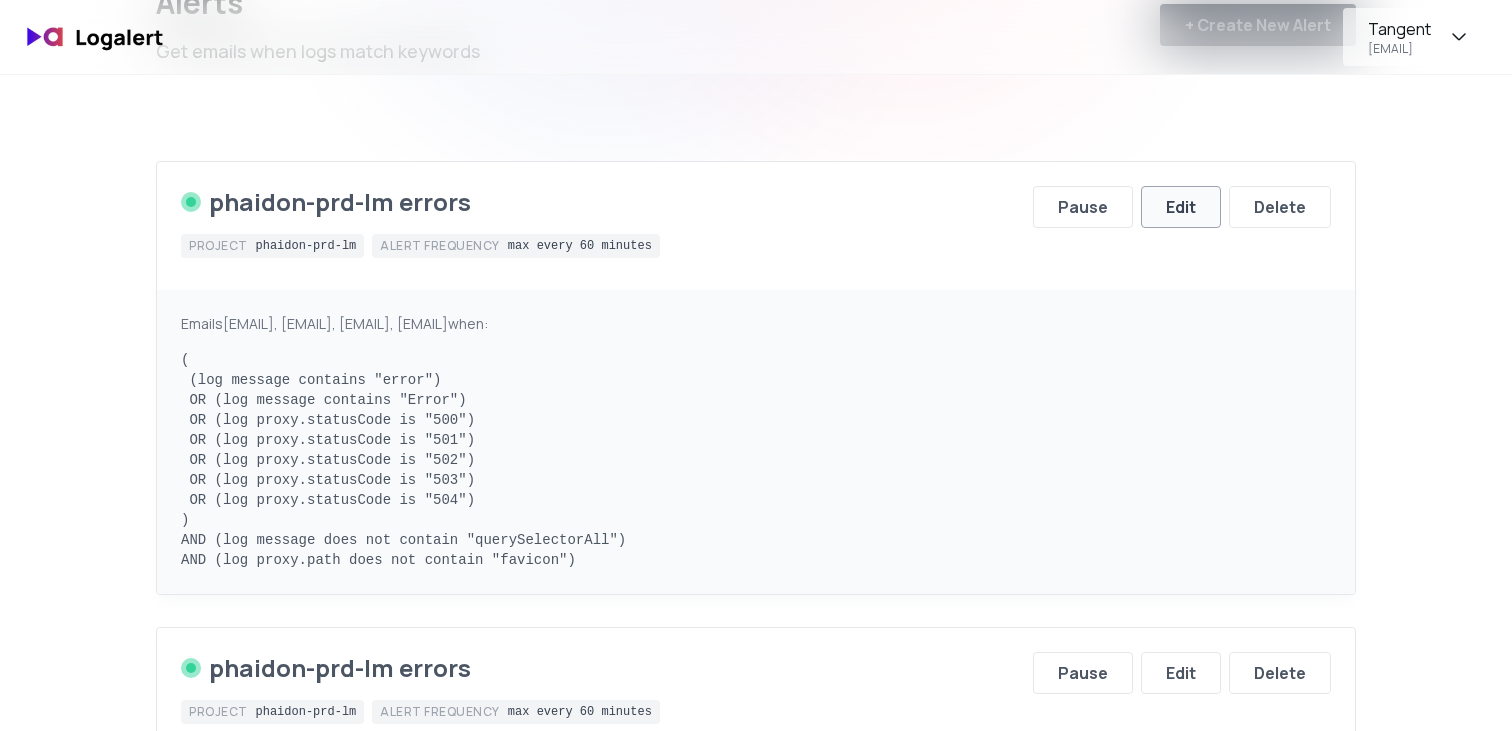 click on "Edit" at bounding box center [1181, 207] 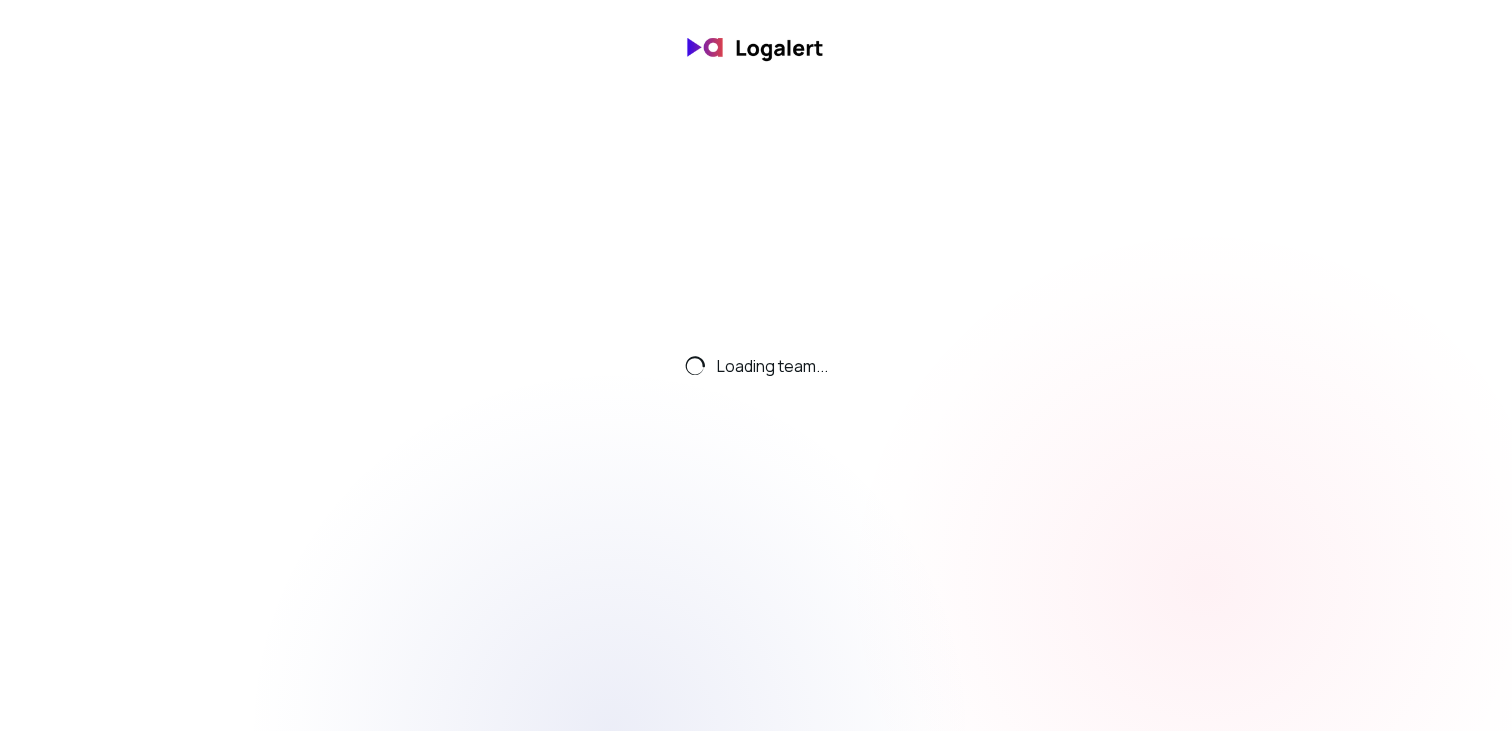 scroll, scrollTop: 0, scrollLeft: 0, axis: both 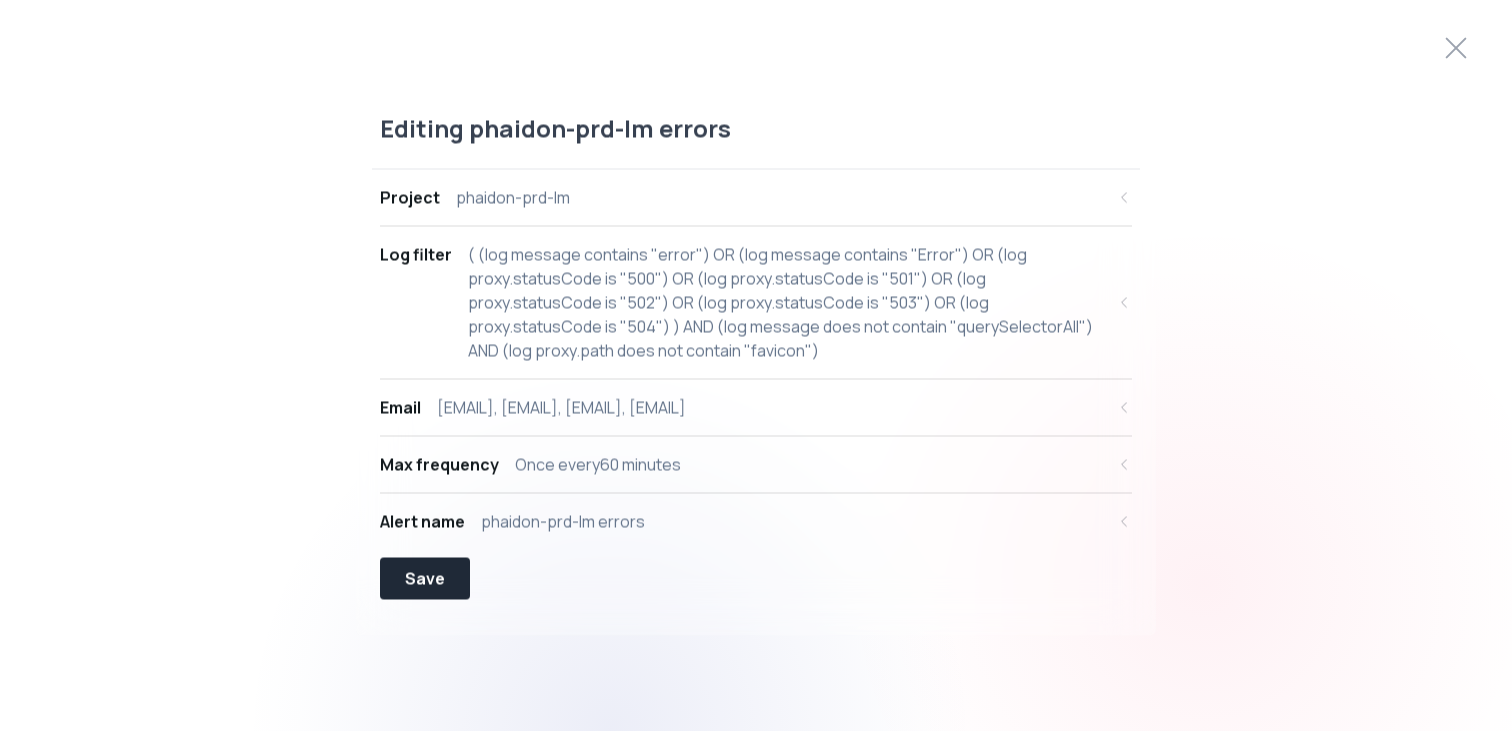 click on "Project phaidon-prd-lm" at bounding box center [742, 197] 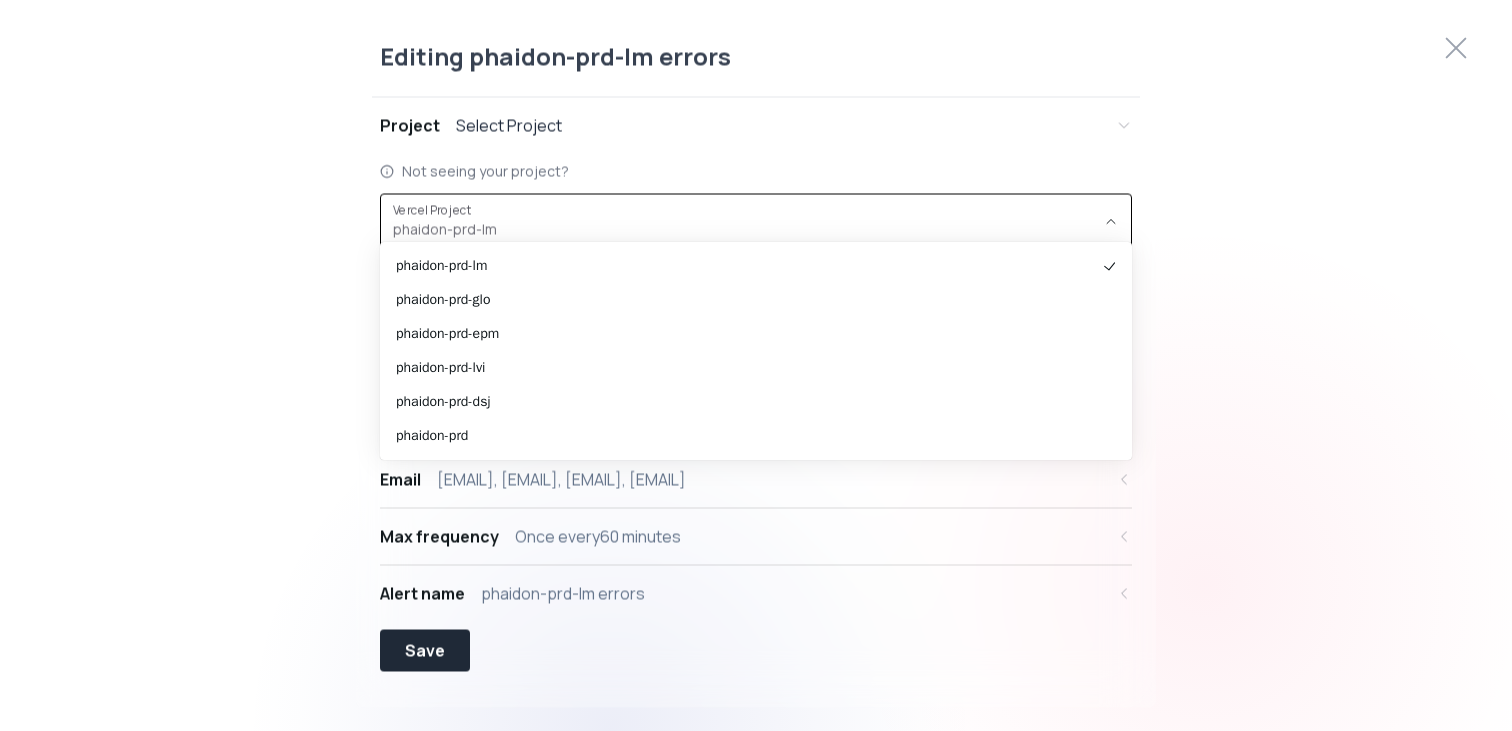 click on "phaidon-prd-lm ," at bounding box center [744, 221] 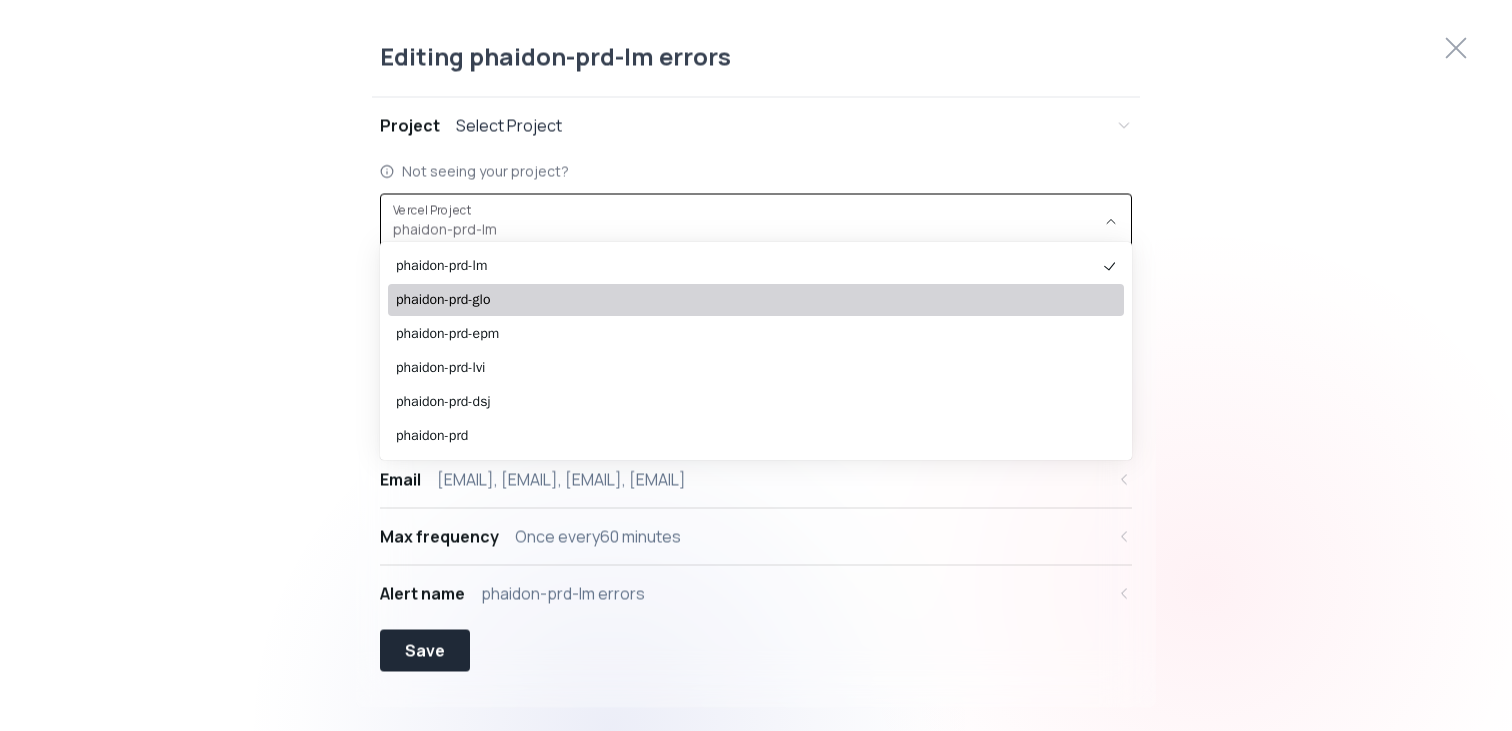 click on "phaidon-prd-glo" at bounding box center (746, 300) 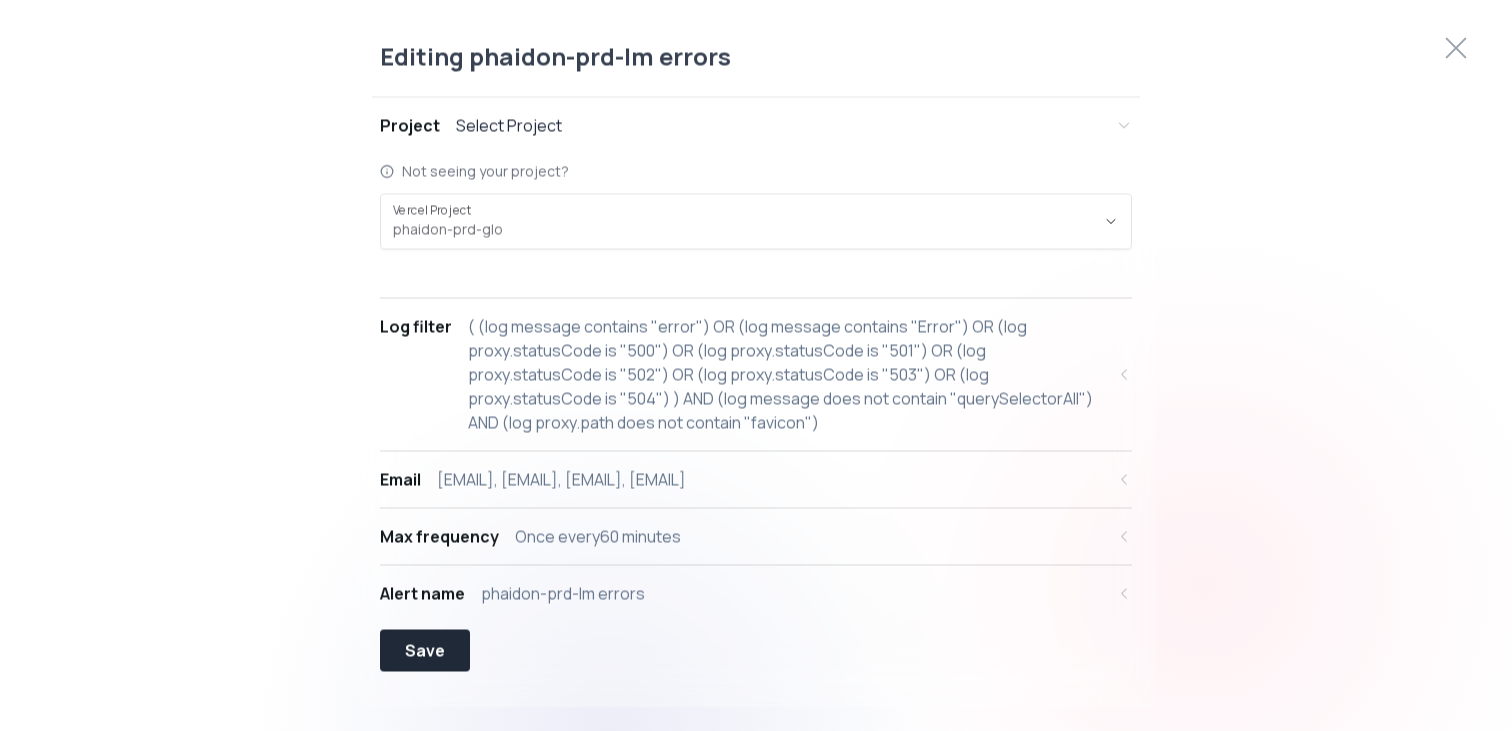 click on "phaidon-prd-lm errors" at bounding box center (563, 593) 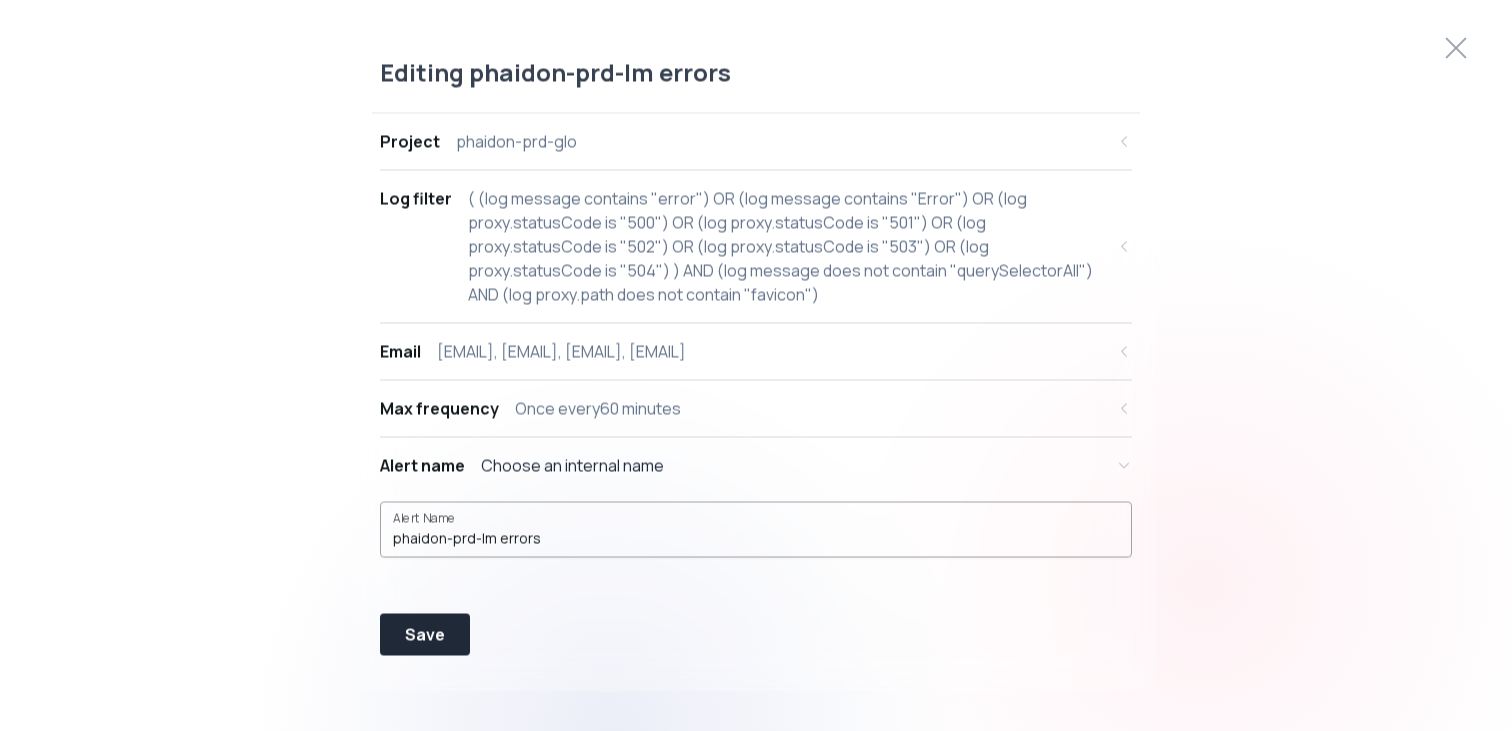 click on "phaidon-prd-lm errors" at bounding box center (756, 529) 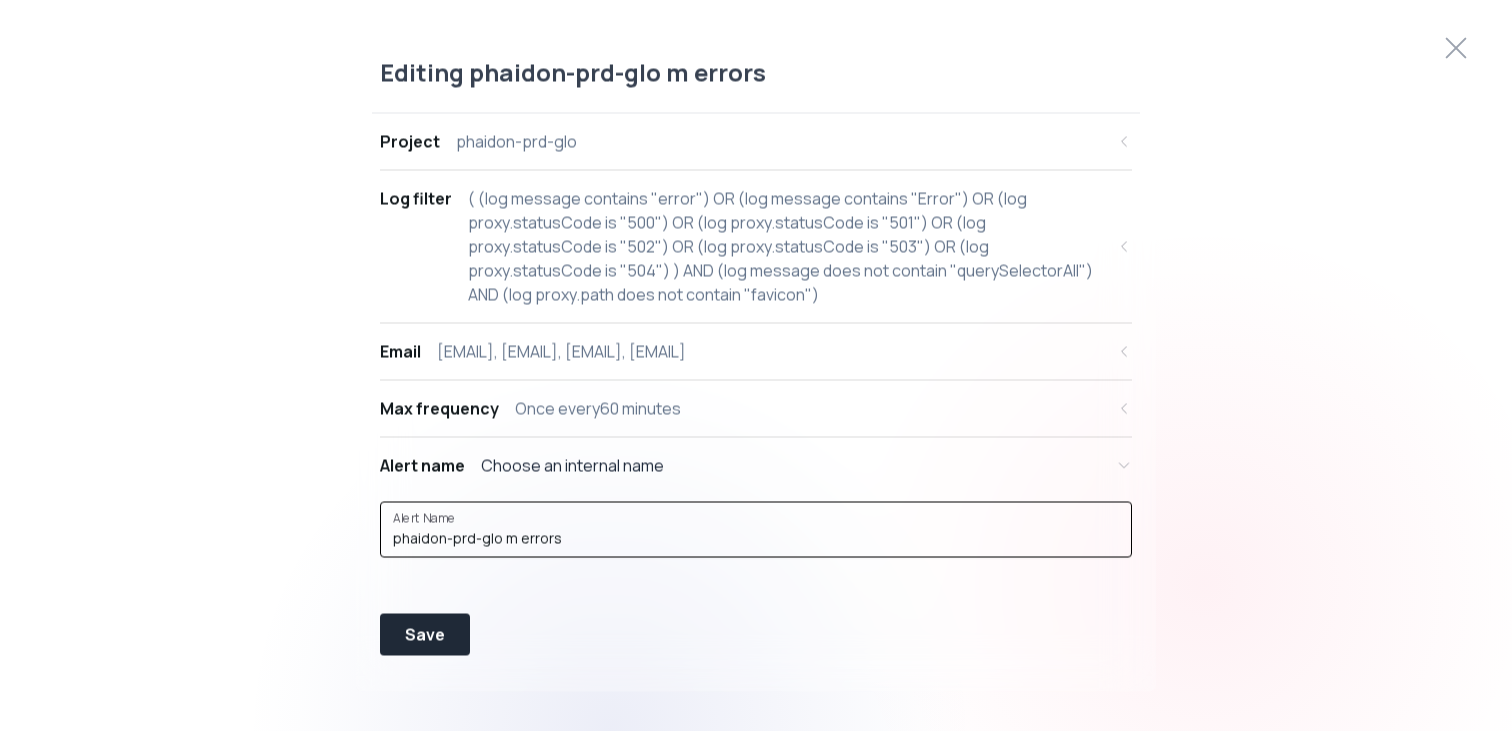 click on "phaidon-prd-glo m errors" at bounding box center (756, 538) 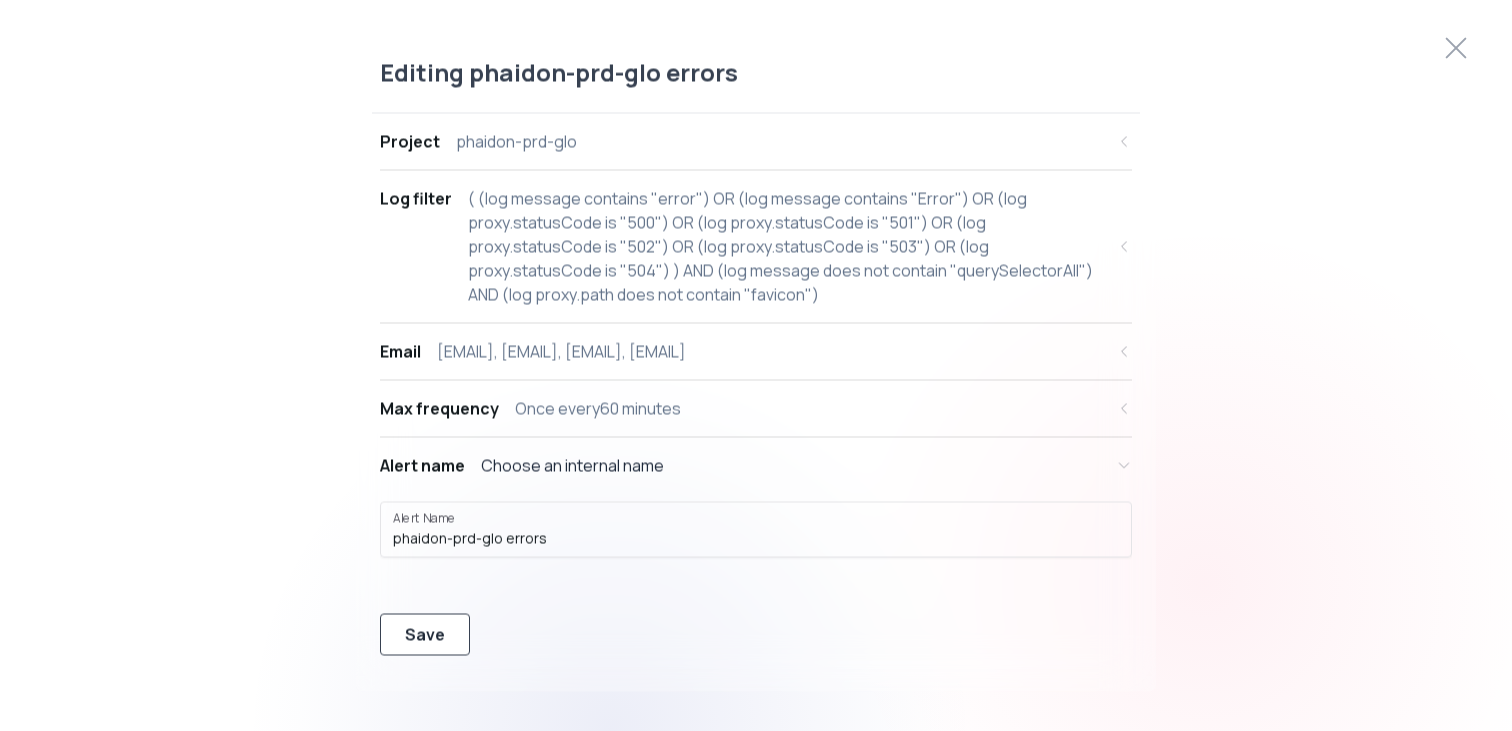 click on "Save" at bounding box center [425, 634] 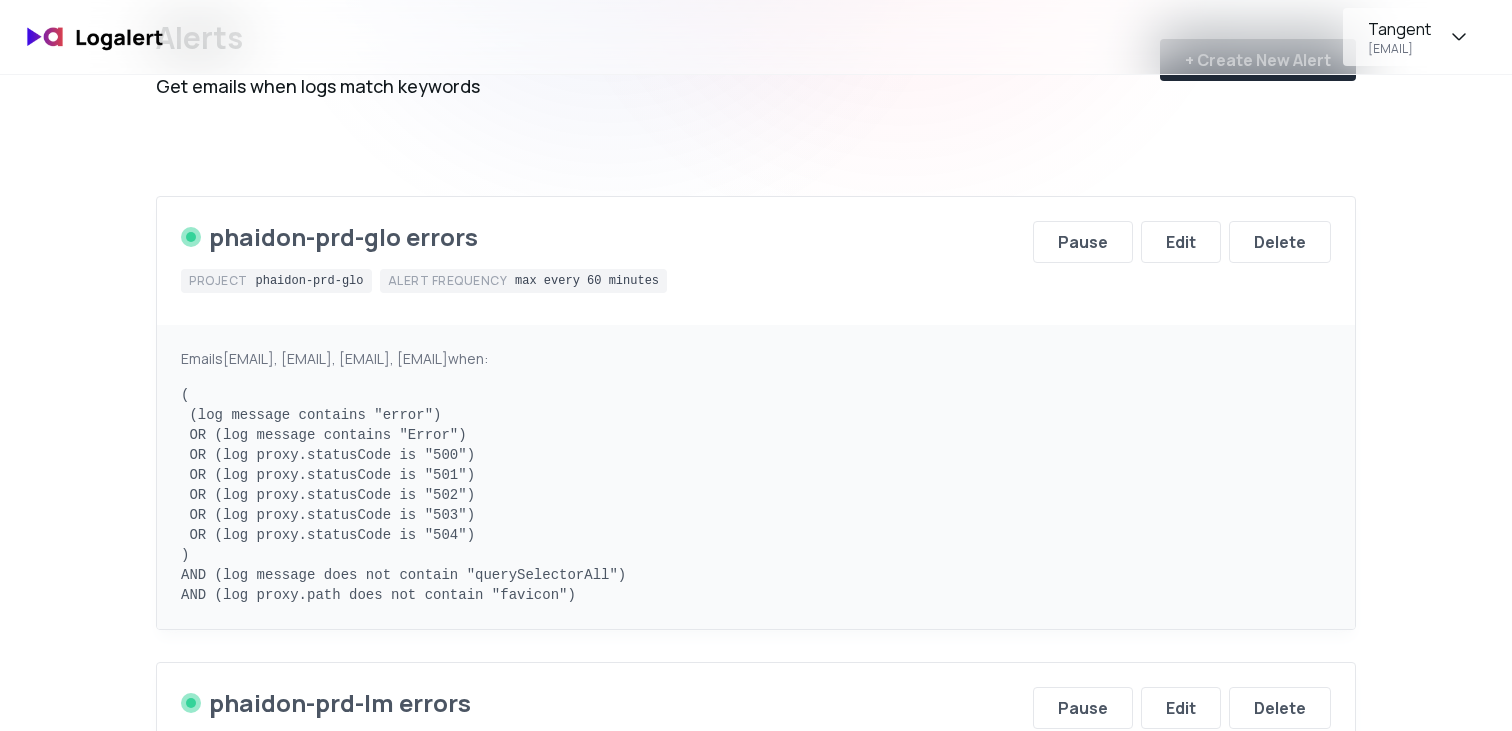 scroll, scrollTop: 0, scrollLeft: 0, axis: both 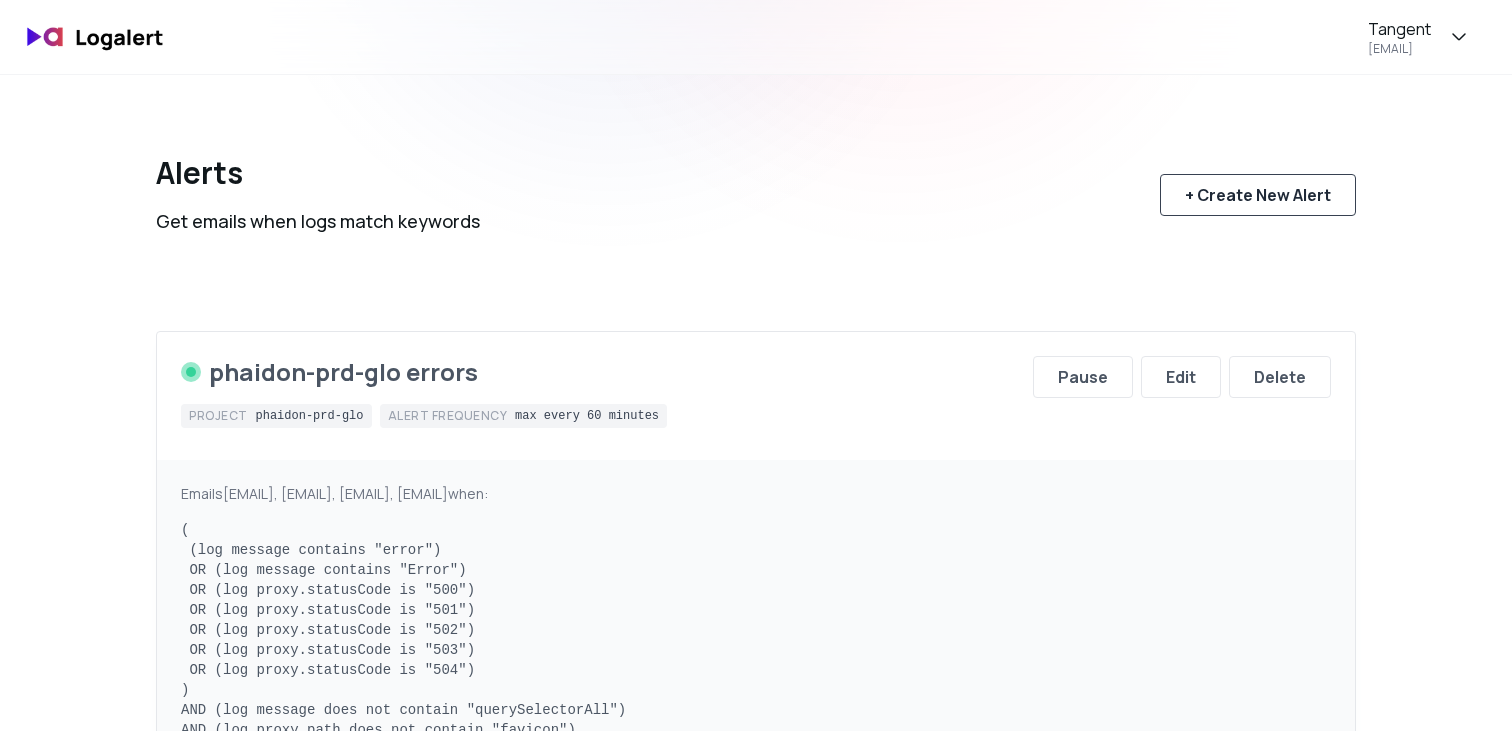 click on "+ Create New Alert" at bounding box center [1258, 195] 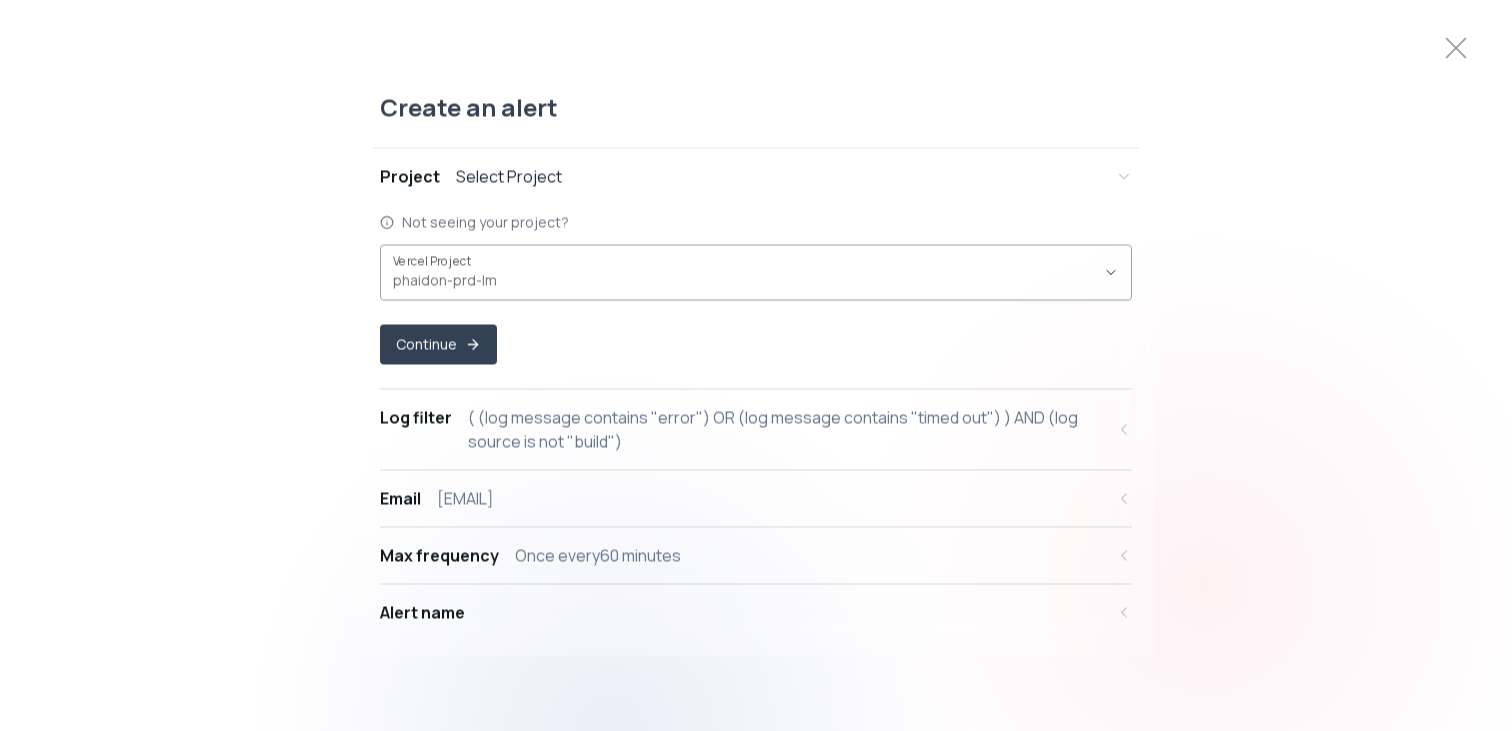 click on "phaidon-prd-lm ," at bounding box center (744, 280) 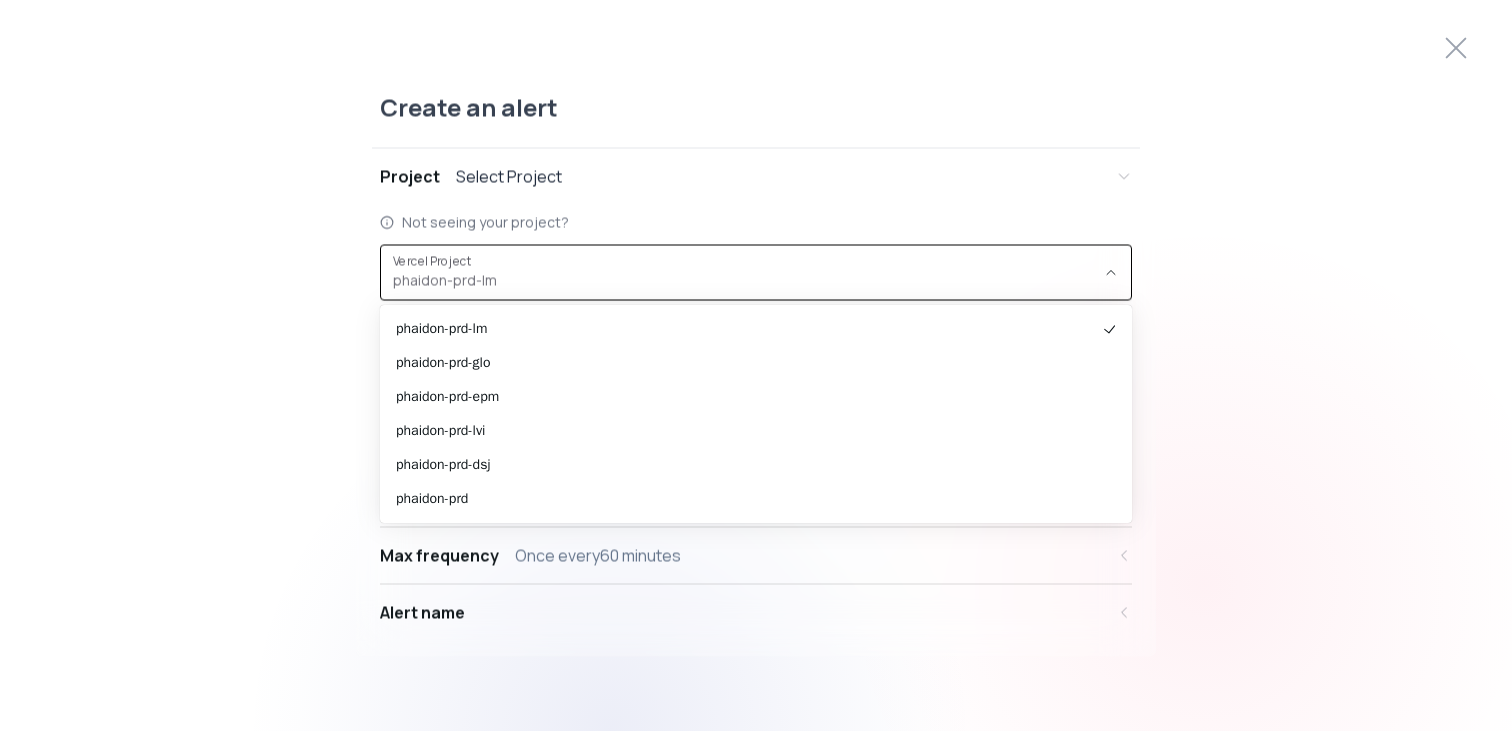 click on "phaidon-prd-lm ," at bounding box center (744, 280) 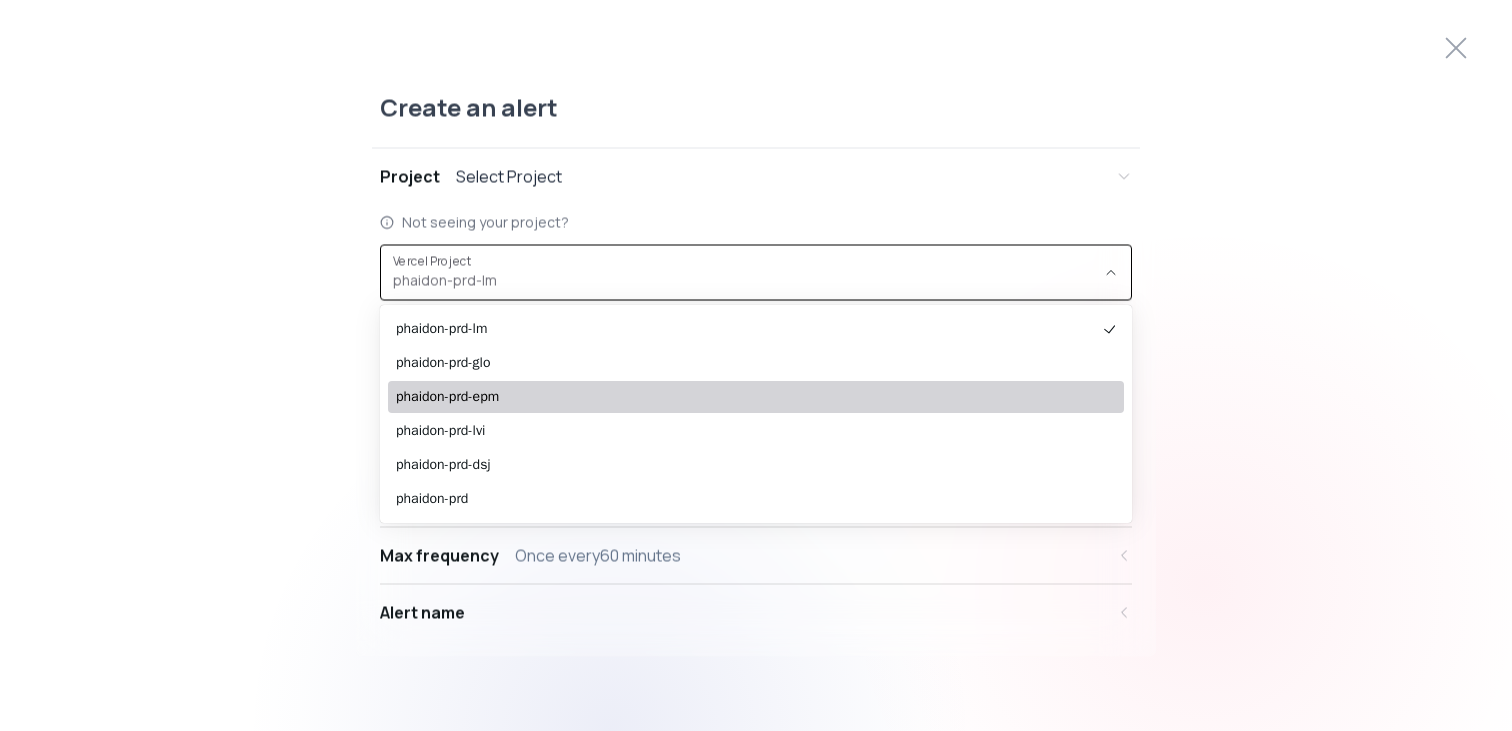 click on "phaidon-prd-epm" at bounding box center (746, 397) 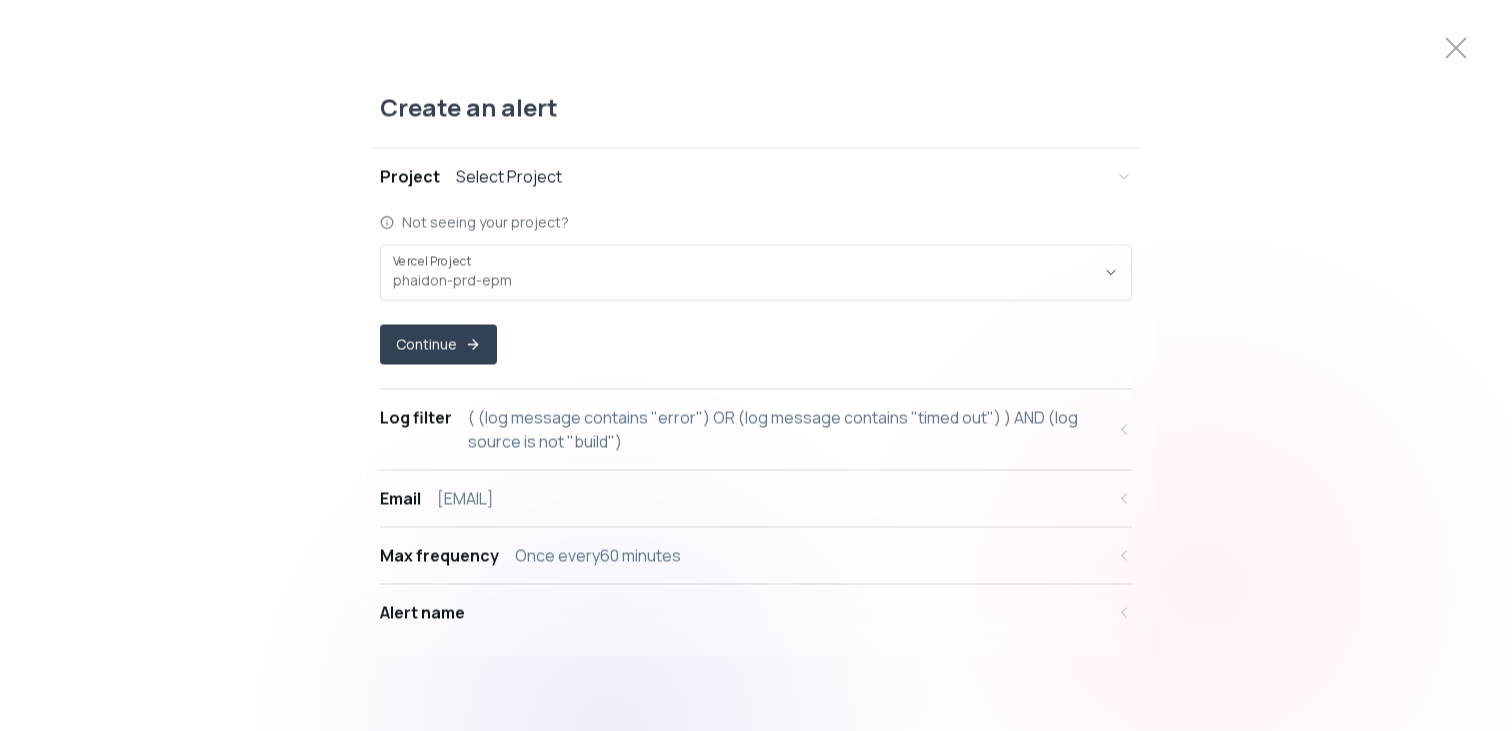 click on "[EMAIL]" at bounding box center [465, 498] 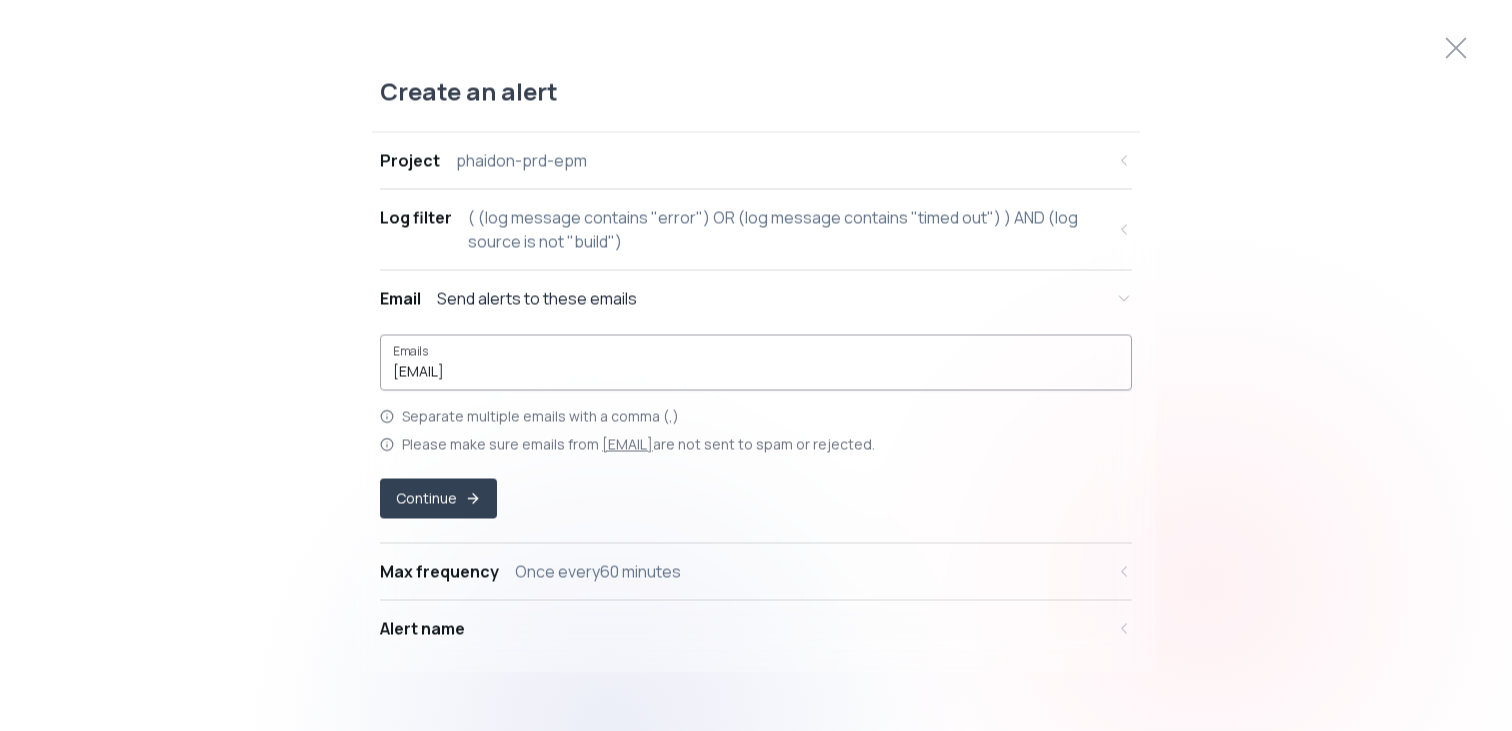 click on "[EMAIL]" at bounding box center (756, 371) 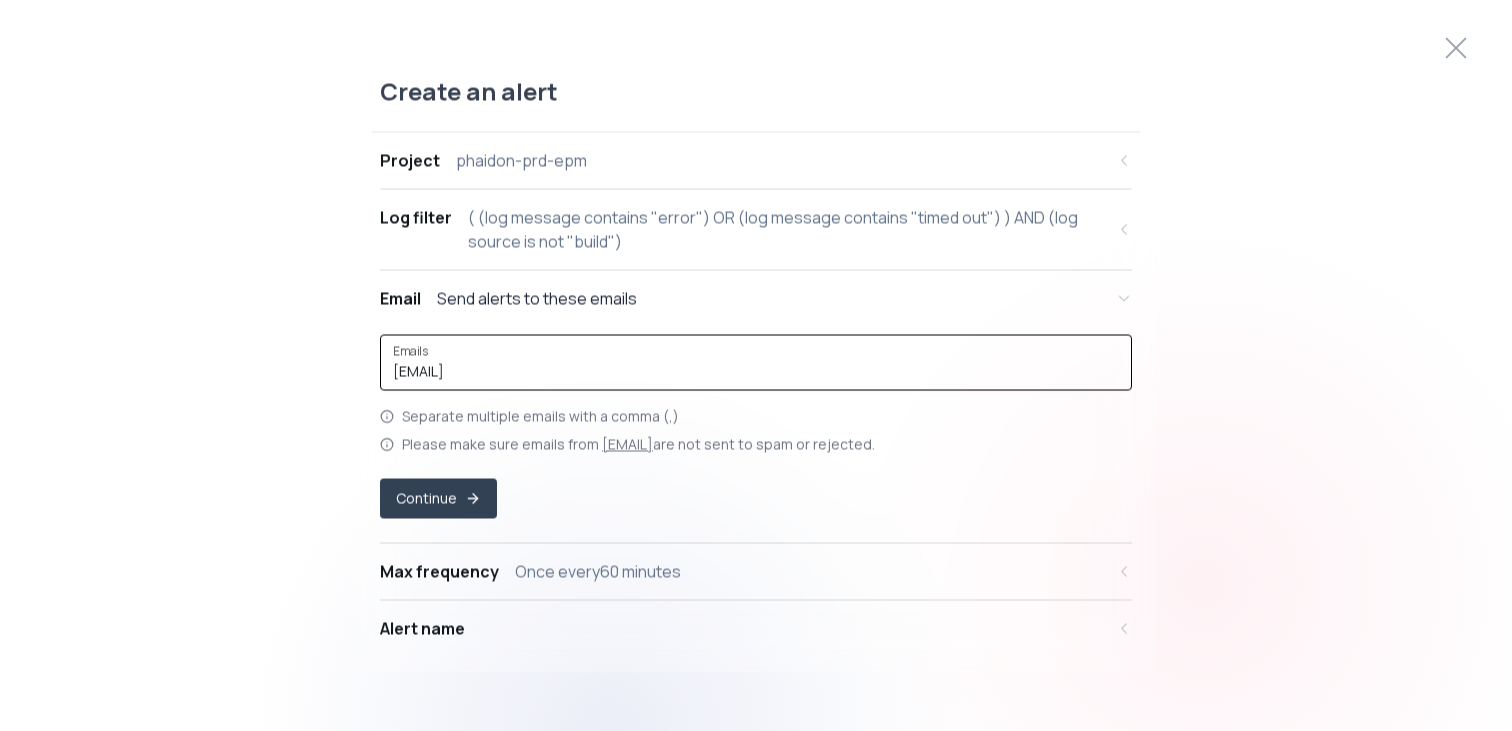 drag, startPoint x: 592, startPoint y: 376, endPoint x: 352, endPoint y: 347, distance: 241.74573 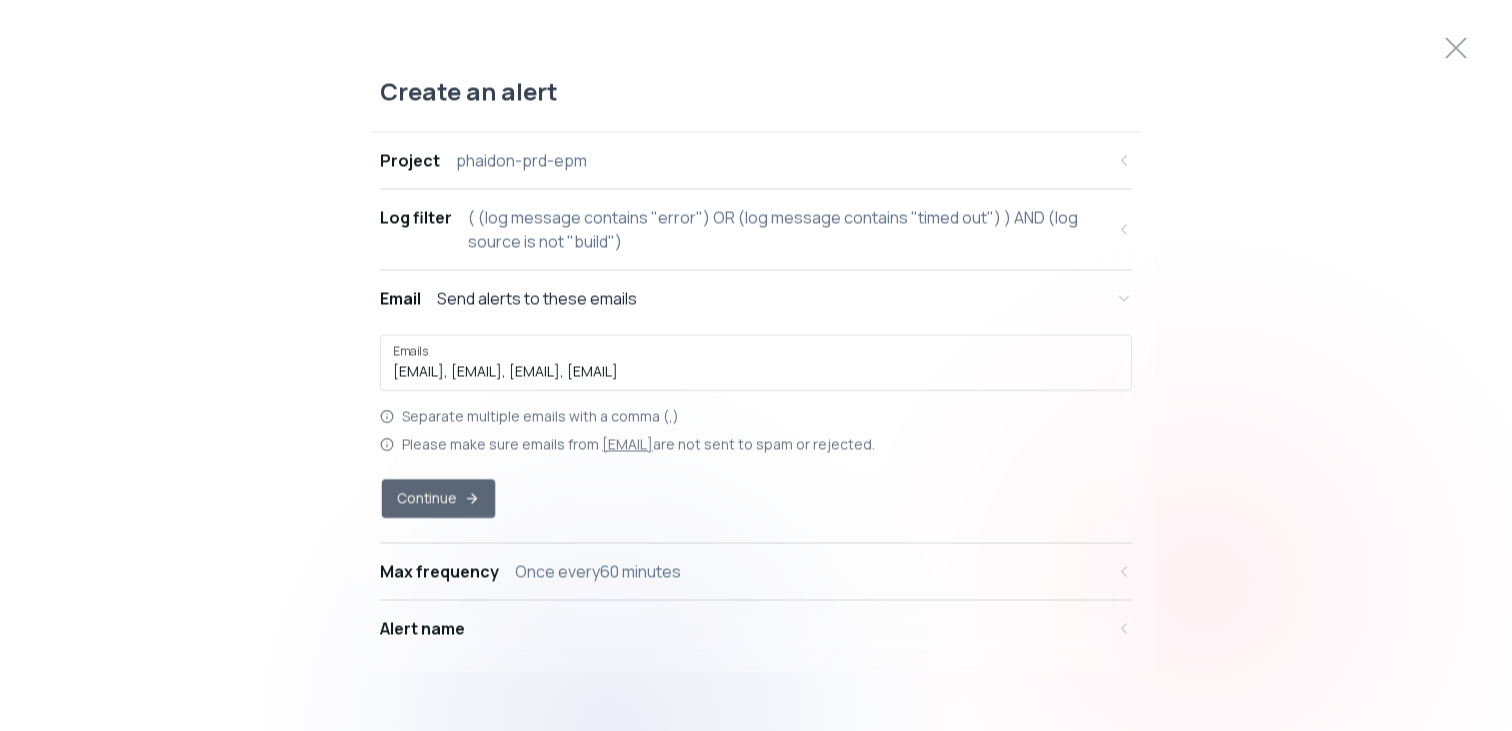 click on "Continue" at bounding box center [438, 498] 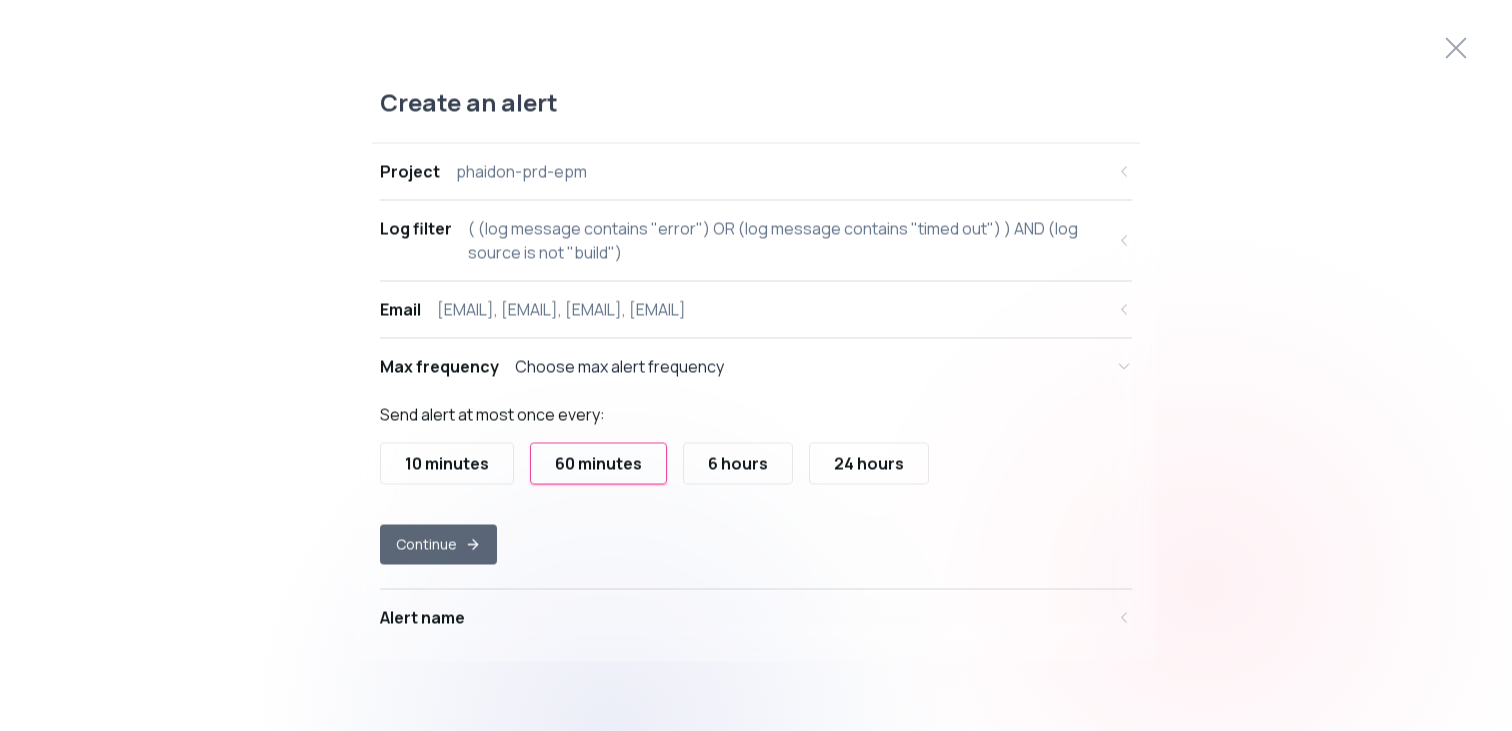 click on "Continue" at bounding box center [438, 544] 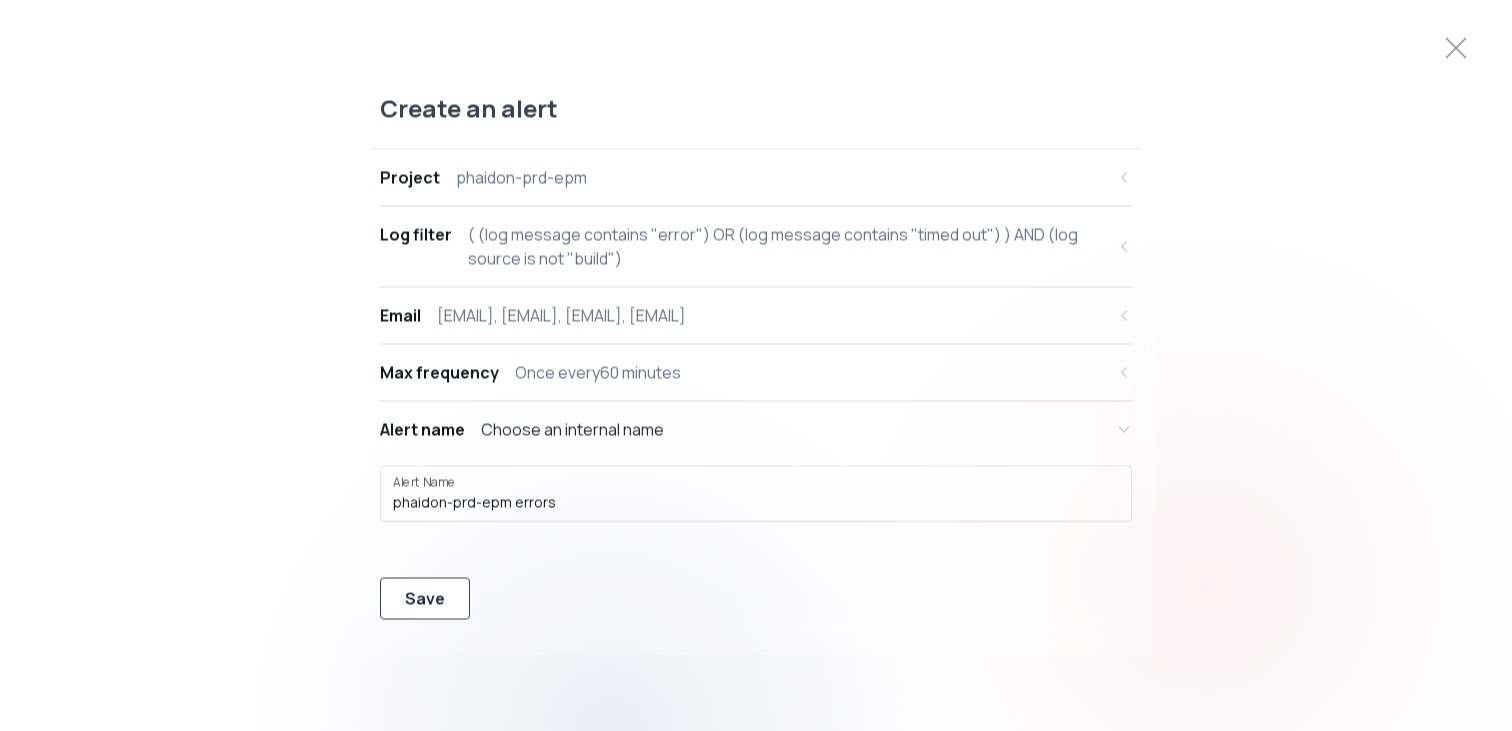 click on "Save" at bounding box center [425, 598] 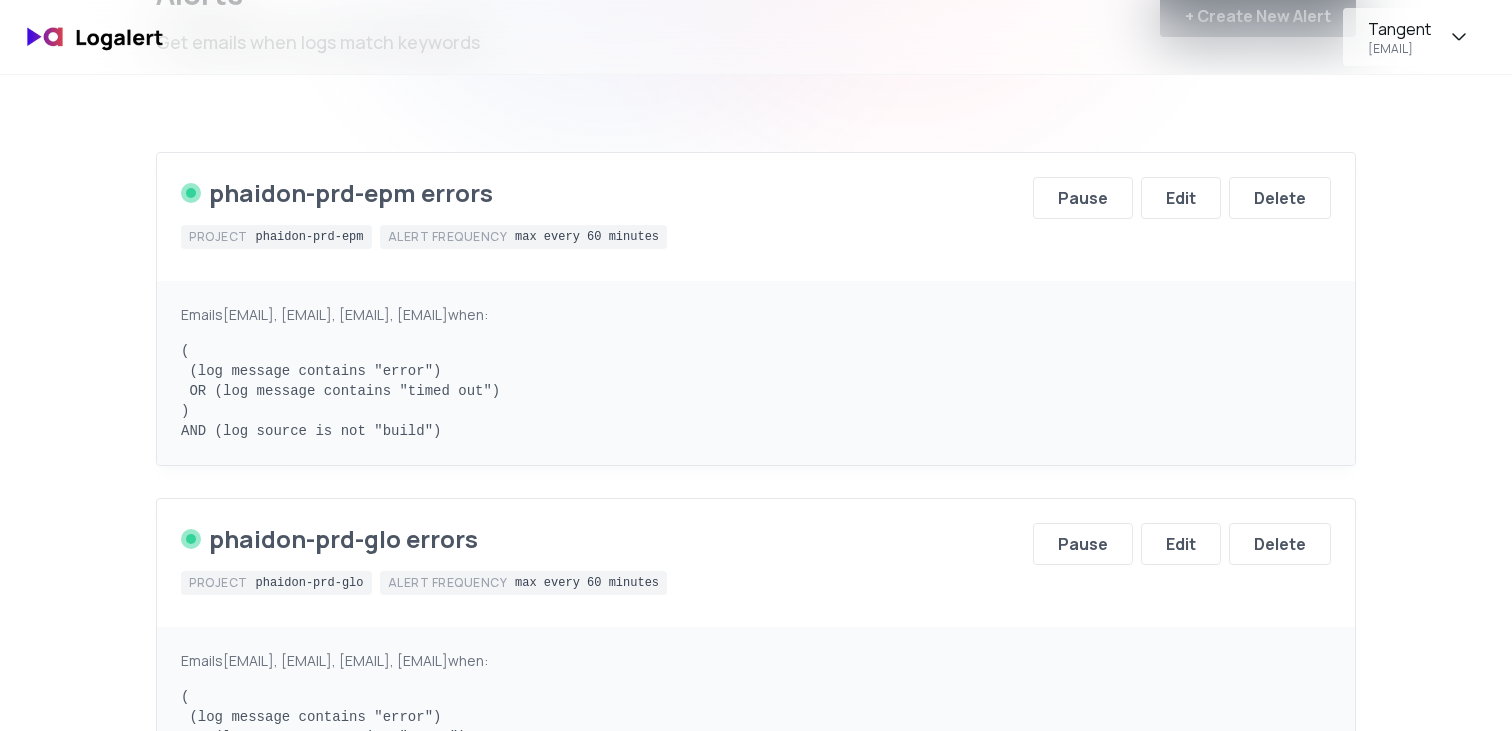 scroll, scrollTop: 152, scrollLeft: 0, axis: vertical 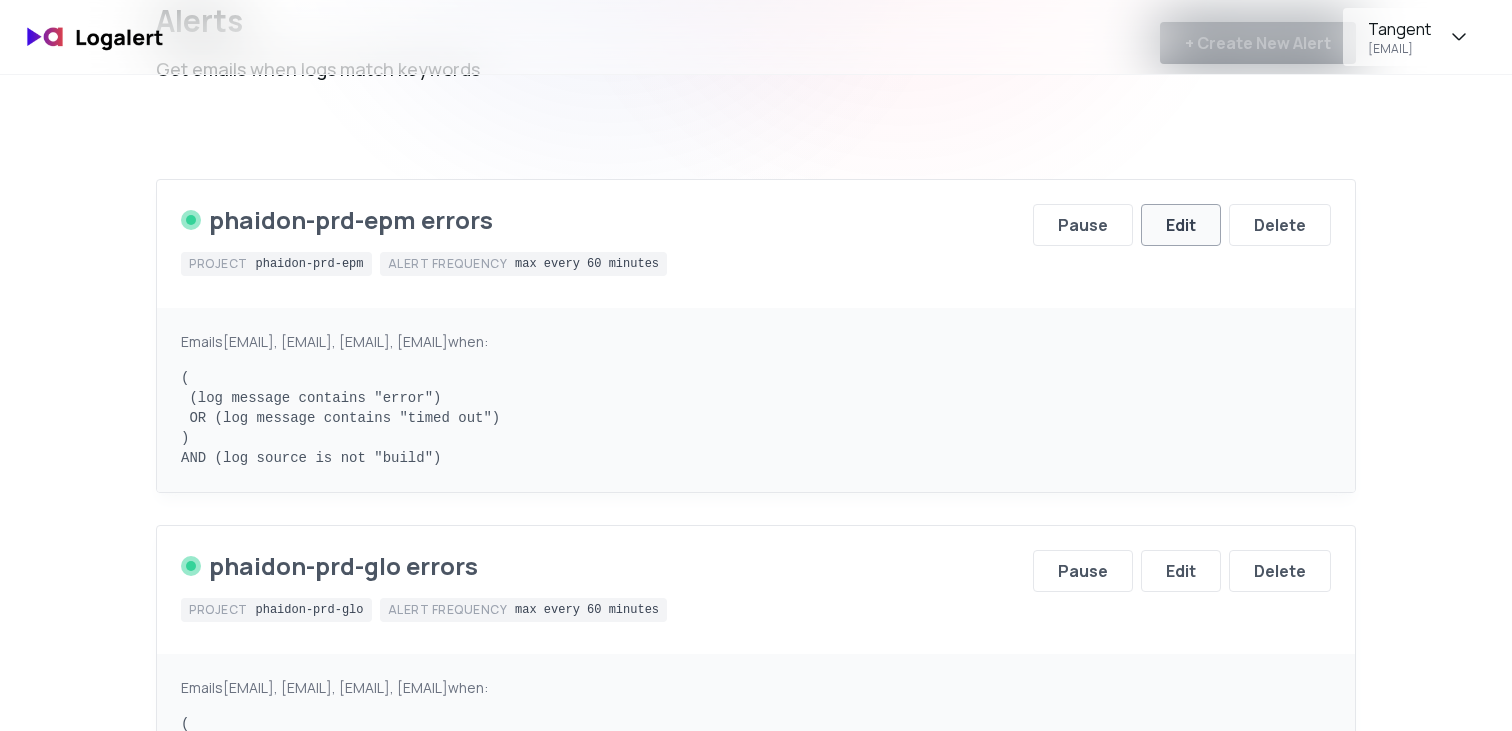 click on "Edit" at bounding box center [1181, 225] 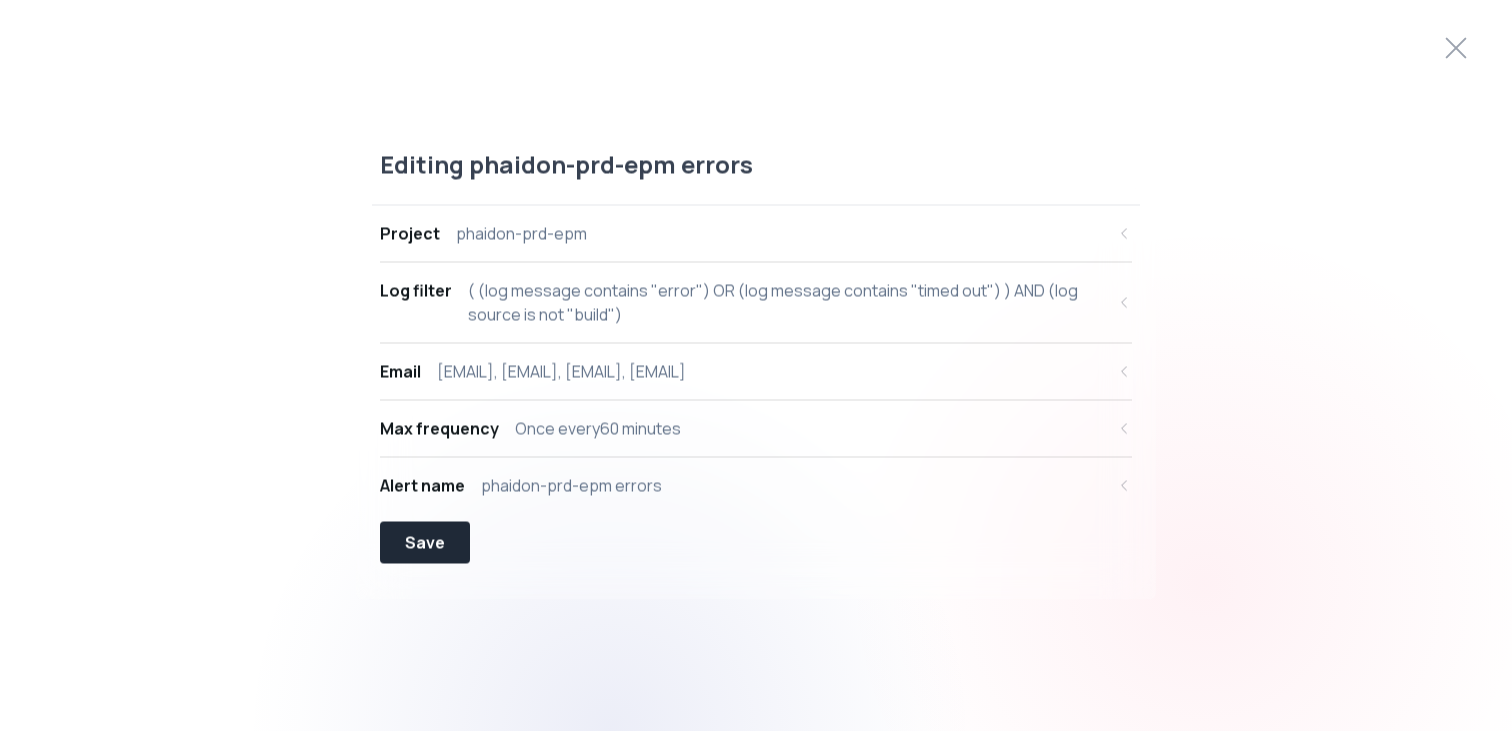 click on "(
(log message contains "error")
OR (log message contains "timed out")
)
AND (log source is not "build")" at bounding box center (786, 302) 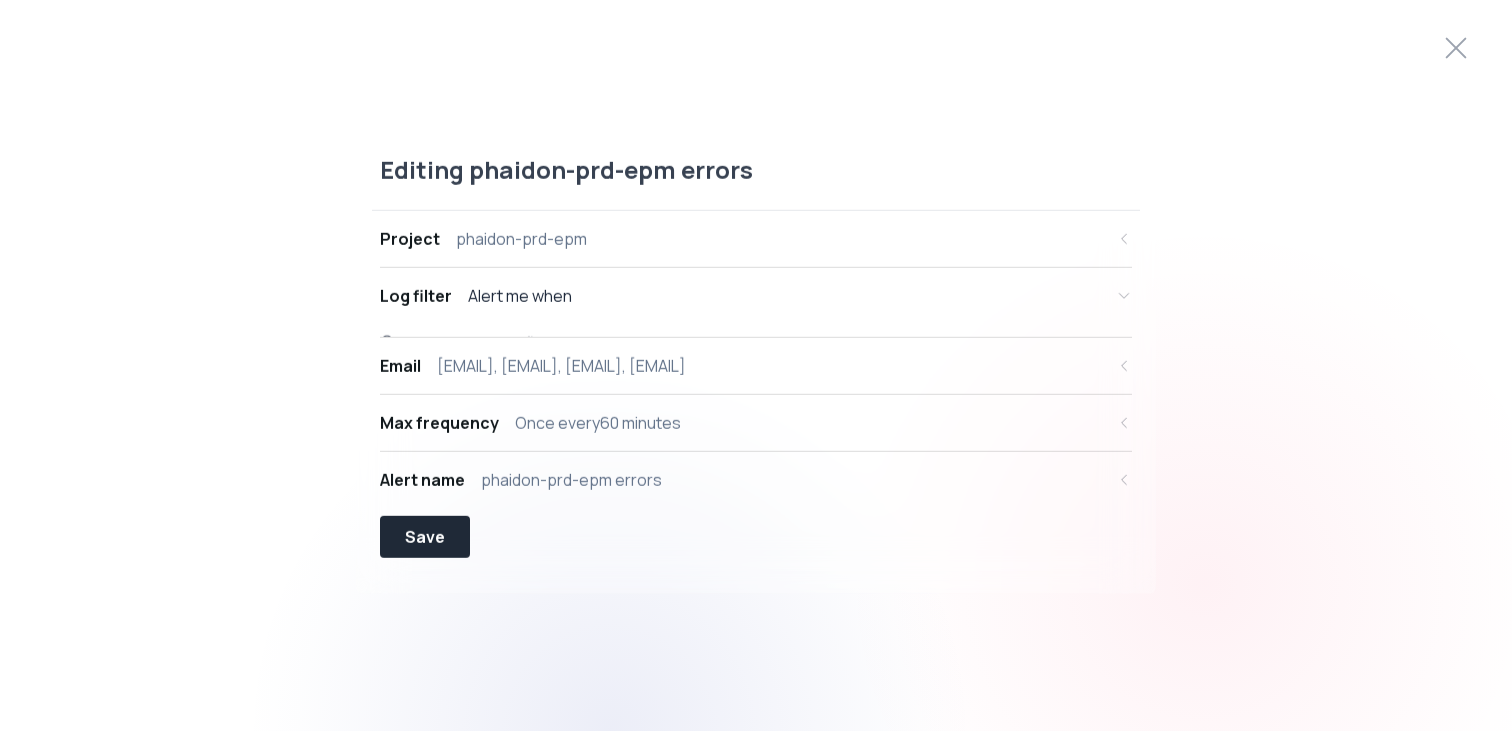 scroll, scrollTop: 19, scrollLeft: 0, axis: vertical 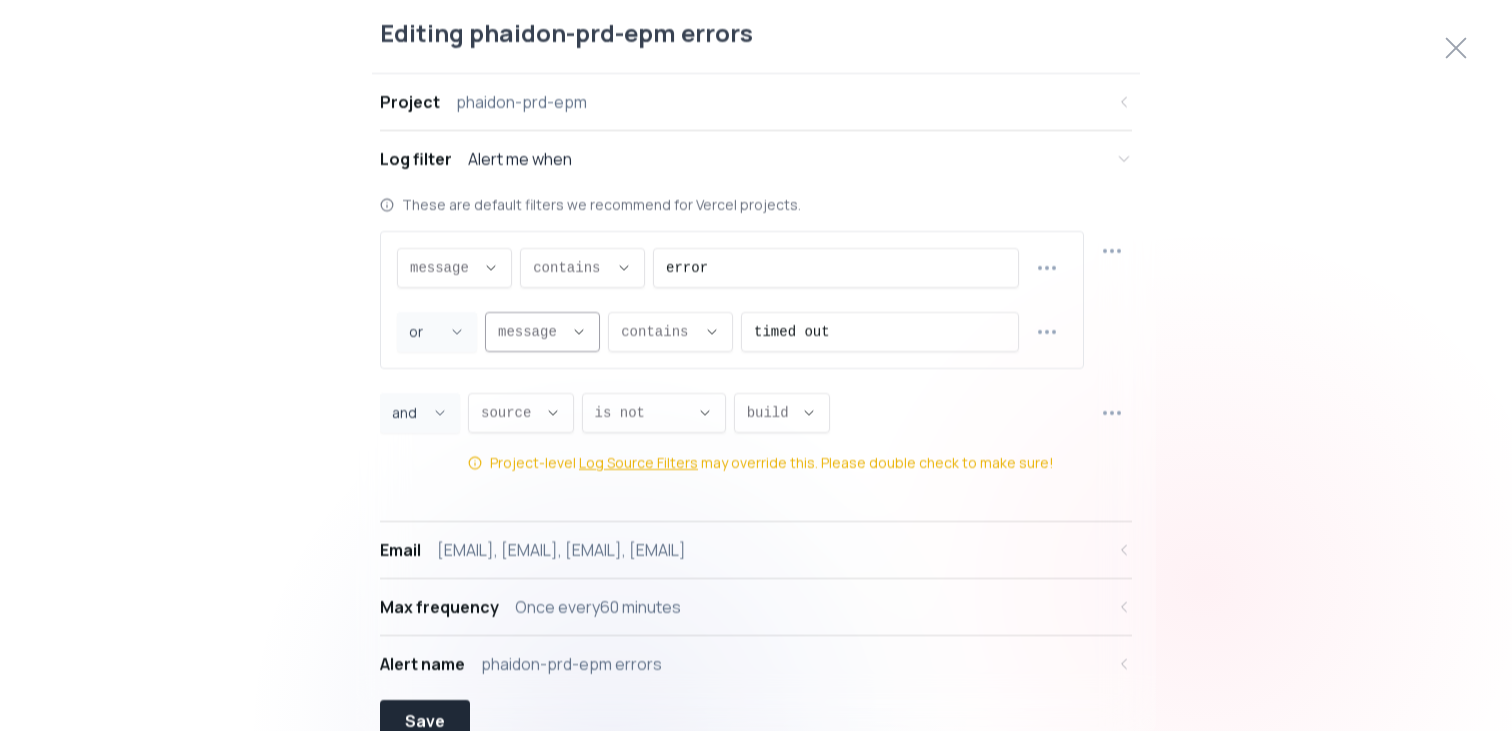 click 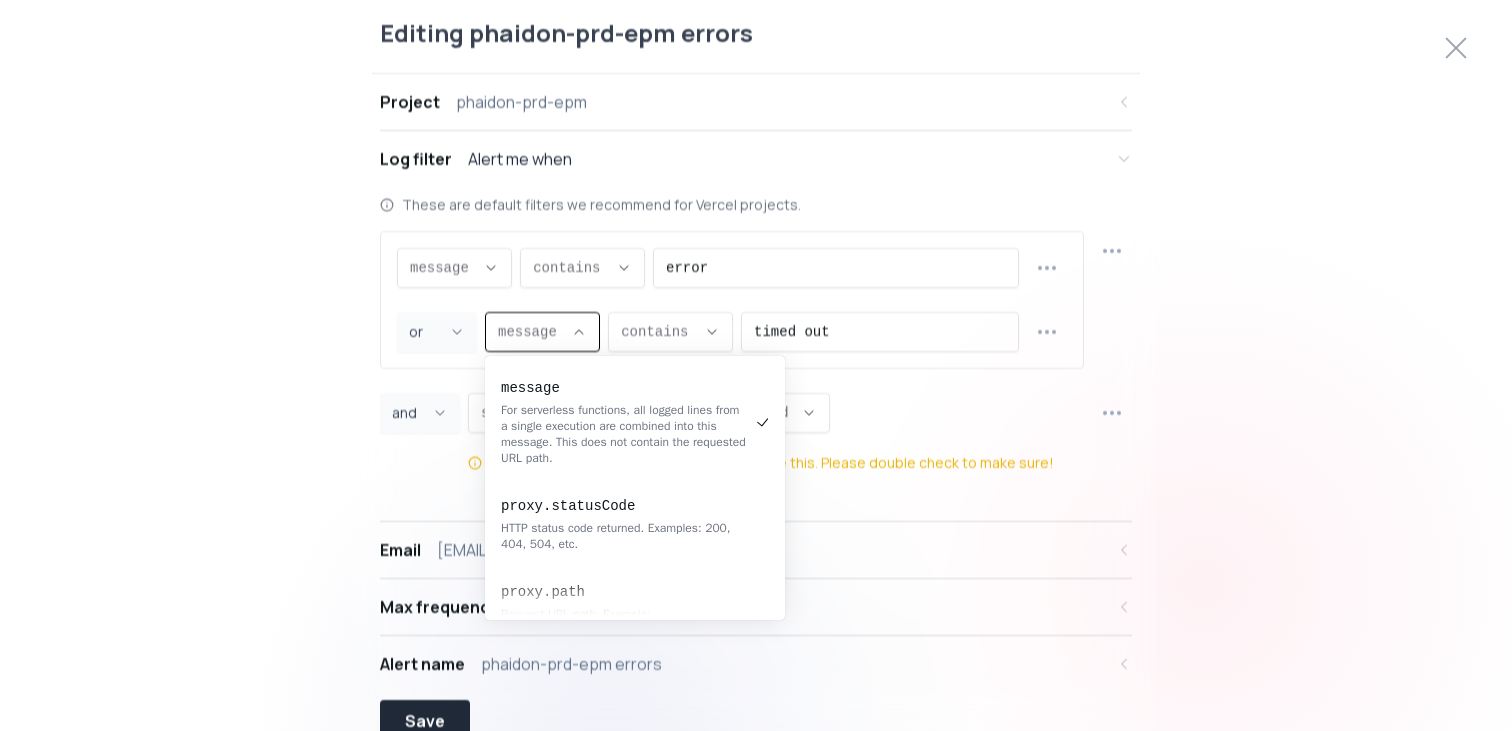 click 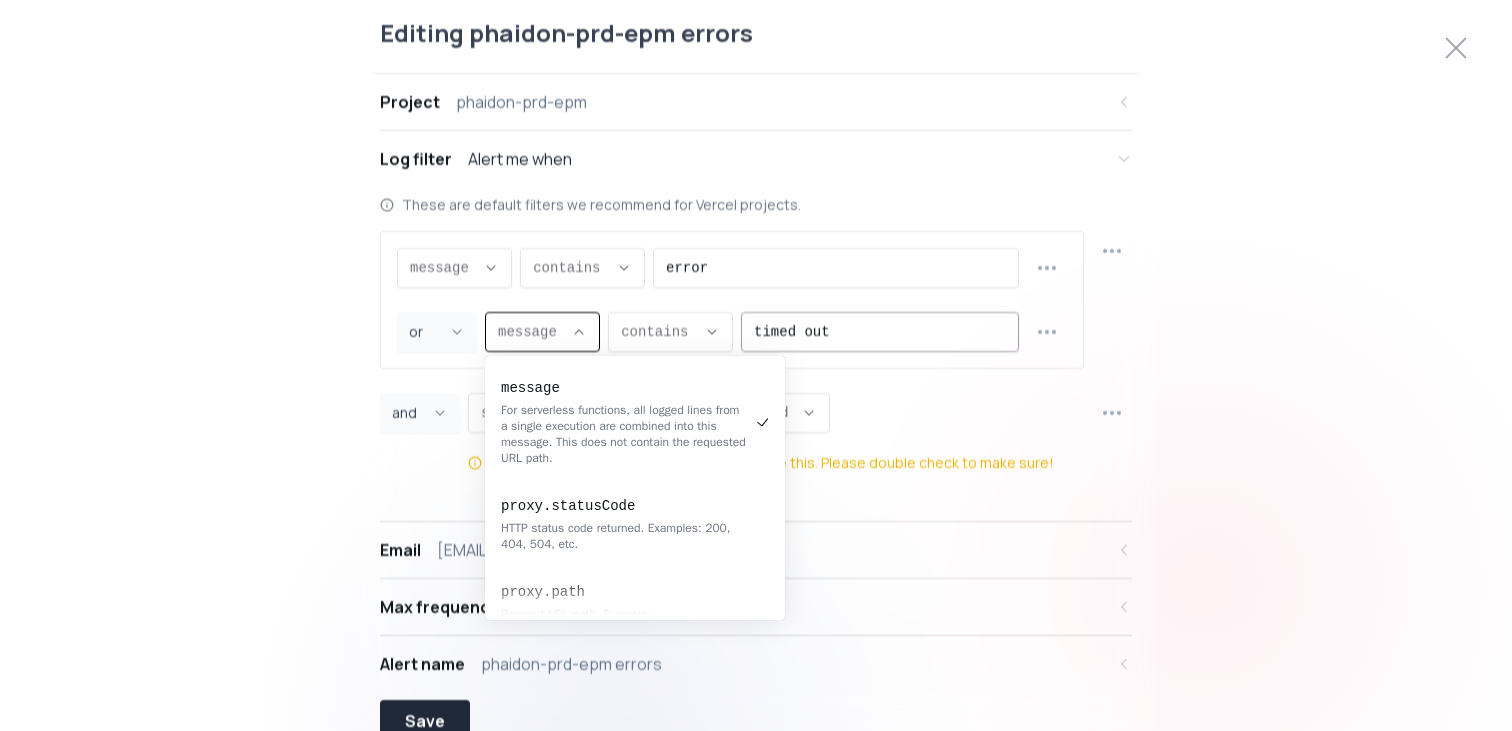 click on "timed out" at bounding box center [880, 331] 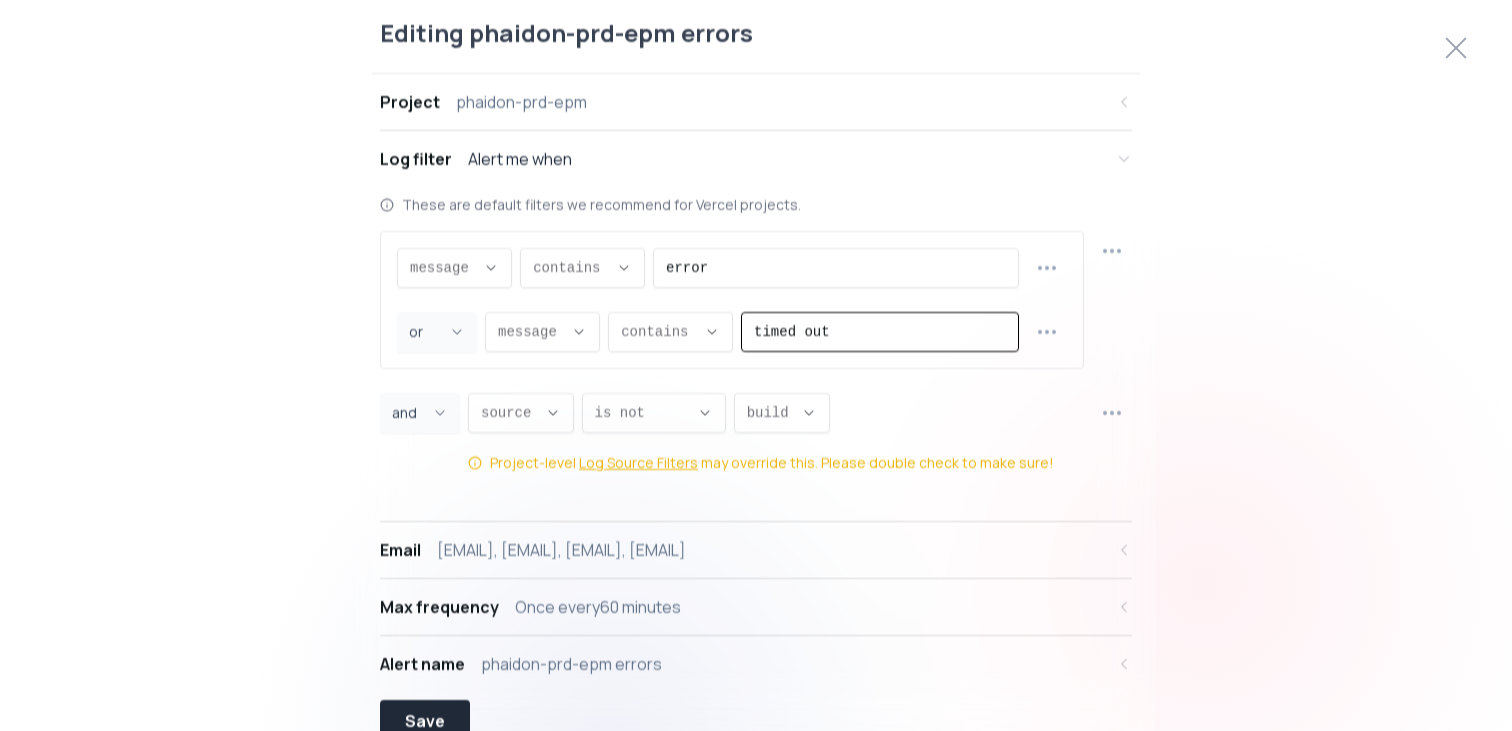 drag, startPoint x: 871, startPoint y: 326, endPoint x: 587, endPoint y: 326, distance: 284 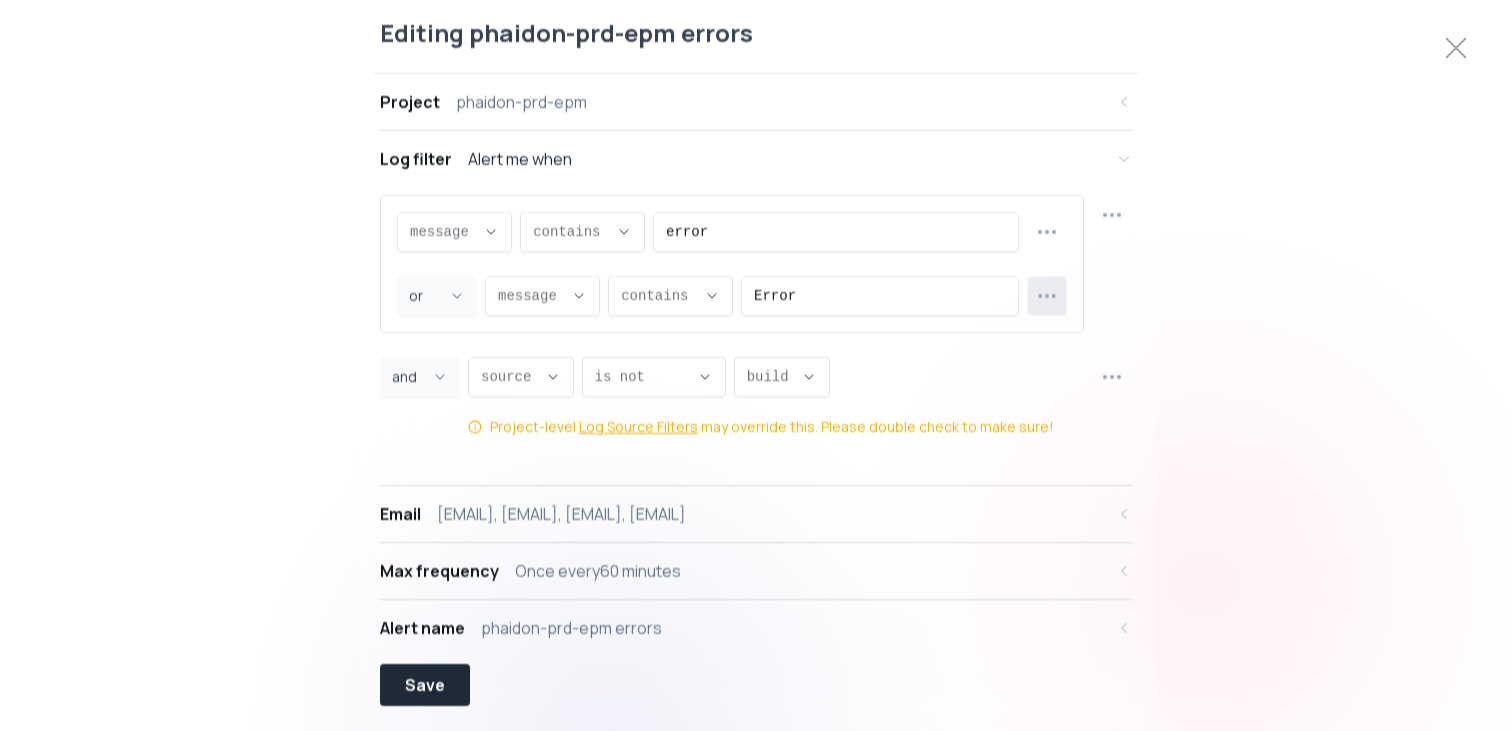 click 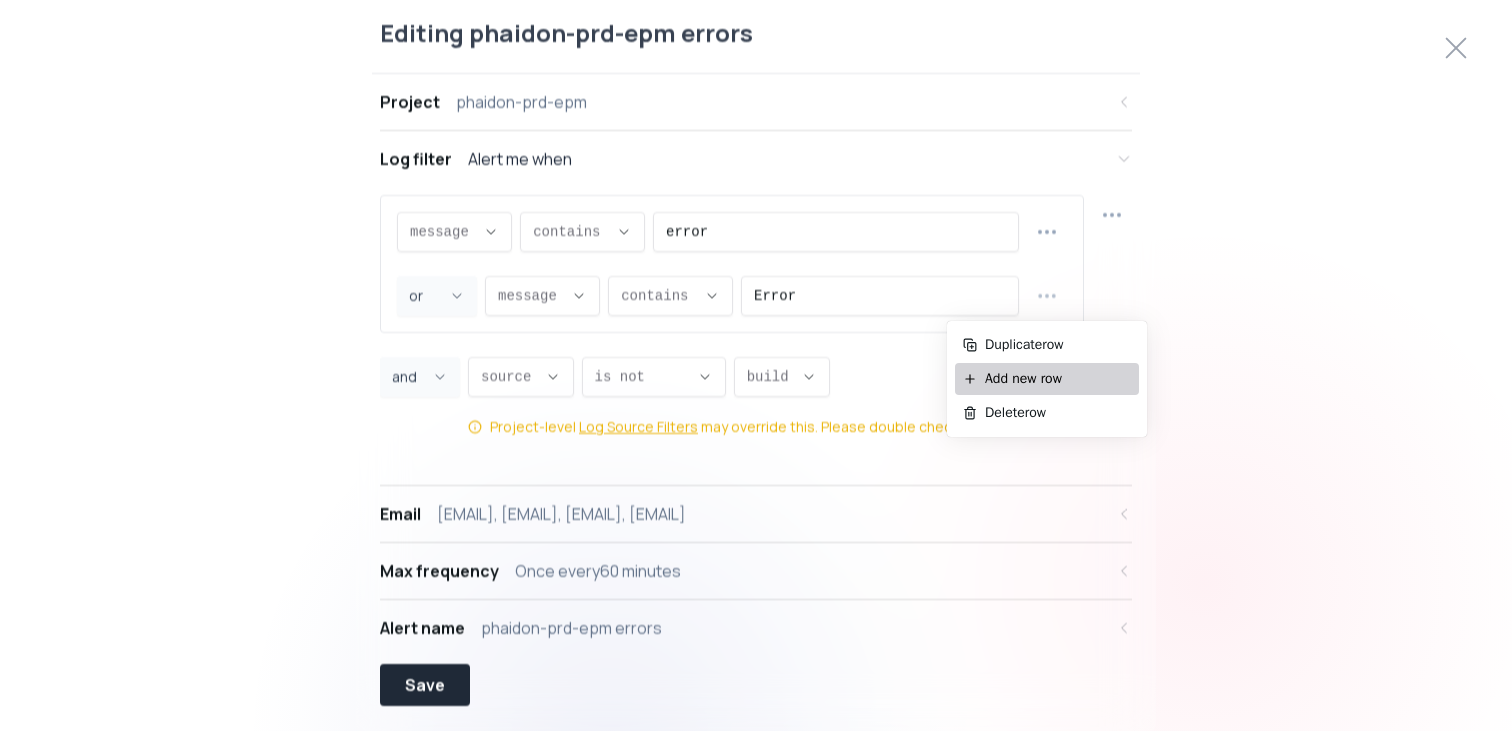 click on "Add new row" at bounding box center [1058, 379] 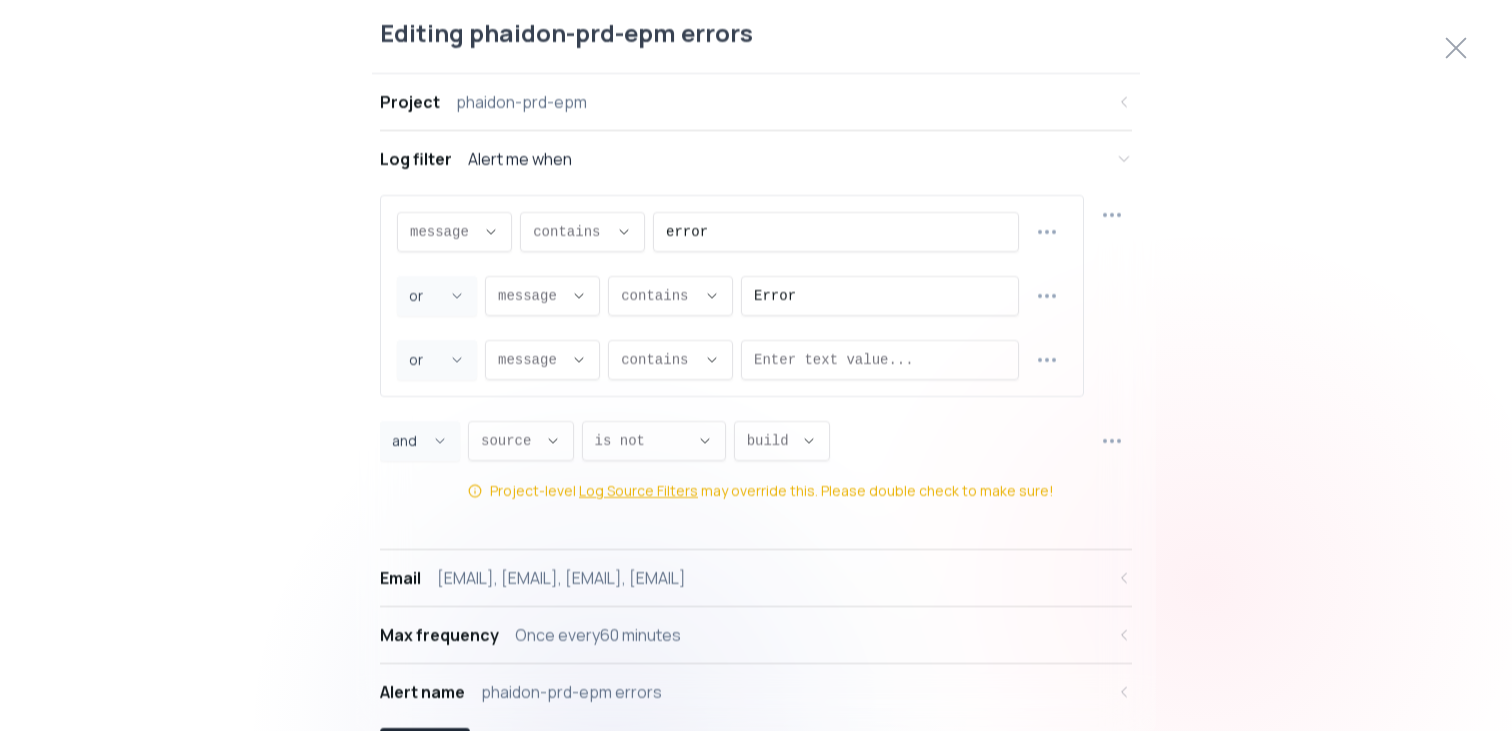 scroll, scrollTop: 19, scrollLeft: 0, axis: vertical 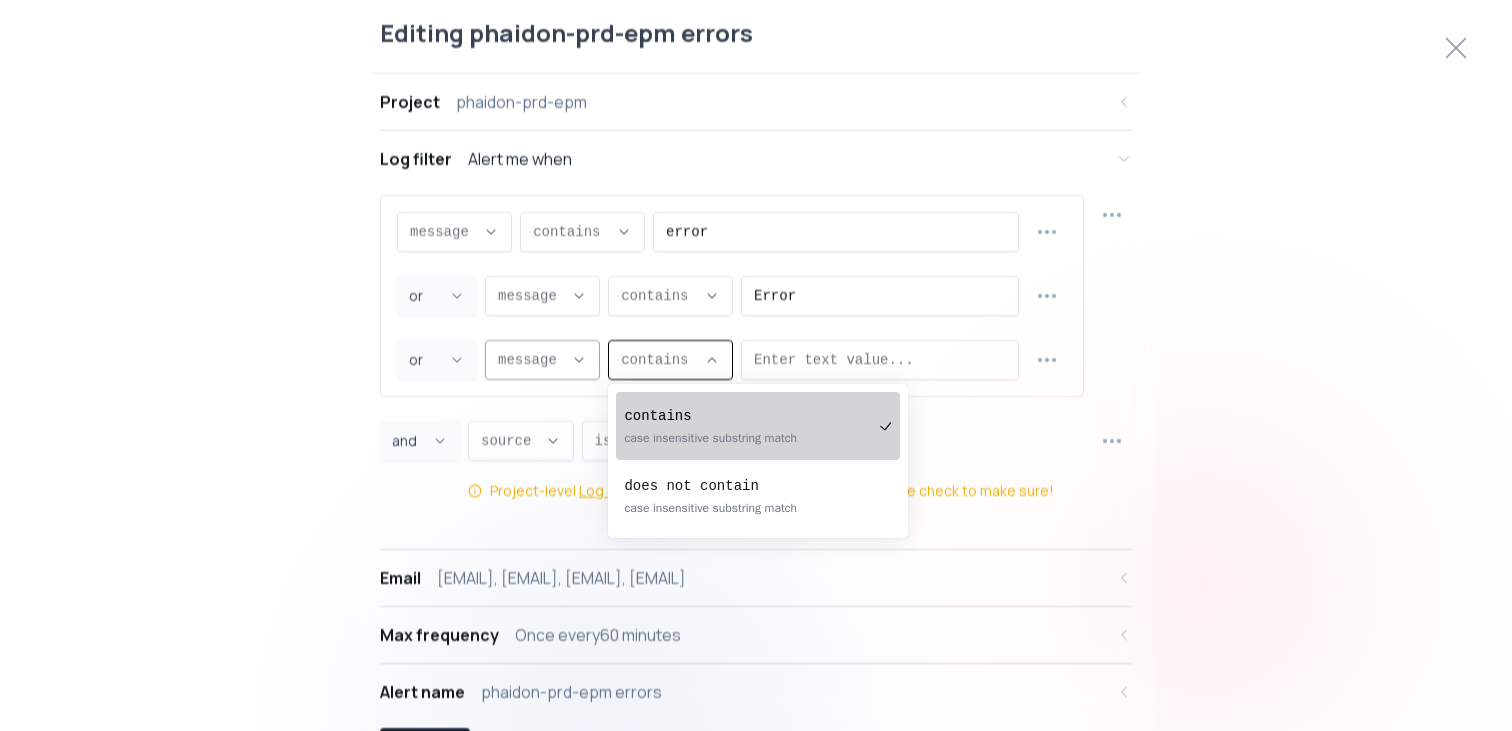 click on "message ," at bounding box center (530, 359) 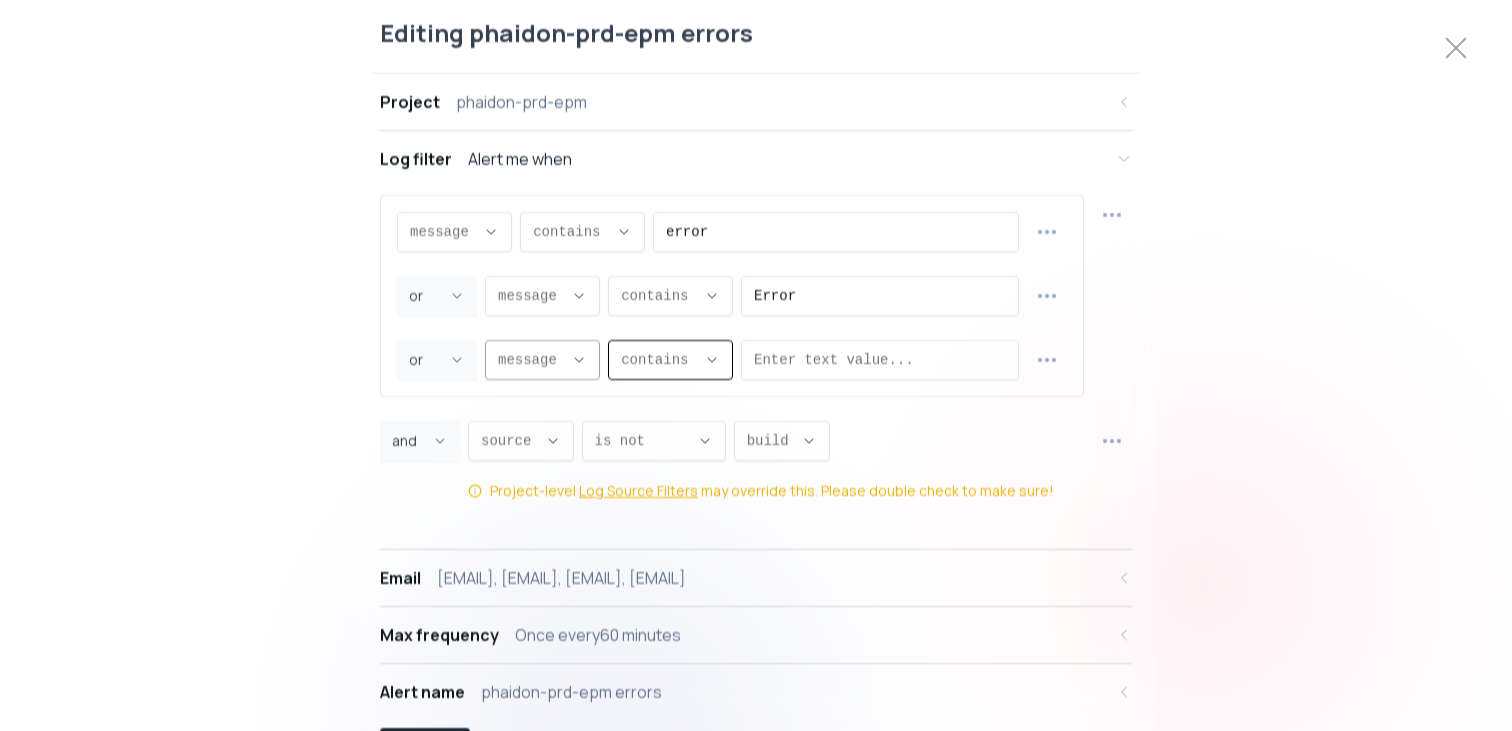 click on "message ," at bounding box center [530, 359] 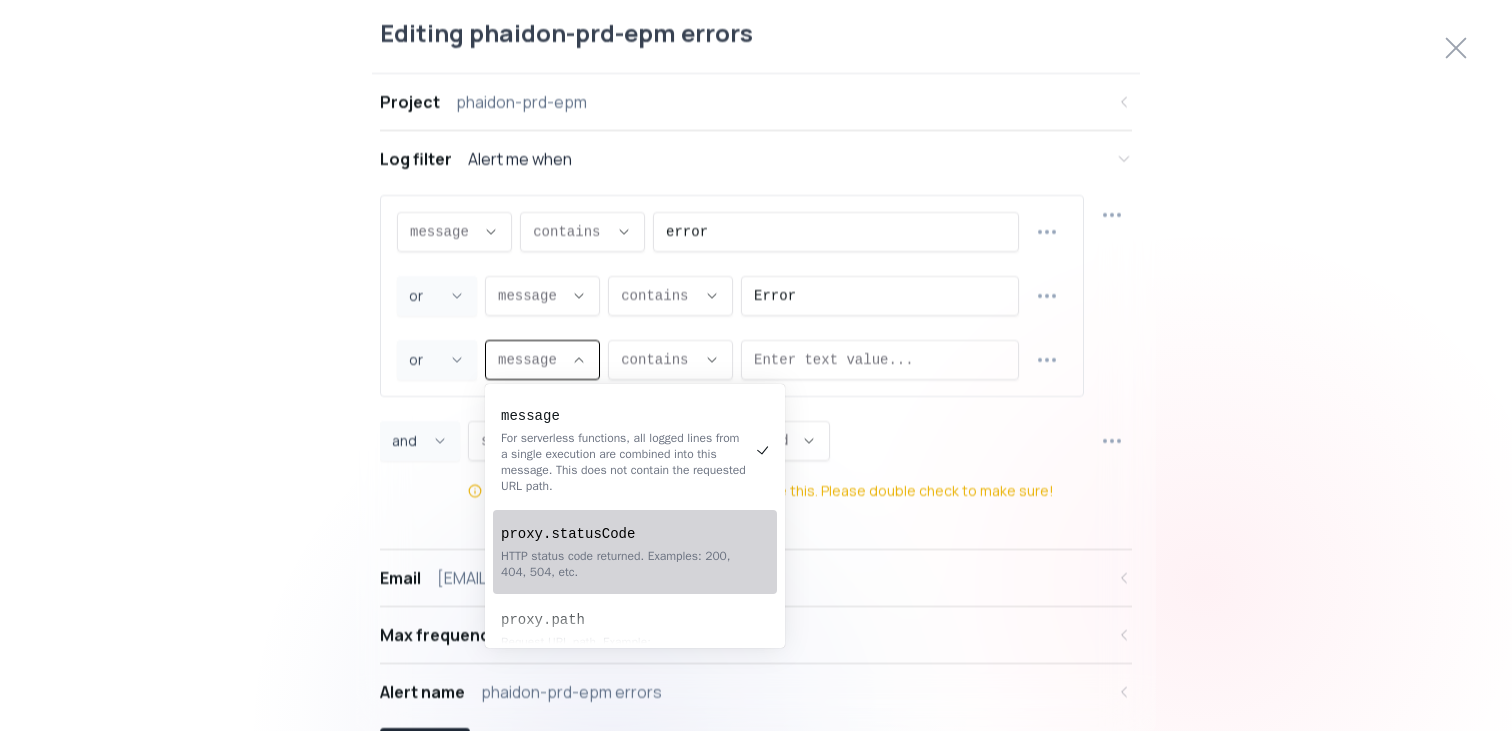 click on "HTTP status code returned. Examples: 200, 404, 504, etc." at bounding box center (625, 564) 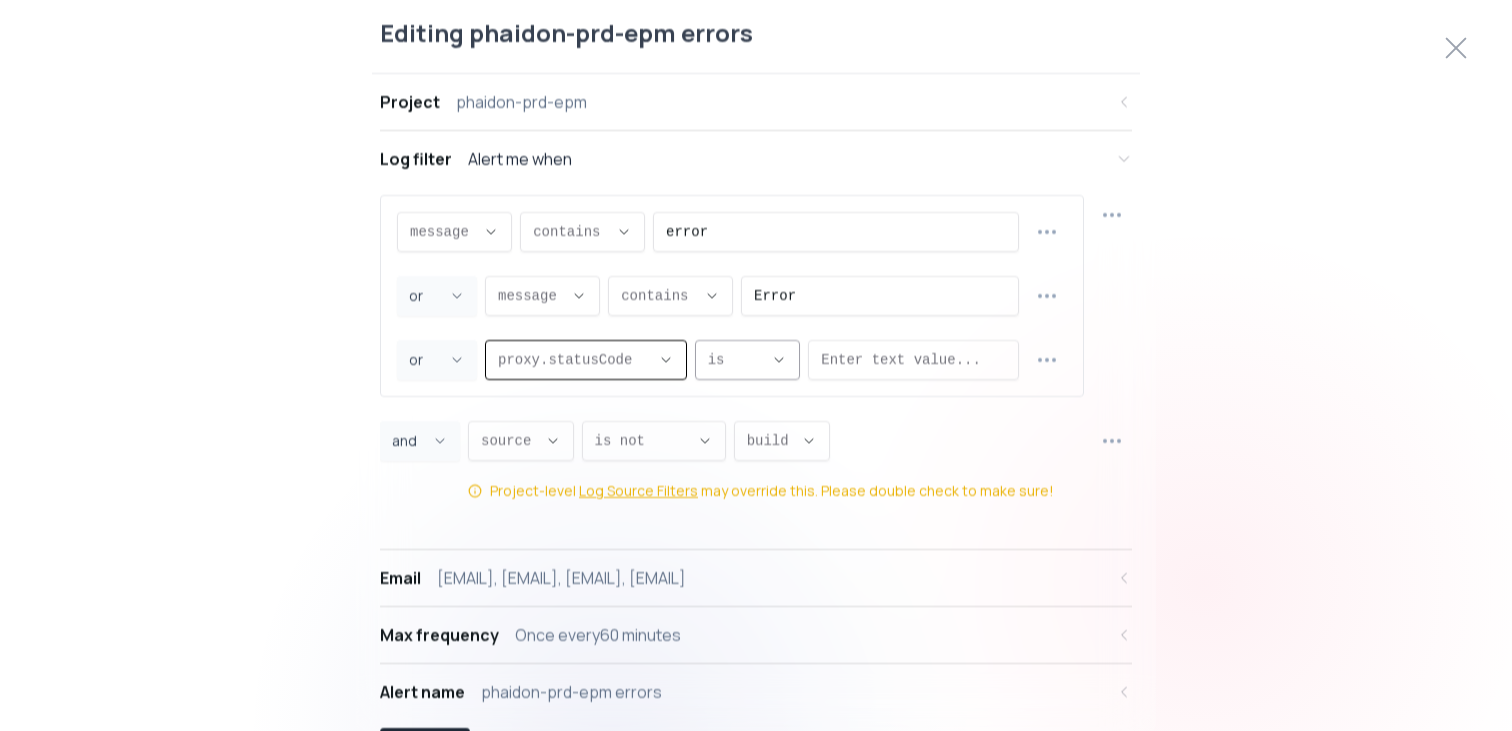 click on "is ," at bounding box center [736, 359] 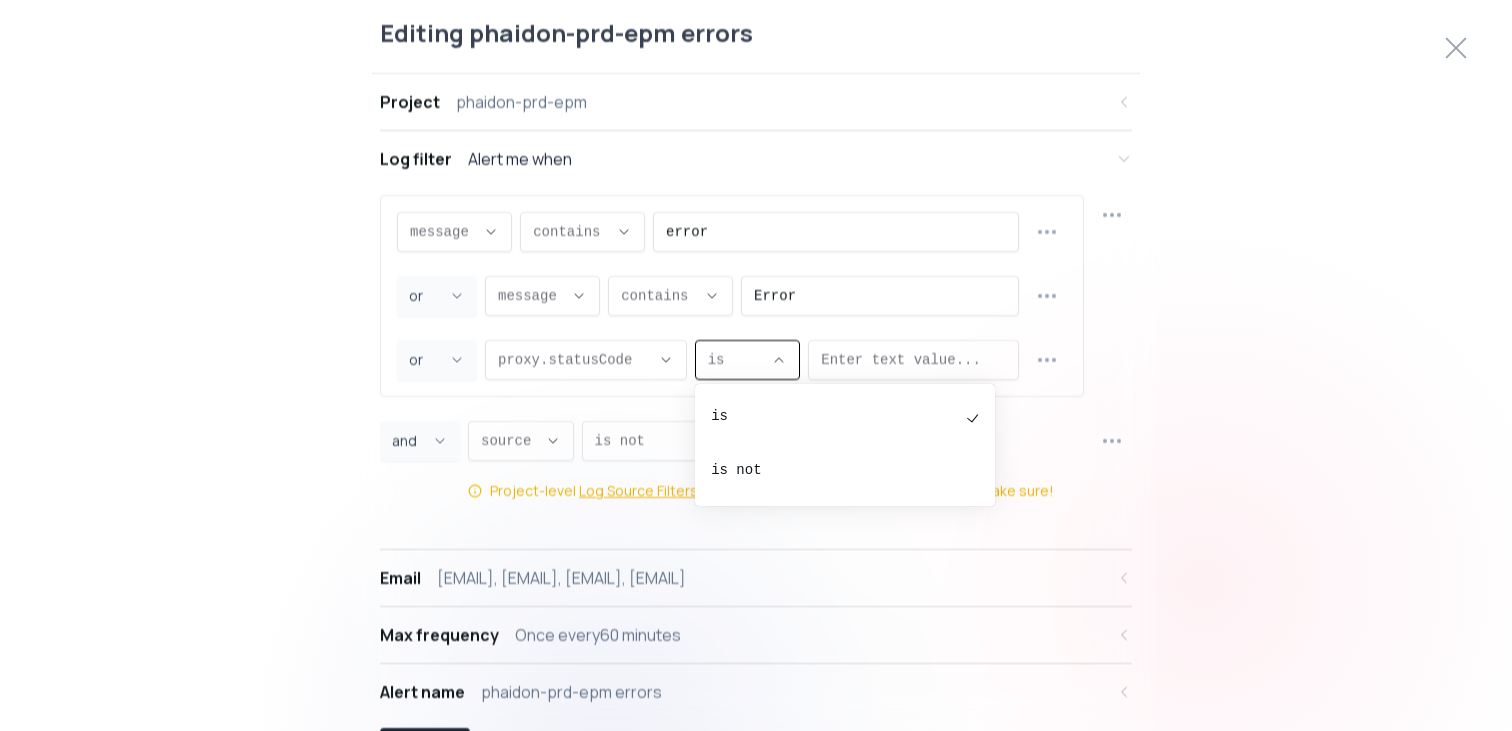 click on "is ," at bounding box center (736, 359) 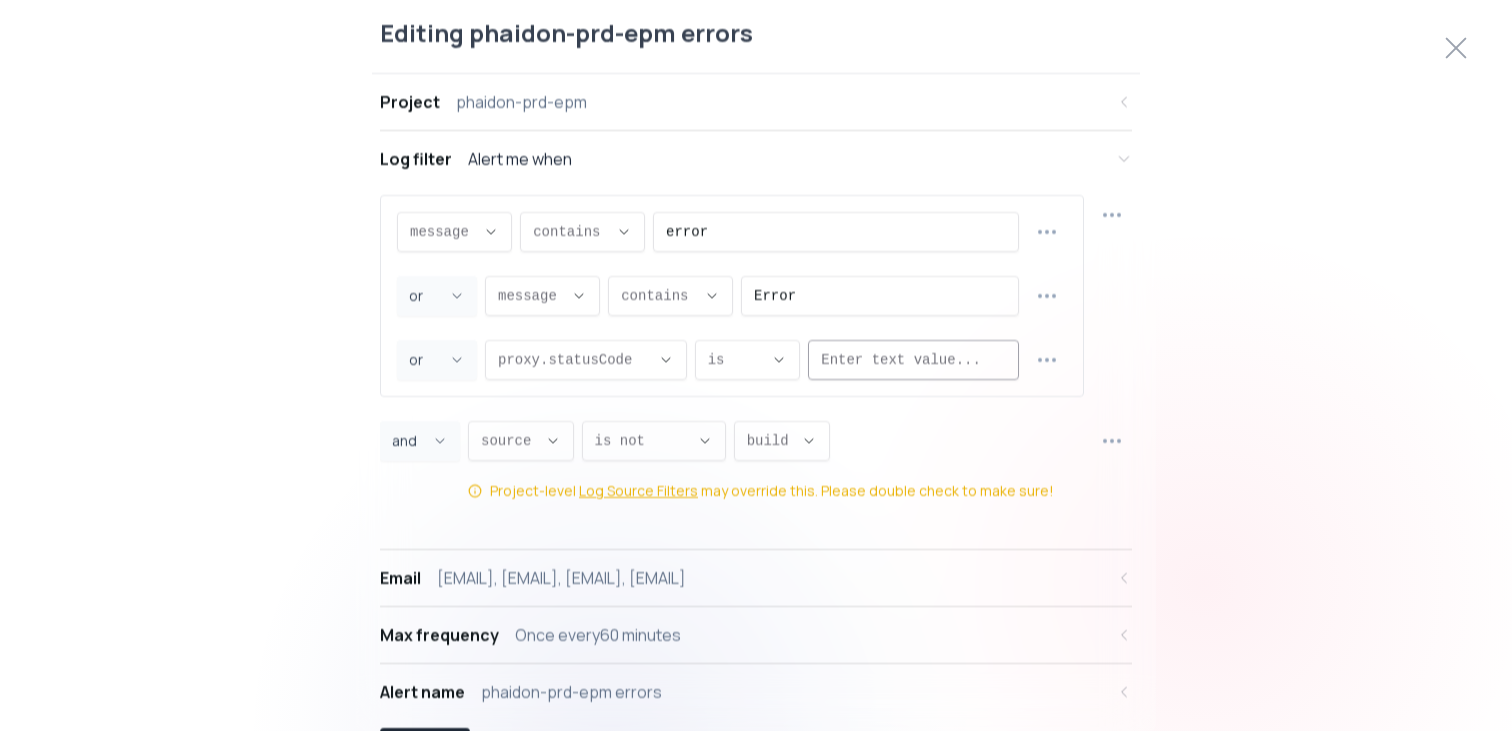 click at bounding box center (913, 359) 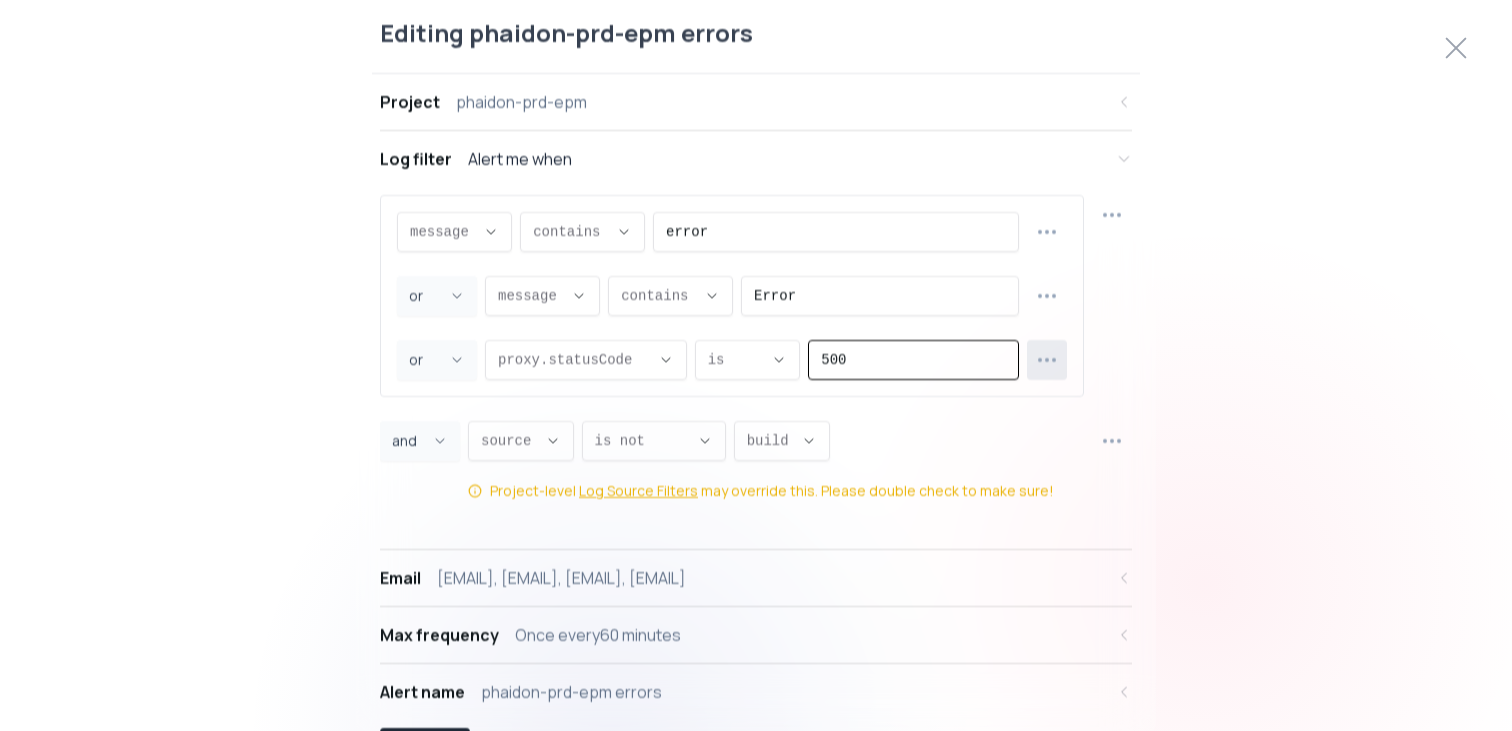click 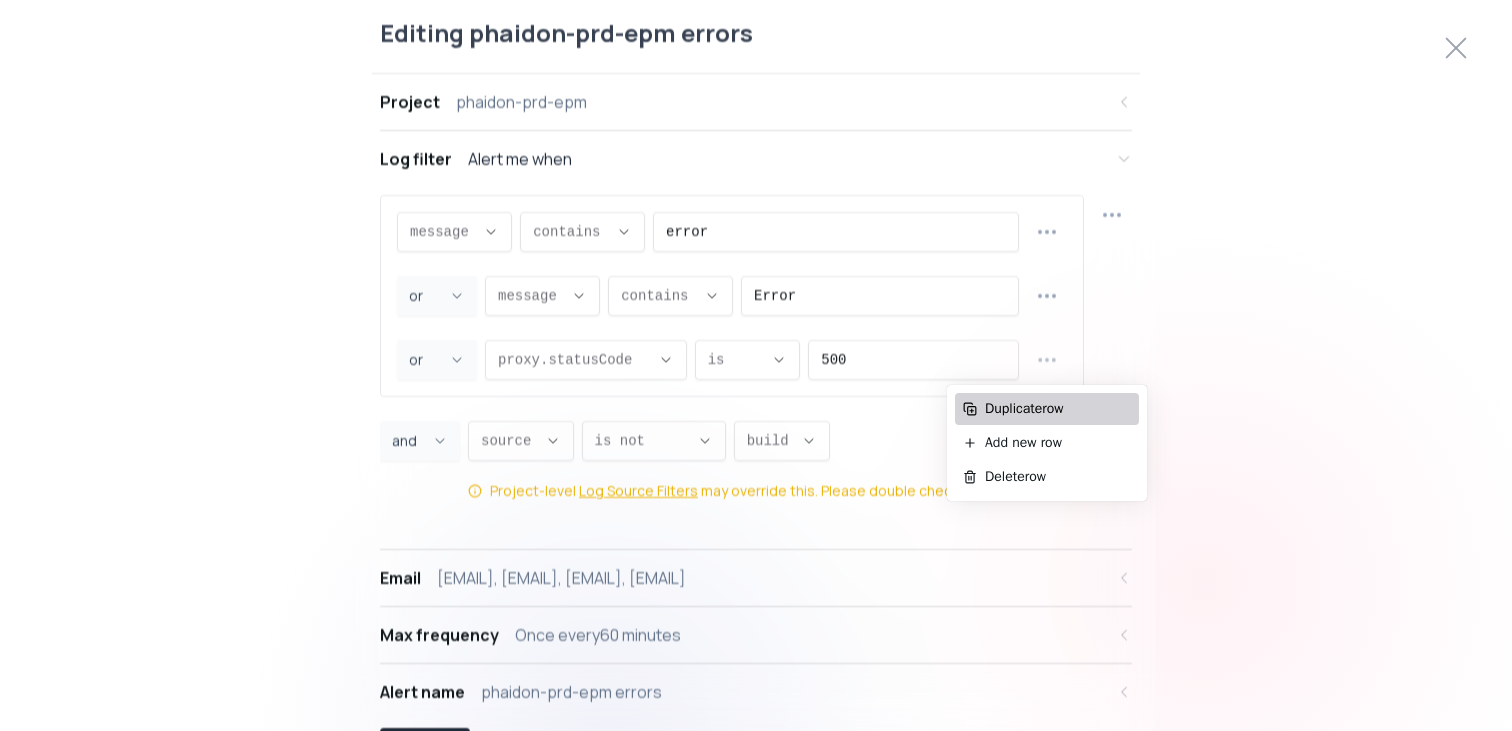 click on "Duplicate  row" at bounding box center (1058, 409) 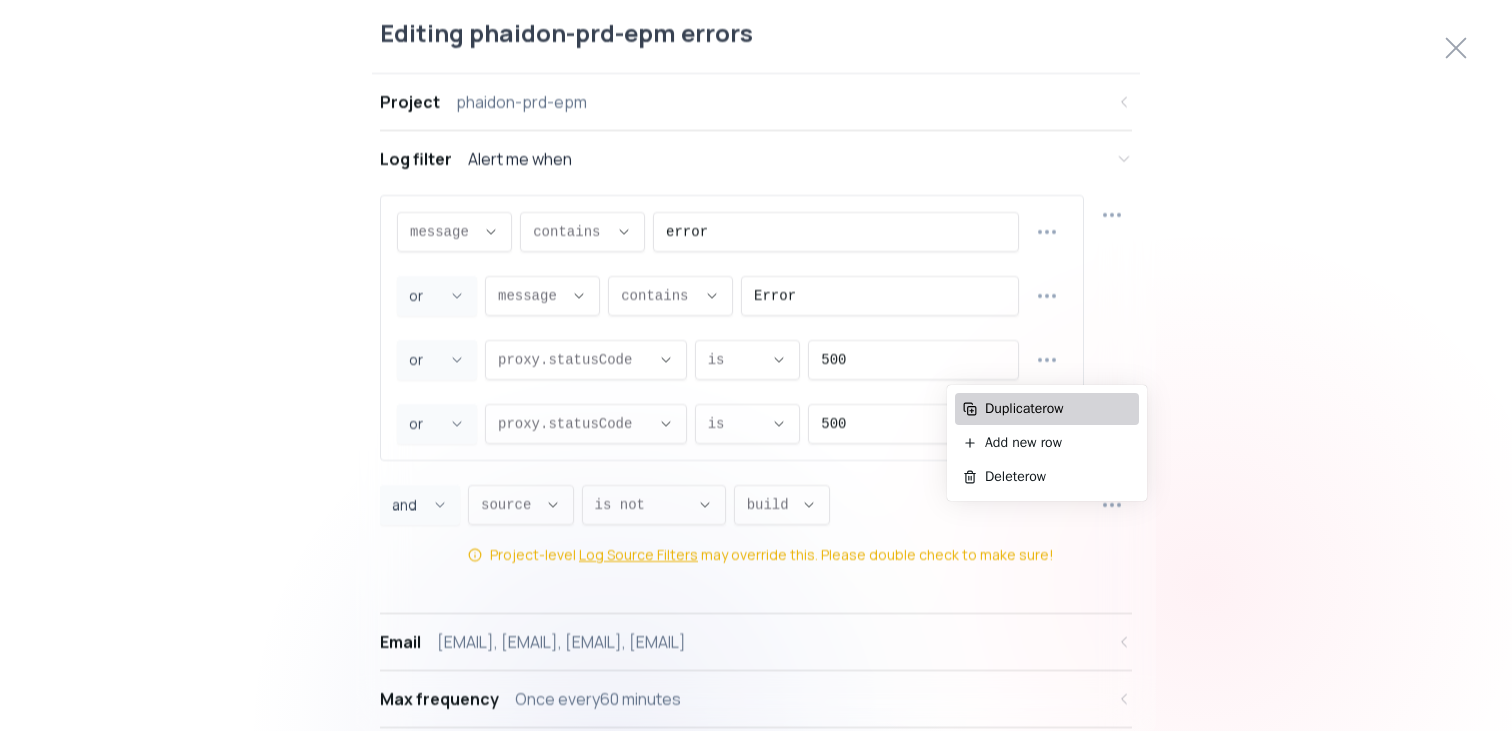 scroll, scrollTop: 19, scrollLeft: 0, axis: vertical 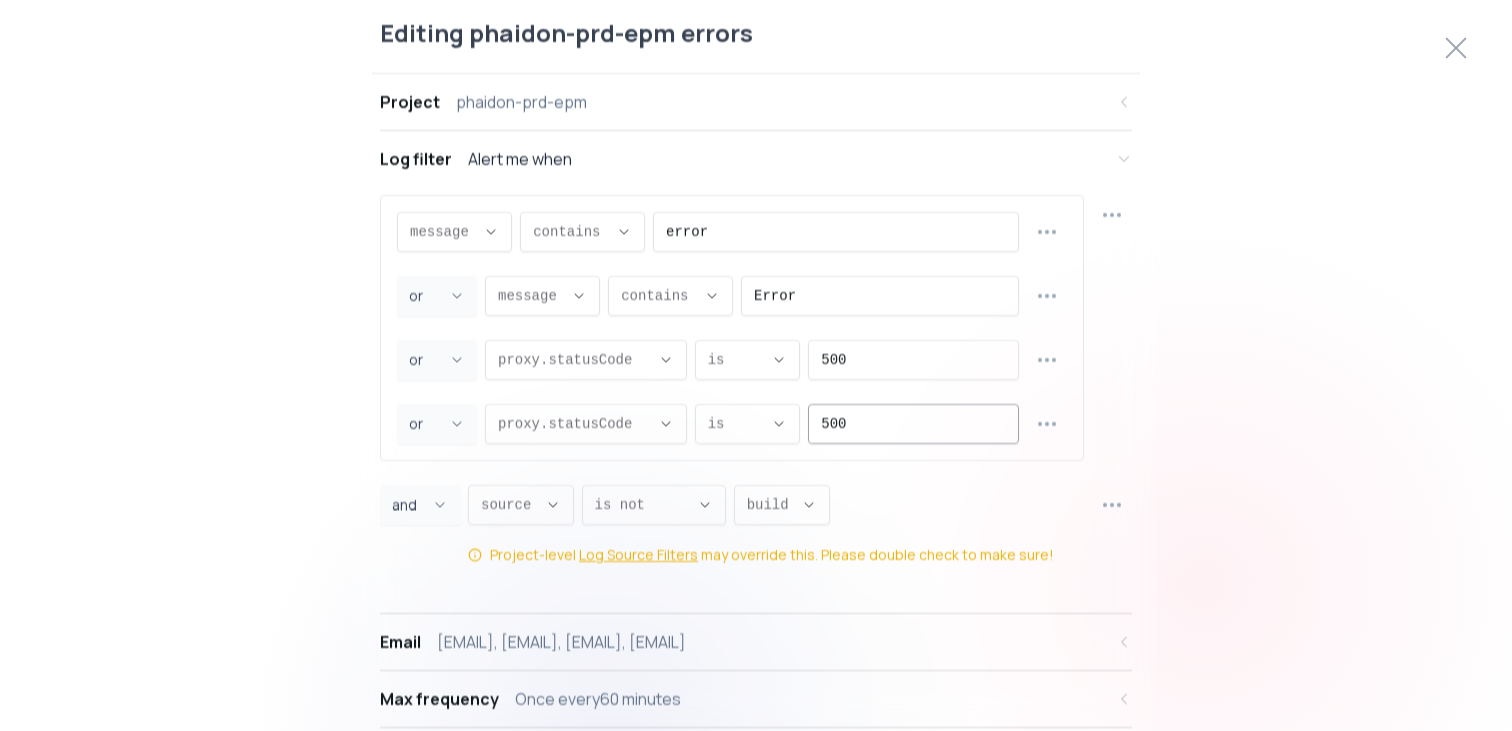 click on "500" at bounding box center [913, 423] 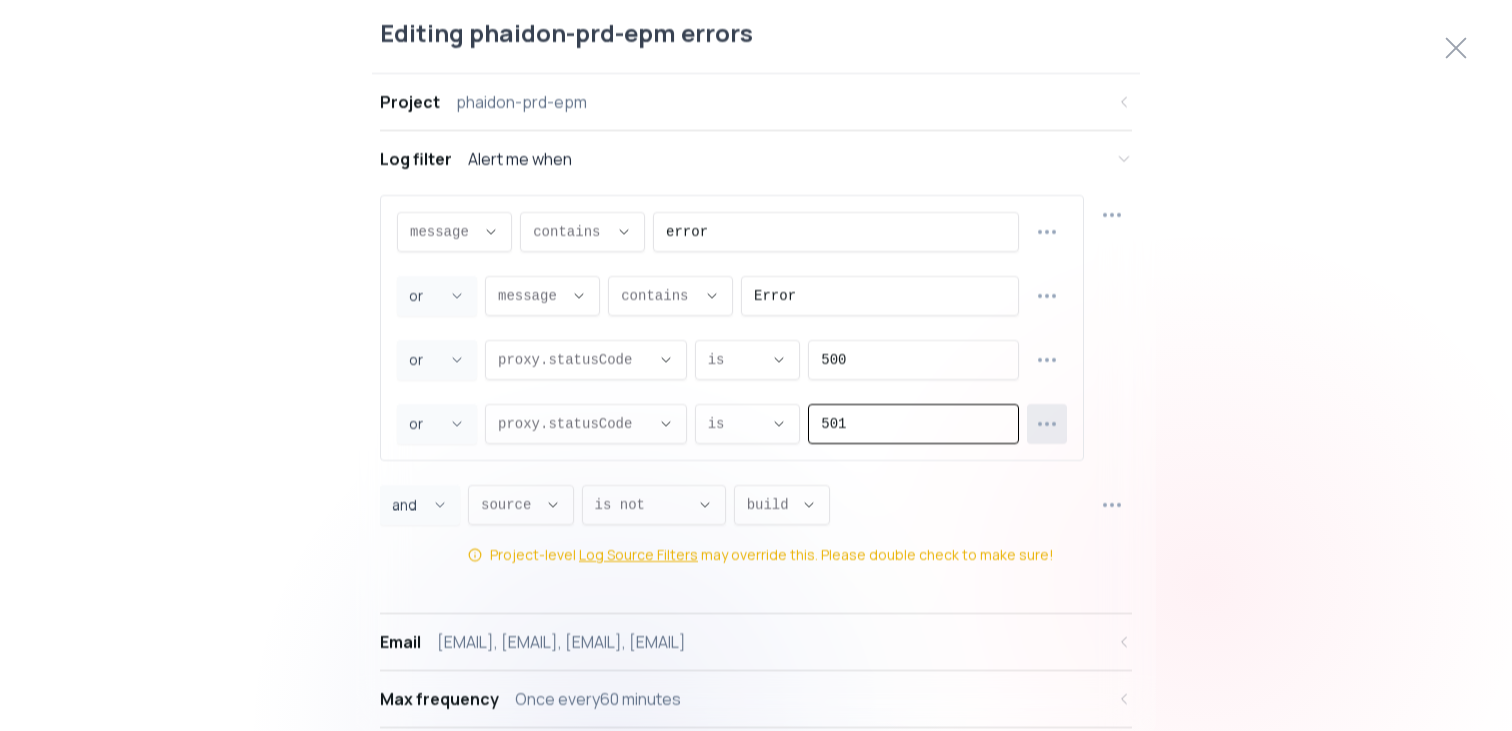 click 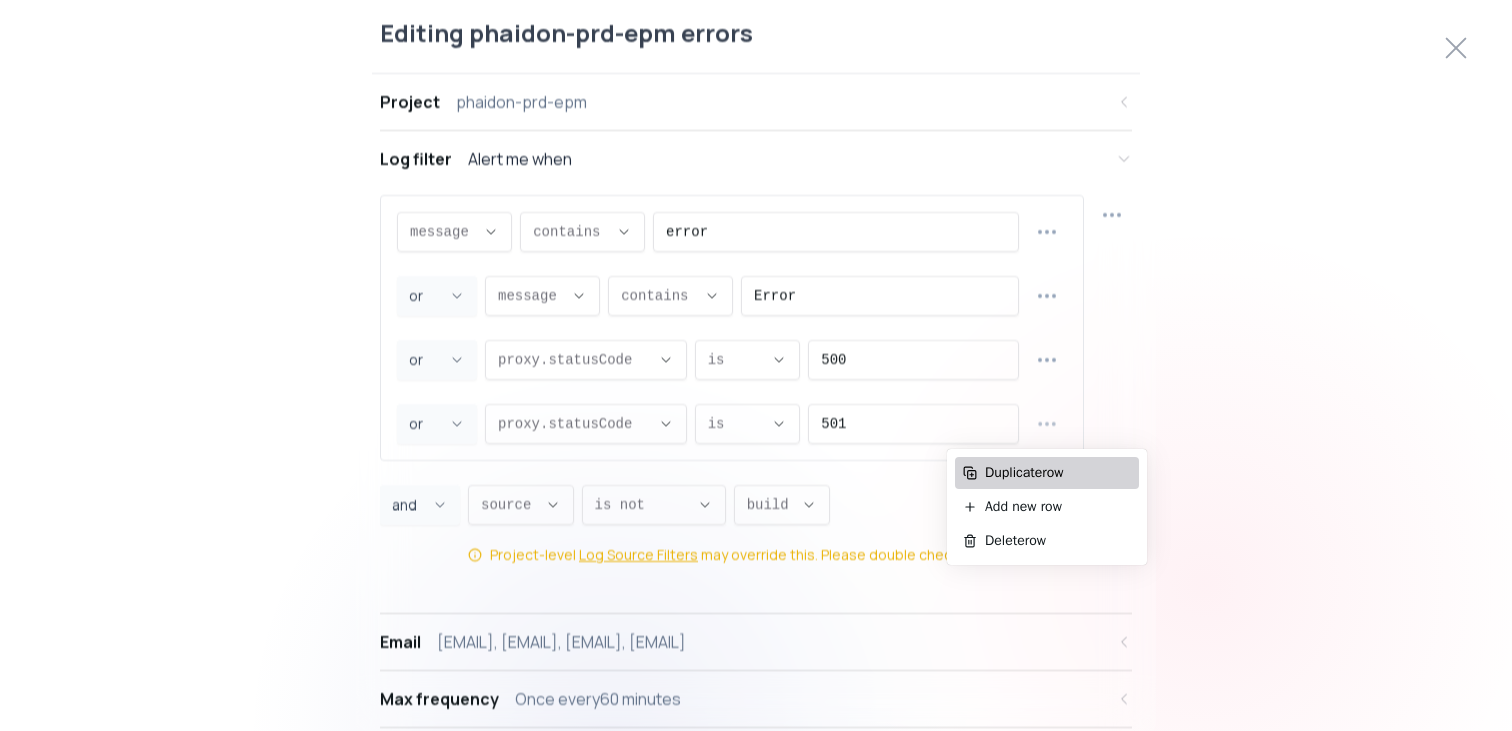 click on "Duplicate  row" at bounding box center [1058, 473] 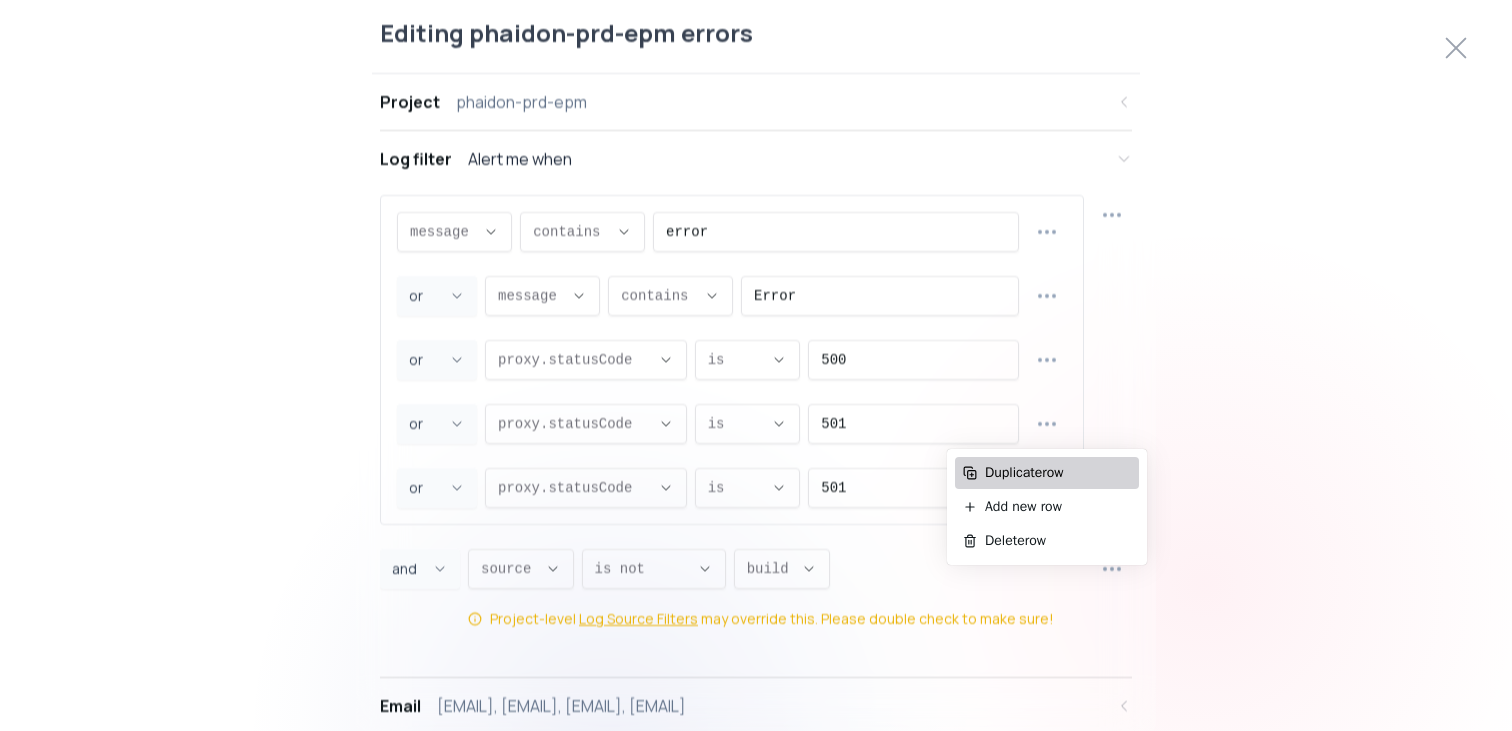 scroll, scrollTop: 19, scrollLeft: 0, axis: vertical 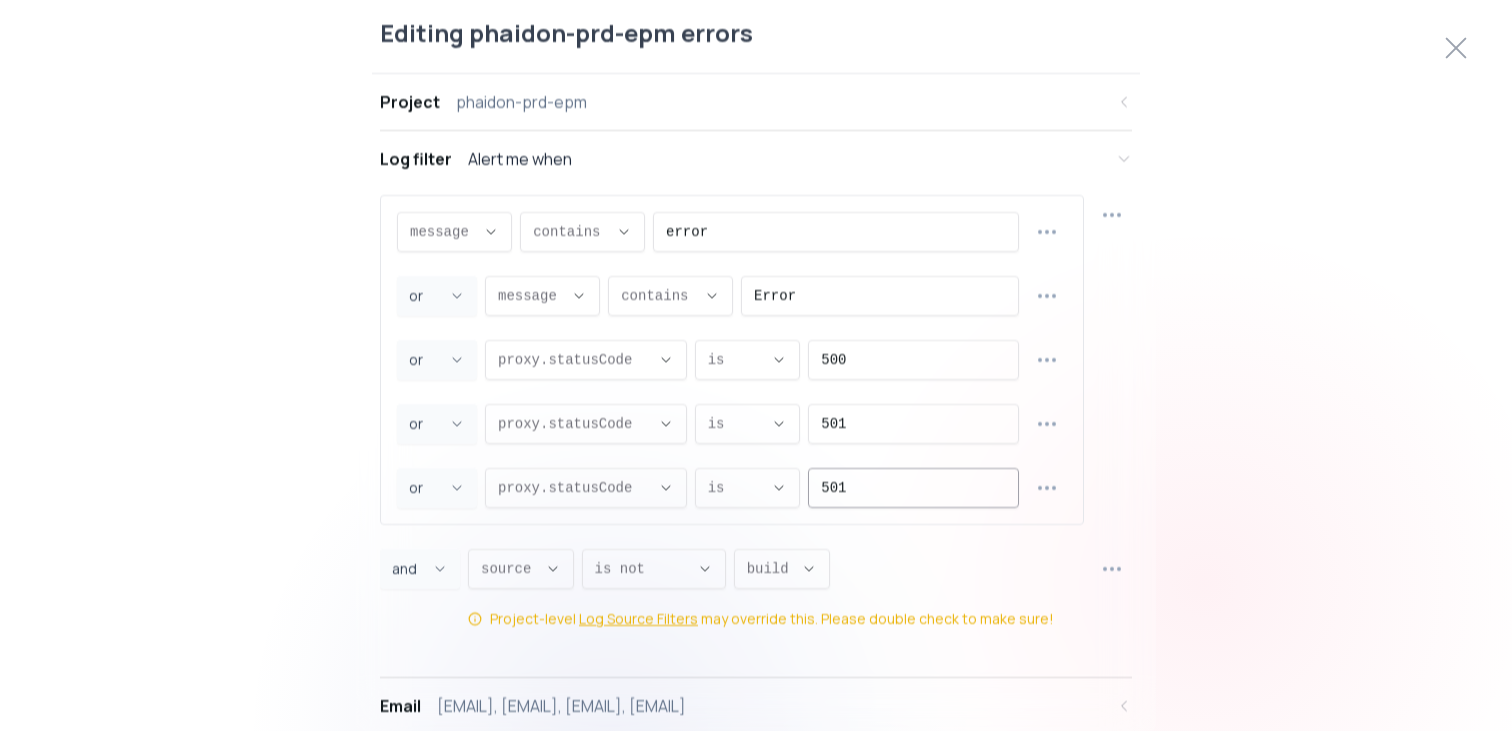 click on "501" at bounding box center [913, 487] 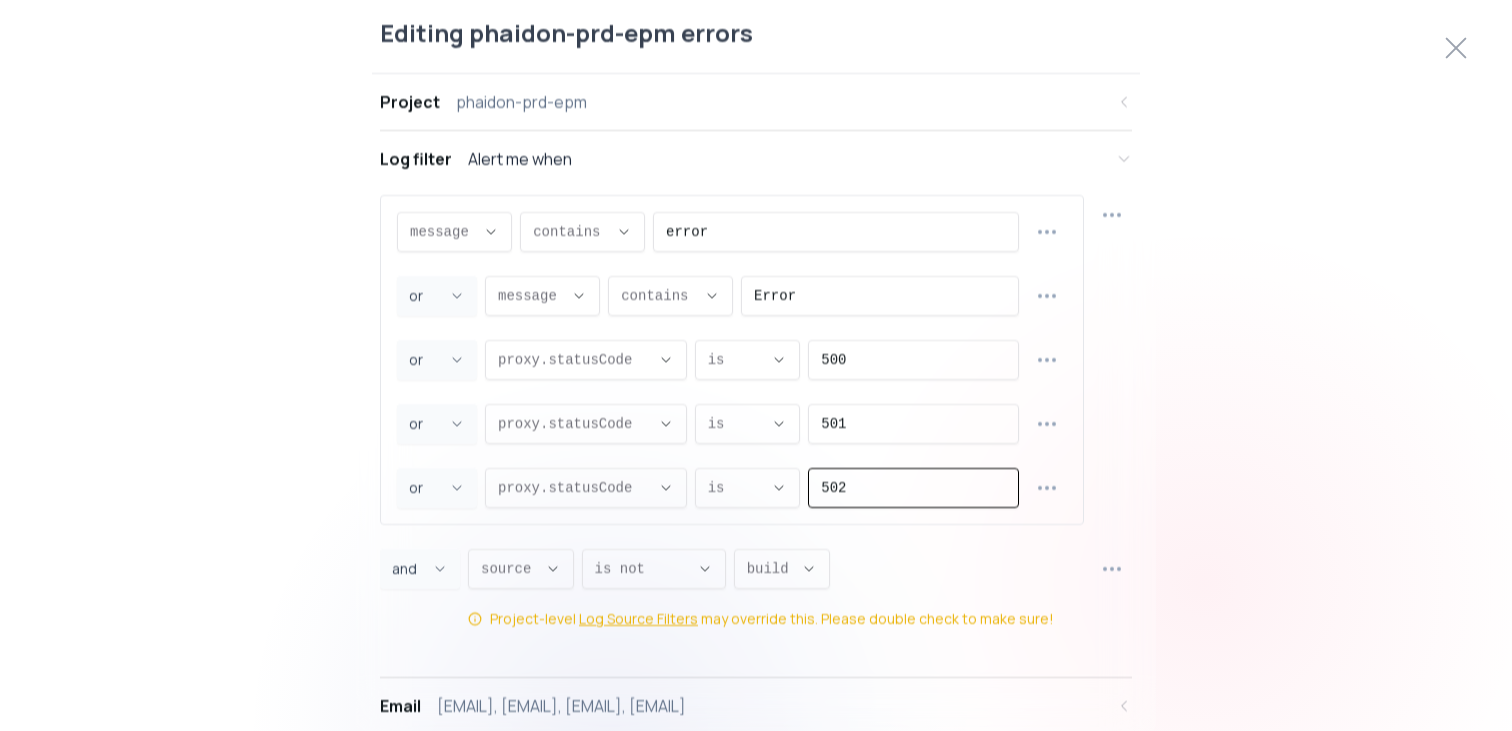 click at bounding box center (1047, 487) 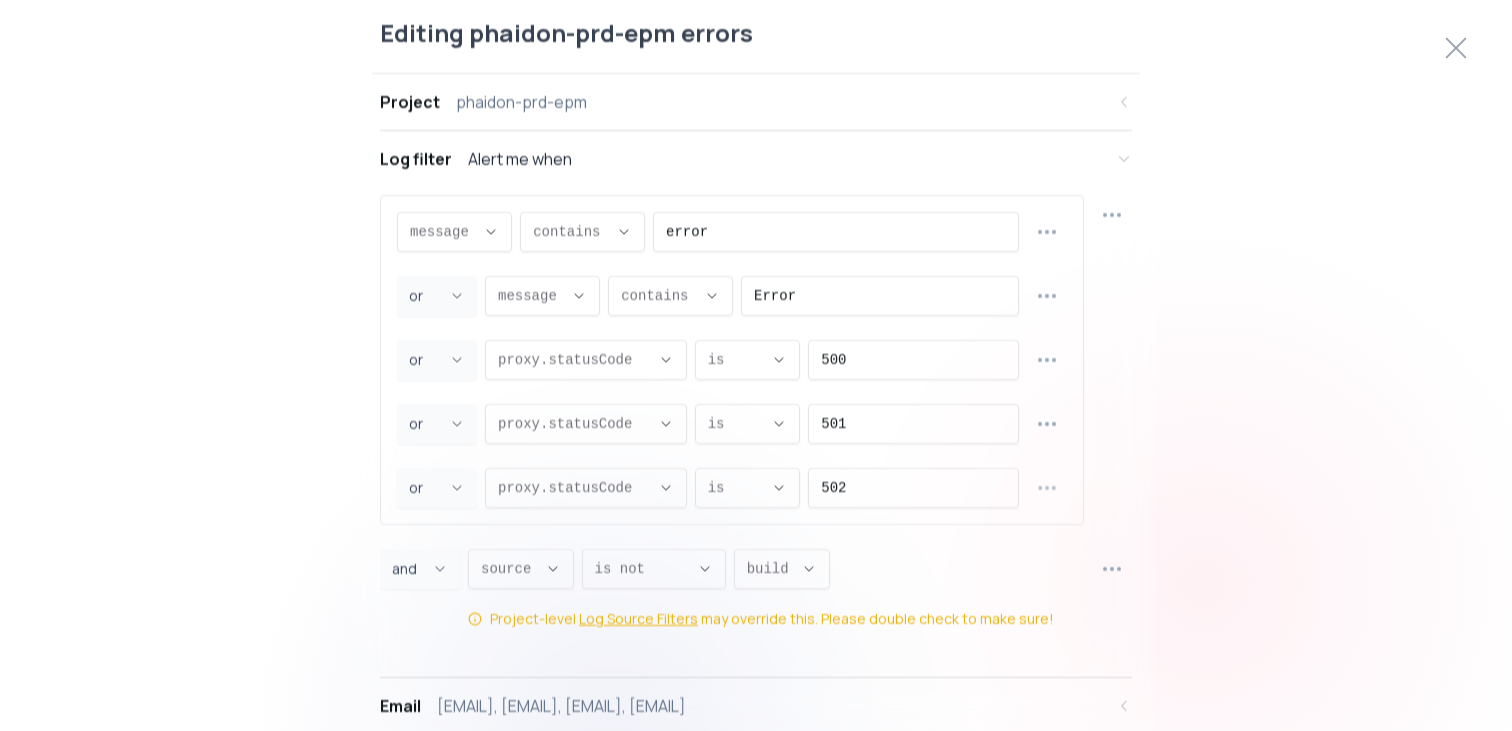 click on "Duplicate  row" at bounding box center (1055, 532) 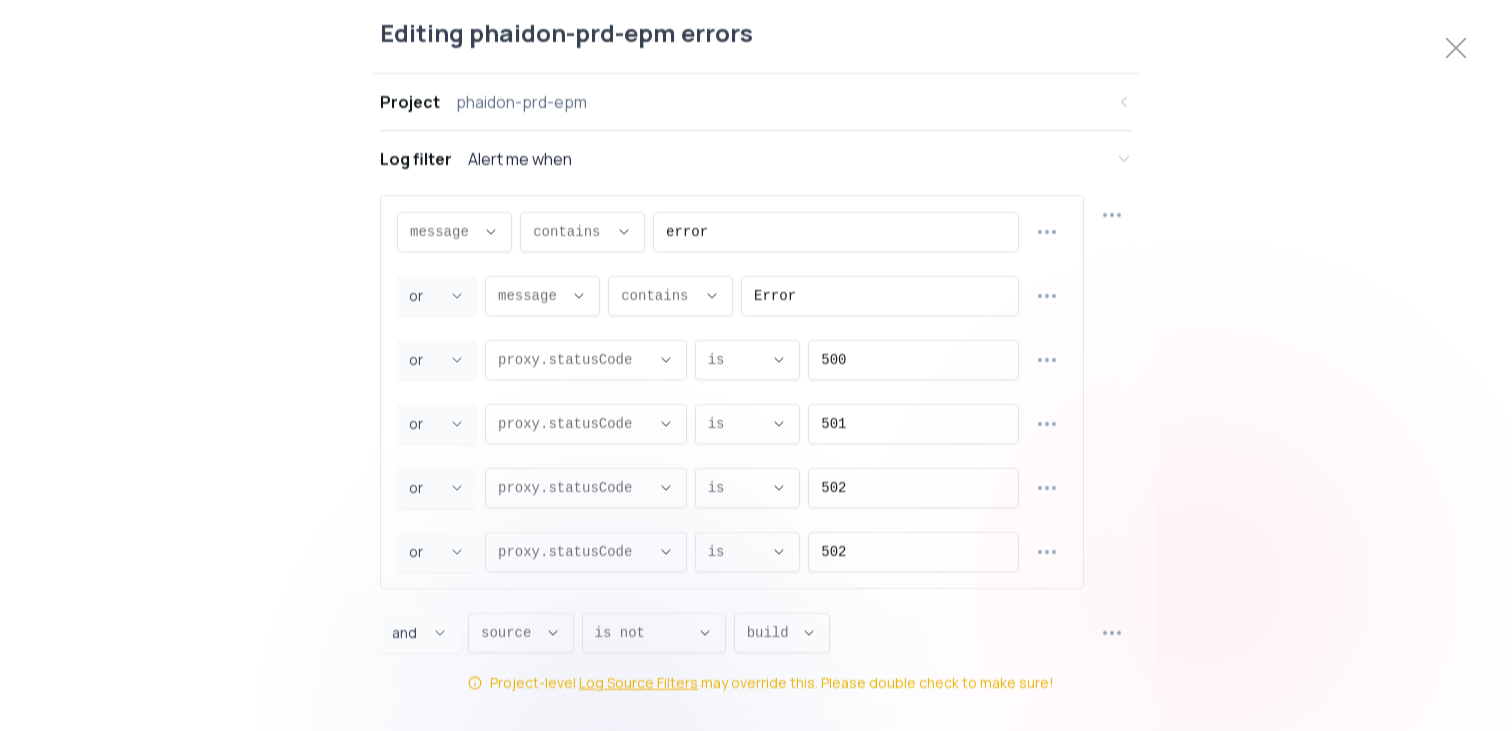 scroll, scrollTop: 19, scrollLeft: 0, axis: vertical 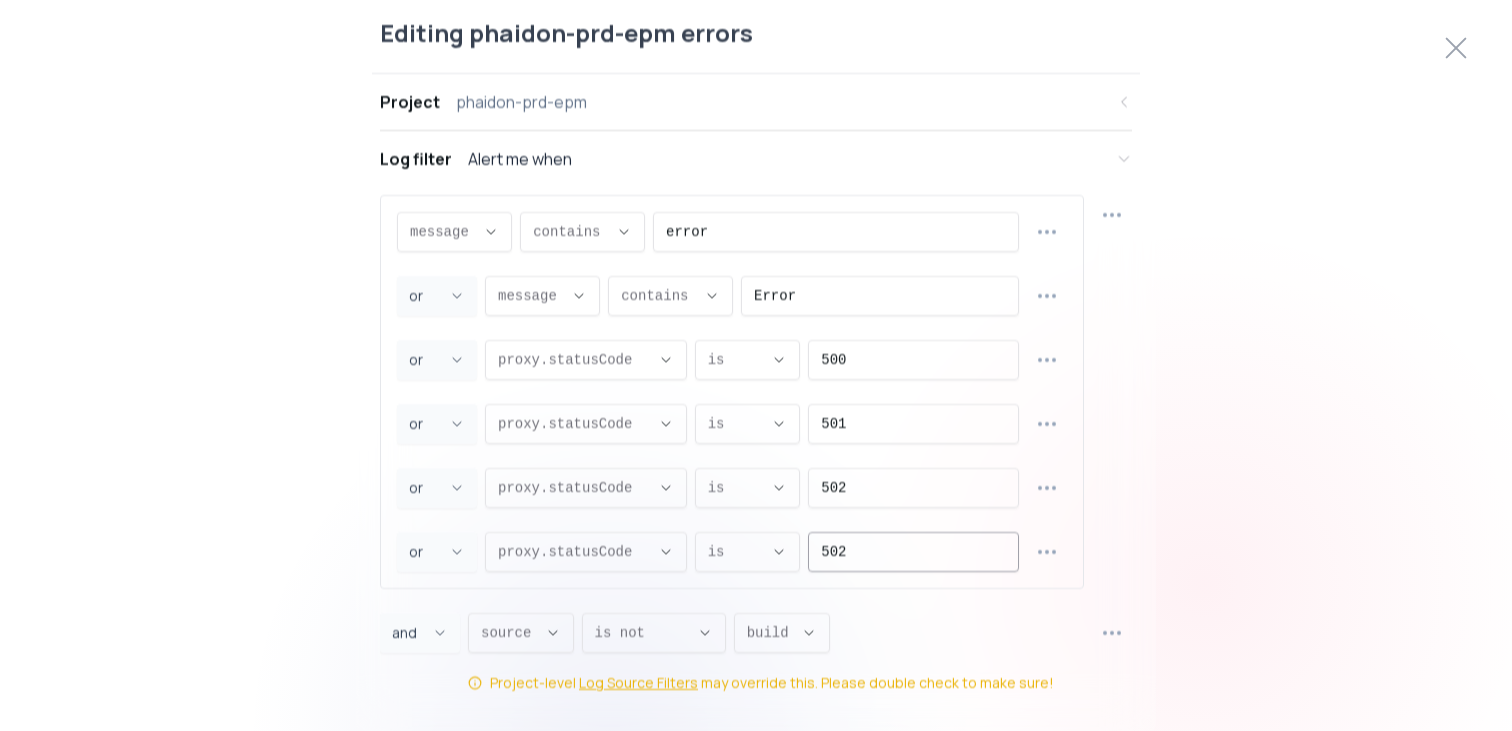 click on "502" at bounding box center (913, 551) 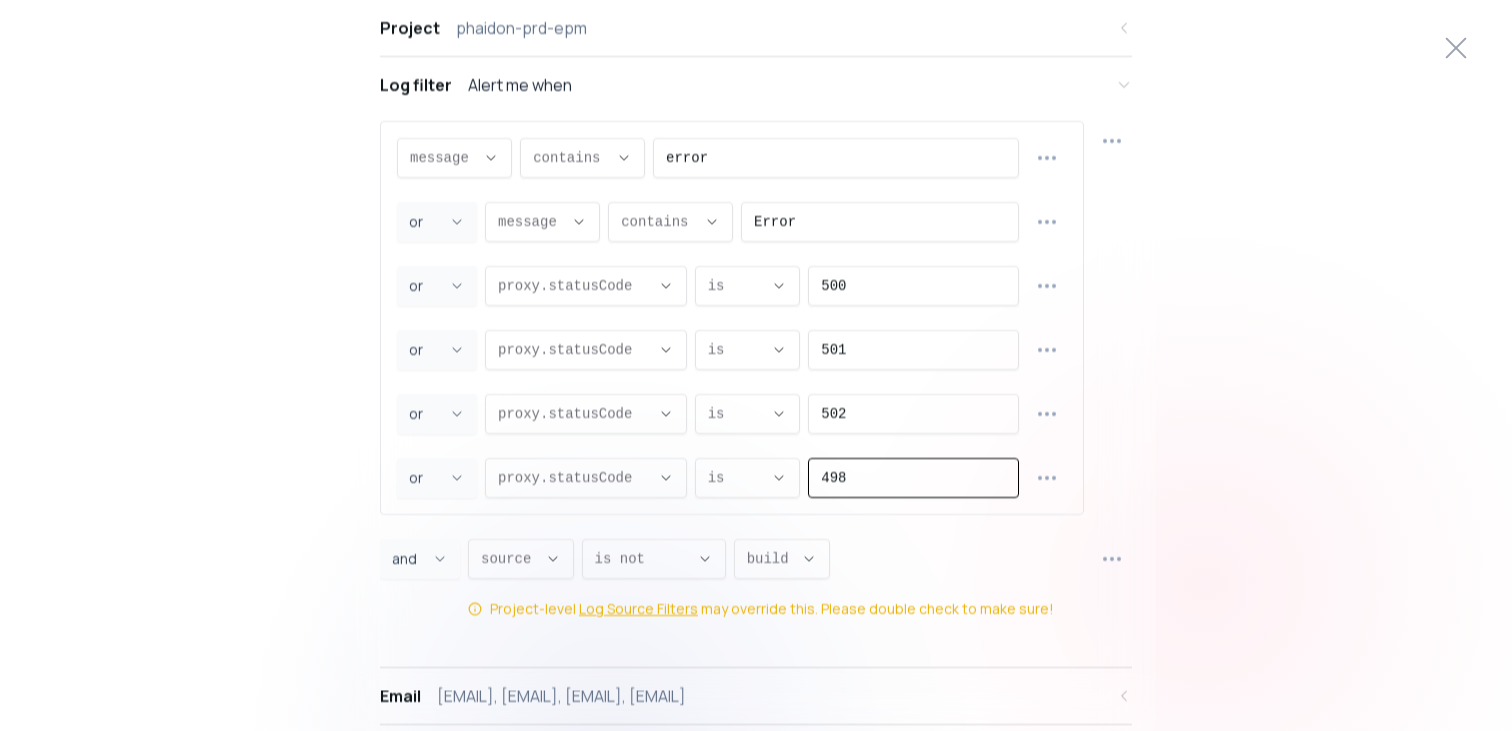 scroll, scrollTop: 76, scrollLeft: 0, axis: vertical 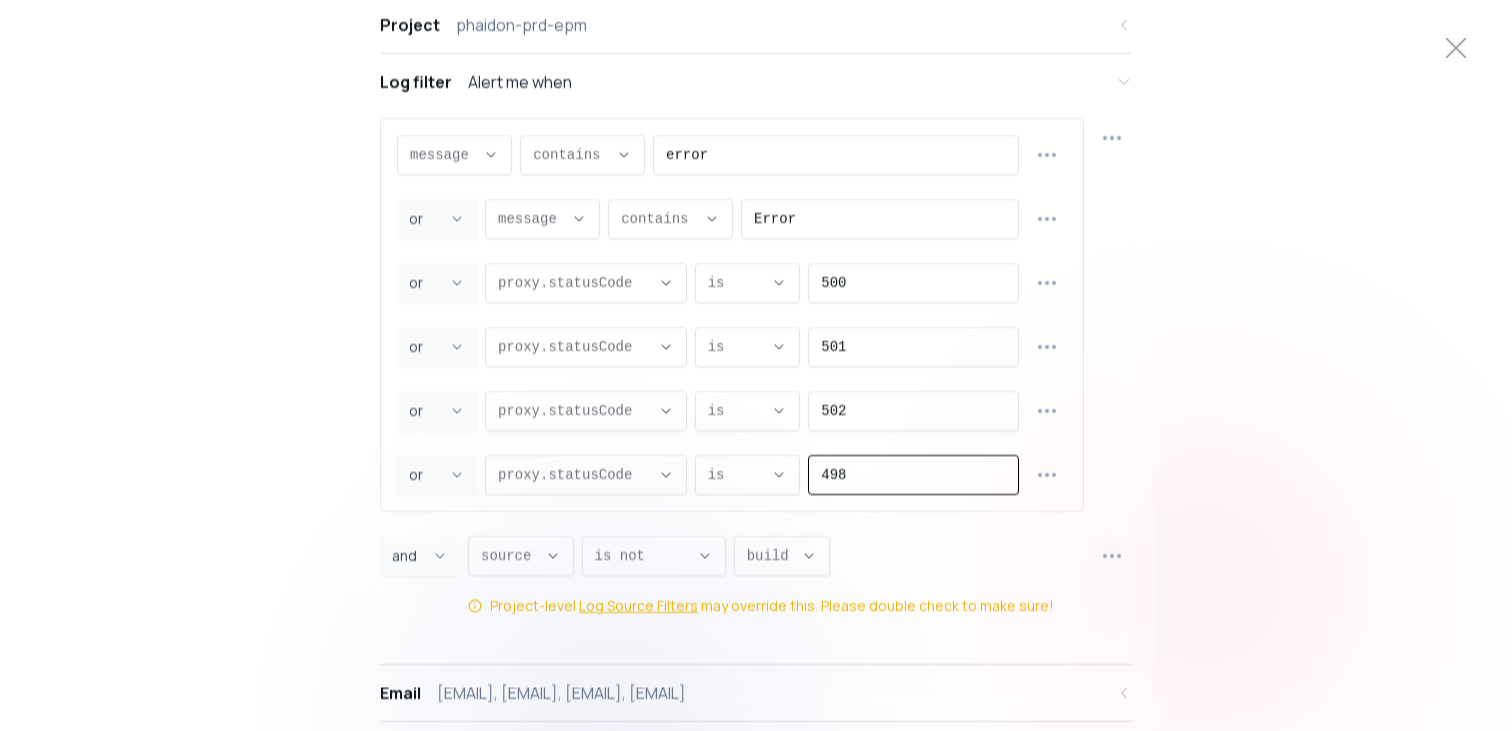 click at bounding box center [1047, 475] 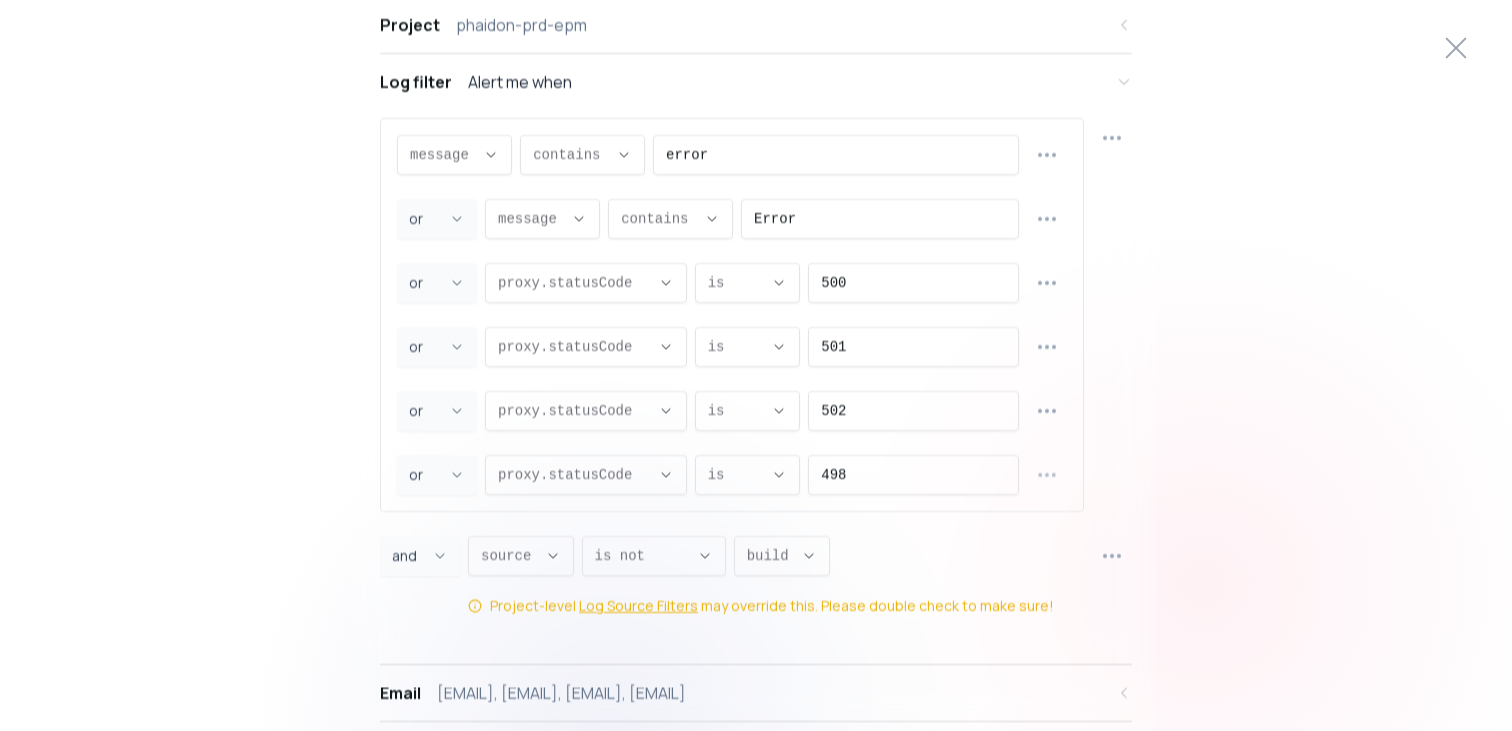 click on "Duplicate  row" at bounding box center [1055, 520] 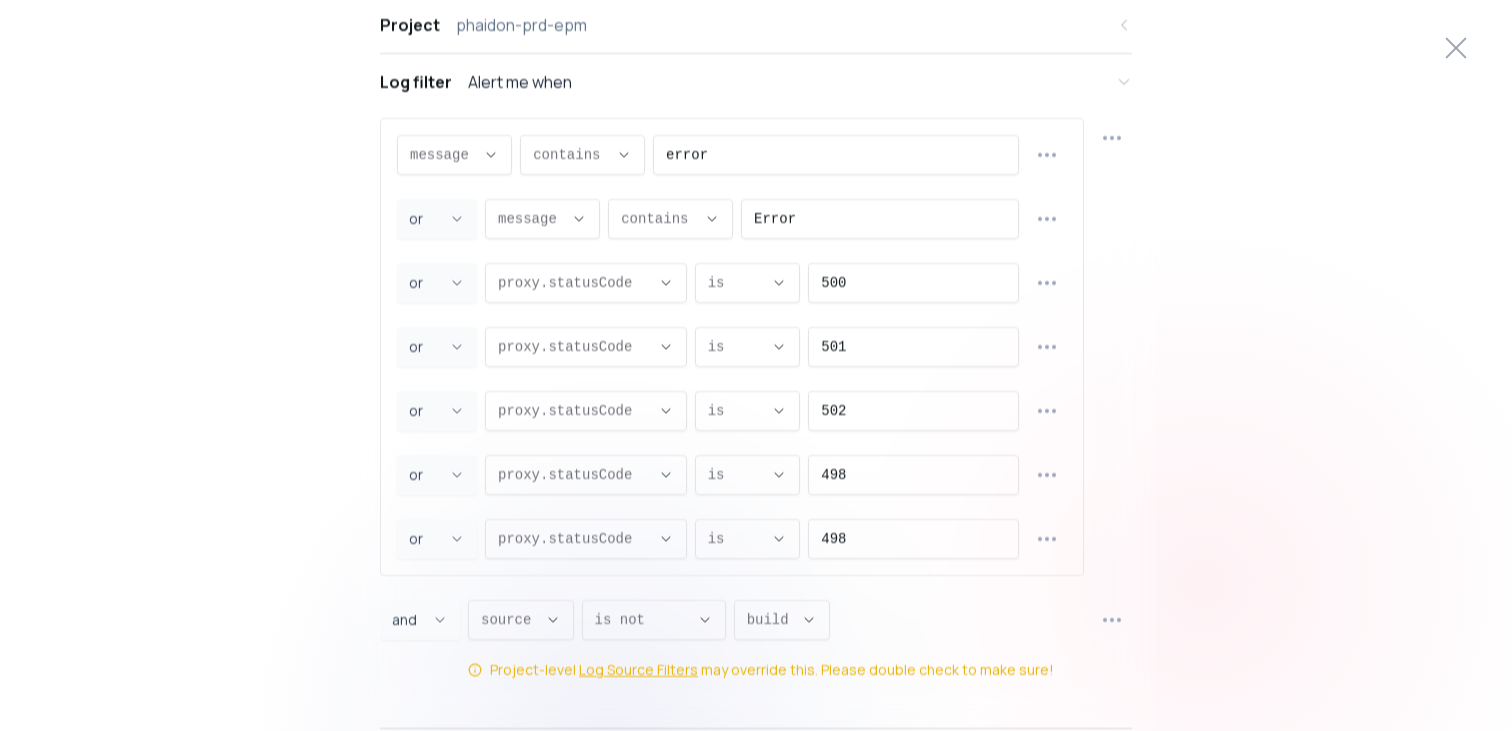 scroll, scrollTop: 19, scrollLeft: 0, axis: vertical 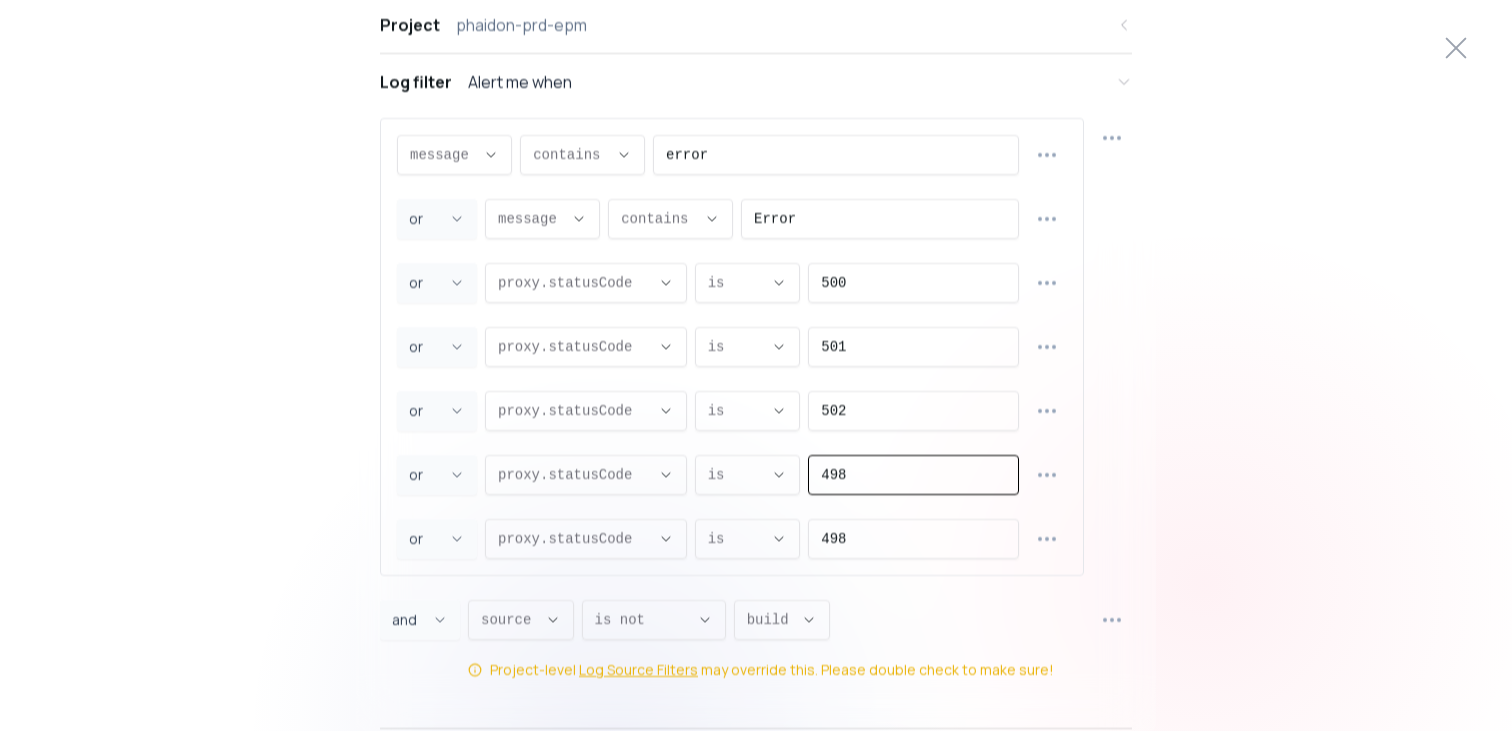 click on "498" at bounding box center [913, 475] 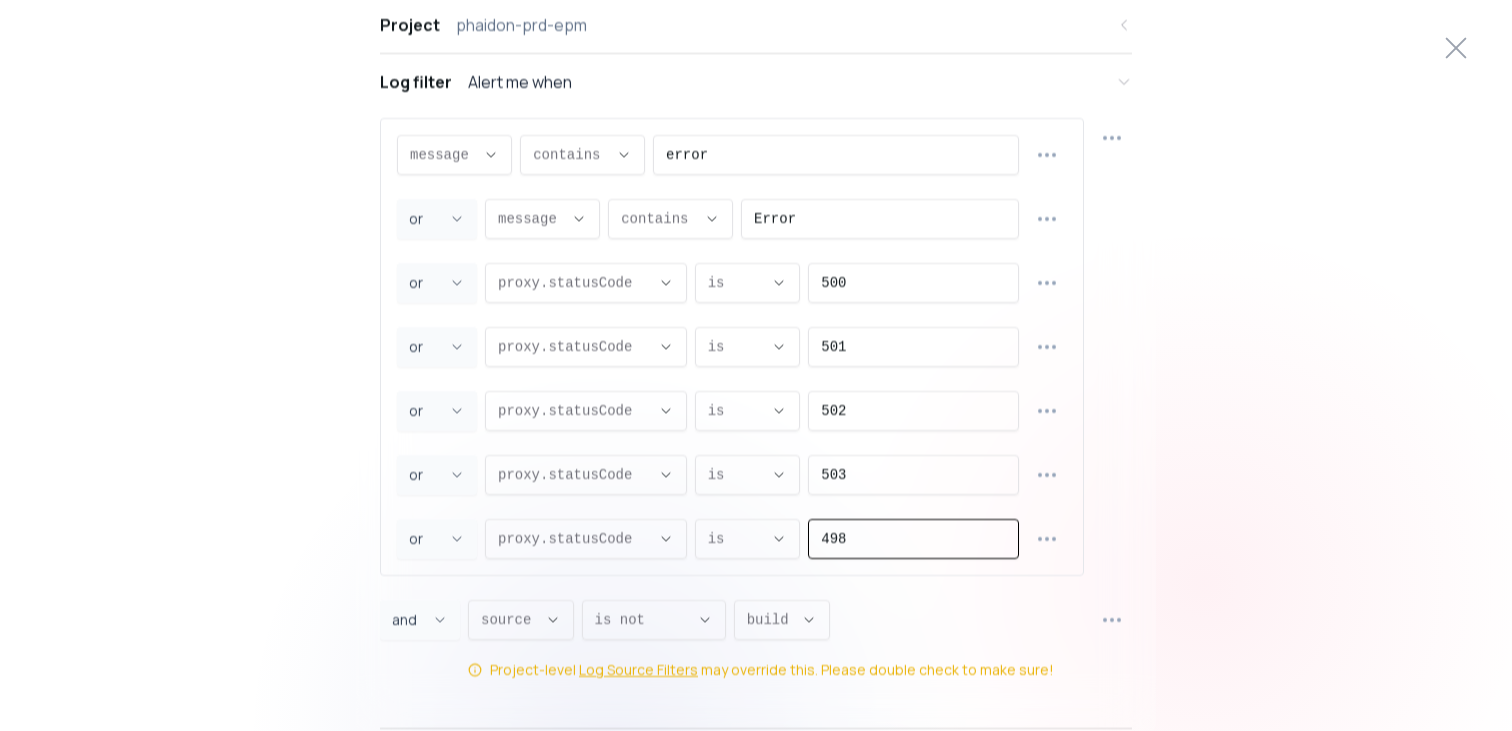drag, startPoint x: 911, startPoint y: 538, endPoint x: 641, endPoint y: 532, distance: 270.06665 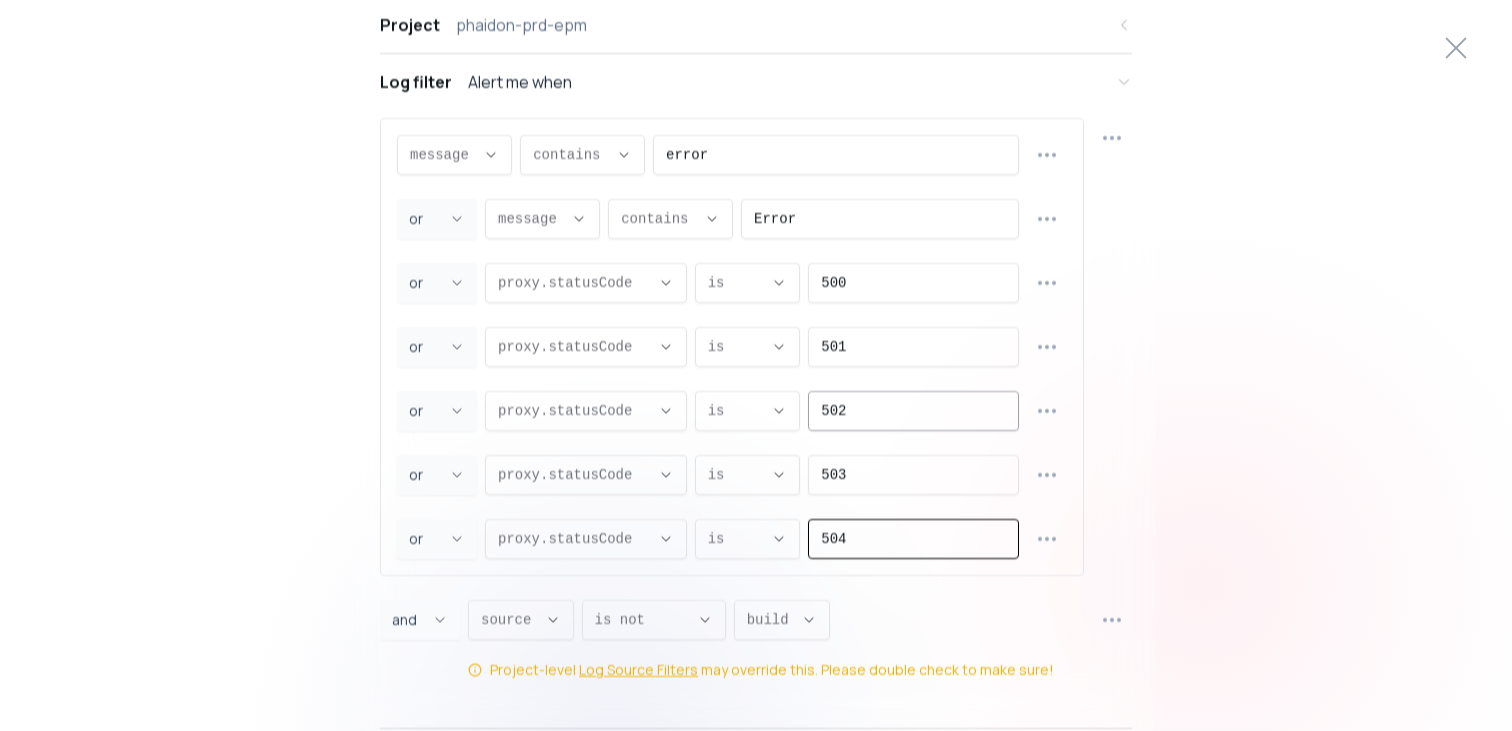 scroll, scrollTop: 99, scrollLeft: 0, axis: vertical 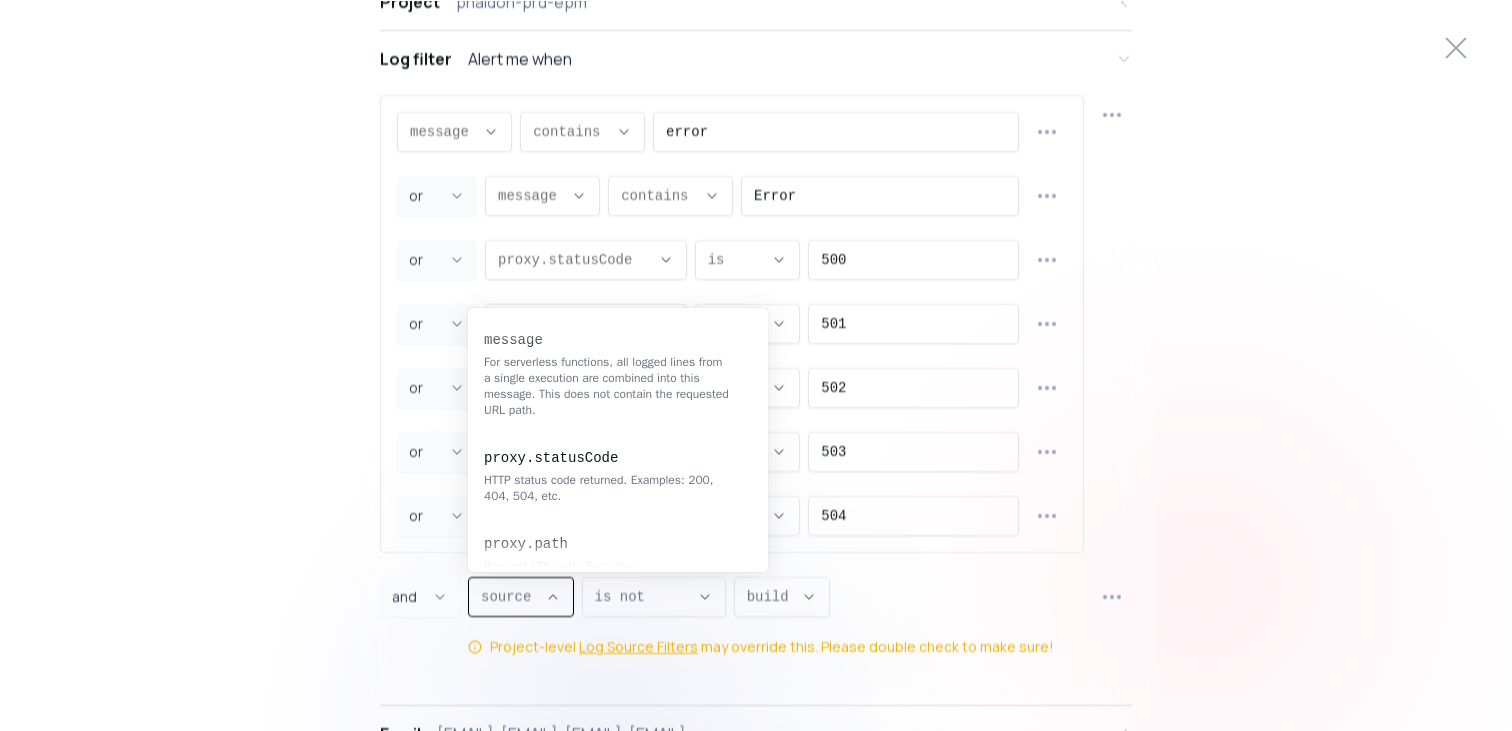 click 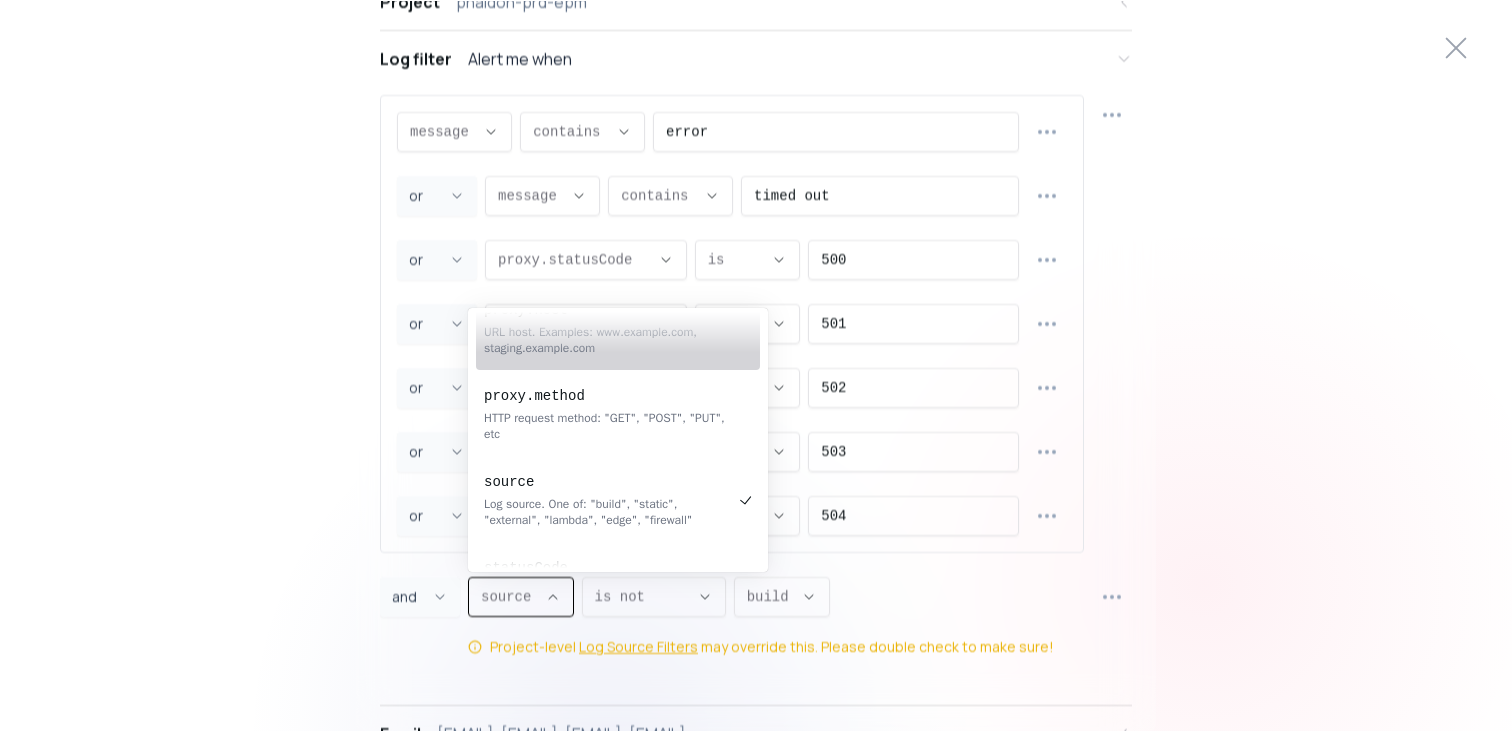 scroll, scrollTop: 70, scrollLeft: 0, axis: vertical 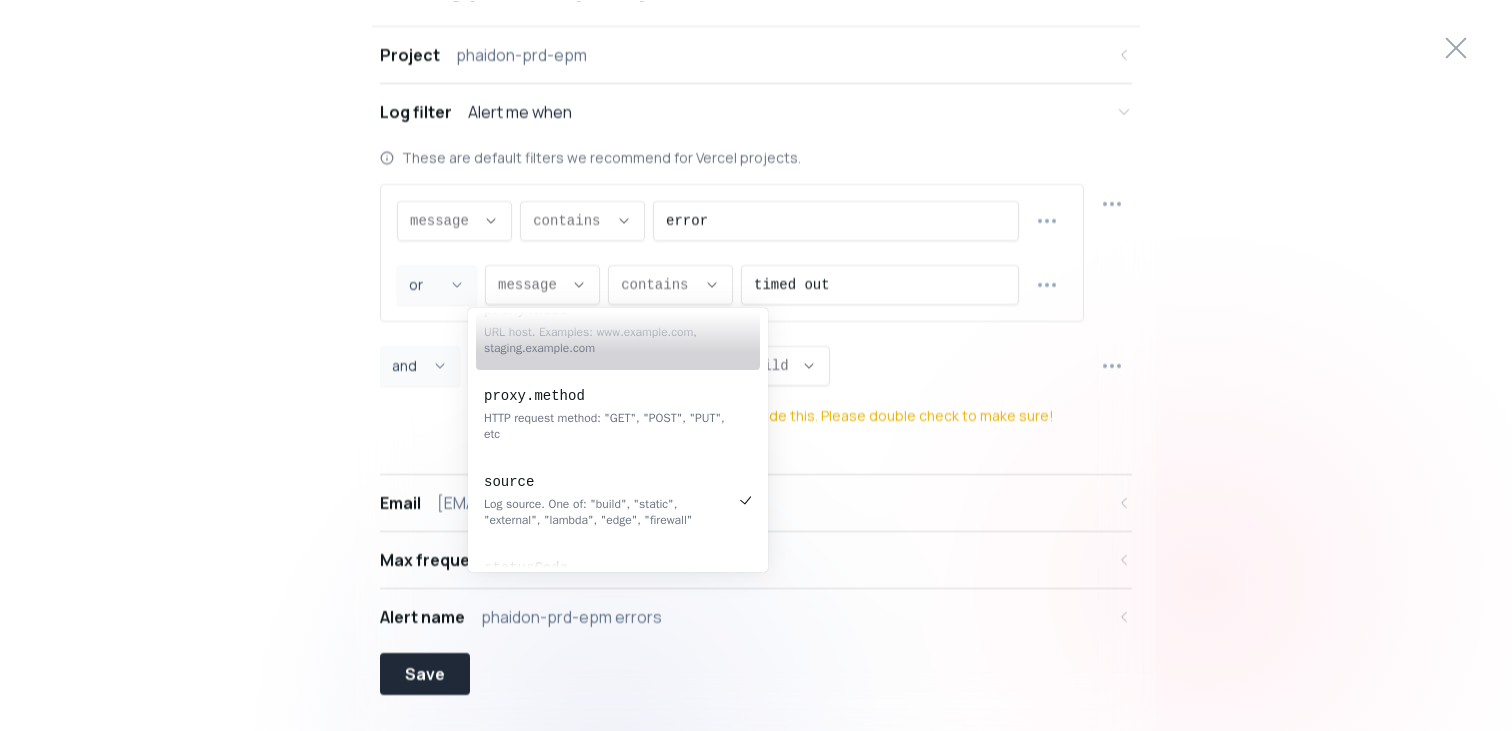 click on "Max frequency Once every  60 minutes" at bounding box center (742, 560) 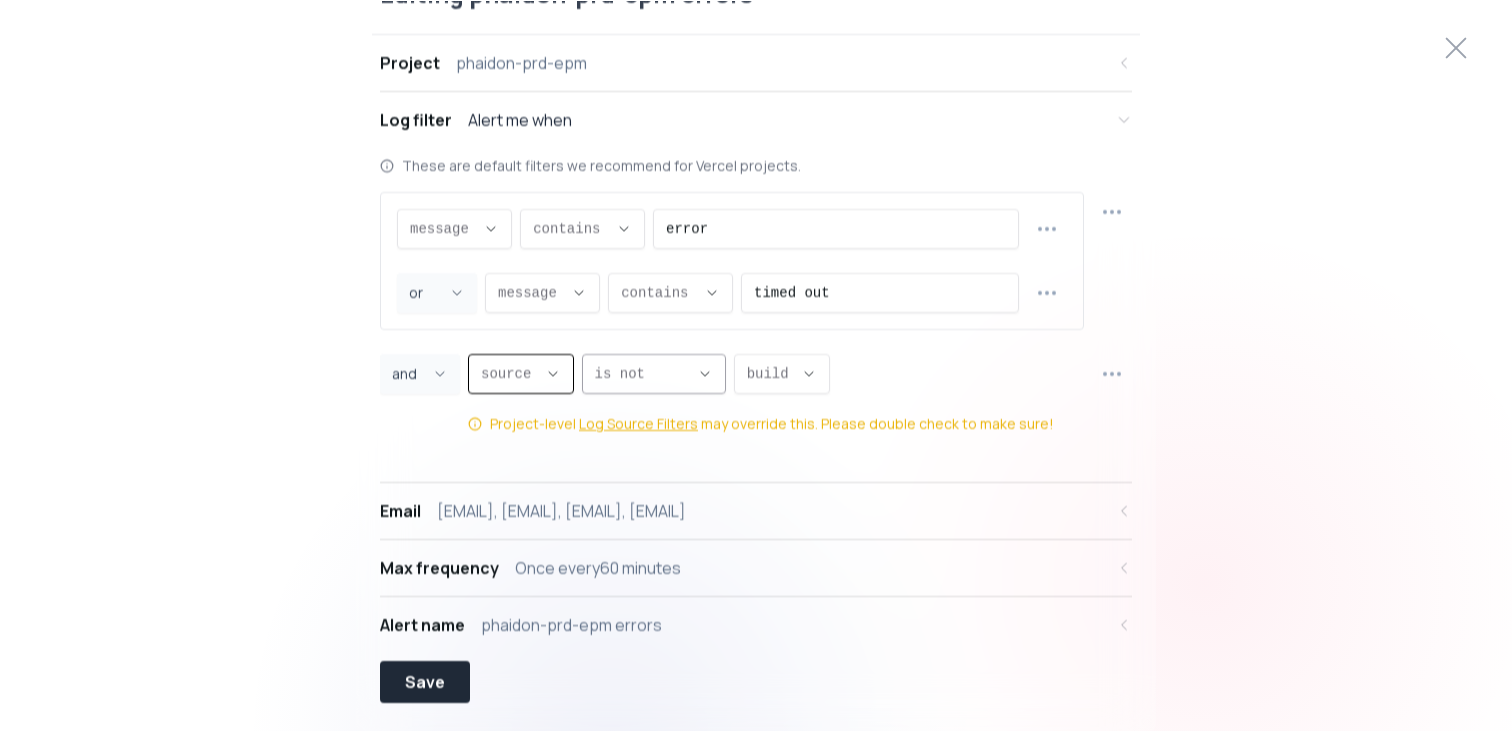 scroll, scrollTop: 23, scrollLeft: 0, axis: vertical 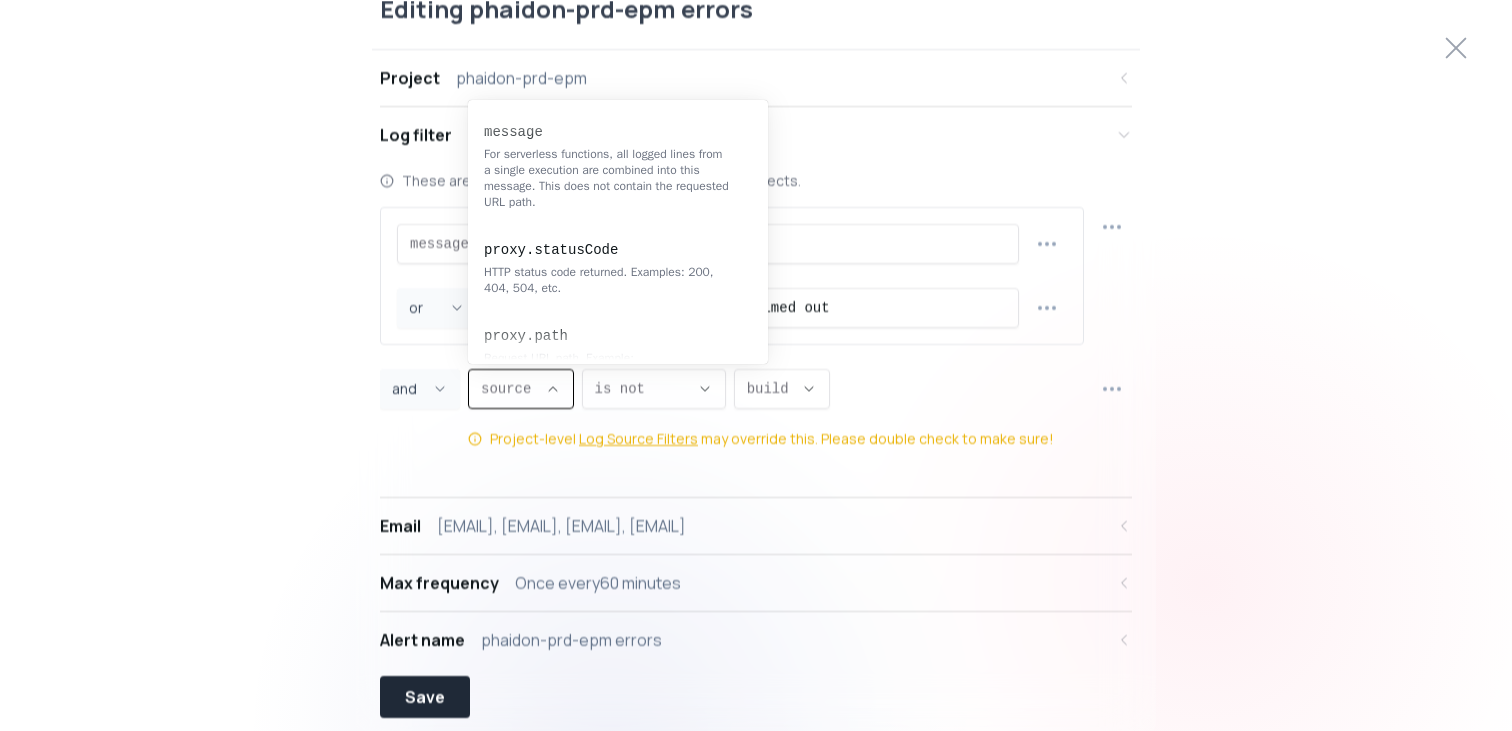 click on "source ," at bounding box center (509, 389) 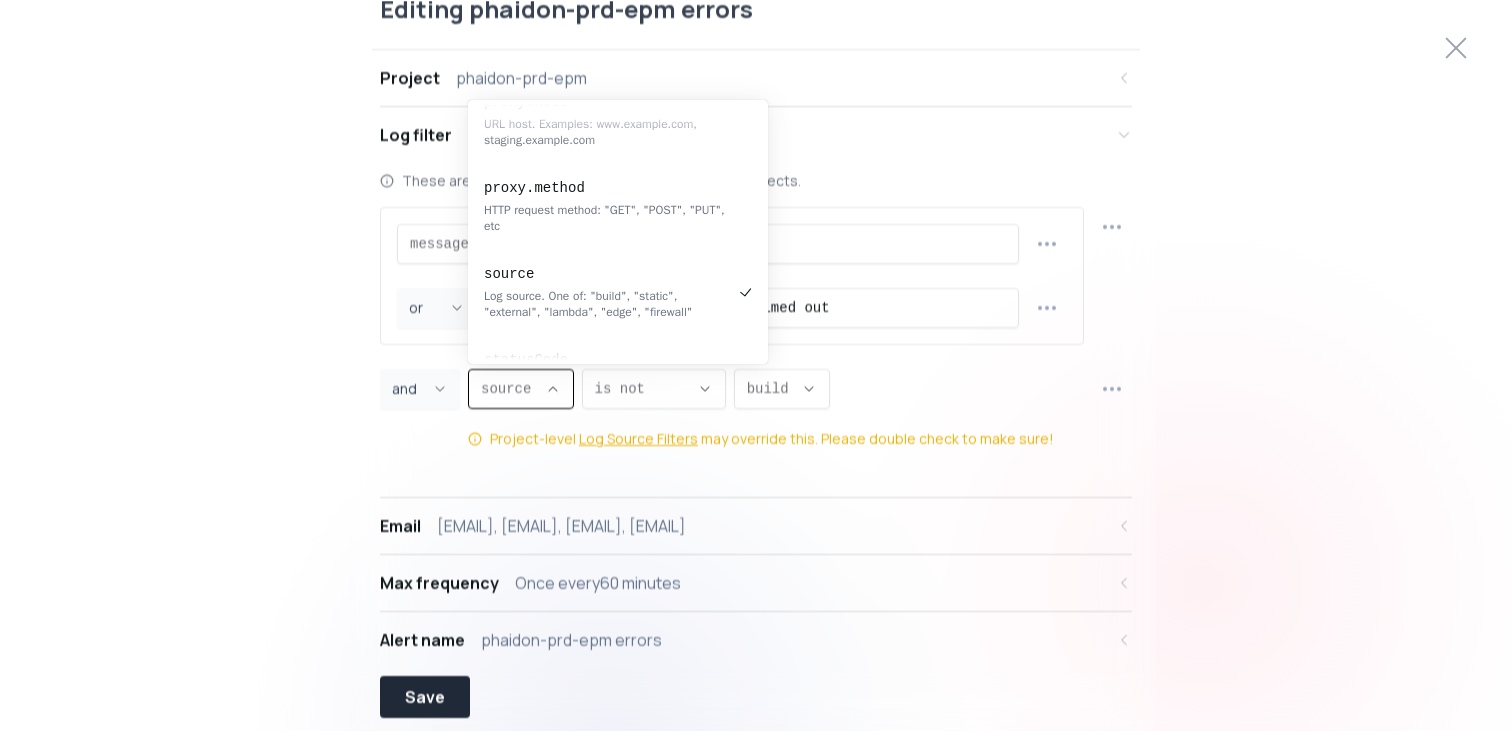 click on "source ," at bounding box center (509, 389) 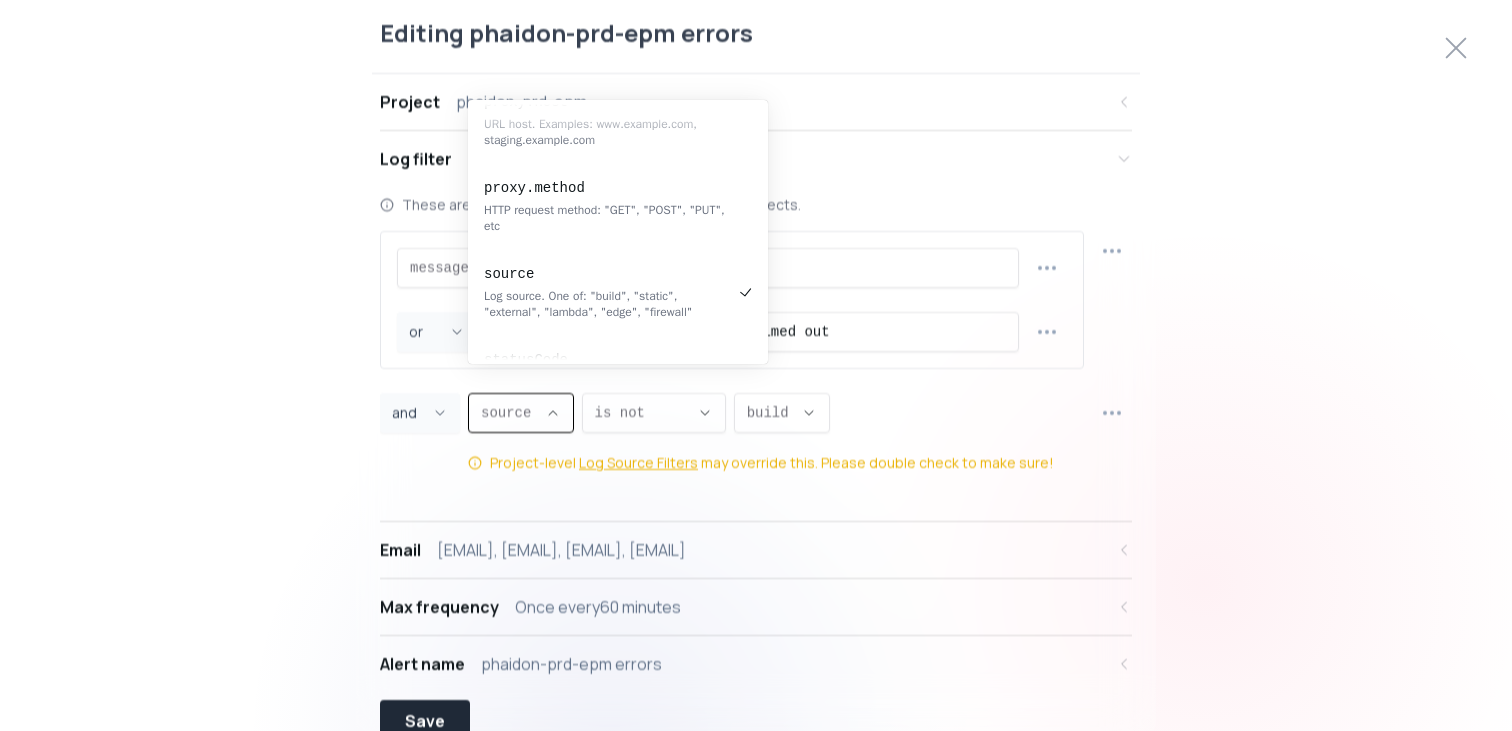 click on "Editing phaidon-prd-epm errors Project phaidon-prd-epm Log filter Alert me when These are default filters we recommend for Vercel projects. message message message proxy.statusCode proxy.path proxy.host proxy.method source statusCode message , CONTAINS CONTAINS contains does not contain contains , error OR and or or , message message message proxy.statusCode proxy.path proxy.host proxy.method source statusCode message , CONTAINS CONTAINS contains does not contain contains , timed out AND and or and , source source message proxy.statusCode proxy.path proxy.host proxy.method source statusCode source , NOT_EQUALS NOT_EQUALS is is not is not , build build lambda build edge static external firewall build , Project-level   Log Source Filters   may override this. Please double check to make sure! Email chris.king@tangent.co, lyndsay.gould@tangent.co, sofia.franek@tangent.co, nicola.emsley@tangent.co Max frequency Once every  60 minutes Alert name phaidon-prd-epm errors Save" at bounding box center (756, 365) 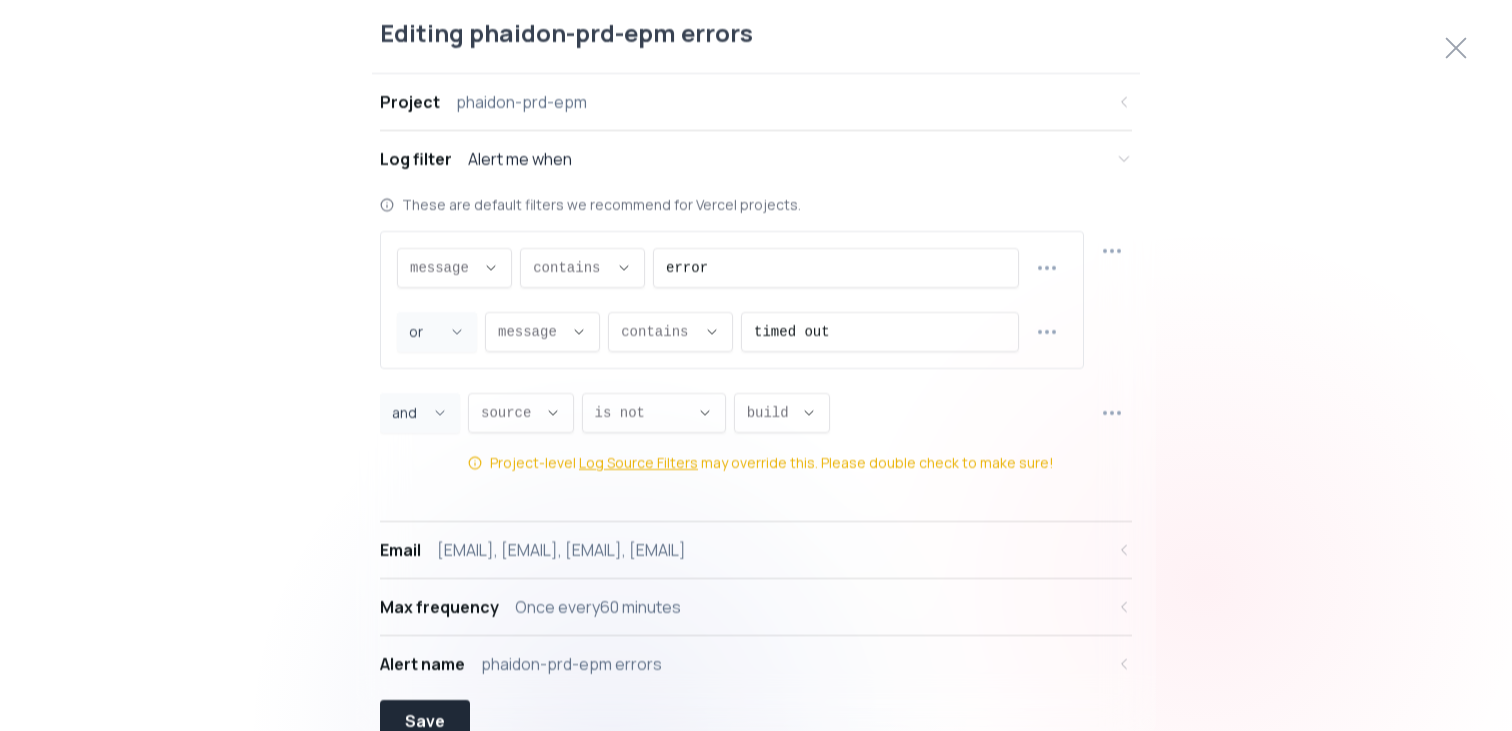 click 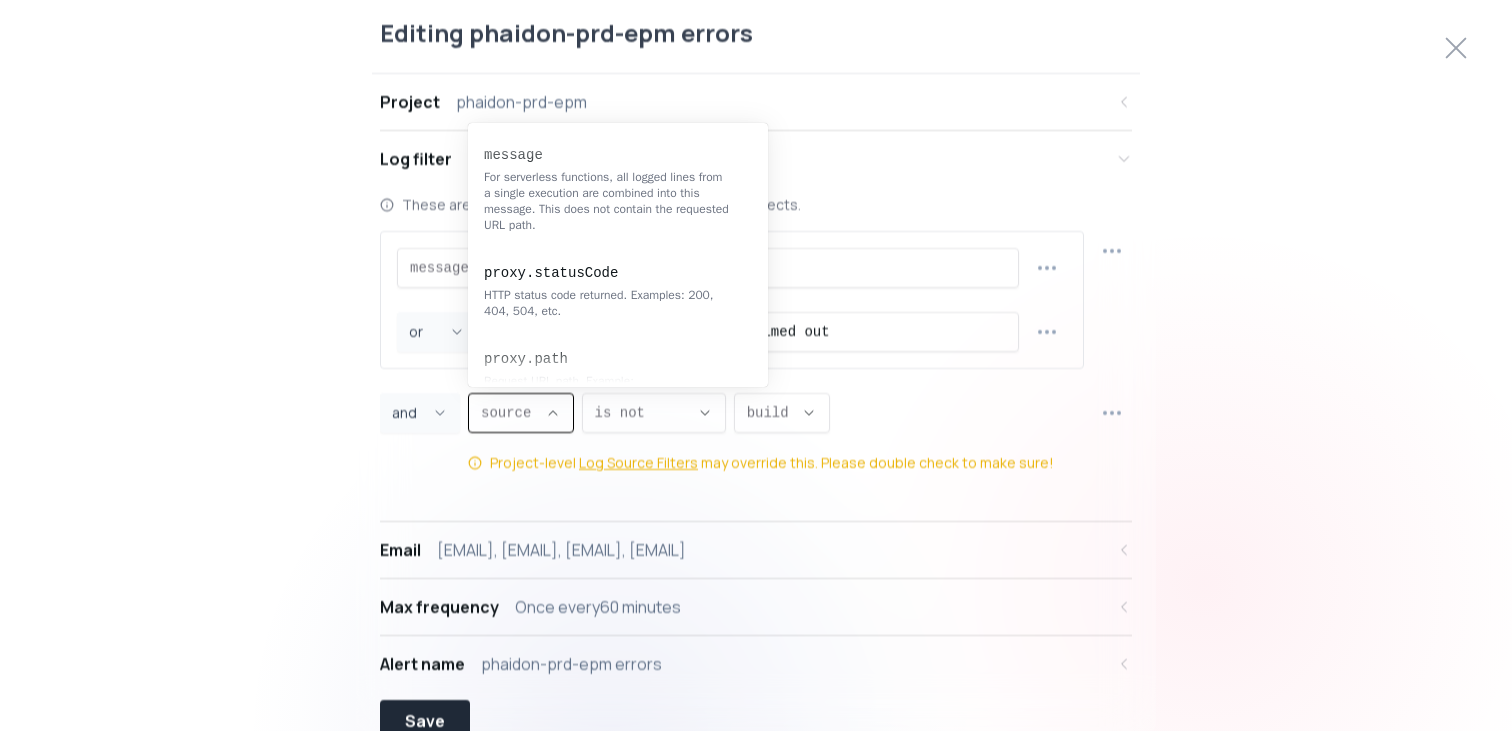 scroll, scrollTop: 320, scrollLeft: 0, axis: vertical 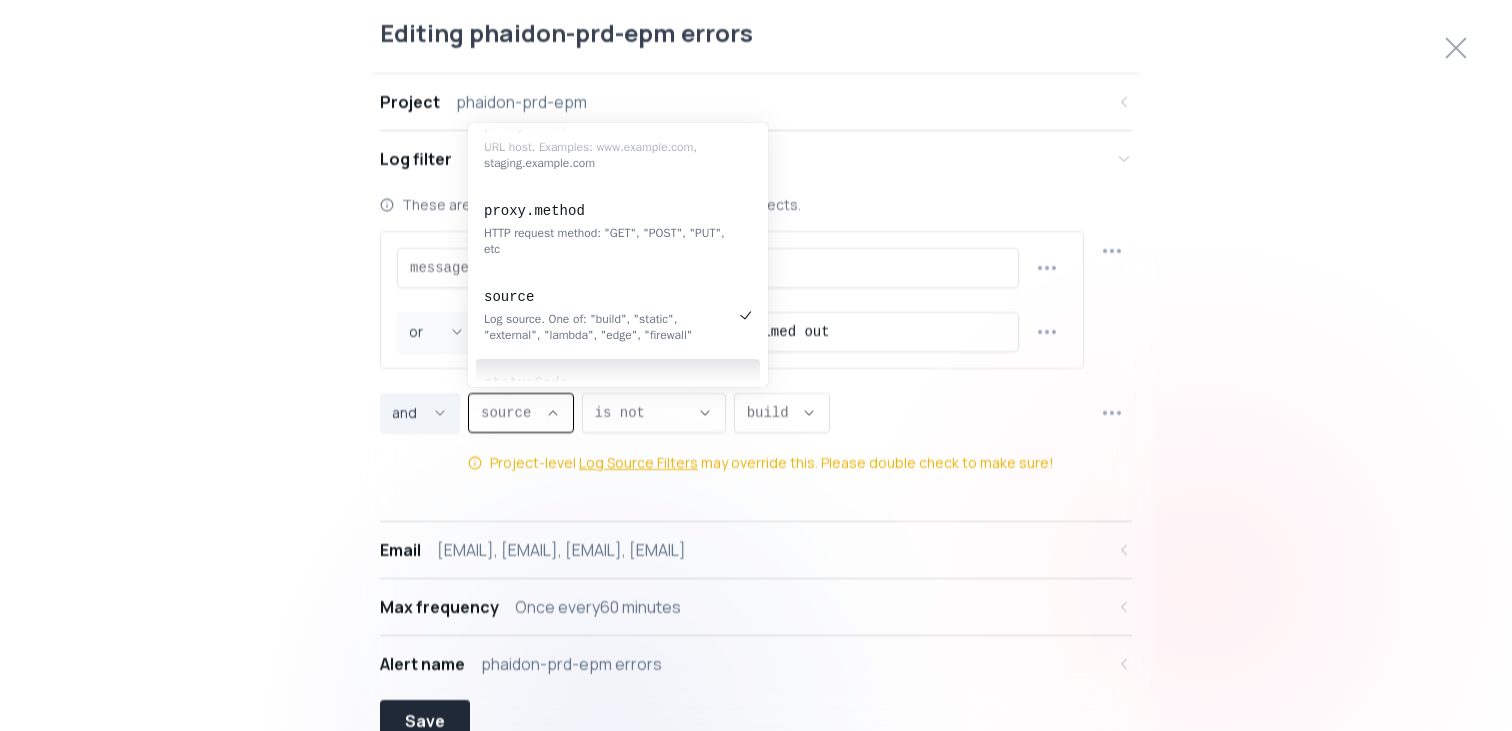 click on "and ," at bounding box center (408, 412) 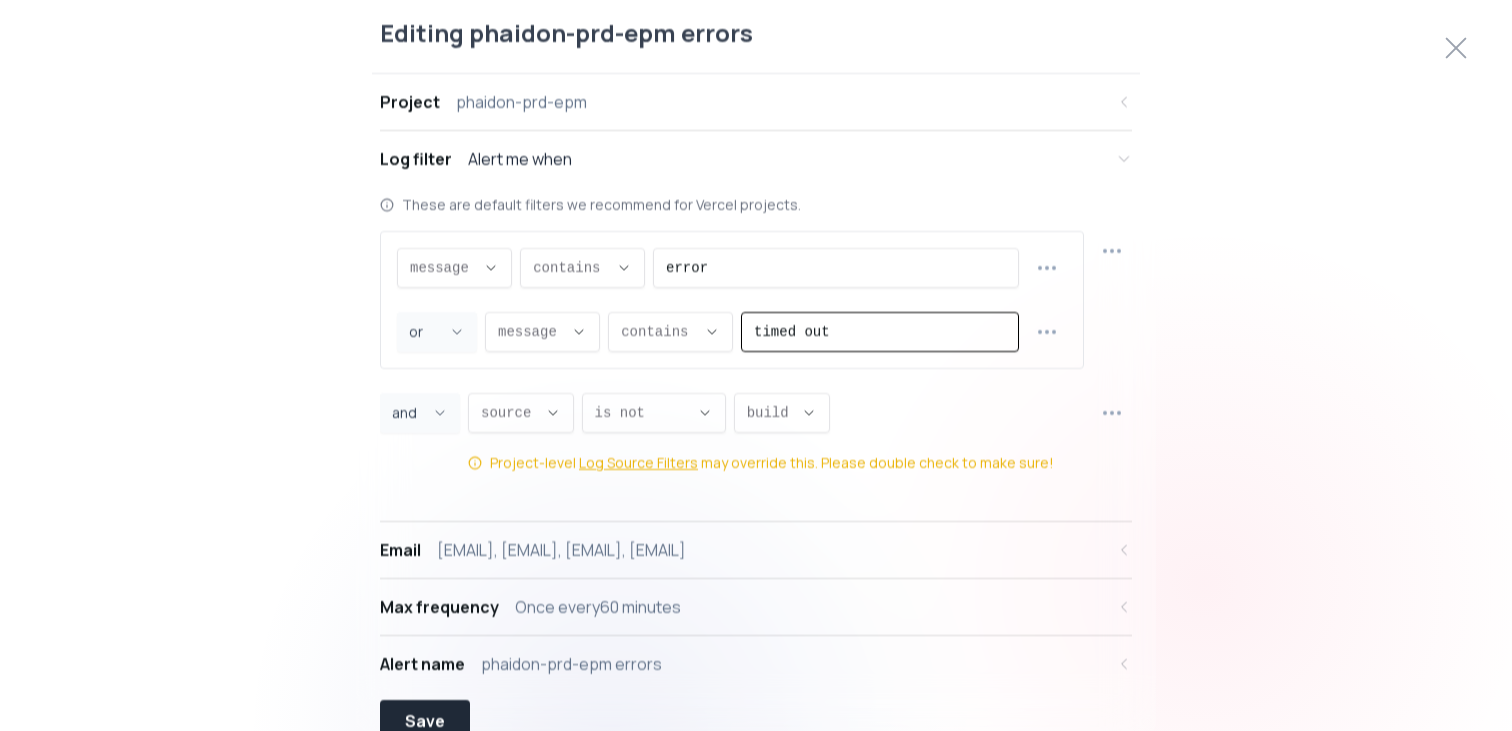 drag, startPoint x: 854, startPoint y: 328, endPoint x: 610, endPoint y: 315, distance: 244.34607 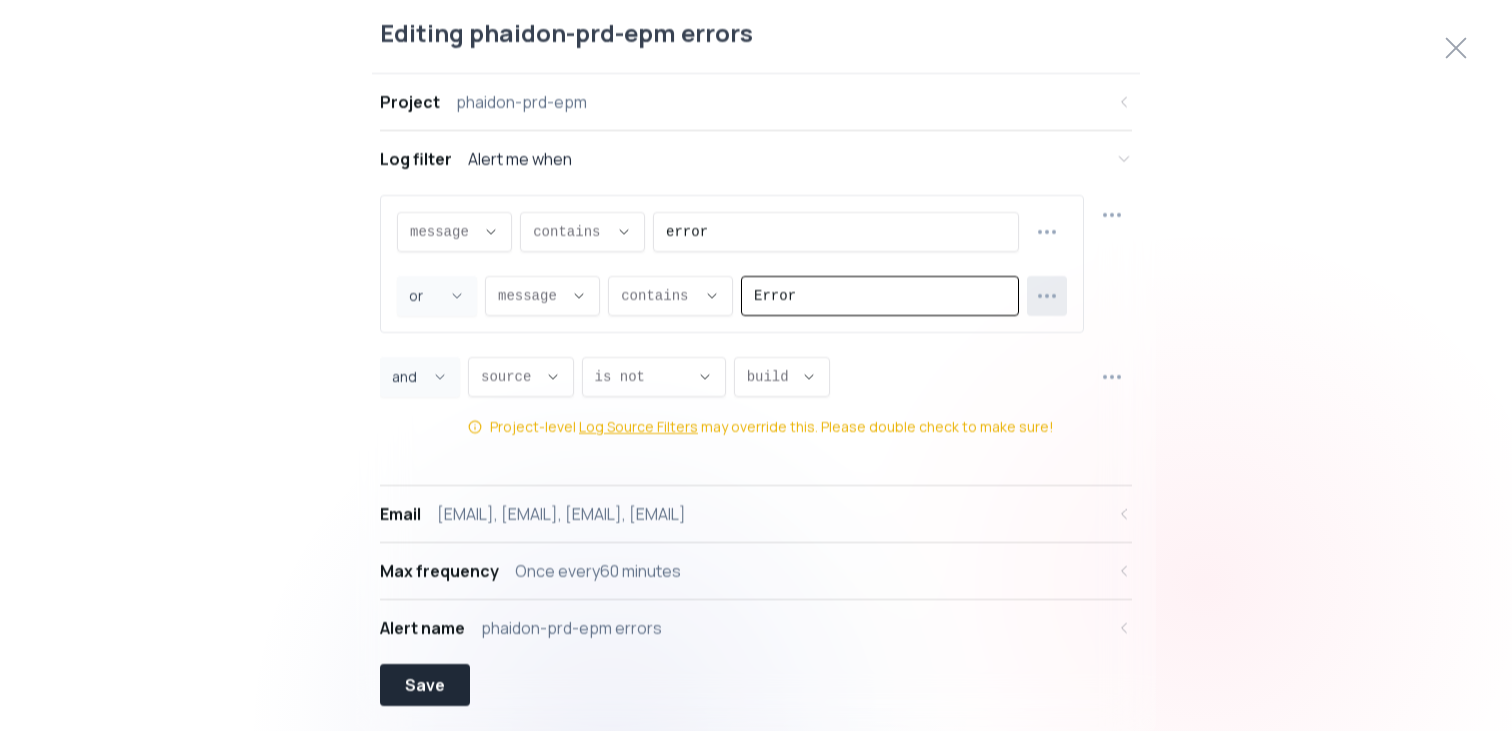 click 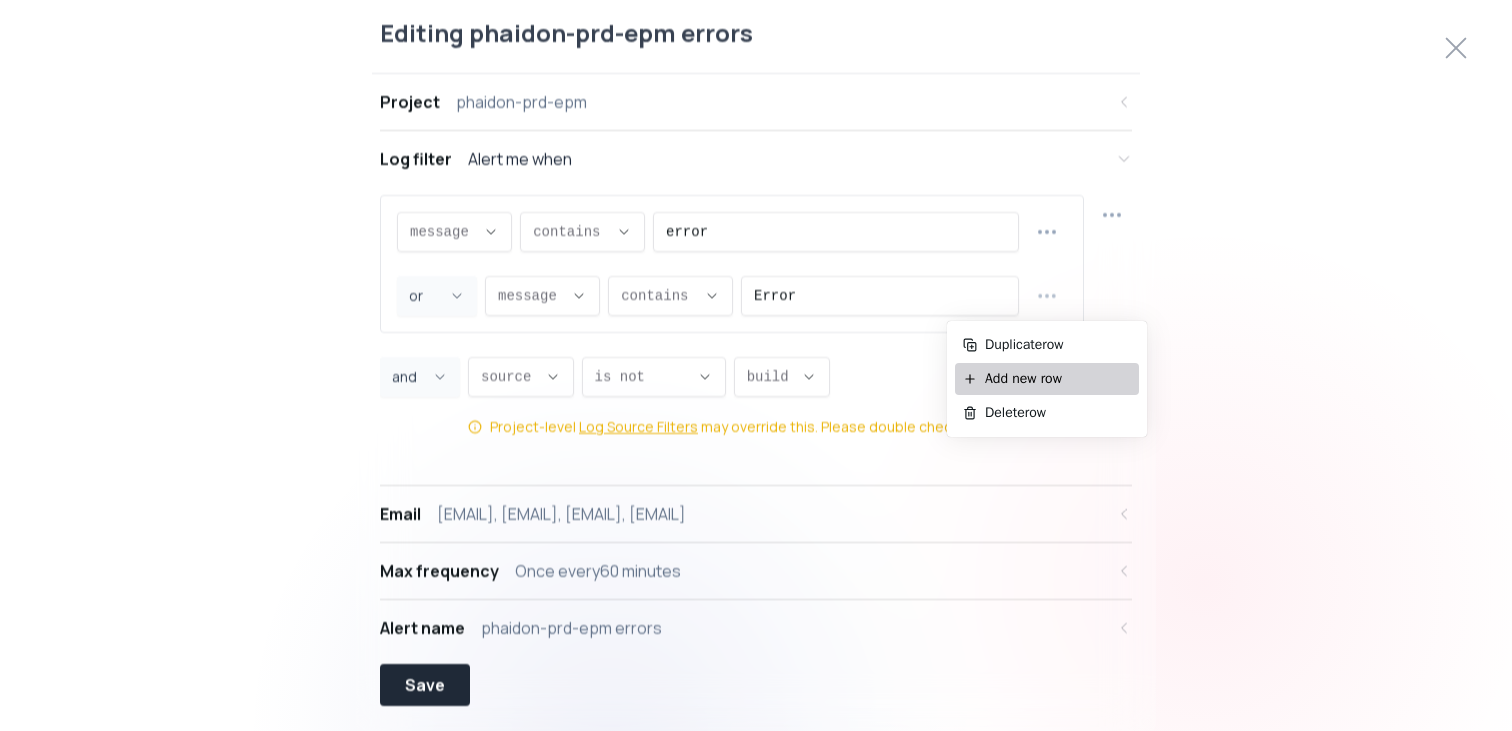click on "Add new row" at bounding box center (1058, 379) 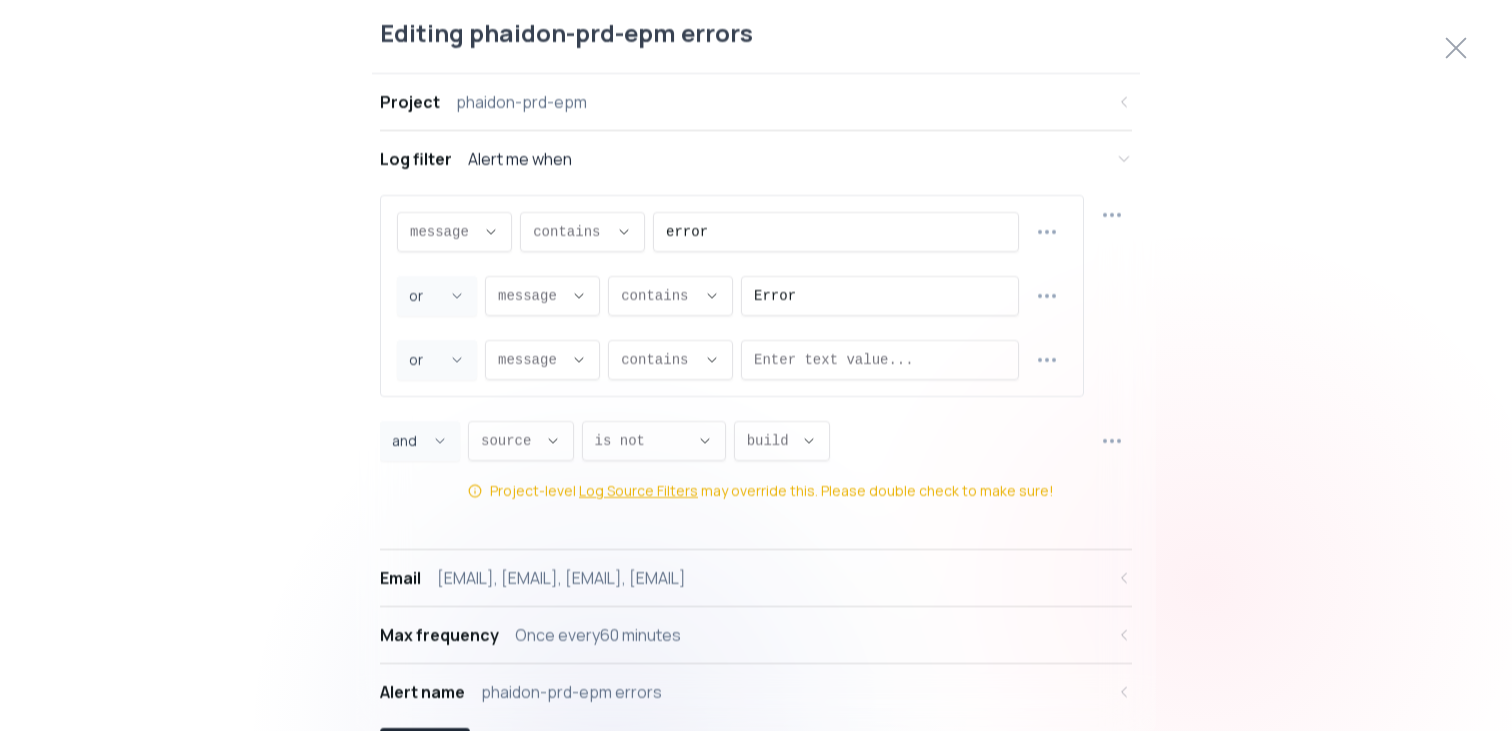 scroll, scrollTop: 19, scrollLeft: 0, axis: vertical 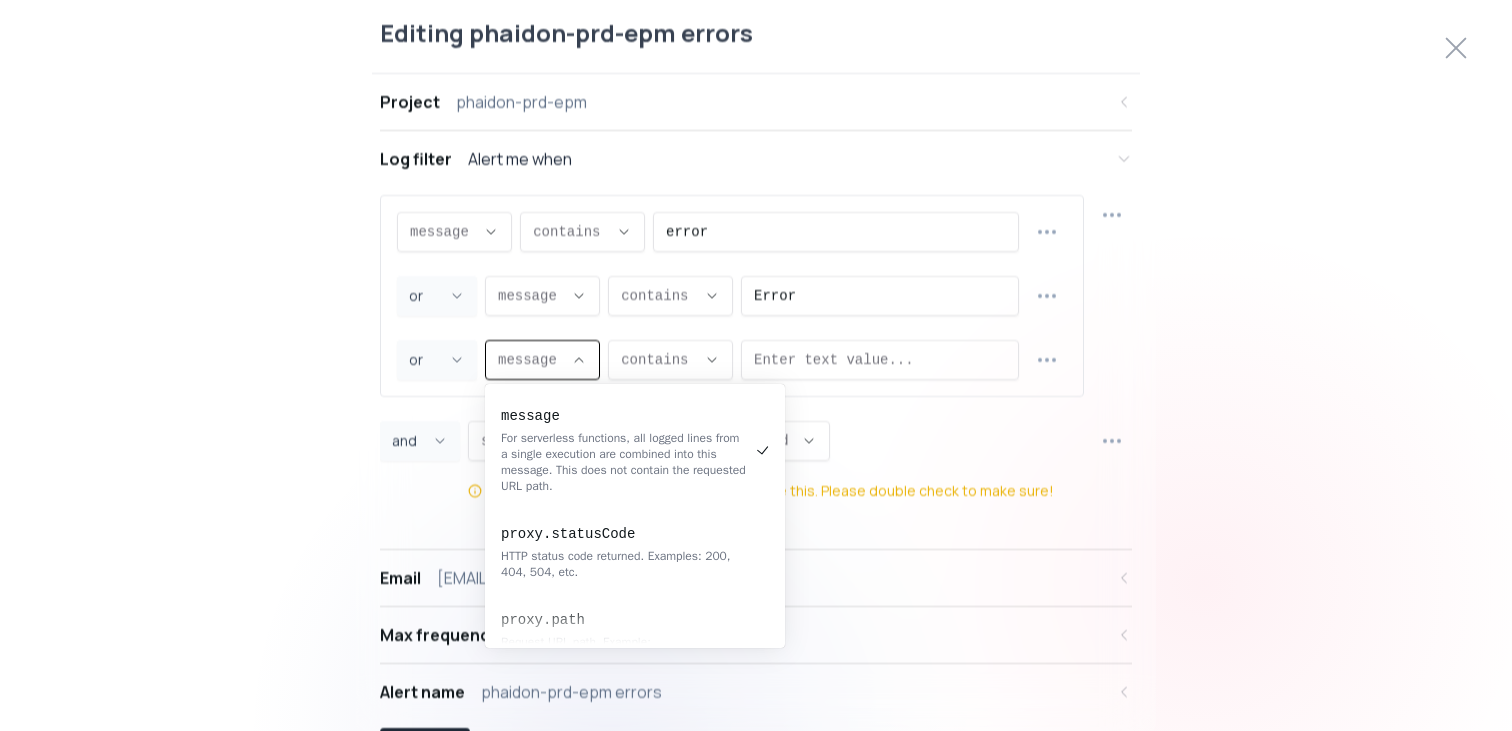 click 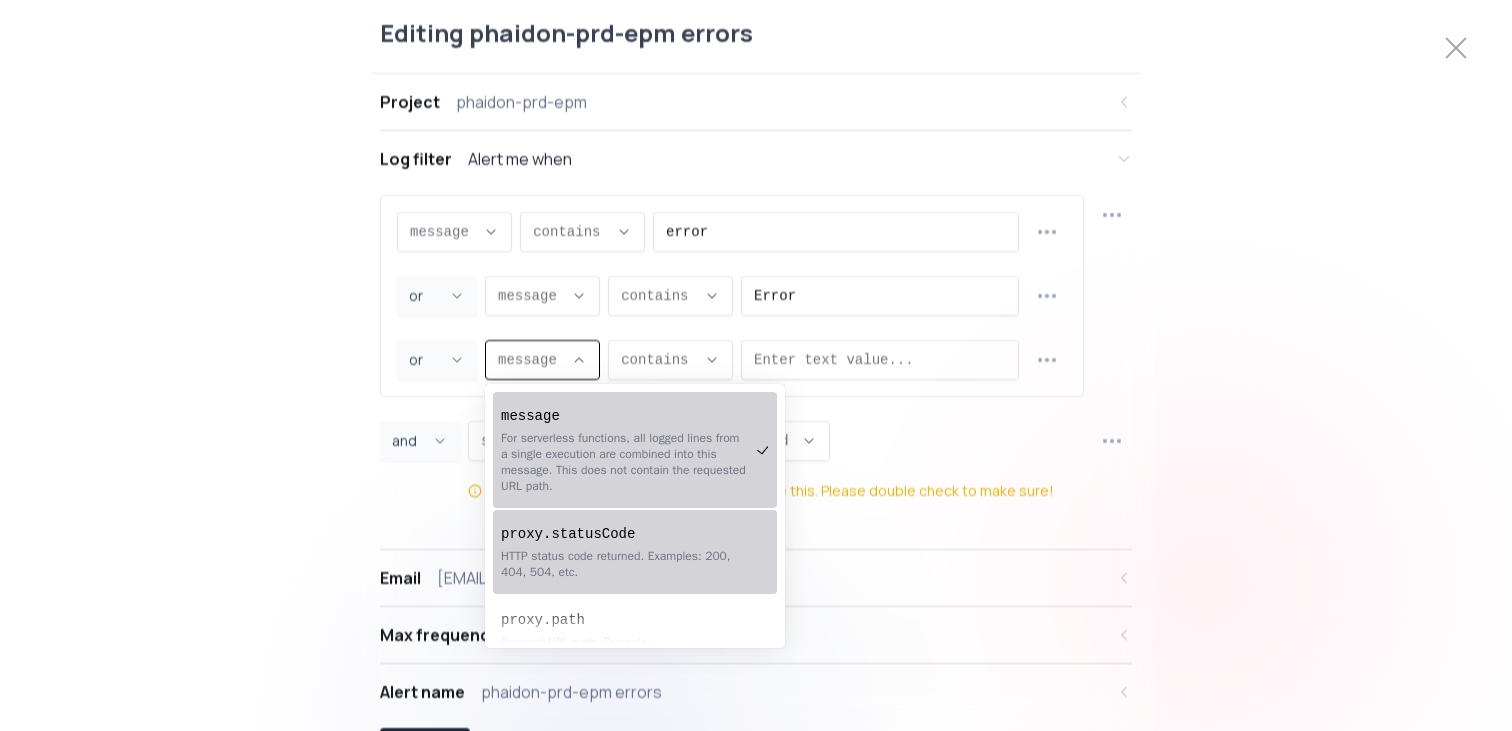 click on "proxy.statusCode" at bounding box center (625, 534) 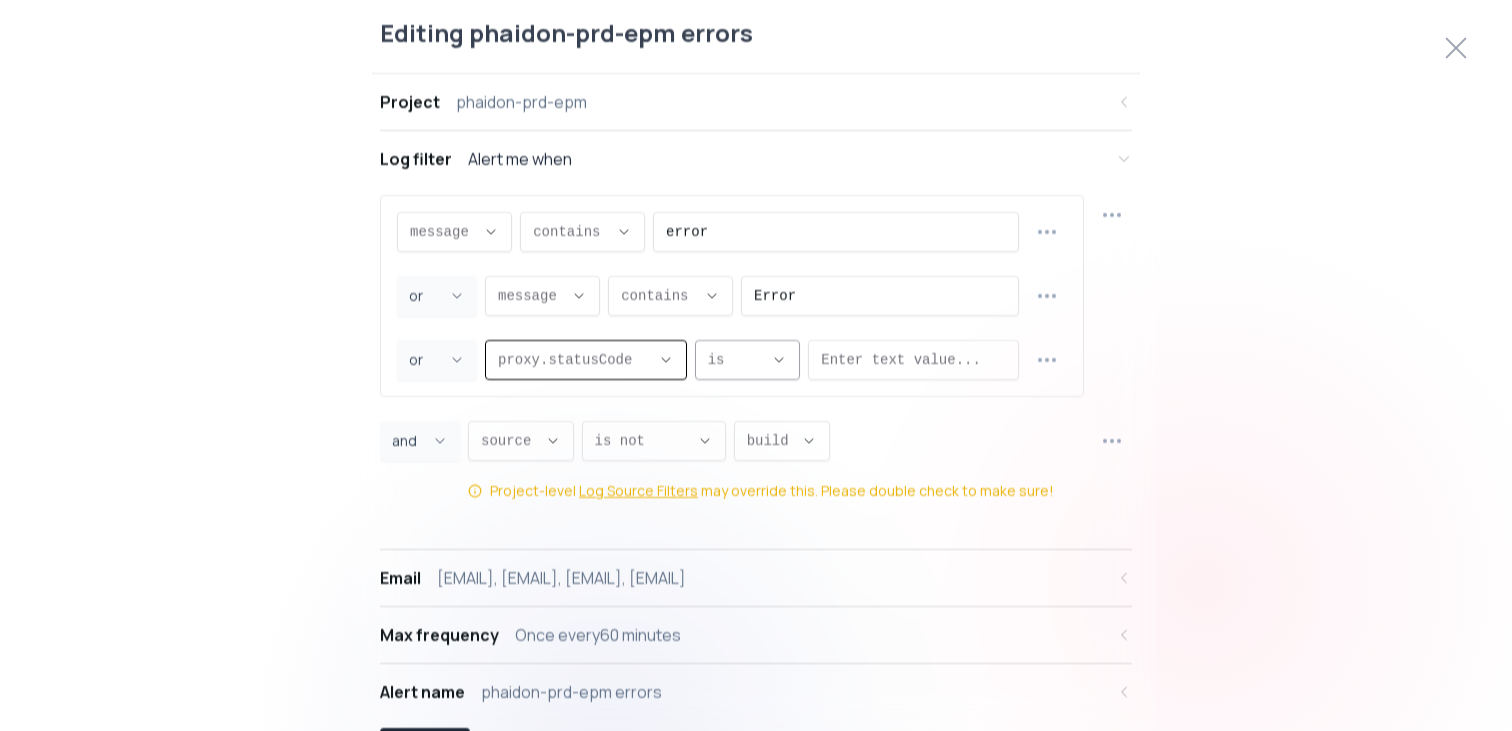 click 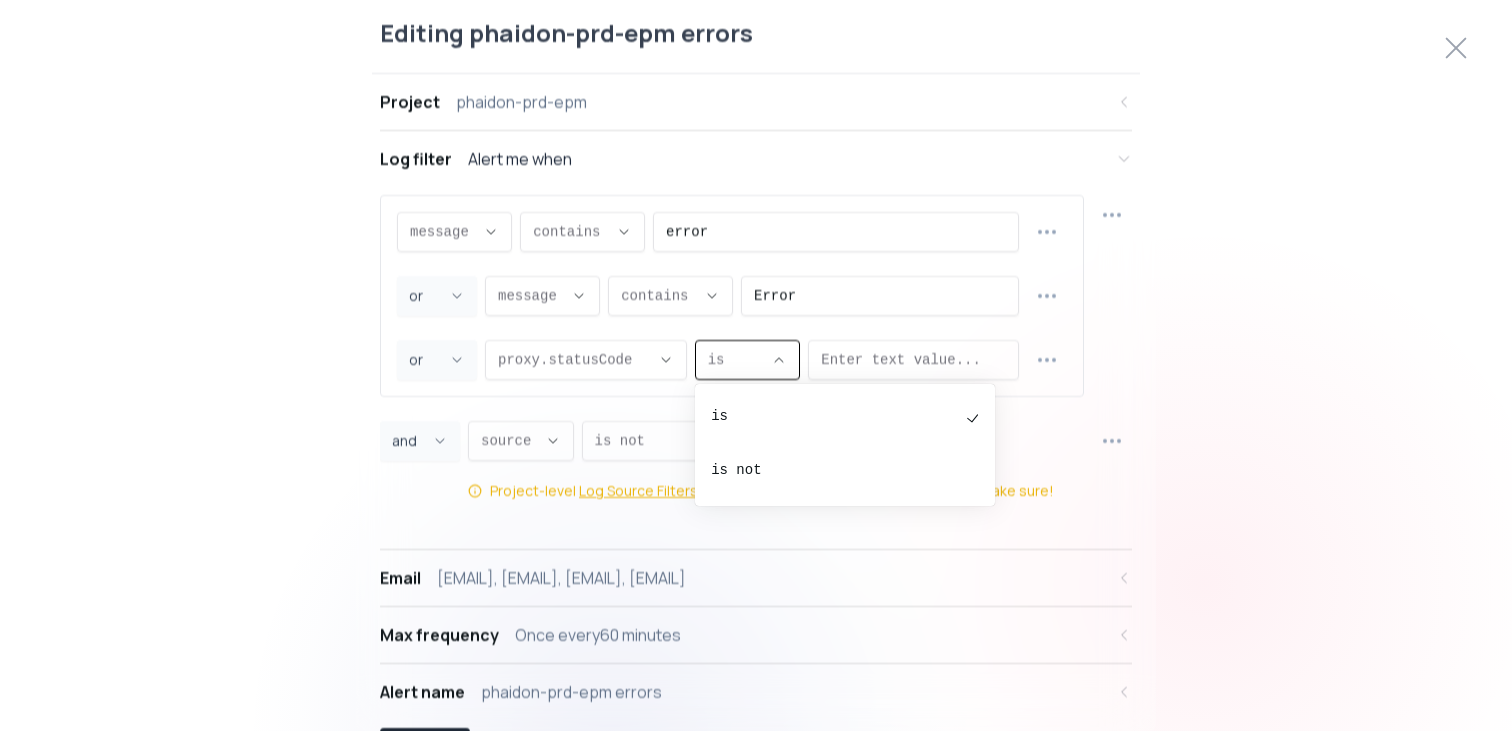 click on "is ," at bounding box center [748, 359] 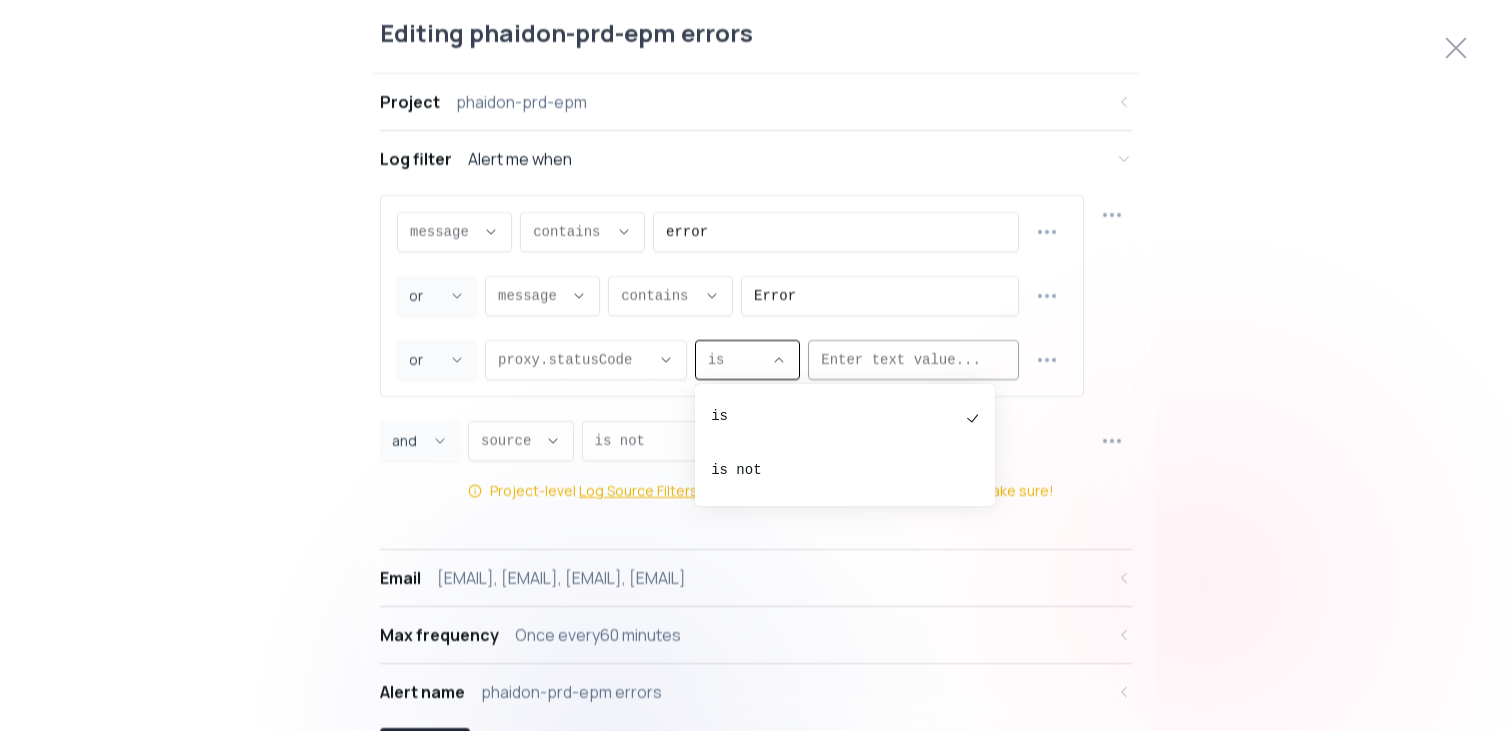 click at bounding box center [913, 359] 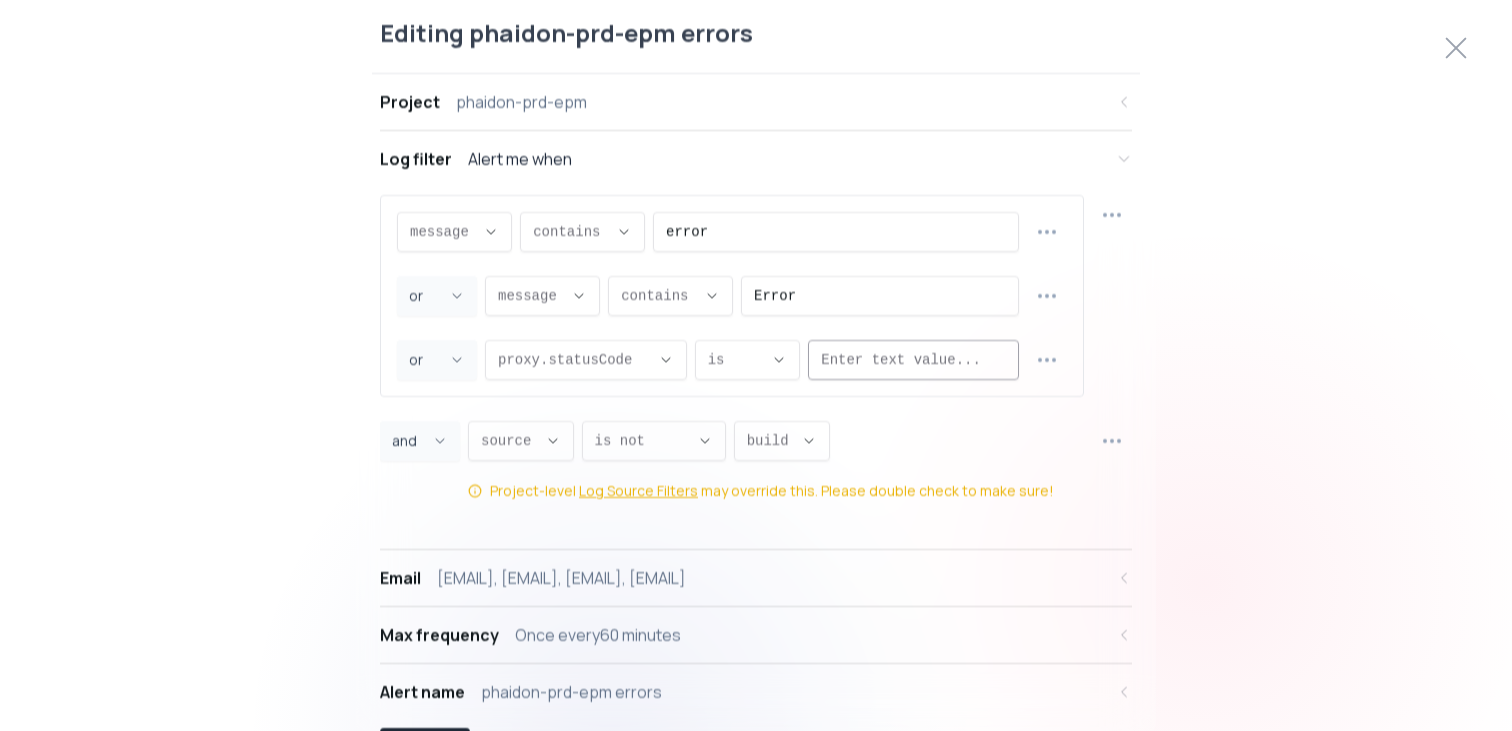 click at bounding box center (913, 359) 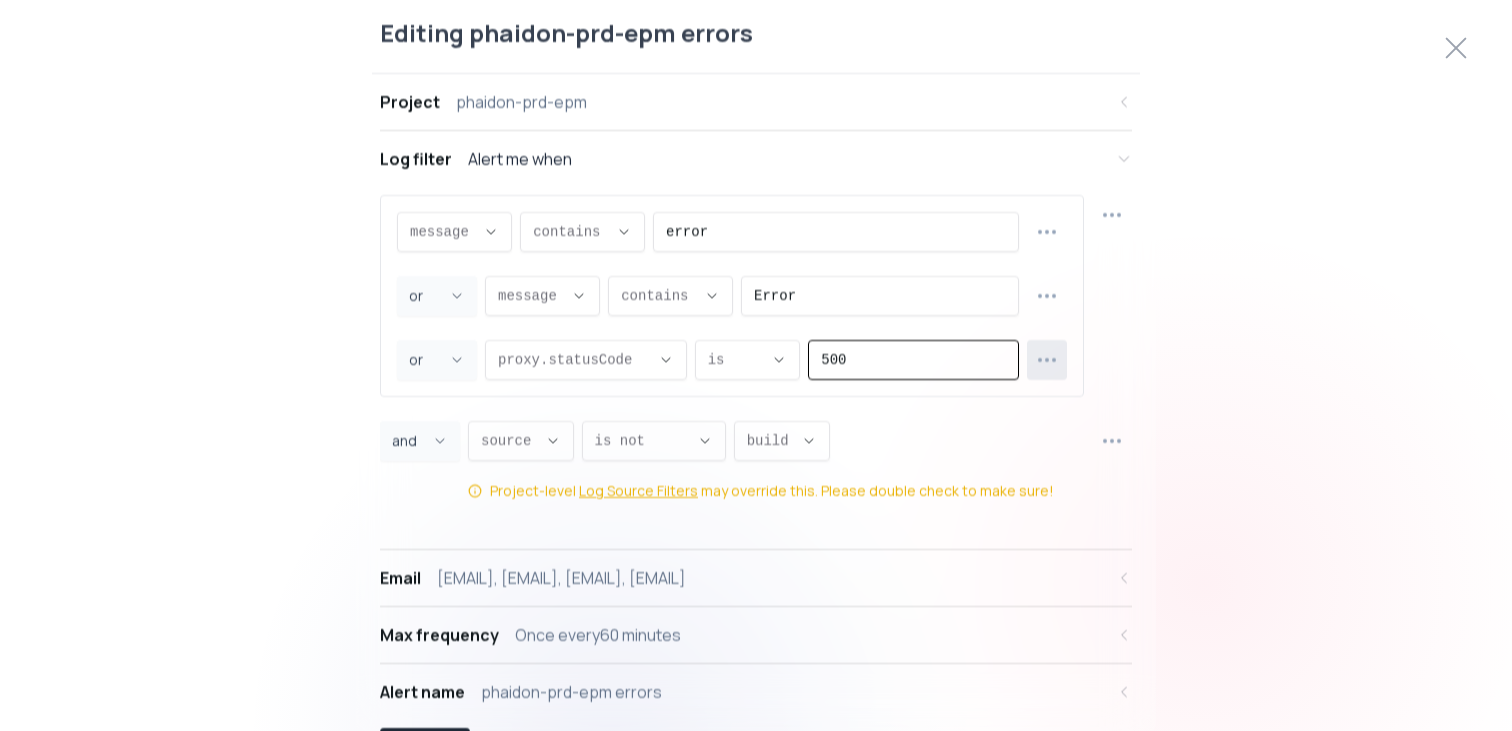 click at bounding box center [1047, 359] 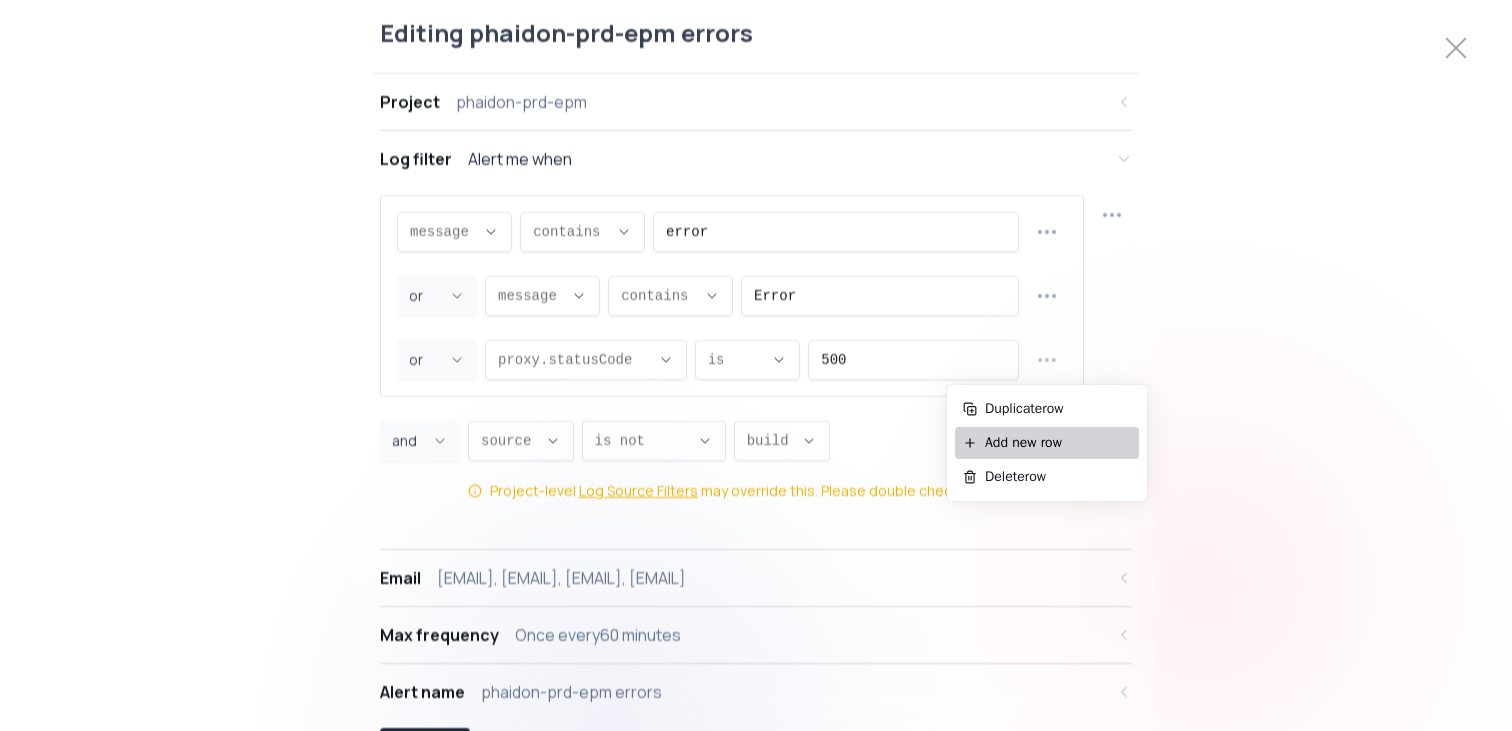 click on "Add new row" at bounding box center (1058, 443) 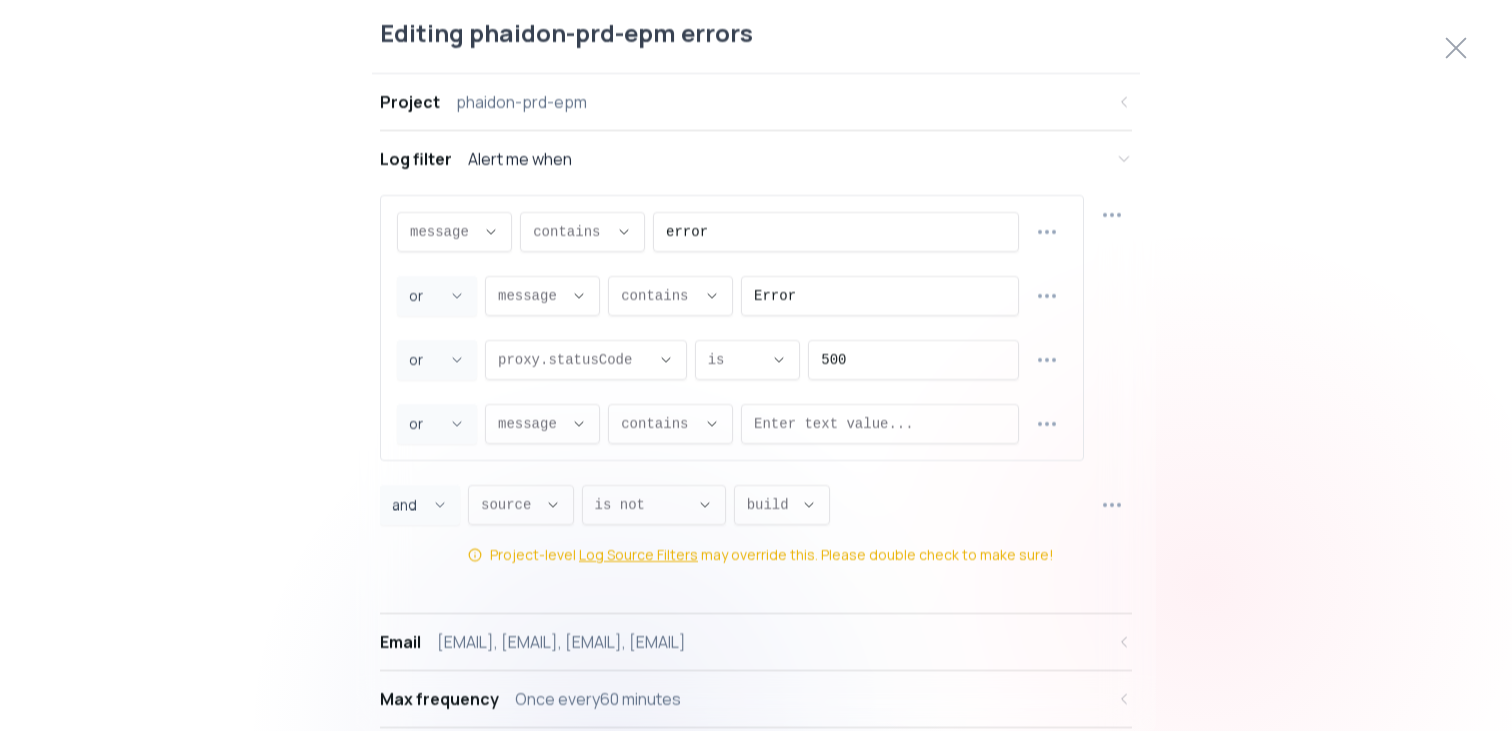 scroll, scrollTop: 19, scrollLeft: 0, axis: vertical 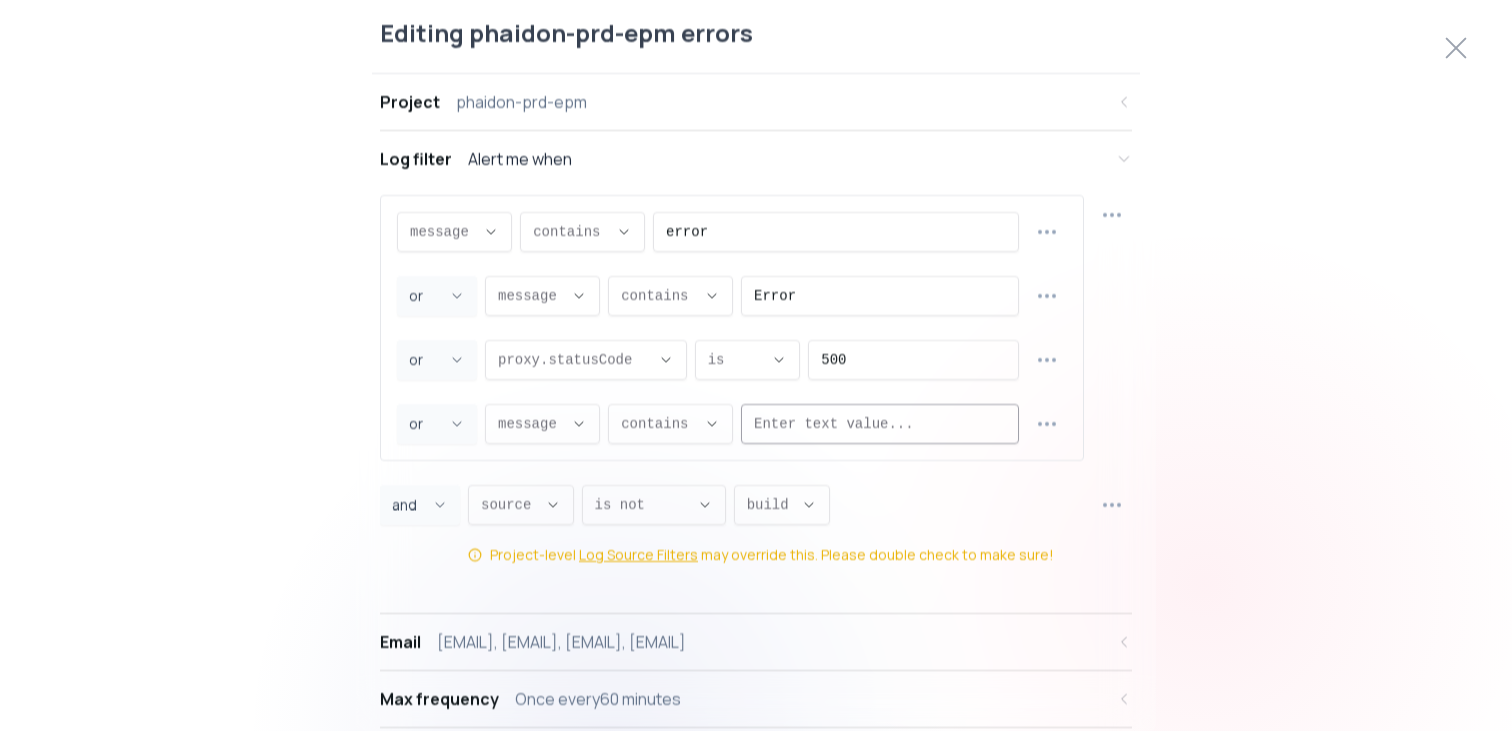 click at bounding box center [880, 423] 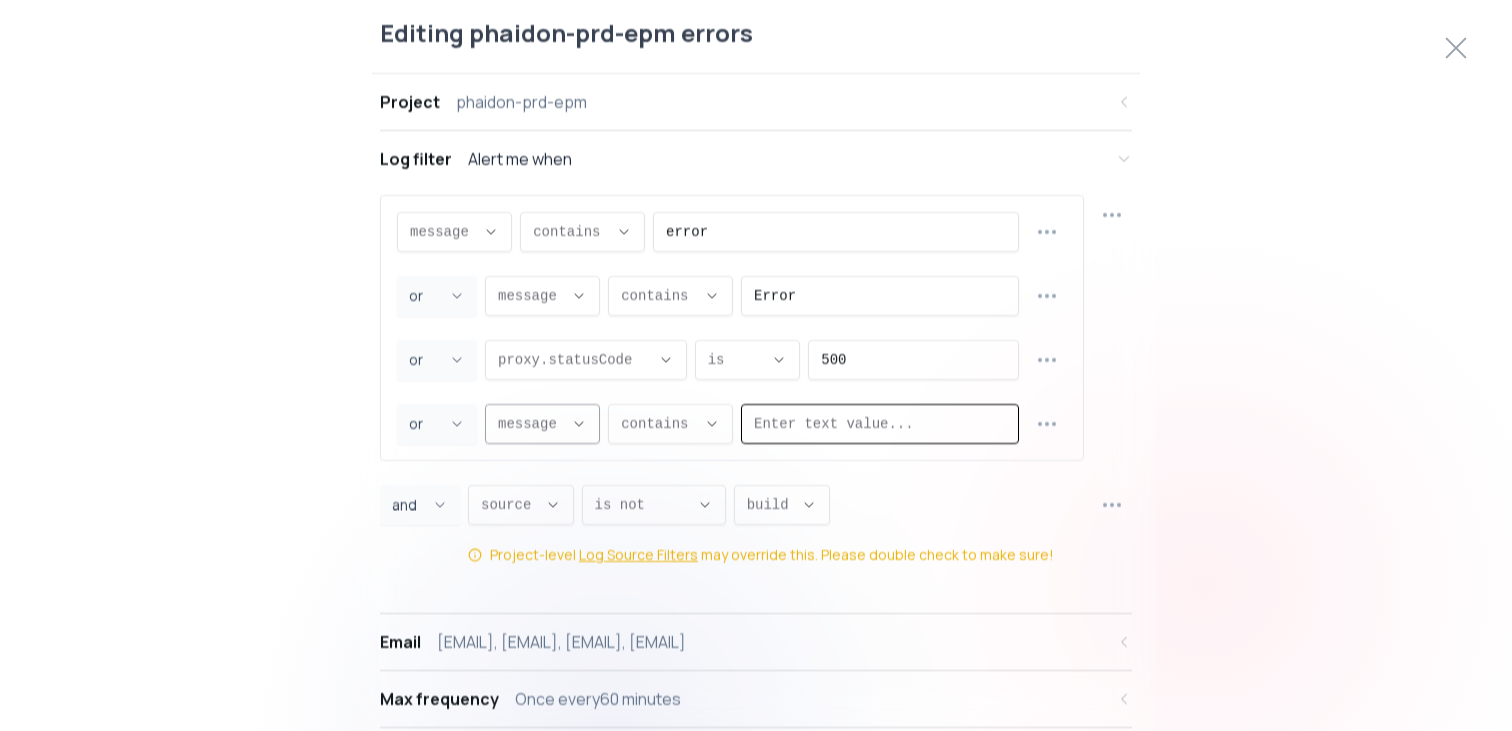 click on "message ," at bounding box center [530, 423] 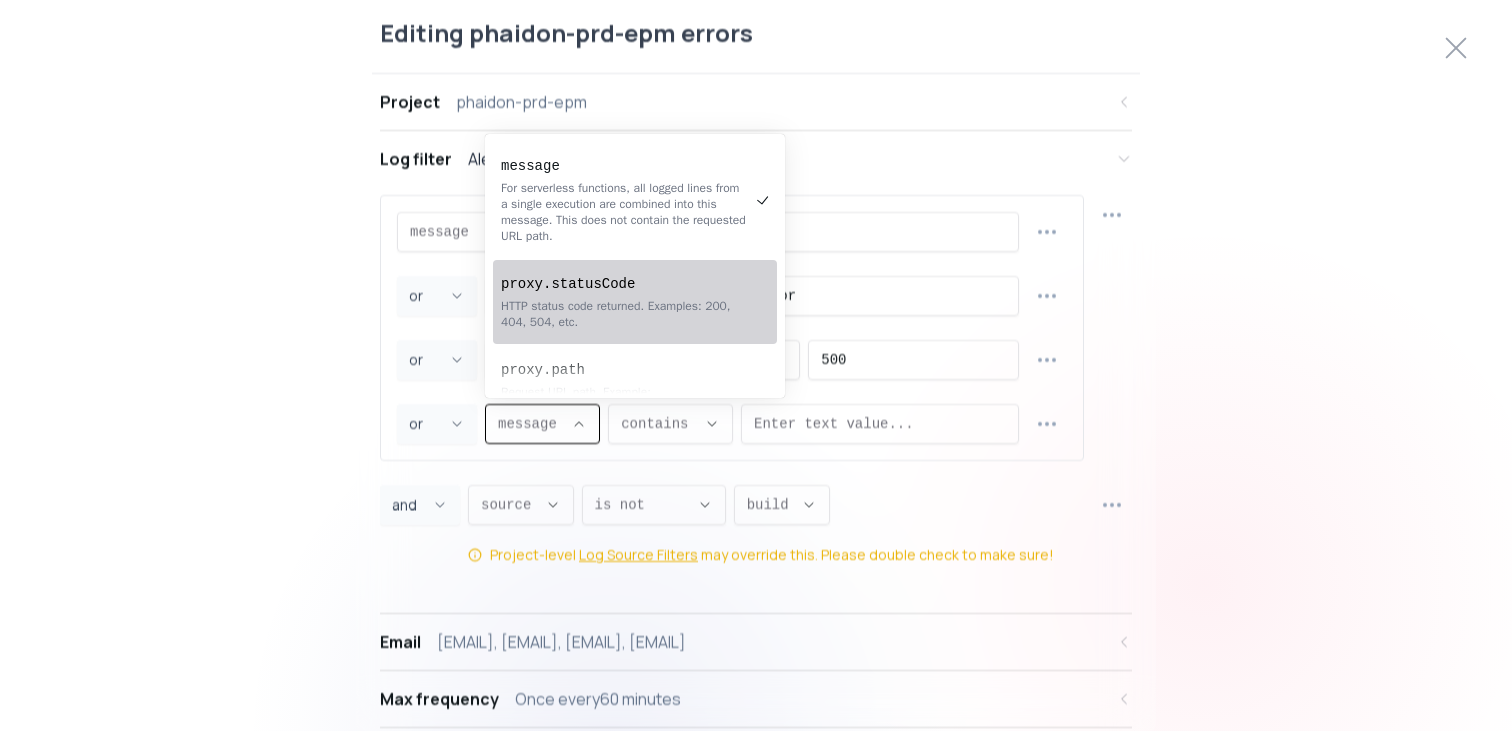 click on "proxy.statusCode HTTP status code returned. Examples: 200, 404, 504, etc." at bounding box center (625, 302) 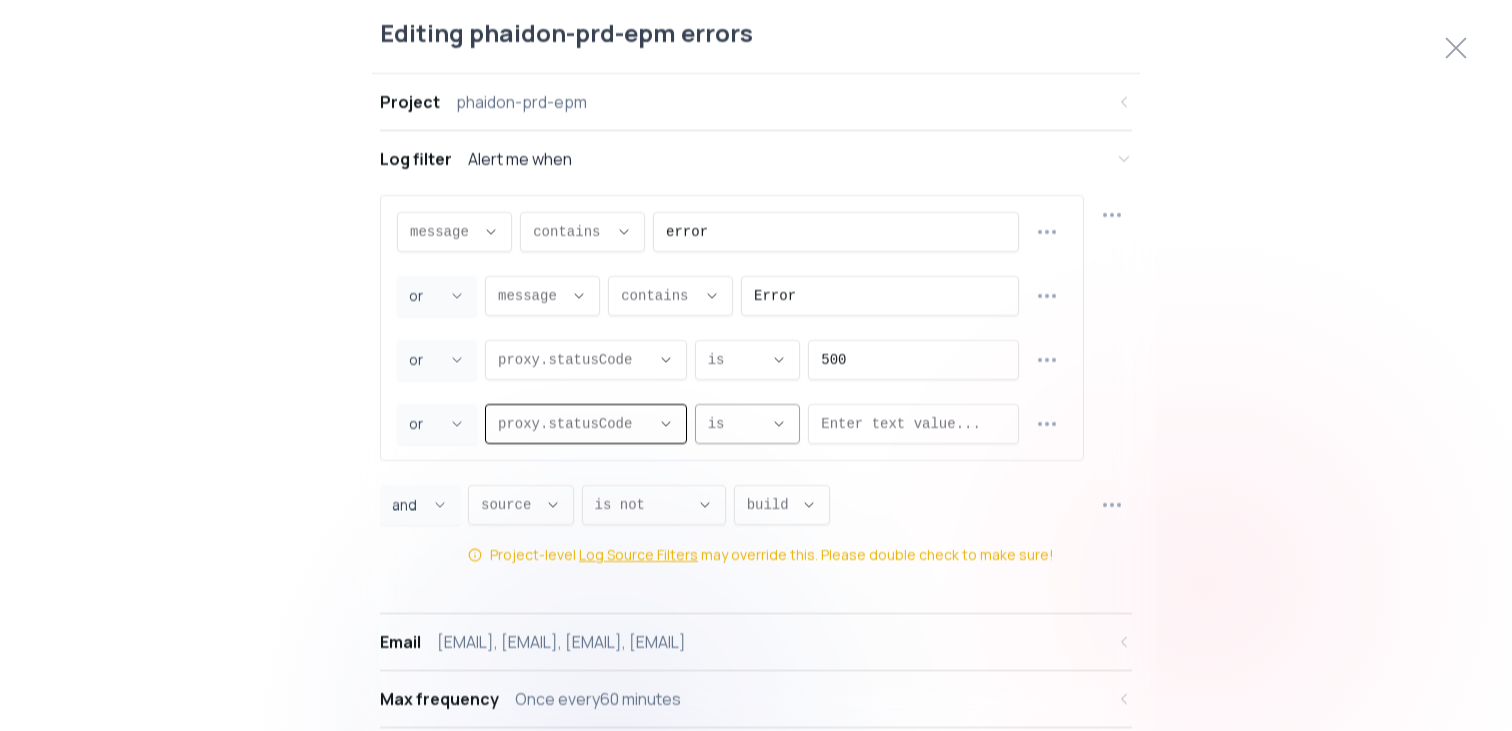 click at bounding box center [913, 423] 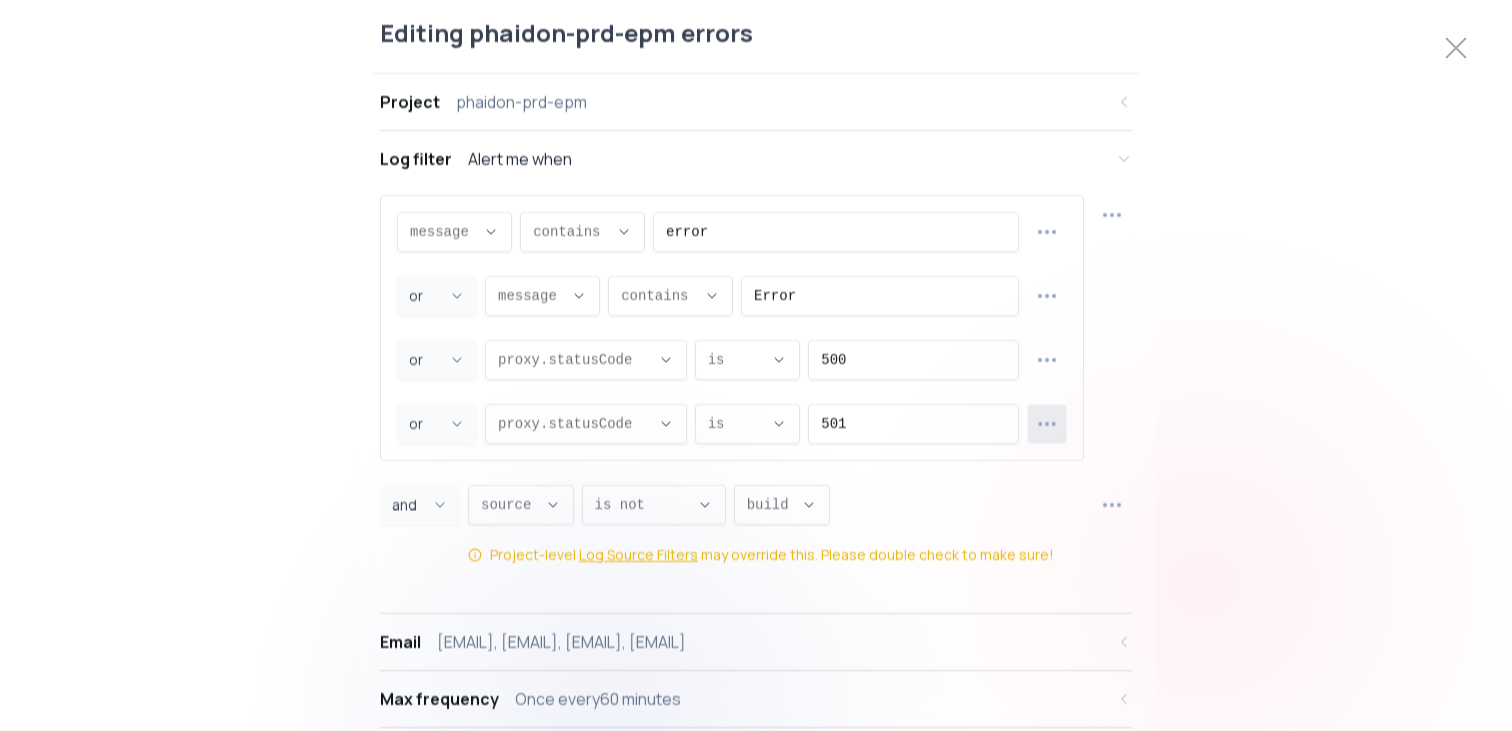 click 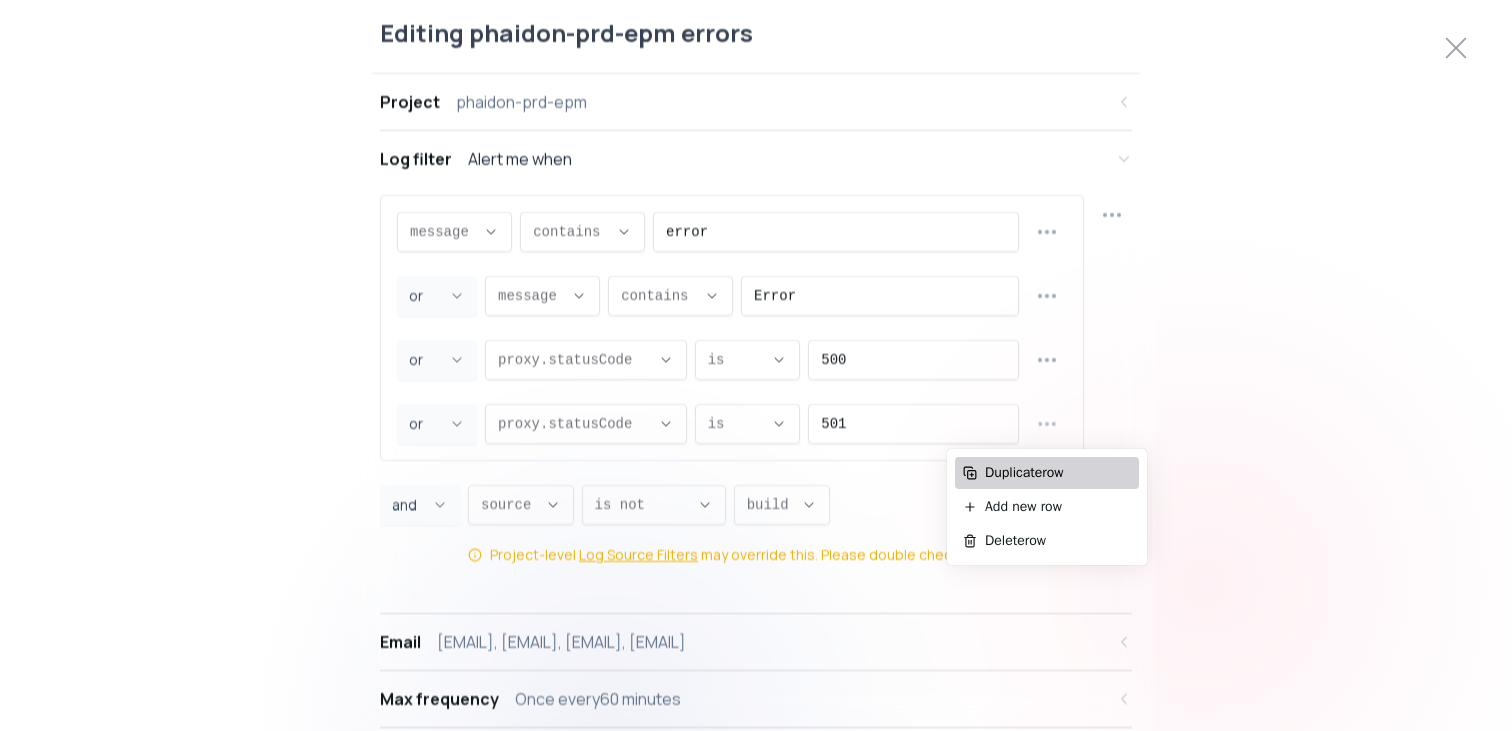 click on "Duplicate  row" at bounding box center (1058, 473) 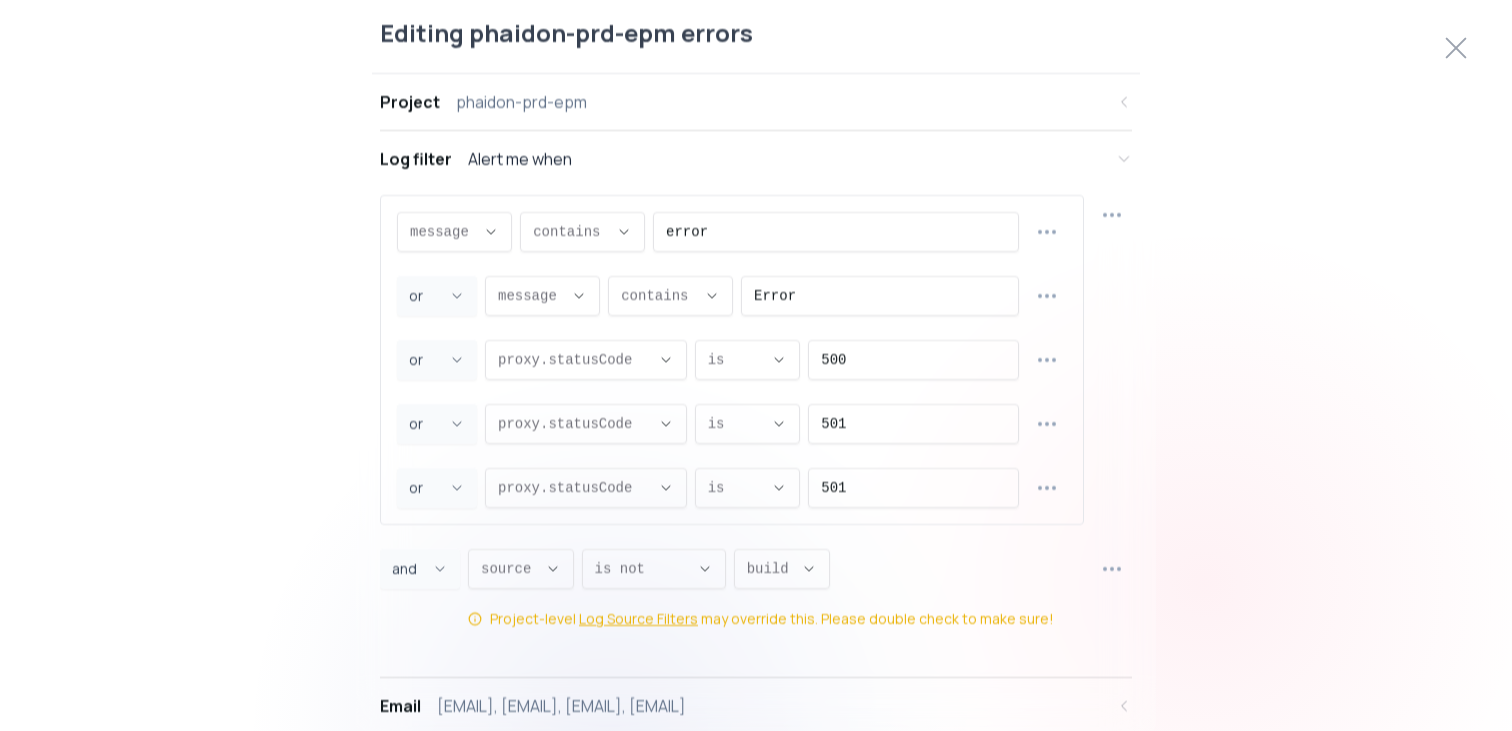 scroll, scrollTop: 19, scrollLeft: 0, axis: vertical 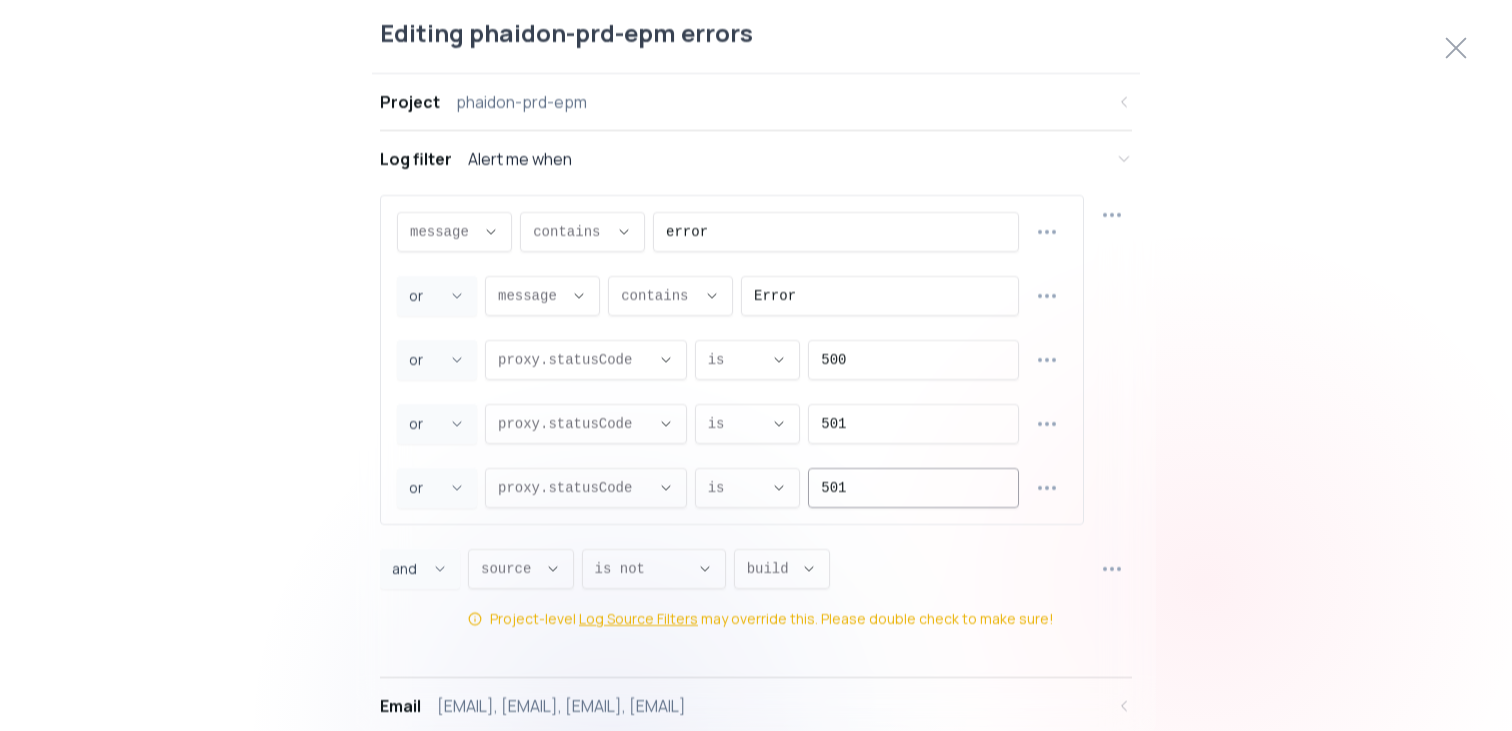 click on "501" at bounding box center (913, 487) 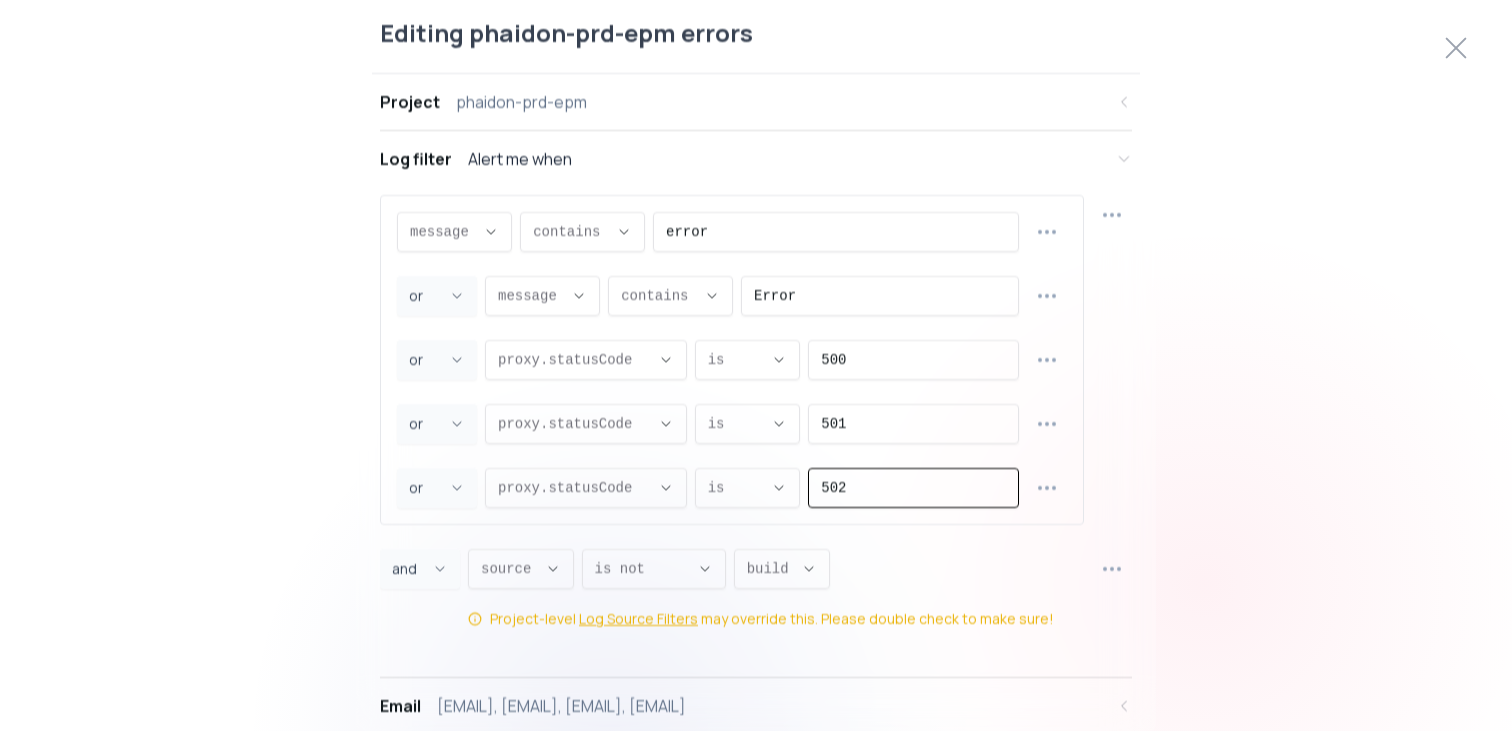 click on "OR and or or , proxy.statusCode proxy.statusCode message proxy.statusCode proxy.path proxy.host proxy.method source statusCode proxy.statusCode , EQUALS EQUALS is is not is , 502" at bounding box center [732, 487] 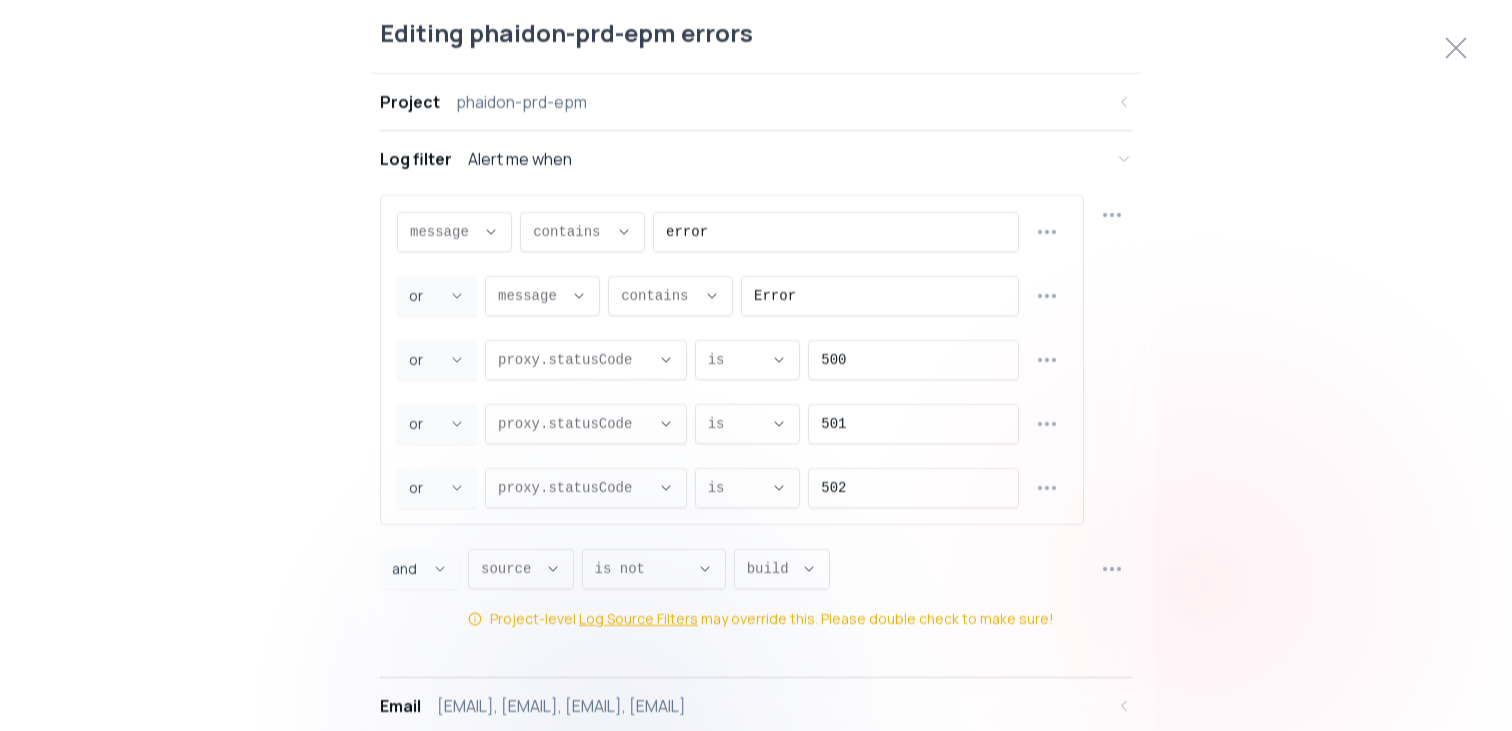 click 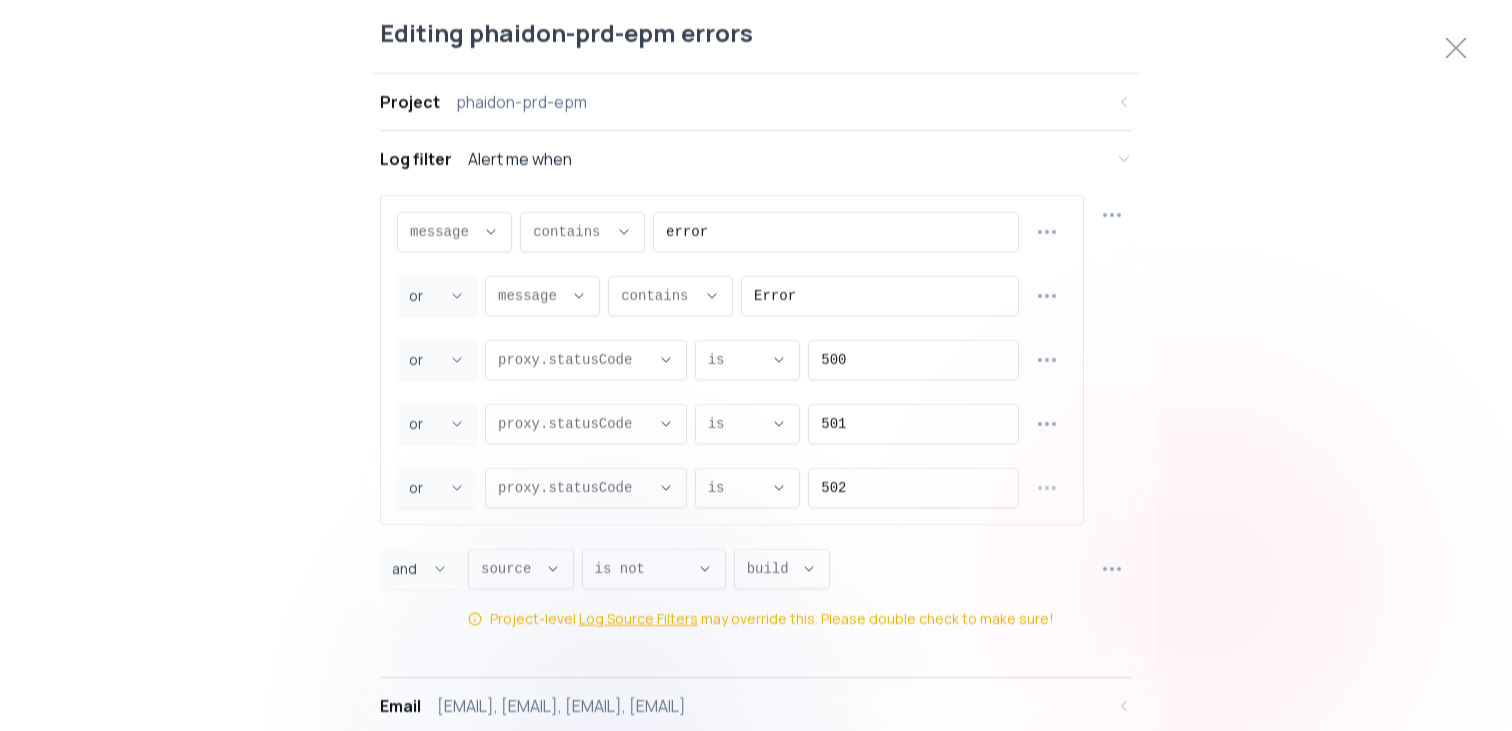 click on "Duplicate  row" at bounding box center [1055, 532] 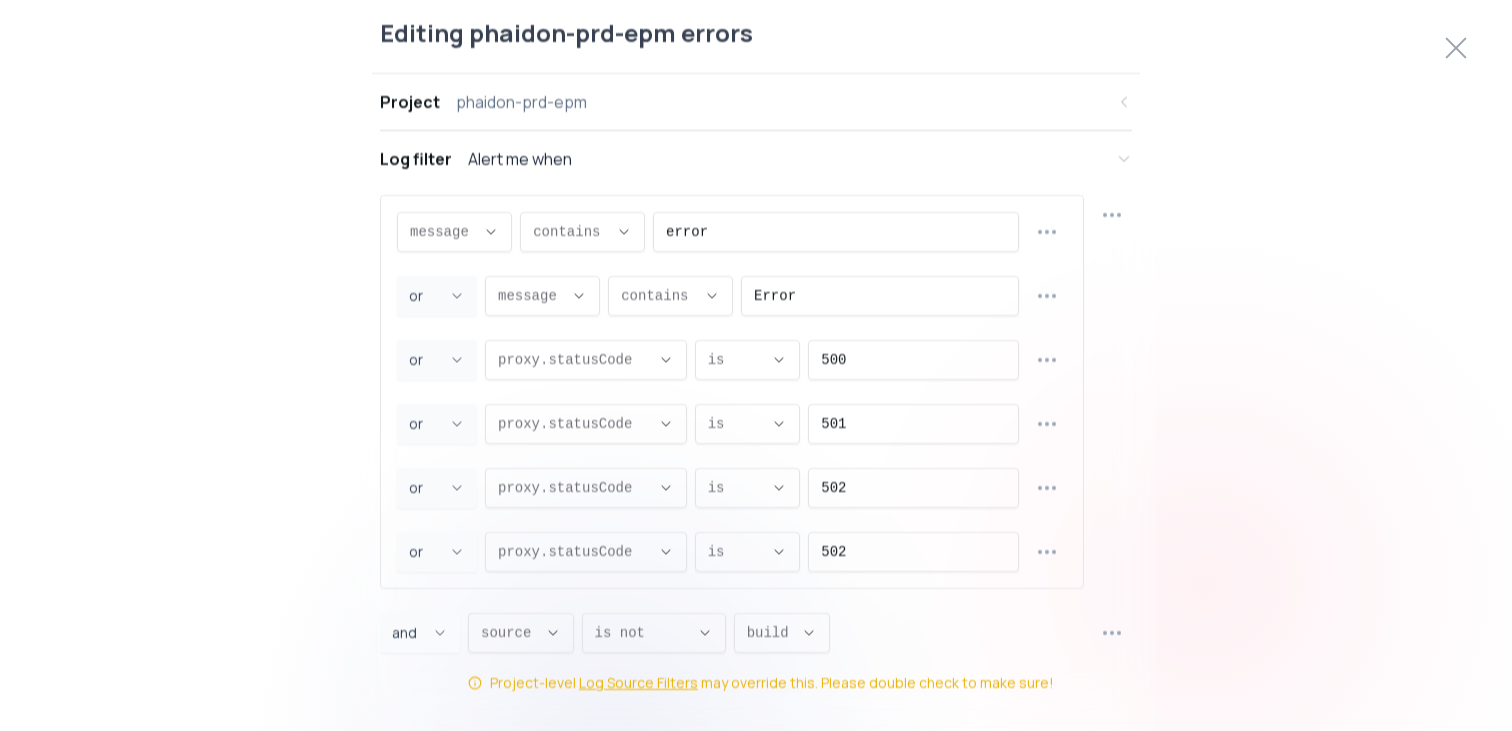 scroll, scrollTop: 19, scrollLeft: 0, axis: vertical 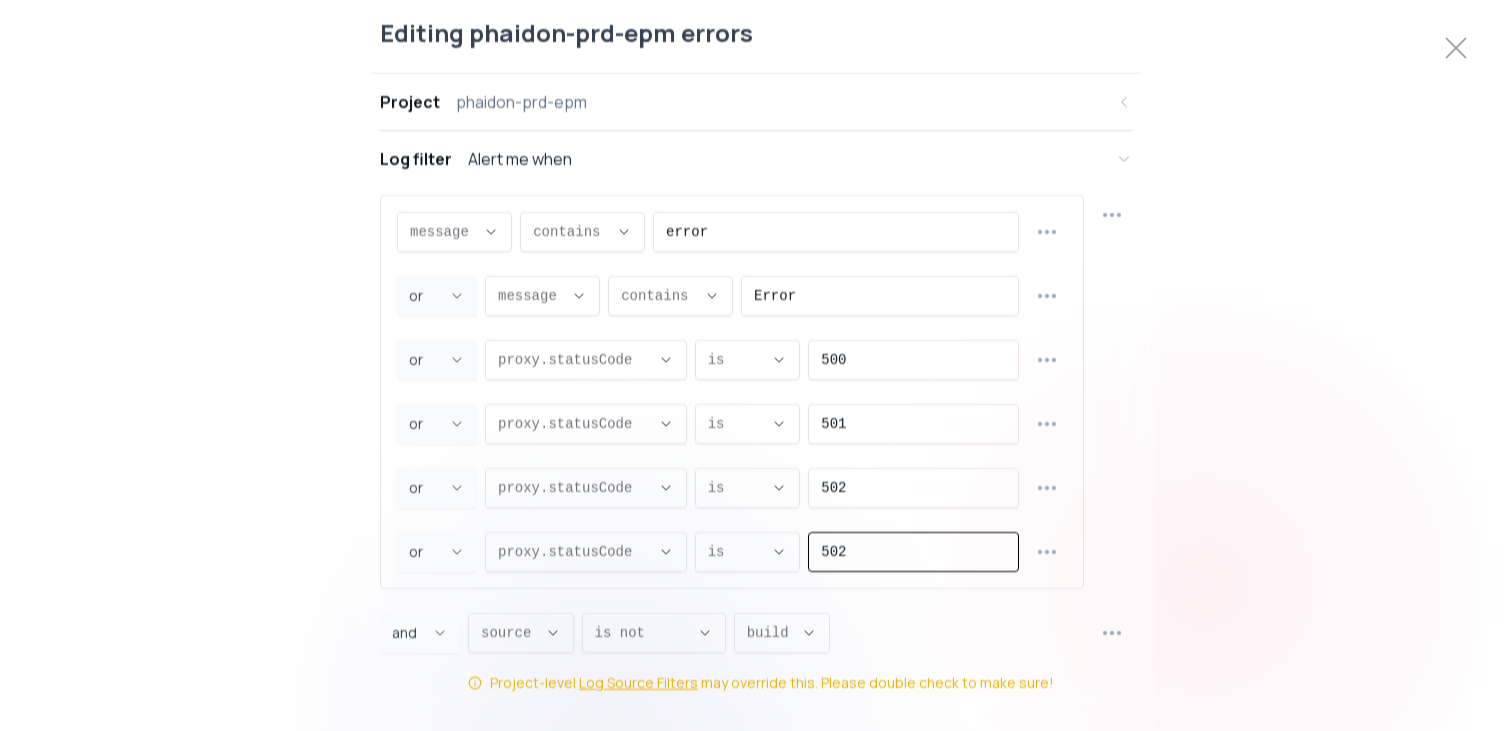 click on "502" at bounding box center (913, 551) 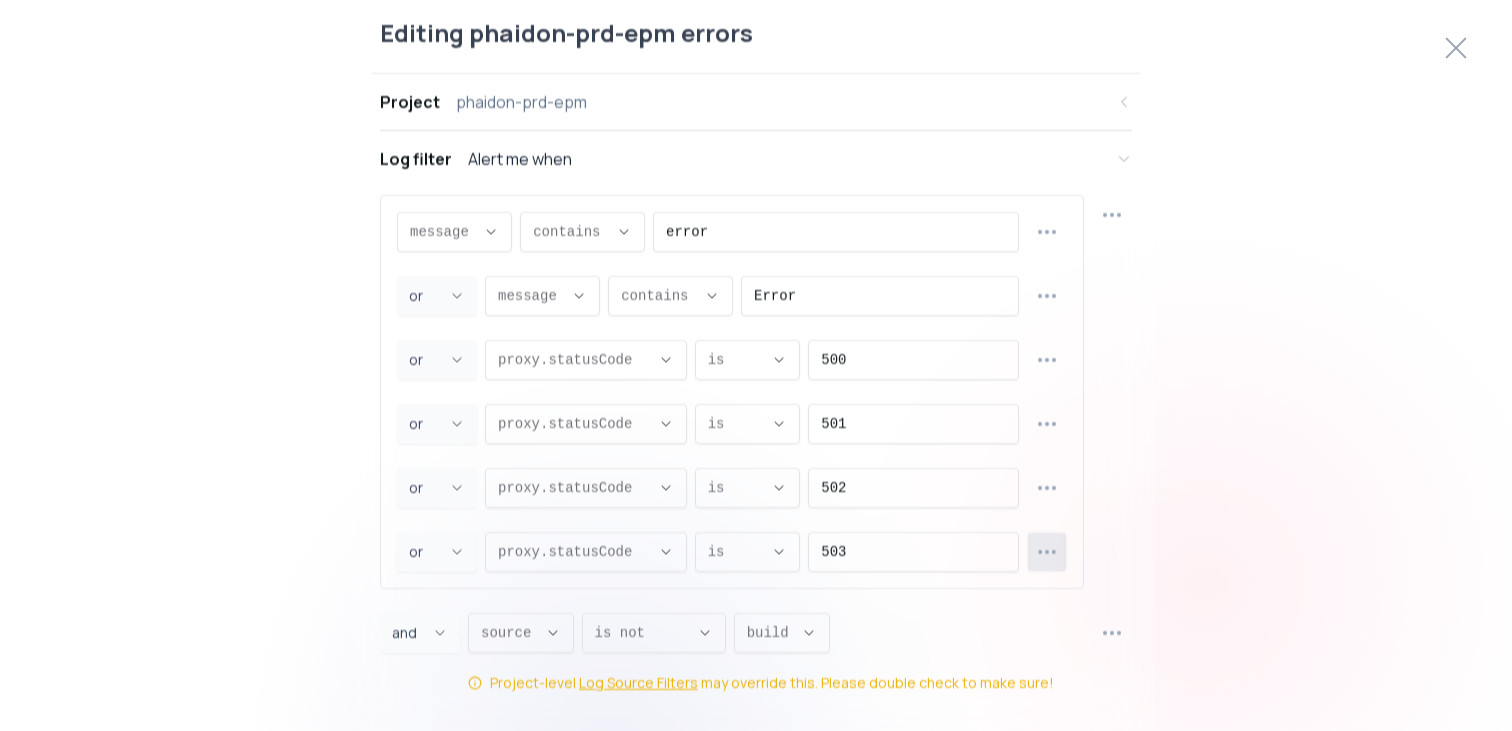 click at bounding box center [1047, 551] 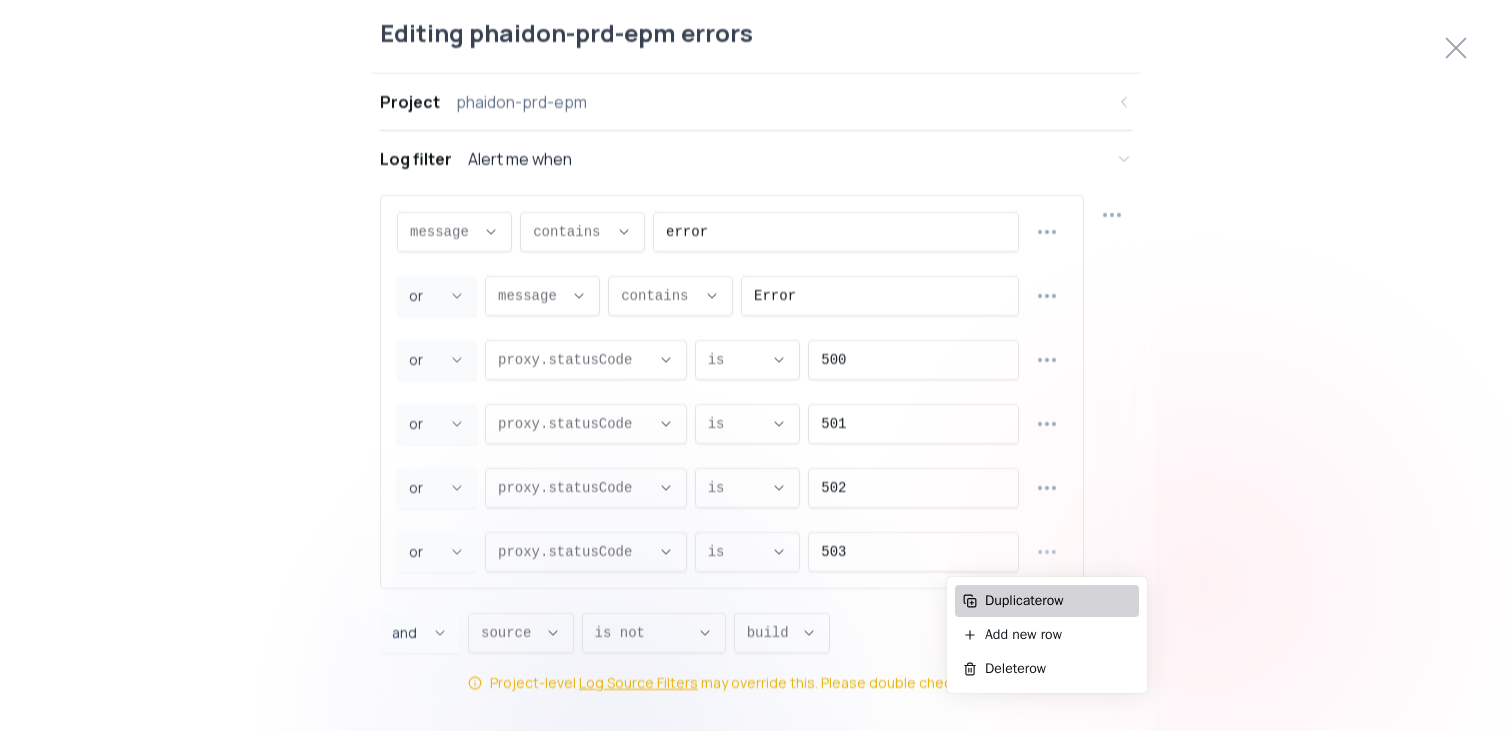 click on "Duplicate  row" at bounding box center (1058, 601) 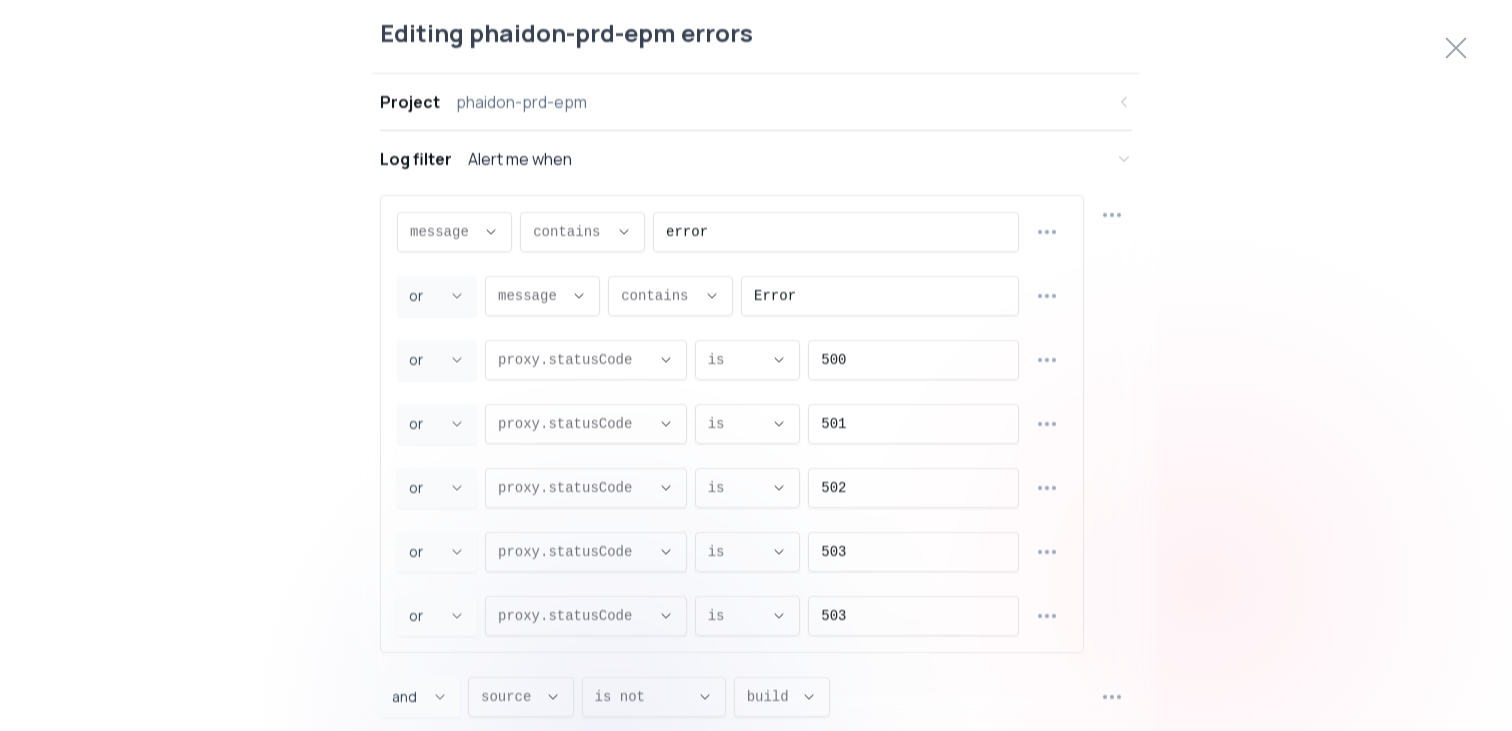 scroll, scrollTop: 19, scrollLeft: 0, axis: vertical 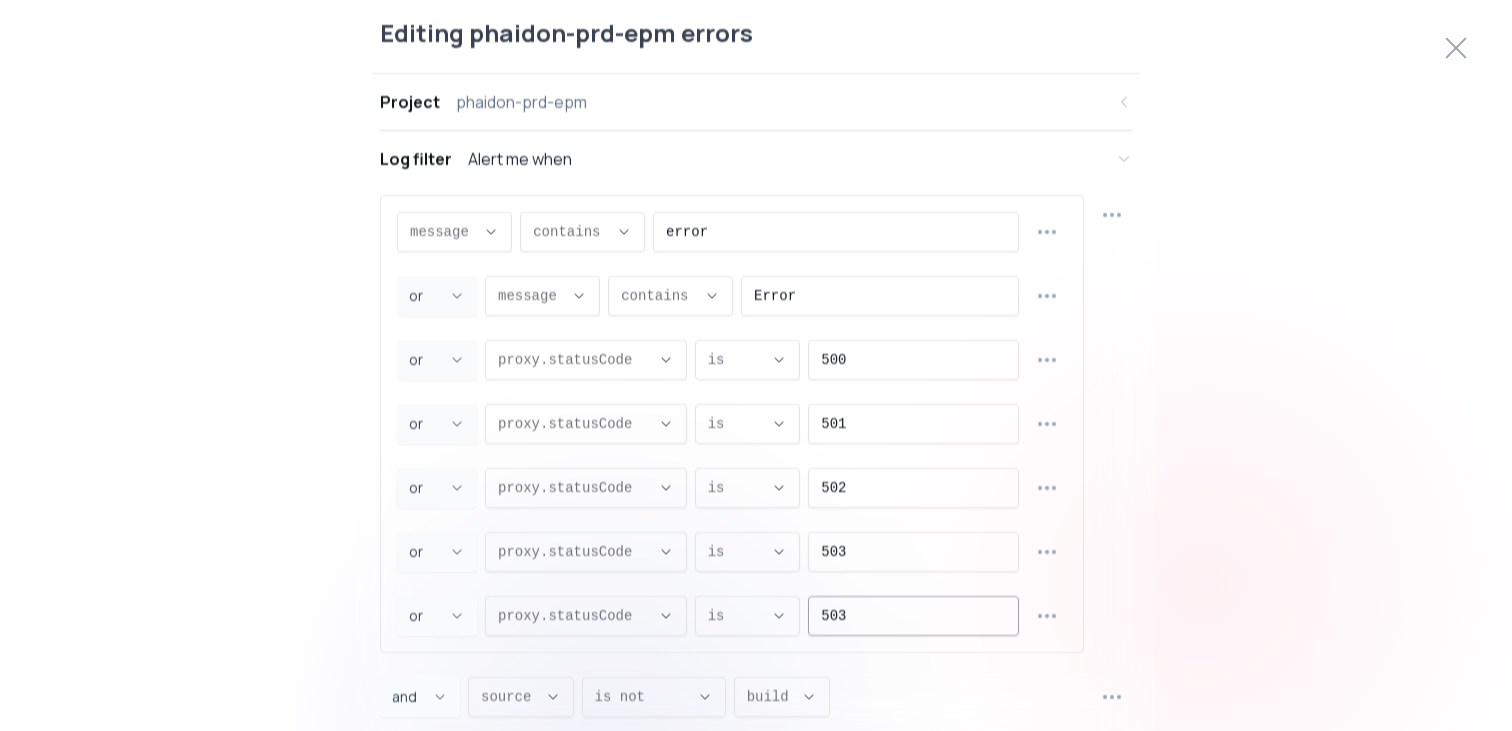 click on "503" at bounding box center [913, 615] 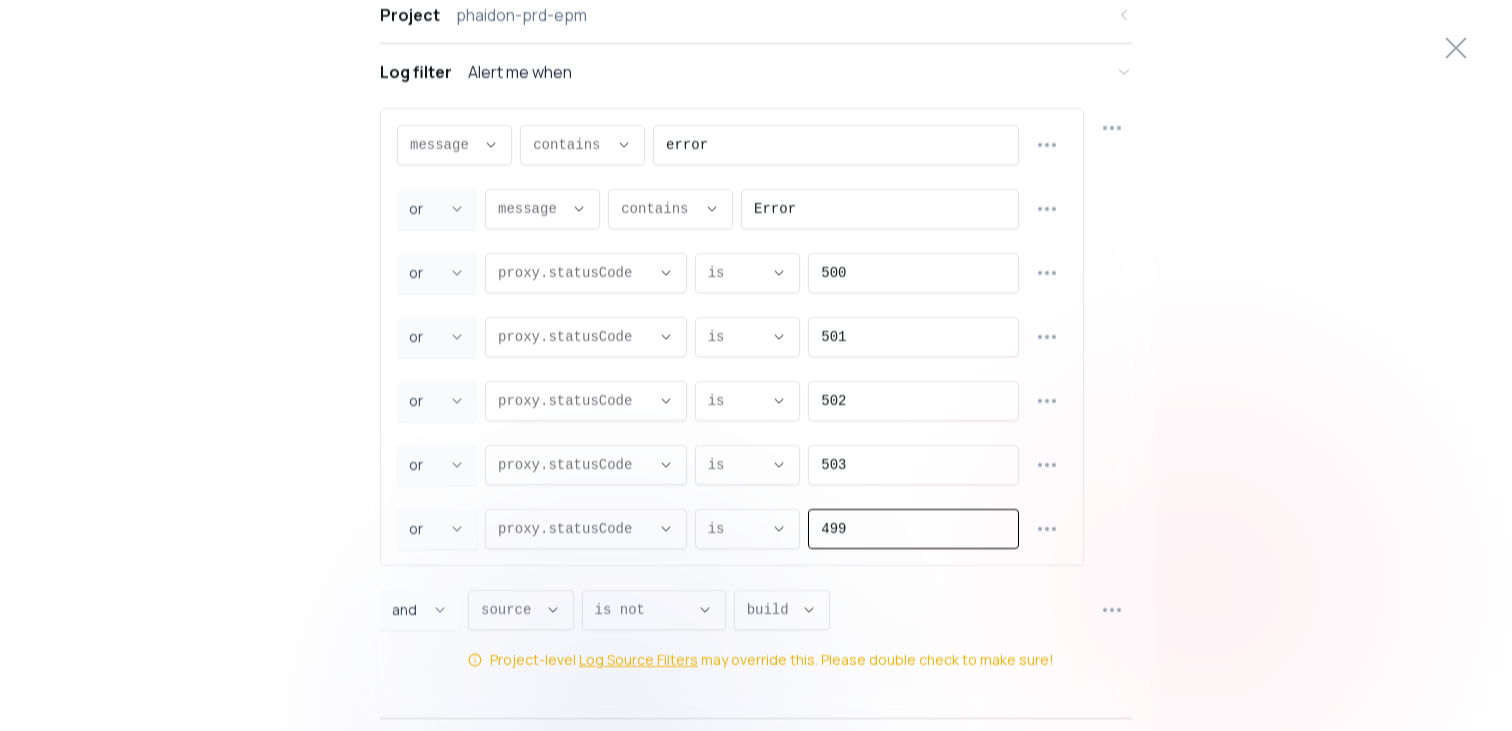 scroll, scrollTop: 90, scrollLeft: 0, axis: vertical 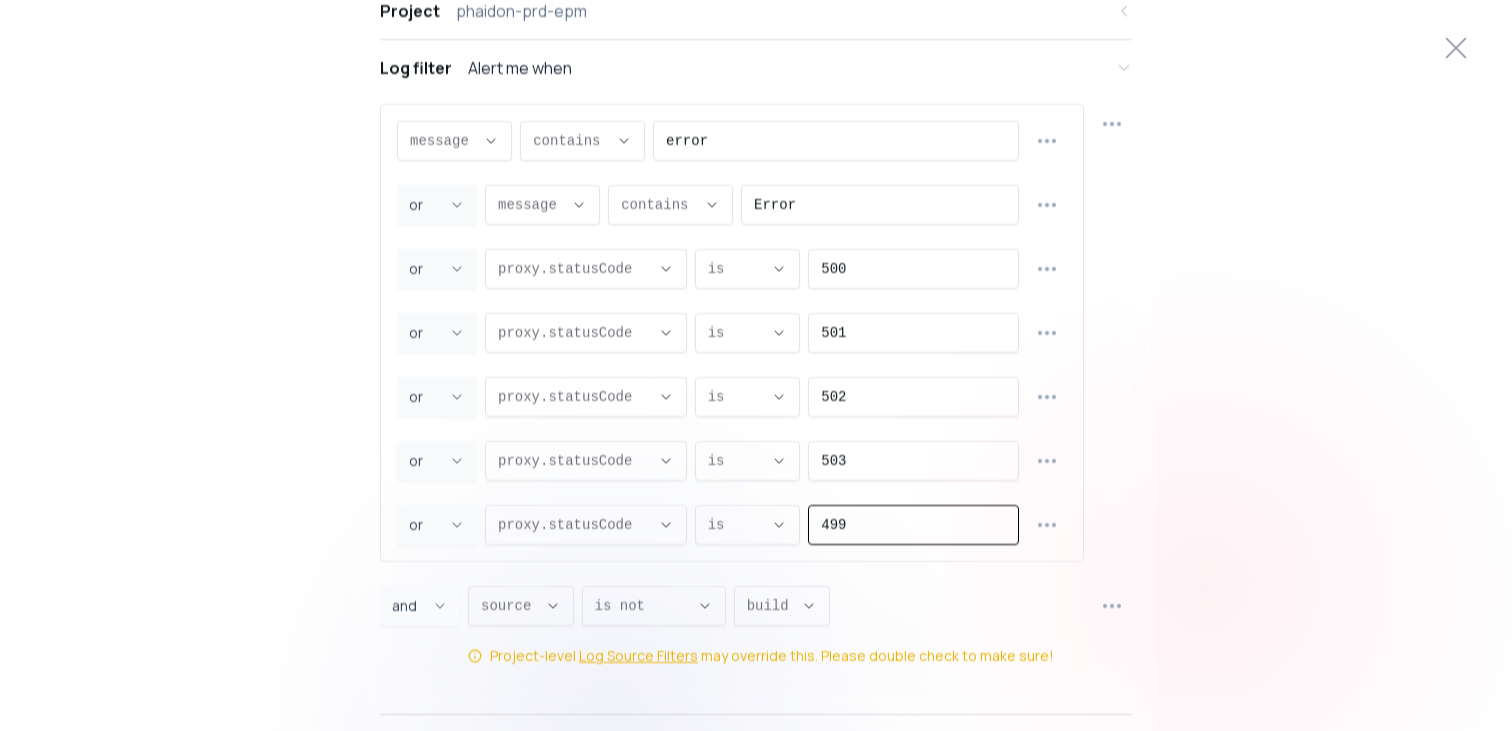 click 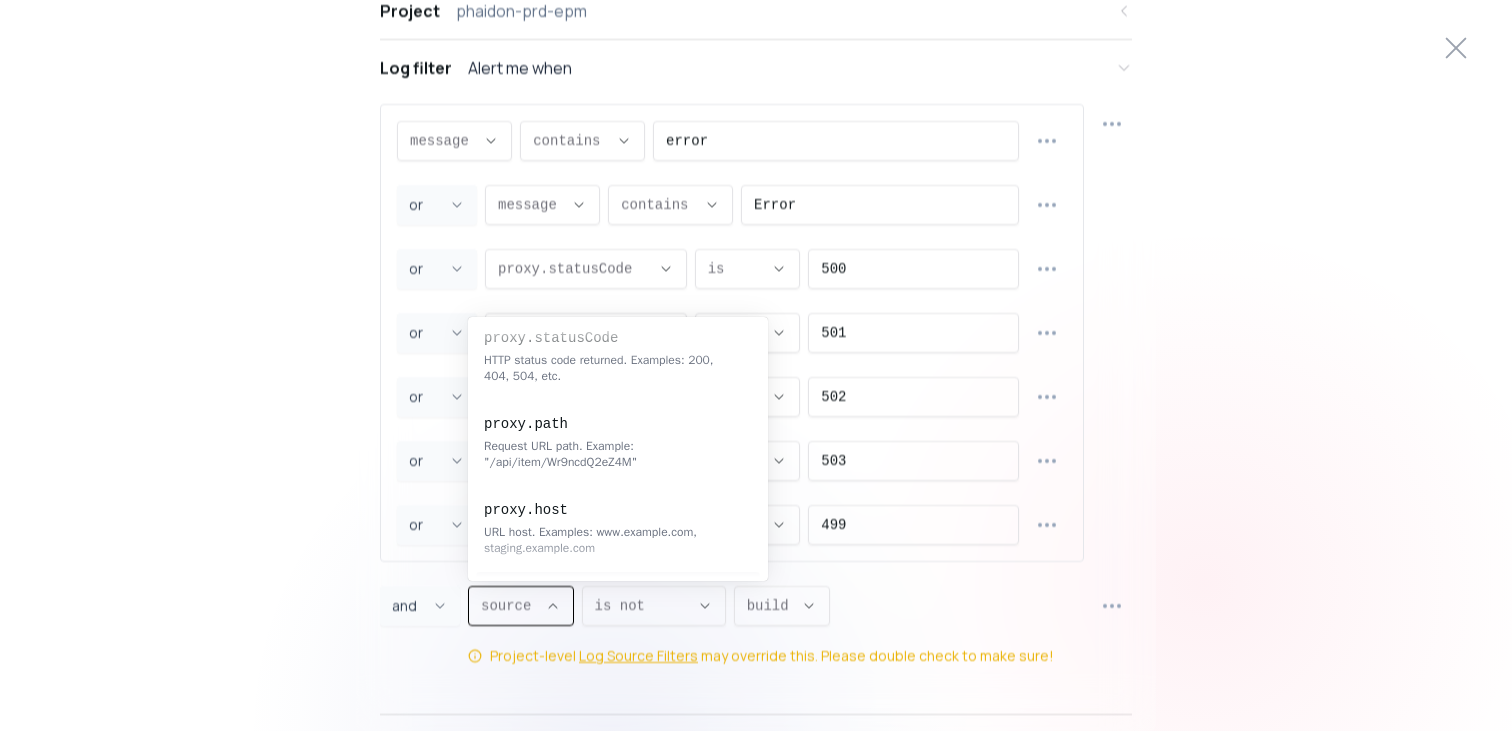 scroll, scrollTop: 0, scrollLeft: 0, axis: both 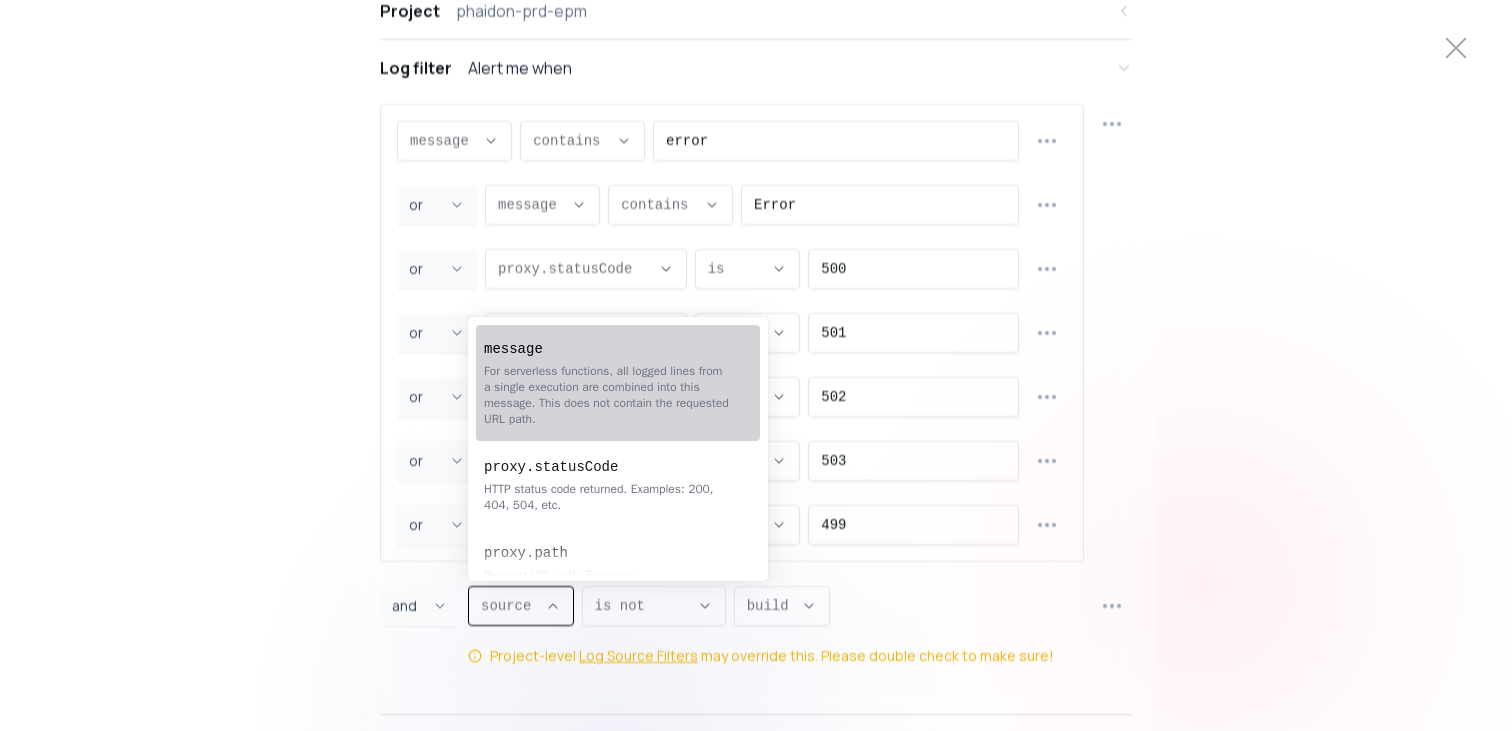 click on "message For serverless functions, all logged lines from a single execution are combined into this message. This does not contain the requested URL path." at bounding box center (608, 383) 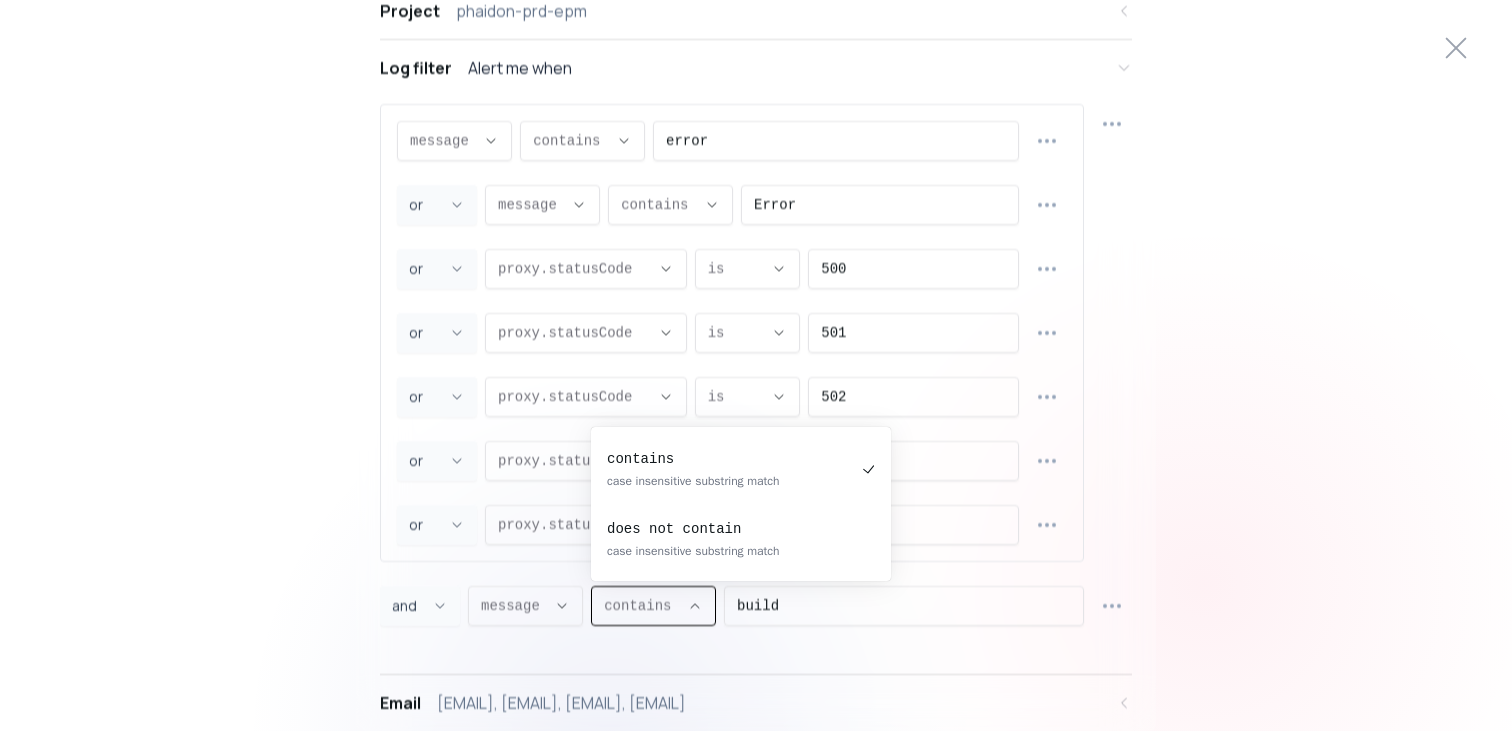 click on "contains ," at bounding box center [653, 606] 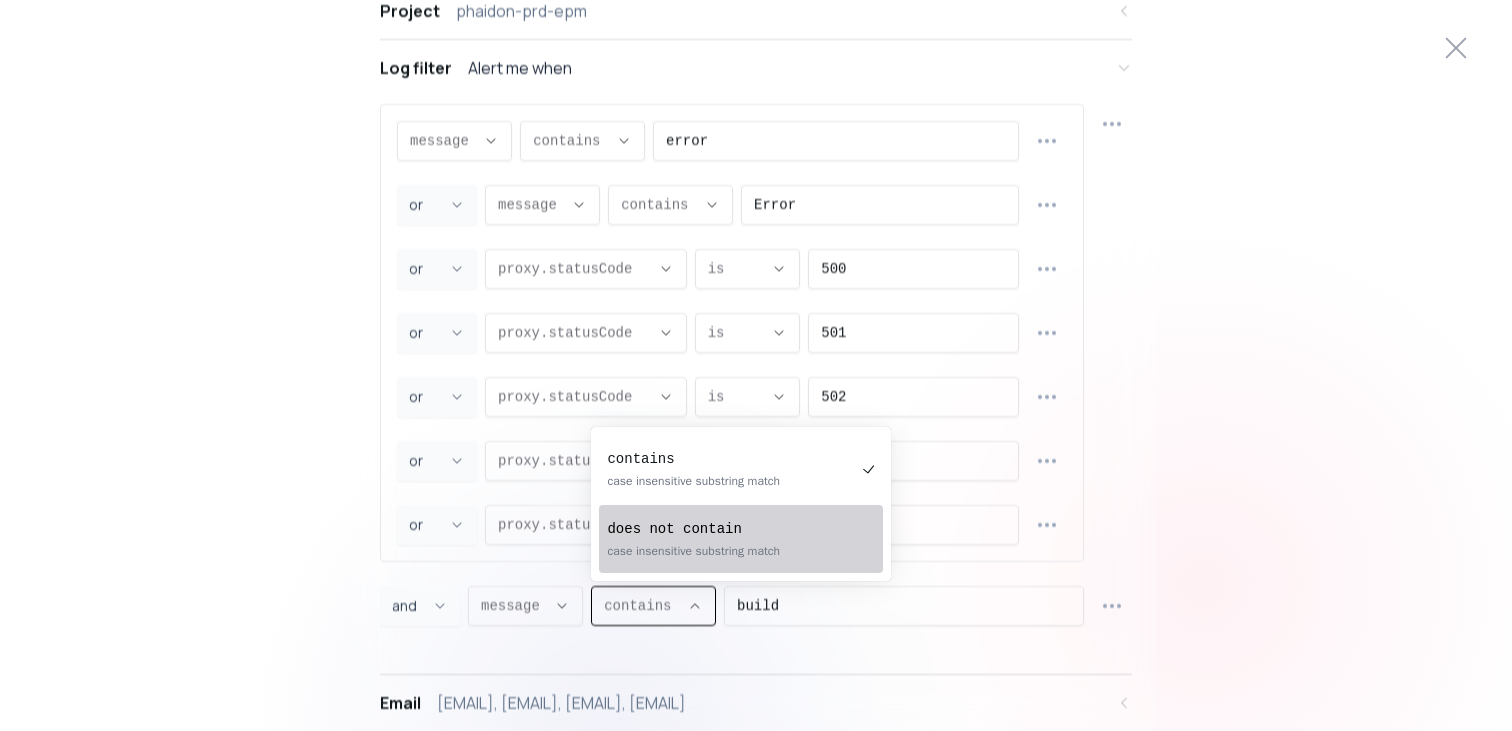 click on "case insensitive substring match" at bounding box center (731, 551) 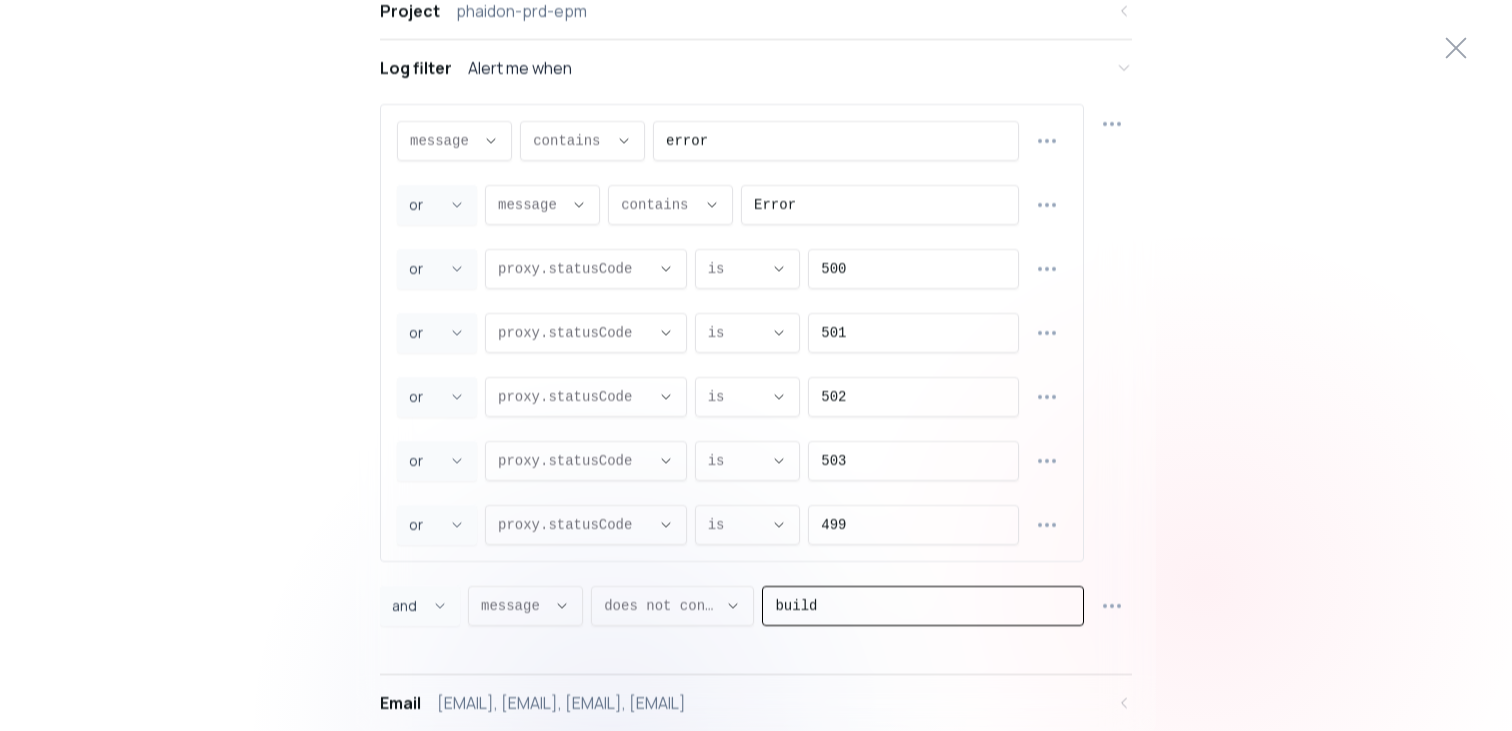 drag, startPoint x: 871, startPoint y: 607, endPoint x: 709, endPoint y: 604, distance: 162.02777 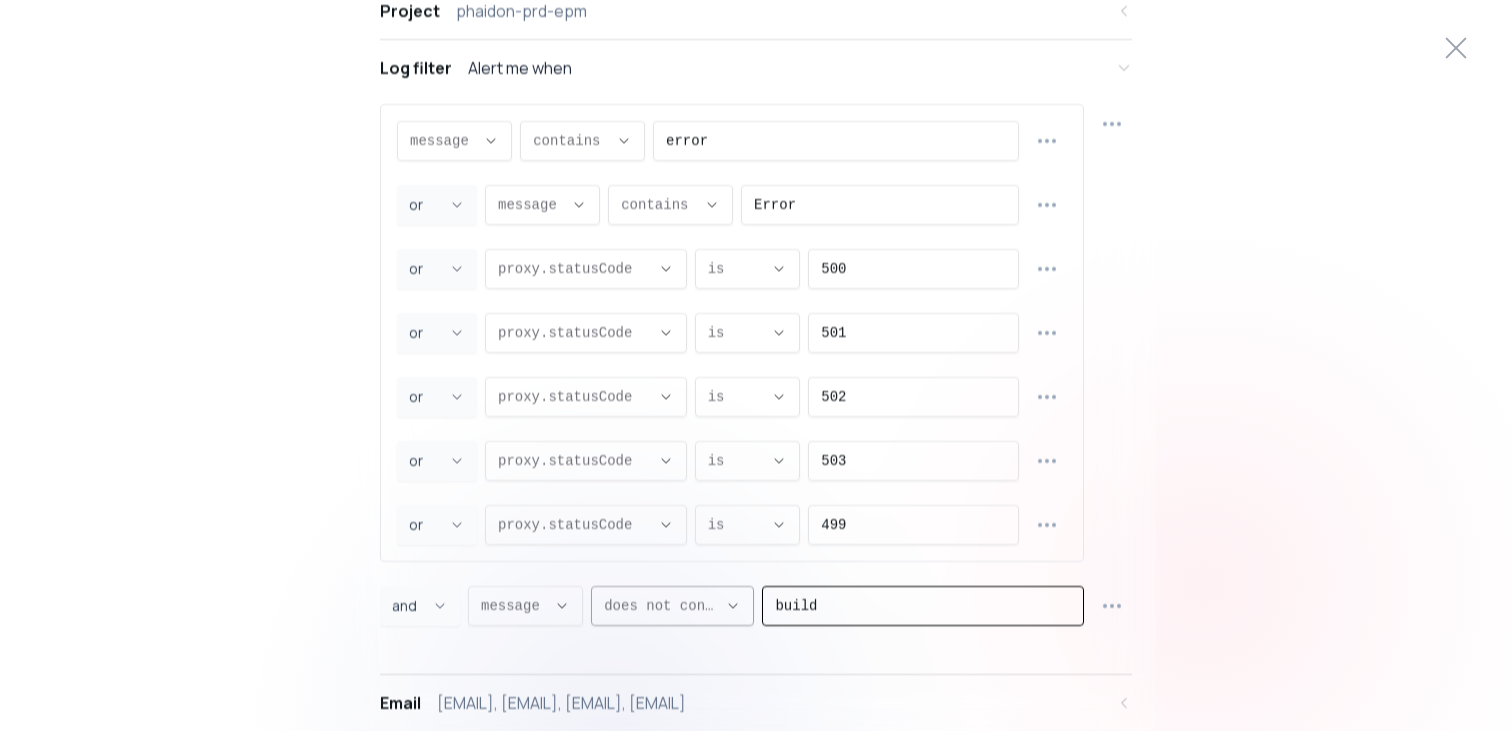 paste on "querySelectorAll" 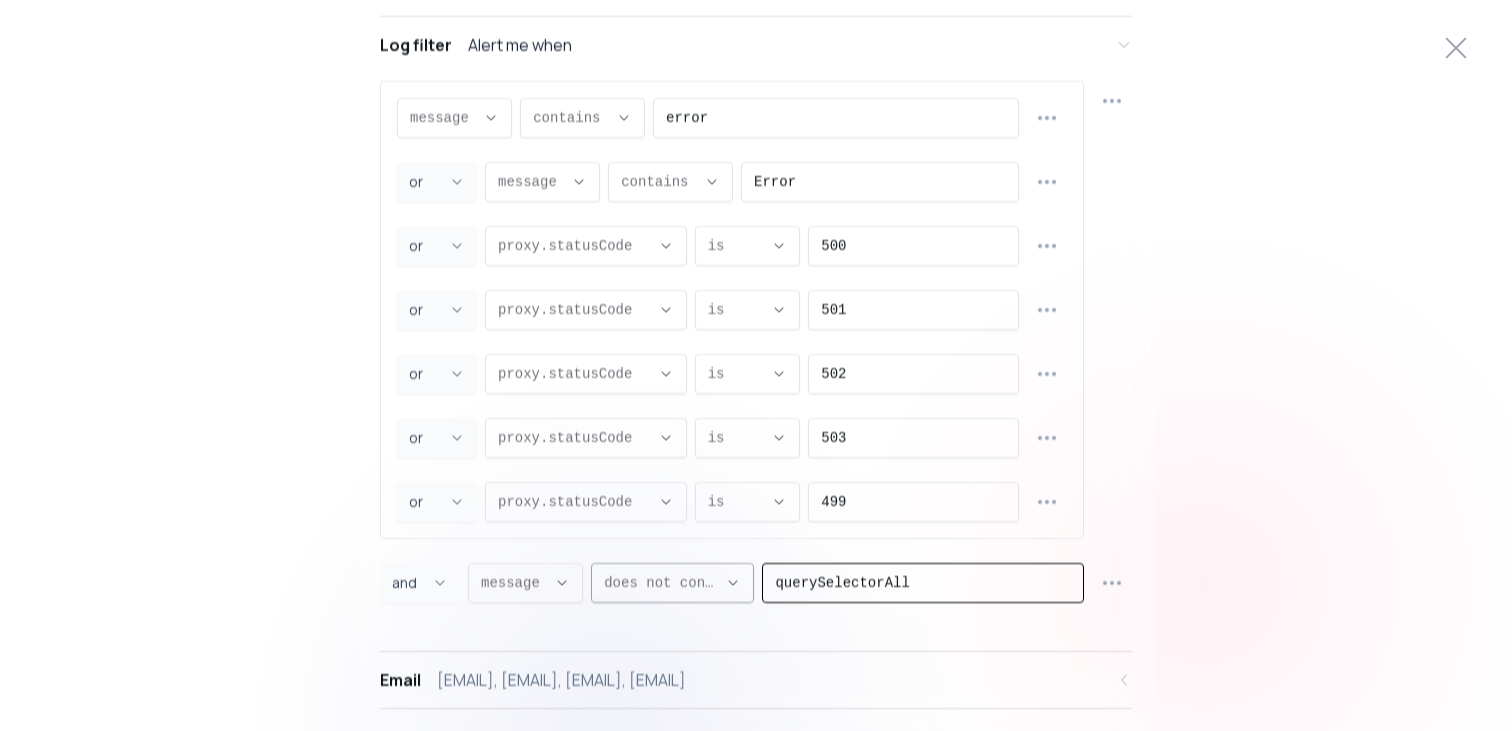 scroll, scrollTop: 133, scrollLeft: 0, axis: vertical 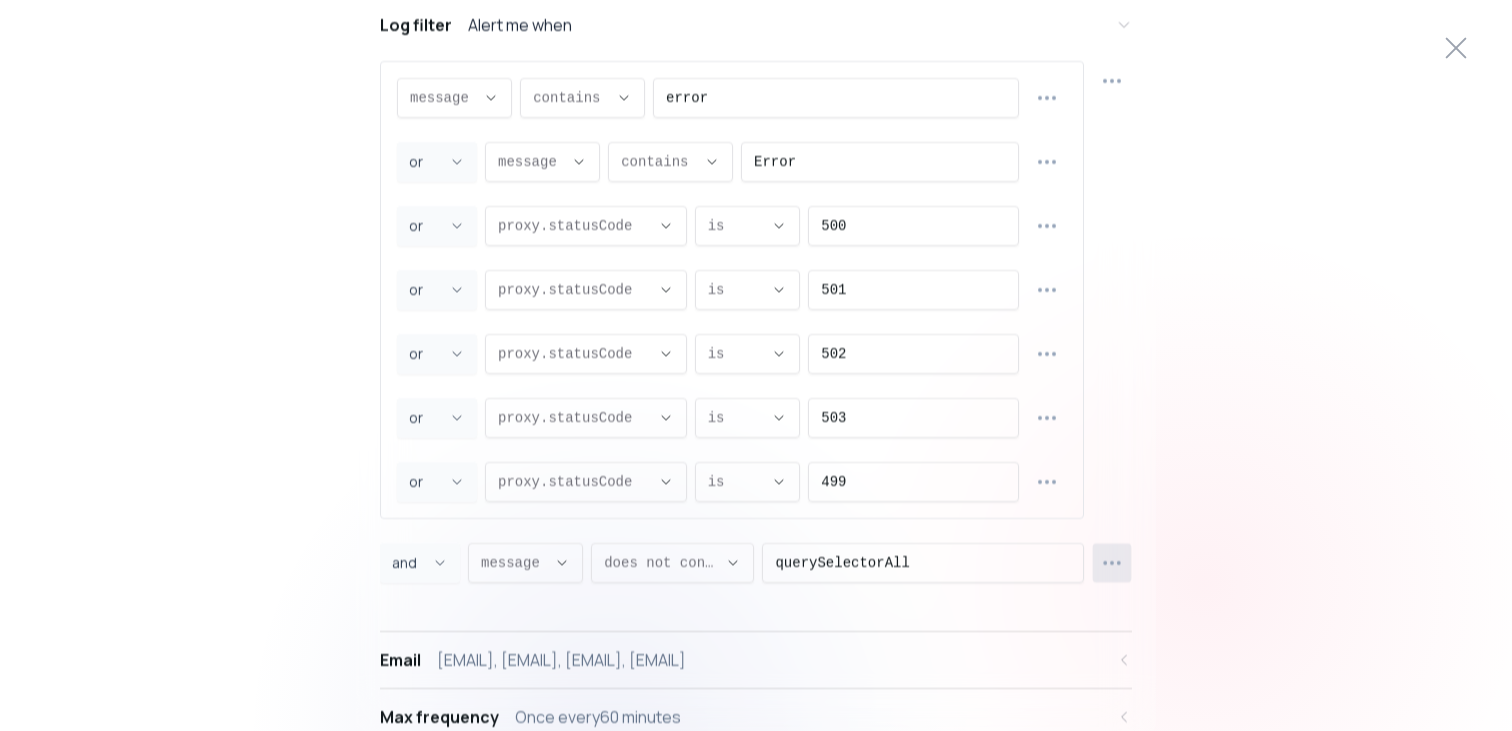 click at bounding box center [1112, 563] 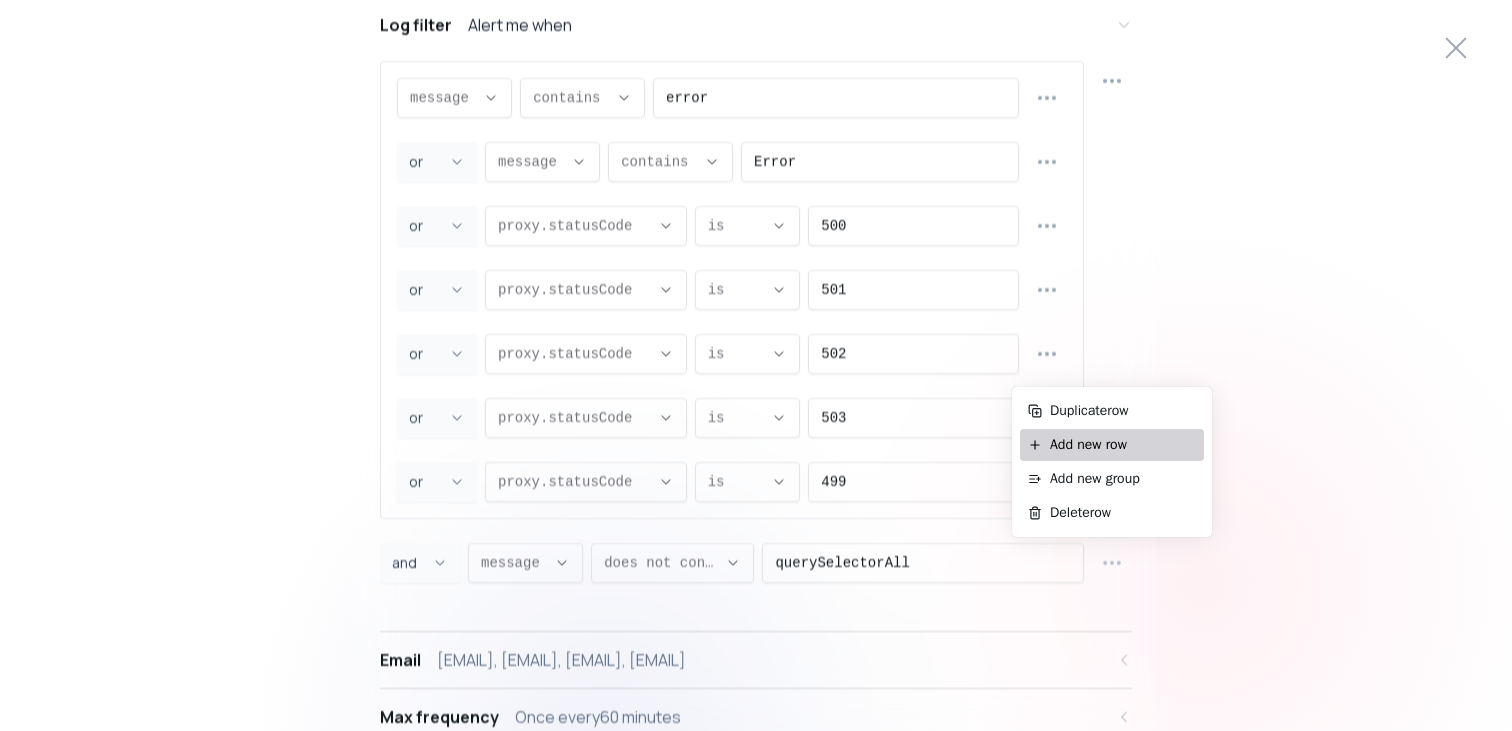 click on "Add new row" at bounding box center (1123, 445) 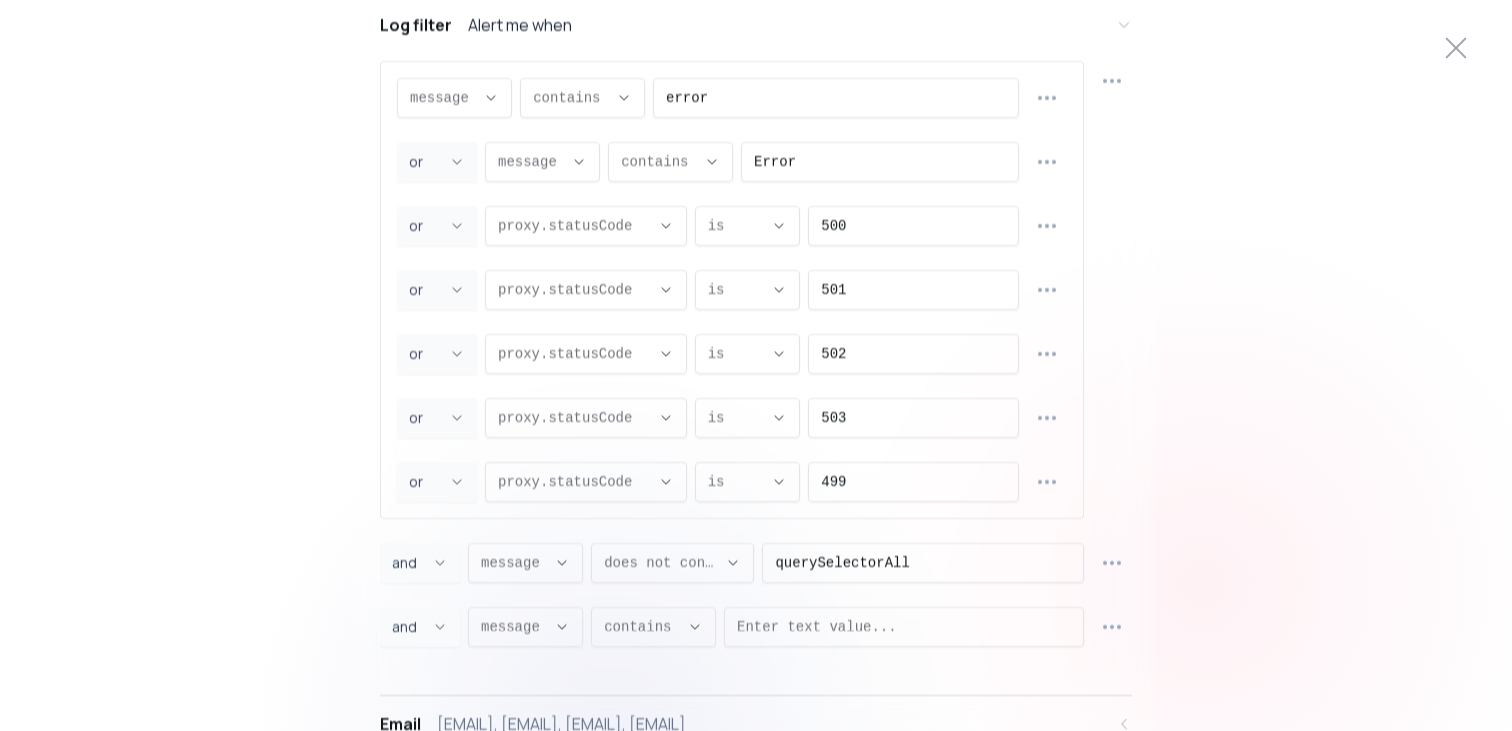 click on "message ," at bounding box center [513, 627] 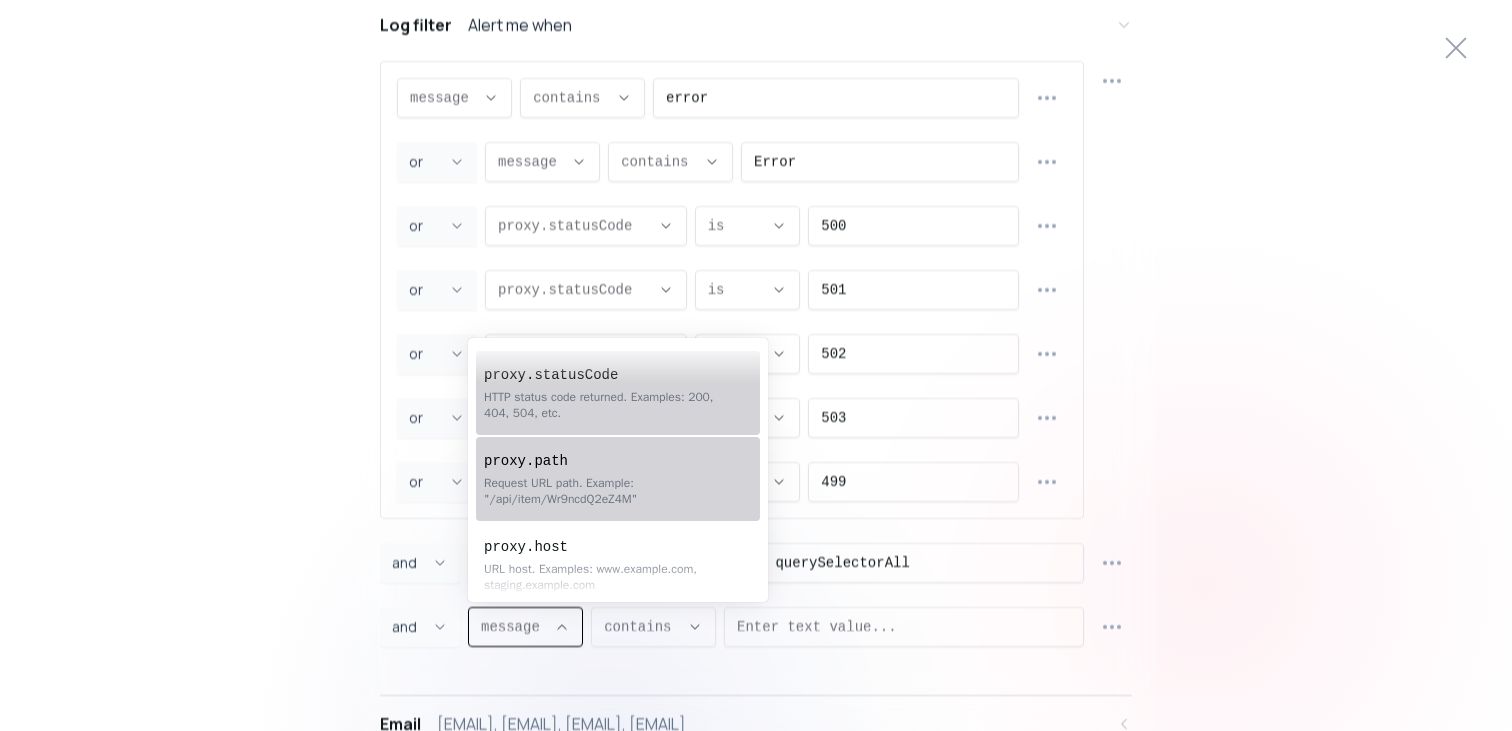 scroll, scrollTop: 114, scrollLeft: 0, axis: vertical 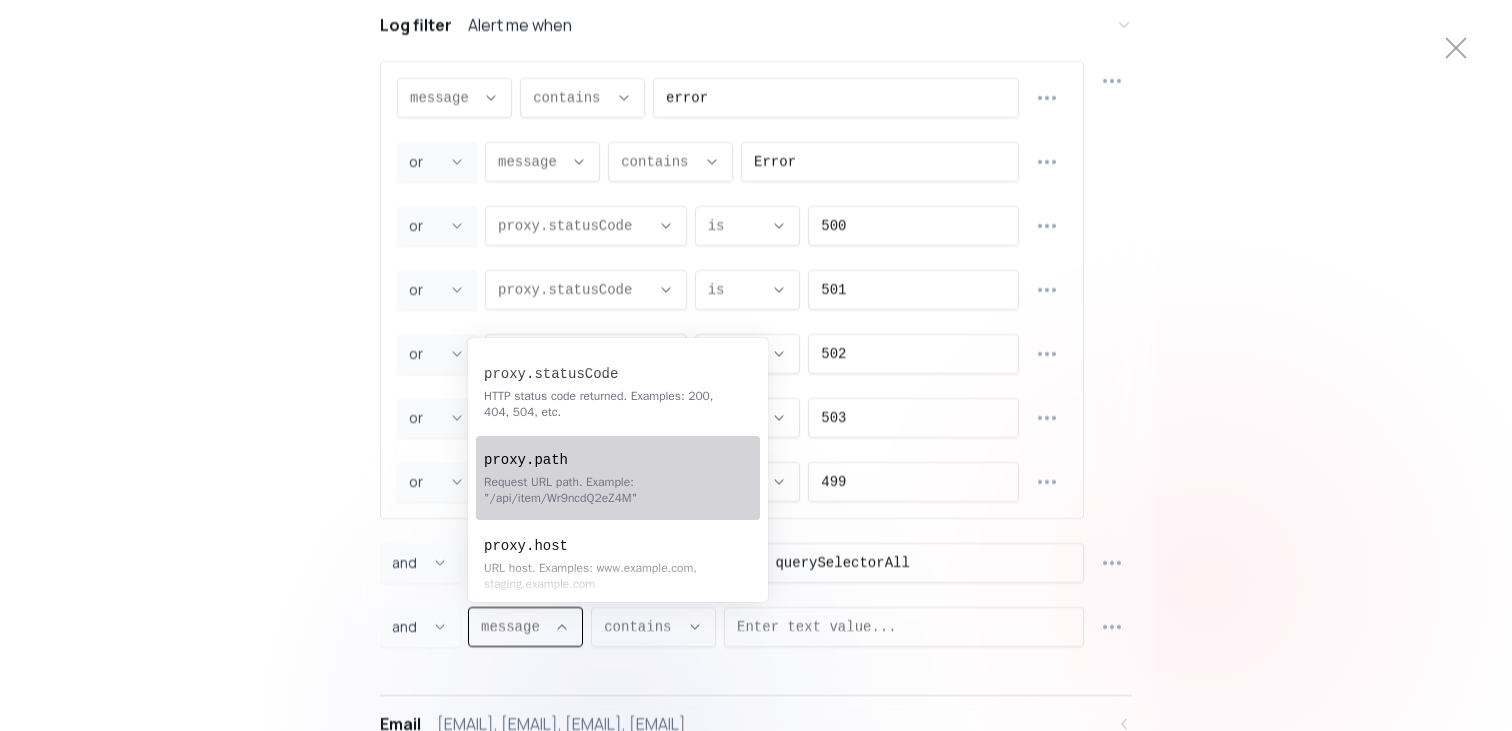 click on "proxy.path" at bounding box center (608, 460) 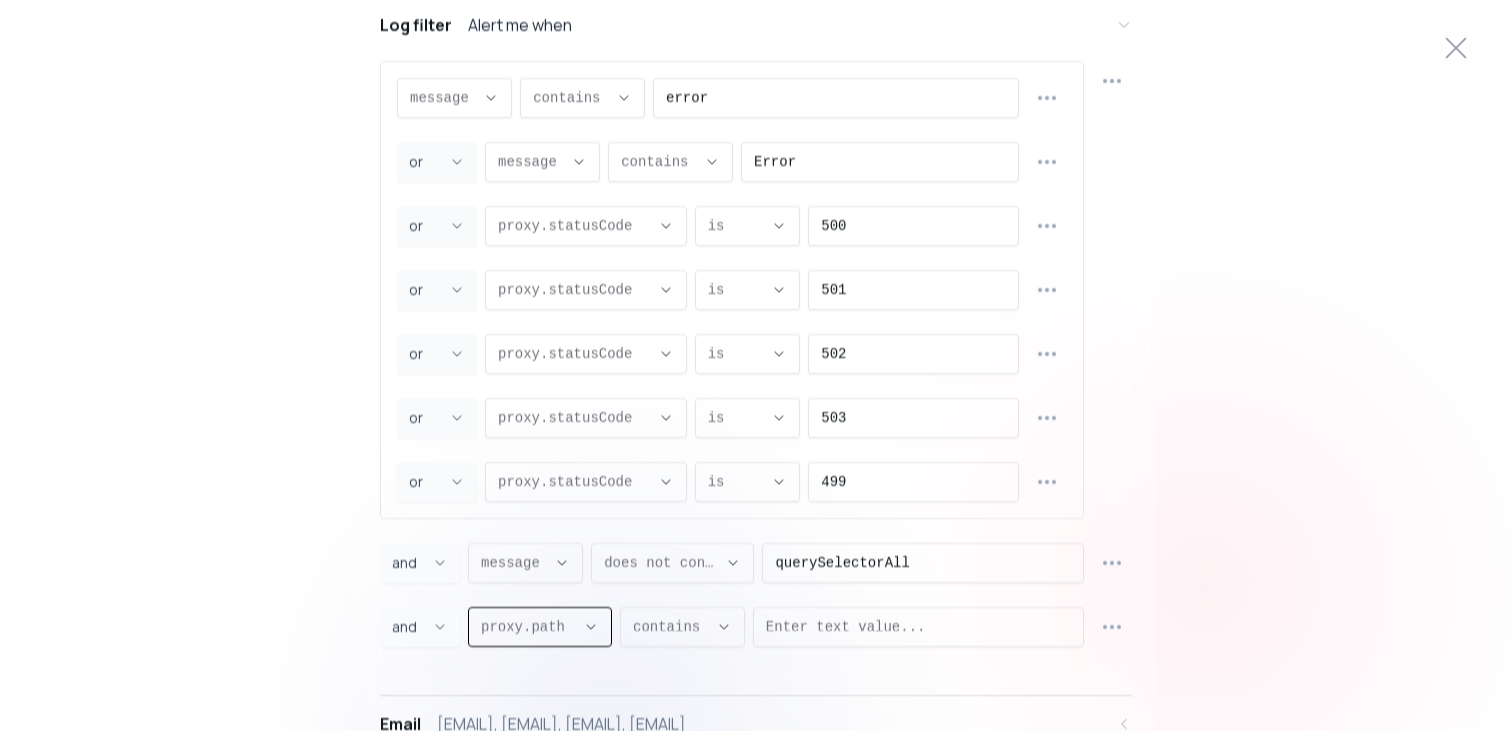 click on "contains ," at bounding box center [682, 627] 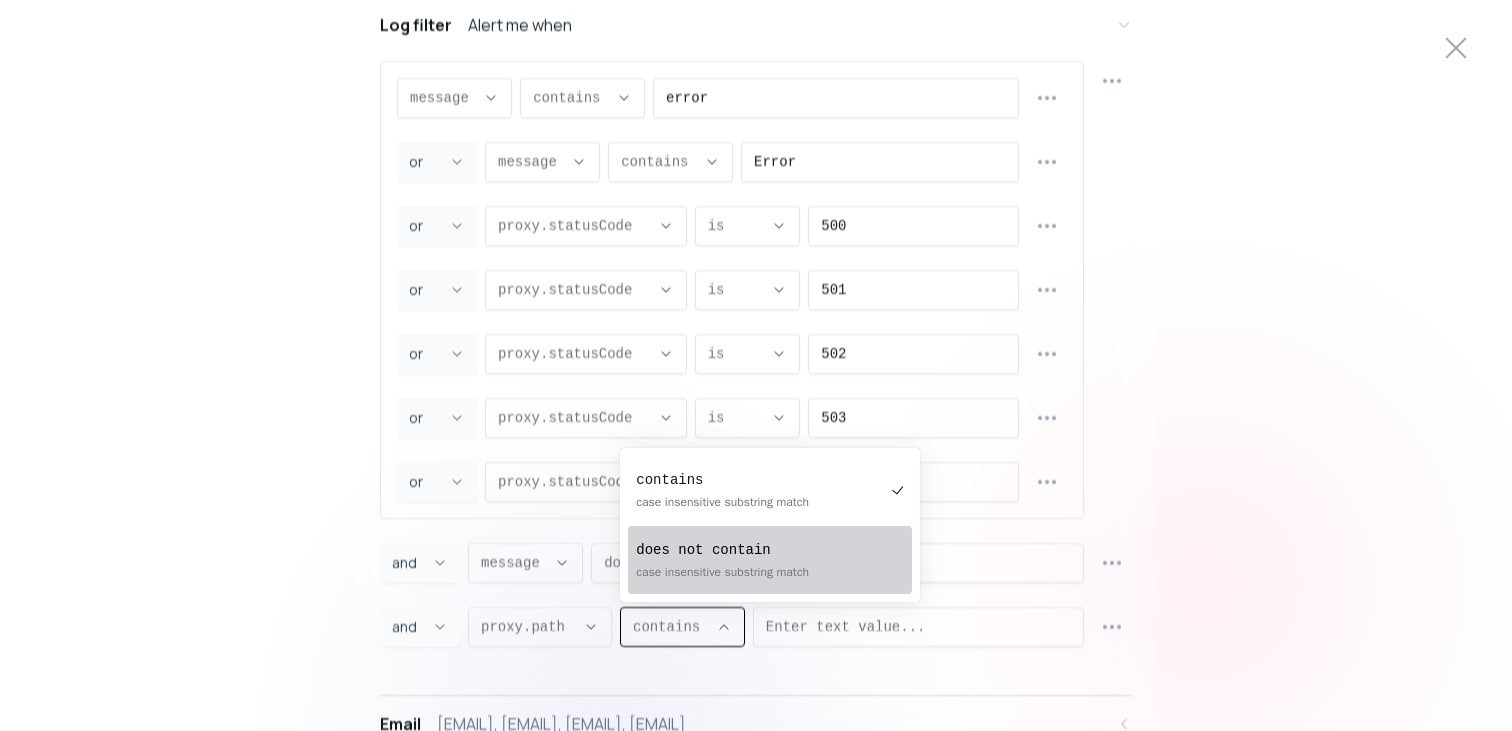 click on "does not contain" at bounding box center [760, 550] 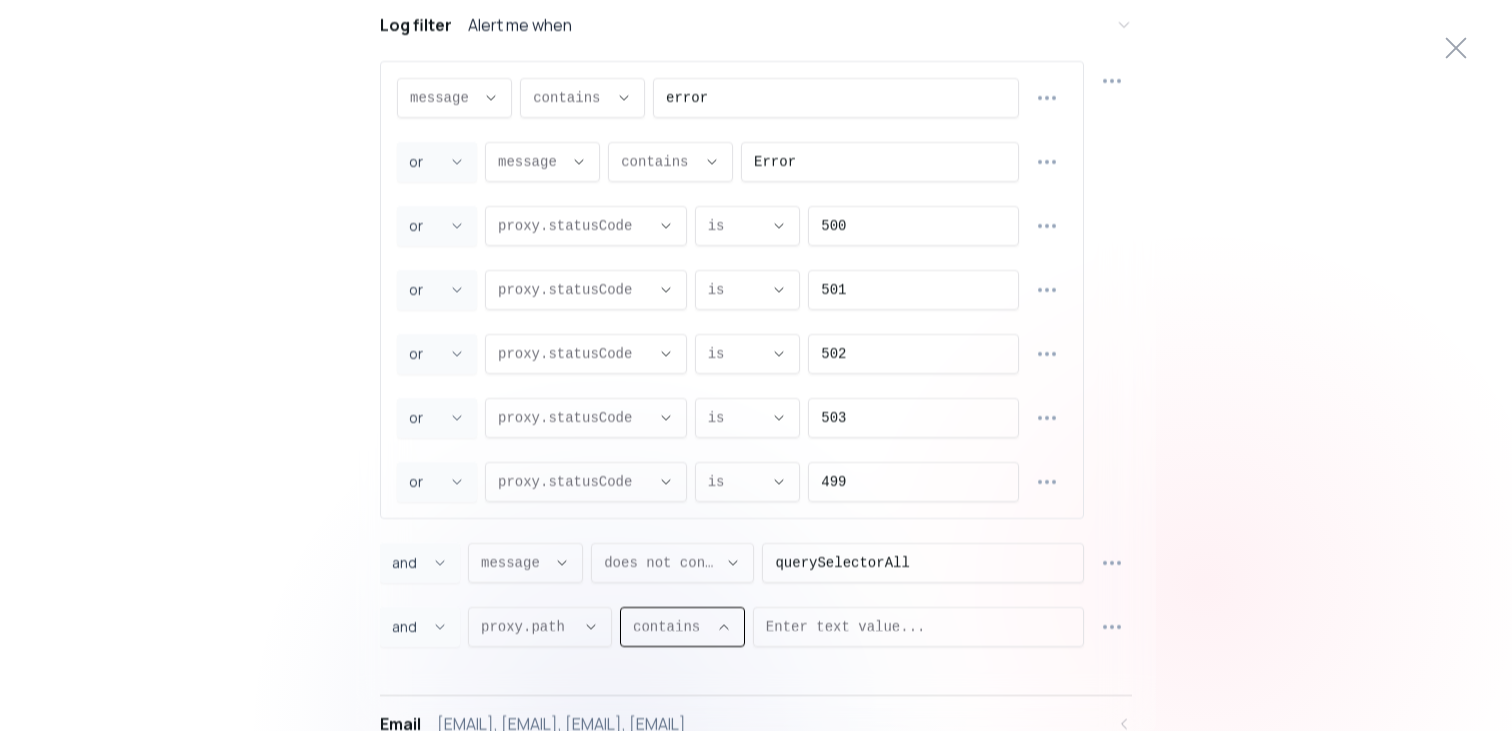 scroll, scrollTop: 19, scrollLeft: 0, axis: vertical 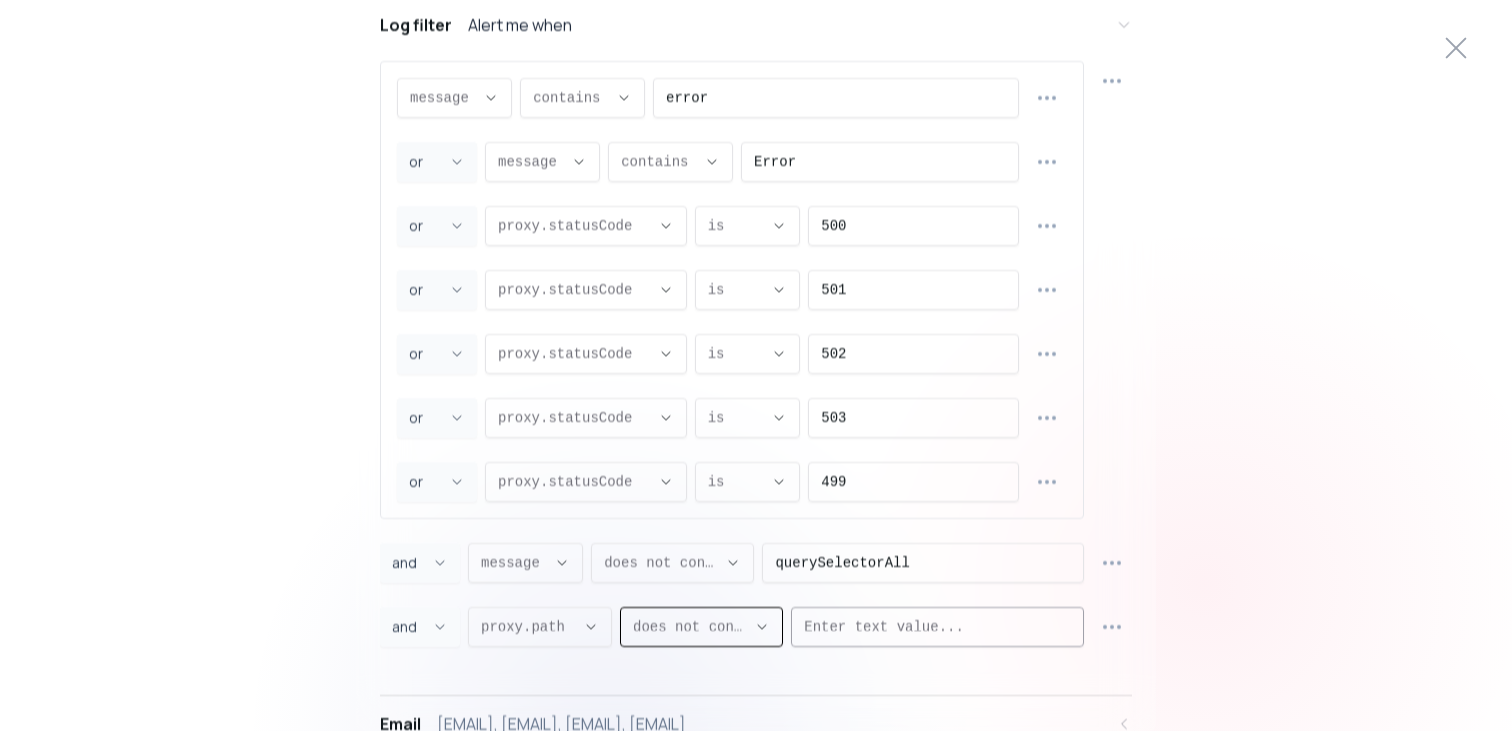 click at bounding box center [937, 627] 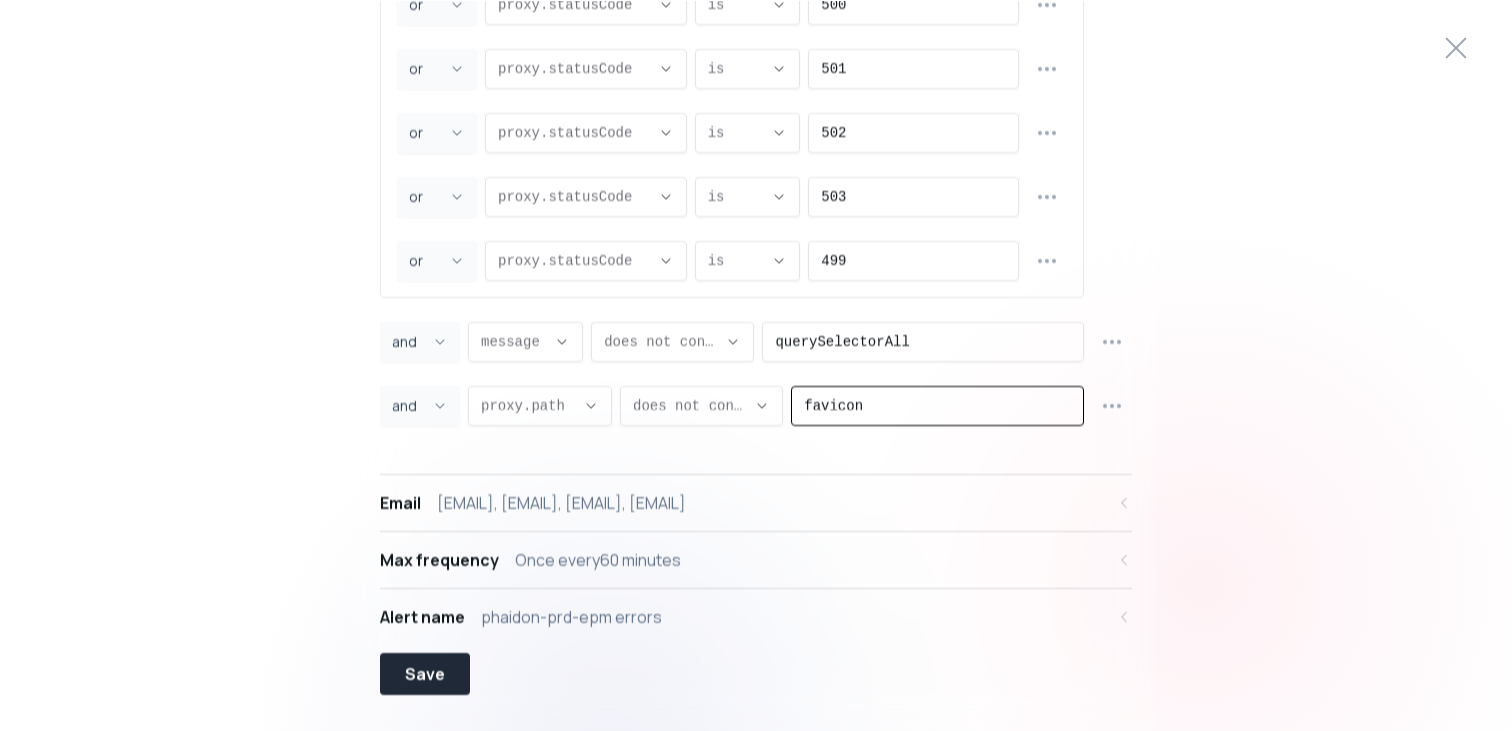 scroll, scrollTop: 378, scrollLeft: 0, axis: vertical 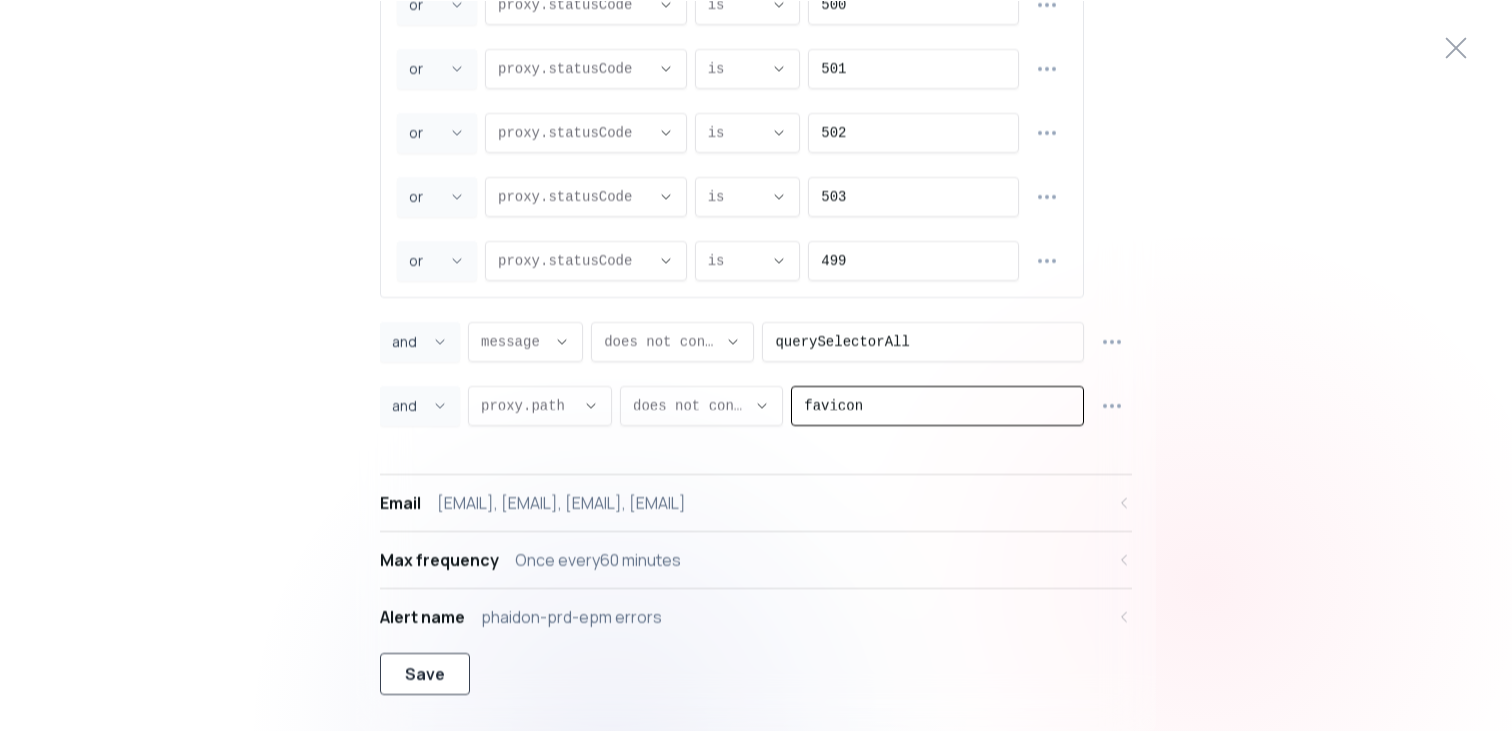 click on "Save" at bounding box center [425, 674] 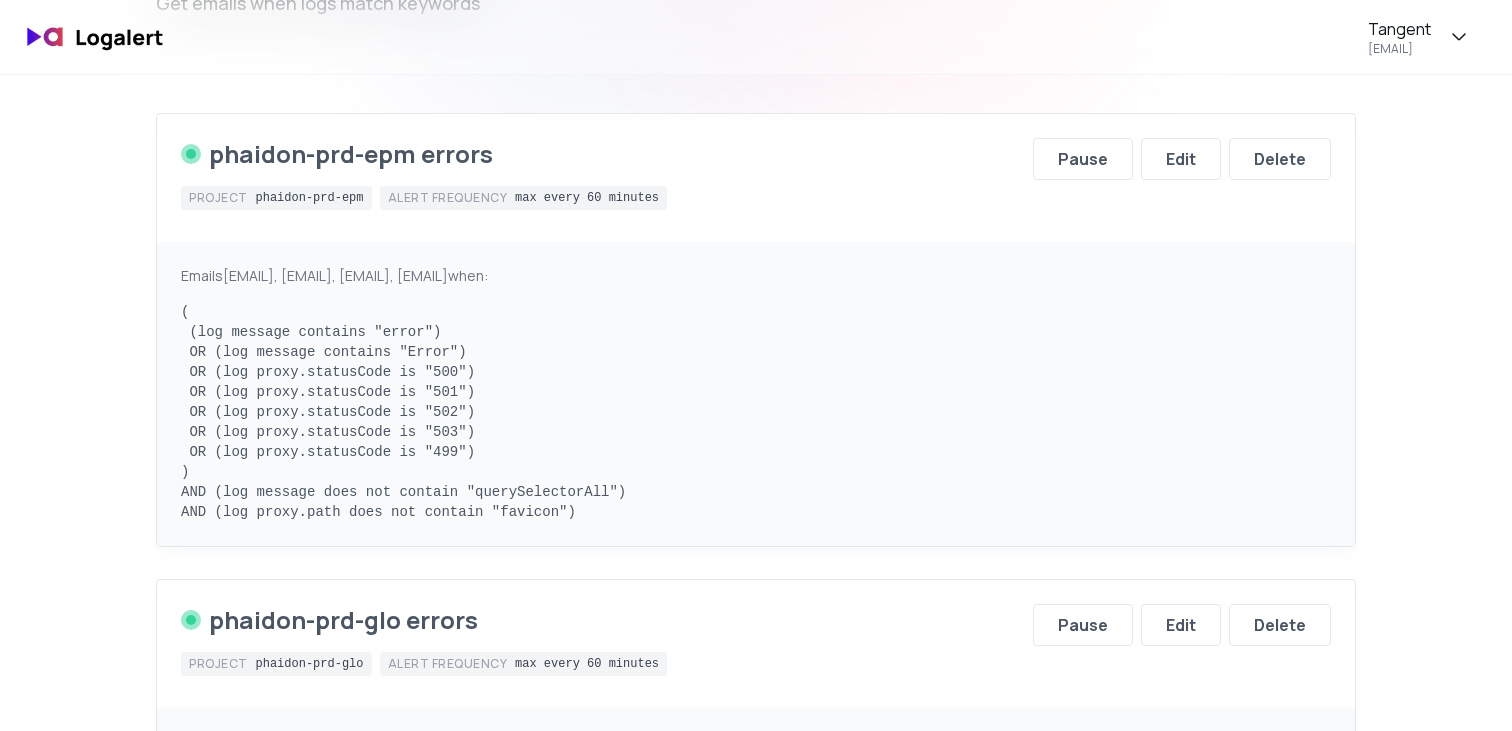 scroll, scrollTop: 211, scrollLeft: 0, axis: vertical 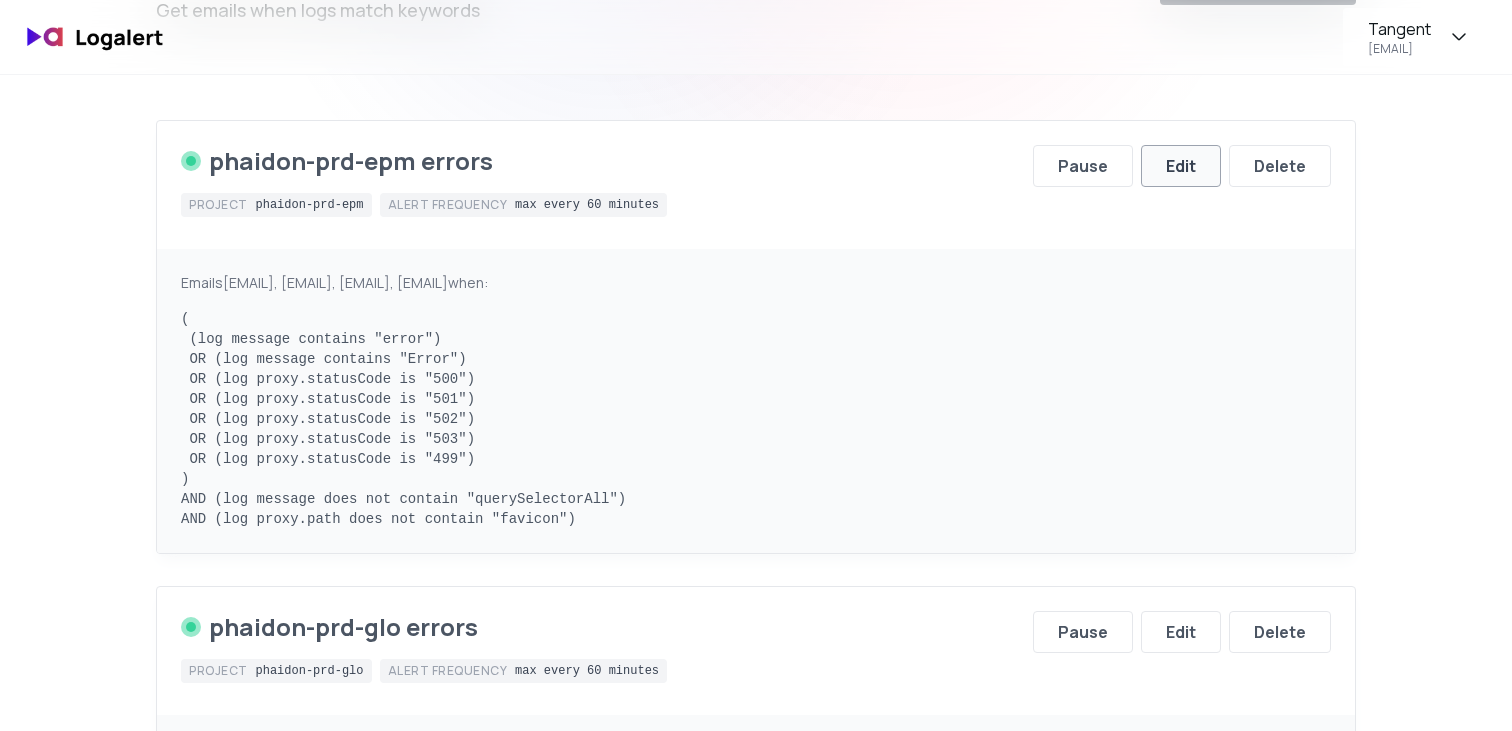 click on "Edit" at bounding box center [1181, 166] 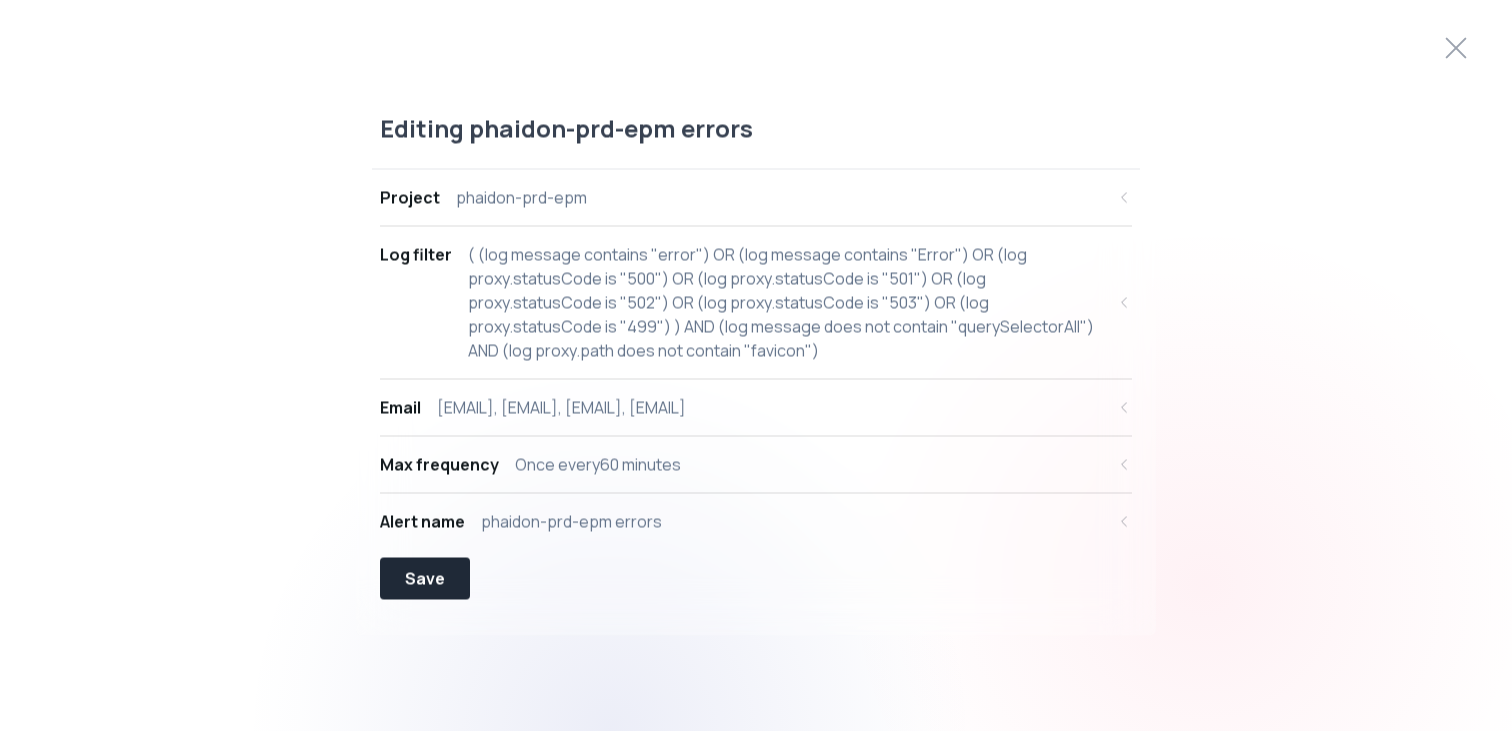 click on "(
(log message contains "error")
OR (log message contains "Error")
OR (log proxy.statusCode is "500")
OR (log proxy.statusCode is "501")
OR (log proxy.statusCode is "502")
OR (log proxy.statusCode is "503")
OR (log proxy.statusCode is "499")
)
AND (log message does not contain "querySelectorAll")
AND (log proxy.path does not contain "favicon")" at bounding box center (786, 302) 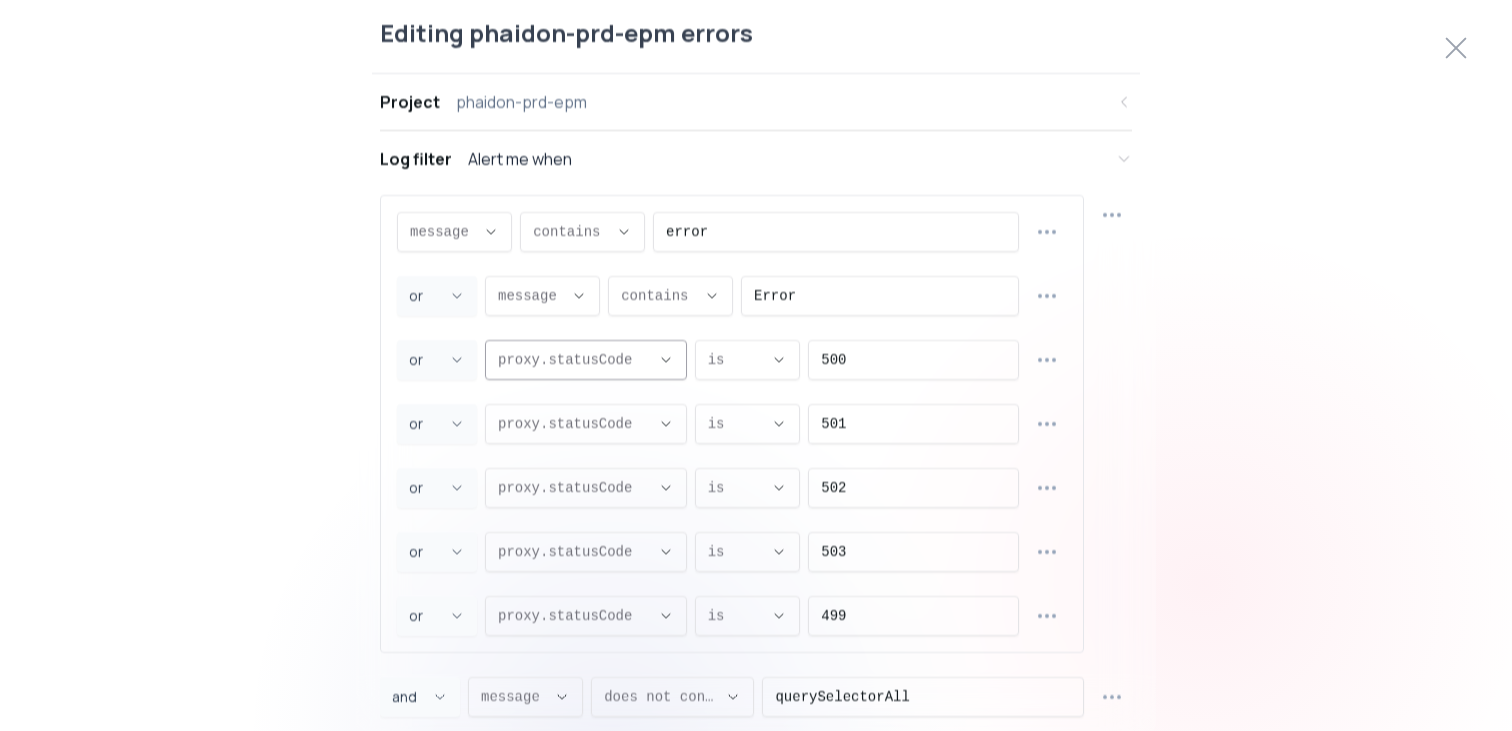 scroll, scrollTop: 19, scrollLeft: 0, axis: vertical 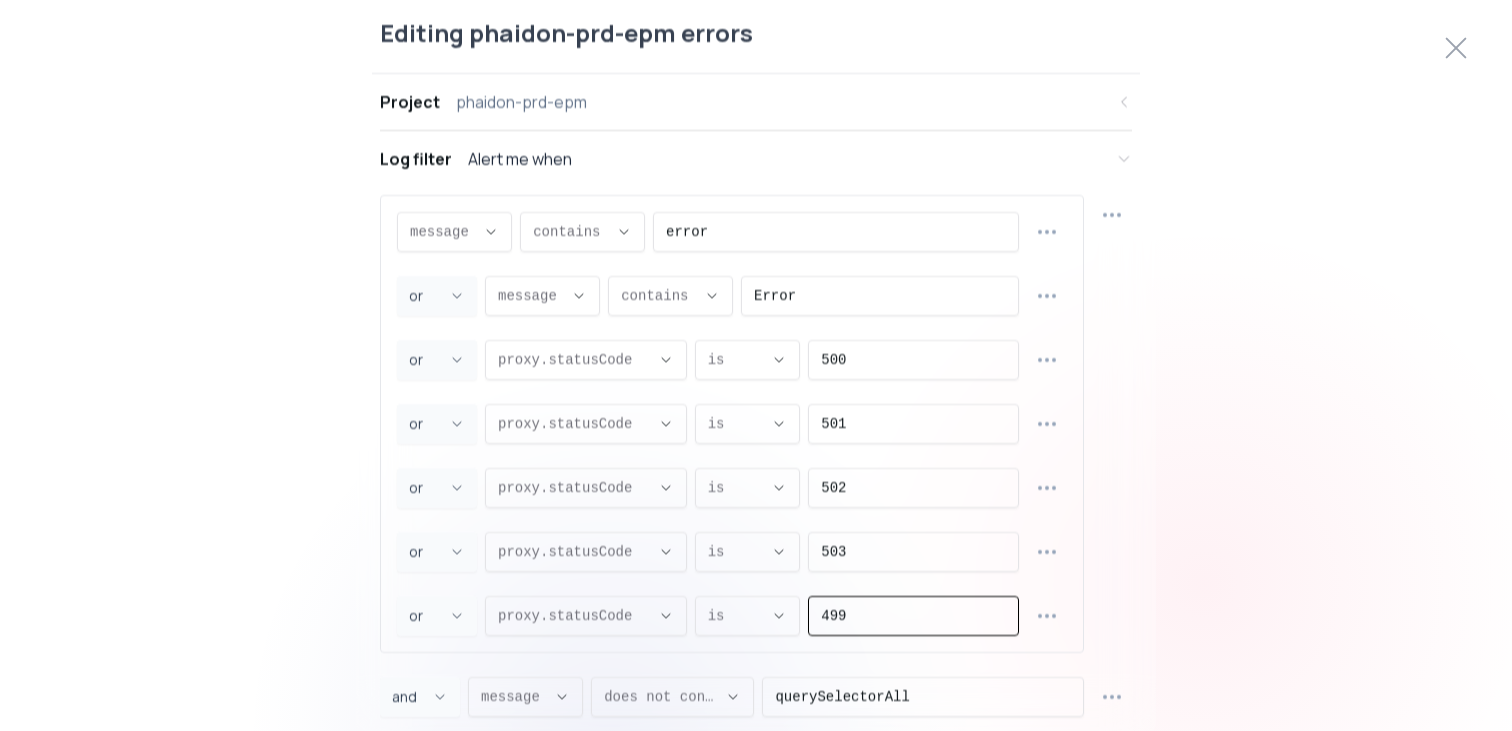 drag, startPoint x: 854, startPoint y: 616, endPoint x: 758, endPoint y: 599, distance: 97.49359 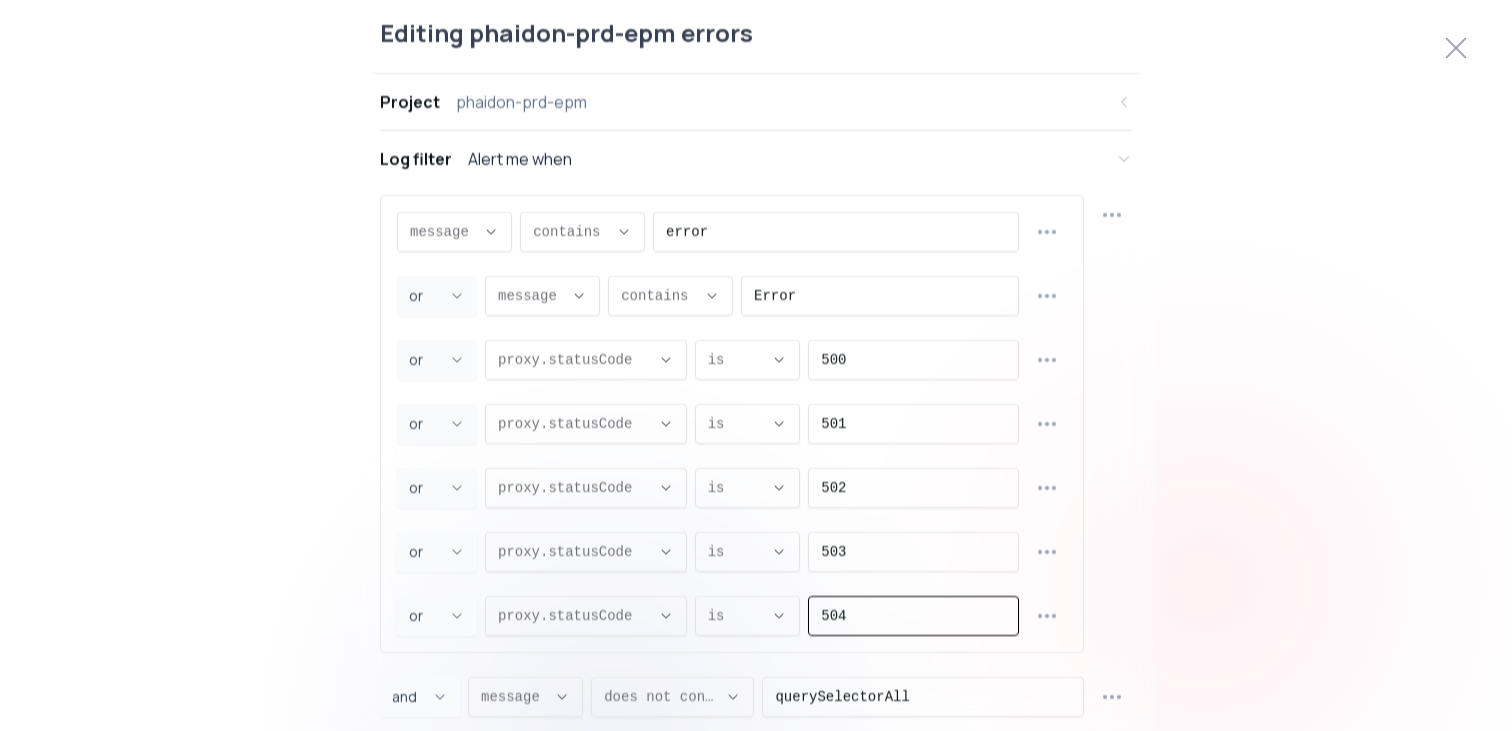 click on "Editing phaidon-prd-epm errors Project phaidon-prd-epm Log filter Alert me when message message message proxy.statusCode proxy.path proxy.host proxy.method source statusCode message , CONTAINS CONTAINS contains does not contain contains , error OR and or or , message message message proxy.statusCode proxy.path proxy.host proxy.method source statusCode message , CONTAINS CONTAINS contains does not contain contains , Error OR and or or , proxy.statusCode proxy.statusCode message proxy.statusCode proxy.path proxy.host proxy.method source statusCode proxy.statusCode , EQUALS EQUALS is is not is , 500 OR and or or , proxy.statusCode proxy.statusCode message proxy.statusCode proxy.path proxy.host proxy.method source statusCode proxy.statusCode , EQUALS EQUALS is is not is , 501 OR and or or , proxy.statusCode proxy.statusCode message proxy.statusCode proxy.path proxy.host proxy.method source statusCode proxy.statusCode , EQUALS EQUALS is is not is , 502 OR and or or , proxy.statusCode proxy.statusCode message , is" at bounding box center (756, 365) 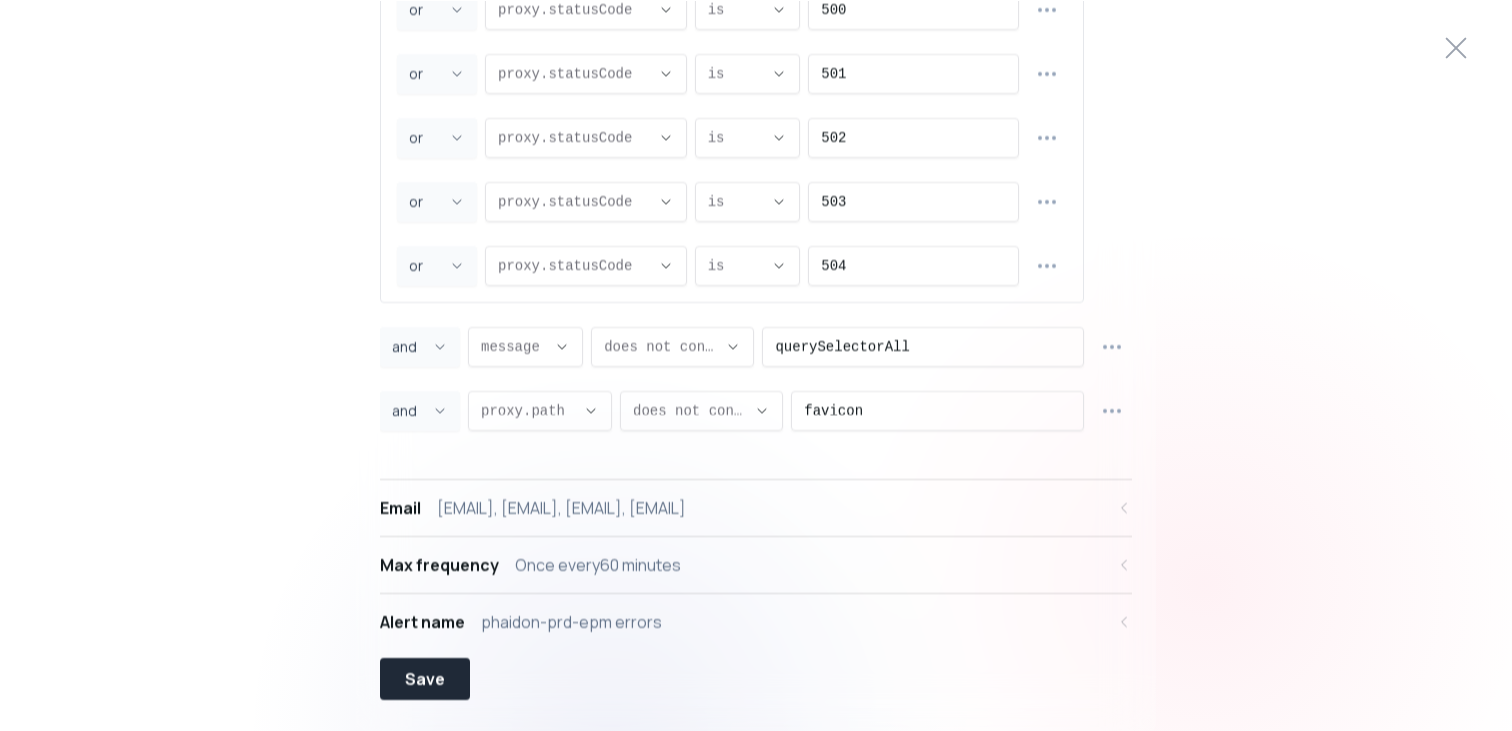 scroll, scrollTop: 378, scrollLeft: 0, axis: vertical 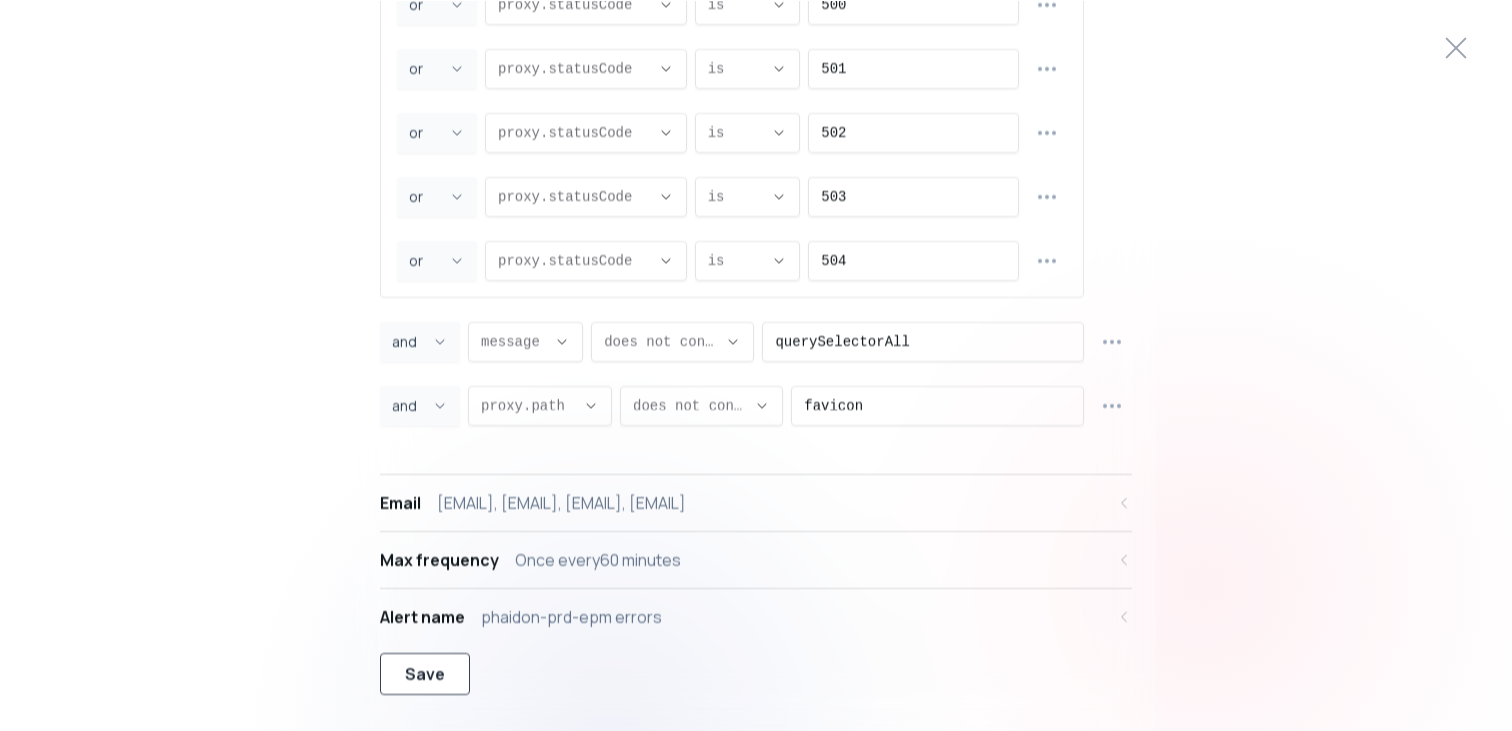 click on "Save" at bounding box center (425, 674) 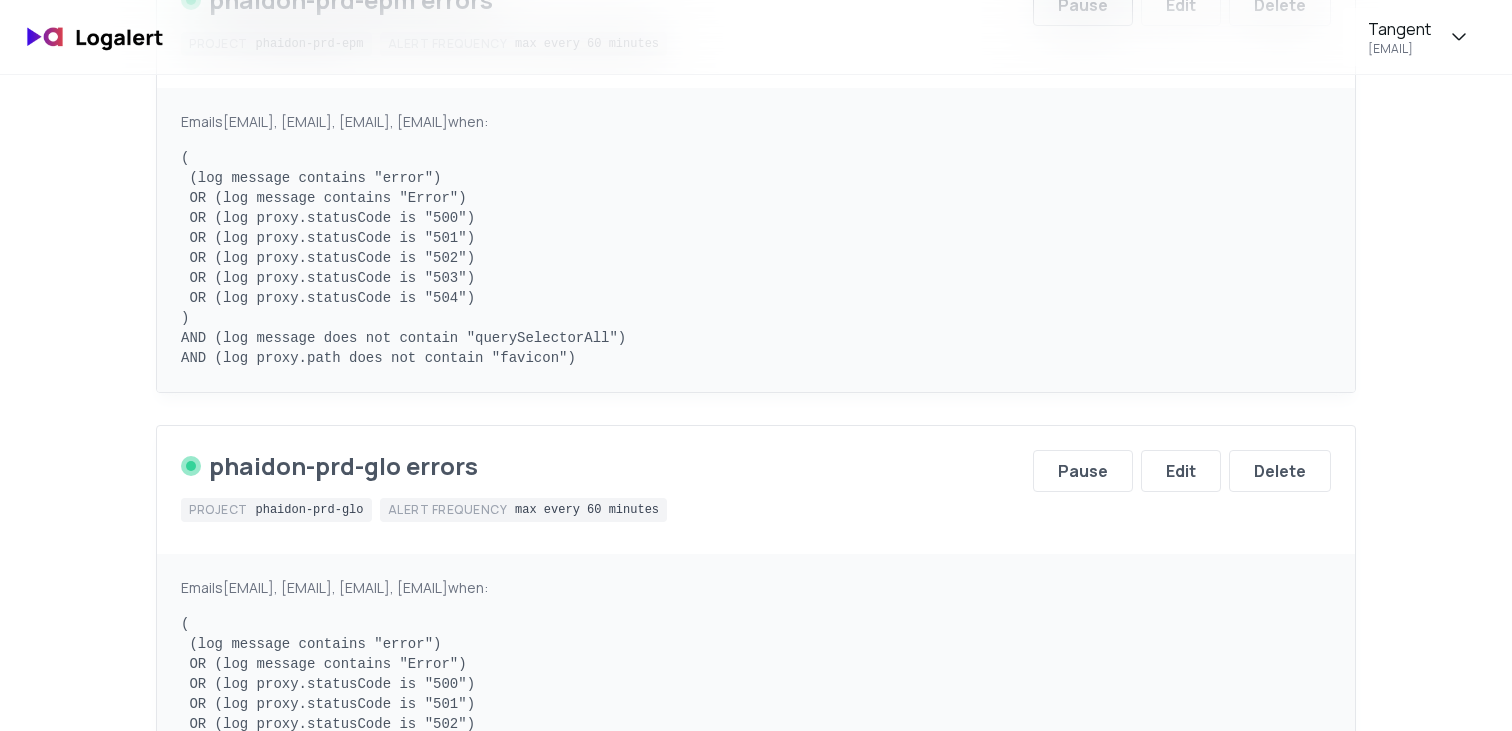 scroll, scrollTop: 430, scrollLeft: 0, axis: vertical 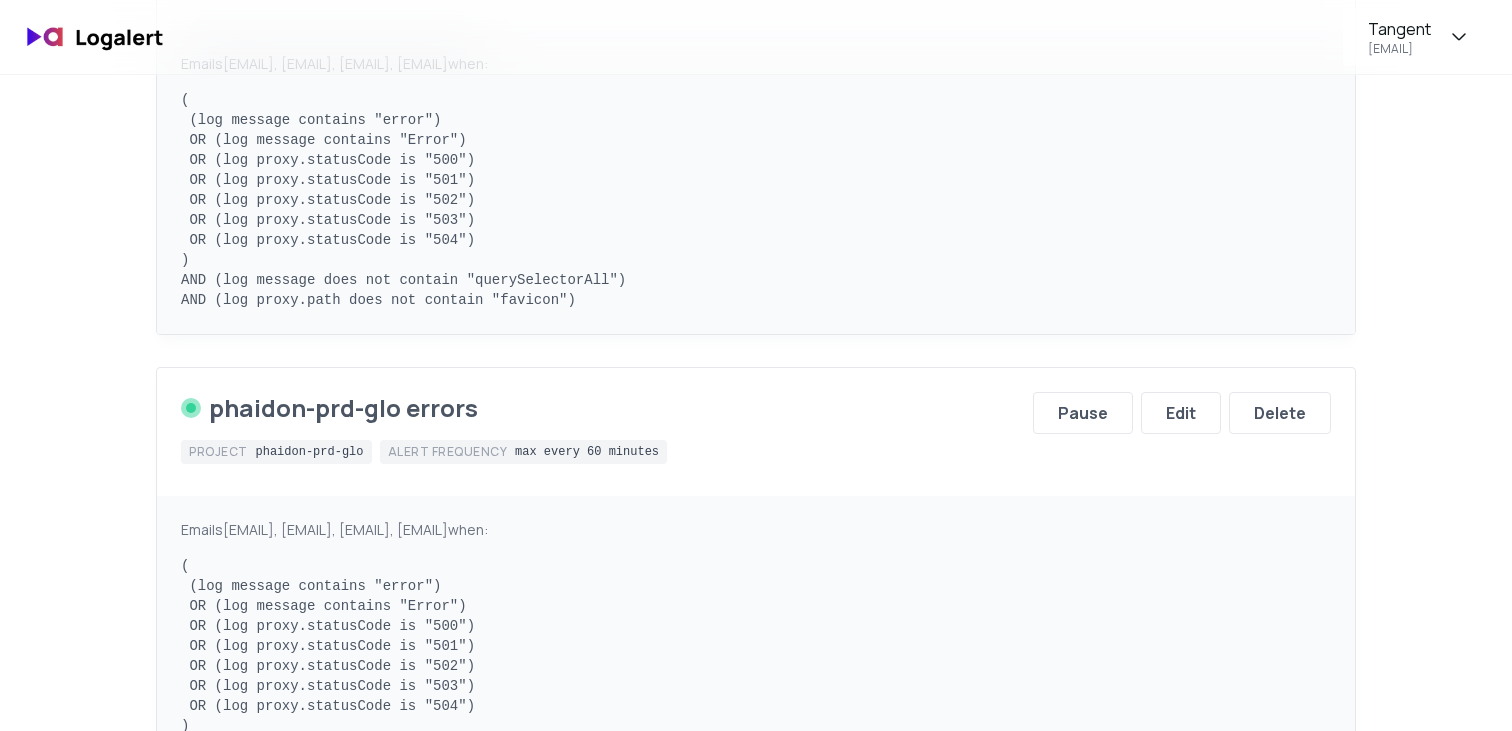 click on "(
(log message contains "error")
OR (log message contains "Error")
OR (log proxy.statusCode is "500")
OR (log proxy.statusCode is "501")
OR (log proxy.statusCode is "502")
OR (log proxy.statusCode is "503")
OR (log proxy.statusCode is "504")
)
AND (log message does not contain "querySelectorAll")
AND (log proxy.path does not contain "favicon")" at bounding box center [756, 200] 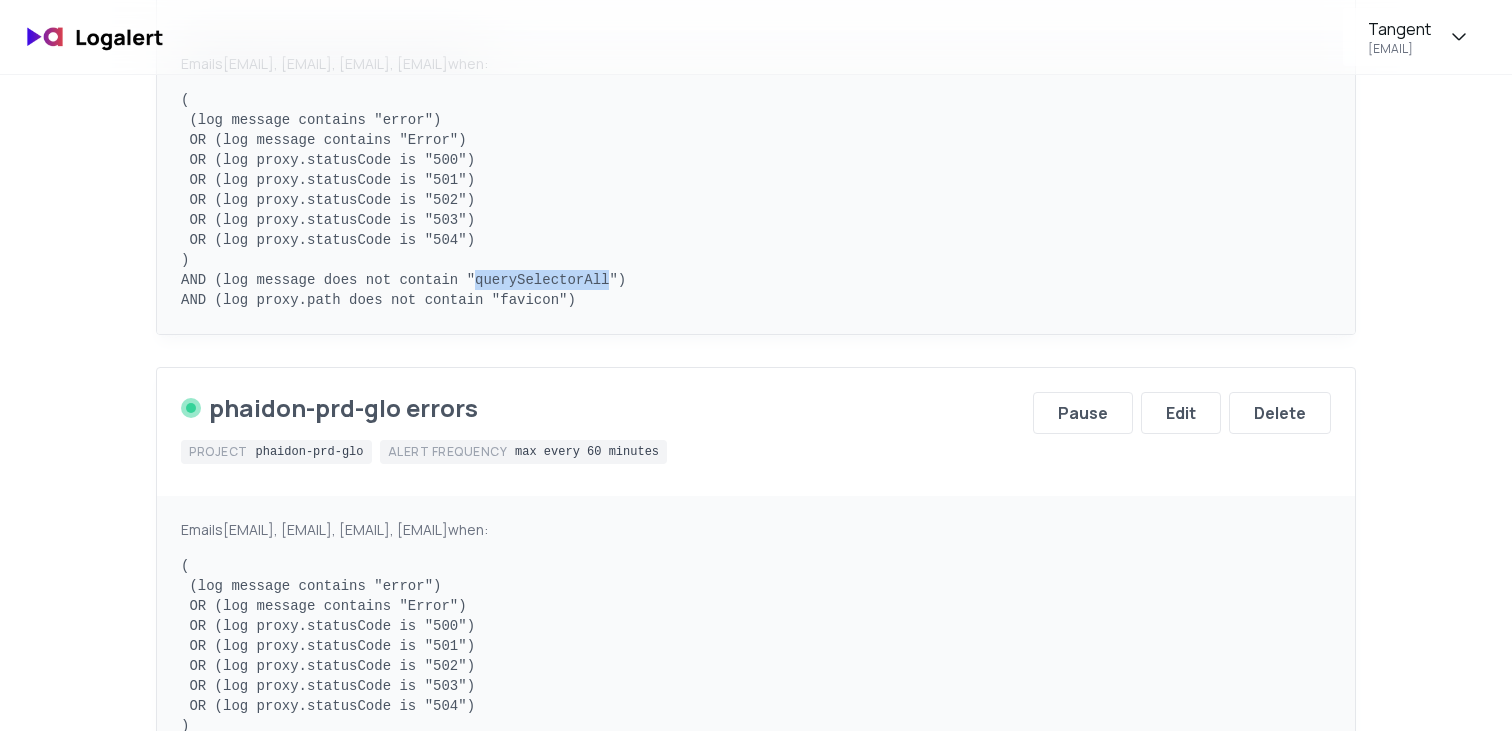 click on "(
(log message contains "error")
OR (log message contains "Error")
OR (log proxy.statusCode is "500")
OR (log proxy.statusCode is "501")
OR (log proxy.statusCode is "502")
OR (log proxy.statusCode is "503")
OR (log proxy.statusCode is "504")
)
AND (log message does not contain "querySelectorAll")
AND (log proxy.path does not contain "favicon")" at bounding box center (756, 200) 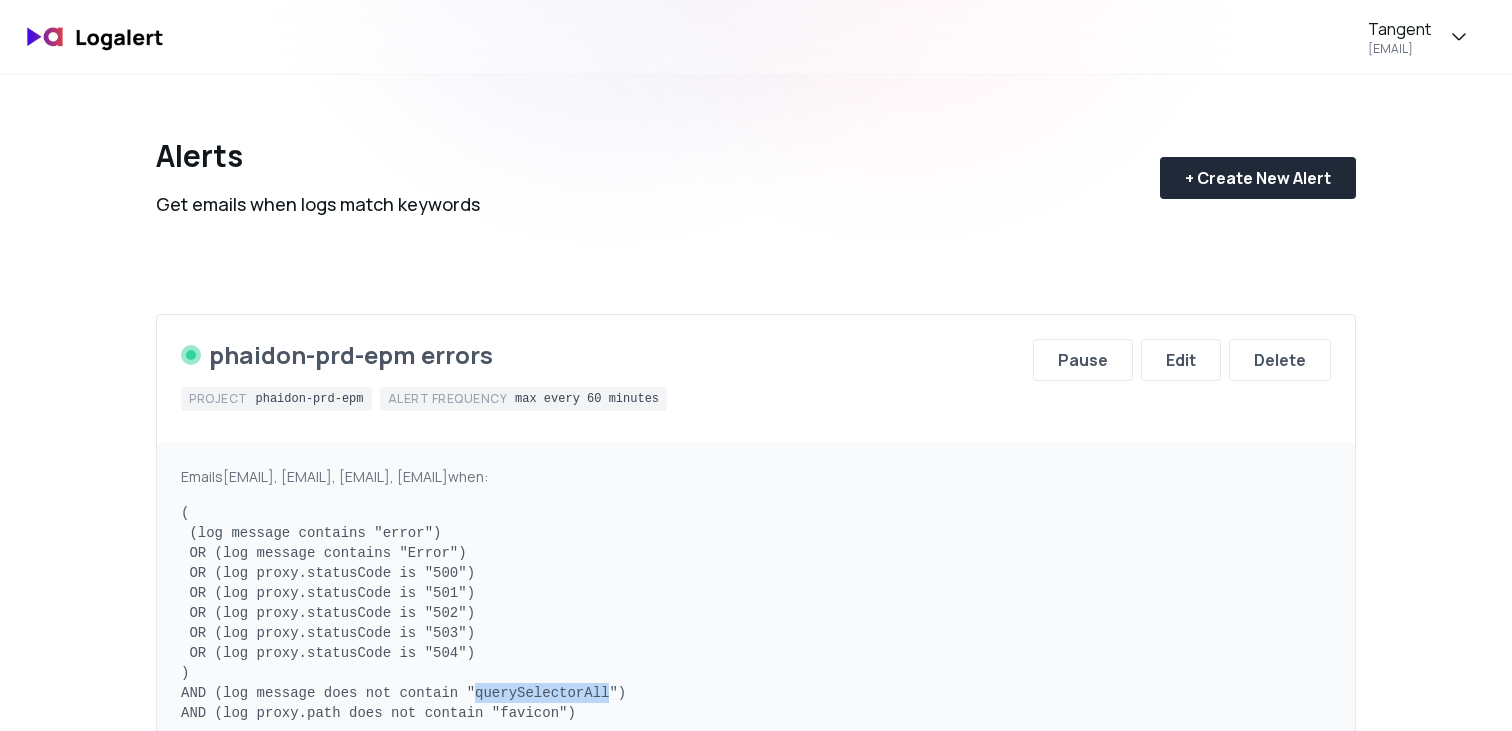 scroll, scrollTop: 12, scrollLeft: 0, axis: vertical 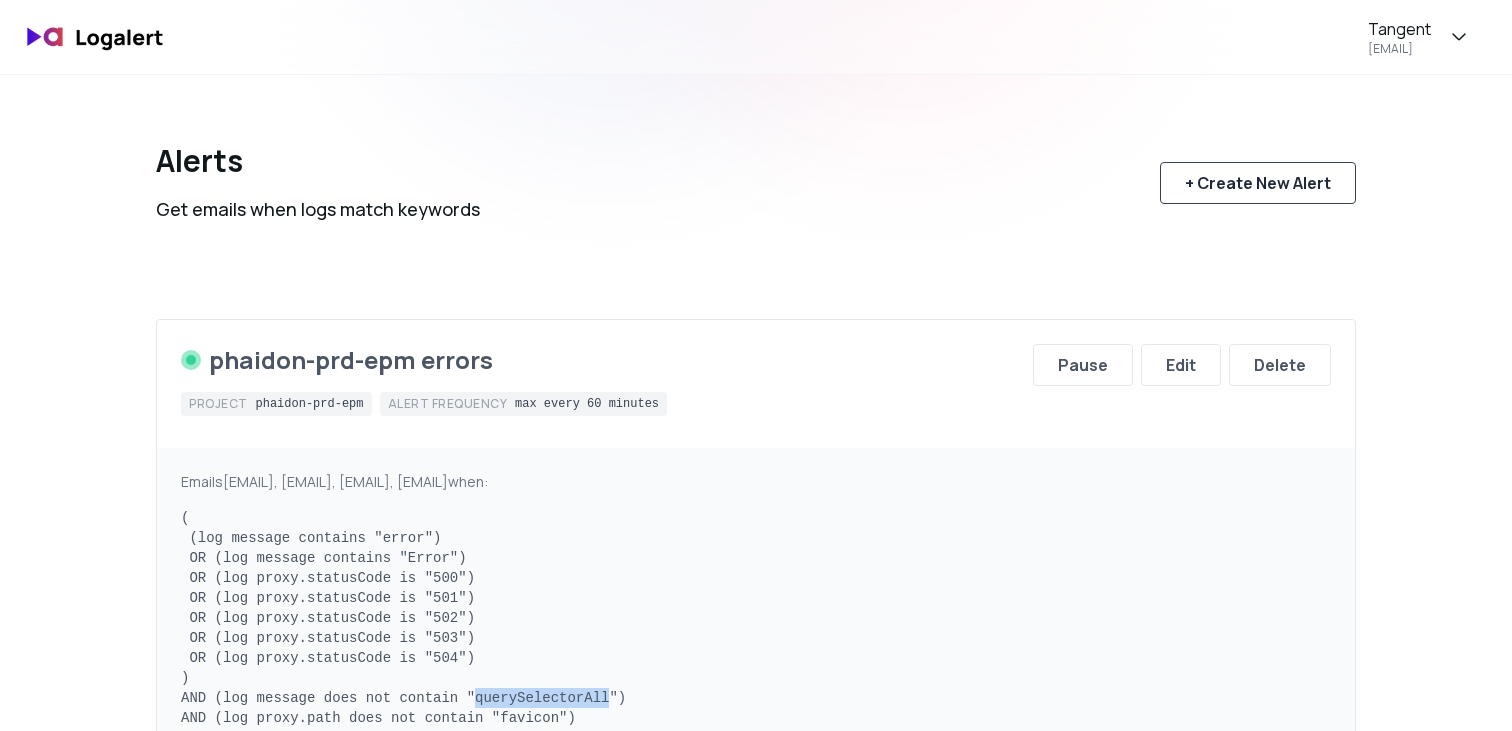 click on "+ Create New Alert" at bounding box center [1258, 183] 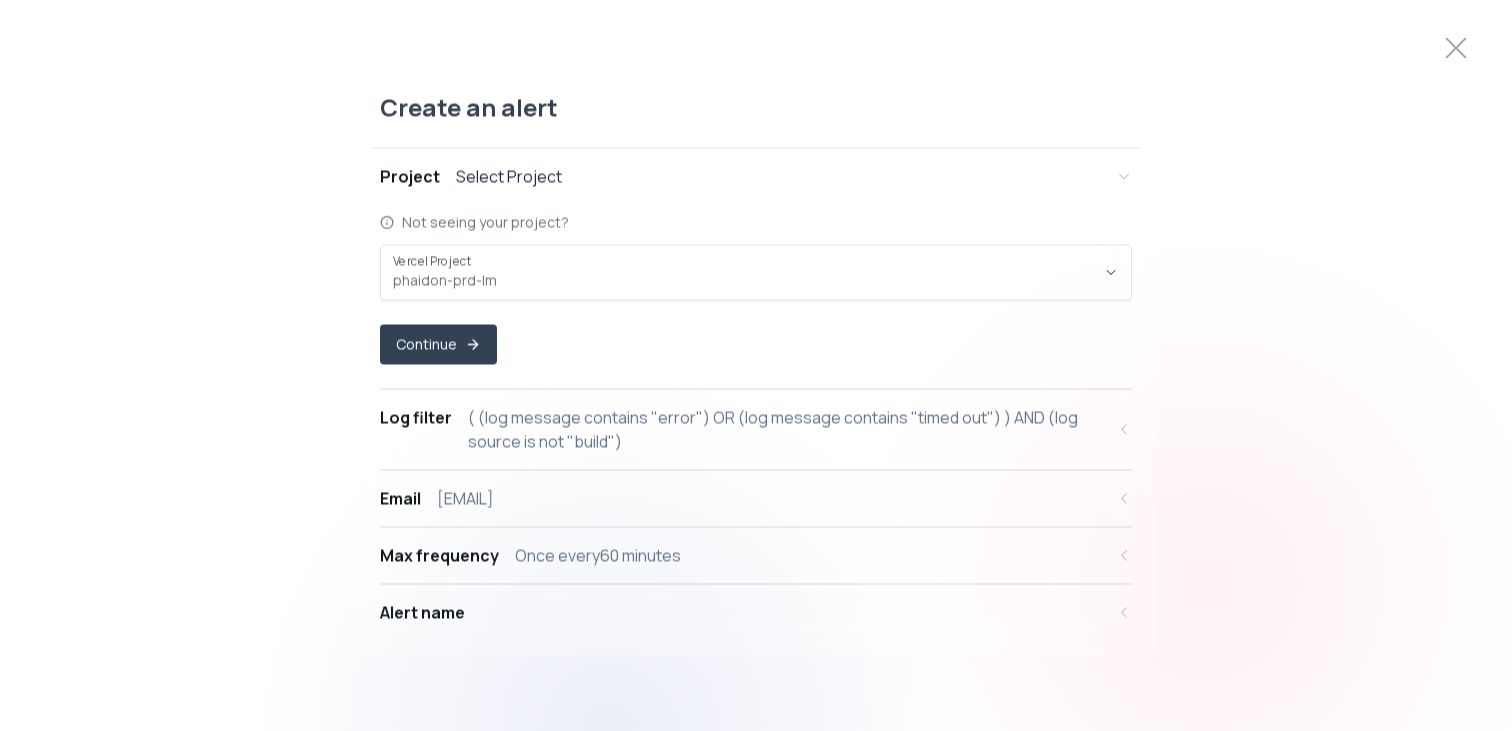 click on "phaidon-prd-lm ," at bounding box center [744, 272] 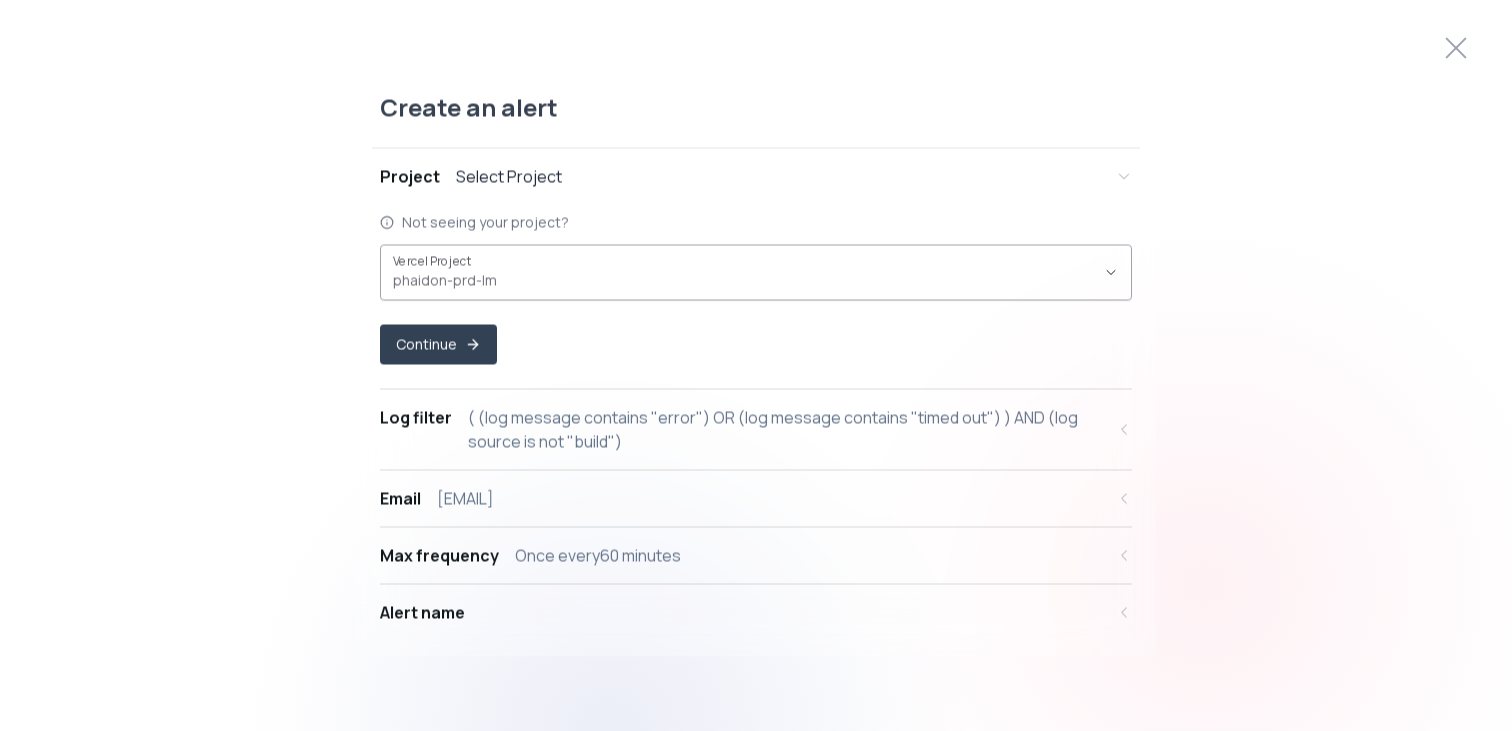 click on "Vercel Project phaidon-prd-lm ," at bounding box center [756, 272] 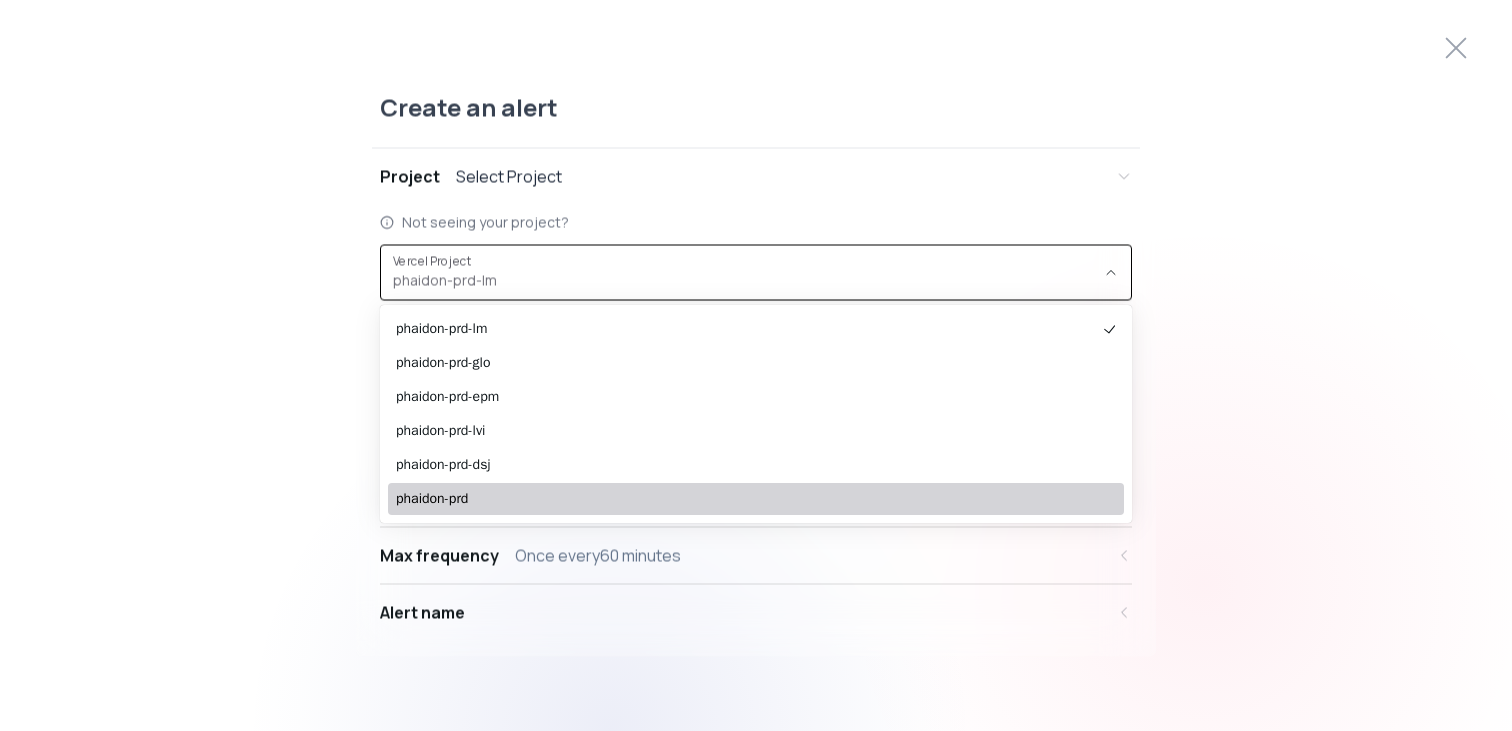 click on "phaidon-prd" at bounding box center [746, 499] 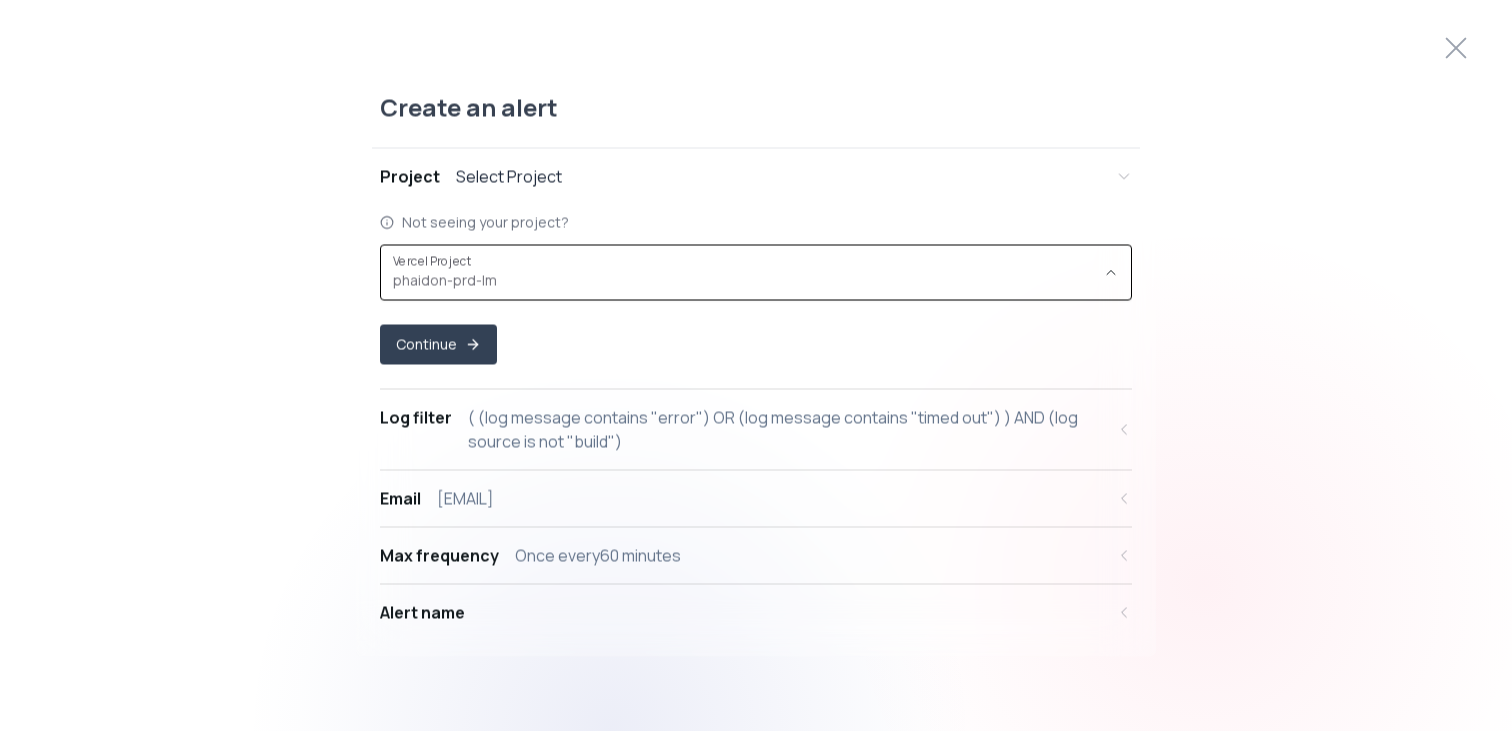 scroll, scrollTop: 19, scrollLeft: 0, axis: vertical 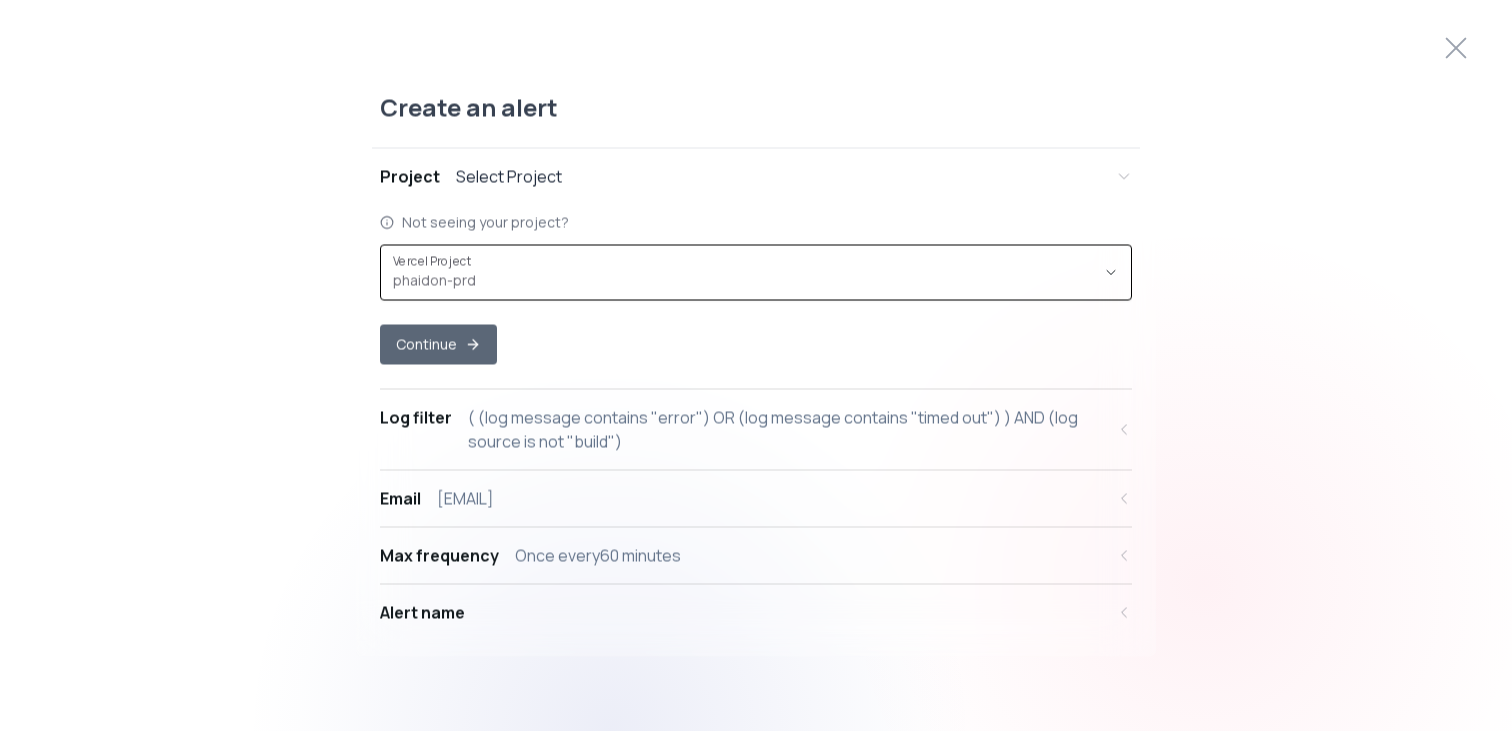 click on "Continue" at bounding box center (438, 344) 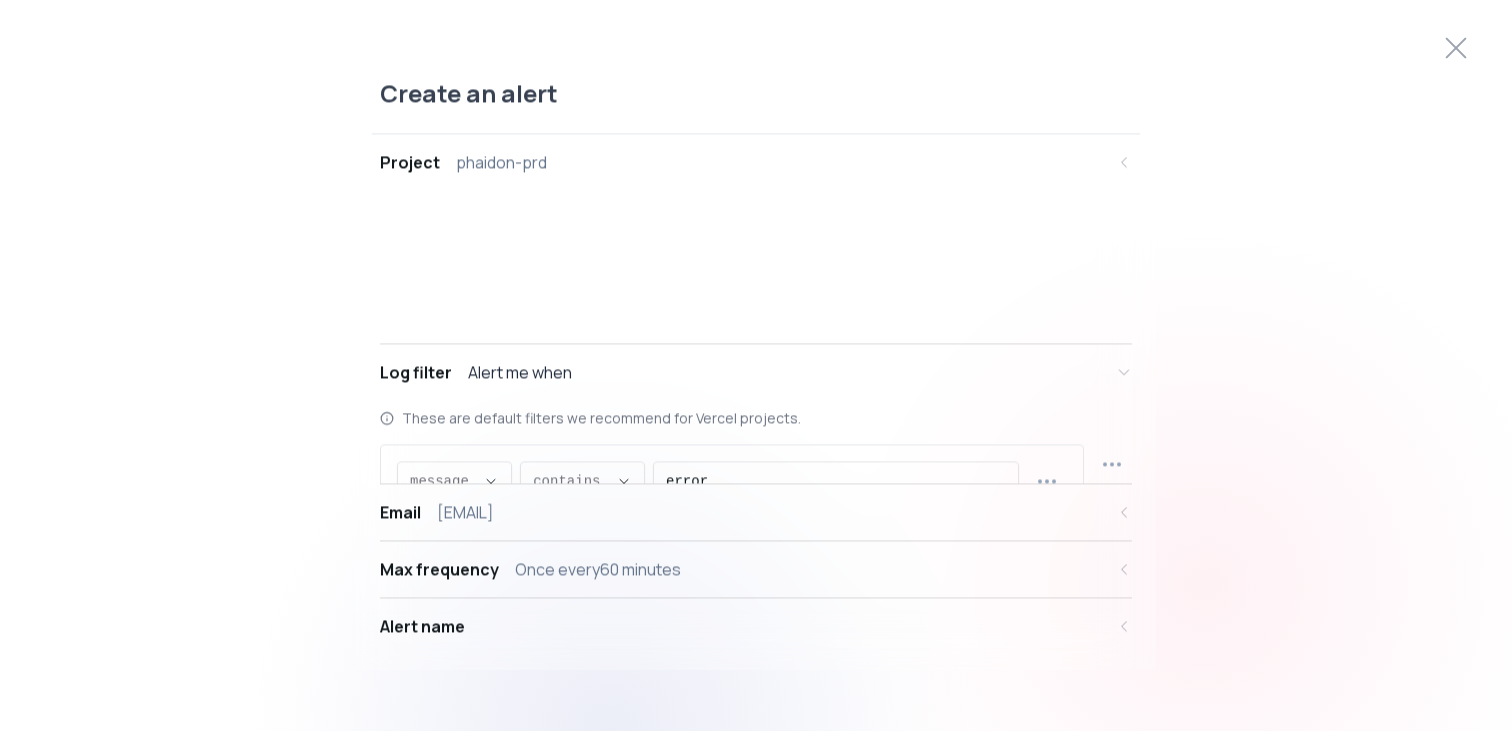 scroll, scrollTop: 19, scrollLeft: 0, axis: vertical 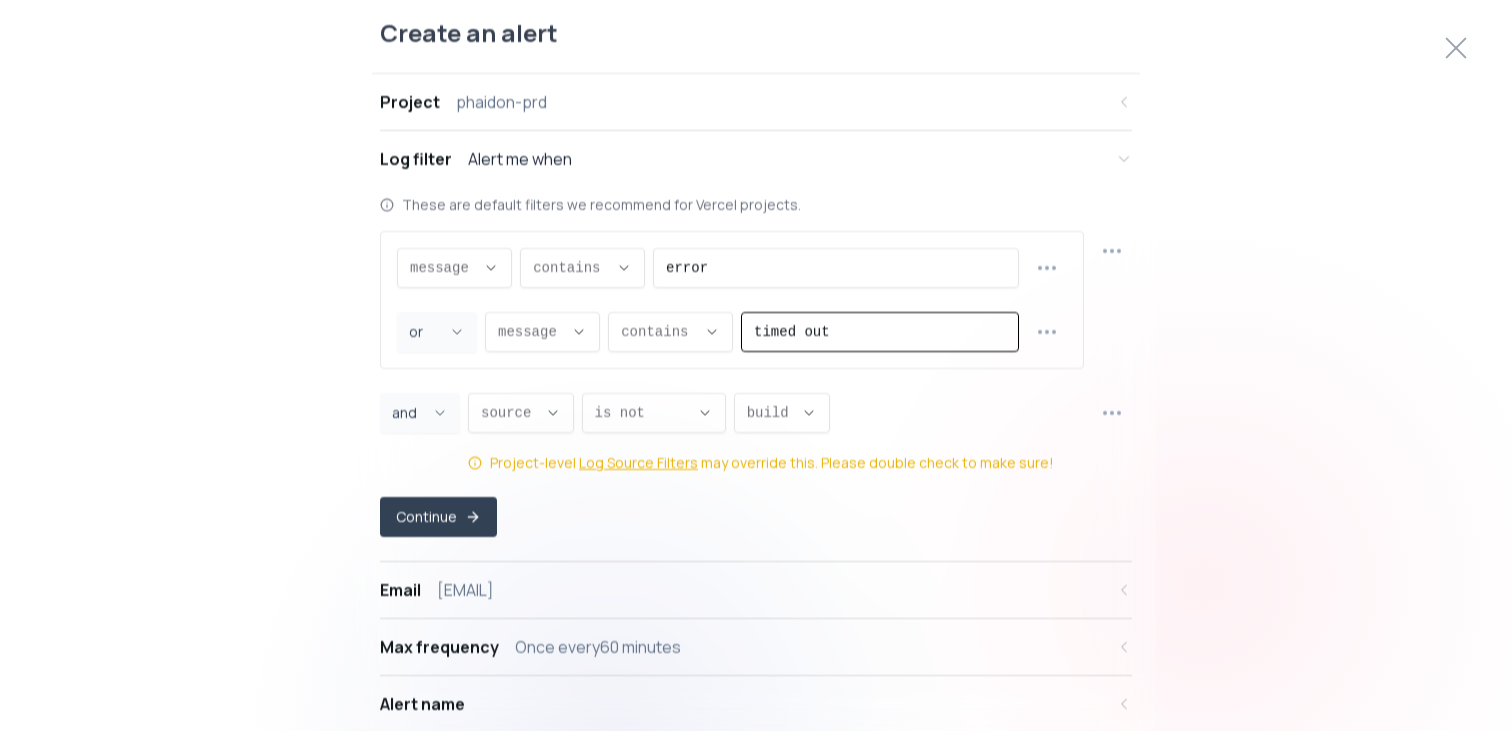 drag, startPoint x: 843, startPoint y: 323, endPoint x: 592, endPoint y: 323, distance: 251 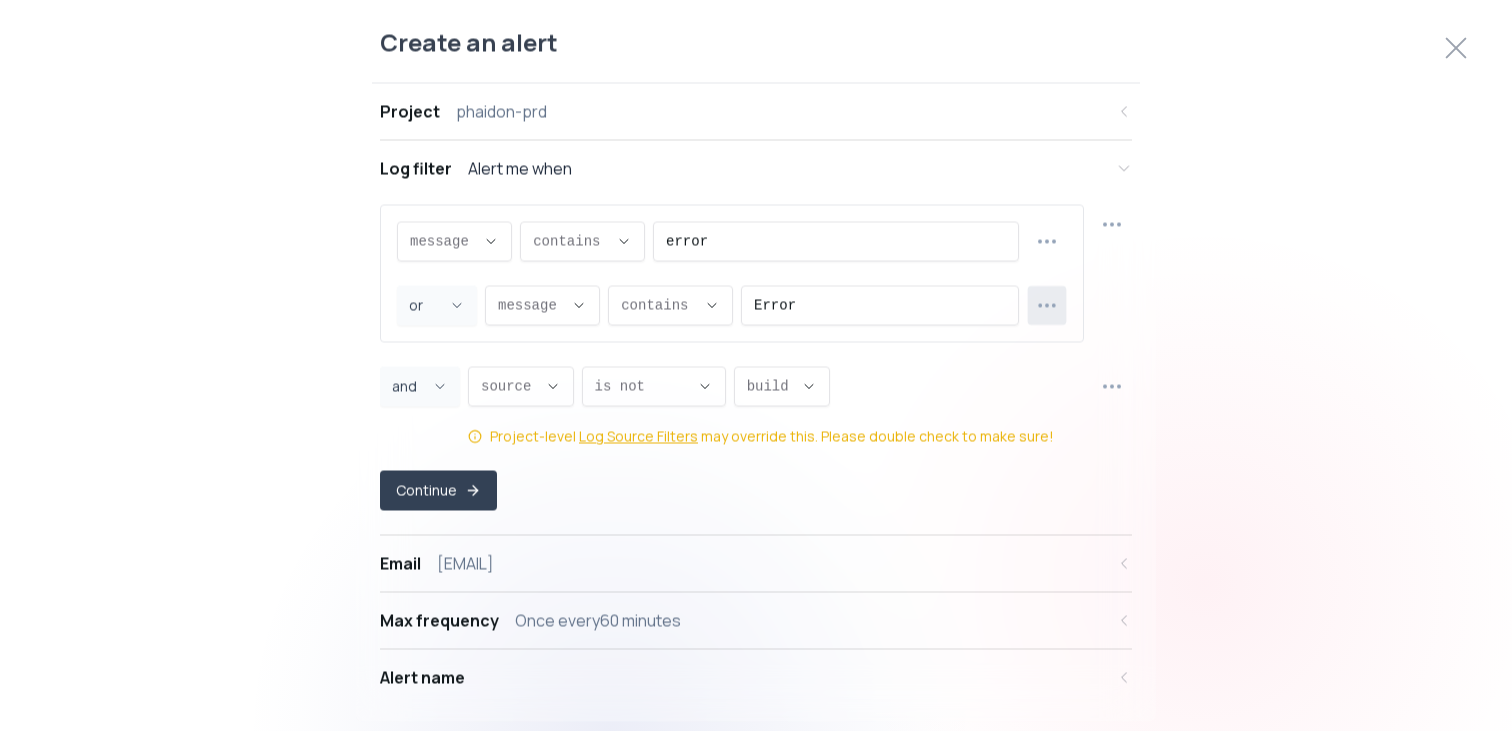 click at bounding box center (1047, 305) 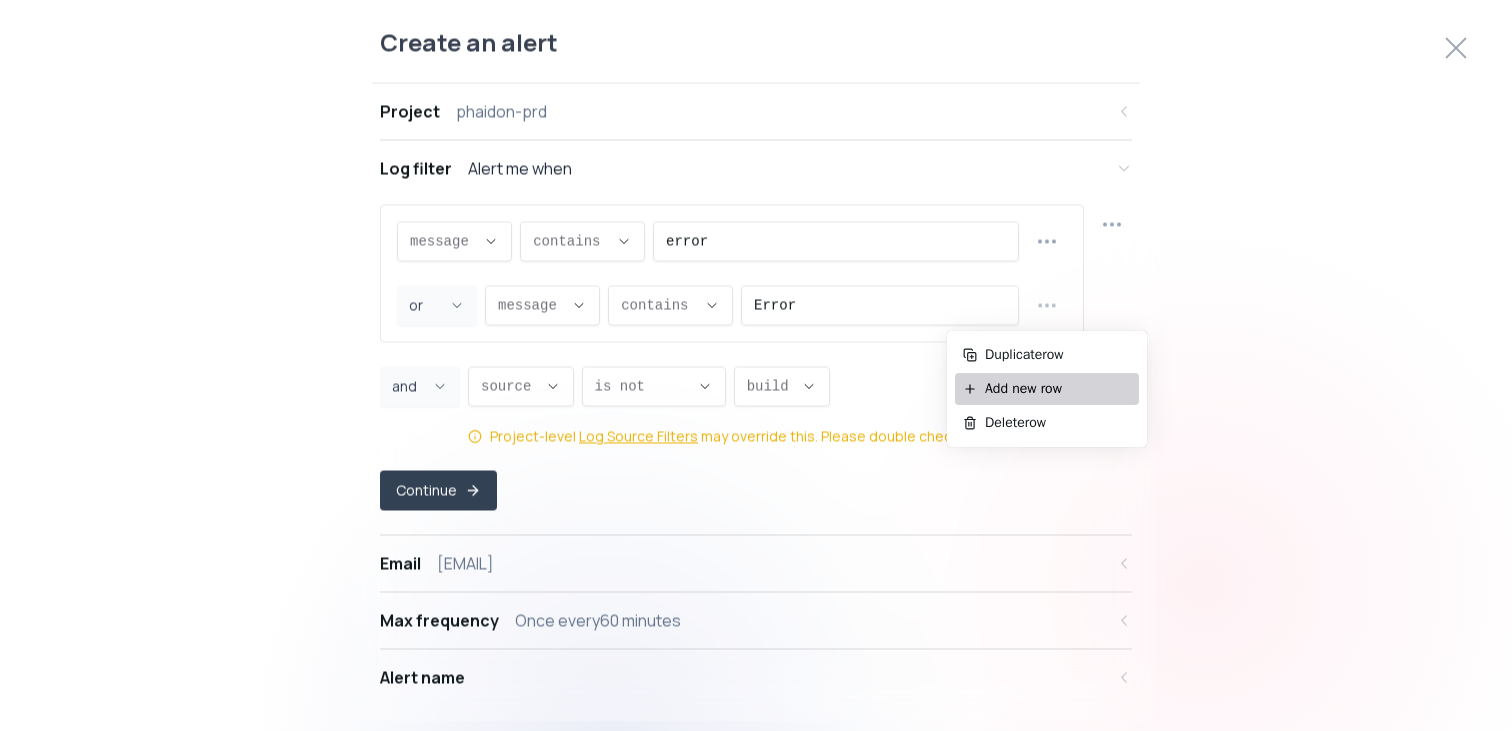 click on "Add new row" at bounding box center [1058, 389] 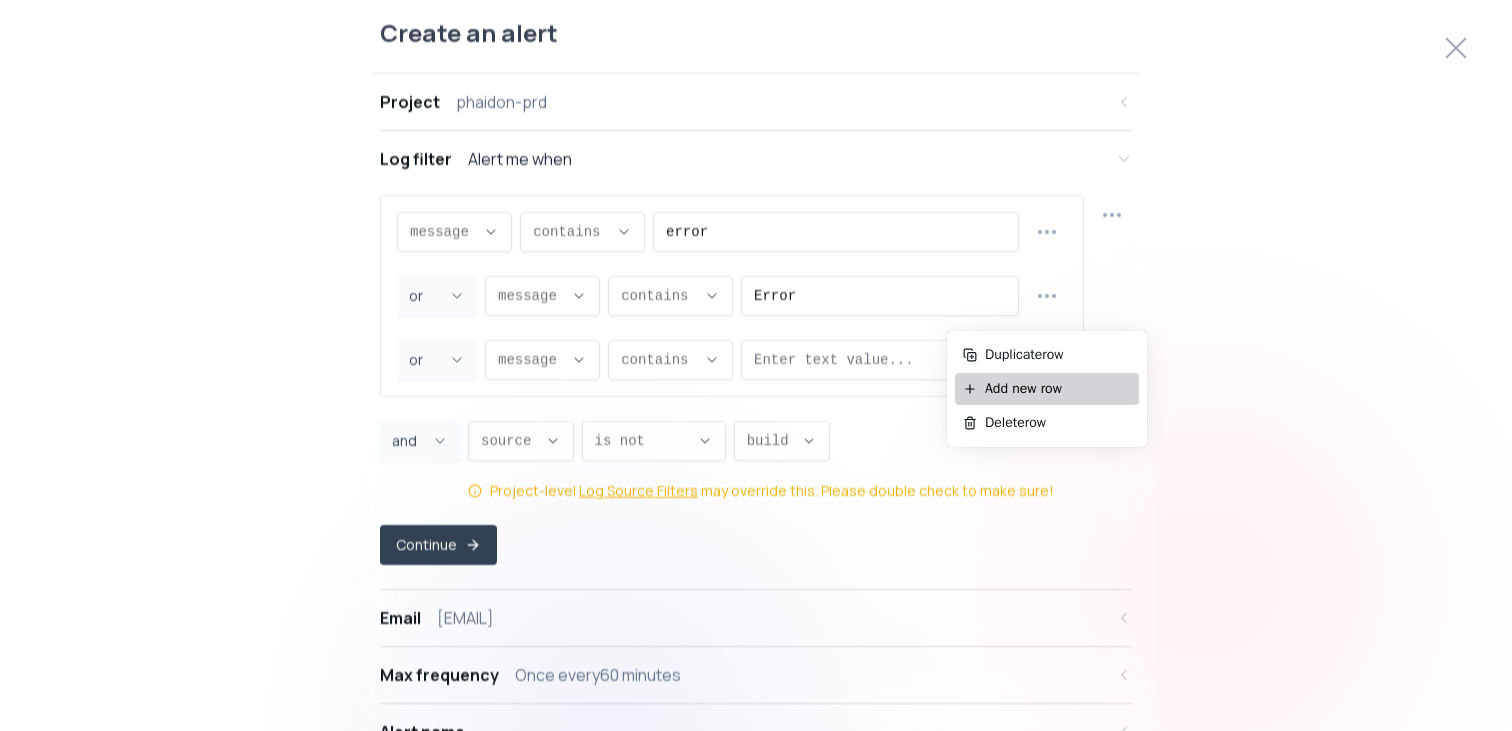 scroll, scrollTop: 19, scrollLeft: 0, axis: vertical 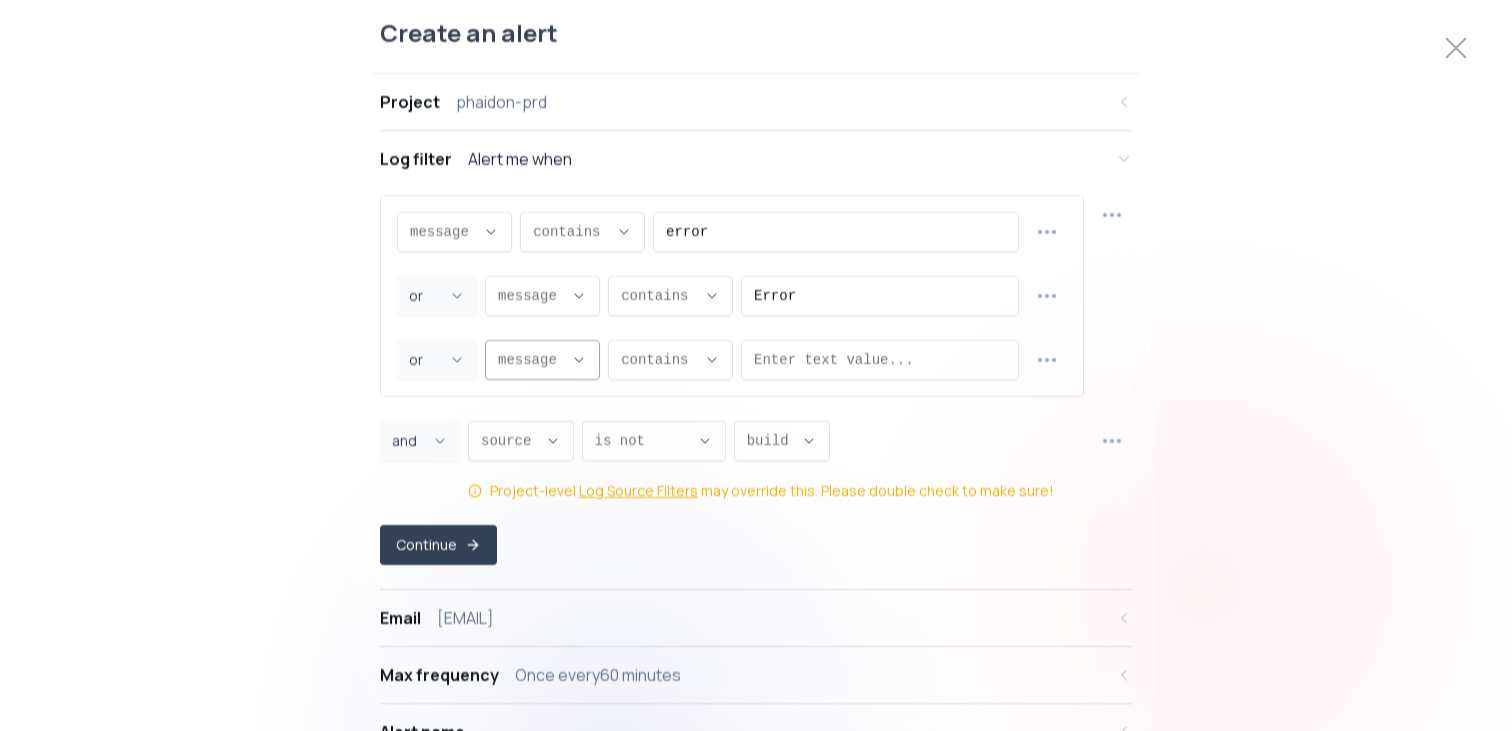 click on "message ," at bounding box center [530, 359] 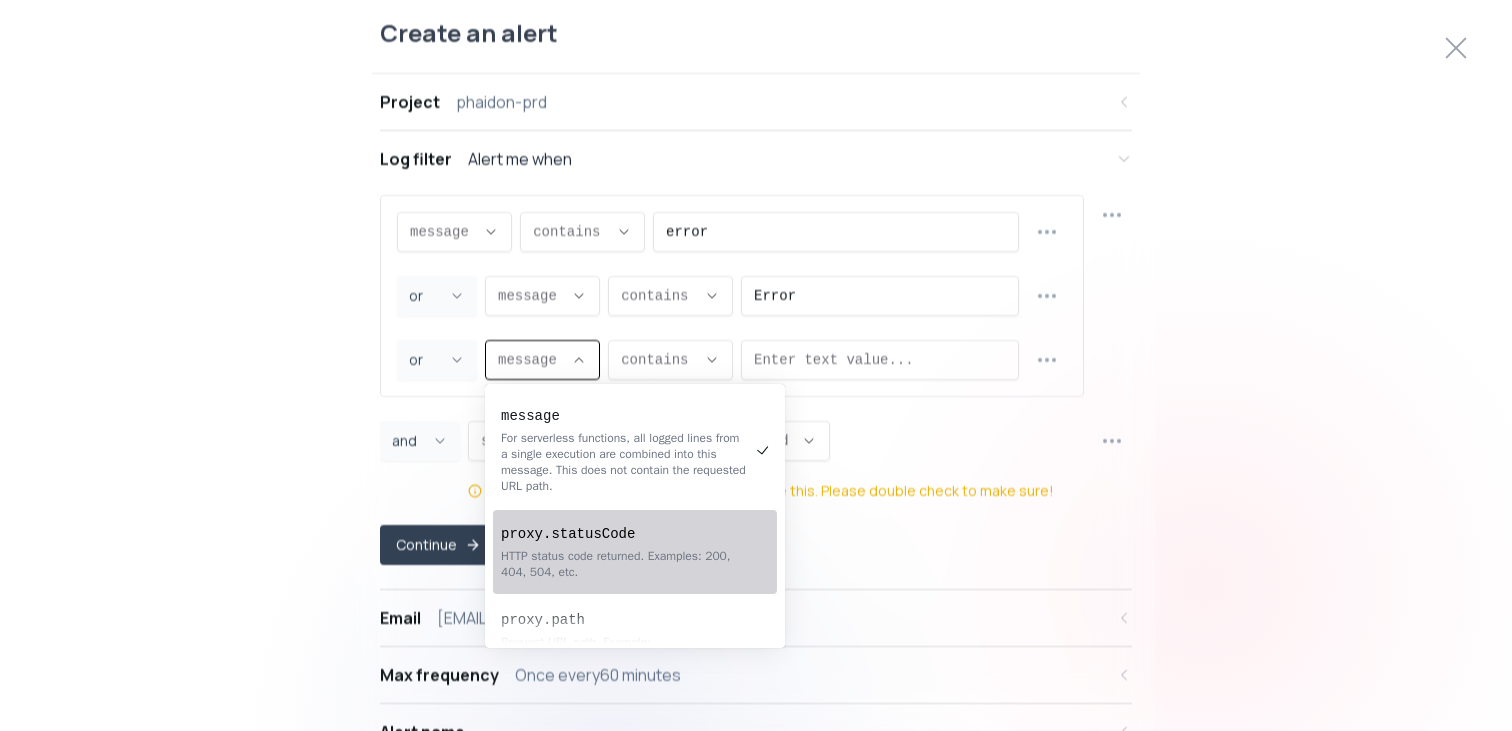 click on "HTTP status code returned. Examples: 200, 404, 504, etc." at bounding box center (625, 564) 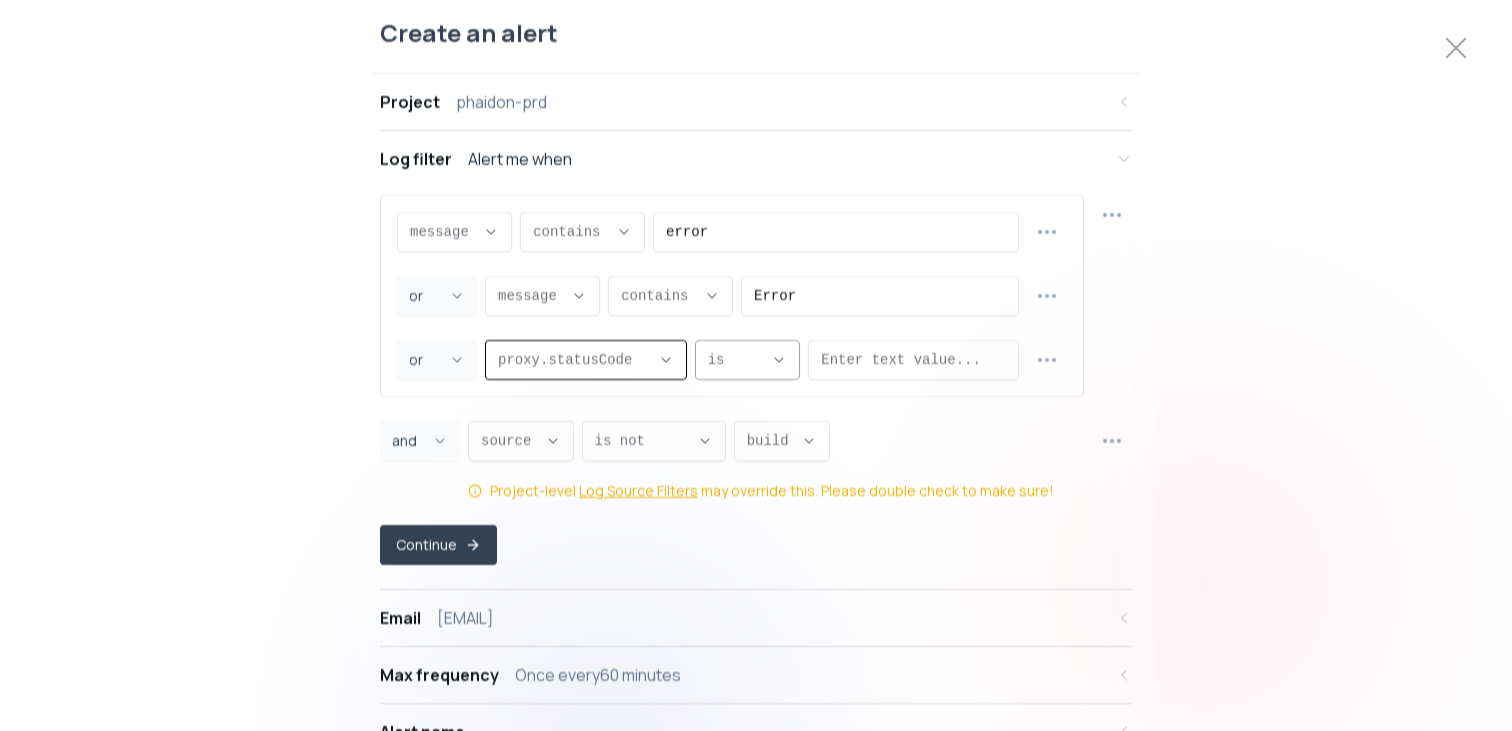 click on "is ," at bounding box center [736, 359] 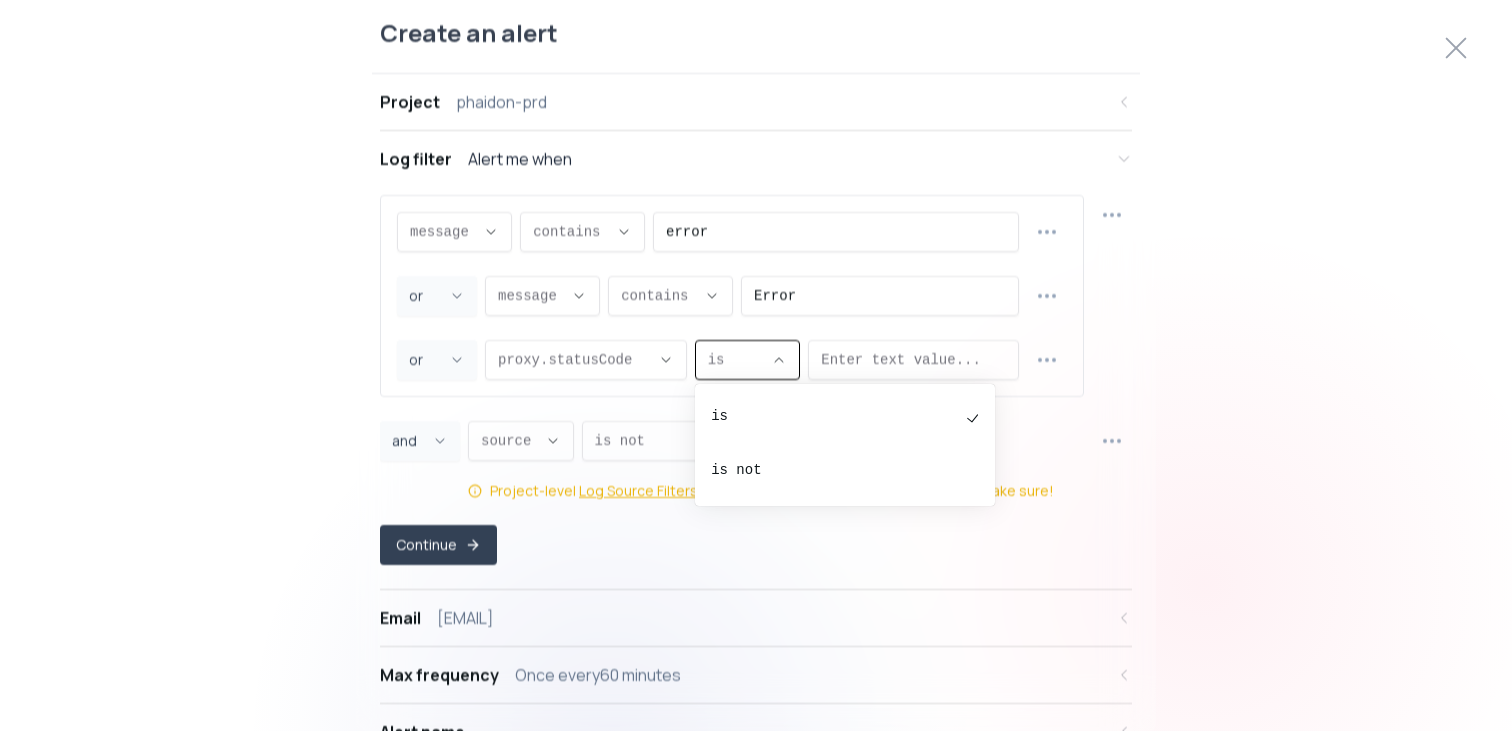 click on "is ," at bounding box center (736, 359) 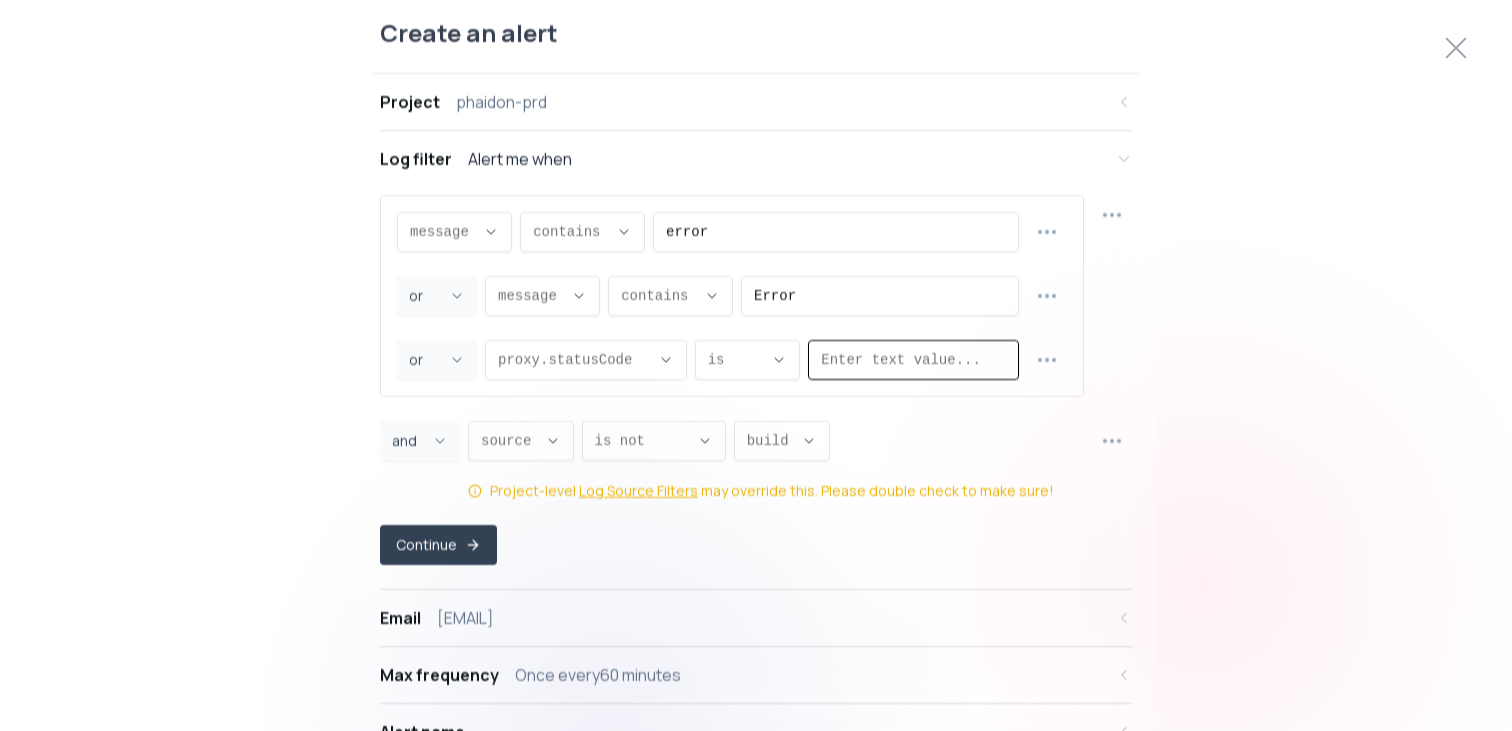 click at bounding box center (913, 359) 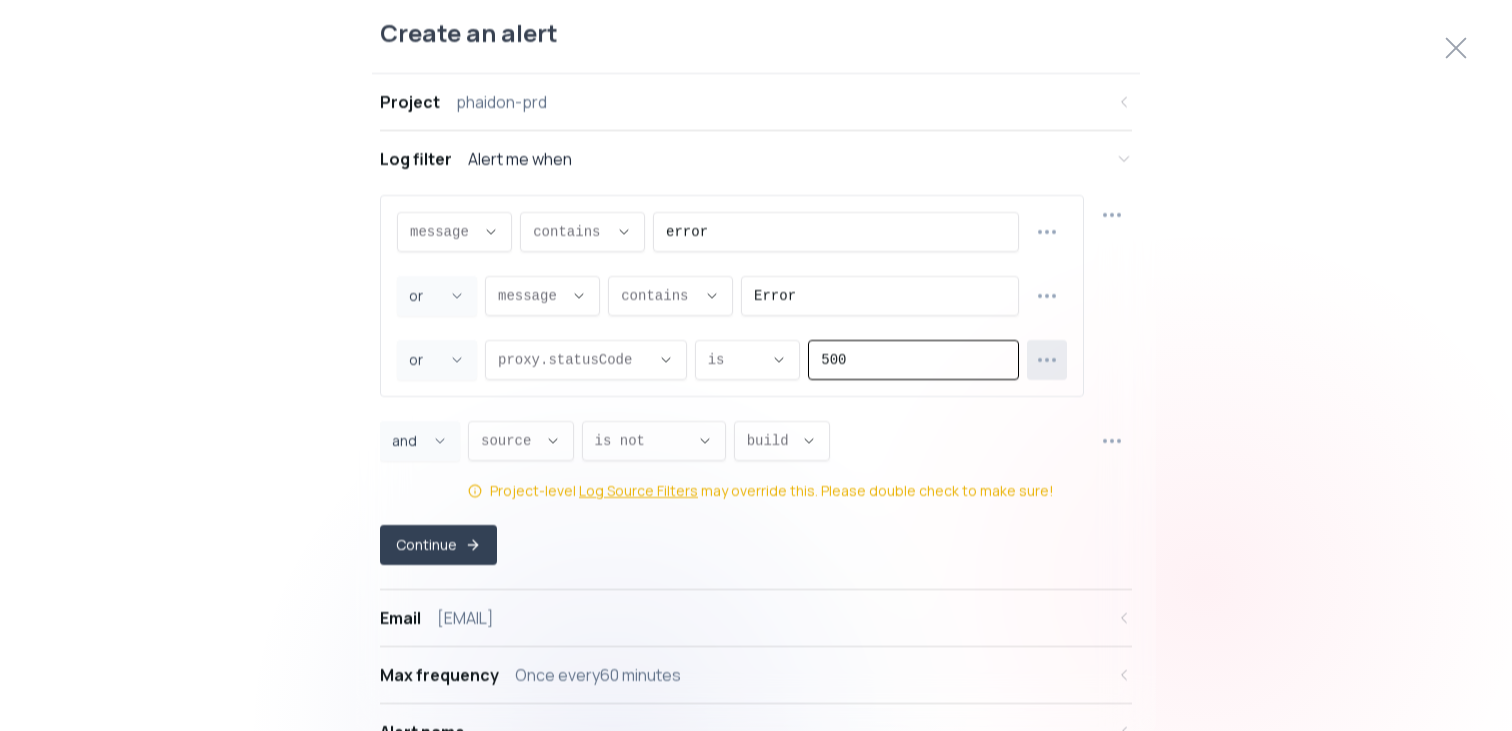 click 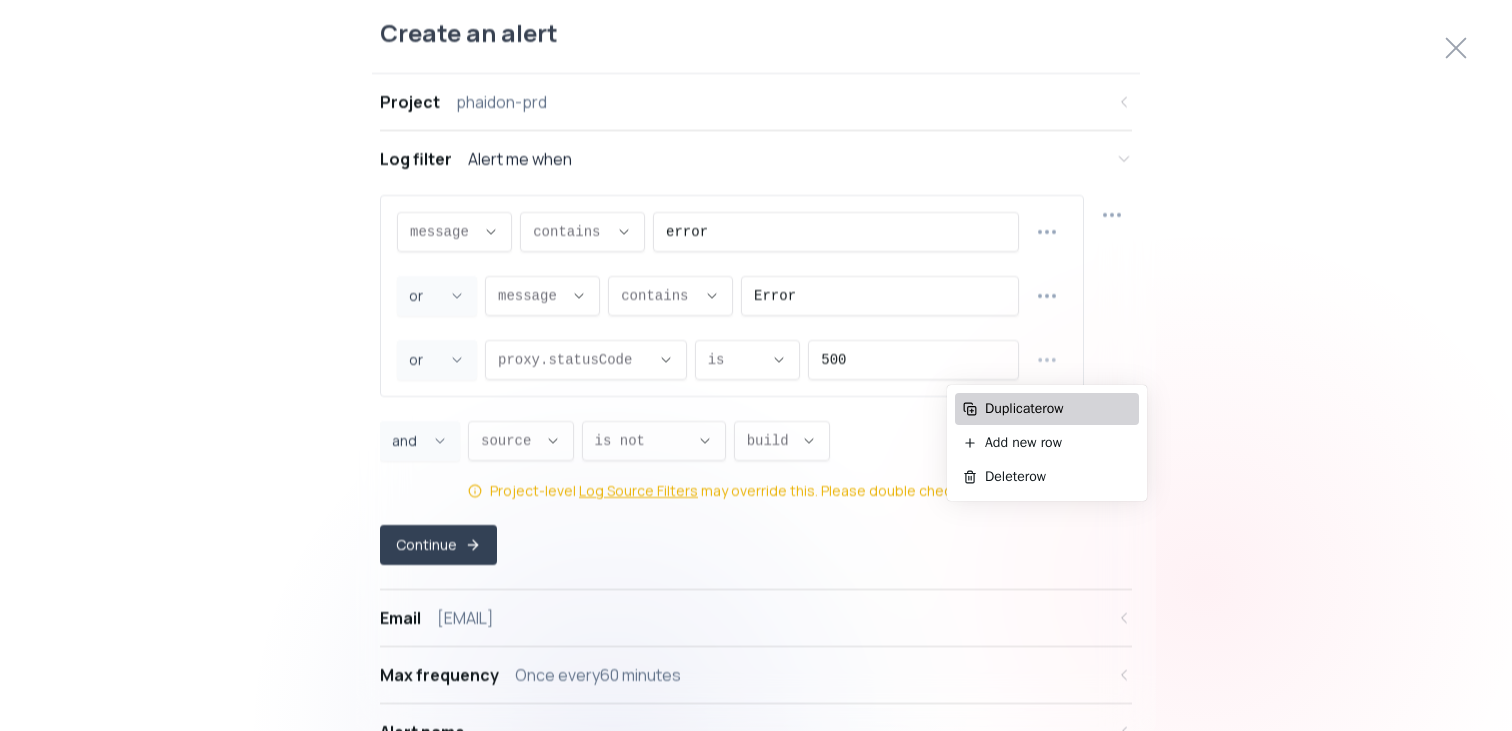 click on "Duplicate  row" at bounding box center [1058, 409] 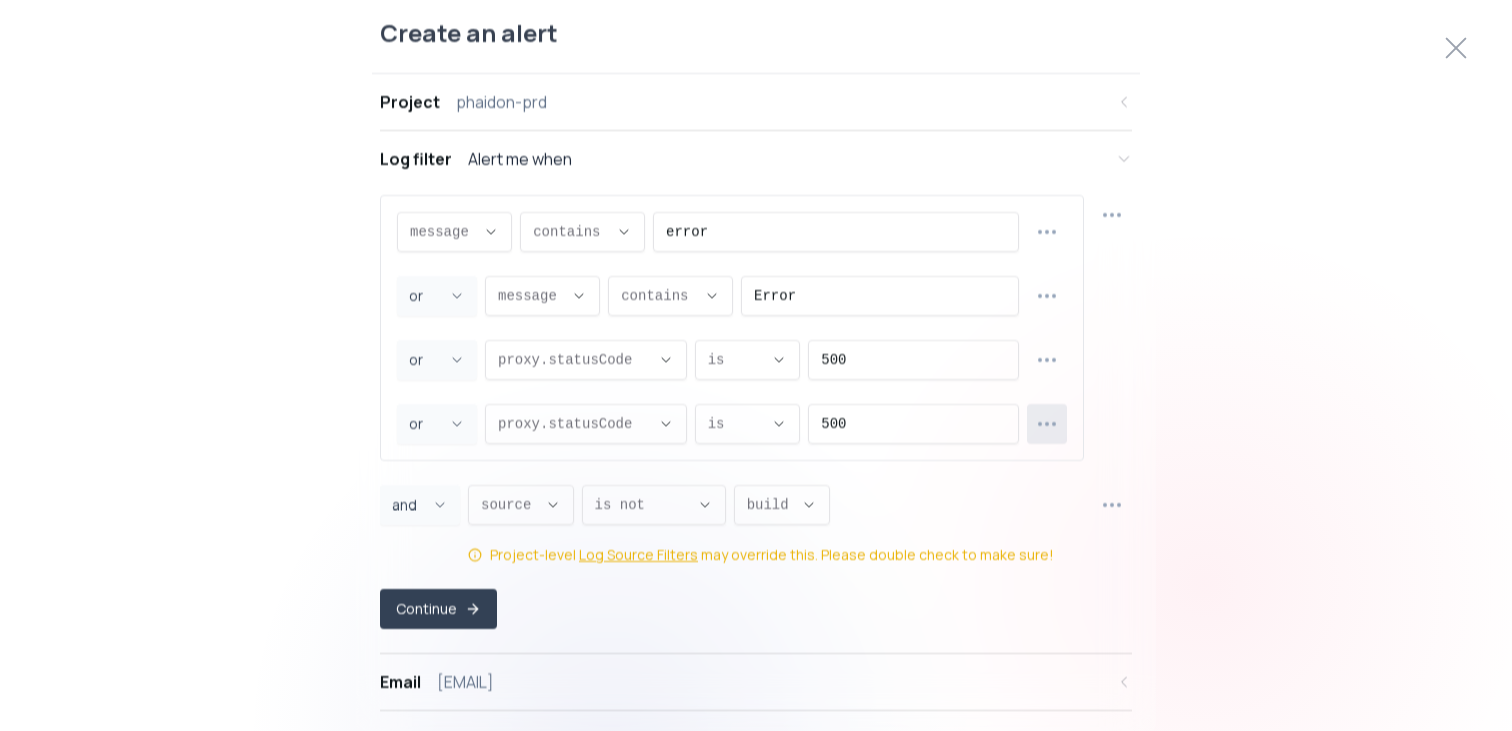 scroll, scrollTop: 19, scrollLeft: 0, axis: vertical 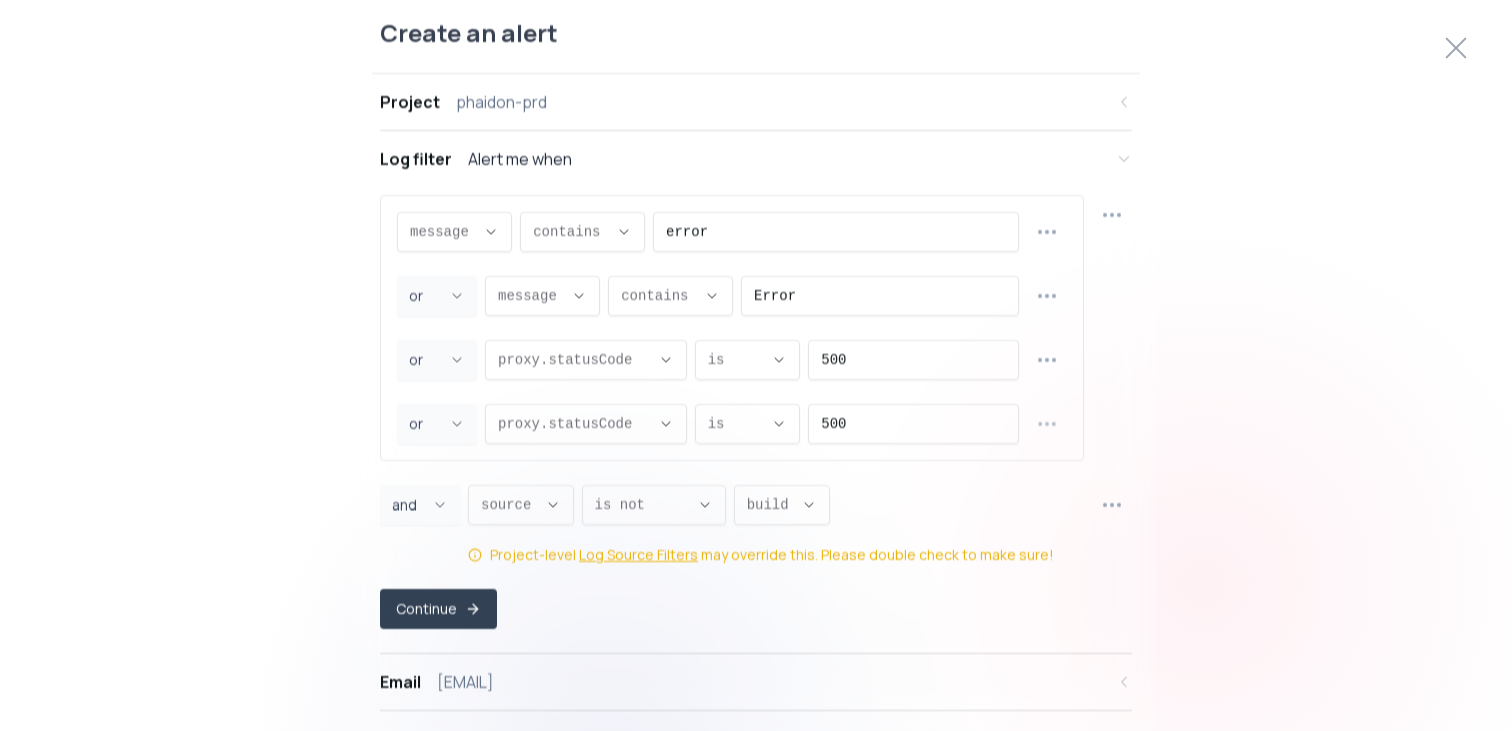 click on "Duplicate  row" at bounding box center (1055, 468) 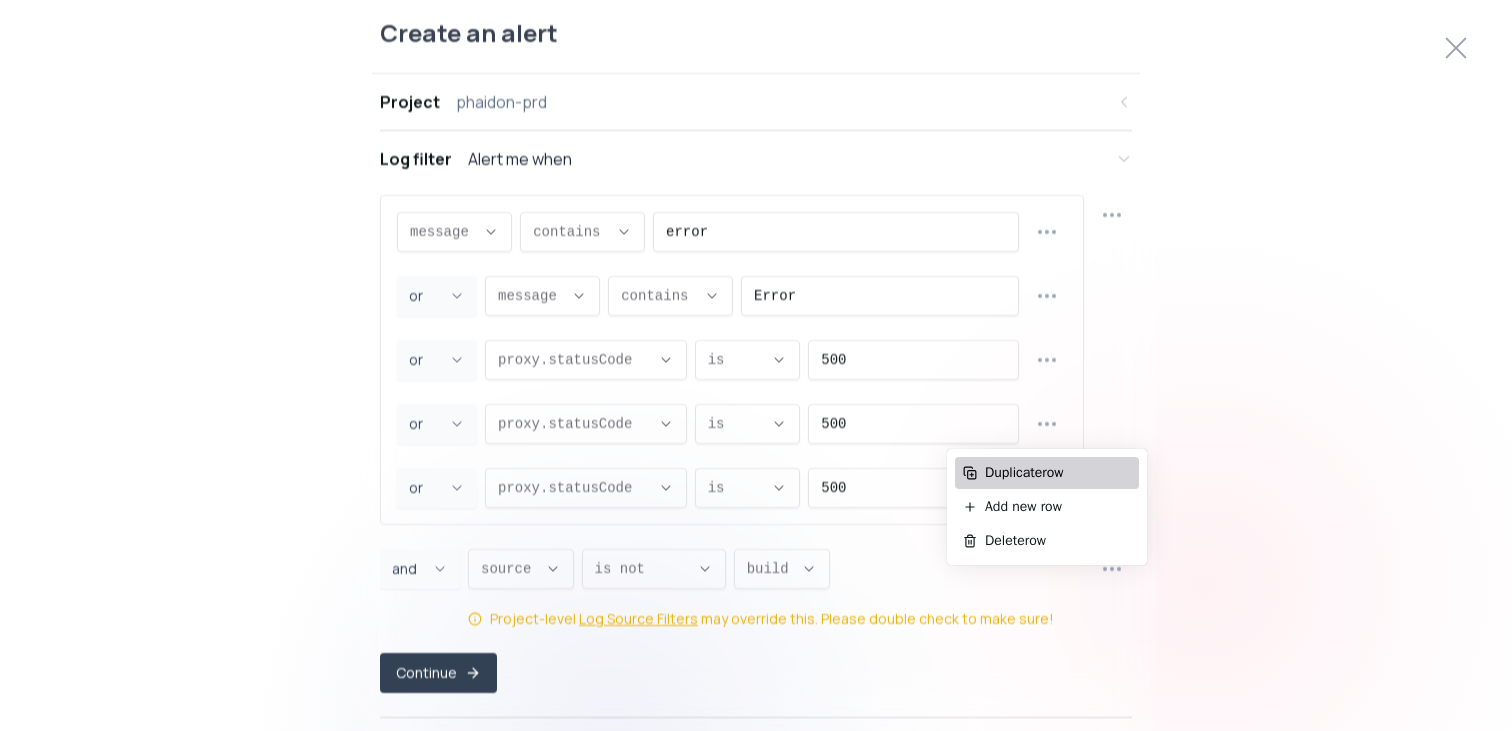 scroll, scrollTop: 19, scrollLeft: 0, axis: vertical 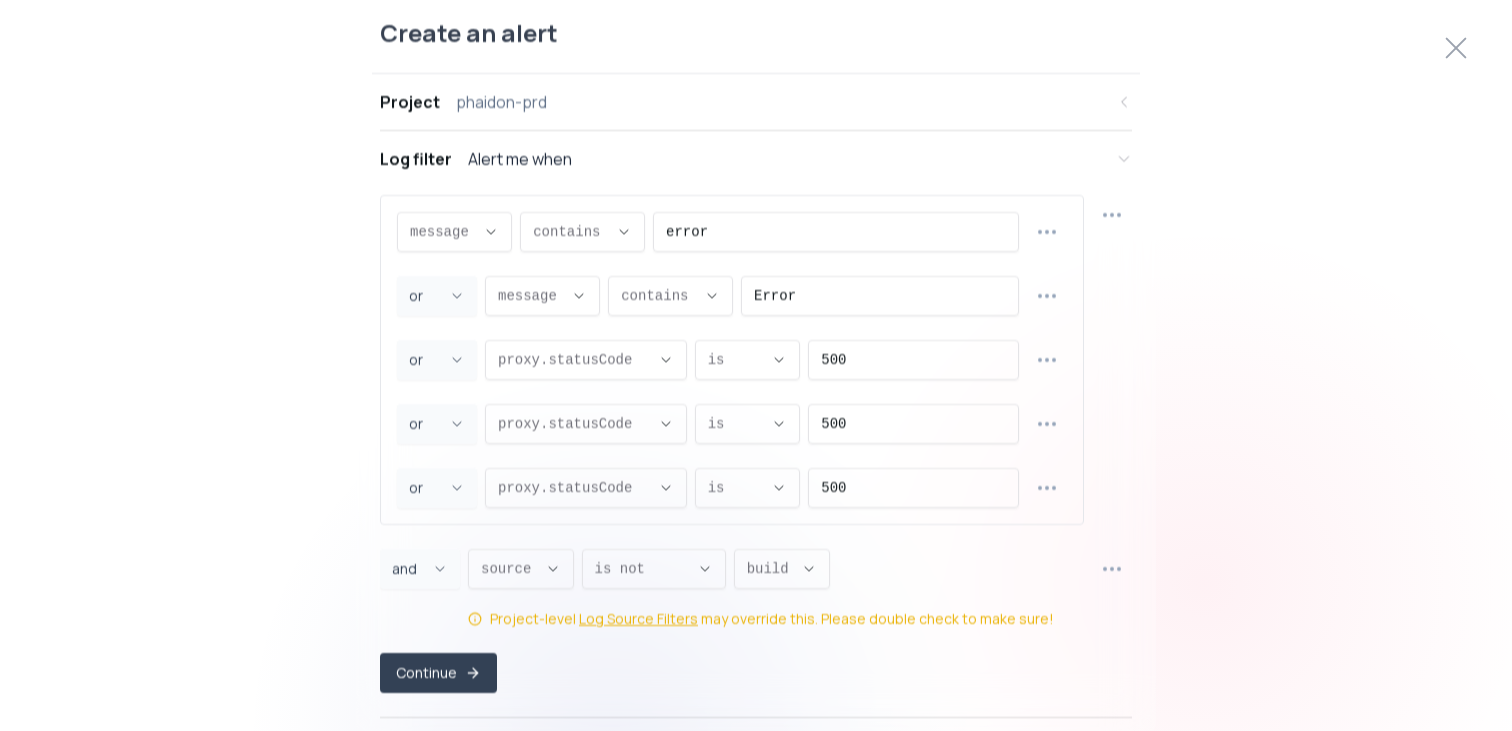 click on "message message message proxy.statusCode proxy.path proxy.host proxy.method source statusCode message , CONTAINS CONTAINS contains does not contain contains , error OR and or or , message message message proxy.statusCode proxy.path proxy.host proxy.method source statusCode message , CONTAINS CONTAINS contains does not contain contains , Error OR and or or , proxy.statusCode proxy.statusCode message proxy.statusCode proxy.path proxy.host proxy.method source statusCode proxy.statusCode , EQUALS EQUALS is is not is , 500 OR and or or , proxy.statusCode proxy.statusCode message proxy.statusCode proxy.path proxy.host proxy.method source statusCode proxy.statusCode , EQUALS EQUALS is is not is , 500 OR and or or , proxy.statusCode proxy.statusCode message proxy.statusCode proxy.path proxy.host proxy.method source statusCode proxy.statusCode , EQUALS EQUALS is is not is , 500" at bounding box center (732, 359) 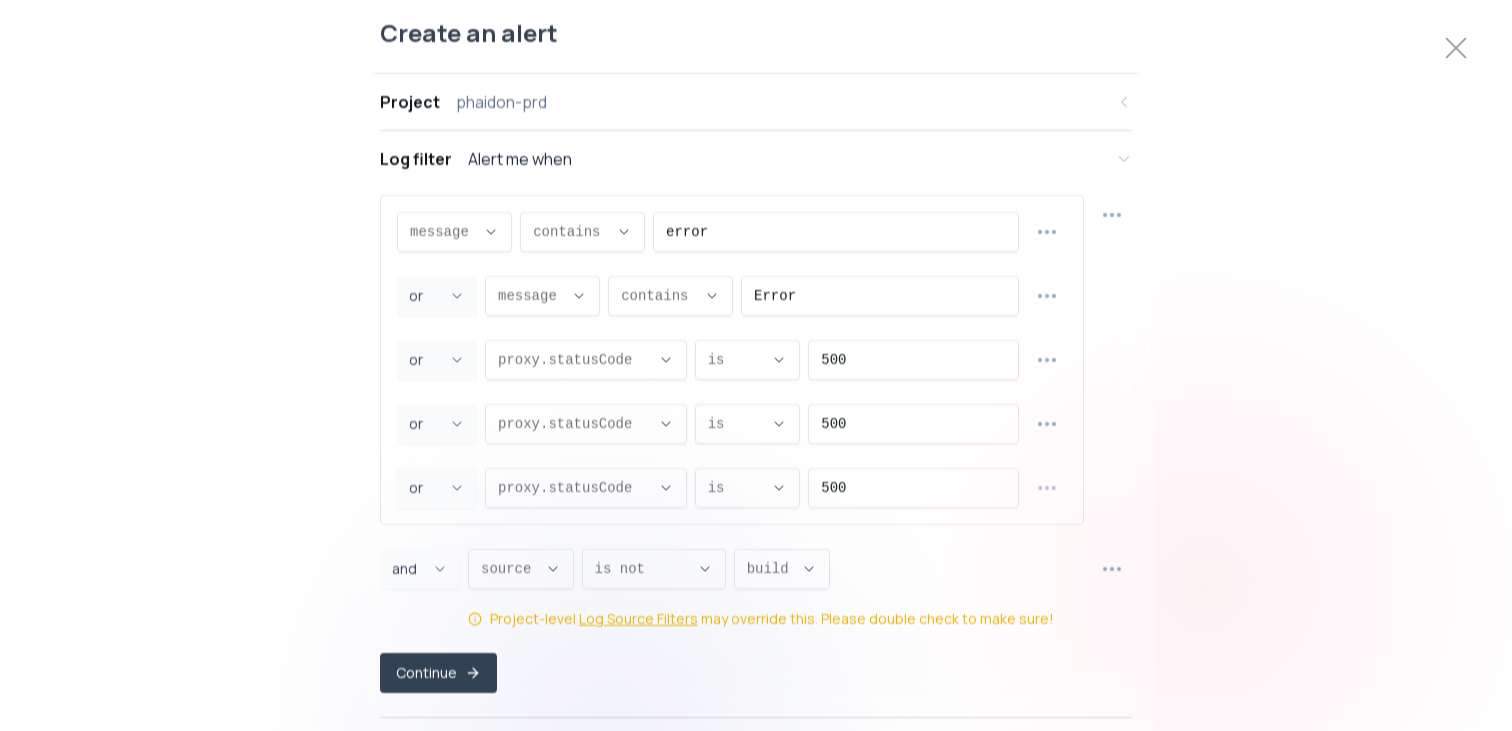 click on "Duplicate  row" at bounding box center (1055, 532) 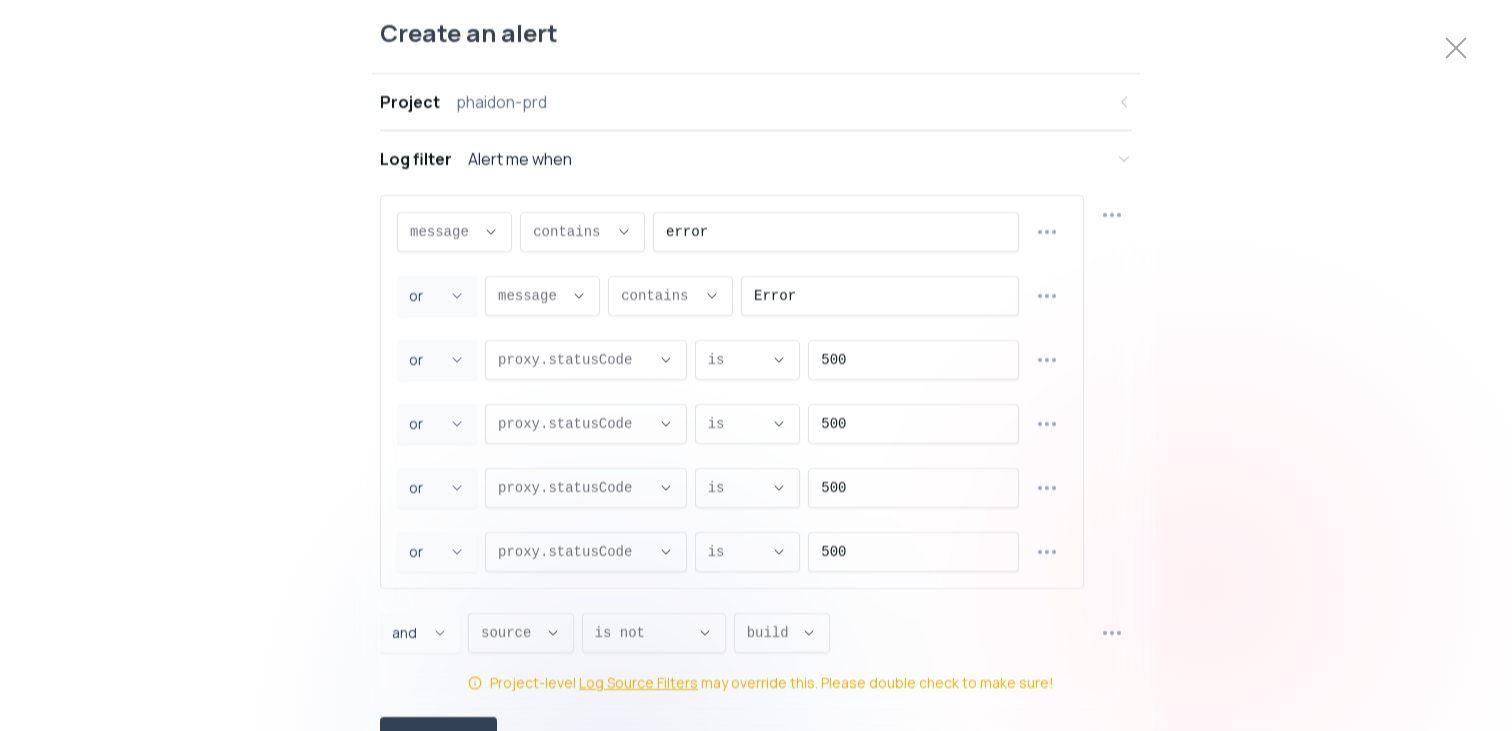 scroll, scrollTop: 19, scrollLeft: 0, axis: vertical 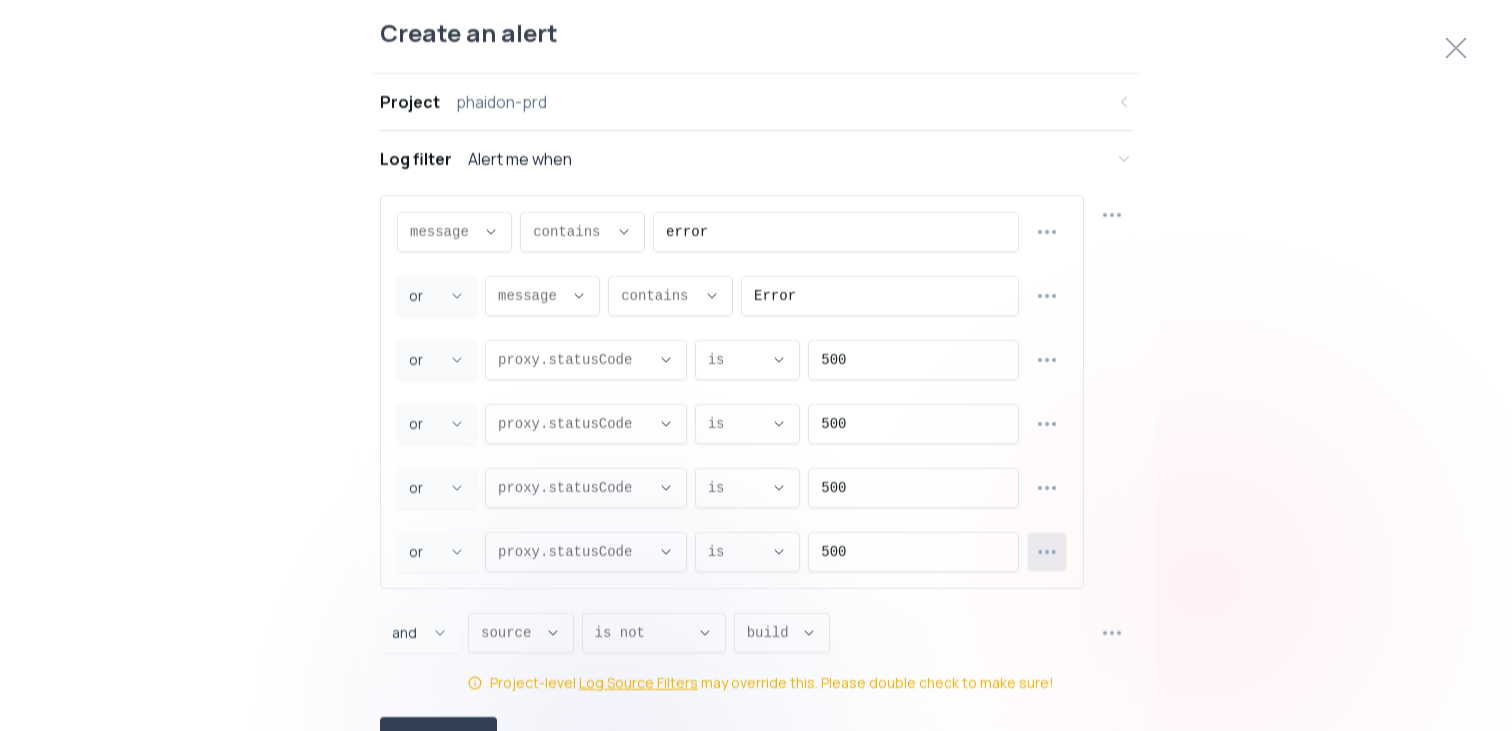 click 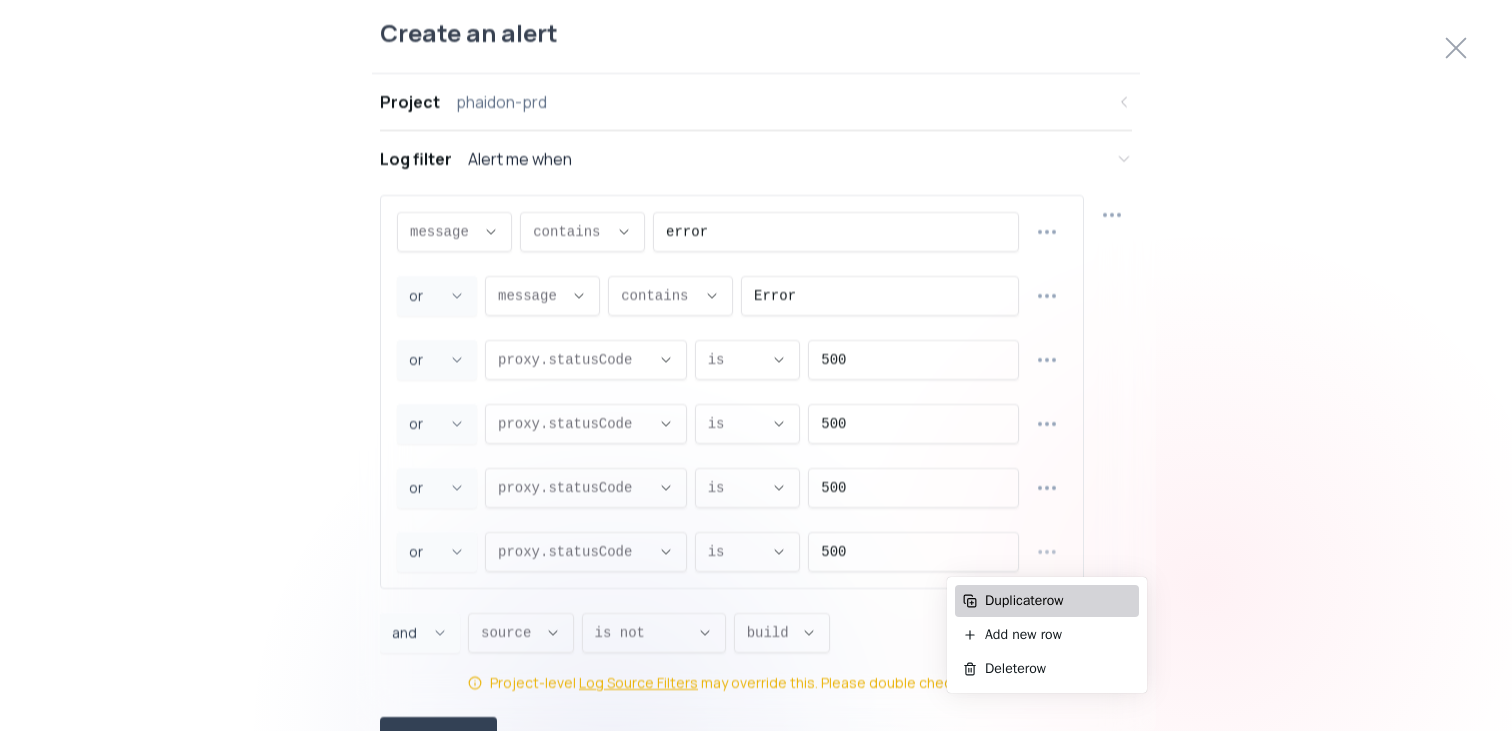 click on "Duplicate  row" at bounding box center [1058, 601] 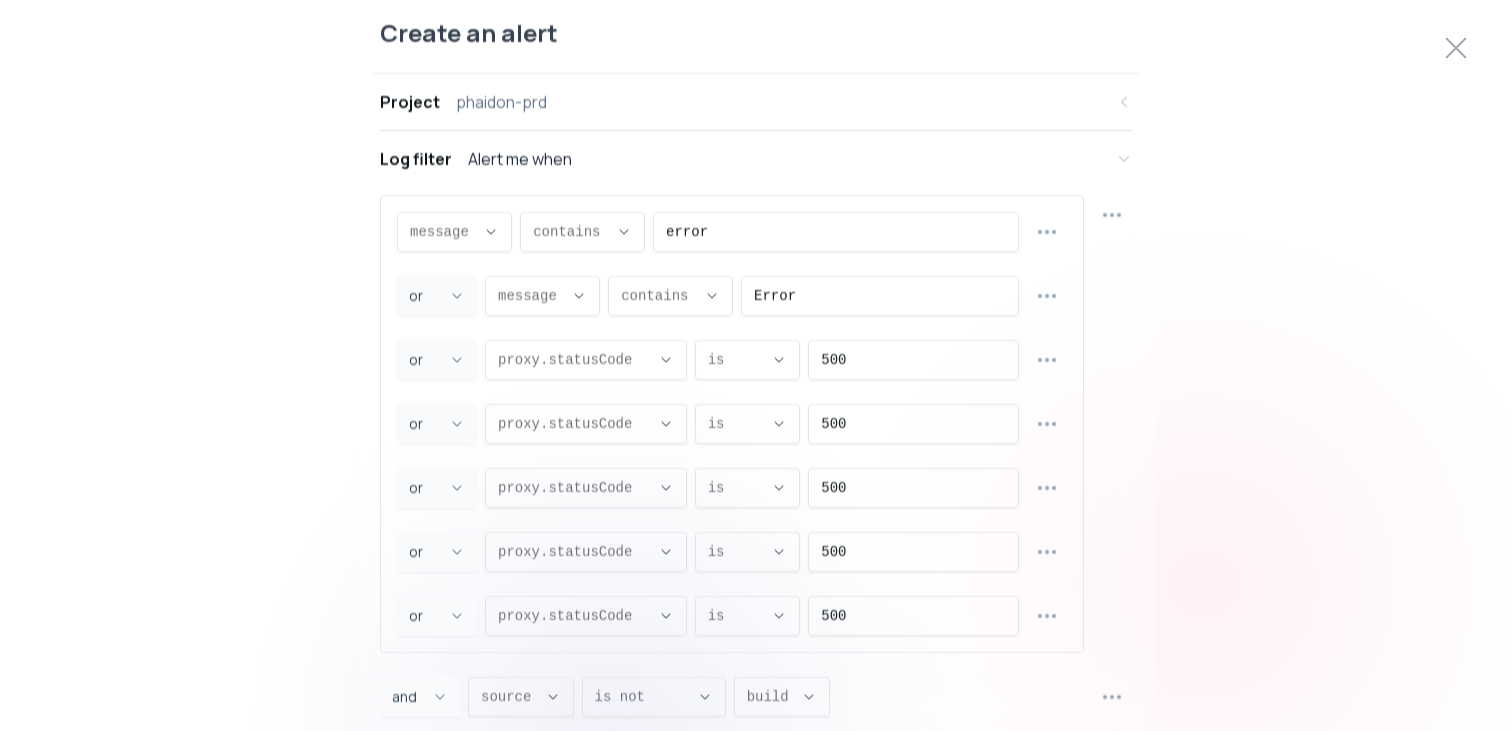scroll, scrollTop: 19, scrollLeft: 0, axis: vertical 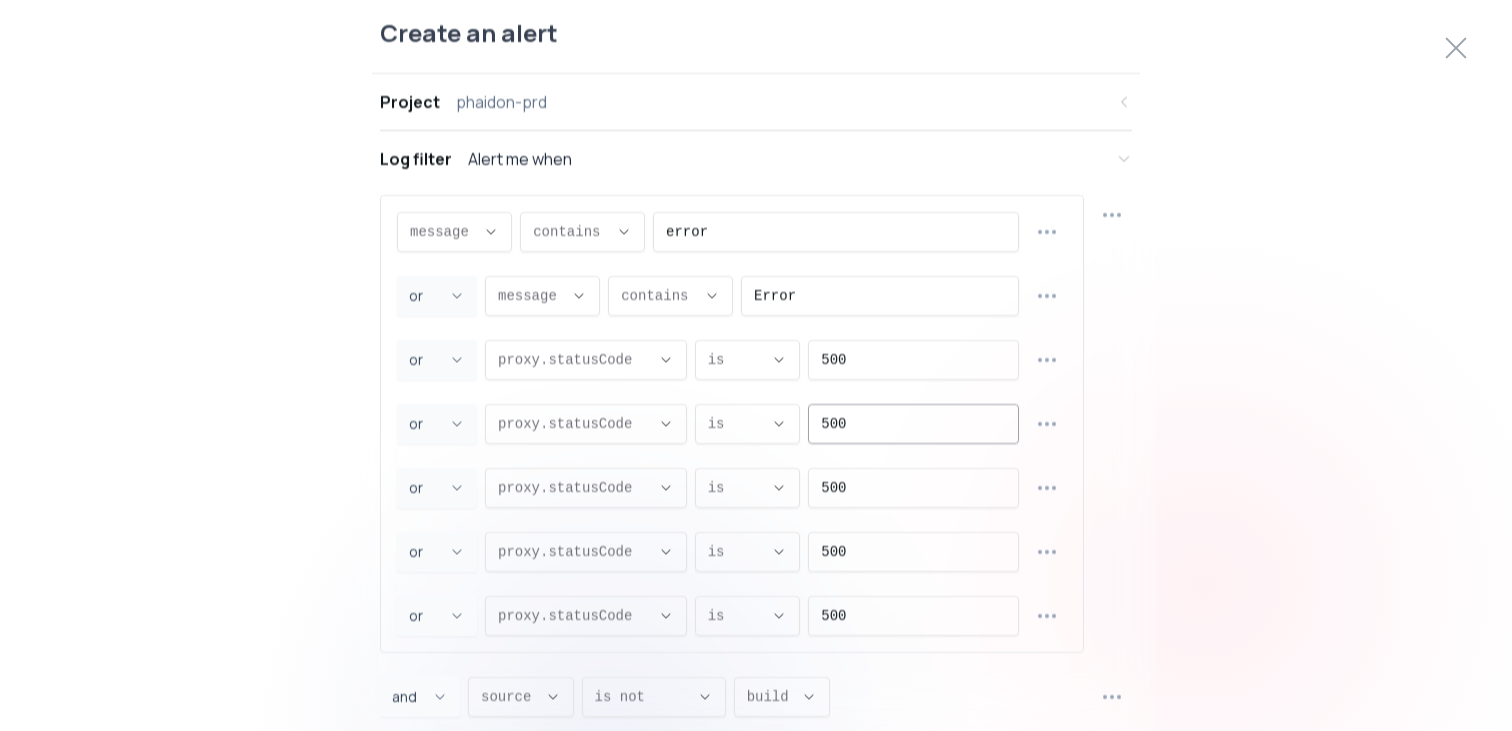 click on "500" at bounding box center [913, 423] 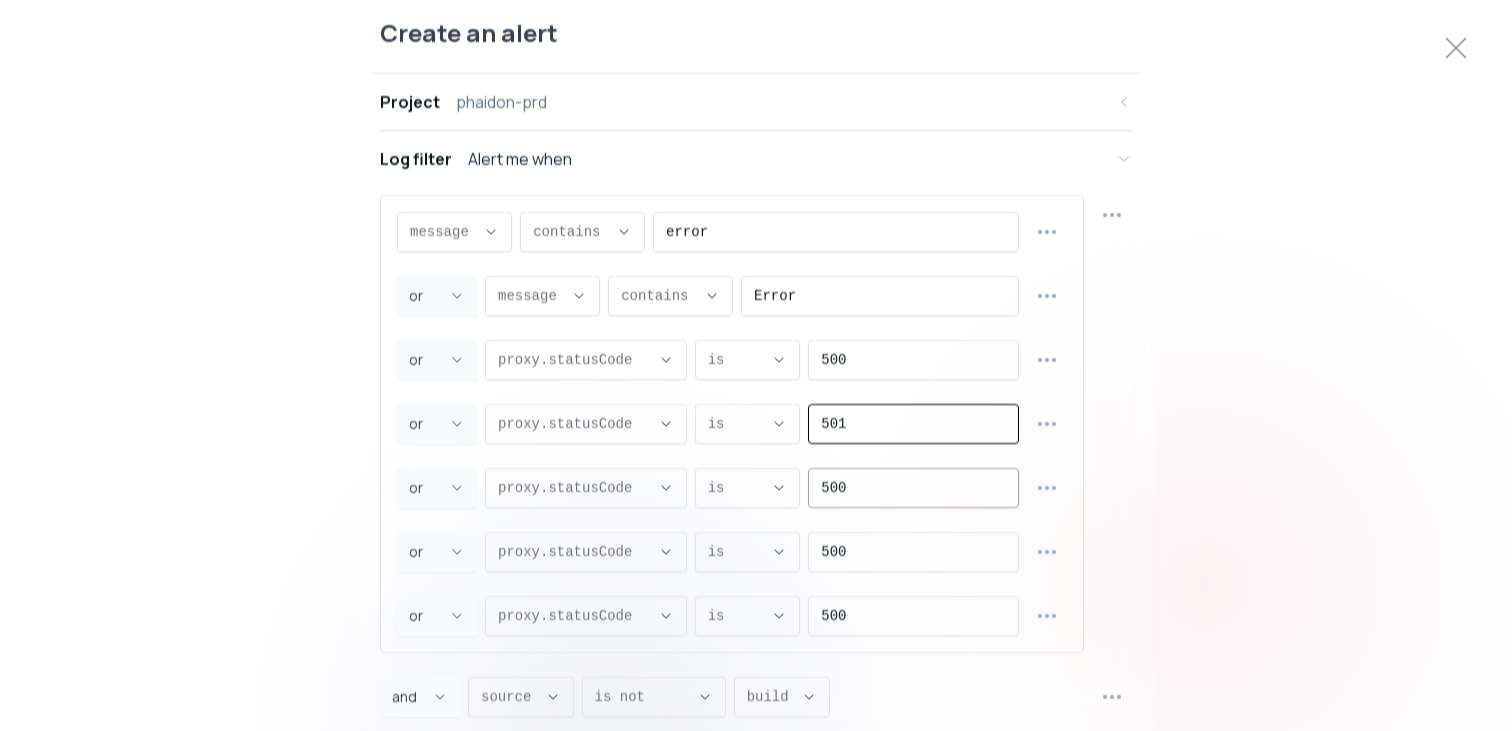 click on "500" at bounding box center [913, 487] 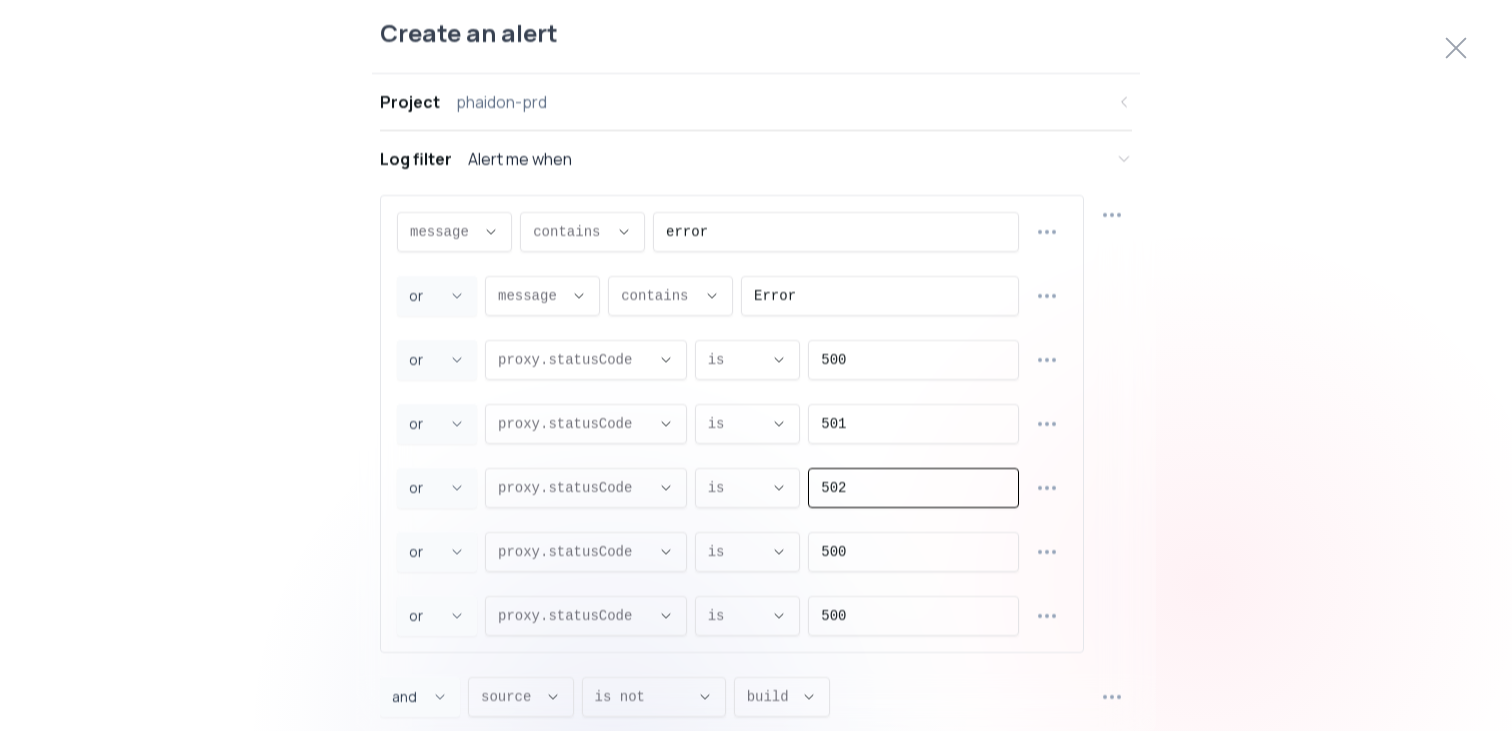 click on "500" at bounding box center (913, 551) 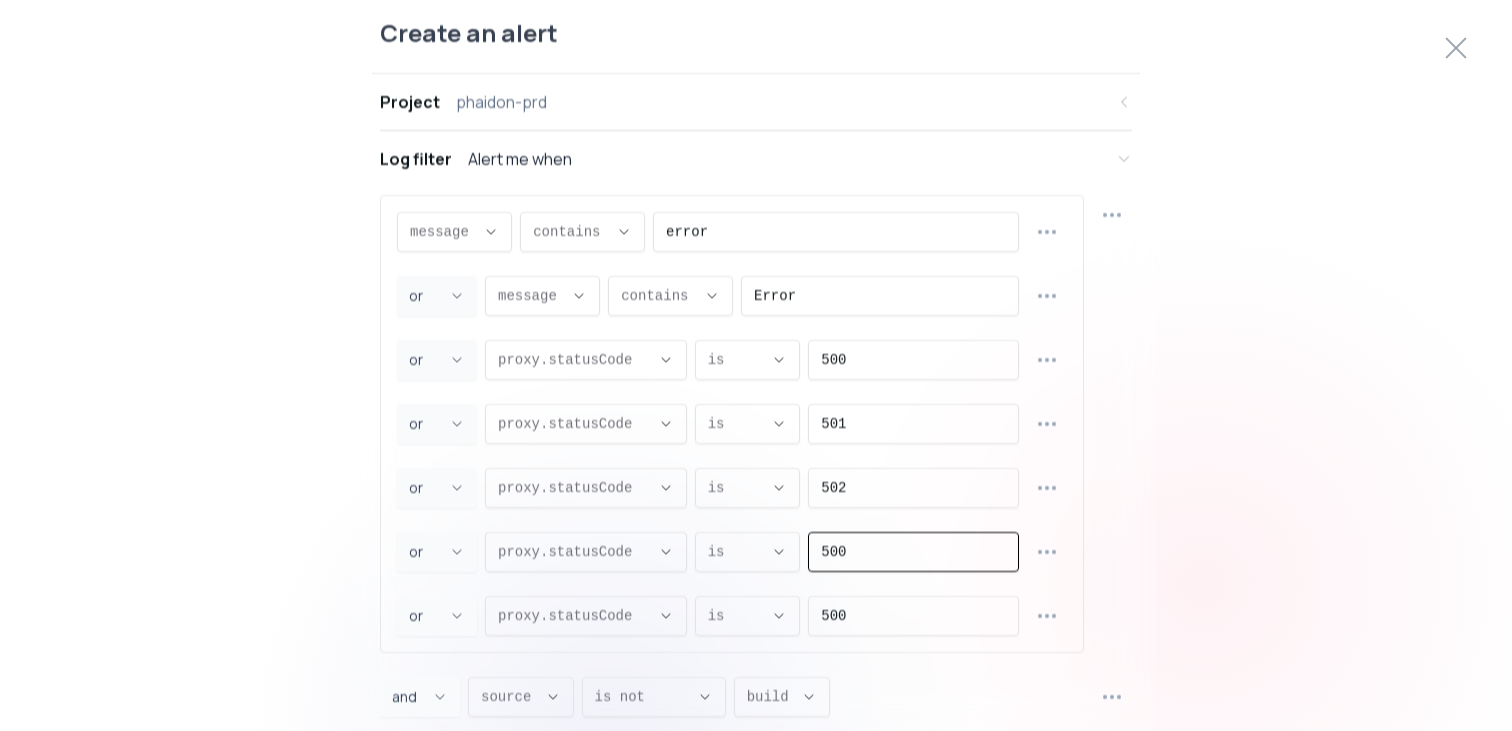 click on "500" at bounding box center [913, 551] 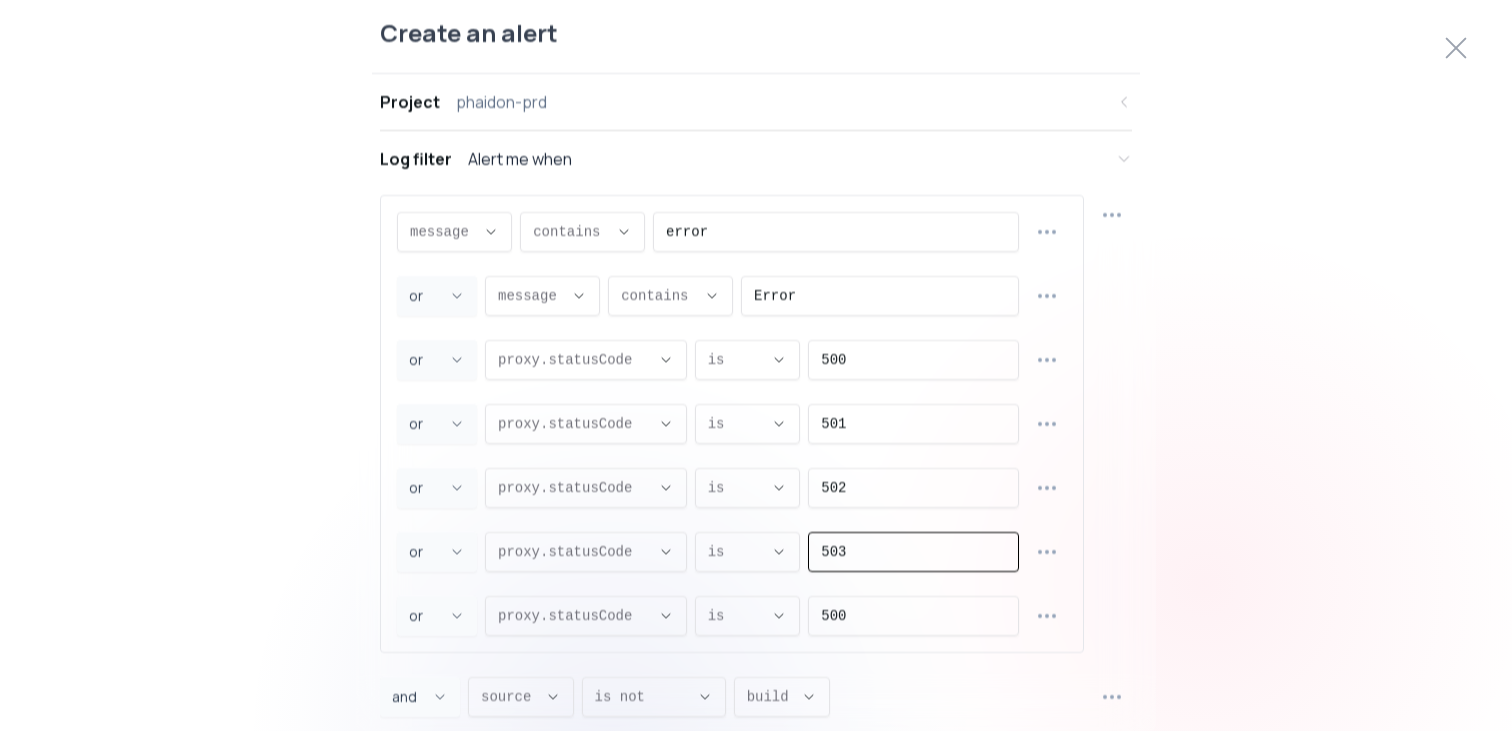 click on "message message message proxy.statusCode proxy.path proxy.host proxy.method source statusCode message , CONTAINS CONTAINS contains does not contain contains , error OR and or or , message message message proxy.statusCode proxy.path proxy.host proxy.method source statusCode message , CONTAINS CONTAINS contains does not contain contains , Error OR and or or , proxy.statusCode proxy.statusCode message proxy.statusCode proxy.path proxy.host proxy.method source statusCode proxy.statusCode , EQUALS EQUALS is is not is , 500 OR and or or , proxy.statusCode proxy.statusCode message proxy.statusCode proxy.path proxy.host proxy.method source statusCode proxy.statusCode , EQUALS EQUALS is is not is , 501 OR and or or , proxy.statusCode proxy.statusCode message proxy.statusCode proxy.path proxy.host proxy.method source statusCode proxy.statusCode , EQUALS EQUALS is is not is , 502 OR and or or , proxy.statusCode proxy.statusCode message proxy.statusCode proxy.path proxy.host proxy.method source statusCode , EQUALS EQUALS" at bounding box center [732, 423] 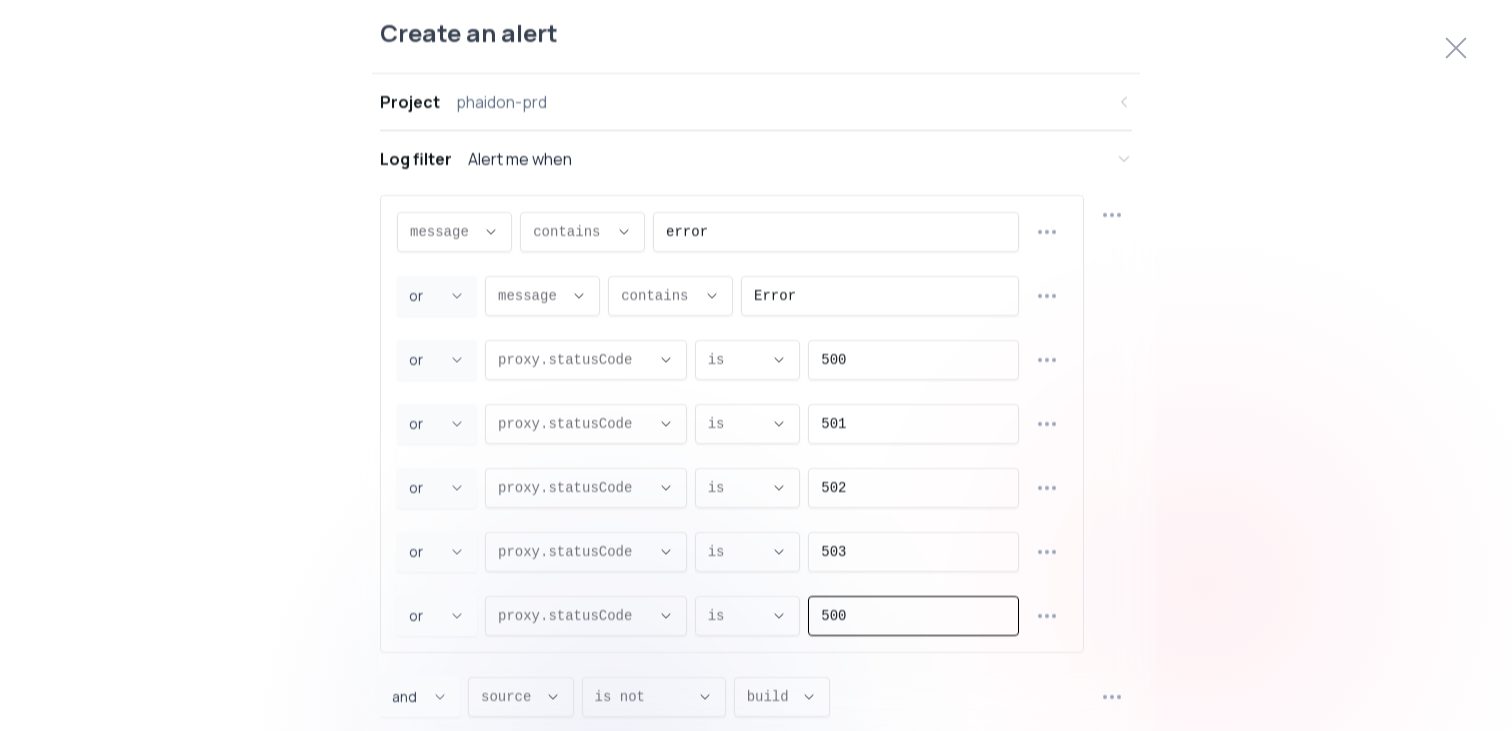 click on "500" at bounding box center (913, 615) 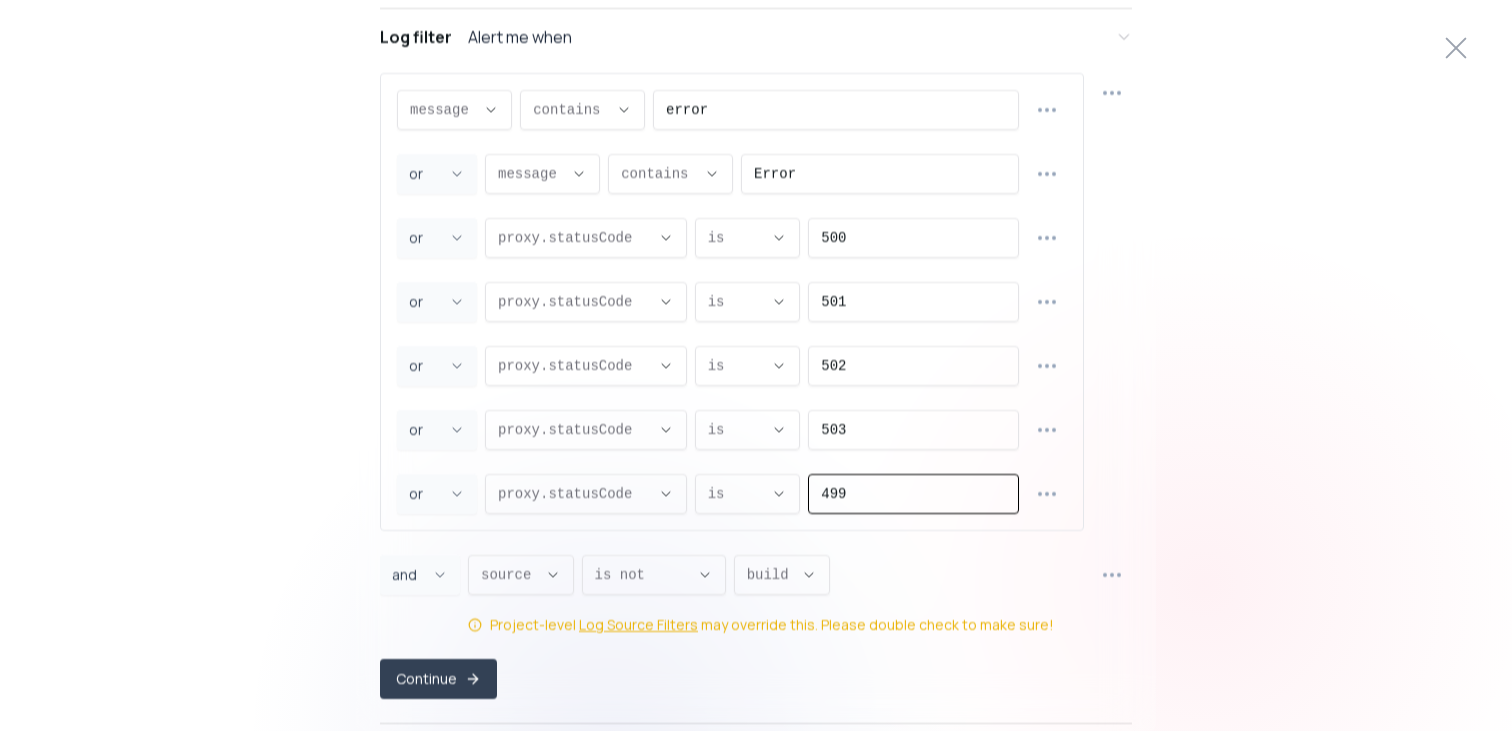 scroll, scrollTop: 134, scrollLeft: 0, axis: vertical 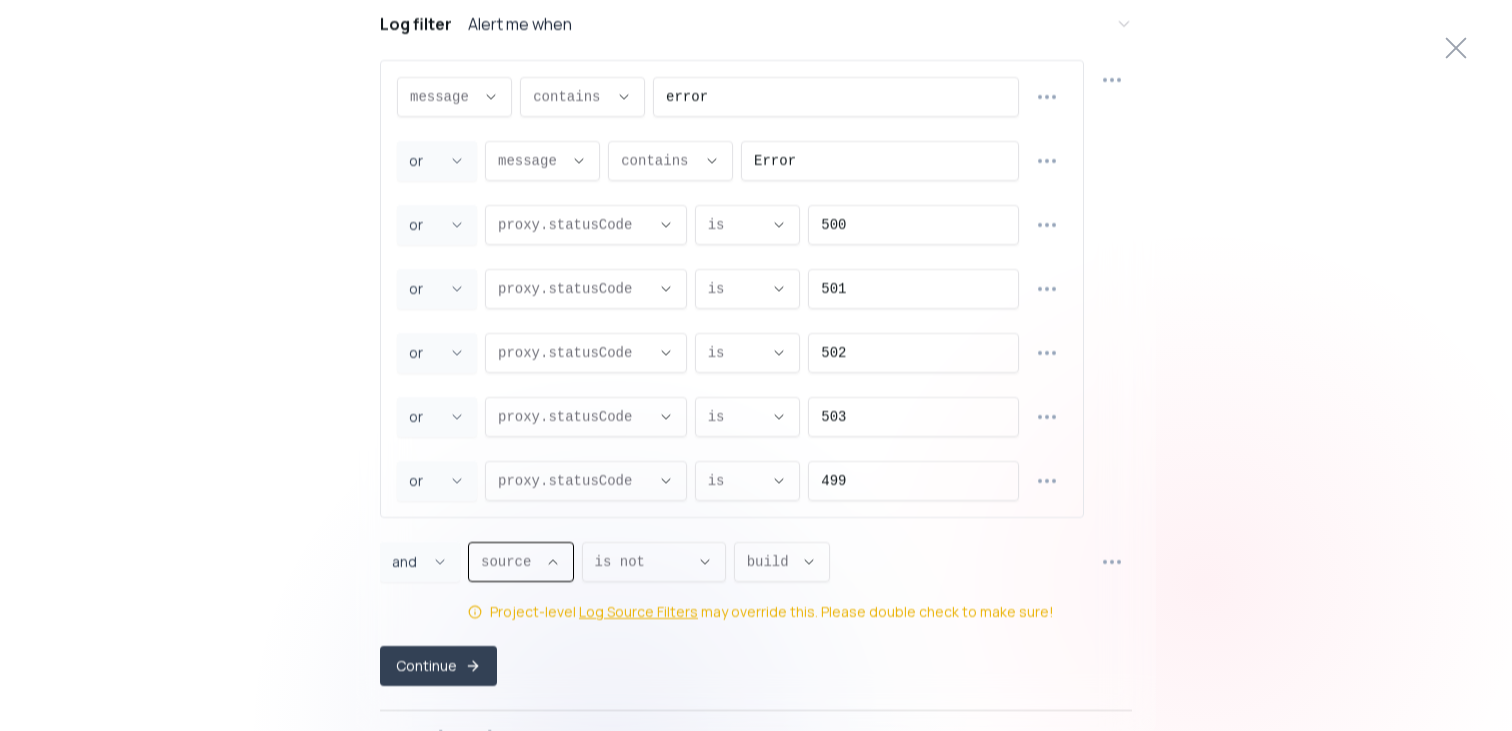click on "source ," at bounding box center (521, 562) 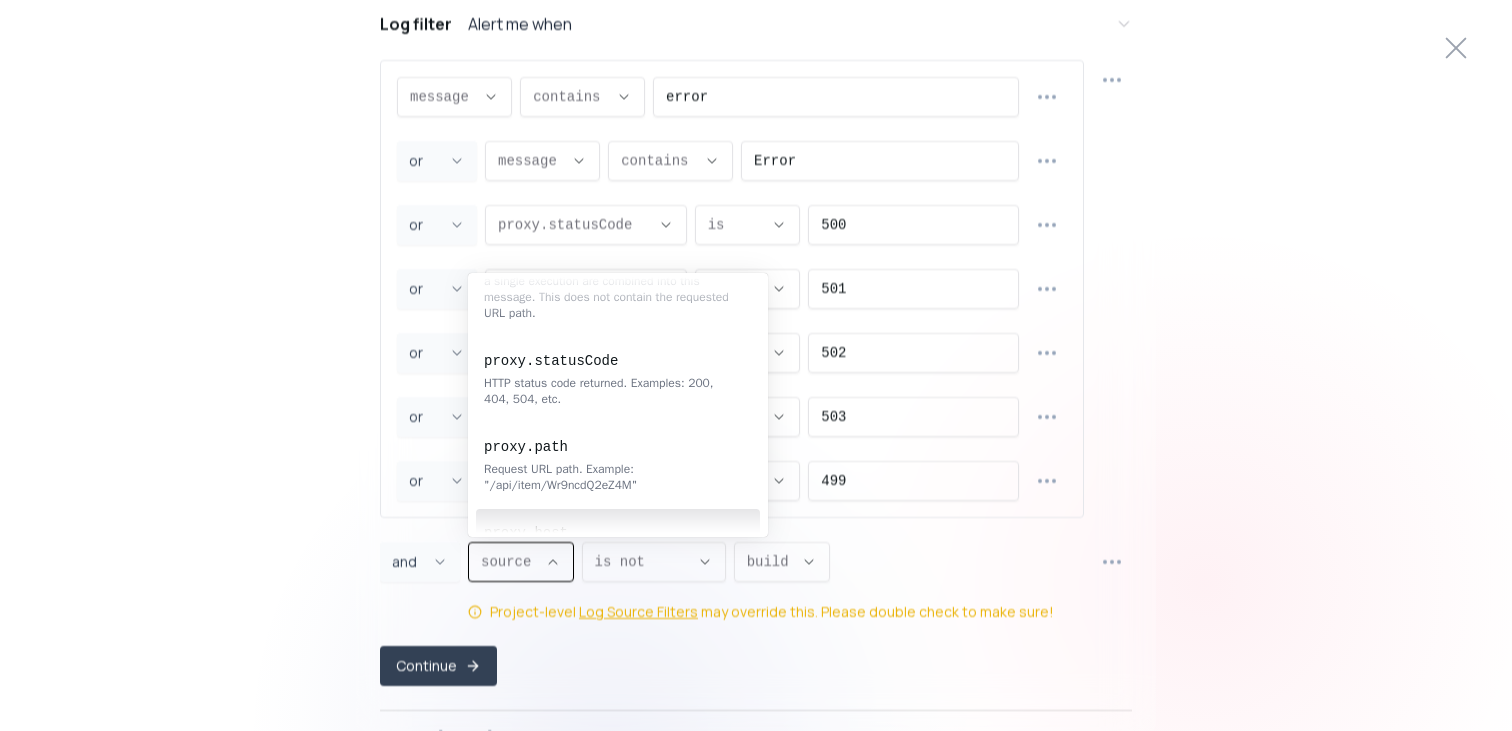 scroll, scrollTop: 0, scrollLeft: 0, axis: both 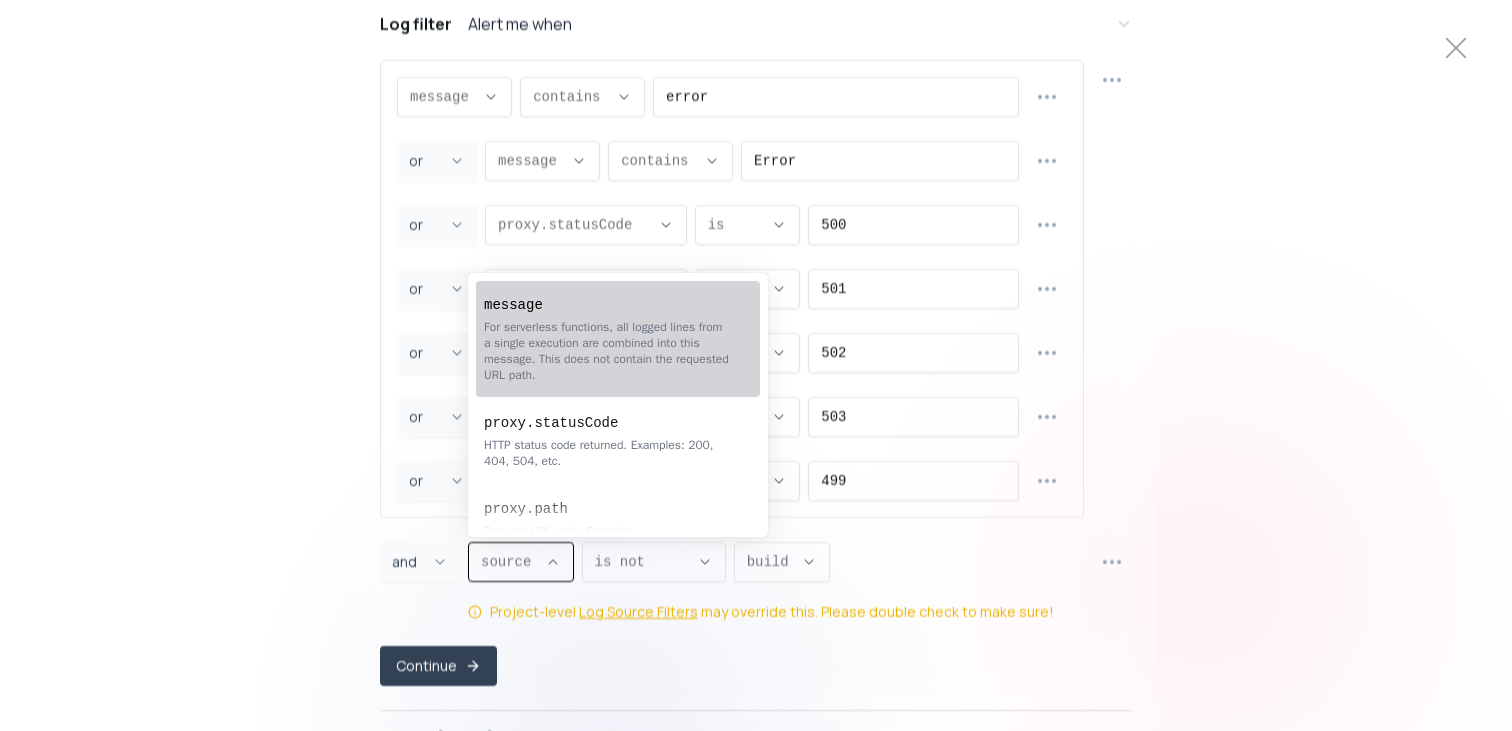 click on "For serverless functions, all logged lines from a single execution are combined into this message. This does not contain the requested URL path." at bounding box center (608, 351) 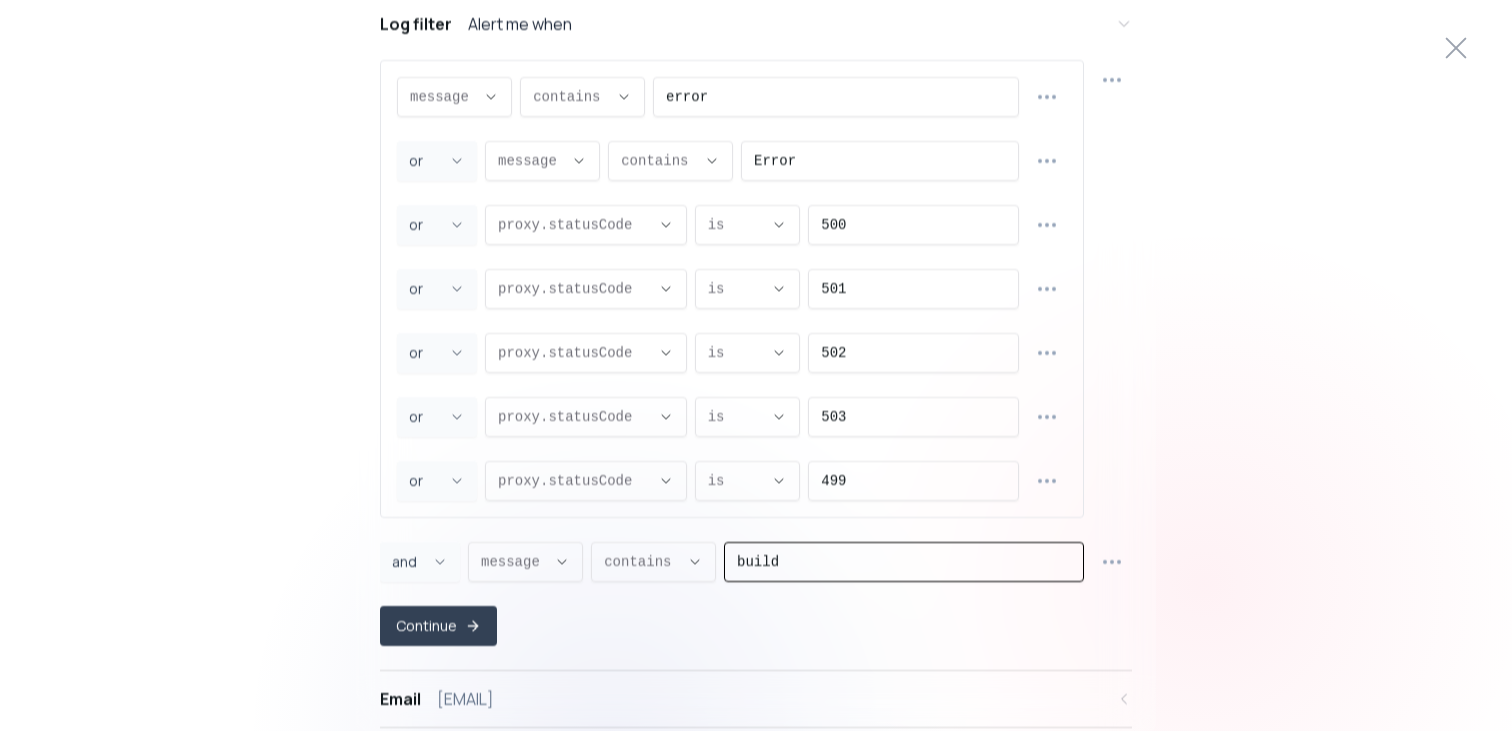 click on "build" at bounding box center [904, 562] 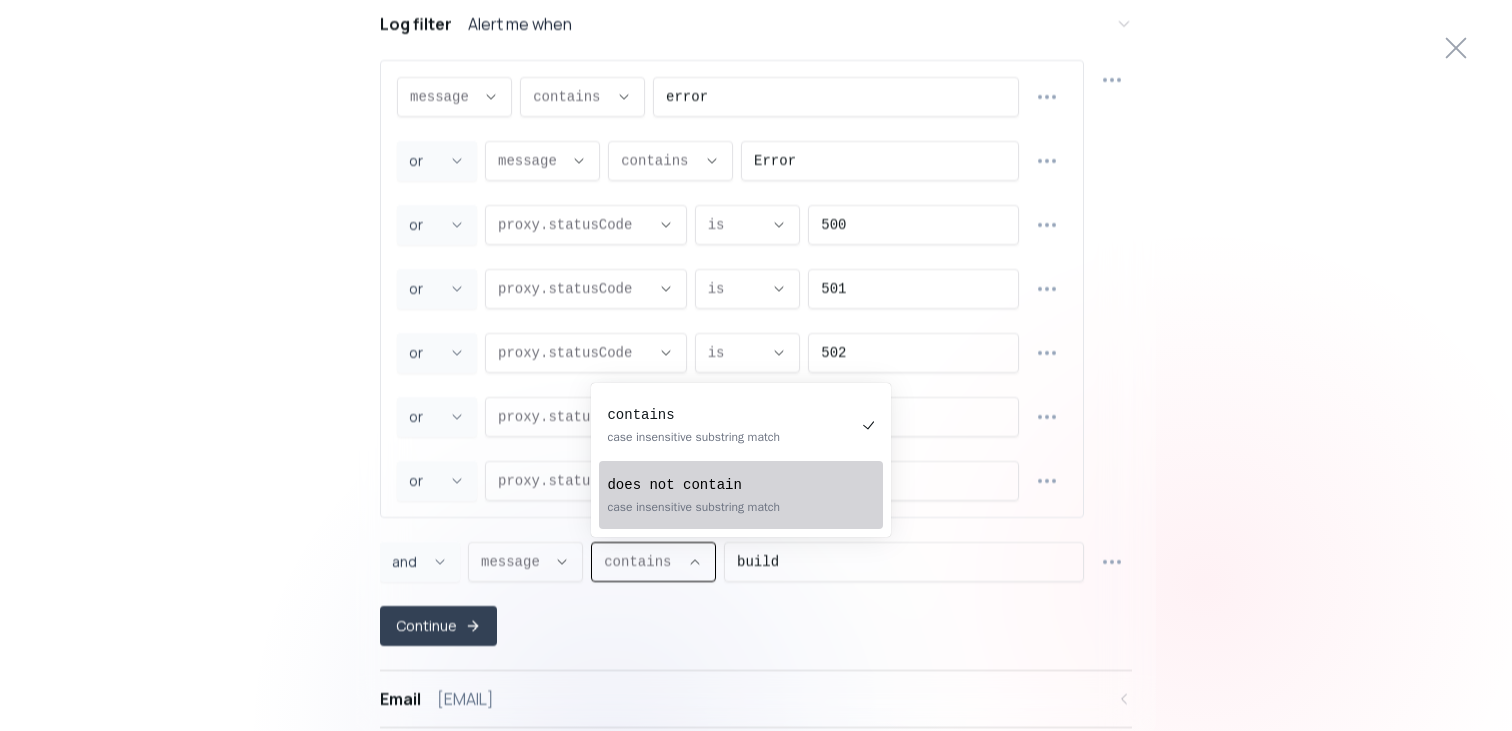 click on "does not contain" at bounding box center (731, 485) 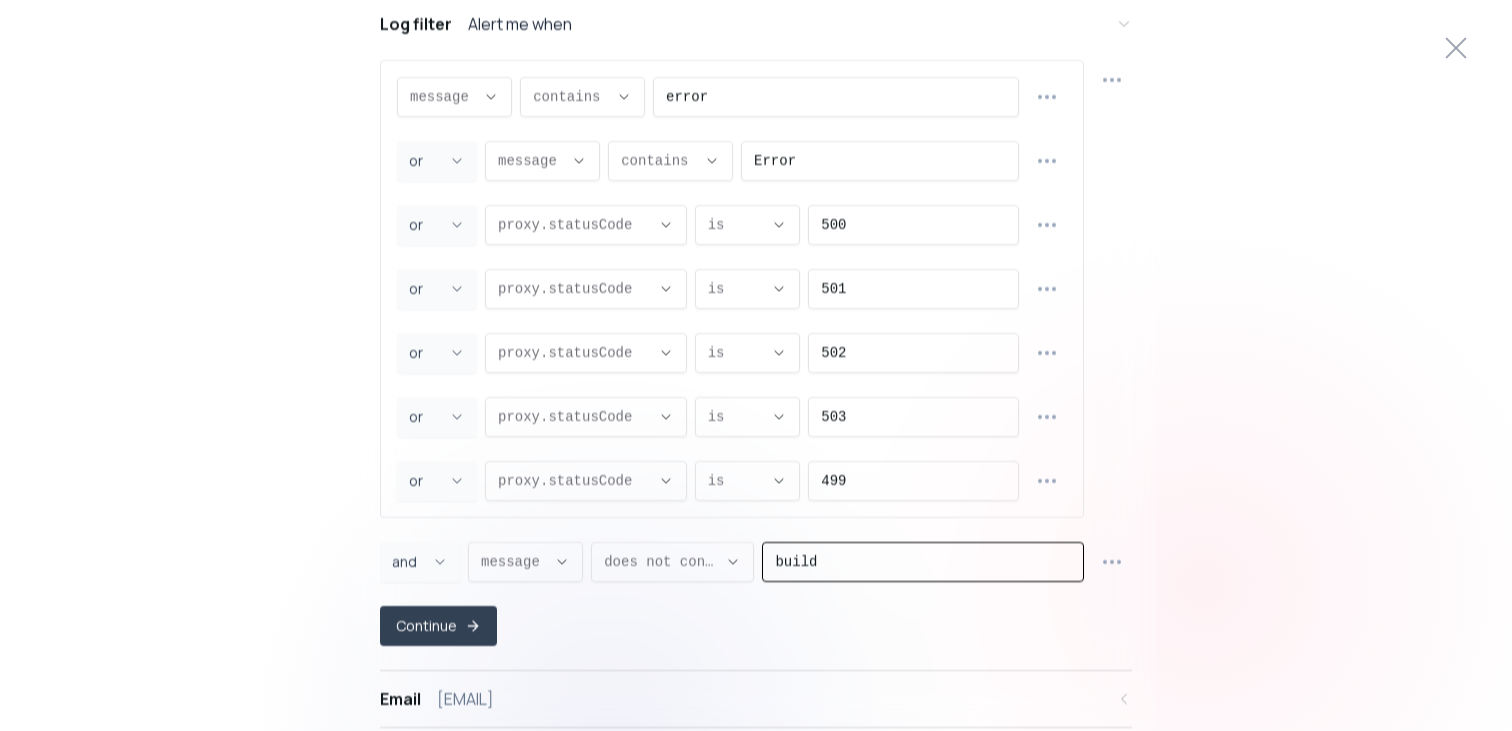 drag, startPoint x: 861, startPoint y: 569, endPoint x: 724, endPoint y: 551, distance: 138.17743 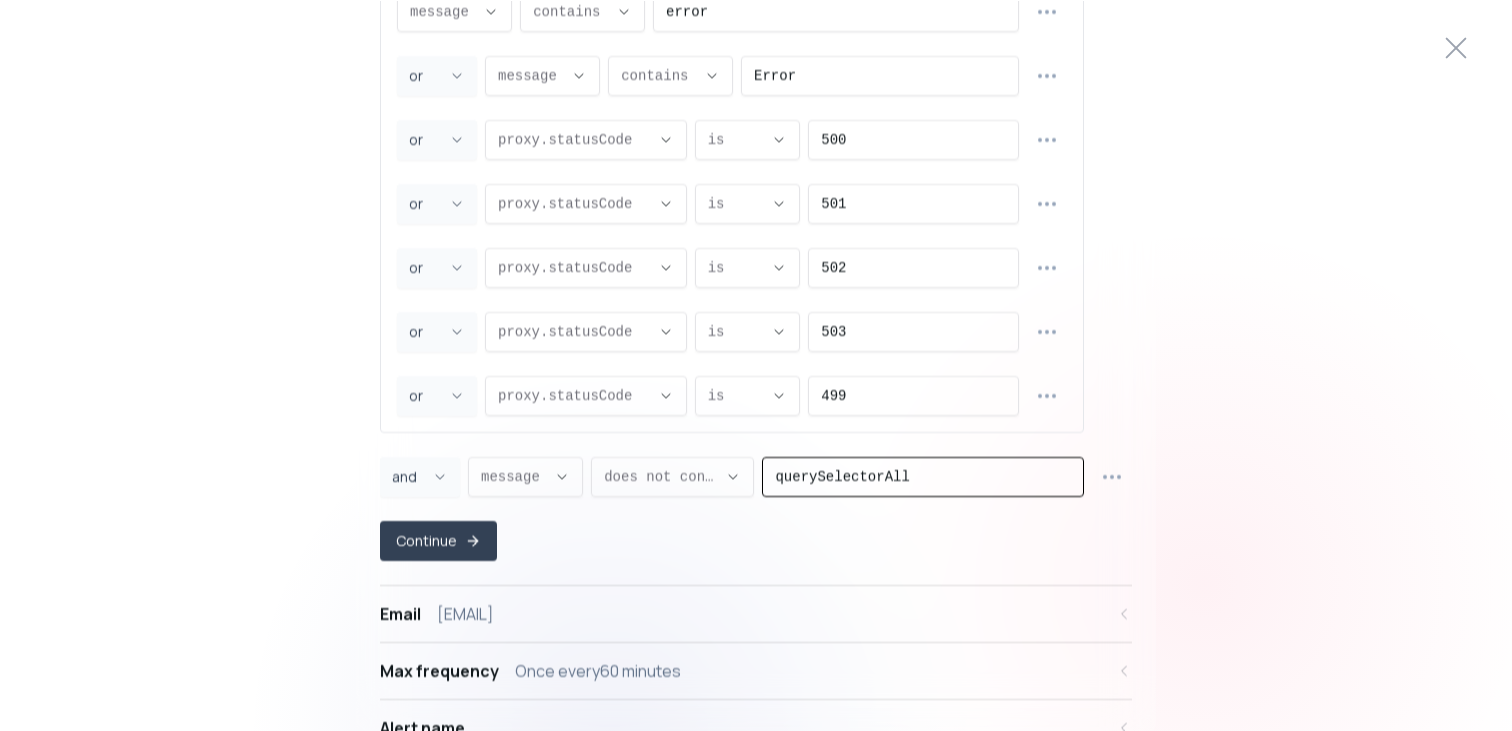 scroll, scrollTop: 246, scrollLeft: 0, axis: vertical 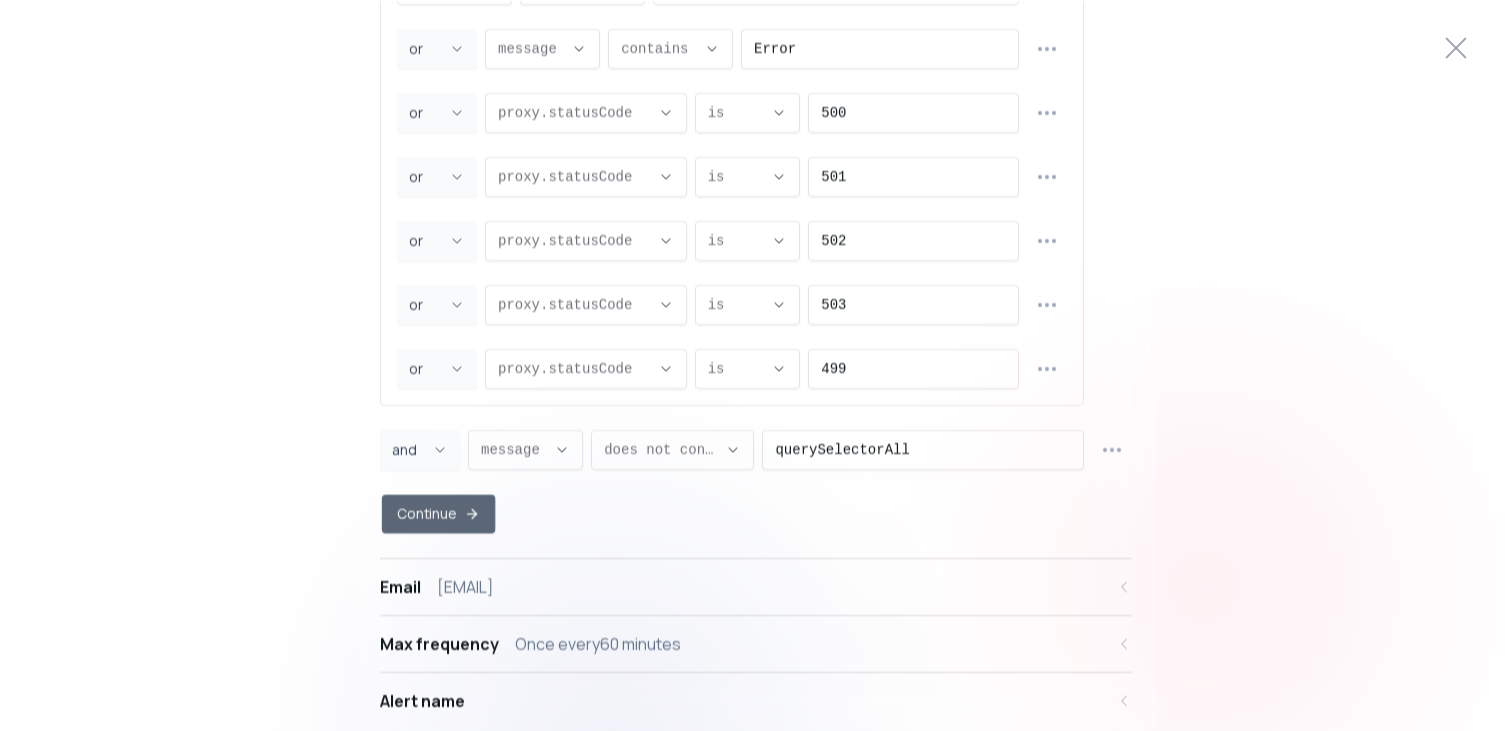click on "Continue" at bounding box center [438, 514] 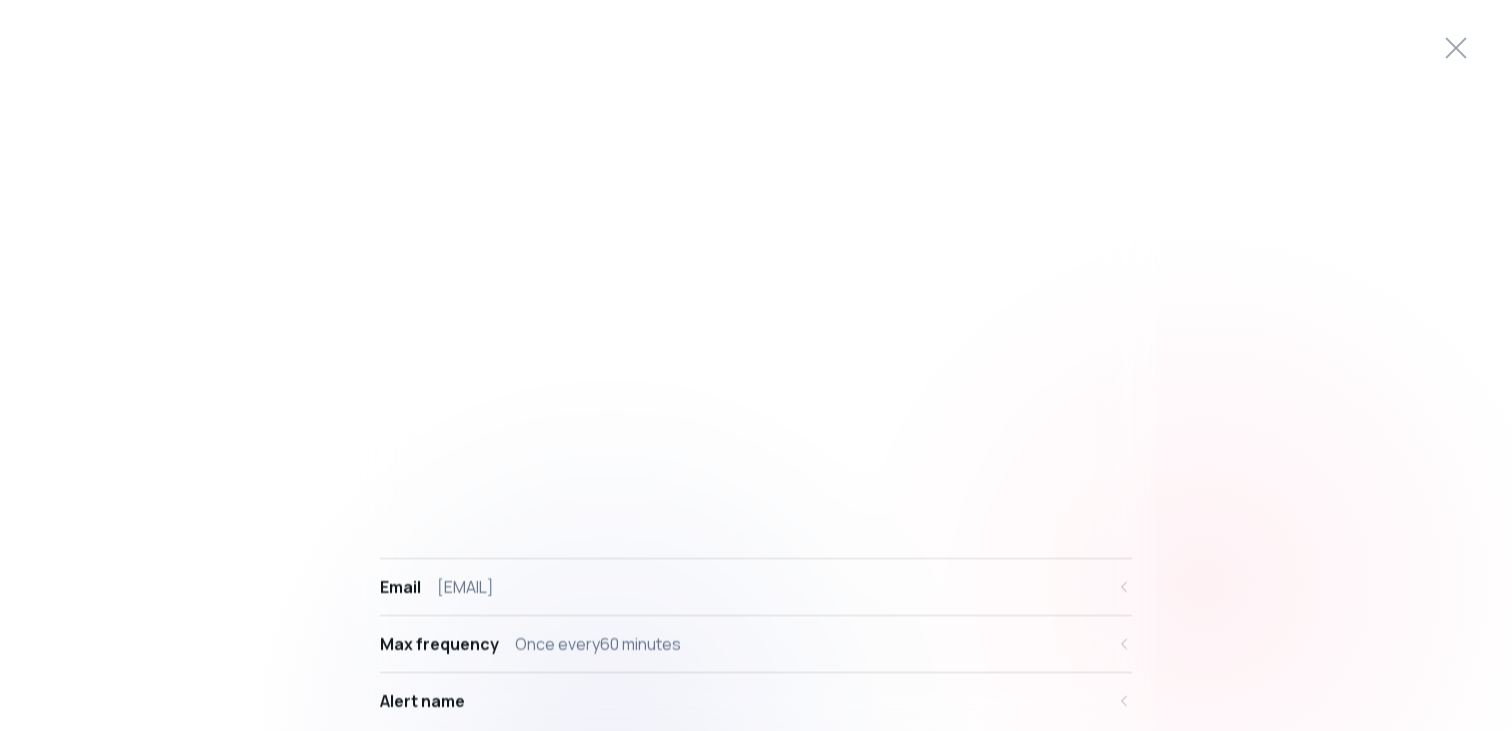 scroll, scrollTop: 0, scrollLeft: 0, axis: both 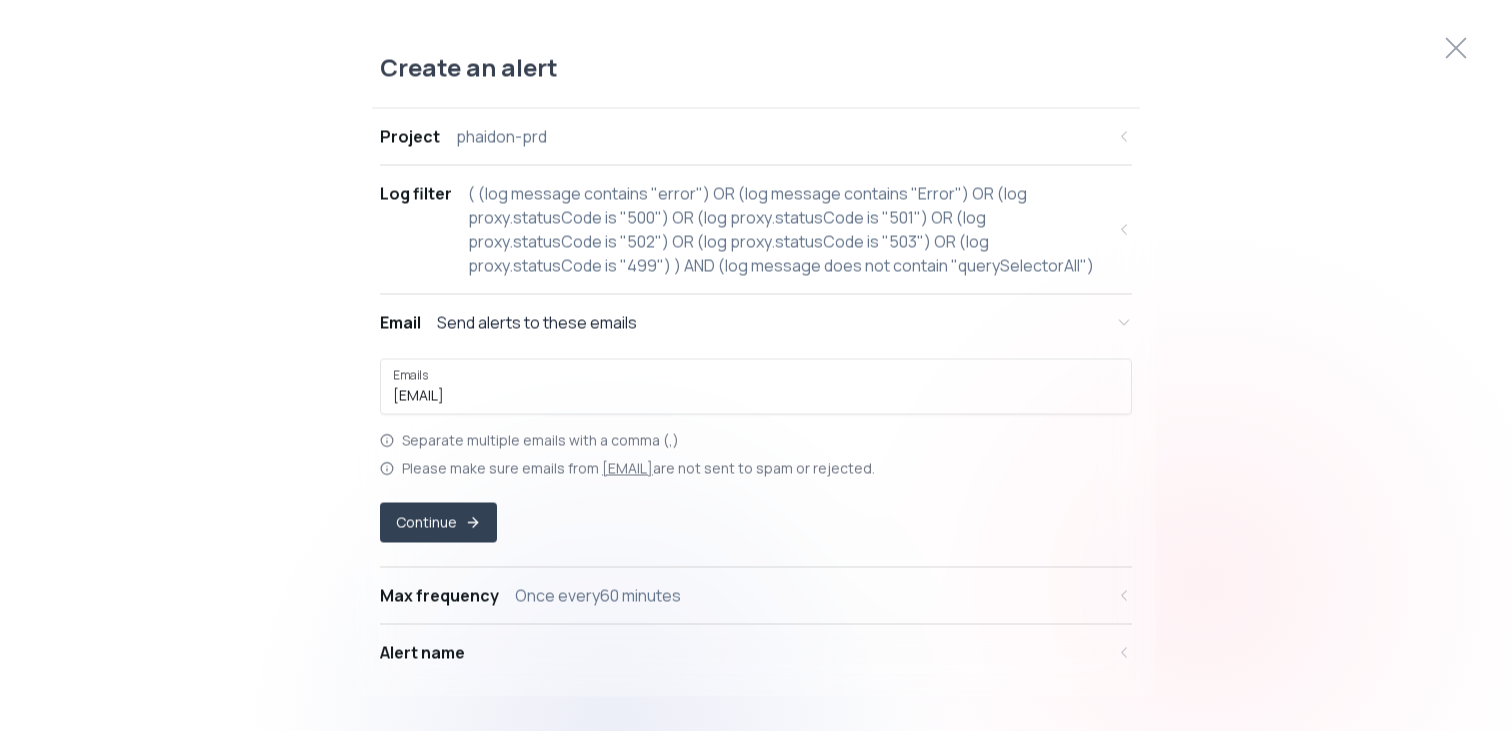 click on "(
(log message contains "error")
OR (log message contains "Error")
OR (log proxy.statusCode is "500")
OR (log proxy.statusCode is "501")
OR (log proxy.statusCode is "502")
OR (log proxy.statusCode is "503")
OR (log proxy.statusCode is "499")
)
AND (log message does not contain "querySelectorAll")" at bounding box center (786, 229) 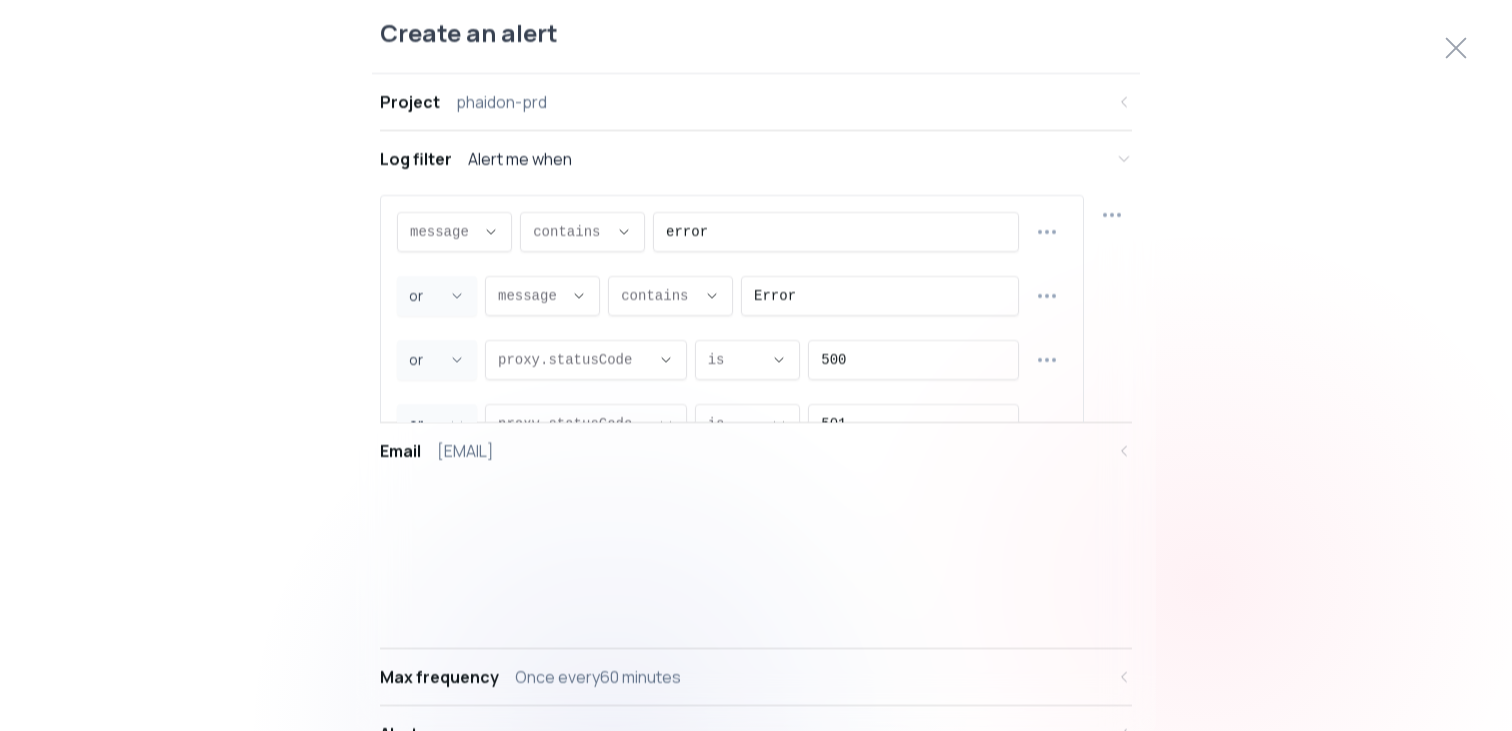 scroll, scrollTop: 19, scrollLeft: 0, axis: vertical 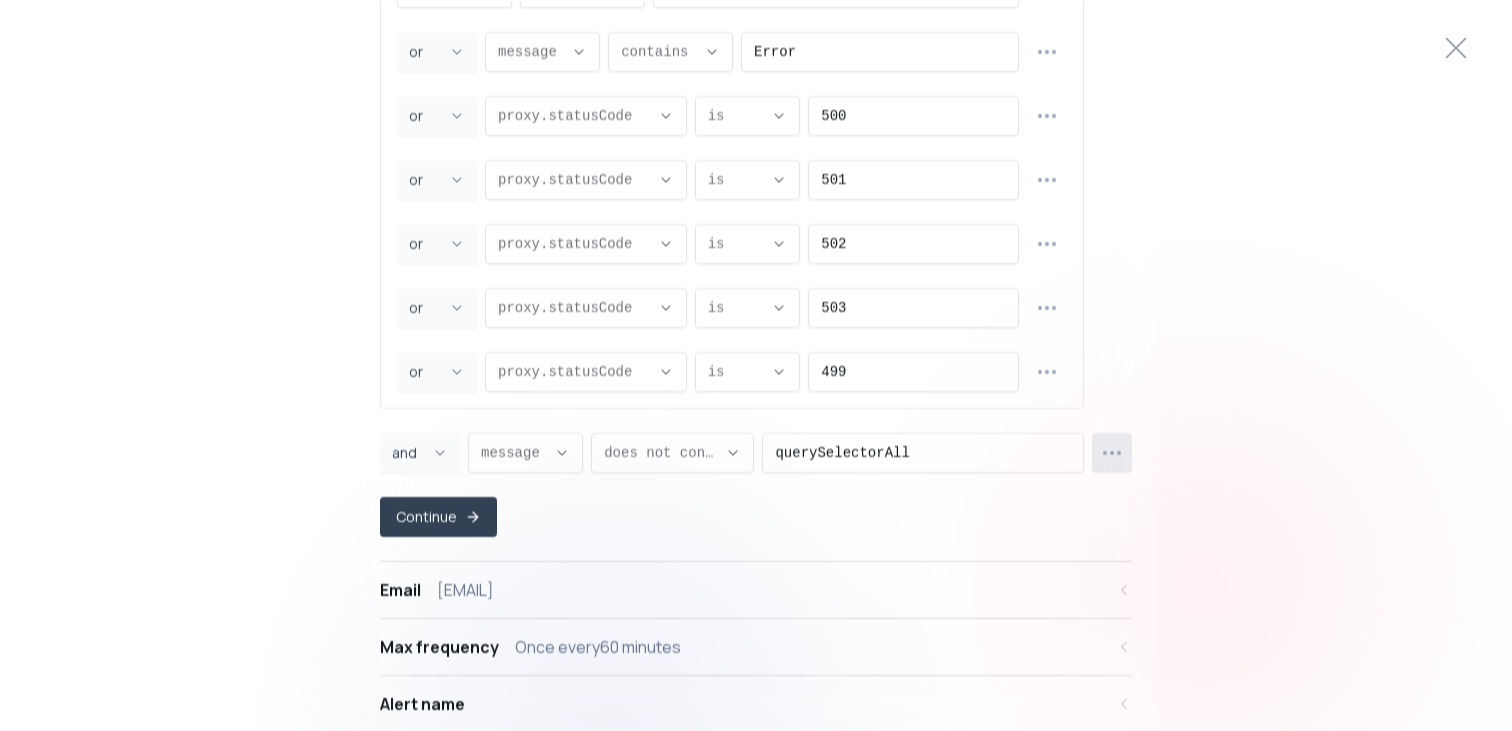 click 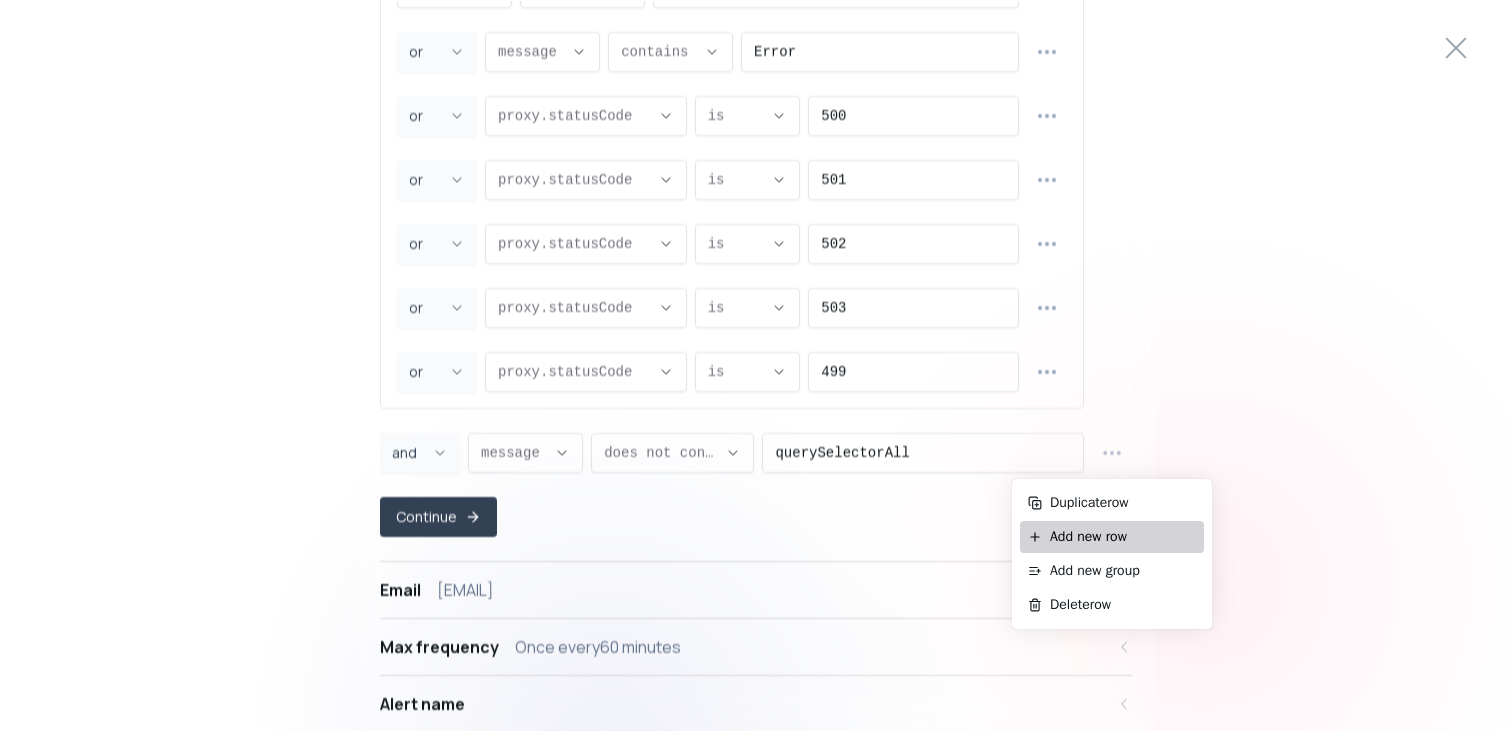 click on "Add new row" at bounding box center (1123, 537) 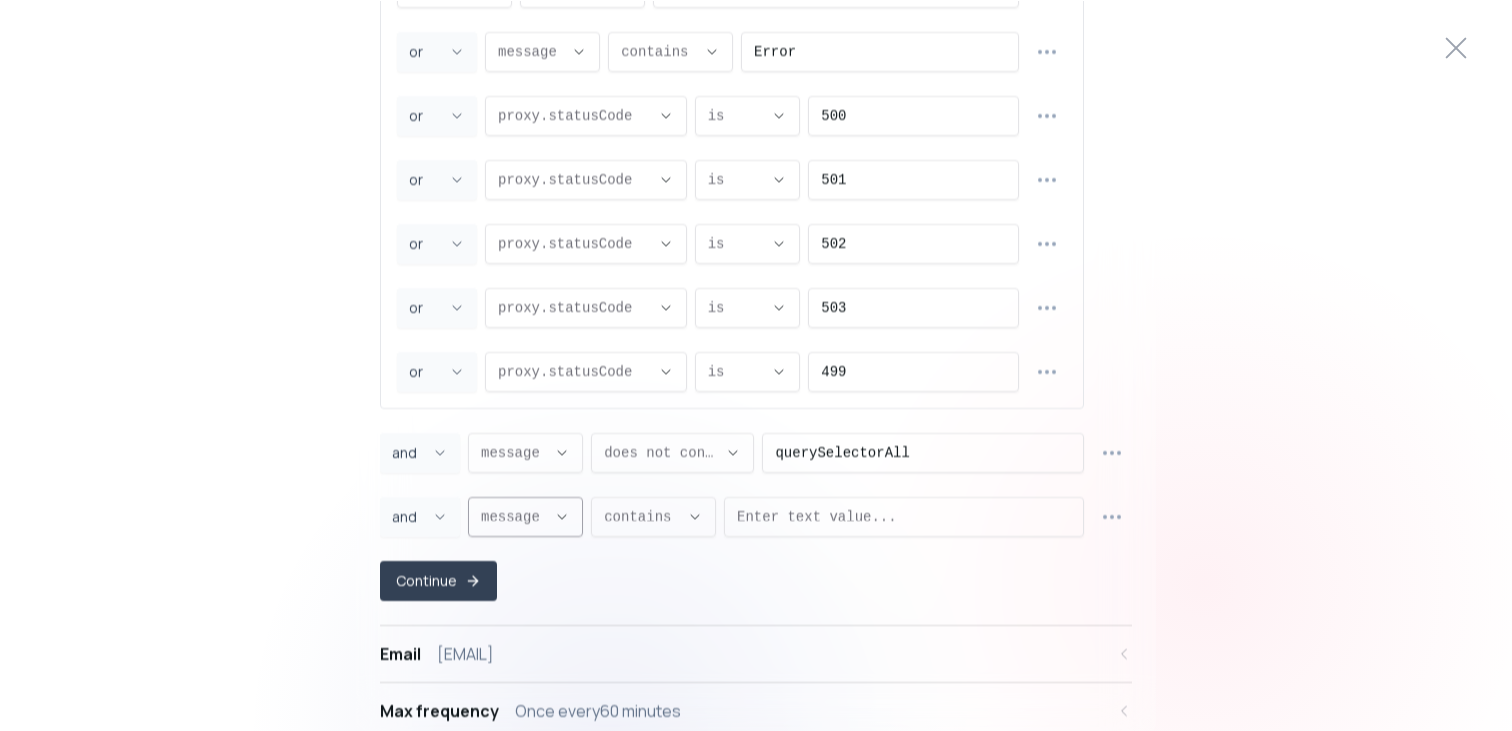 click on "message ," at bounding box center [513, 517] 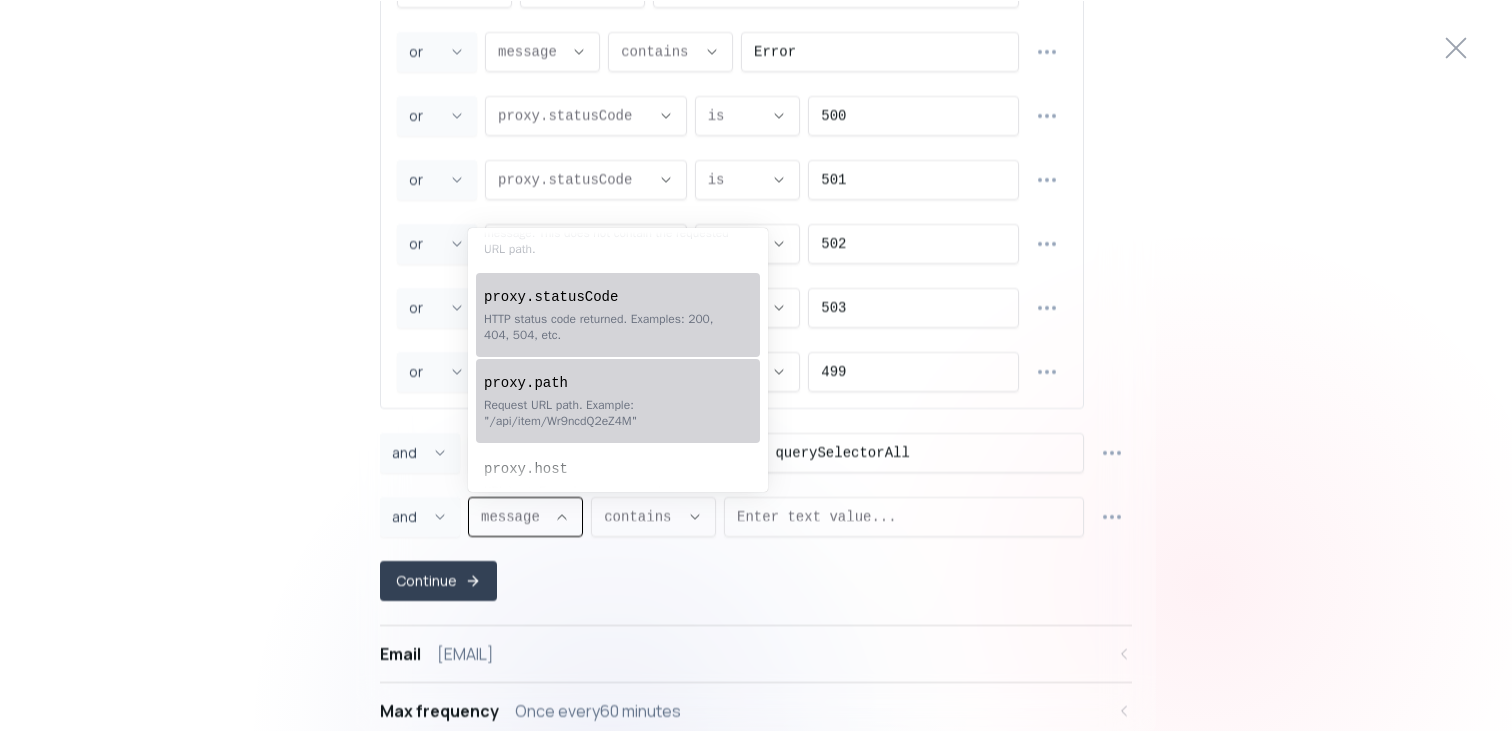 scroll, scrollTop: 114, scrollLeft: 0, axis: vertical 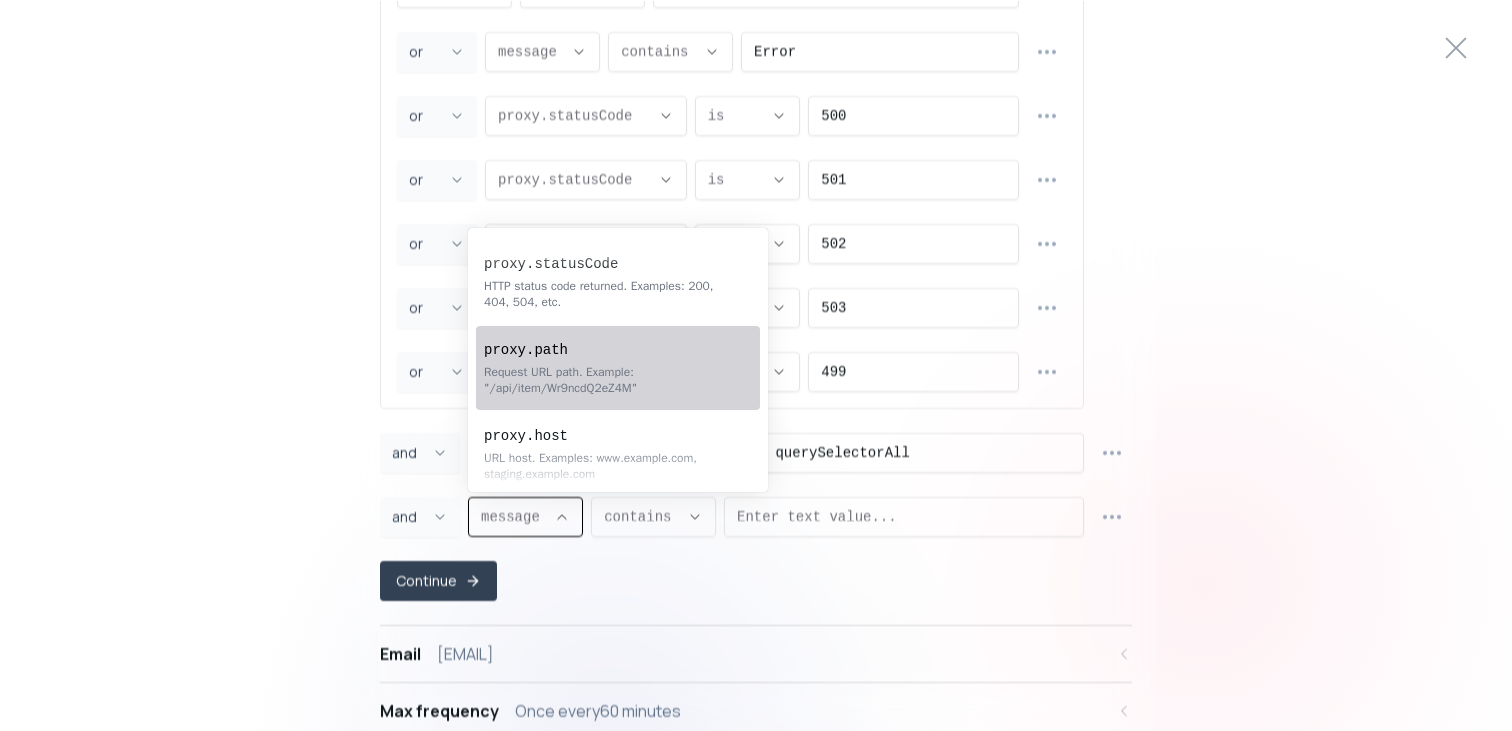 click on "Request URL path. Example: "/api/item/Wr9ncdQ2eZ4M"" at bounding box center (608, 380) 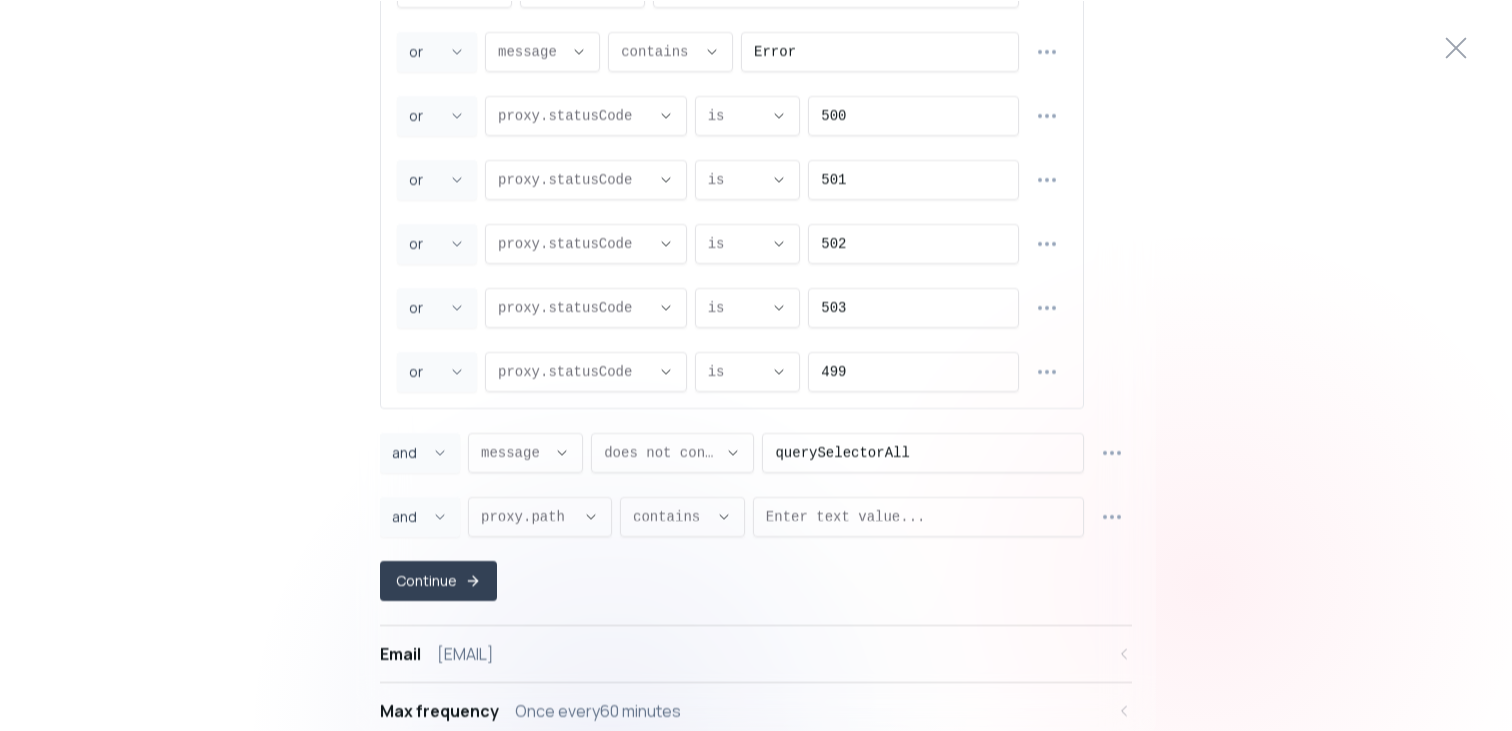 click on "message message message proxy.statusCode proxy.path proxy.host proxy.method source statusCode message , CONTAINS CONTAINS contains does not contain contains , error OR and or or , message message message proxy.statusCode proxy.path proxy.host proxy.method source statusCode message , CONTAINS CONTAINS contains does not contain contains , Error OR and or or , proxy.statusCode proxy.statusCode message proxy.statusCode proxy.path proxy.host proxy.method source statusCode proxy.statusCode , EQUALS EQUALS is is not is , 500 OR and or or , proxy.statusCode proxy.statusCode message proxy.statusCode proxy.path proxy.host proxy.method source statusCode proxy.statusCode , EQUALS EQUALS is is not is , 501 OR and or or , proxy.statusCode proxy.statusCode message proxy.statusCode proxy.path proxy.host proxy.method source statusCode proxy.statusCode , EQUALS EQUALS is is not is , 502 OR and or or , proxy.statusCode proxy.statusCode message proxy.statusCode proxy.path proxy.host proxy.method source statusCode , EQUALS EQUALS" at bounding box center (756, 276) 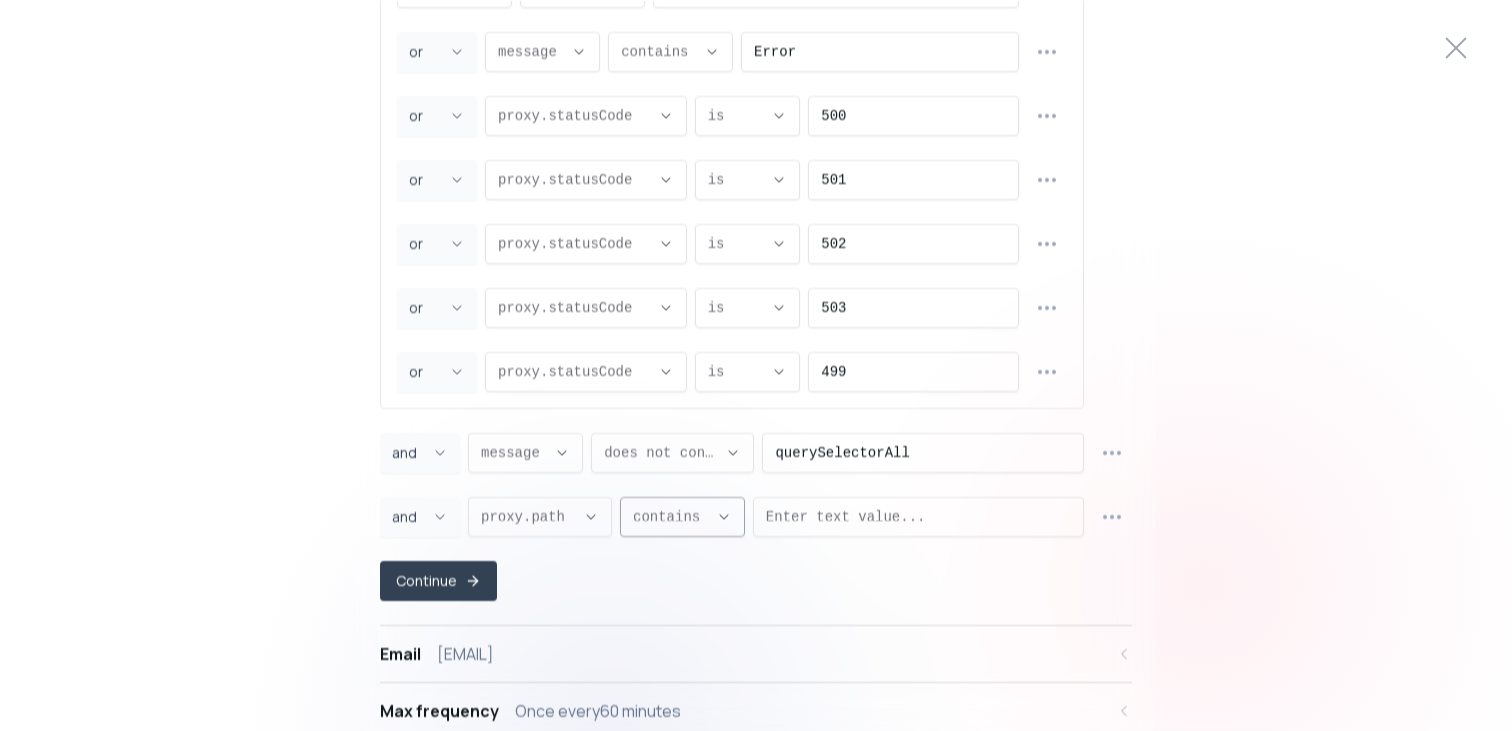 click on "contains ," at bounding box center [670, 517] 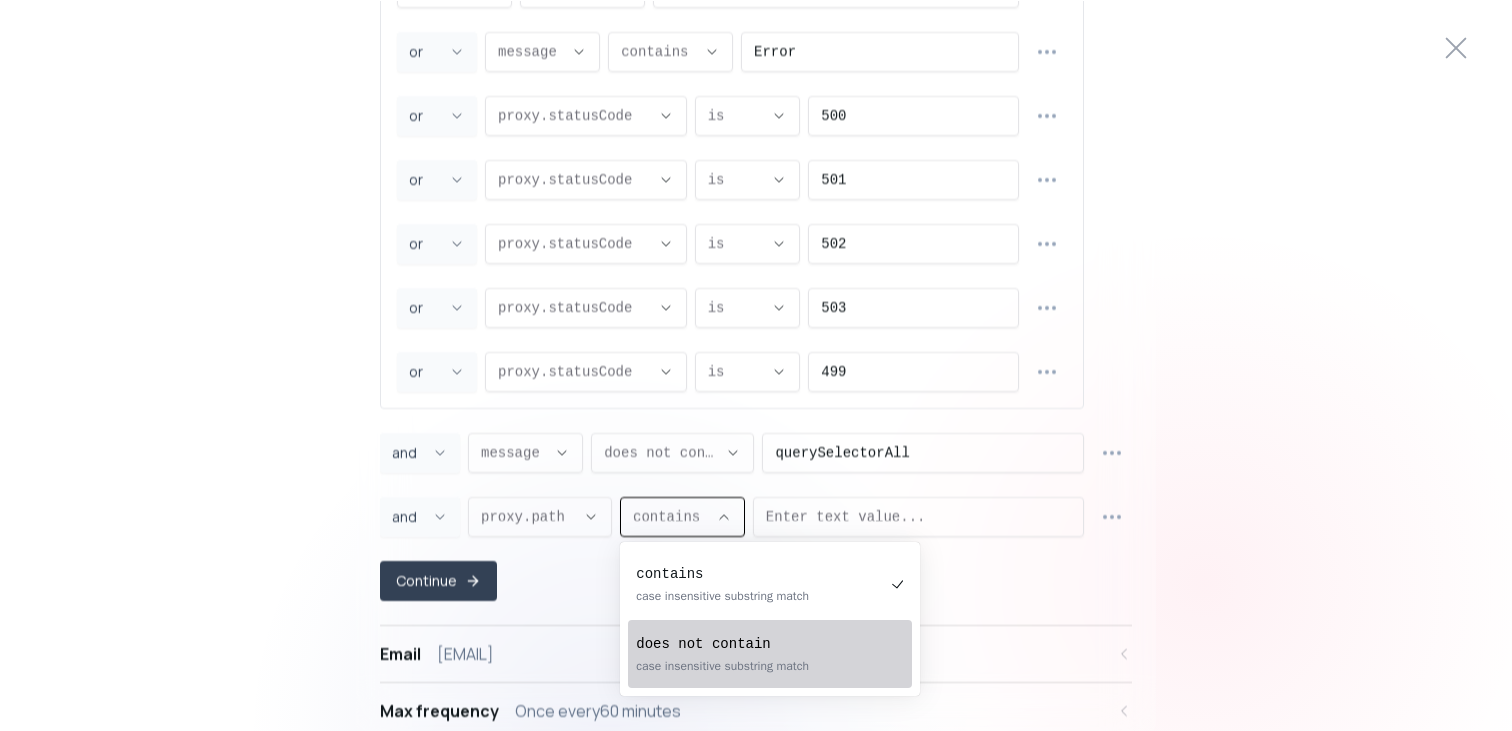 click on "does not contain" at bounding box center (760, 644) 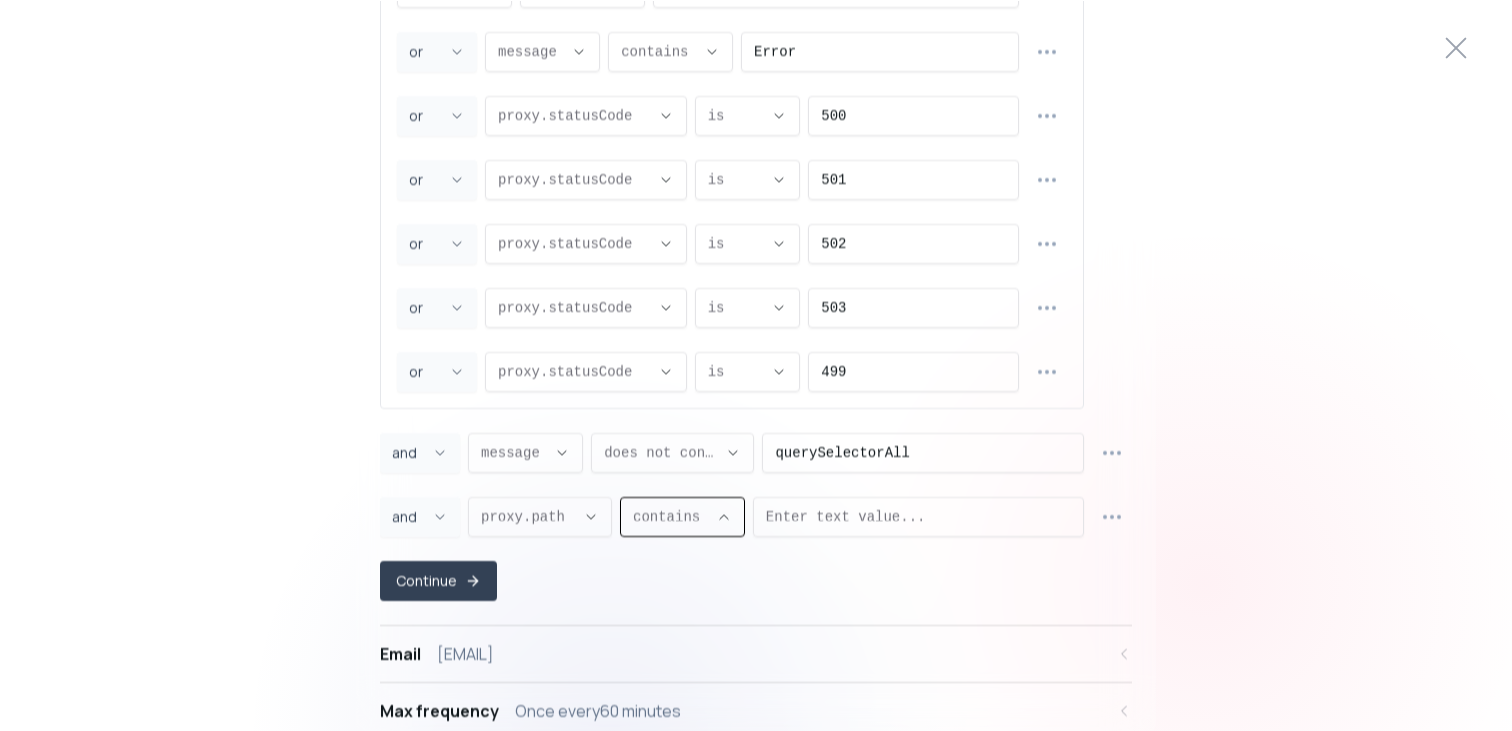 scroll, scrollTop: 19, scrollLeft: 0, axis: vertical 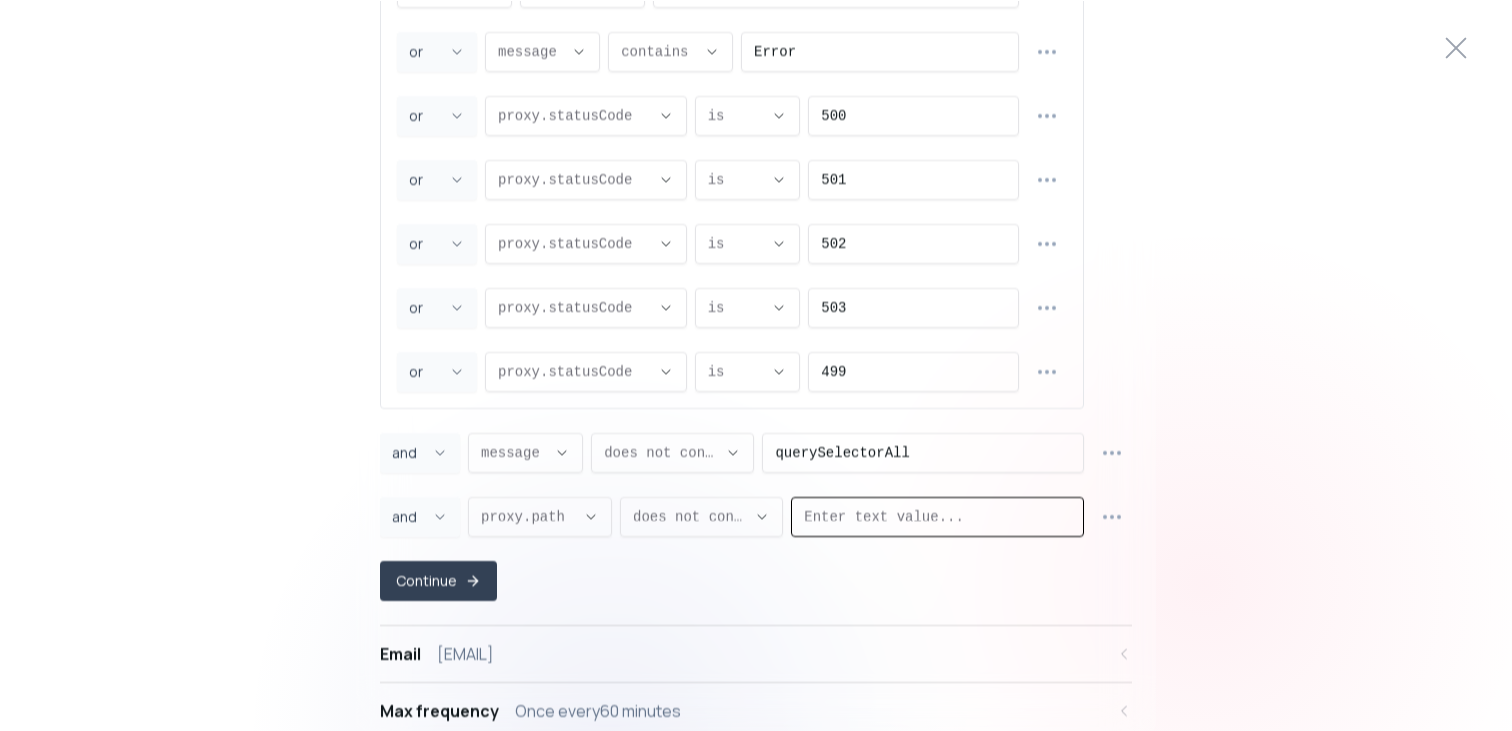 click at bounding box center [937, 517] 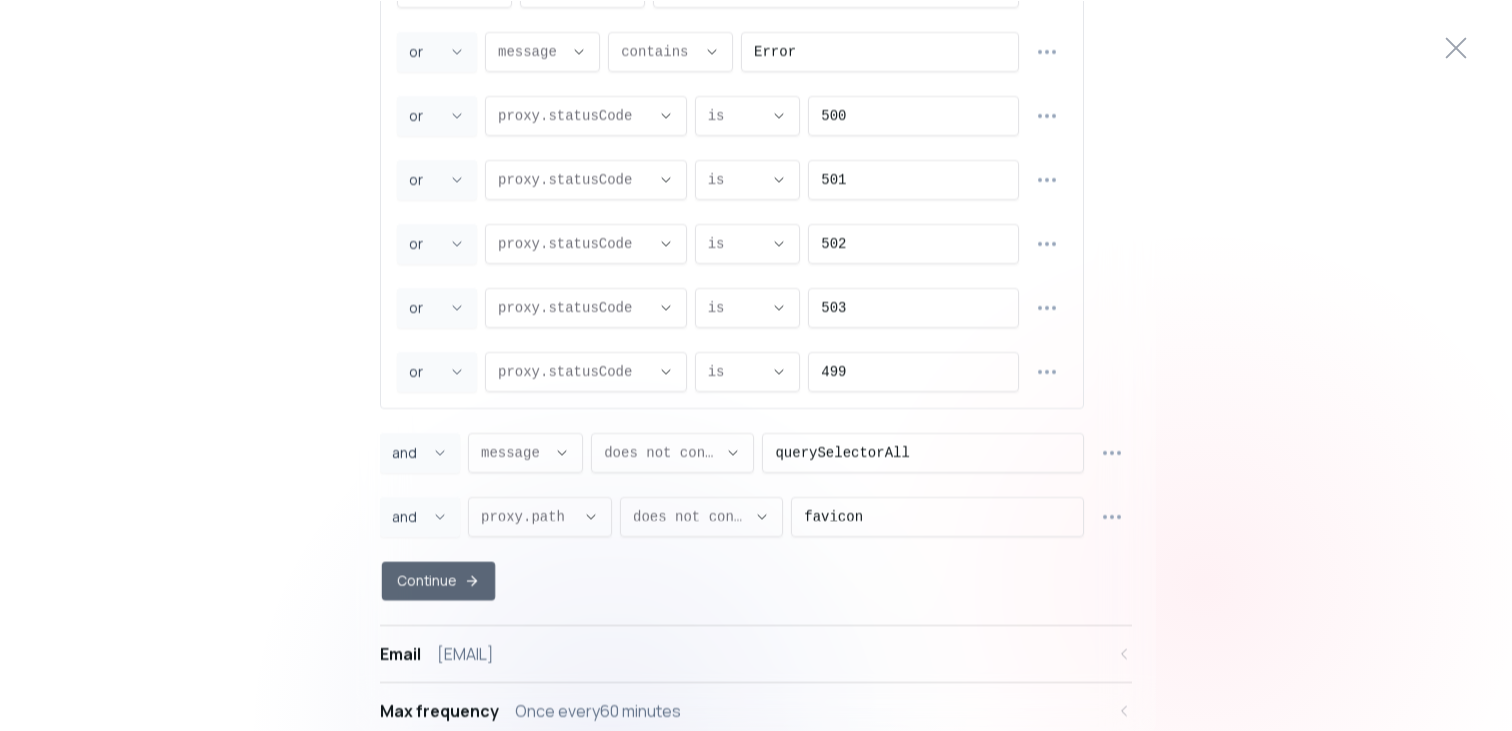 click 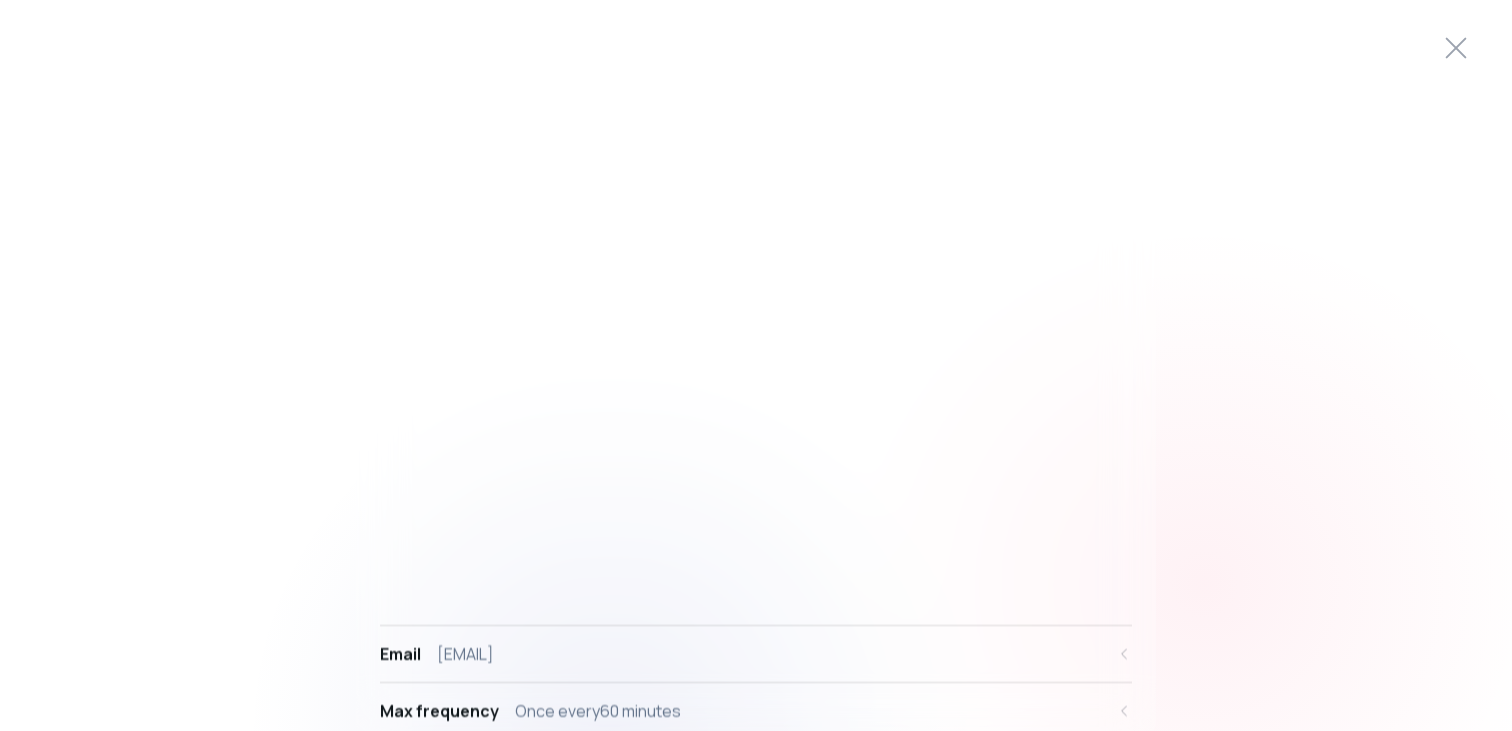 scroll, scrollTop: 0, scrollLeft: 0, axis: both 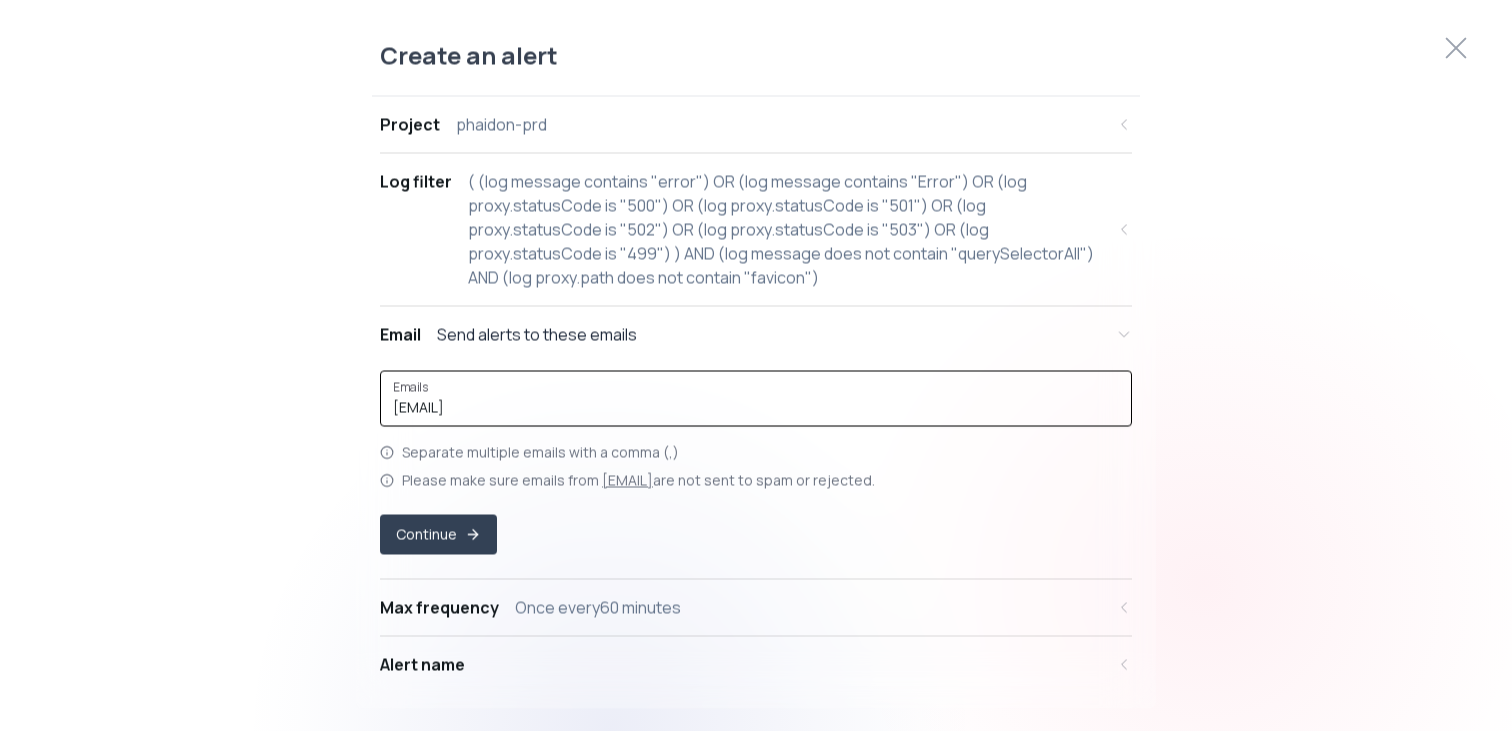 click on "[EMAIL]" at bounding box center [756, 407] 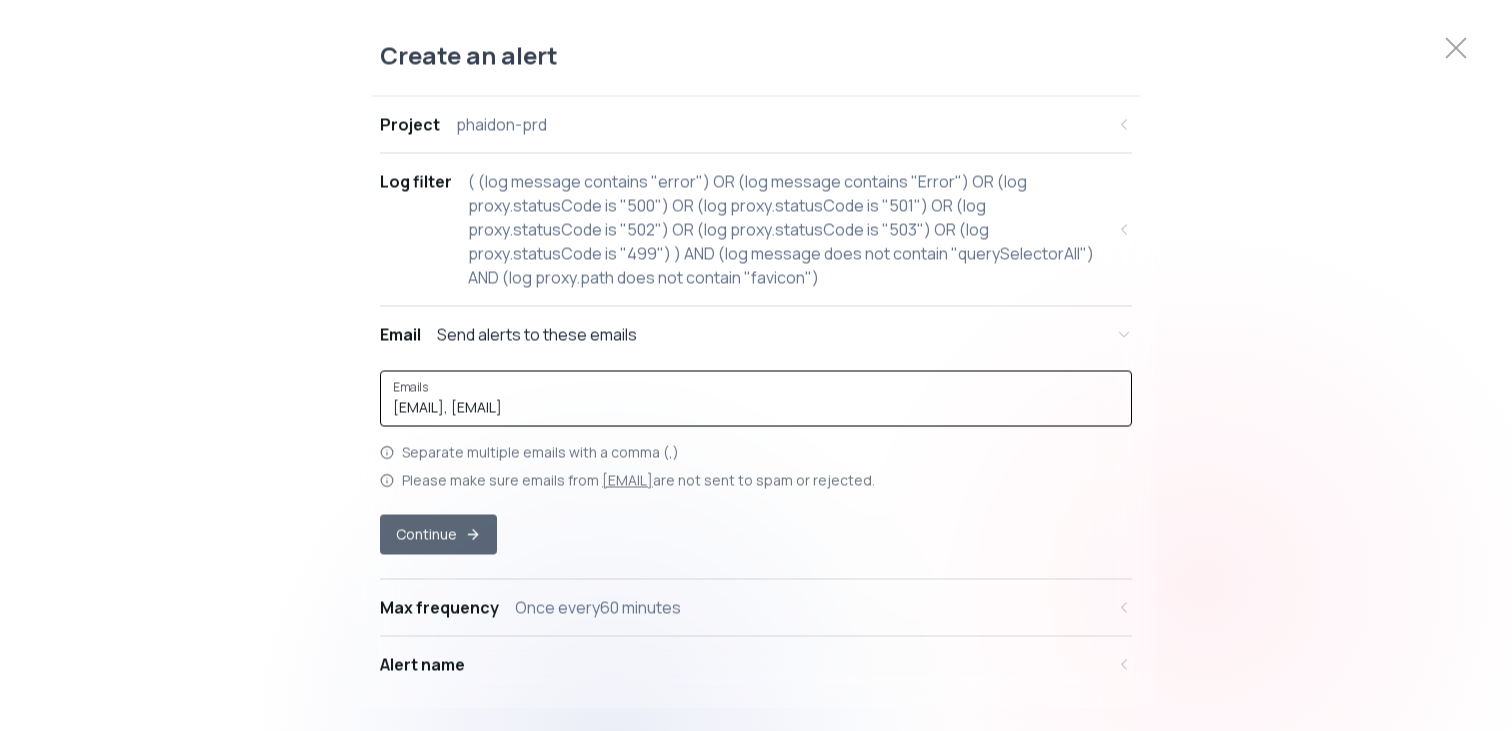 click on "Continue" at bounding box center (438, 534) 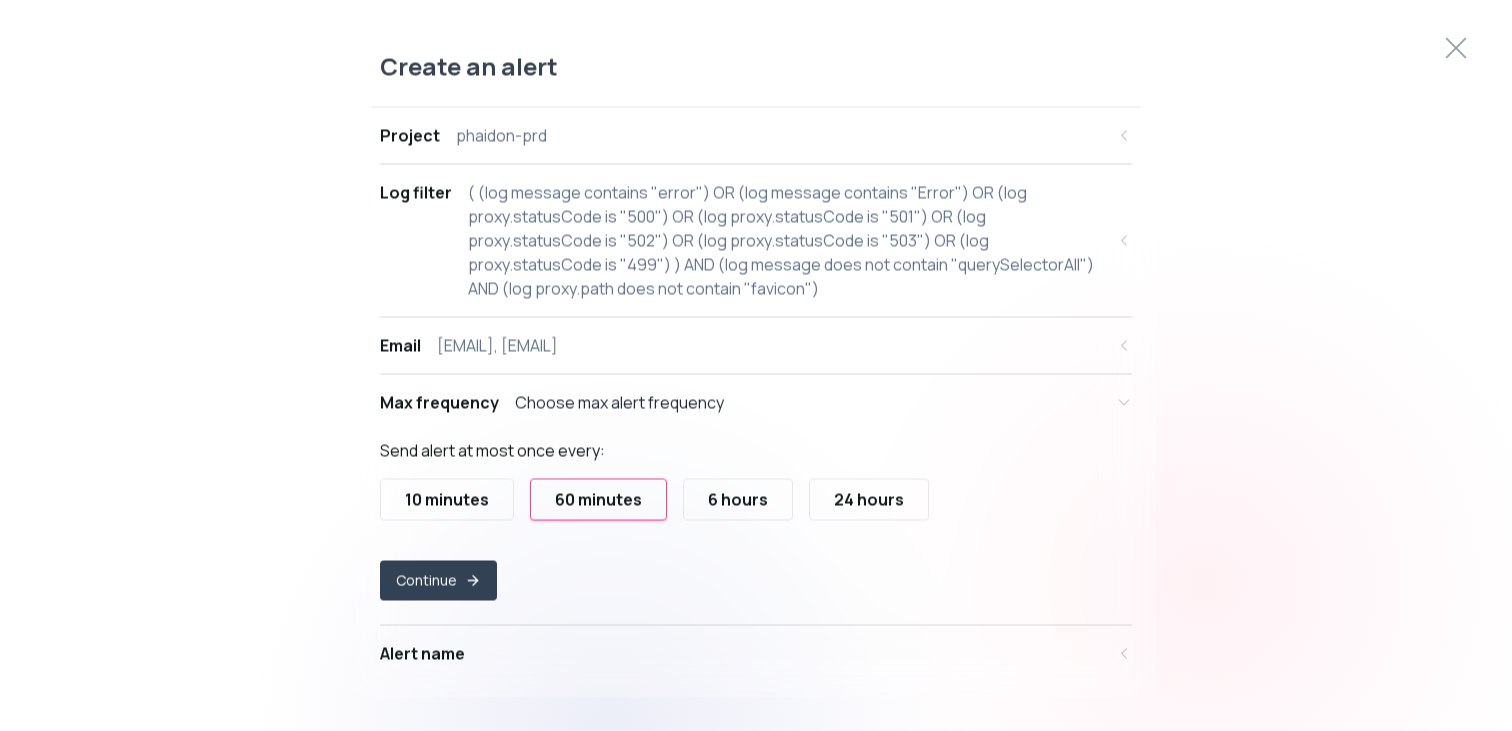 click on "Send alert at most once every: 10 minutes 60 minutes 6 hours 24 hours Continue" at bounding box center [756, 527] 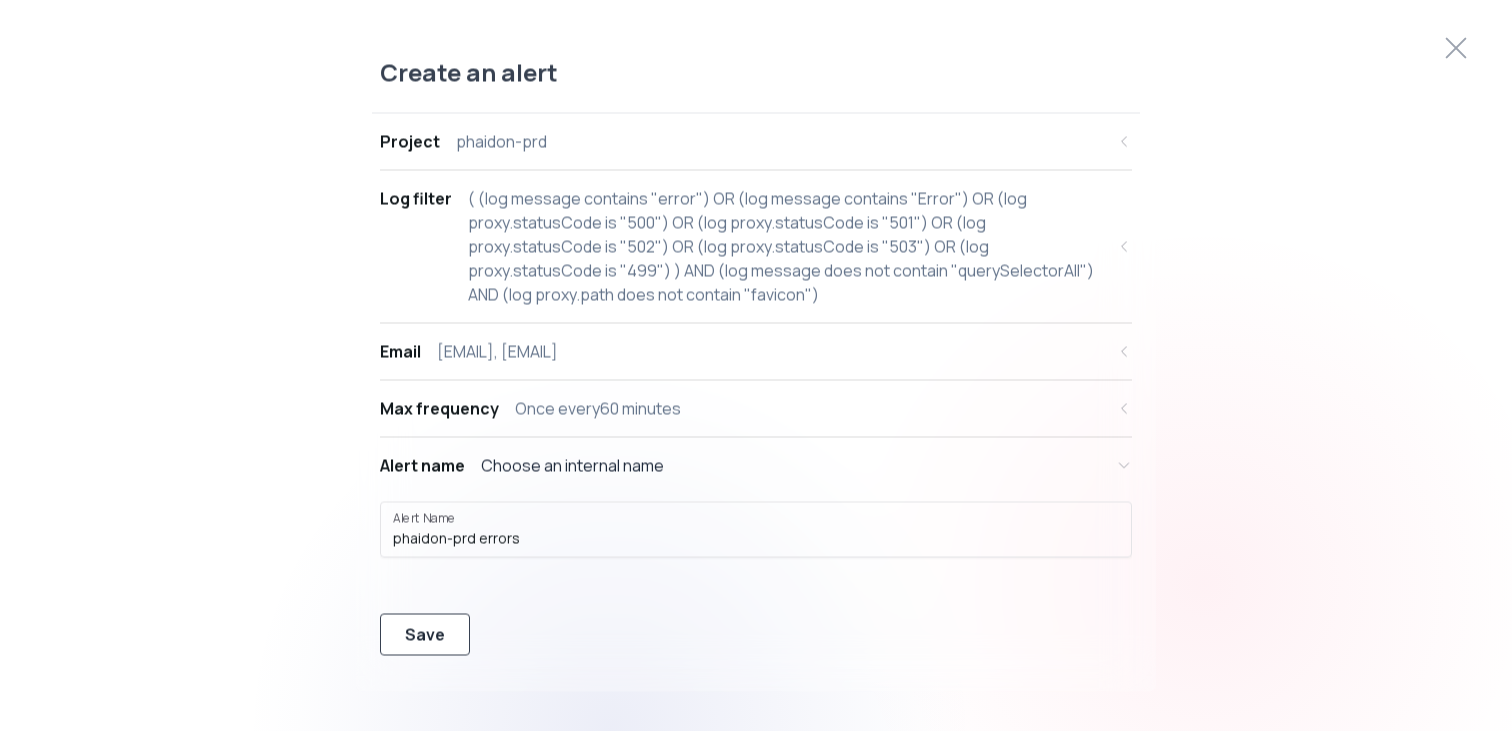 click on "Save" at bounding box center (425, 634) 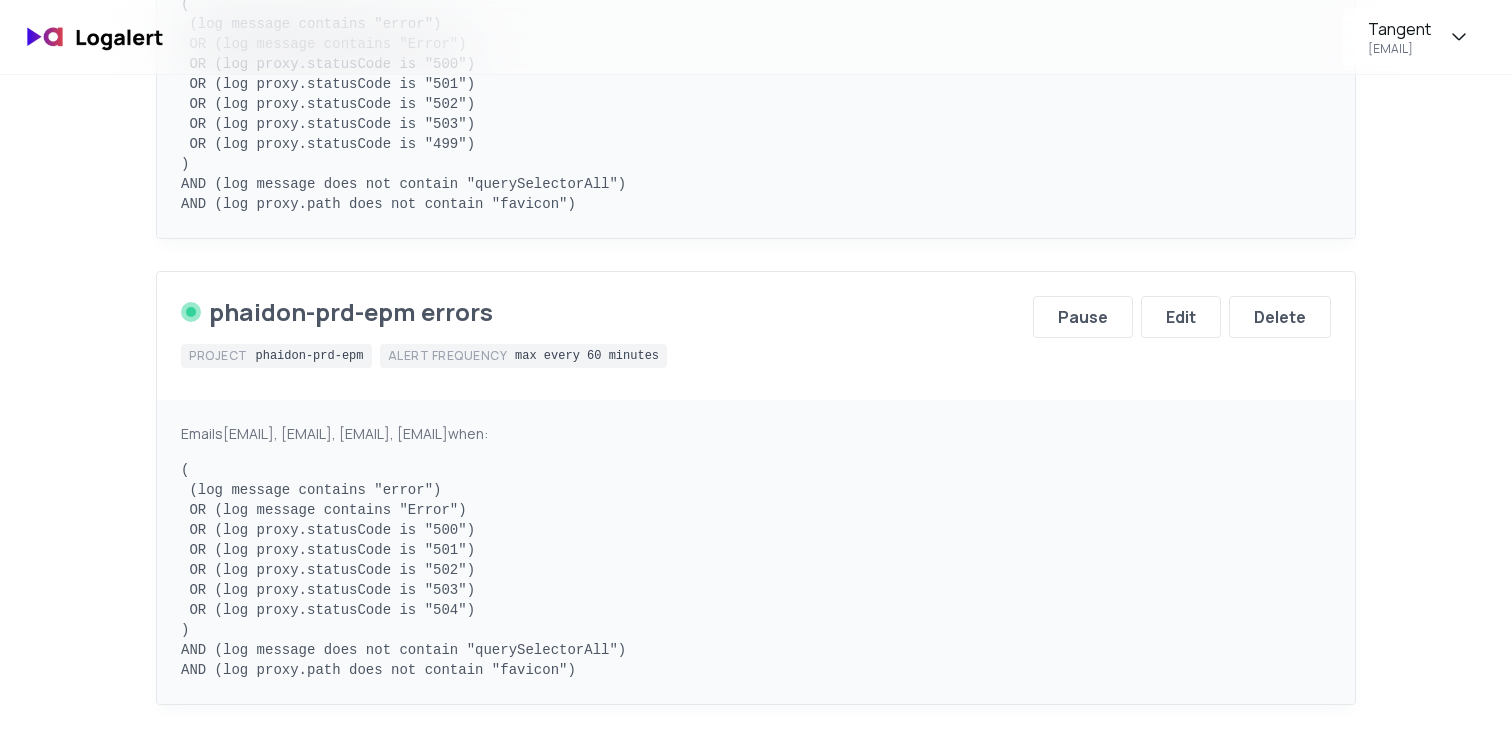 scroll, scrollTop: 546, scrollLeft: 0, axis: vertical 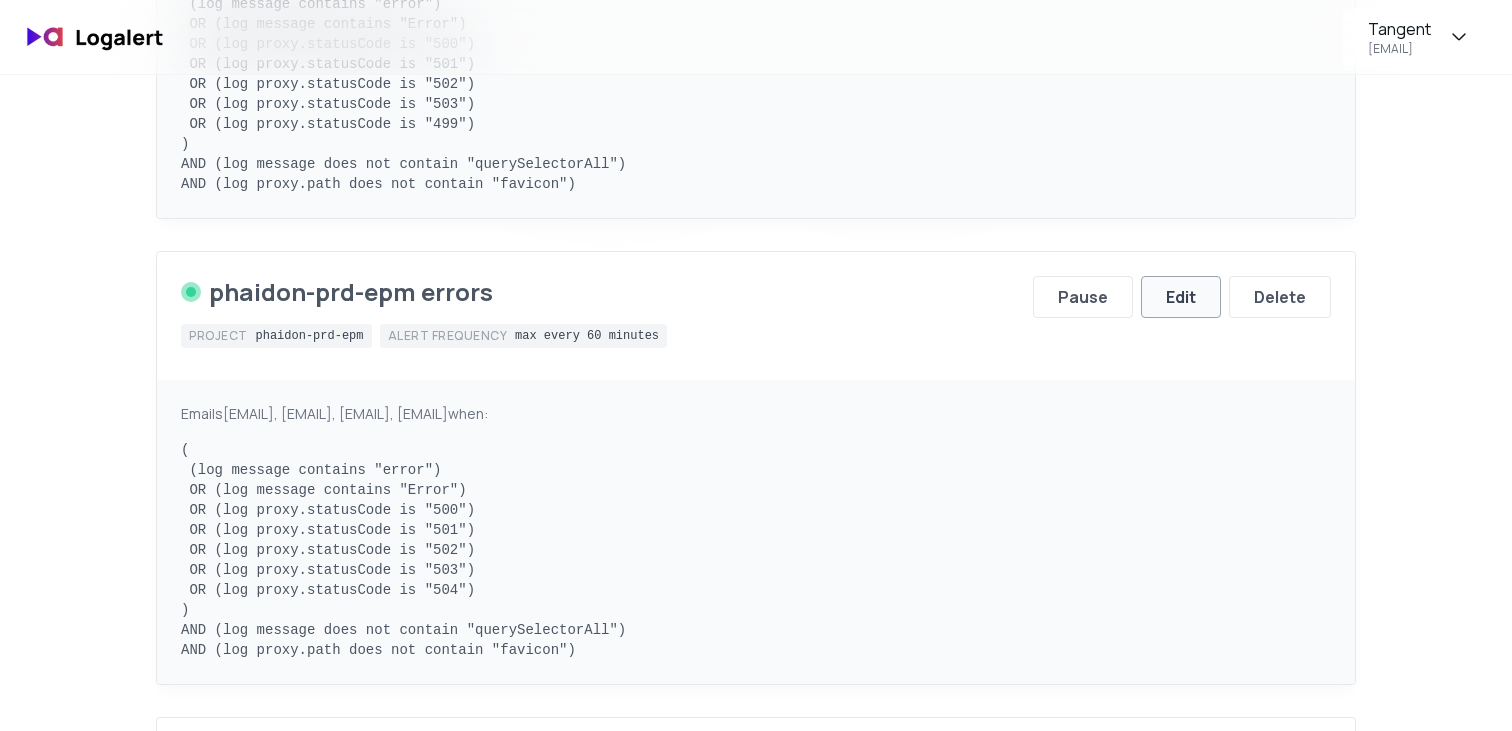 click on "Edit" at bounding box center (1181, 297) 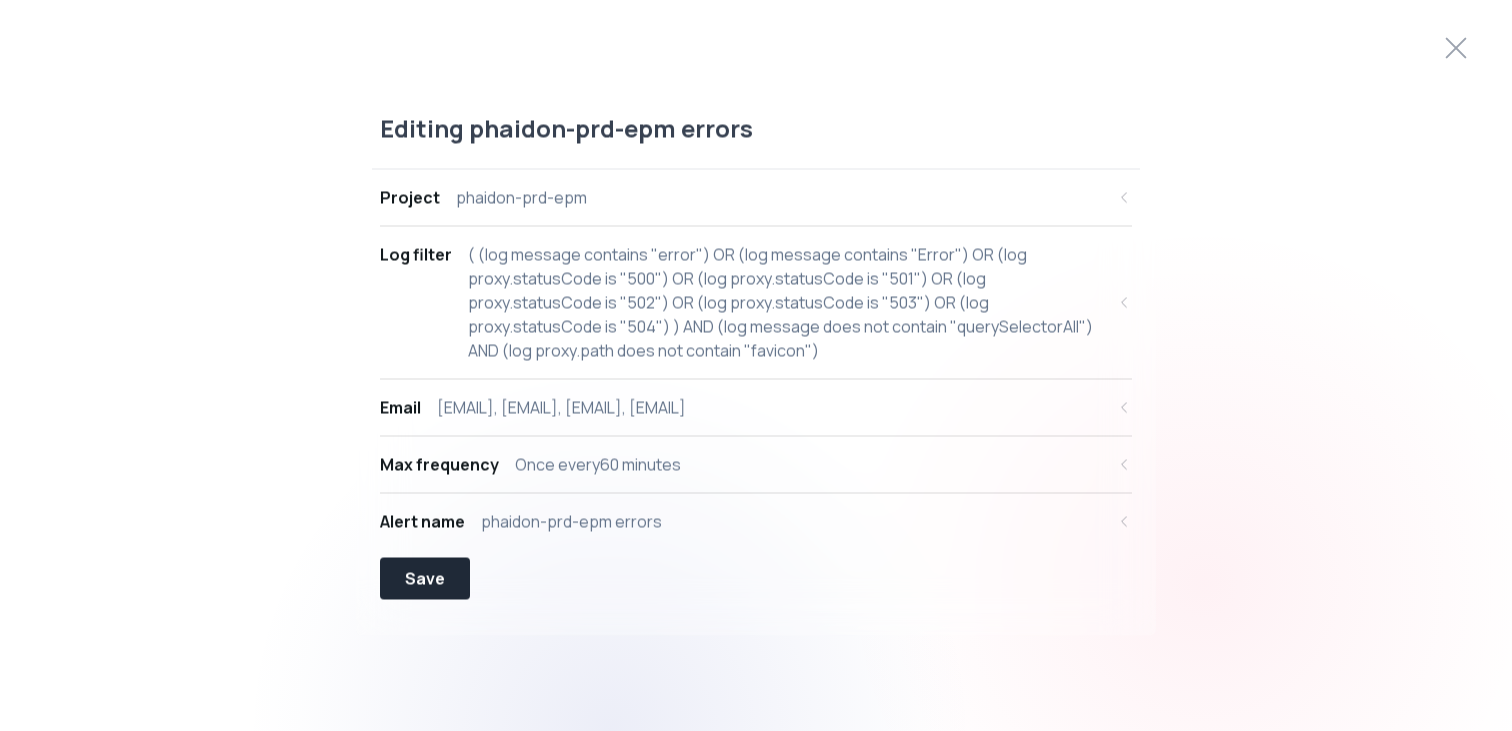 click on "[EMAIL], [EMAIL], [EMAIL], [EMAIL]" at bounding box center (561, 407) 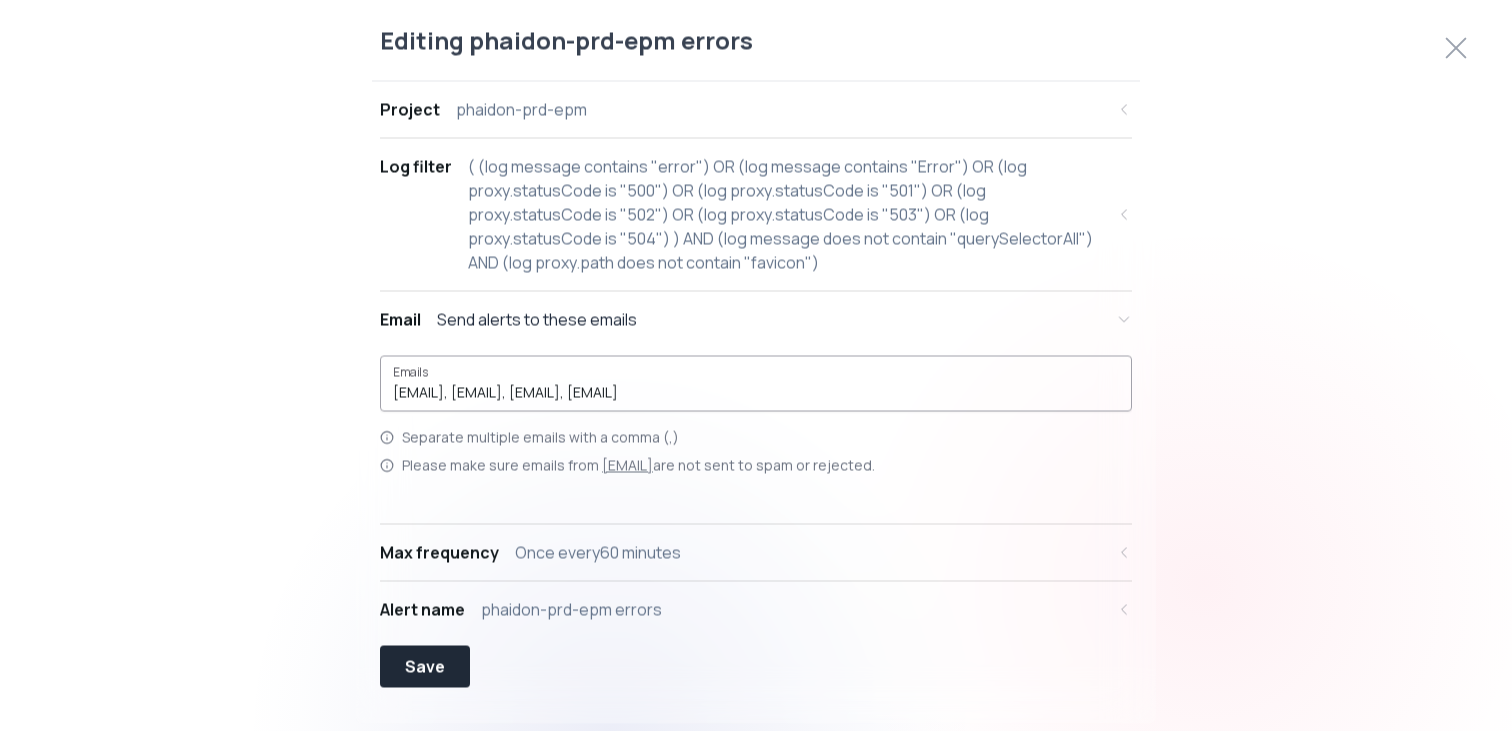 click on "[EMAIL], [EMAIL], [EMAIL], [EMAIL]" at bounding box center [756, 392] 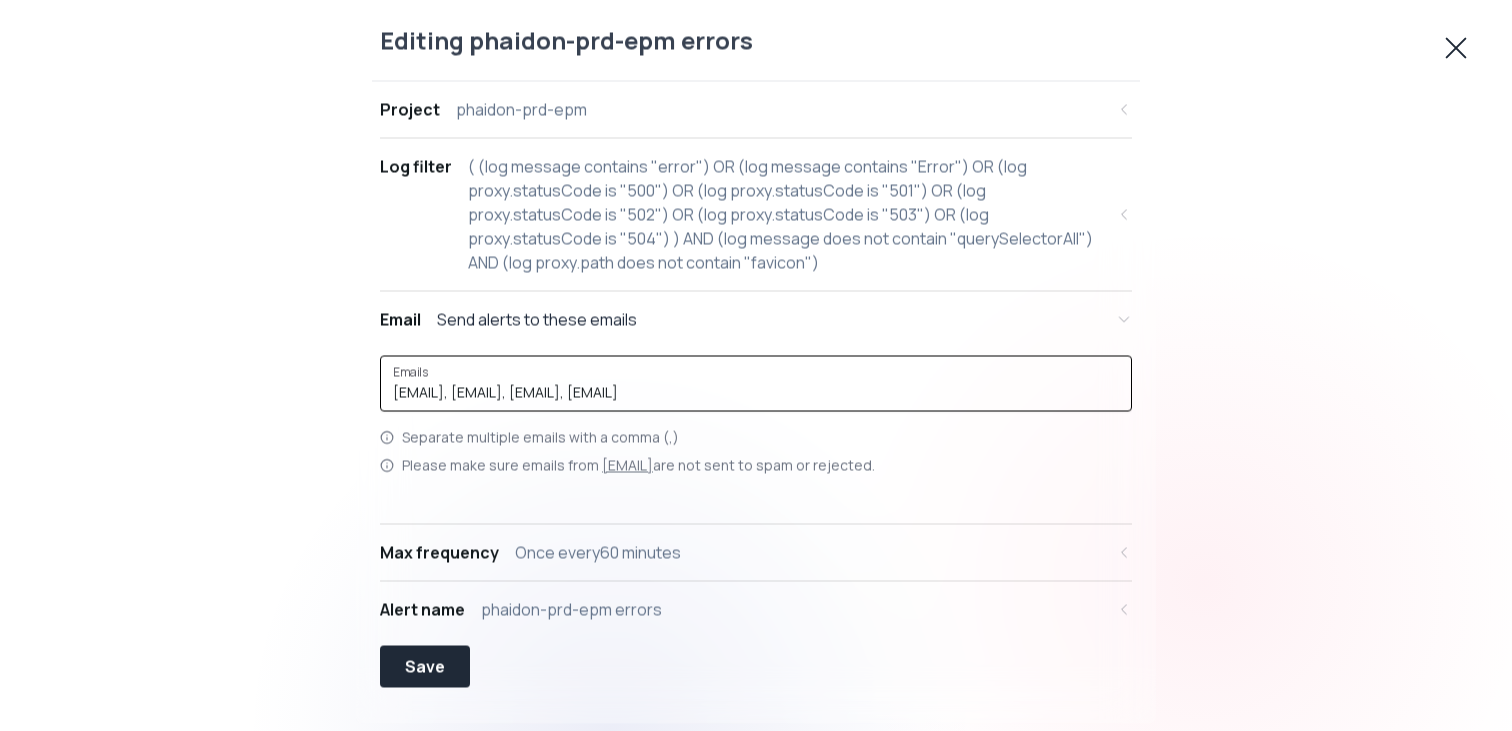 click at bounding box center (1456, 48) 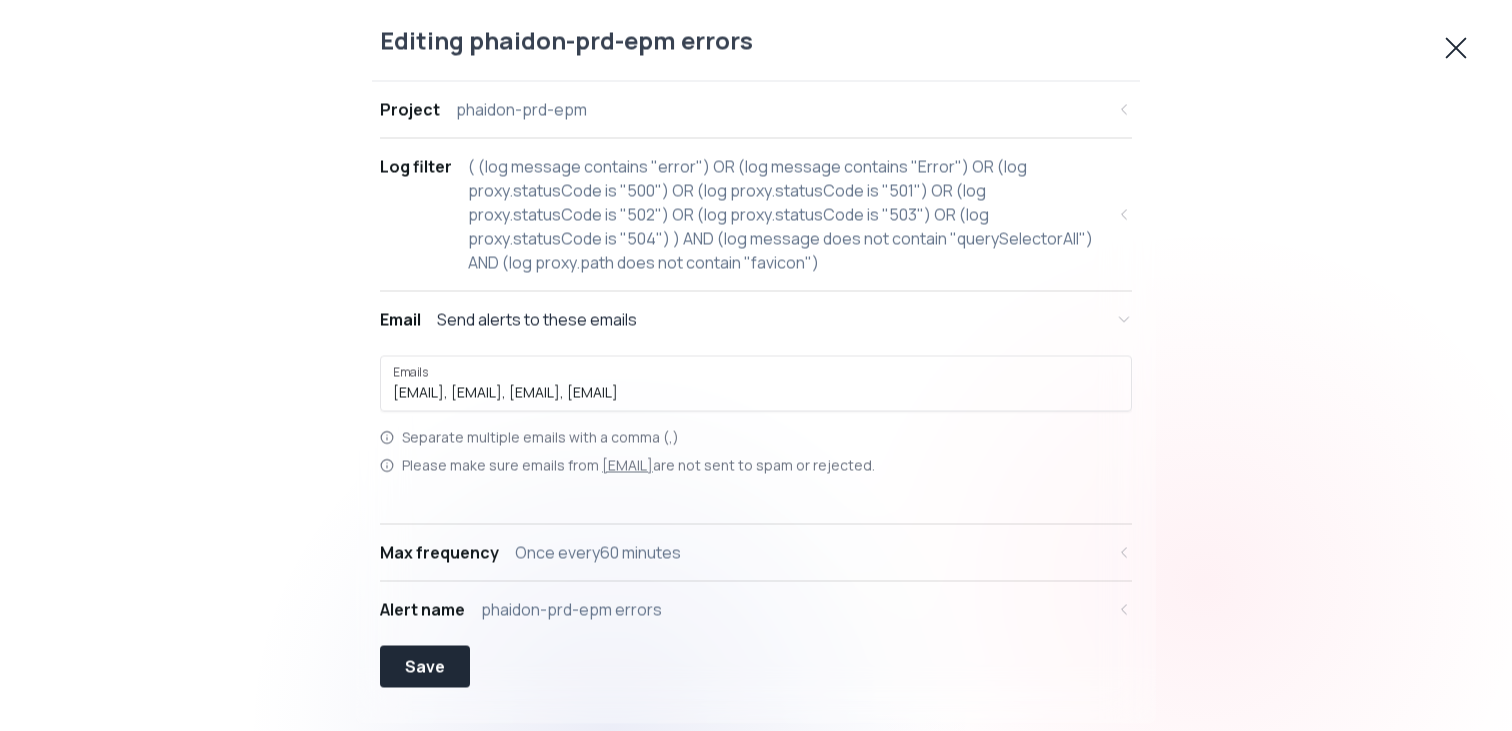 click 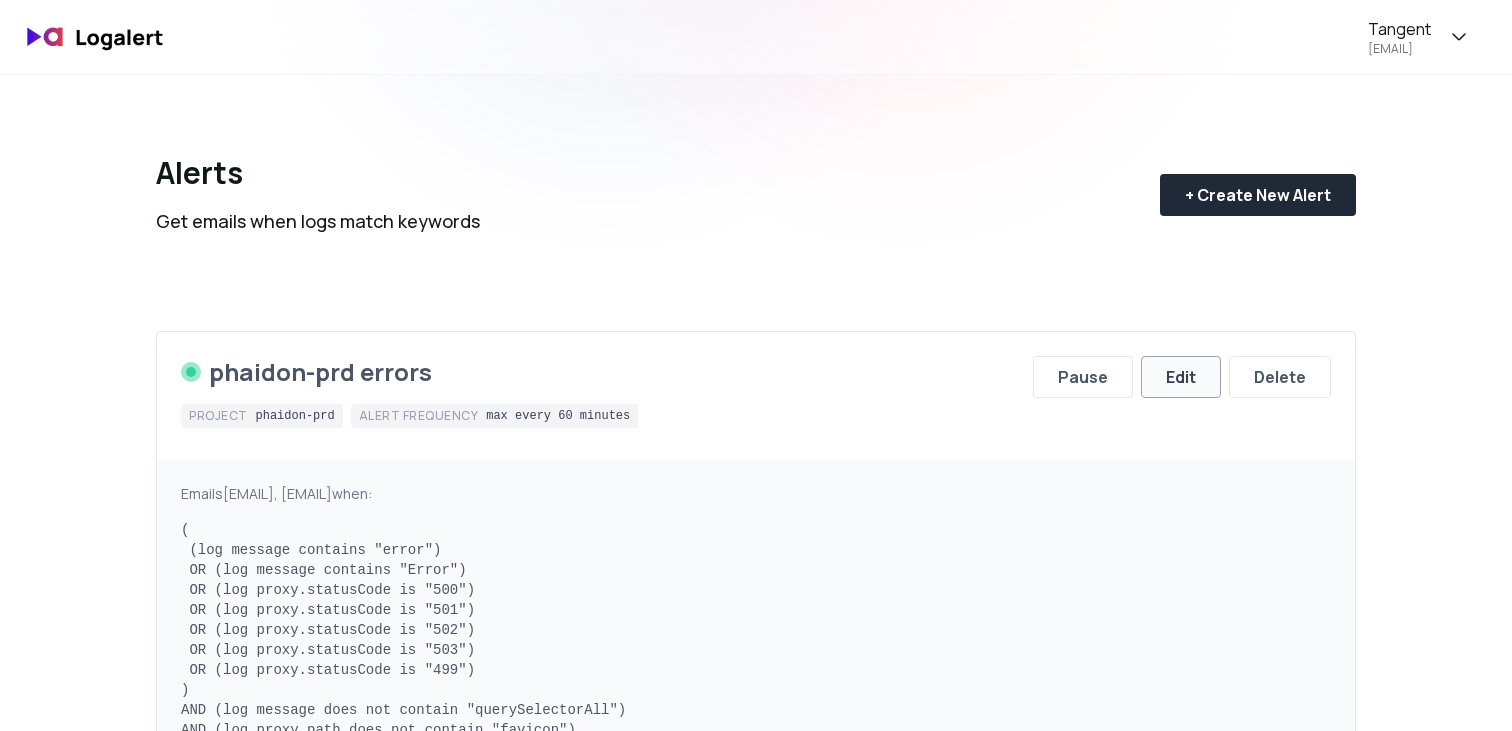 click on "Edit" at bounding box center (1181, 377) 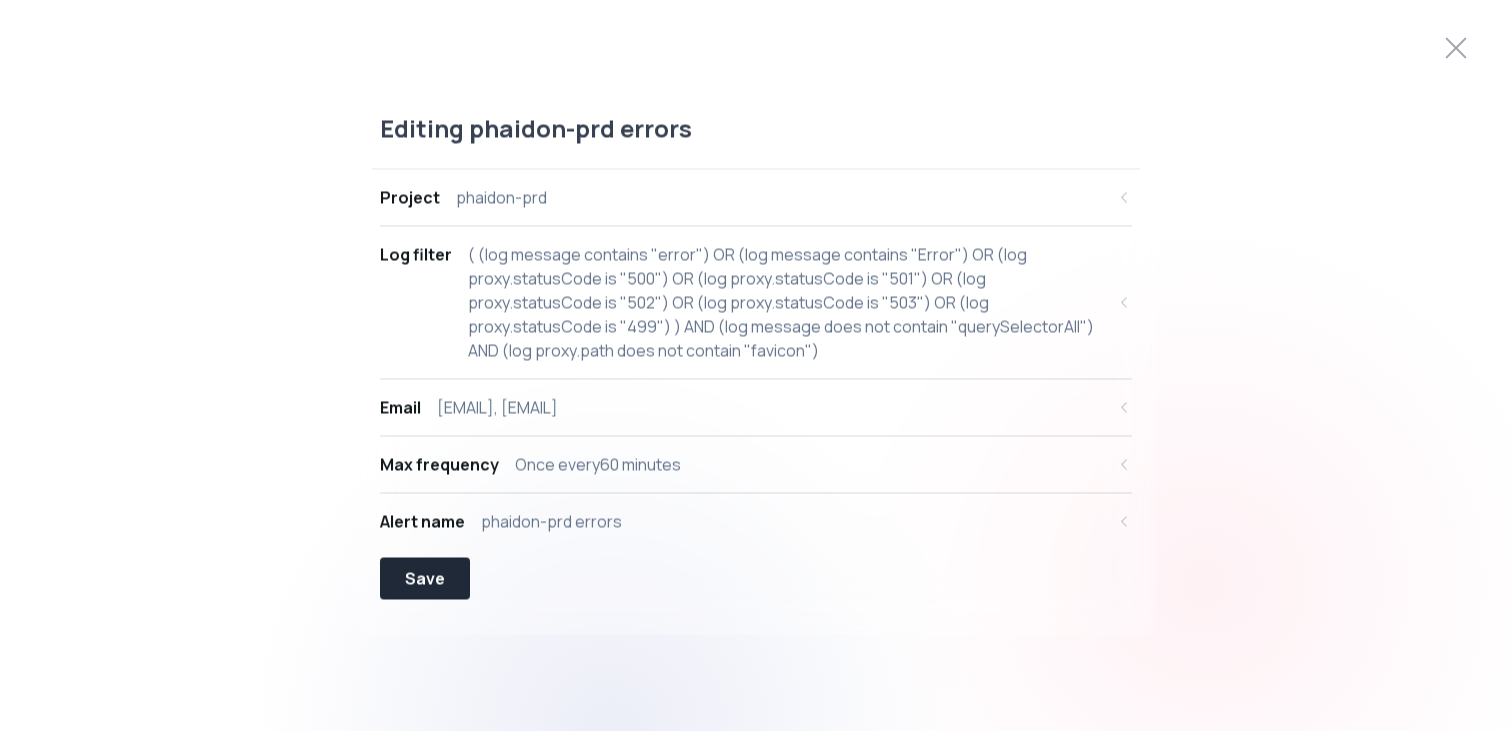 click on "(
(log message contains "error")
OR (log message contains "Error")
OR (log proxy.statusCode is "500")
OR (log proxy.statusCode is "501")
OR (log proxy.statusCode is "502")
OR (log proxy.statusCode is "503")
OR (log proxy.statusCode is "499")
)
AND (log message does not contain "querySelectorAll")
AND (log proxy.path does not contain "favicon")" at bounding box center [786, 302] 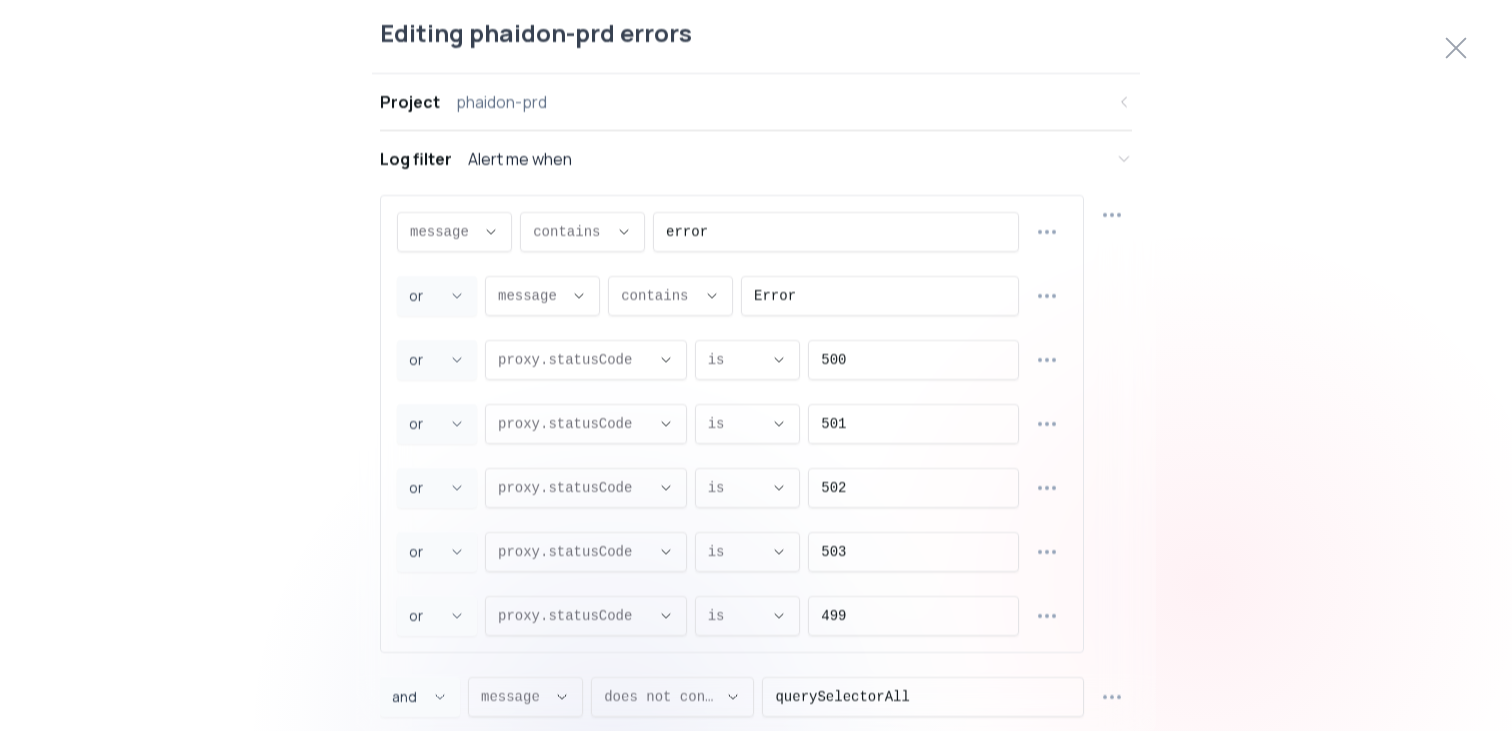 scroll, scrollTop: 19, scrollLeft: 0, axis: vertical 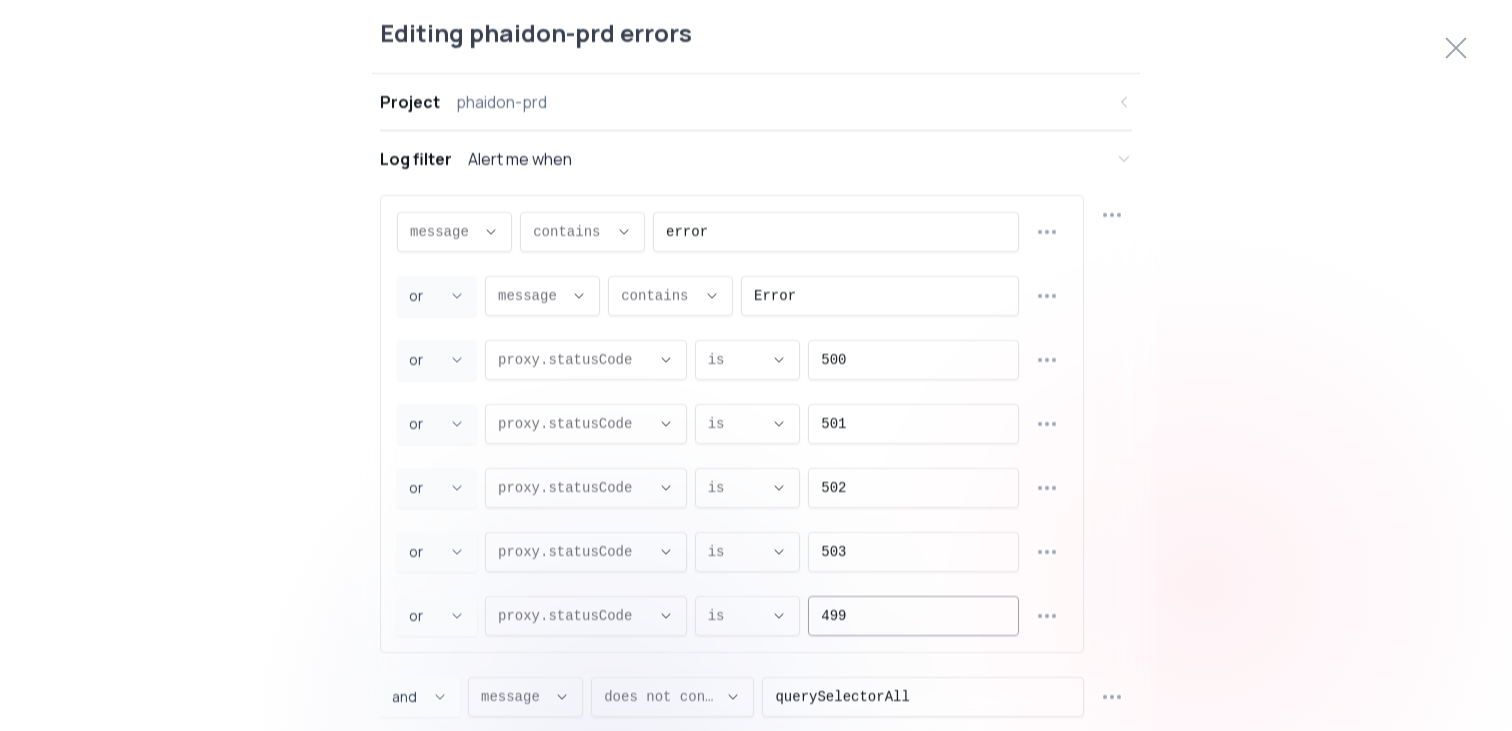 drag, startPoint x: 877, startPoint y: 617, endPoint x: 727, endPoint y: 617, distance: 150 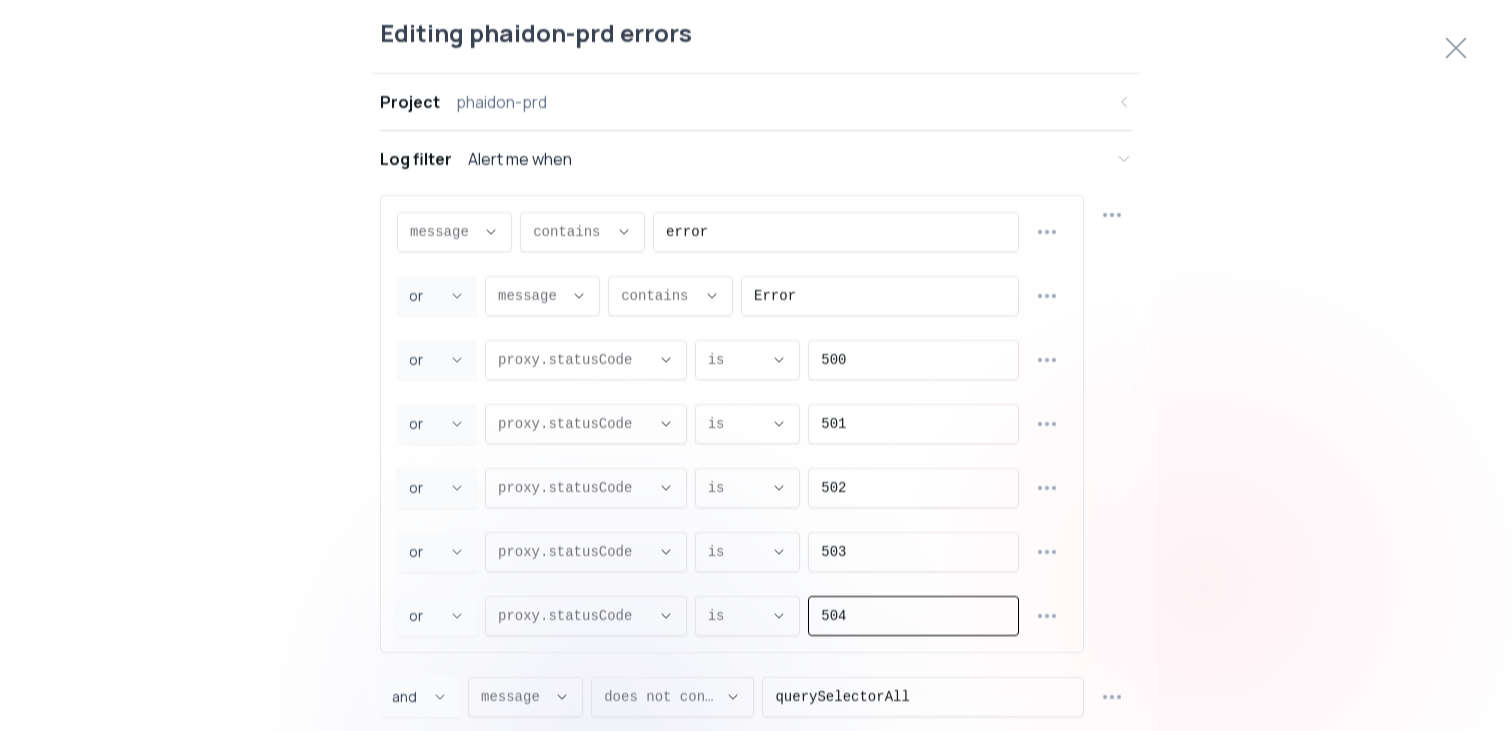 click on "Editing phaidon-prd errors Project phaidon-prd Log filter Alert me when message message message proxy.statusCode proxy.path proxy.host proxy.method source statusCode message , CONTAINS CONTAINS contains does not contain contains , error OR and or or , message message message proxy.statusCode proxy.path proxy.host proxy.method source statusCode message , CONTAINS CONTAINS contains does not contain contains , Error OR and or or , proxy.statusCode proxy.statusCode message proxy.statusCode proxy.path proxy.host proxy.method source statusCode proxy.statusCode , EQUALS EQUALS is is not is , 500 OR and or or , proxy.statusCode proxy.statusCode message proxy.statusCode proxy.path proxy.host proxy.method source statusCode proxy.statusCode , EQUALS EQUALS is is not is , 501 OR and or or , proxy.statusCode proxy.statusCode message proxy.statusCode proxy.path proxy.host proxy.method source statusCode proxy.statusCode , EQUALS EQUALS is is not is , 502 OR and or or , proxy.statusCode proxy.statusCode message proxy.path ," at bounding box center [756, 365] 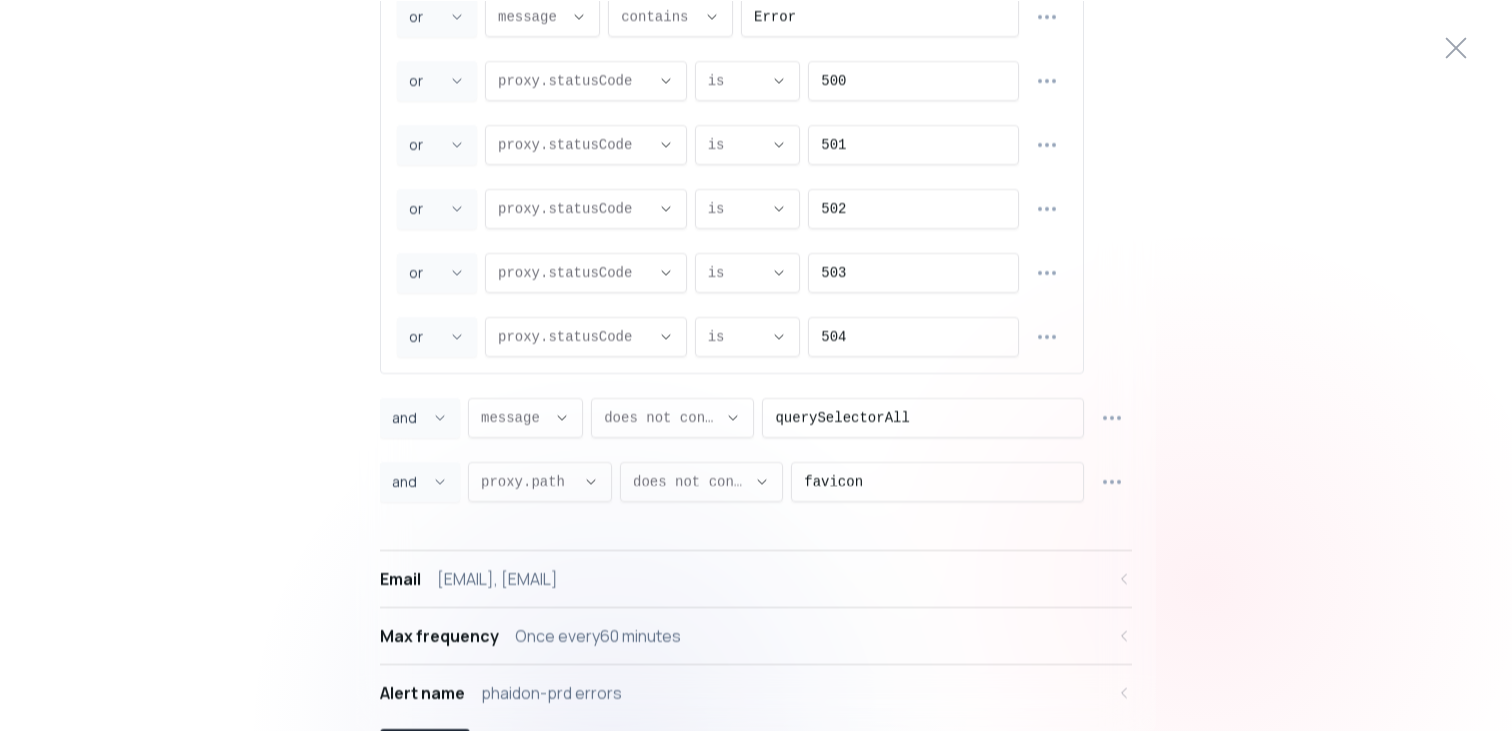 scroll, scrollTop: 324, scrollLeft: 0, axis: vertical 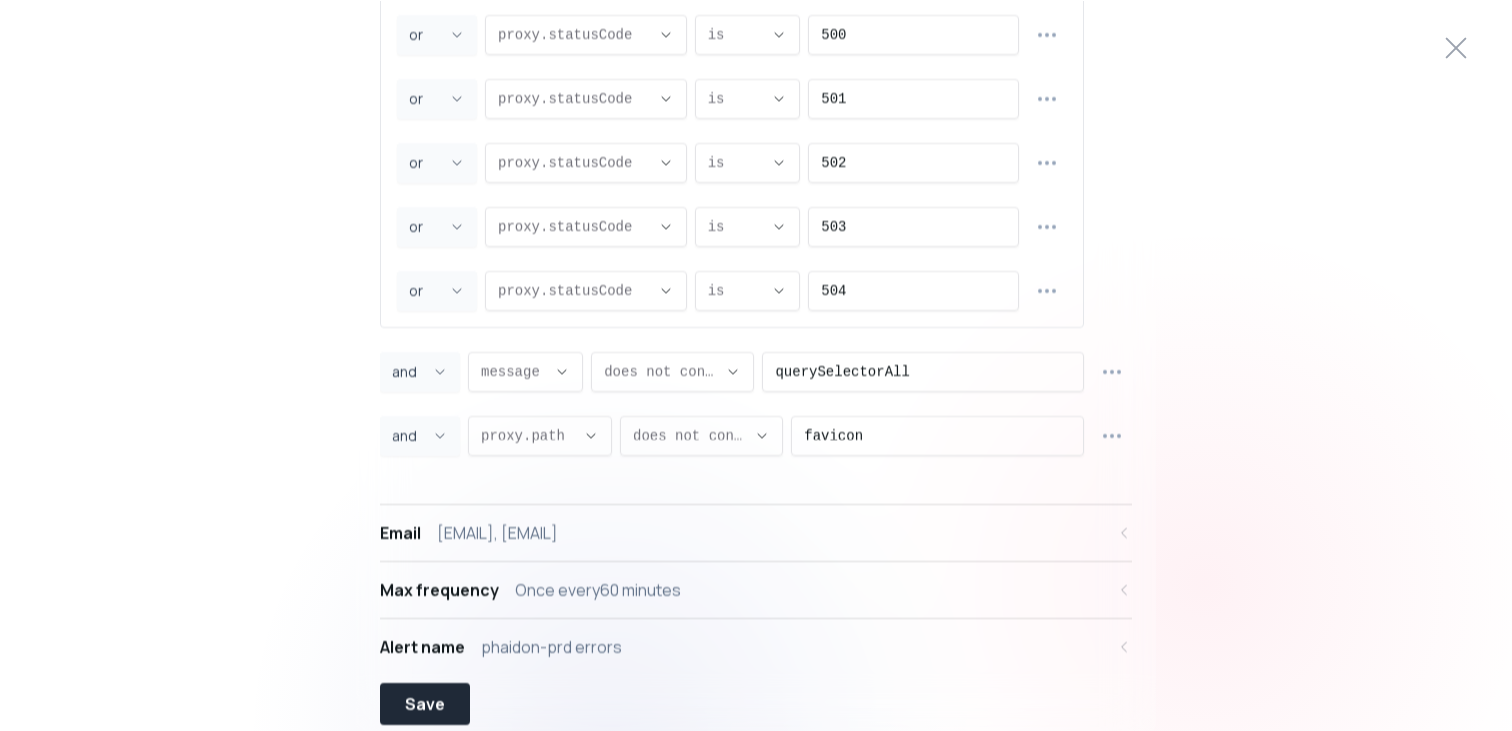 click on "chris.king@tangent.co, lyndsay.gould@tangent.co" at bounding box center (497, 533) 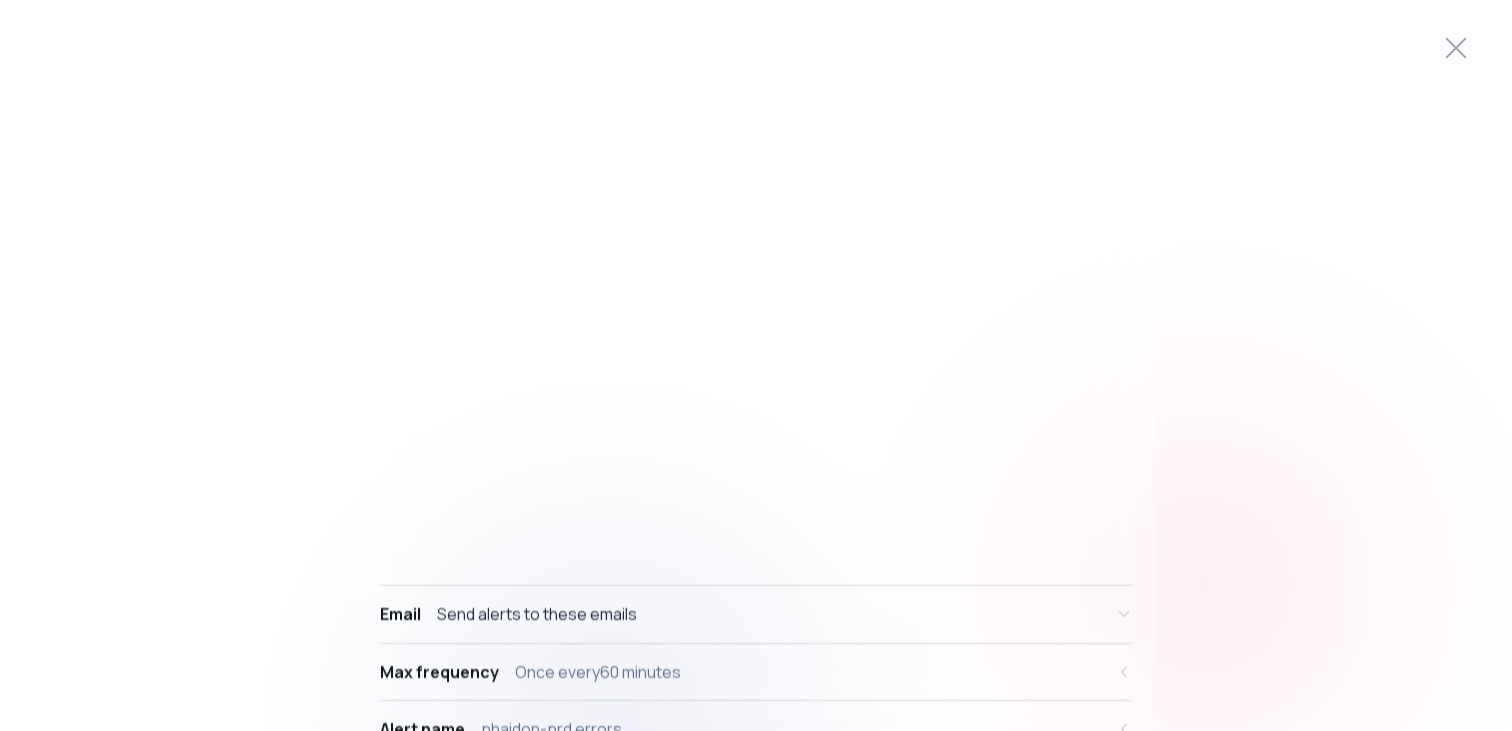 scroll, scrollTop: 0, scrollLeft: 0, axis: both 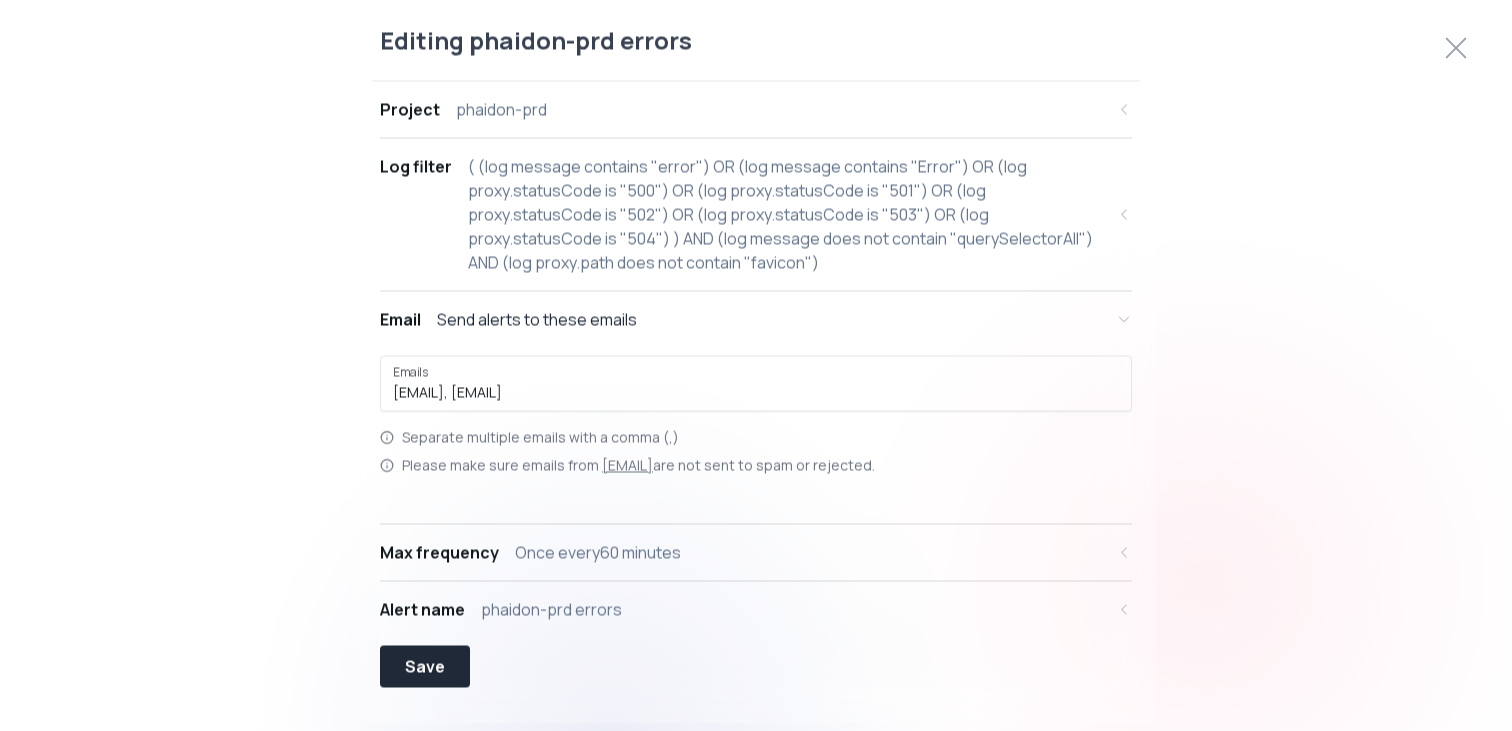 click on "Email Send alerts to these emails" at bounding box center (742, 319) 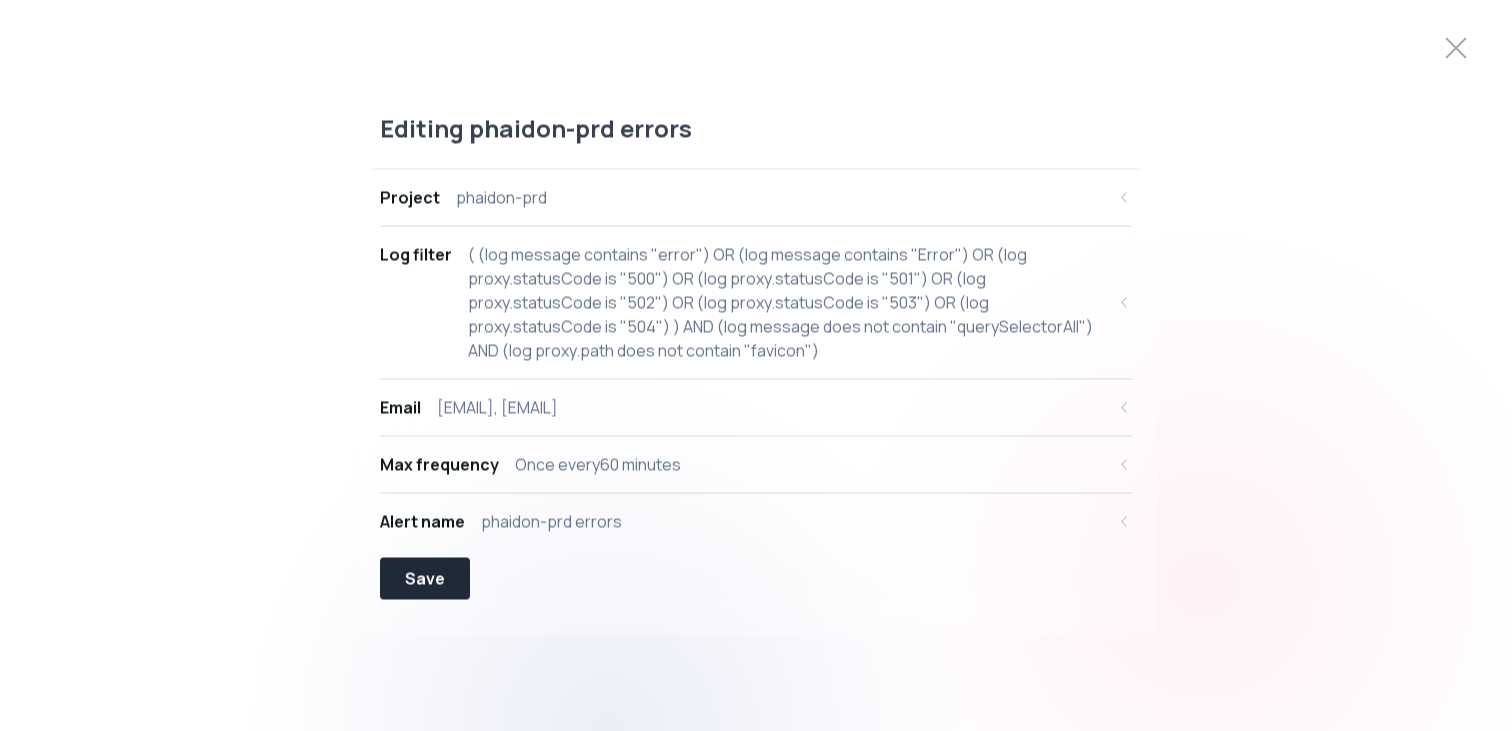 click on "chris.king@tangent.co, lyndsay.gould@tangent.co" at bounding box center (497, 407) 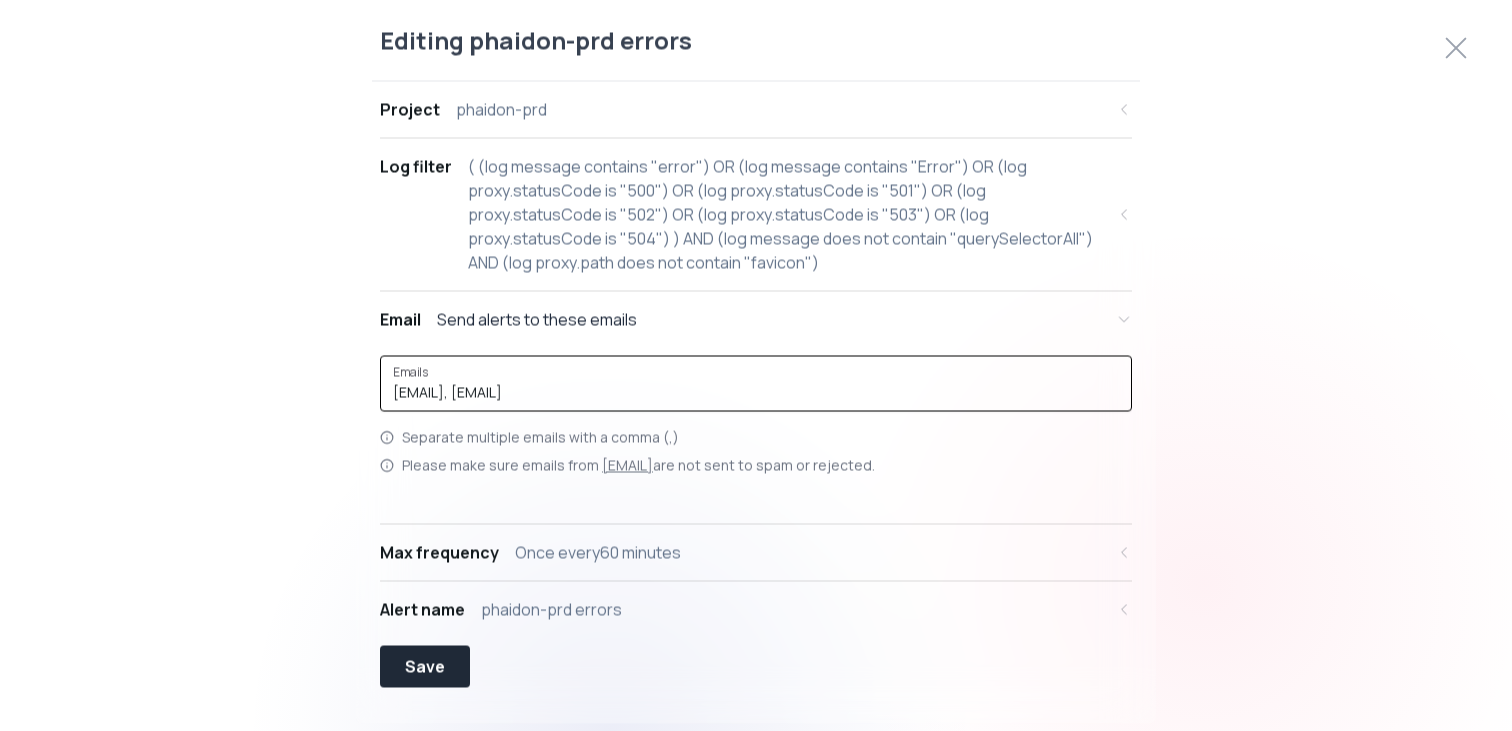 drag, startPoint x: 760, startPoint y: 382, endPoint x: 331, endPoint y: 380, distance: 429.00467 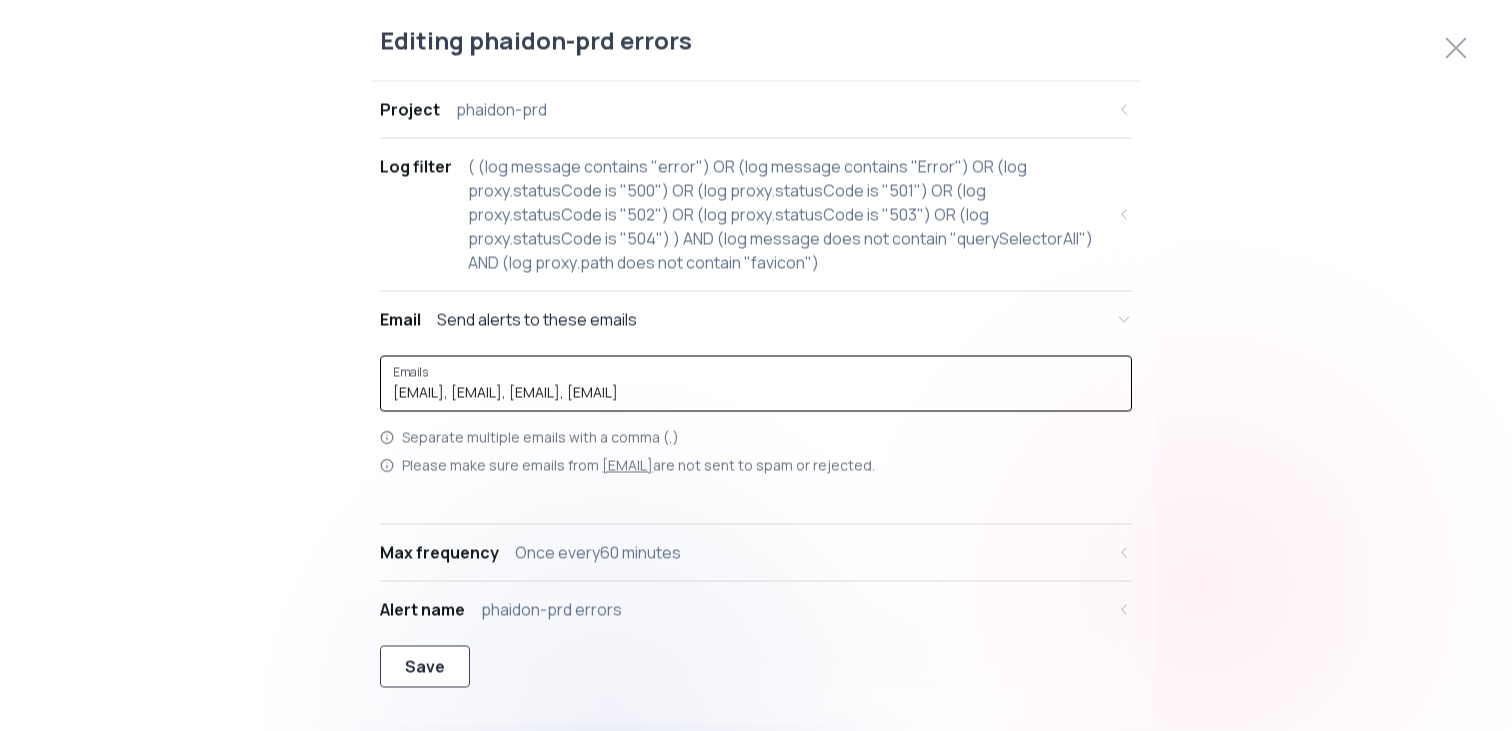 click on "Save" at bounding box center [425, 666] 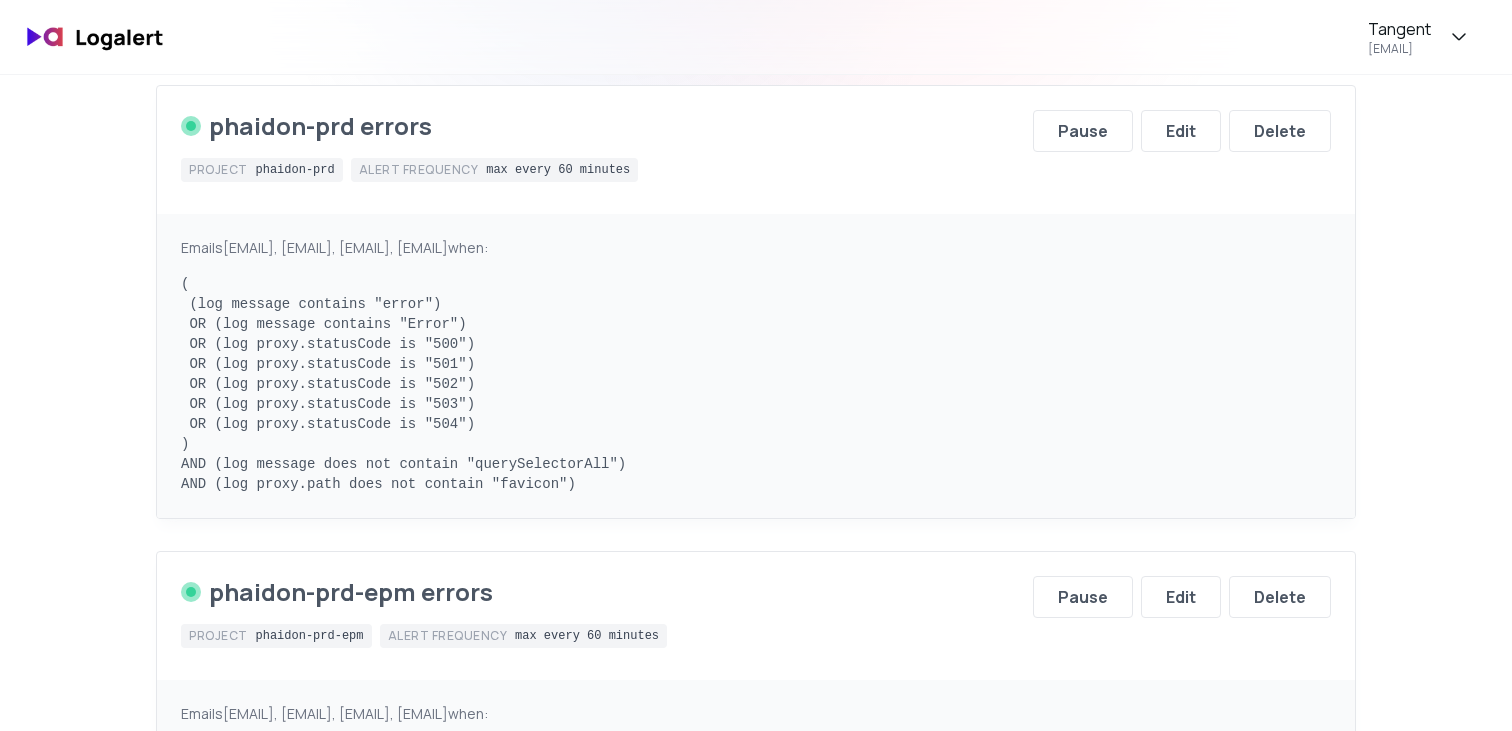 scroll, scrollTop: 158, scrollLeft: 0, axis: vertical 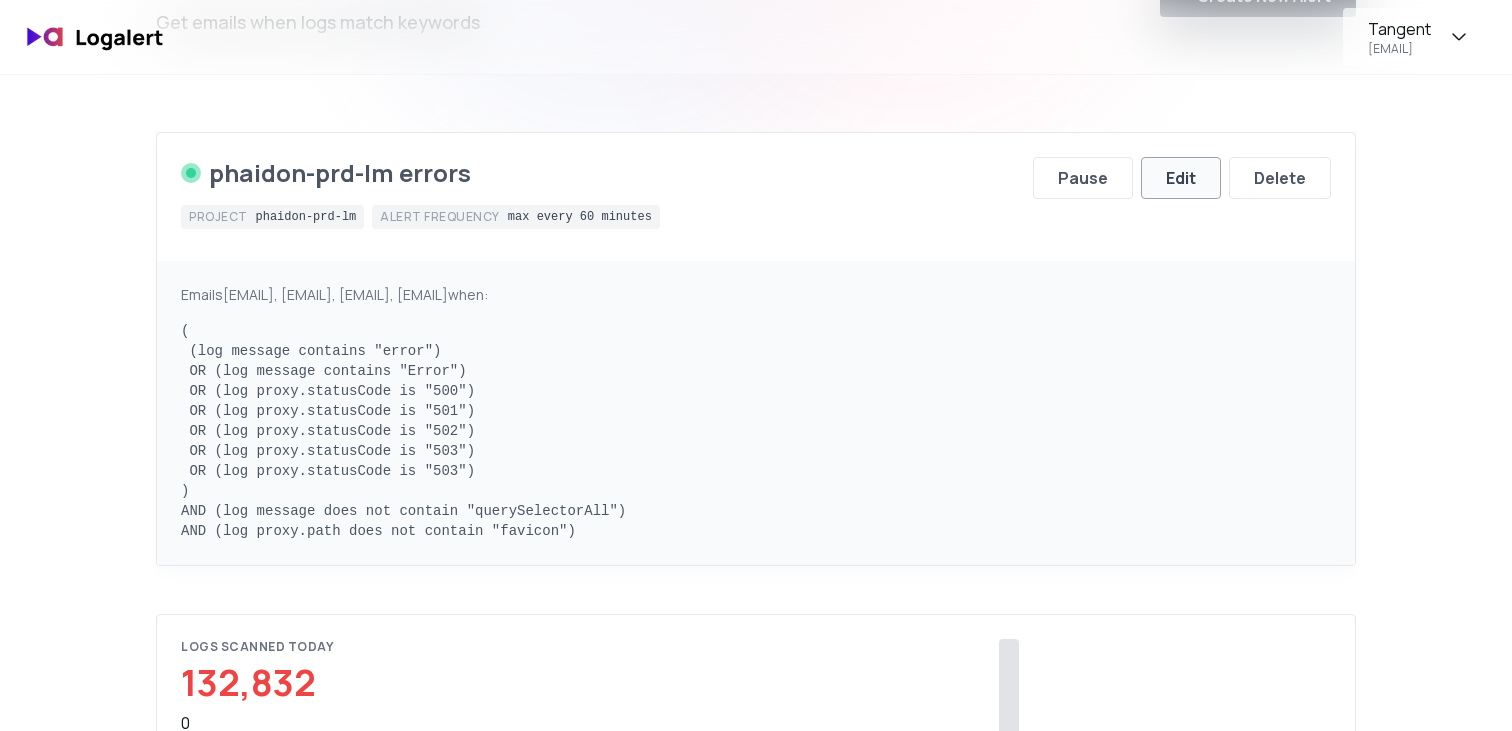 click on "Edit" at bounding box center (1181, 178) 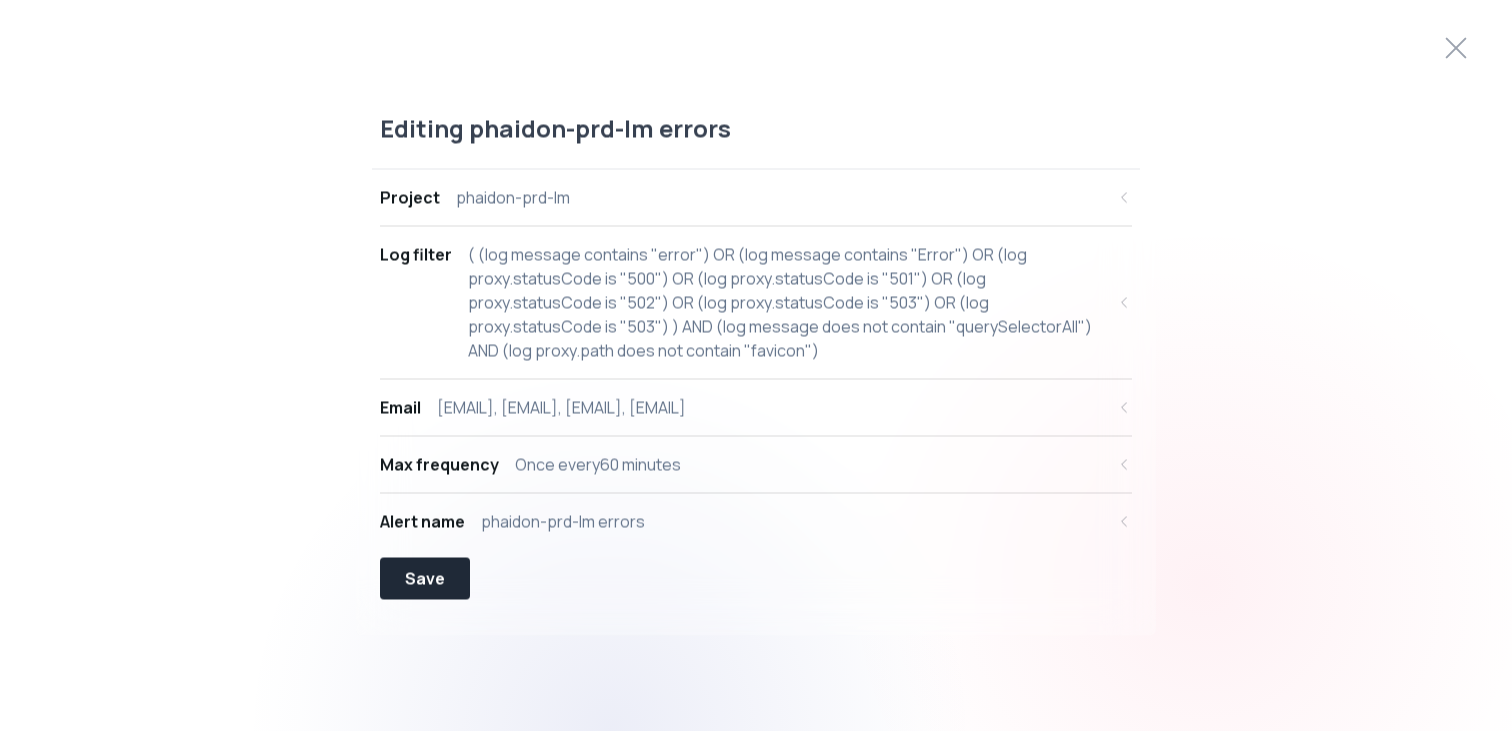 click on "(
(log message contains "error")
OR (log message contains "Error")
OR (log proxy.statusCode is "500")
OR (log proxy.statusCode is "501")
OR (log proxy.statusCode is "502")
OR (log proxy.statusCode is "503")
OR (log proxy.statusCode is "503")
)
AND (log message does not contain "querySelectorAll")
AND (log proxy.path does not contain "favicon")" at bounding box center (786, 302) 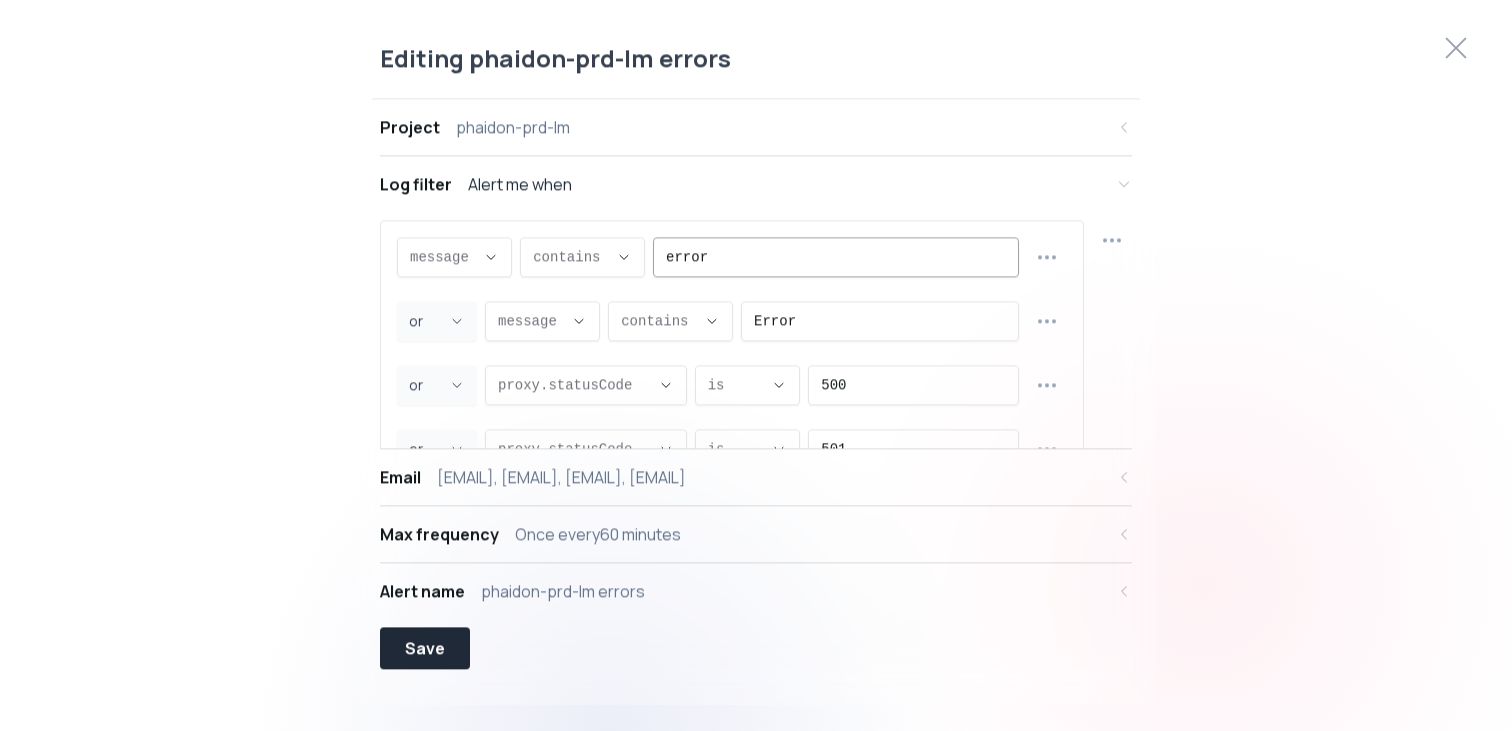 scroll, scrollTop: 19, scrollLeft: 0, axis: vertical 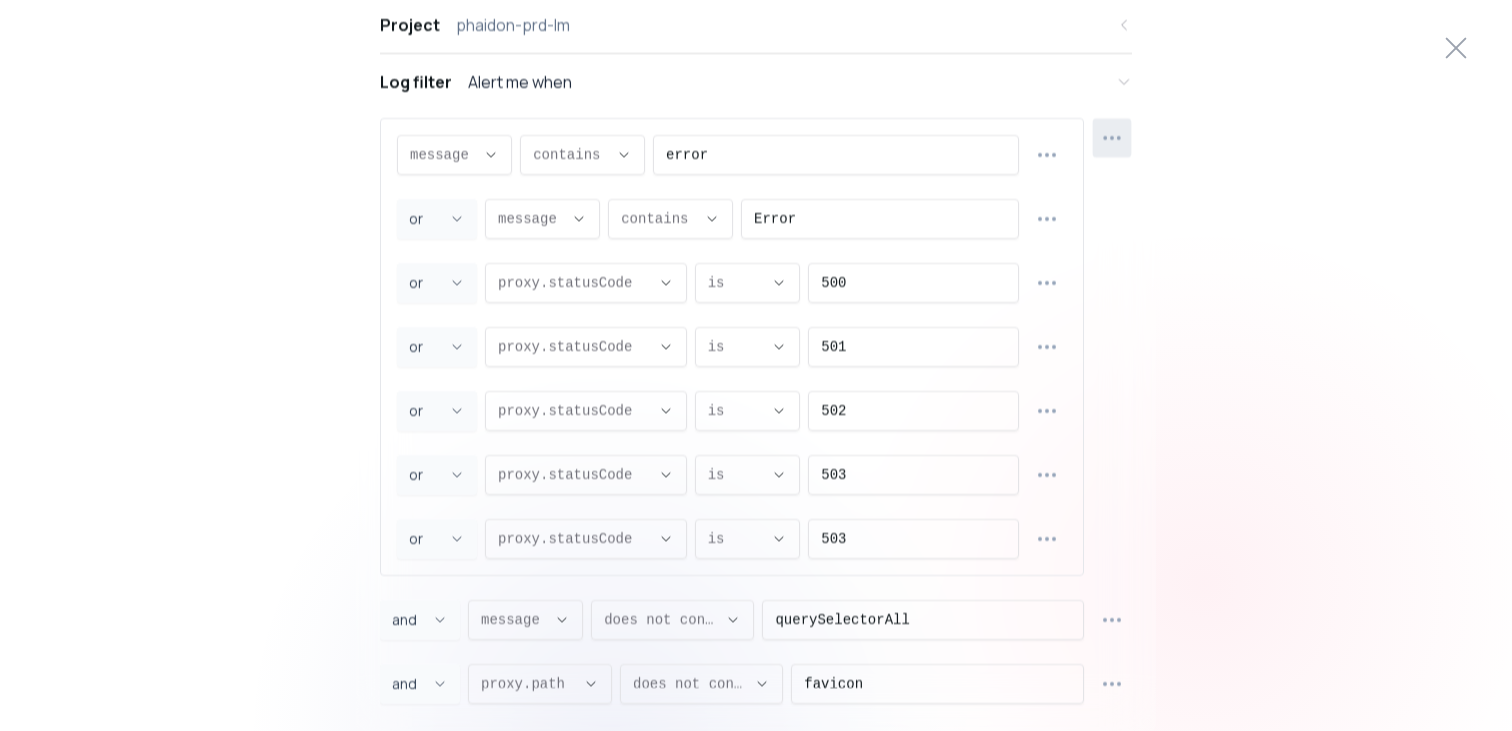 click at bounding box center [1112, 138] 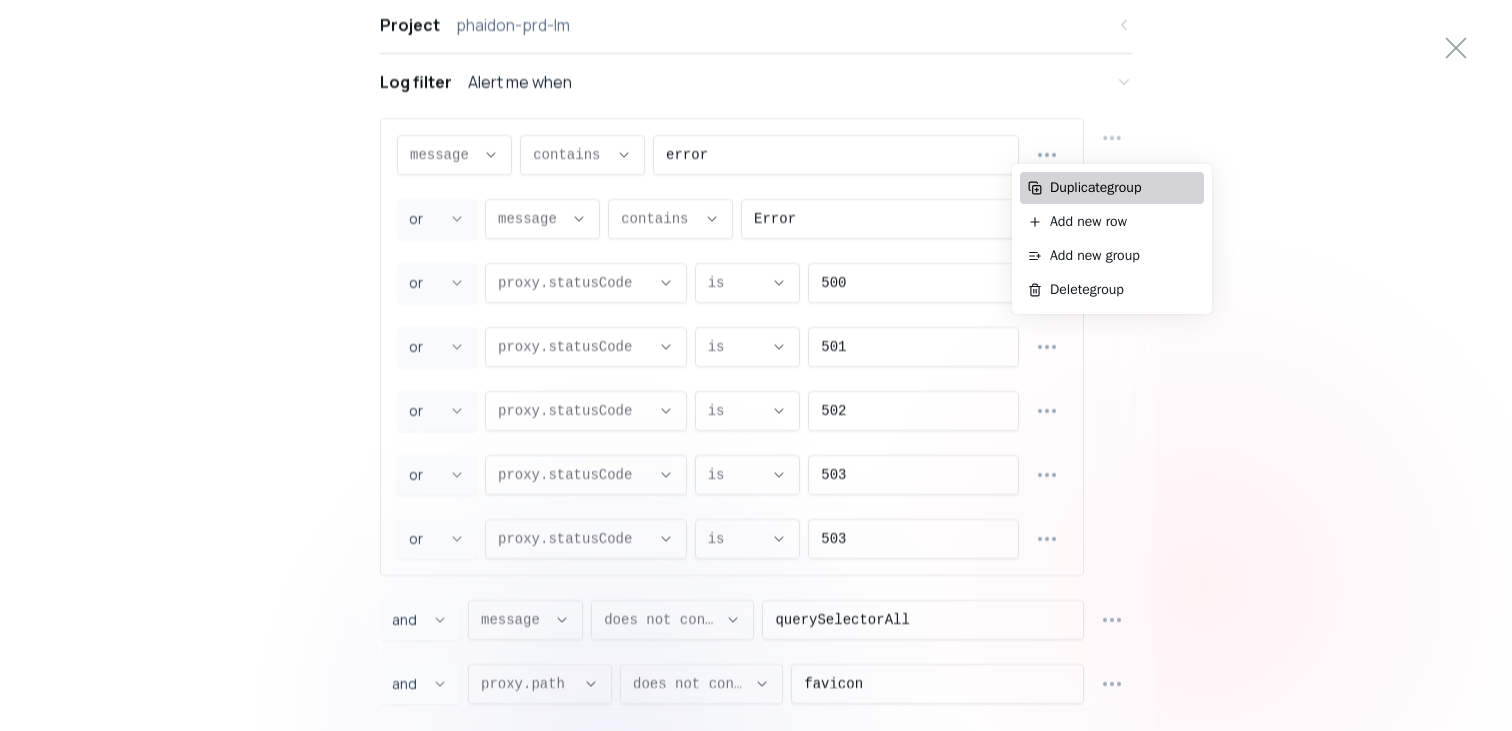 click on "Duplicate  group" at bounding box center (1123, 188) 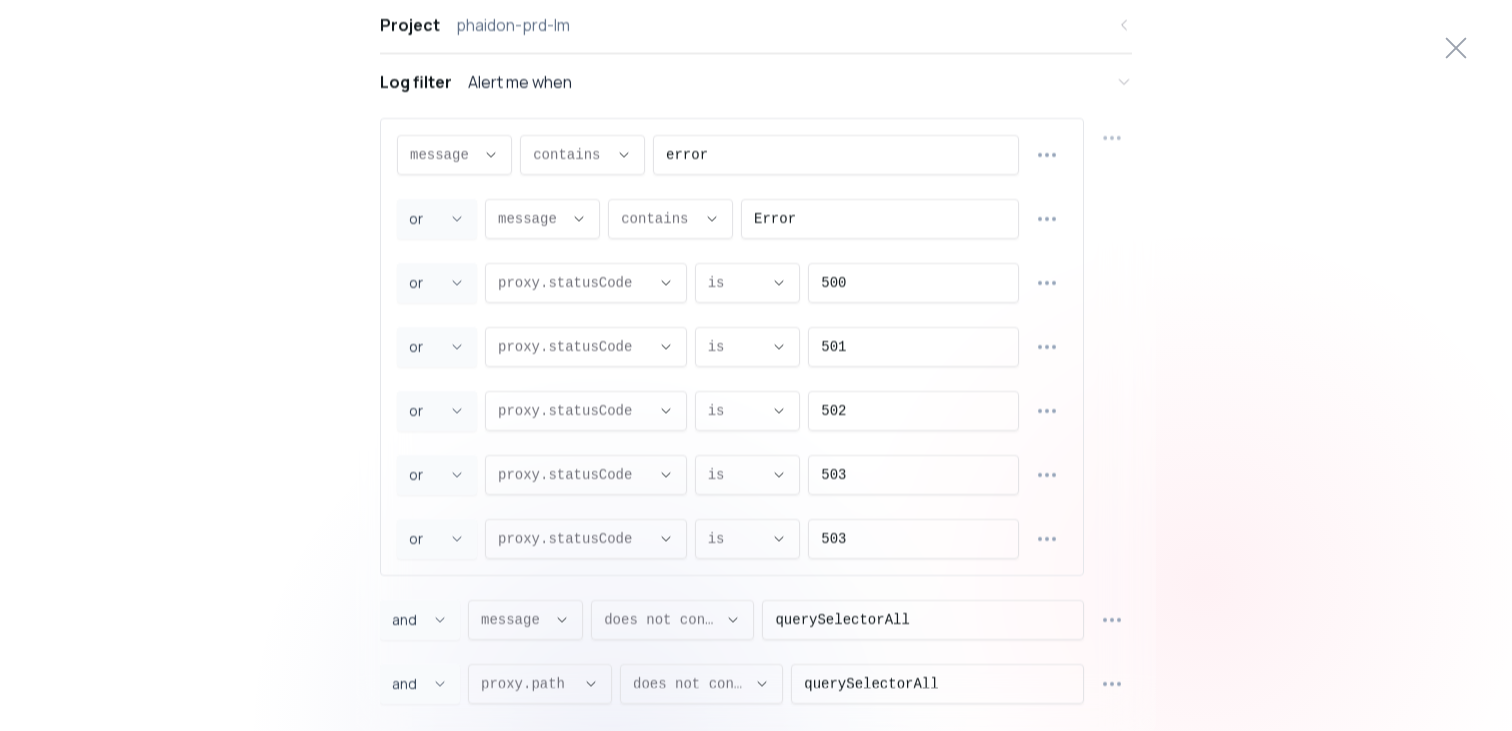 select on "AND" 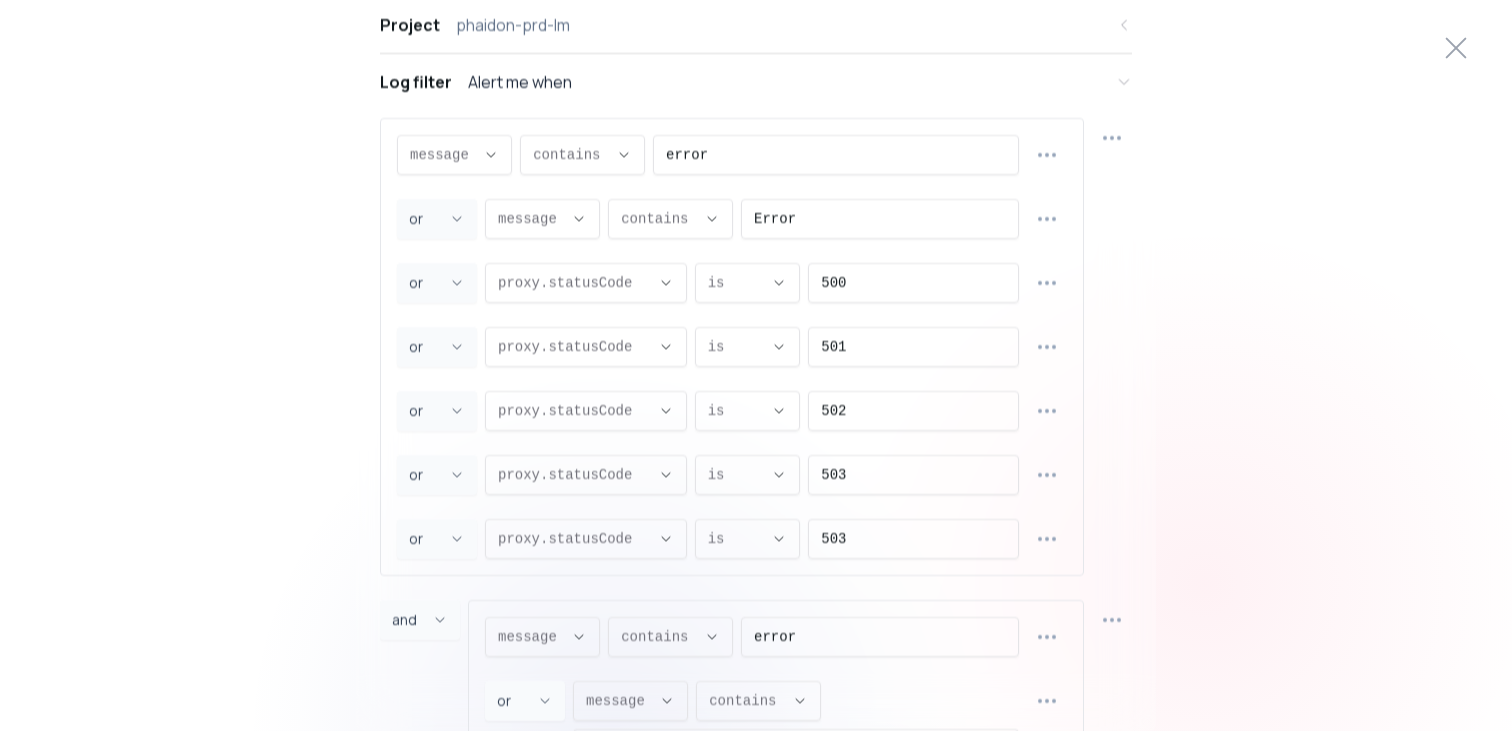 scroll, scrollTop: 19, scrollLeft: 0, axis: vertical 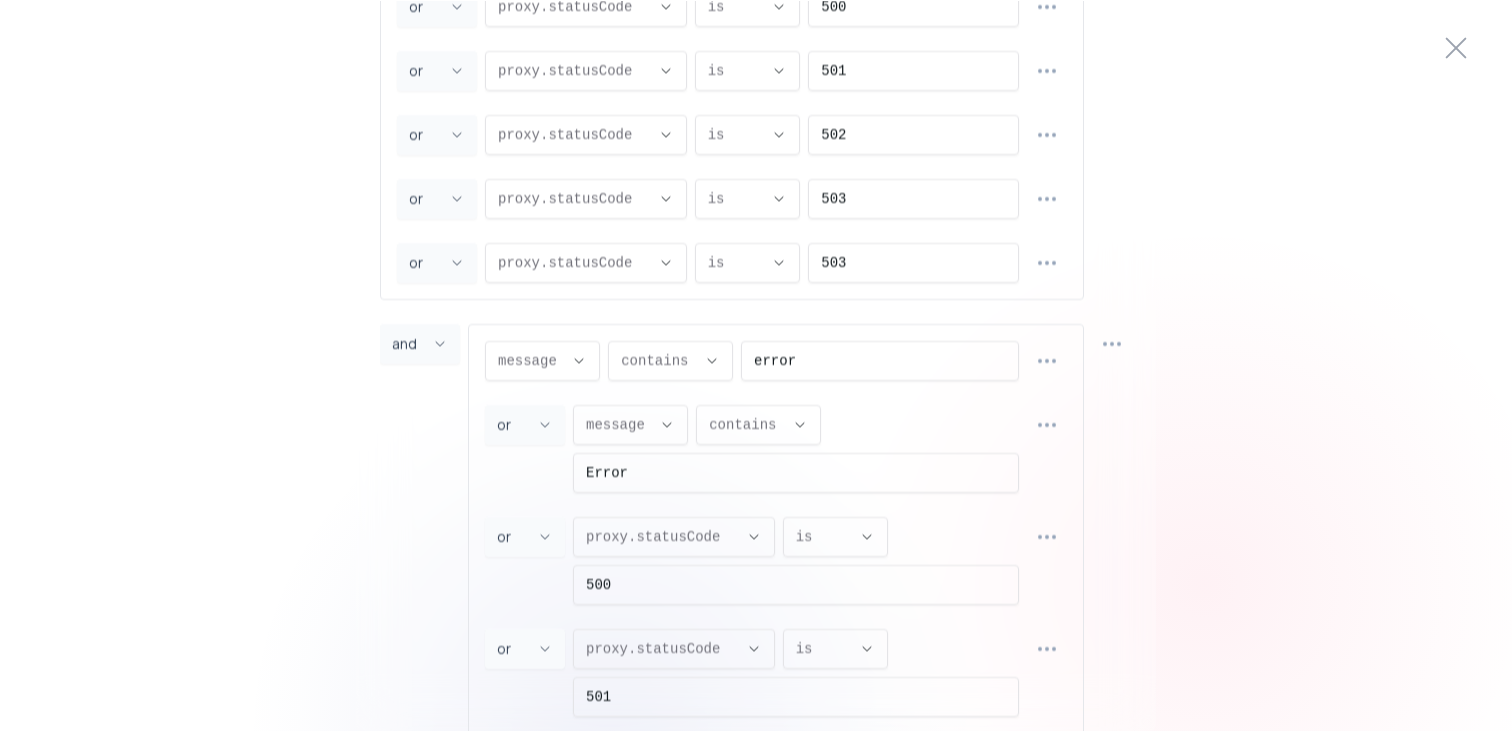 click at bounding box center (1112, 344) 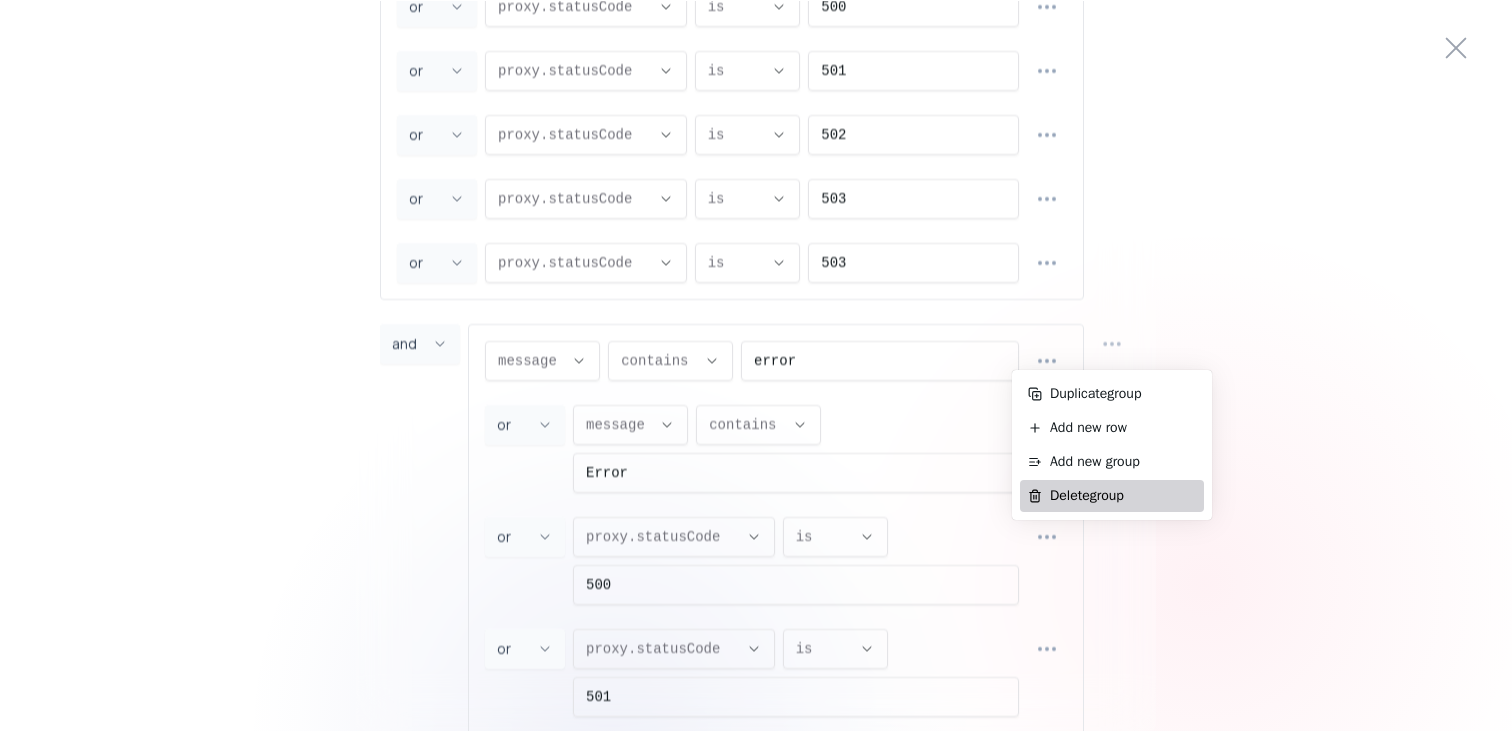 click on "Delete  group" at bounding box center (1123, 496) 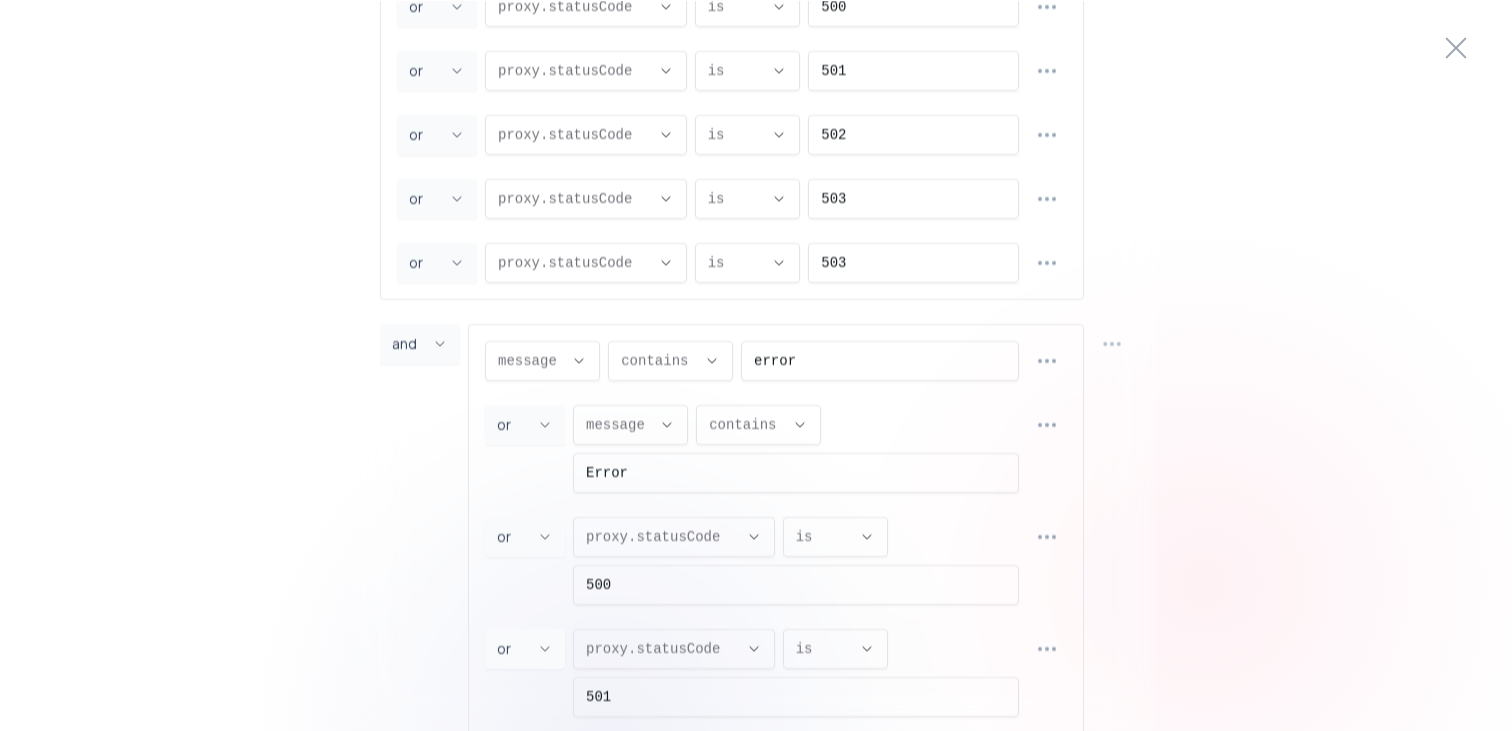 select on "message" 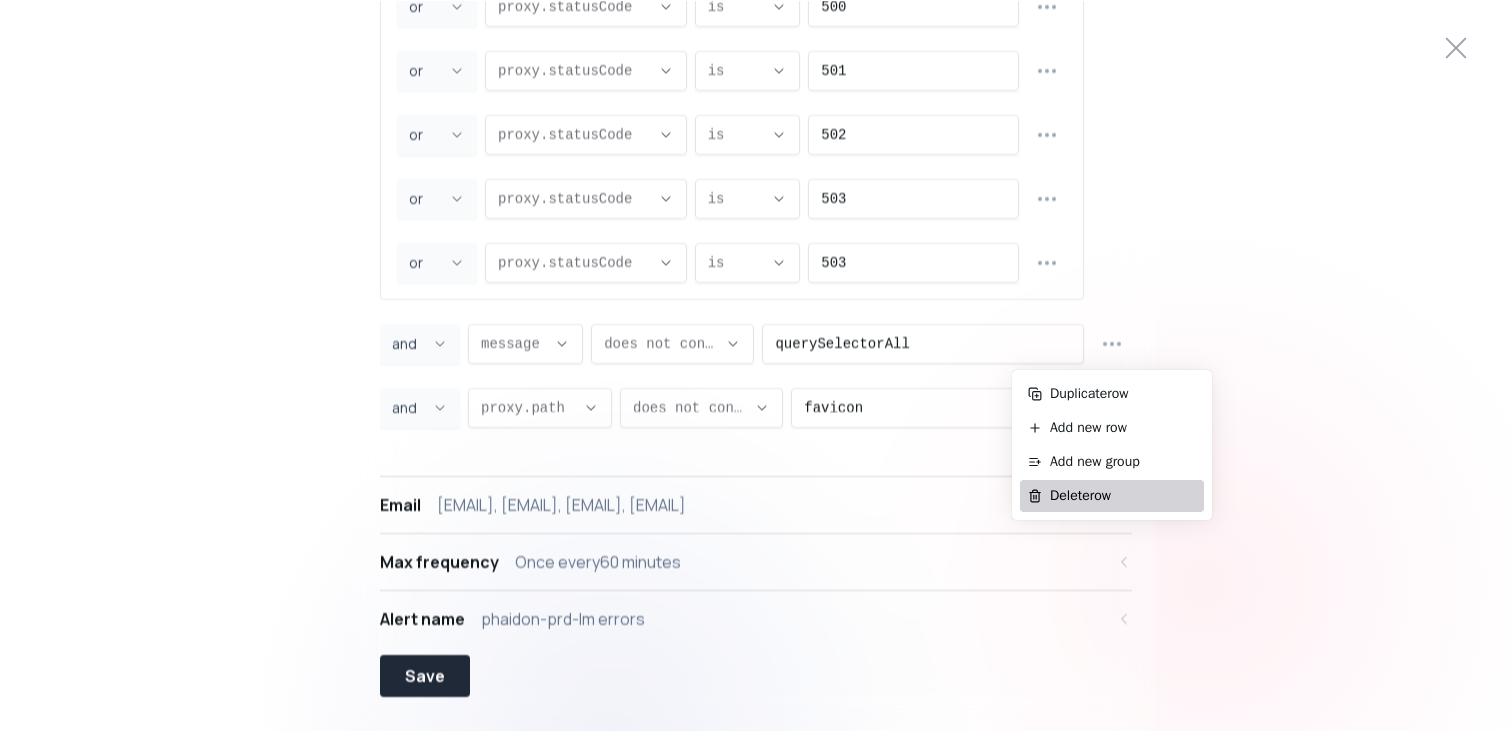 scroll, scrollTop: 19, scrollLeft: 0, axis: vertical 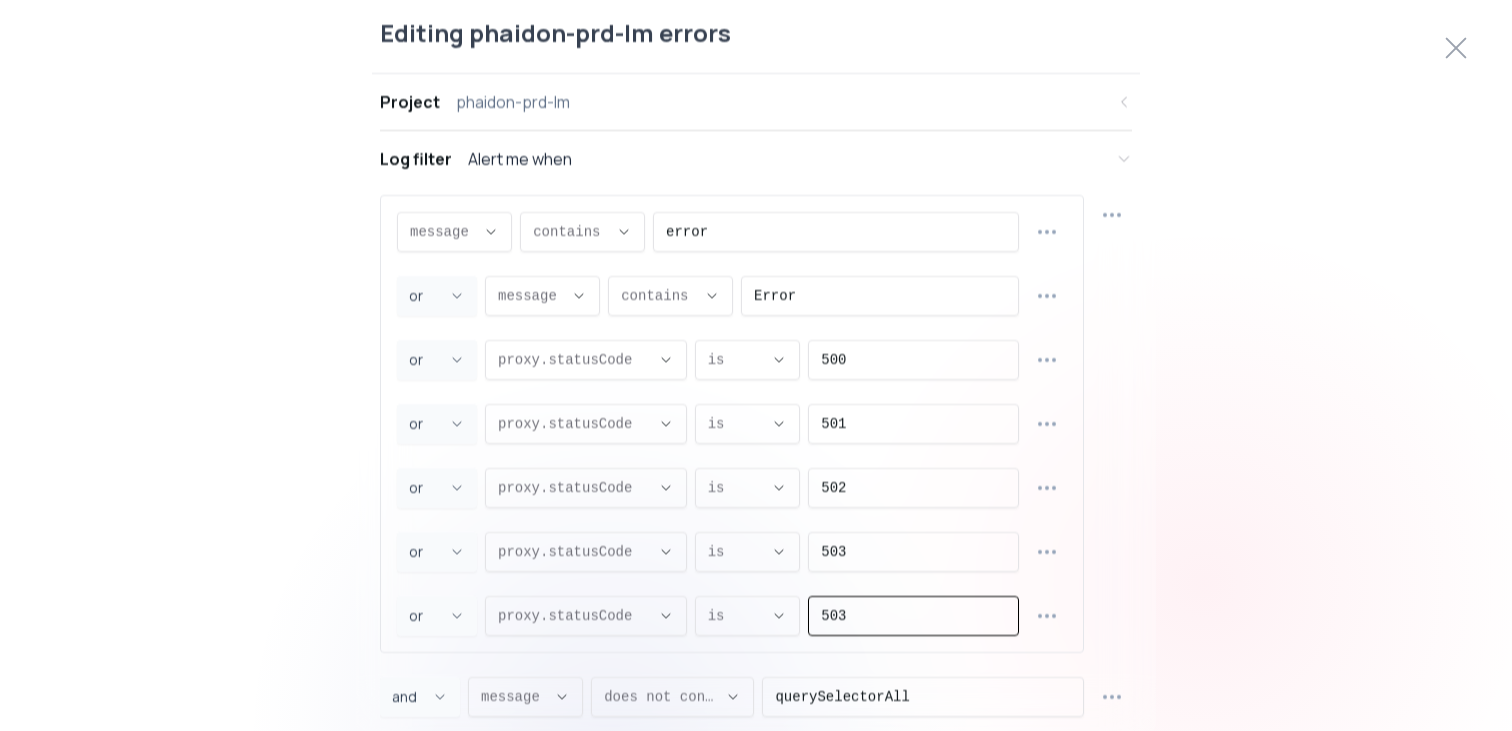 click on "503" at bounding box center [913, 615] 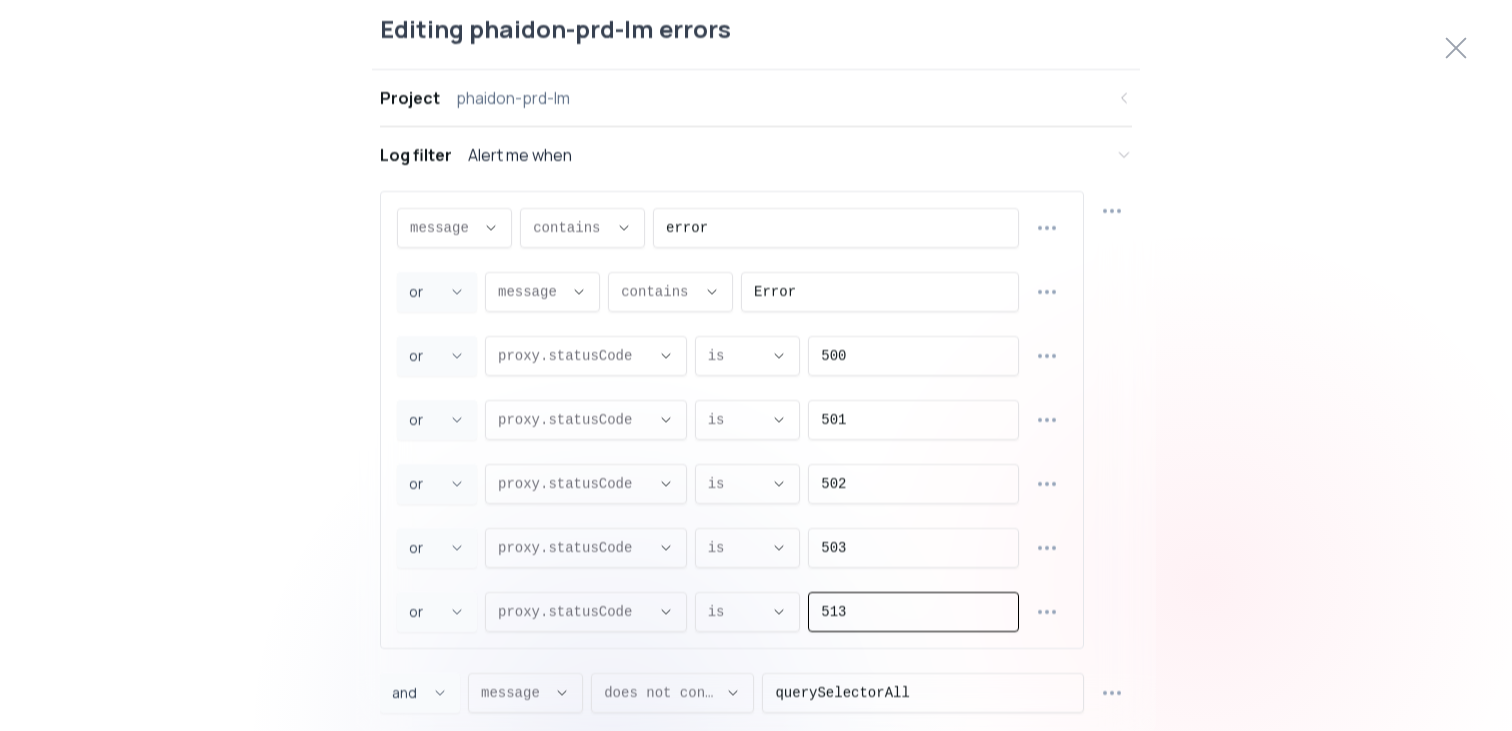 scroll, scrollTop: 0, scrollLeft: 0, axis: both 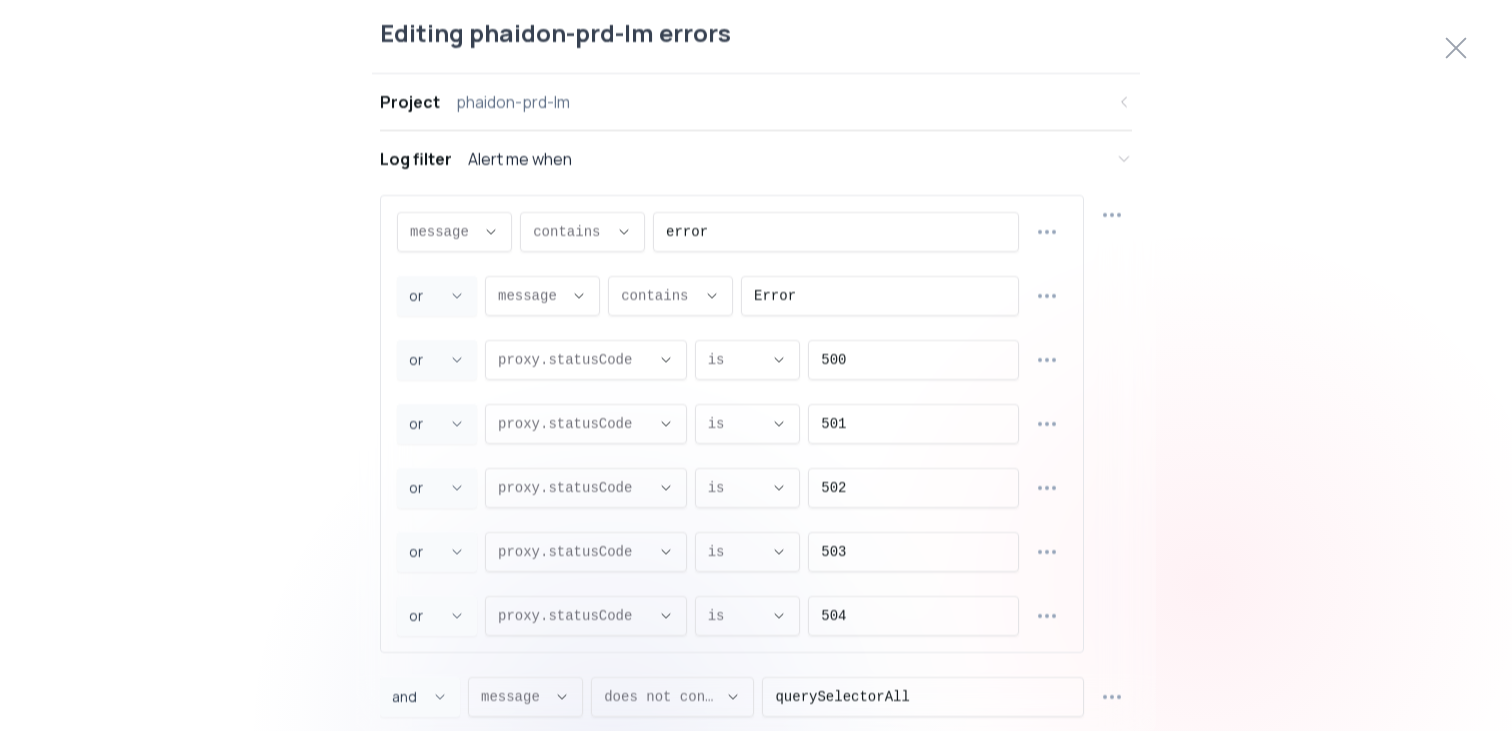 click on "Editing phaidon-prd-lm errors Project phaidon-prd-lm Log filter Alert me when message message message proxy.statusCode proxy.path proxy.host proxy.method source statusCode message , CONTAINS CONTAINS contains does not contain contains , error OR and or or , message message message proxy.statusCode proxy.path proxy.host proxy.method source statusCode message , CONTAINS CONTAINS contains does not contain contains , Error OR and or or , proxy.statusCode proxy.statusCode message proxy.statusCode proxy.path proxy.host proxy.method source statusCode proxy.statusCode , EQUALS EQUALS is is not is , 500 OR and or or , proxy.statusCode proxy.statusCode message proxy.statusCode proxy.path proxy.host proxy.method source statusCode proxy.statusCode , EQUALS EQUALS is is not is , 501 OR and or or , proxy.statusCode proxy.statusCode message proxy.statusCode proxy.path proxy.host proxy.method source statusCode proxy.statusCode , EQUALS EQUALS is is not is , 502 OR and or or , proxy.statusCode proxy.statusCode message source" at bounding box center (756, 365) 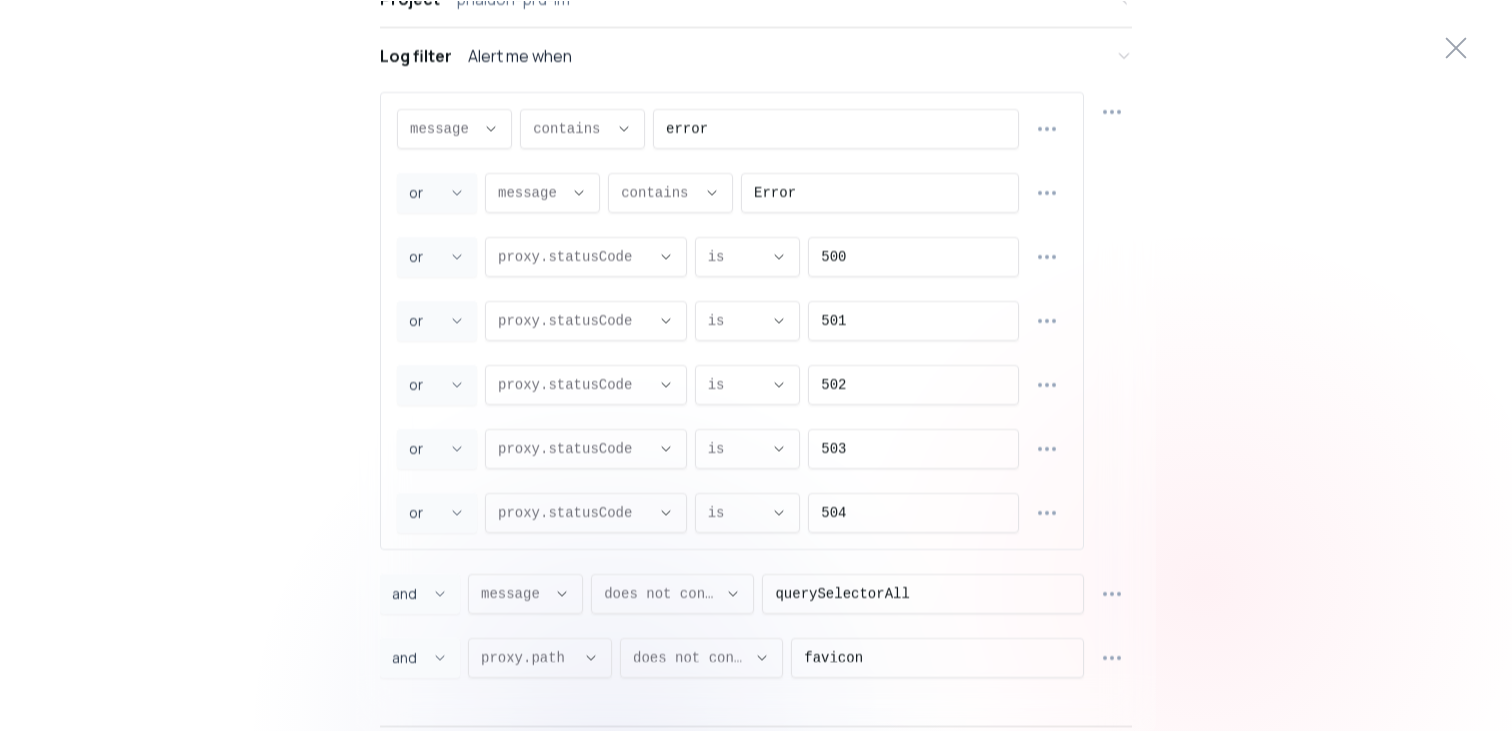 scroll, scrollTop: 103, scrollLeft: 0, axis: vertical 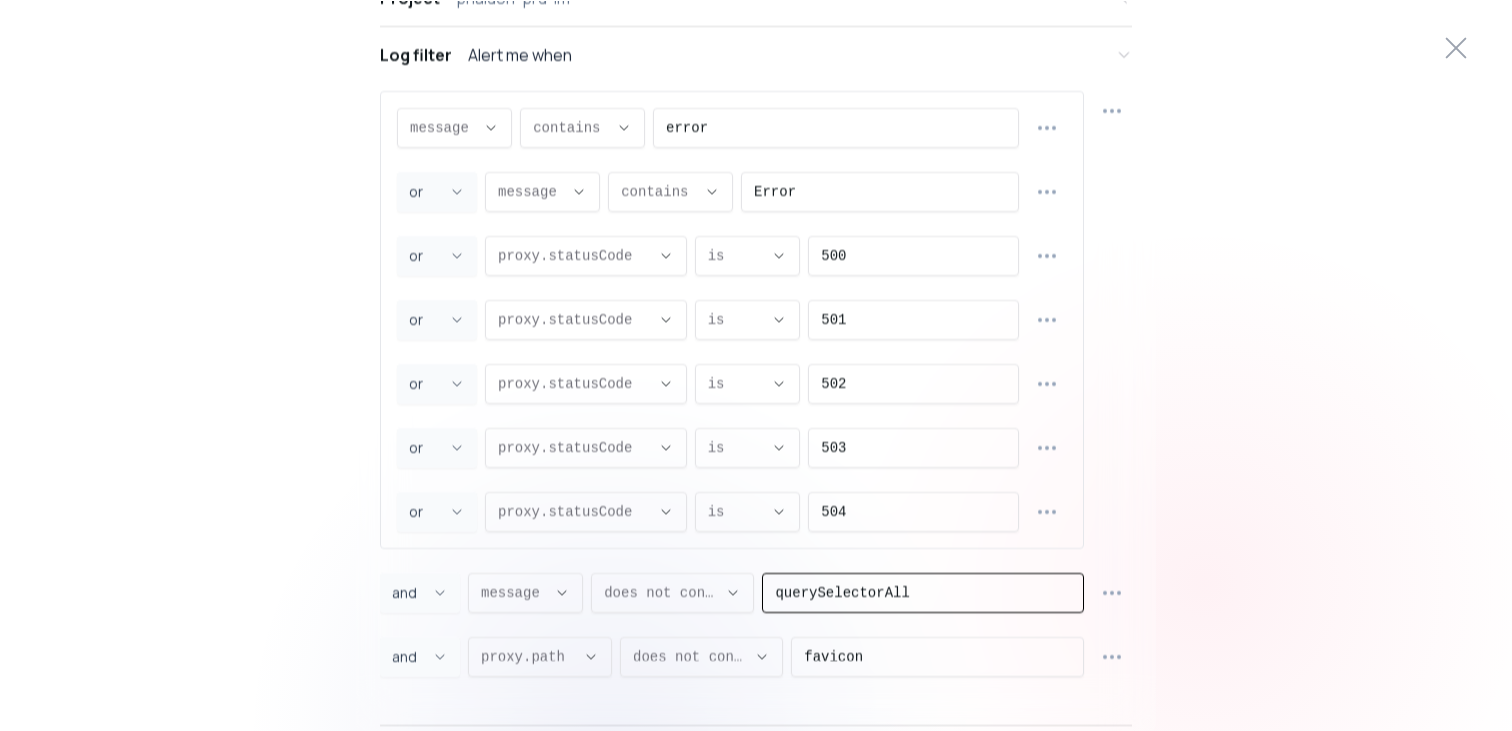 drag, startPoint x: 937, startPoint y: 609, endPoint x: 726, endPoint y: 583, distance: 212.59586 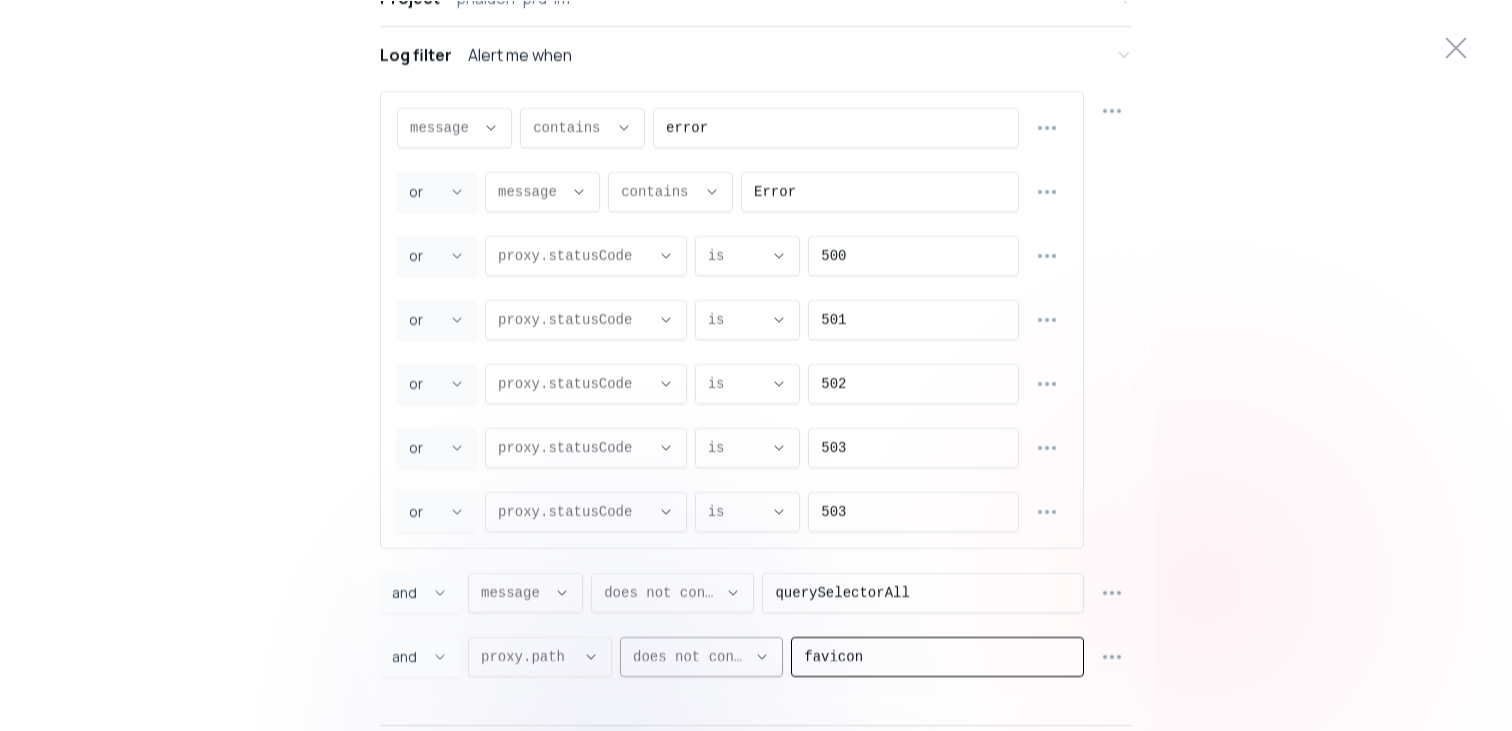 drag, startPoint x: 891, startPoint y: 662, endPoint x: 725, endPoint y: 656, distance: 166.1084 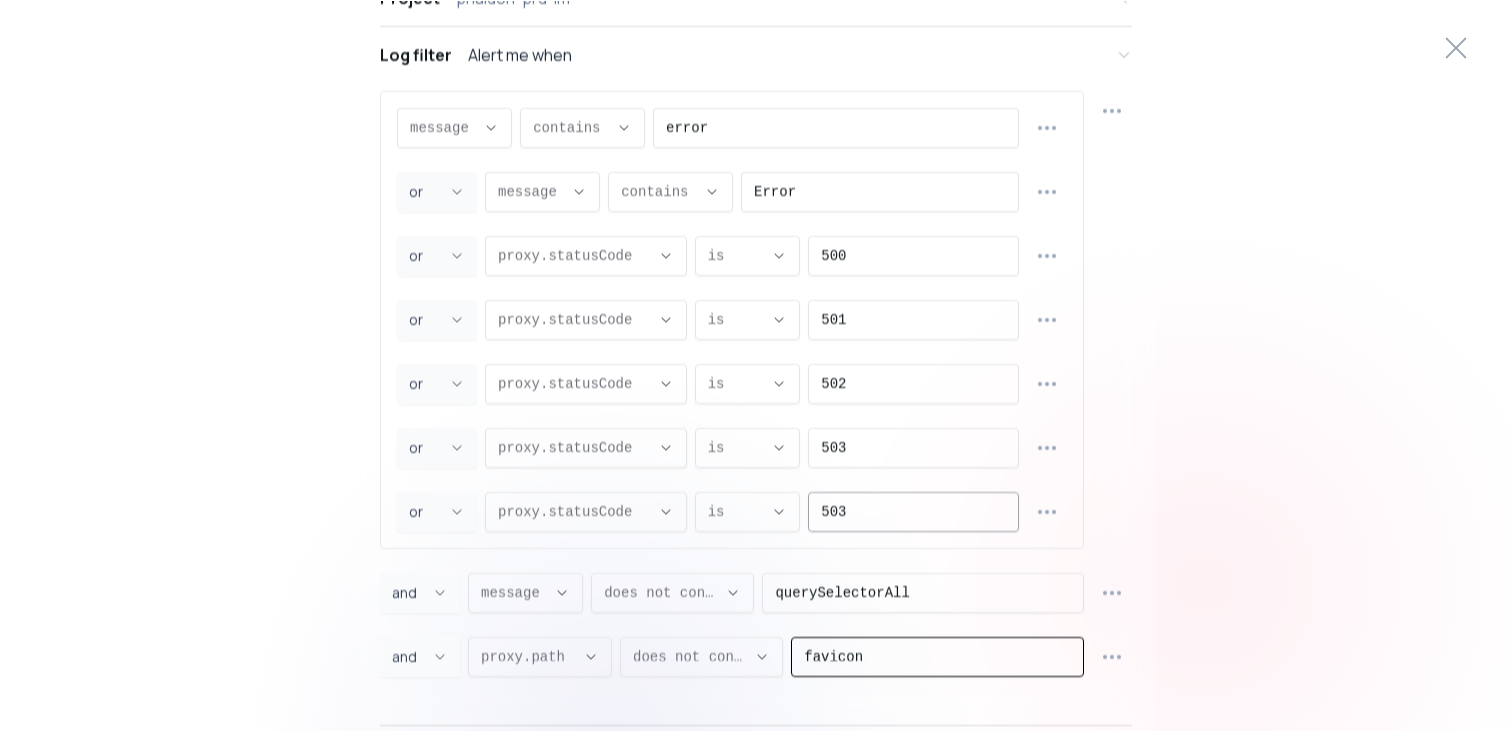 click on "503" at bounding box center [913, 512] 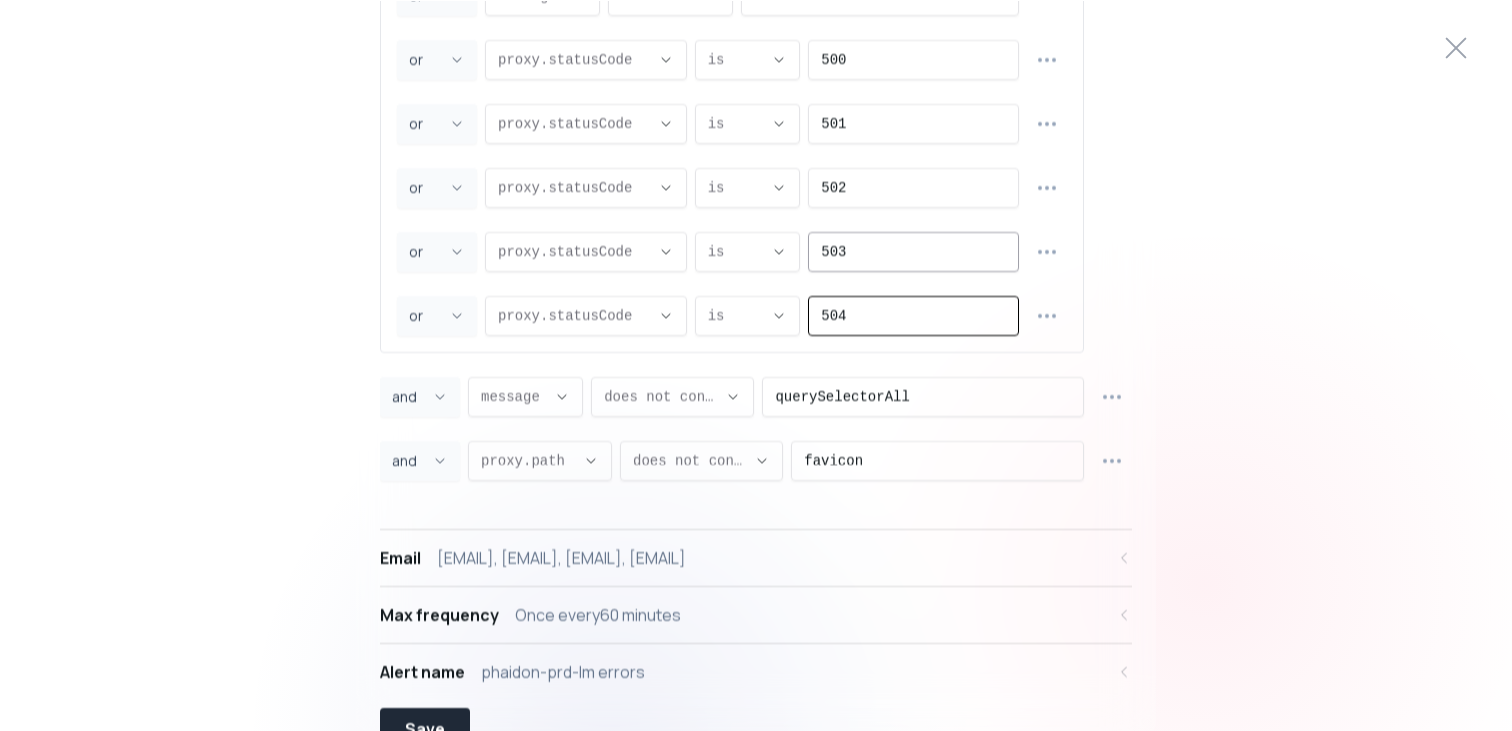 scroll, scrollTop: 378, scrollLeft: 0, axis: vertical 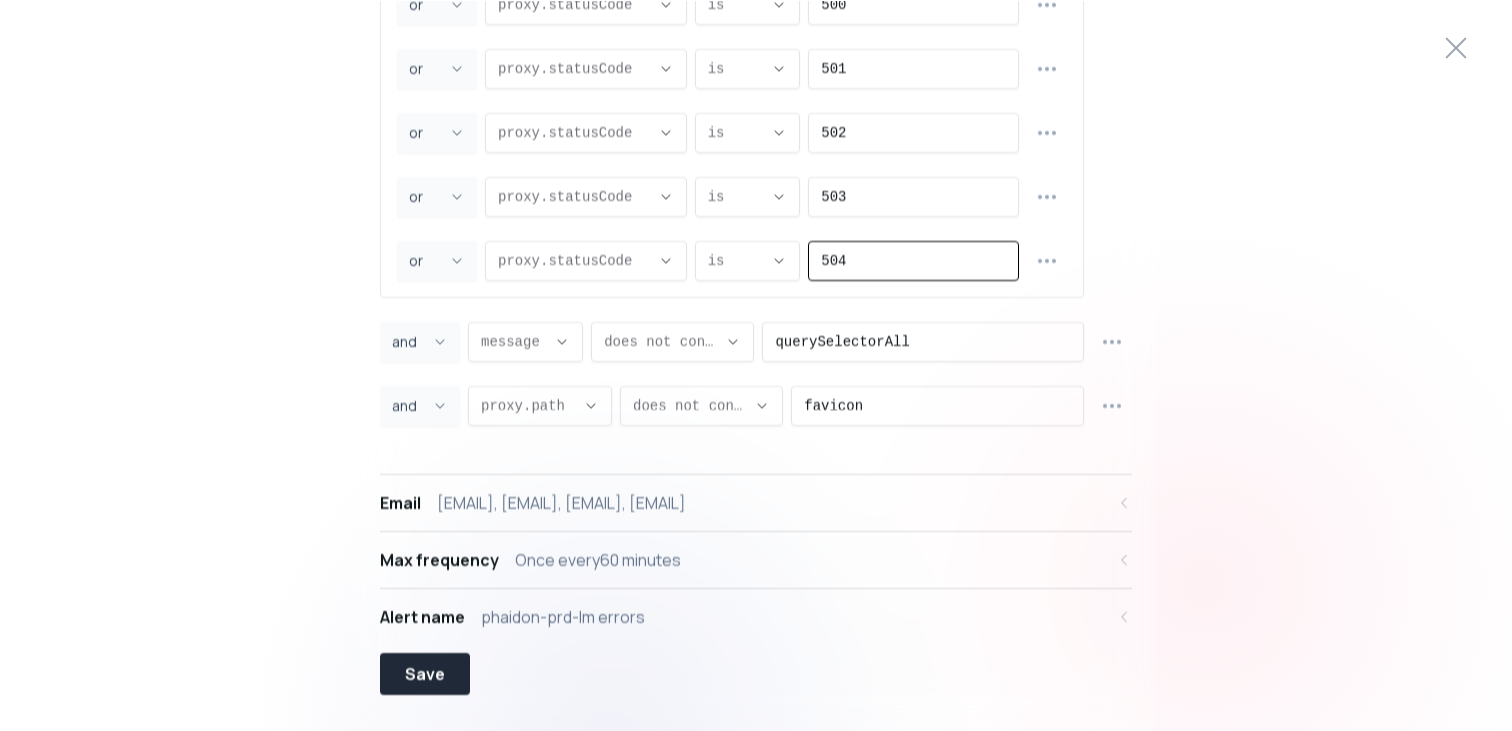 type on "504" 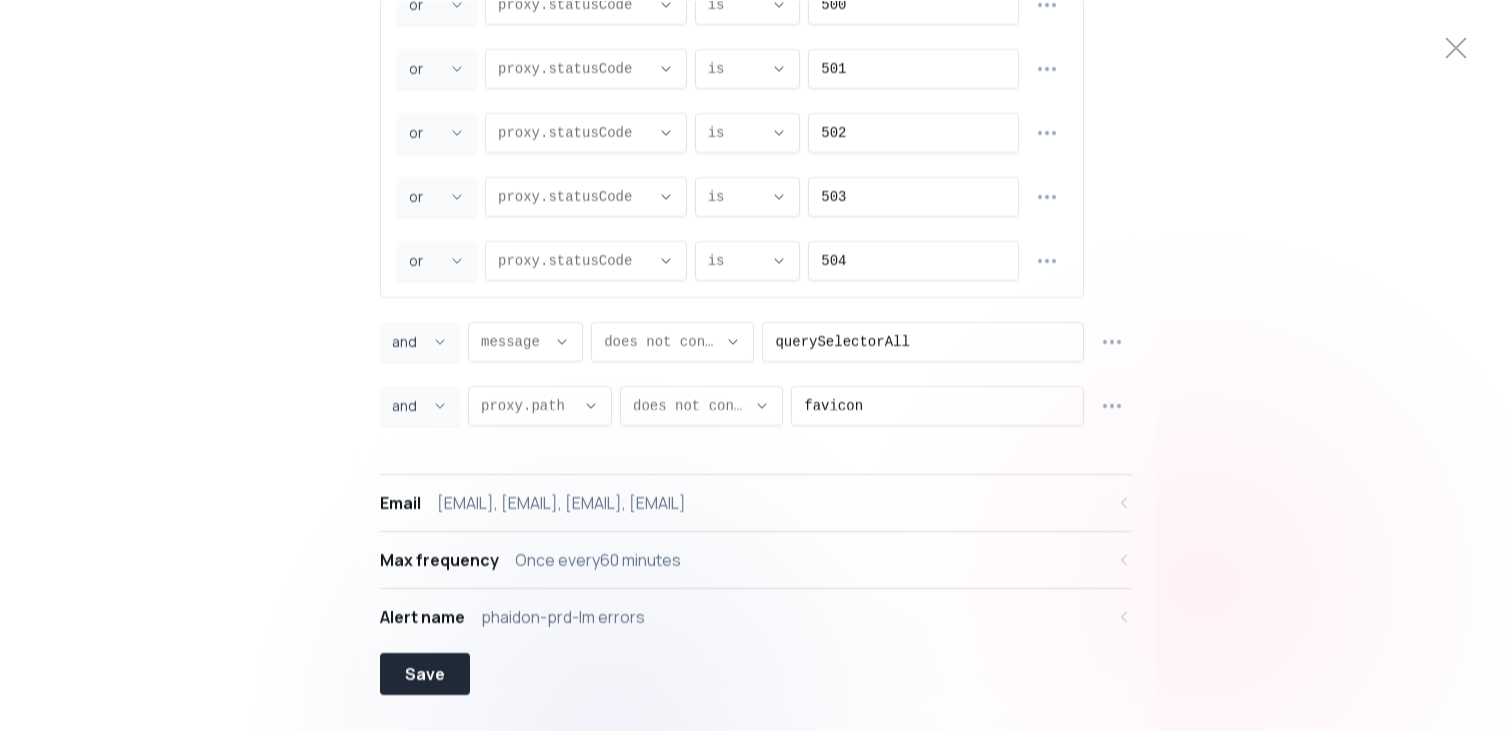 click on "[EMAIL], [EMAIL], [EMAIL], [EMAIL]" at bounding box center [561, 503] 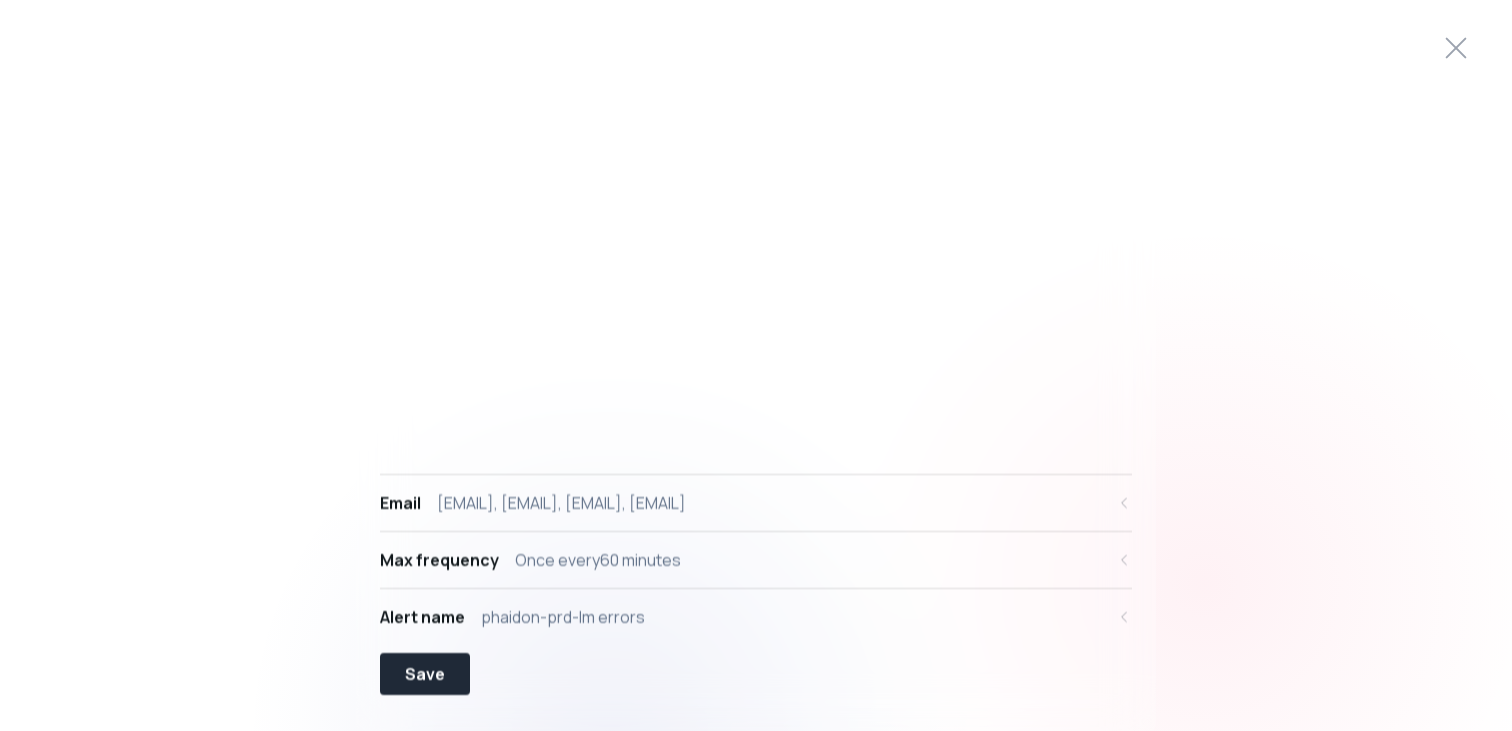 scroll, scrollTop: 0, scrollLeft: 0, axis: both 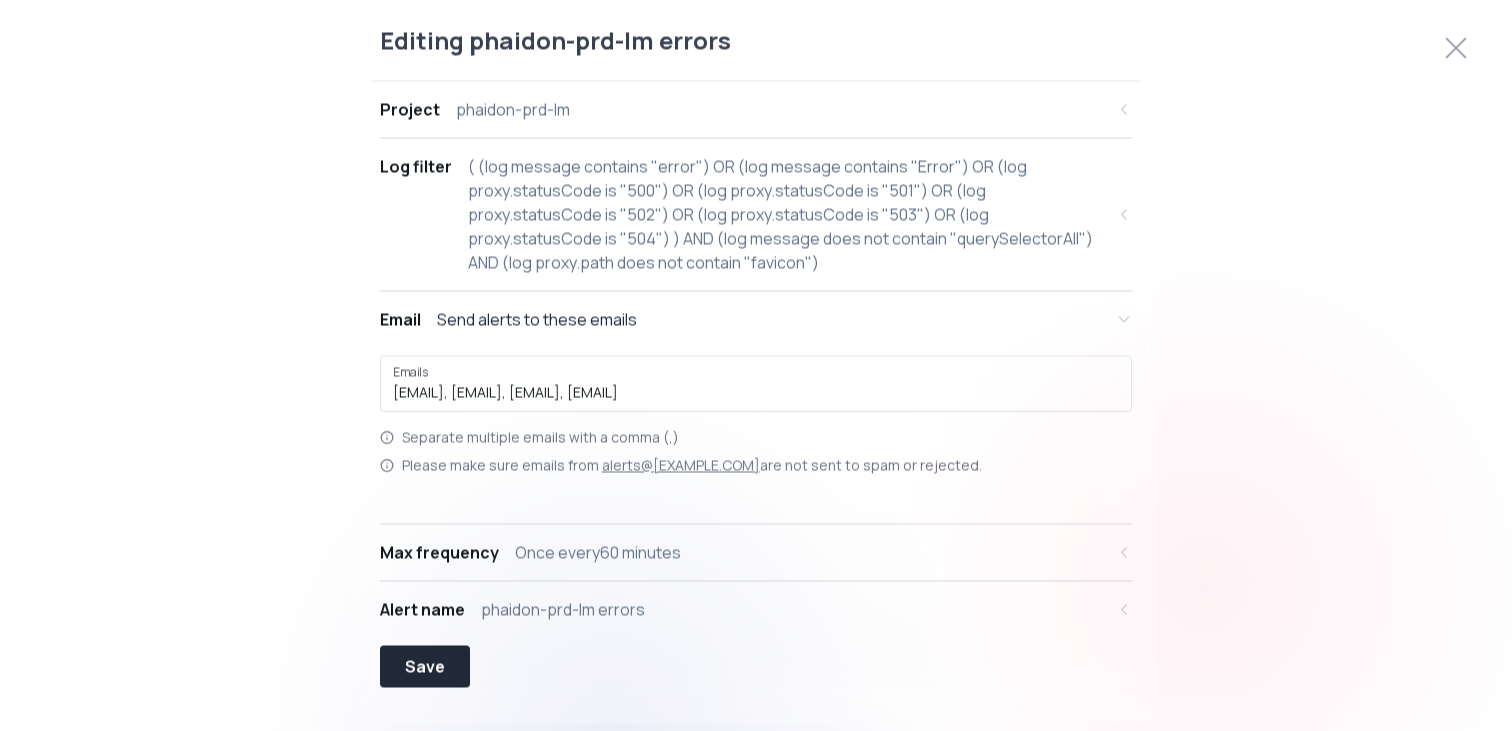 click on "Log filter (
(log message contains "error")
OR (log message contains "Error")
OR (log proxy.statusCode is "500")
OR (log proxy.statusCode is "501")
OR (log proxy.statusCode is "502")
OR (log proxy.statusCode is "503")
OR (log proxy.statusCode is "504")
)
AND (log message does not contain "querySelectorAll")
AND (log proxy.path does not contain "favicon")" at bounding box center [756, 214] 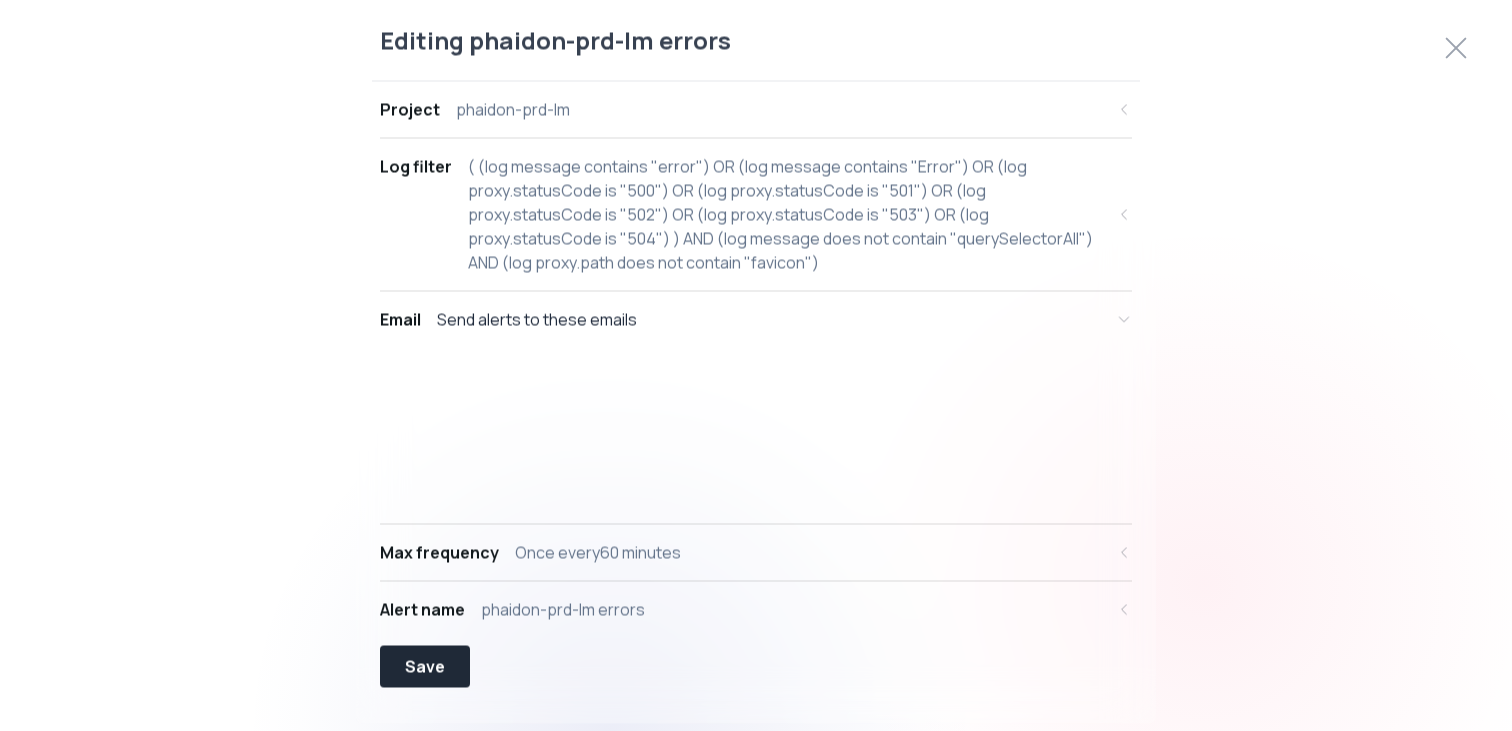 select on "message" 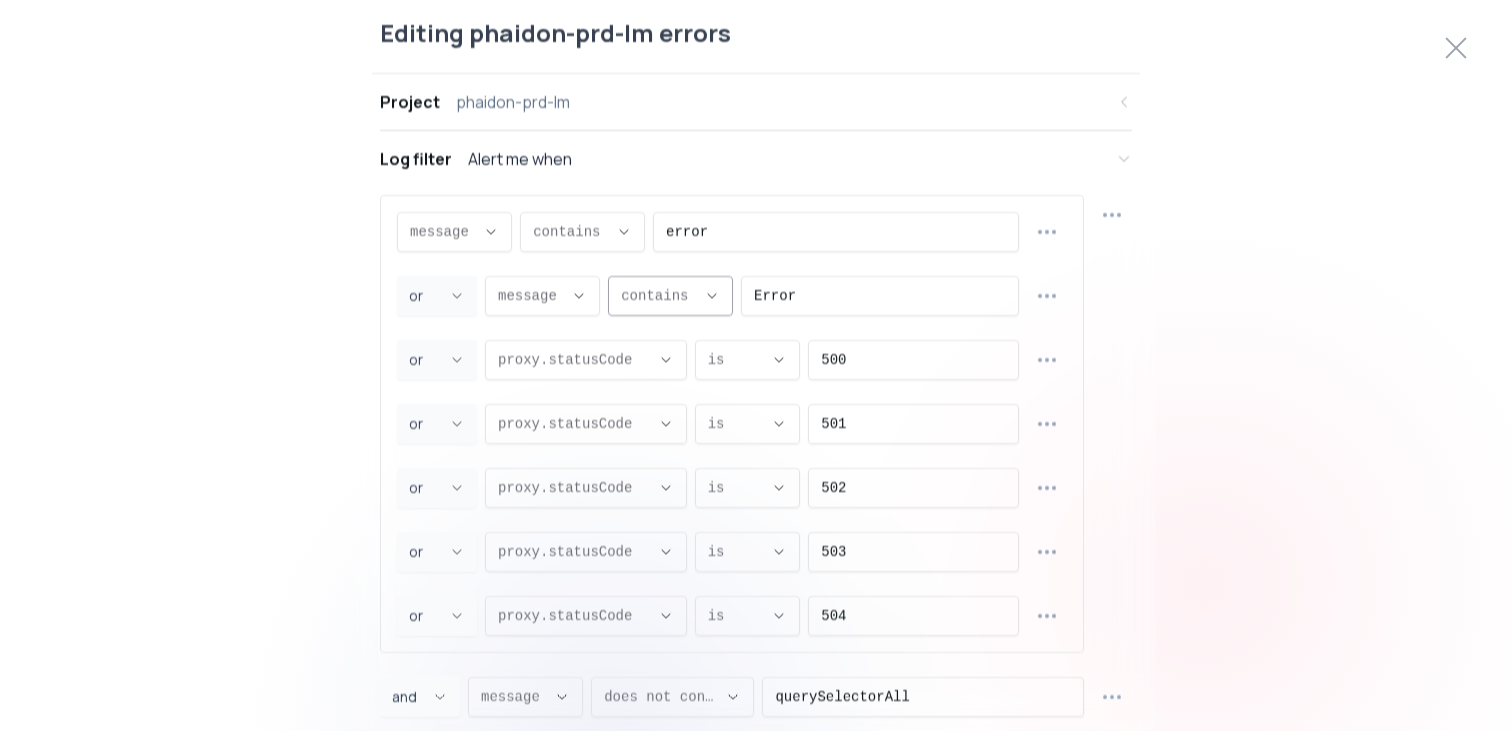 scroll, scrollTop: 19, scrollLeft: 0, axis: vertical 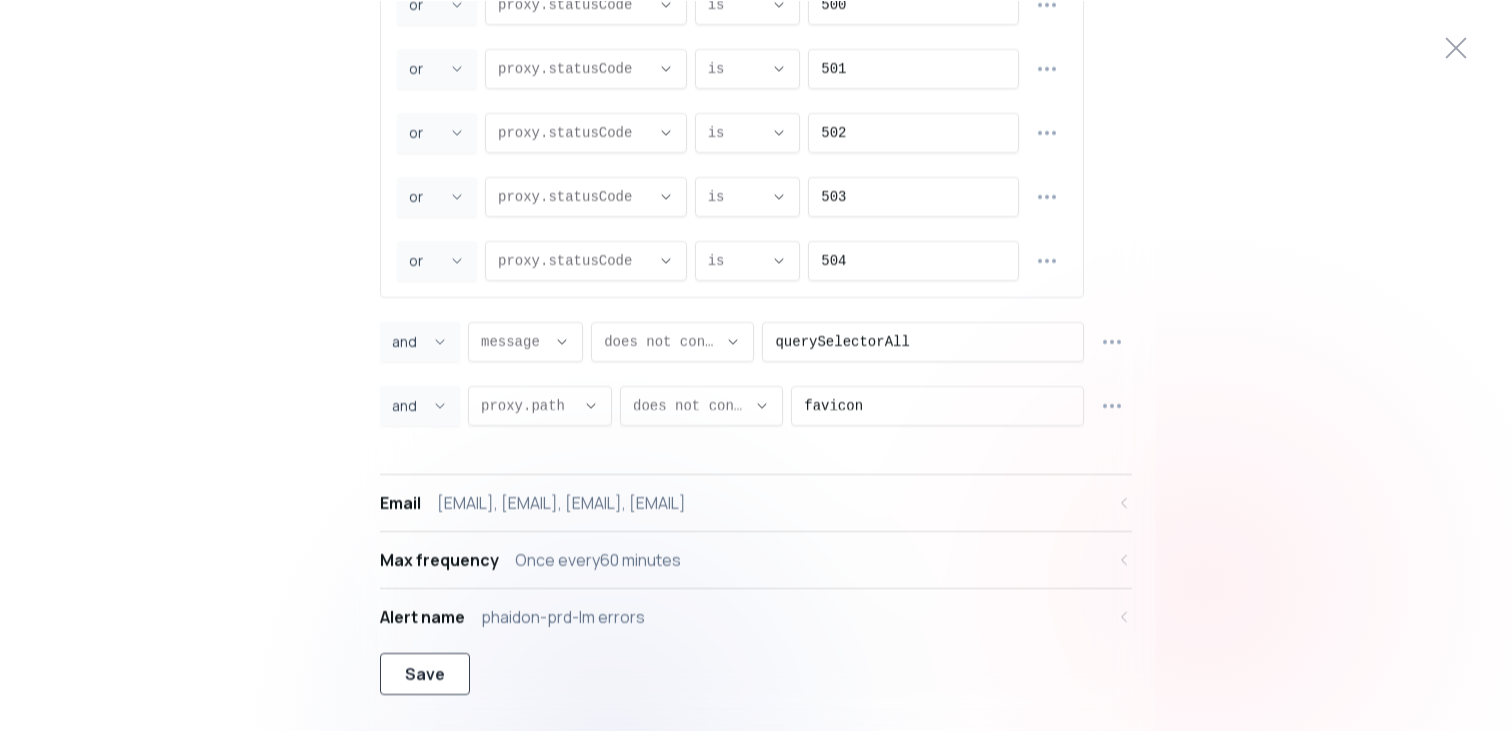 click on "Save" at bounding box center [425, 674] 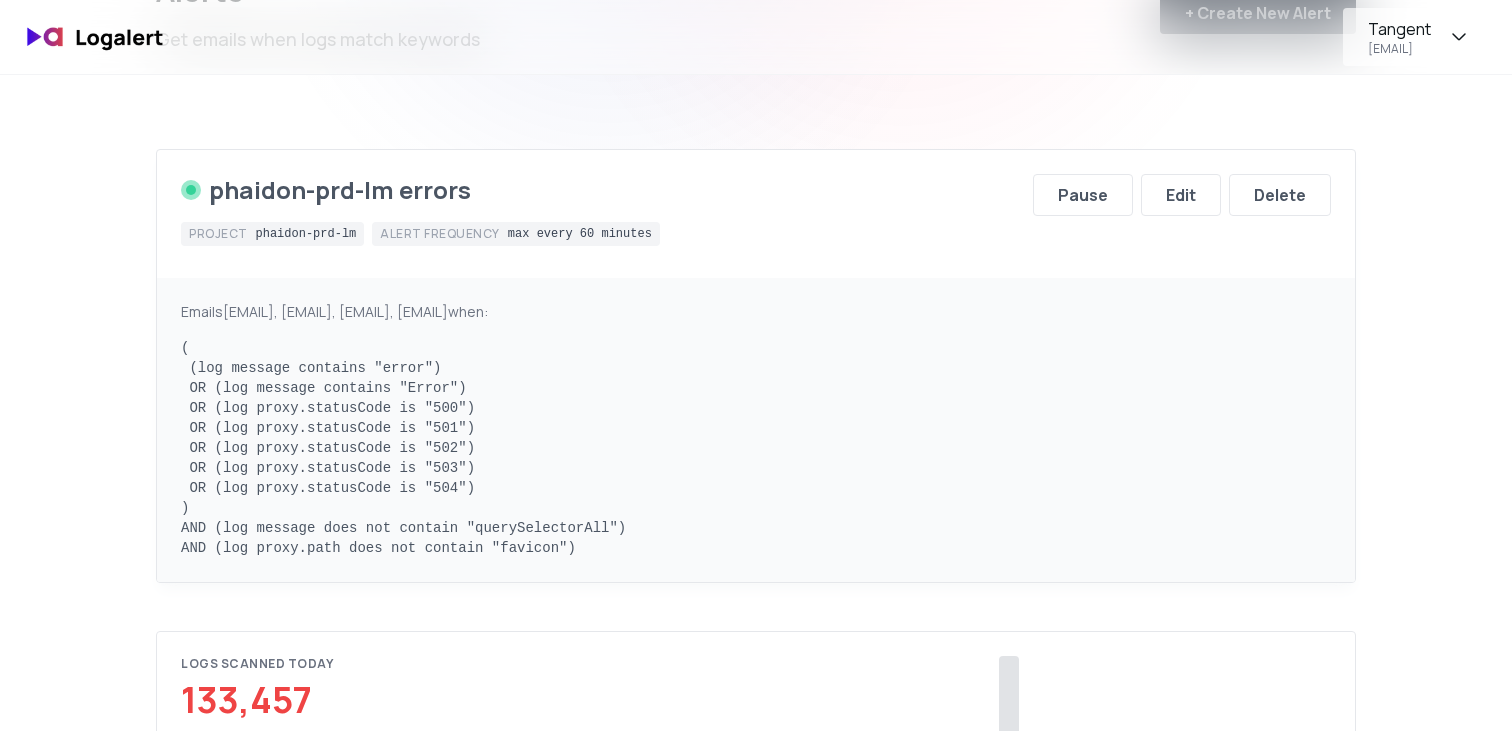 scroll, scrollTop: 120, scrollLeft: 0, axis: vertical 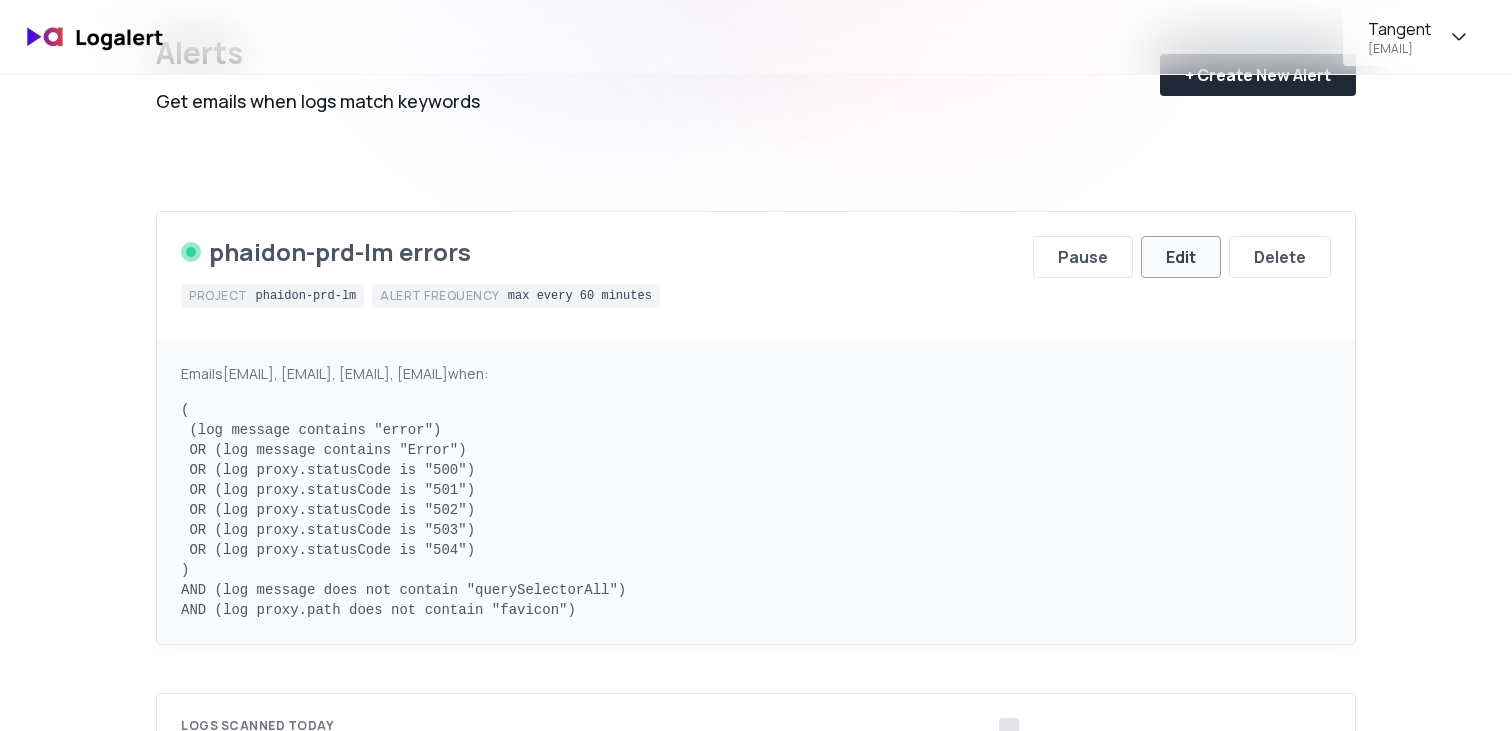 click on "Edit" at bounding box center [1181, 257] 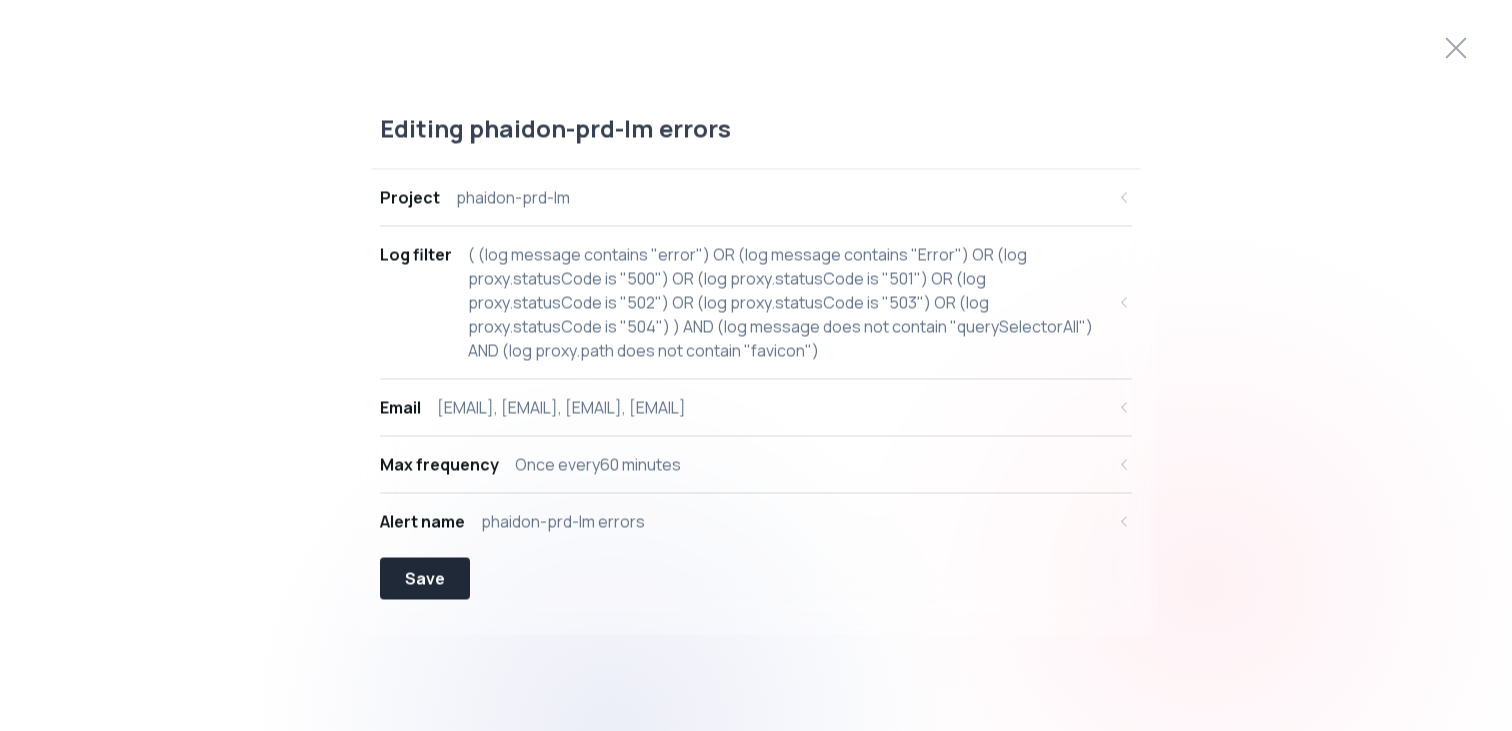 click on "[EMAIL], [EMAIL], [EMAIL], [EMAIL]" at bounding box center (561, 407) 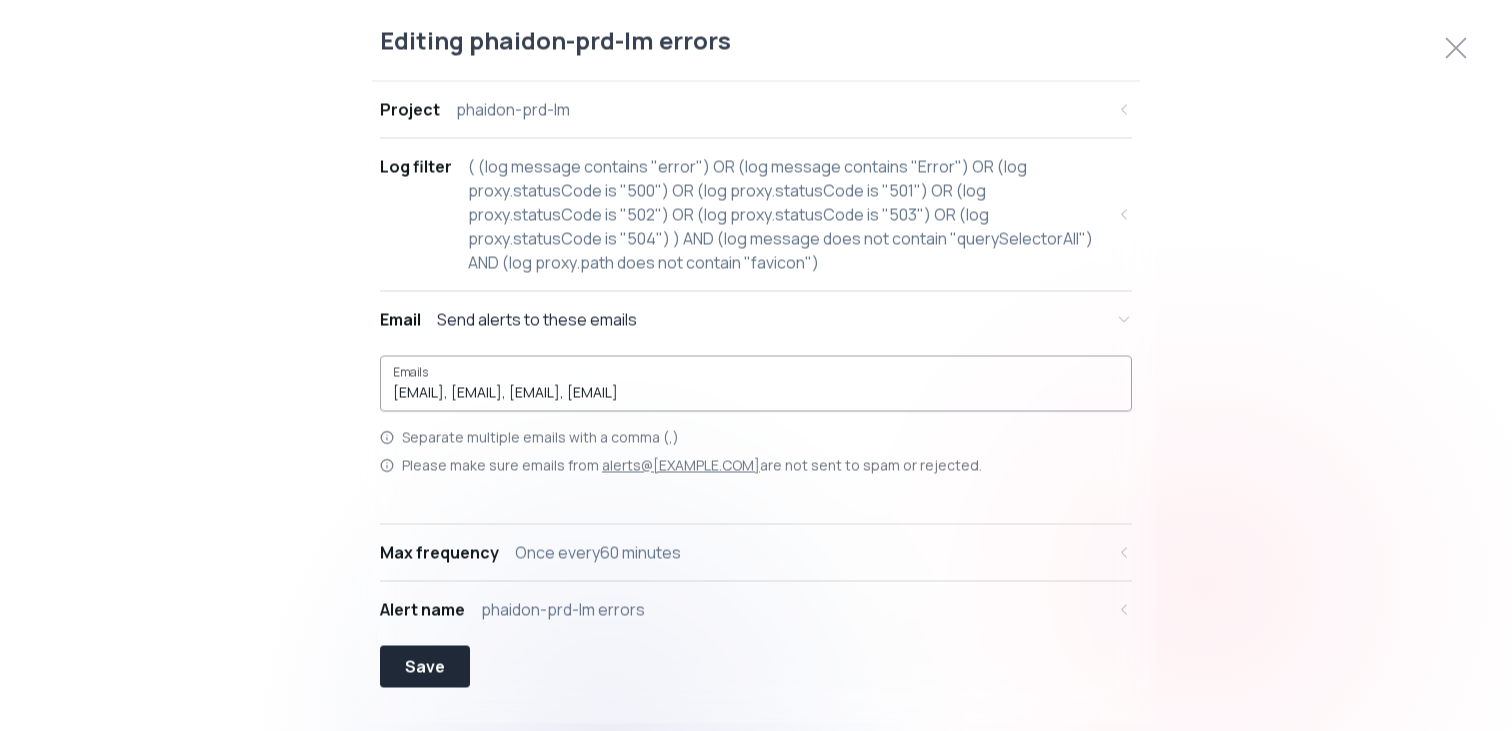 click on "[EMAIL], [EMAIL], [EMAIL], [EMAIL]" at bounding box center [756, 383] 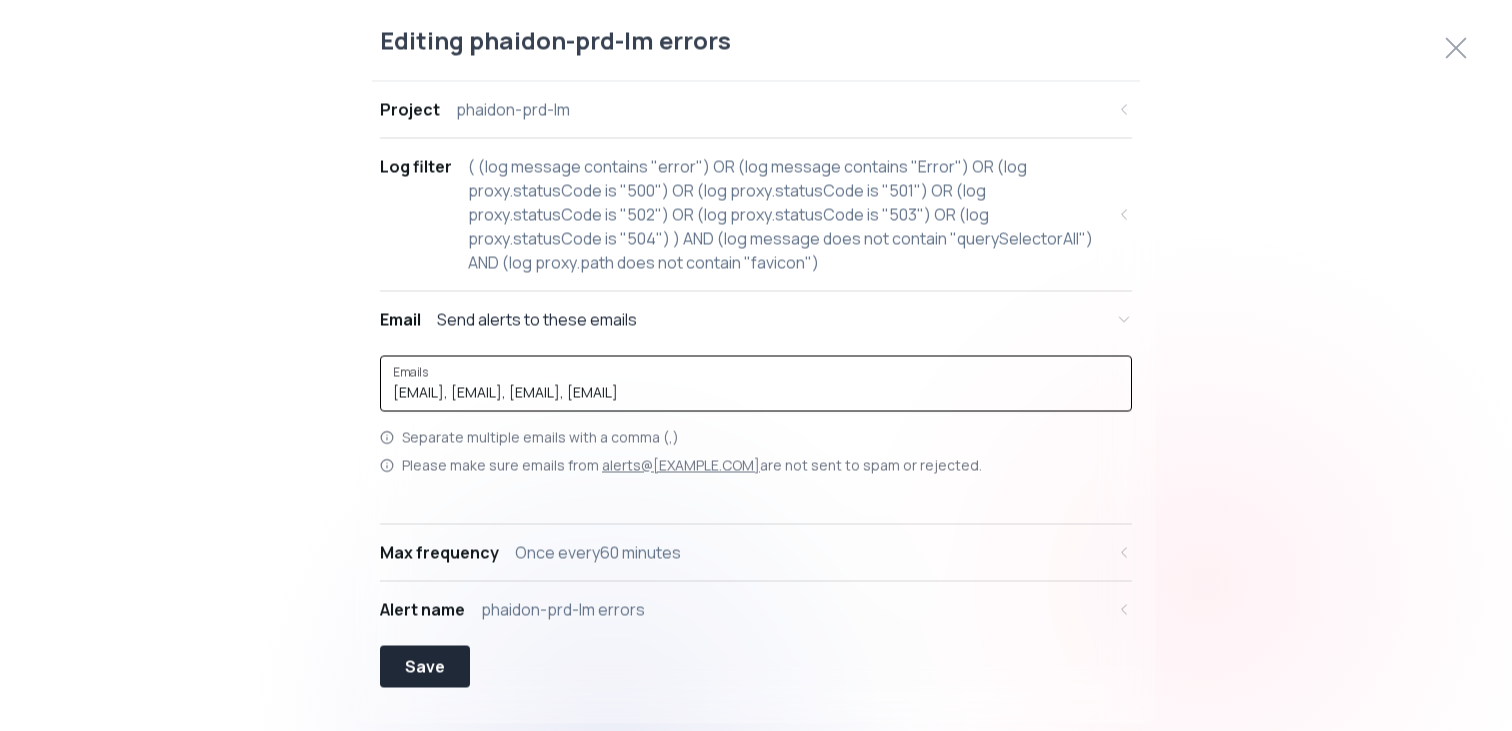 click on "[EMAIL], [EMAIL], [EMAIL], [EMAIL]" at bounding box center [756, 392] 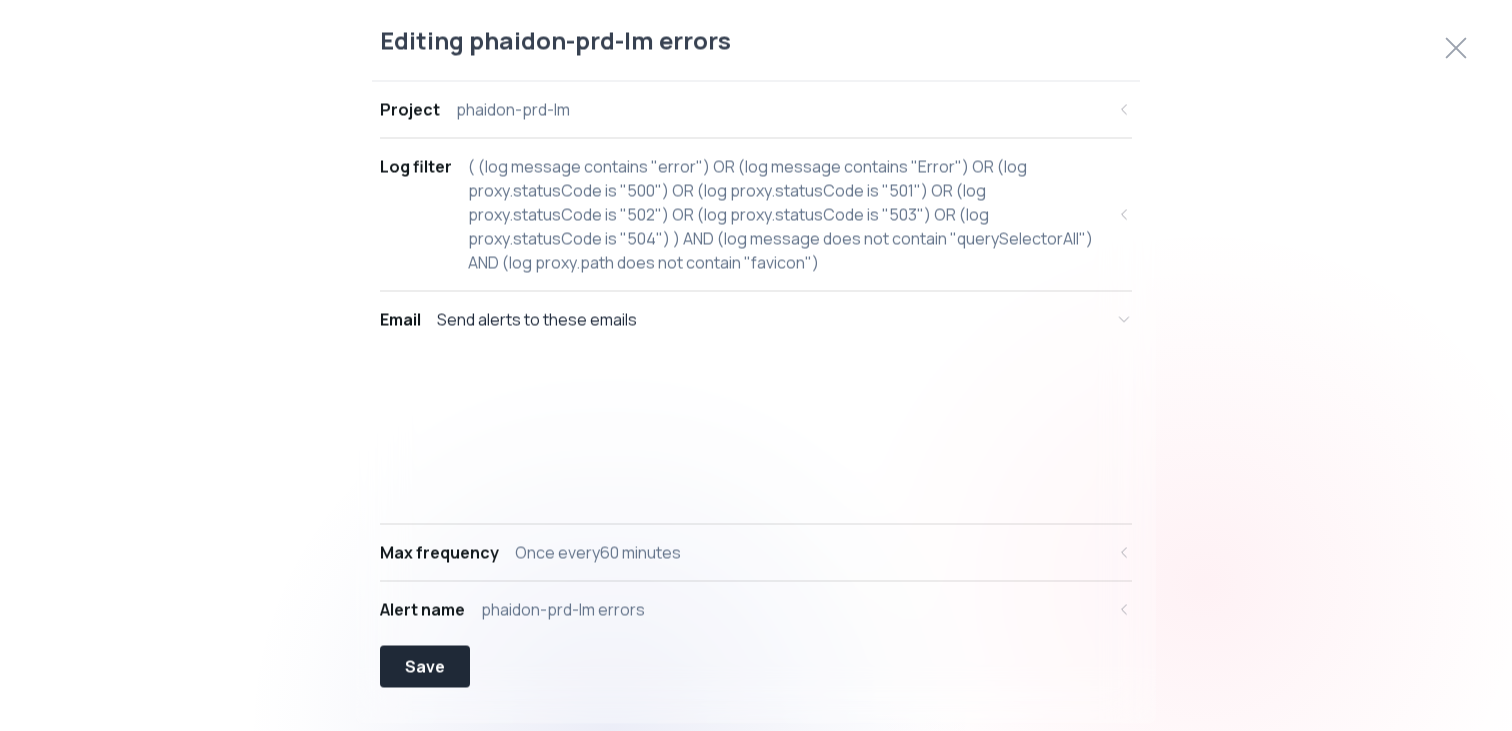 select on "message" 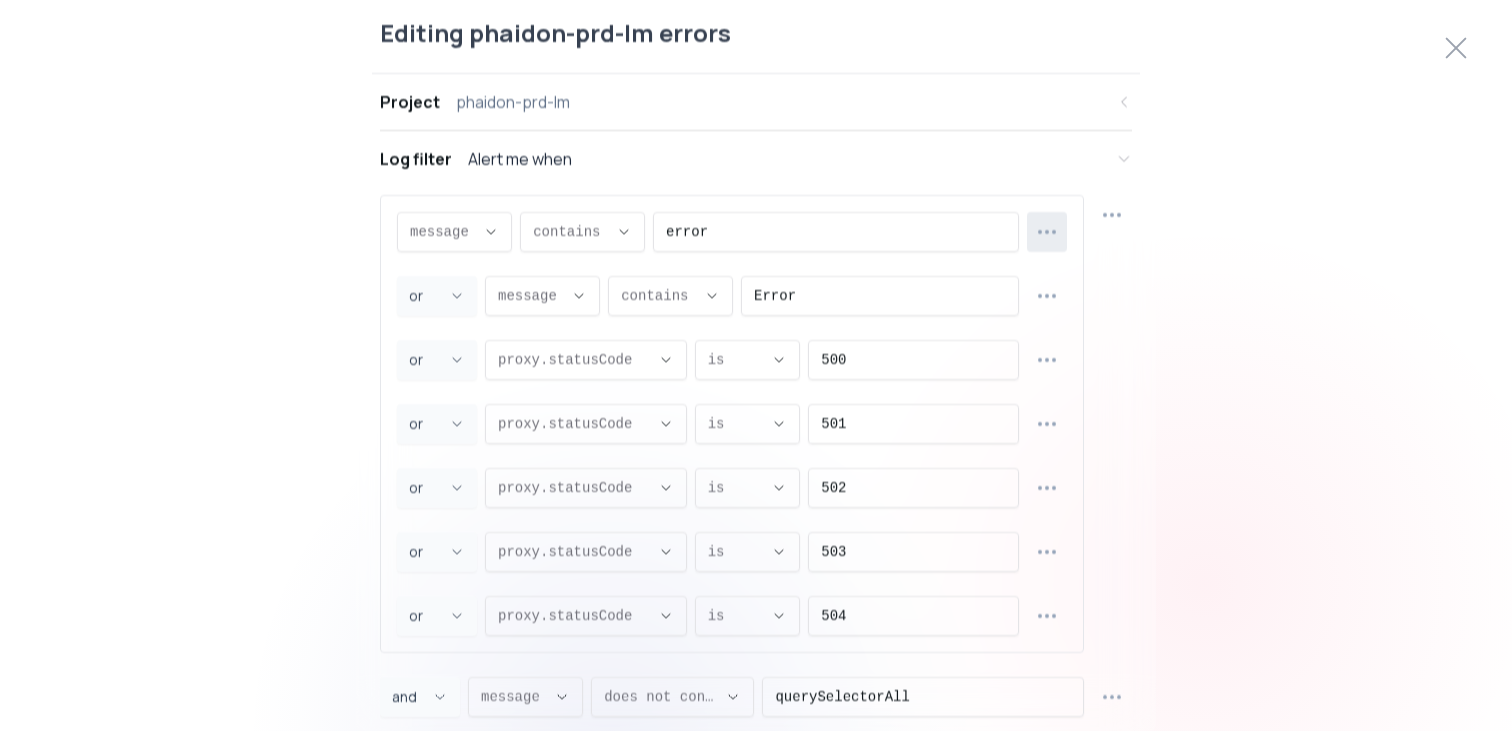 scroll, scrollTop: 19, scrollLeft: 0, axis: vertical 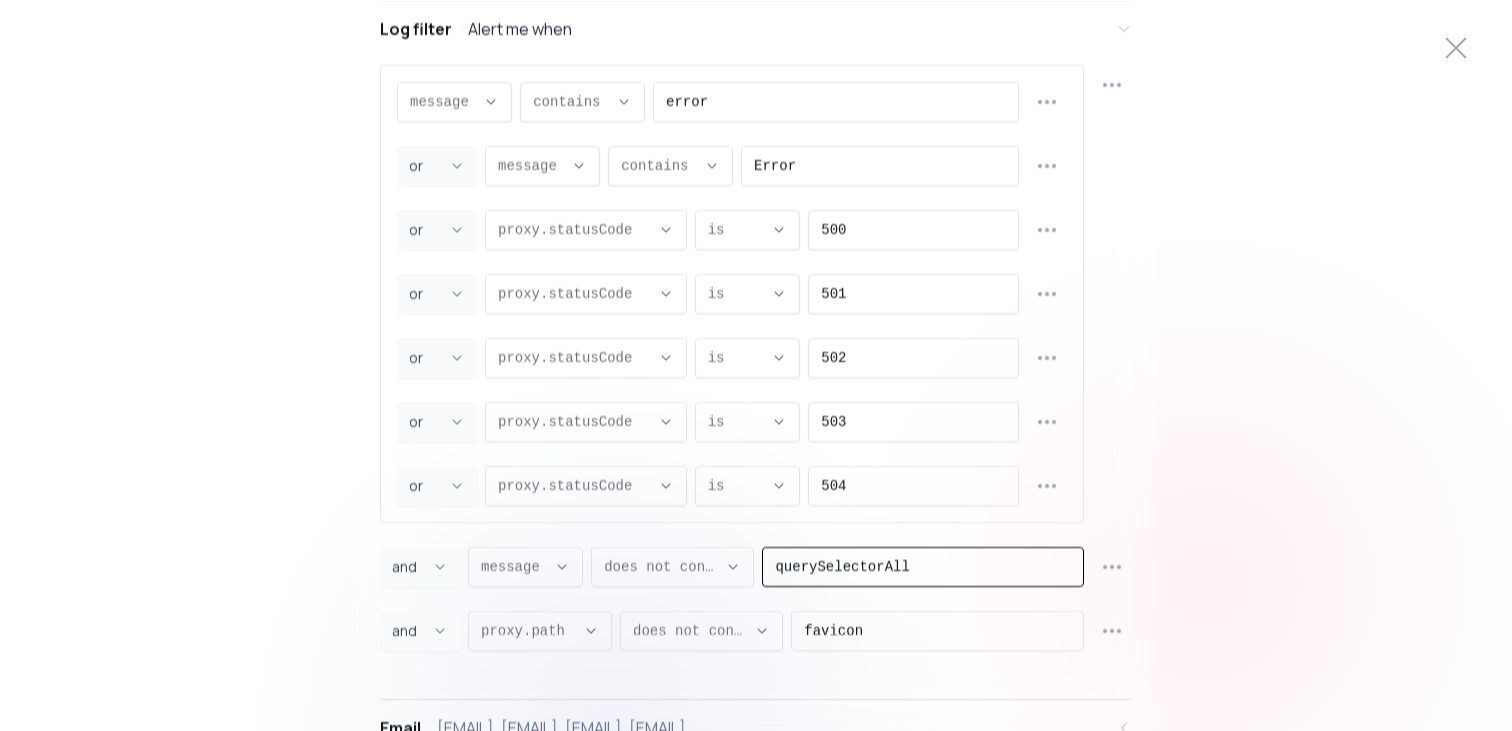 drag, startPoint x: 926, startPoint y: 565, endPoint x: 733, endPoint y: 565, distance: 193 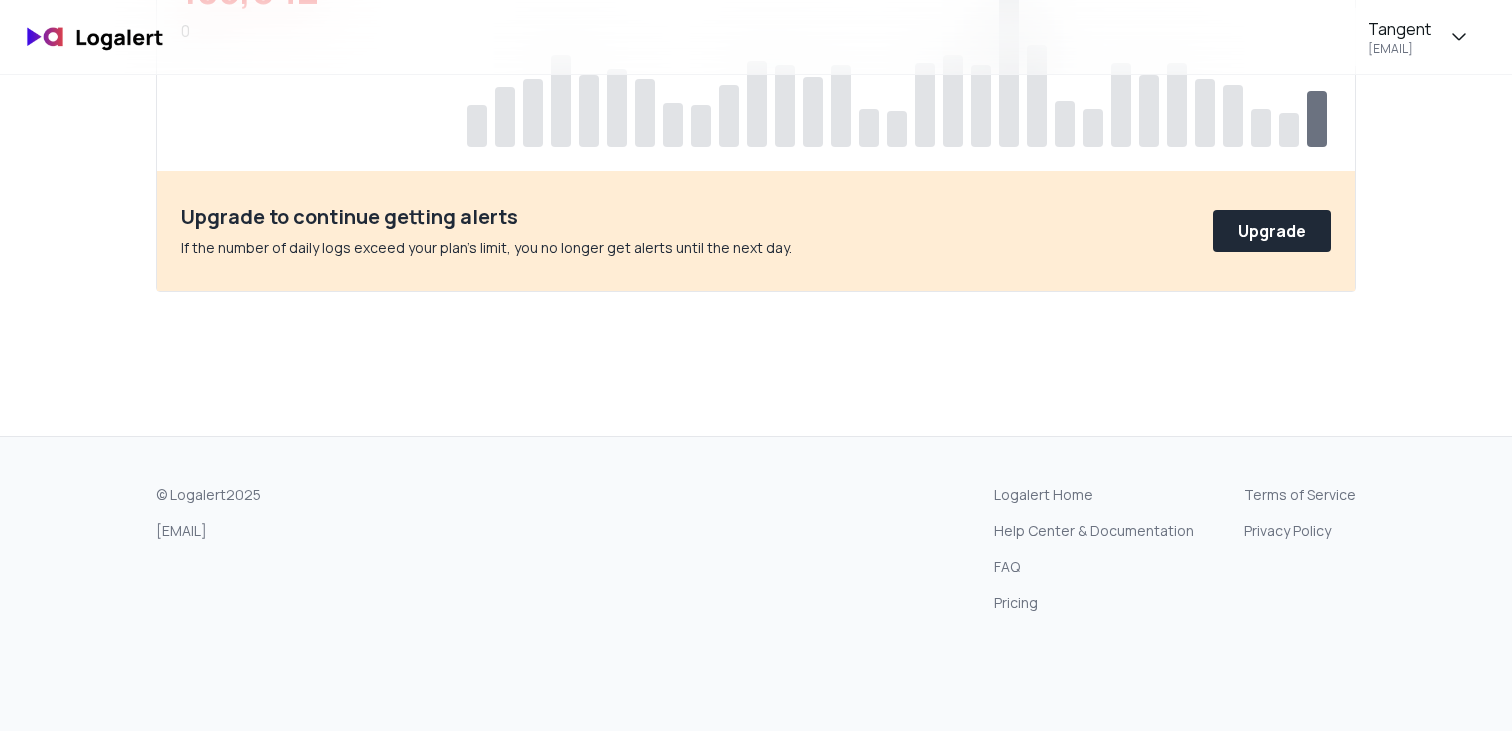 scroll, scrollTop: 2280, scrollLeft: 0, axis: vertical 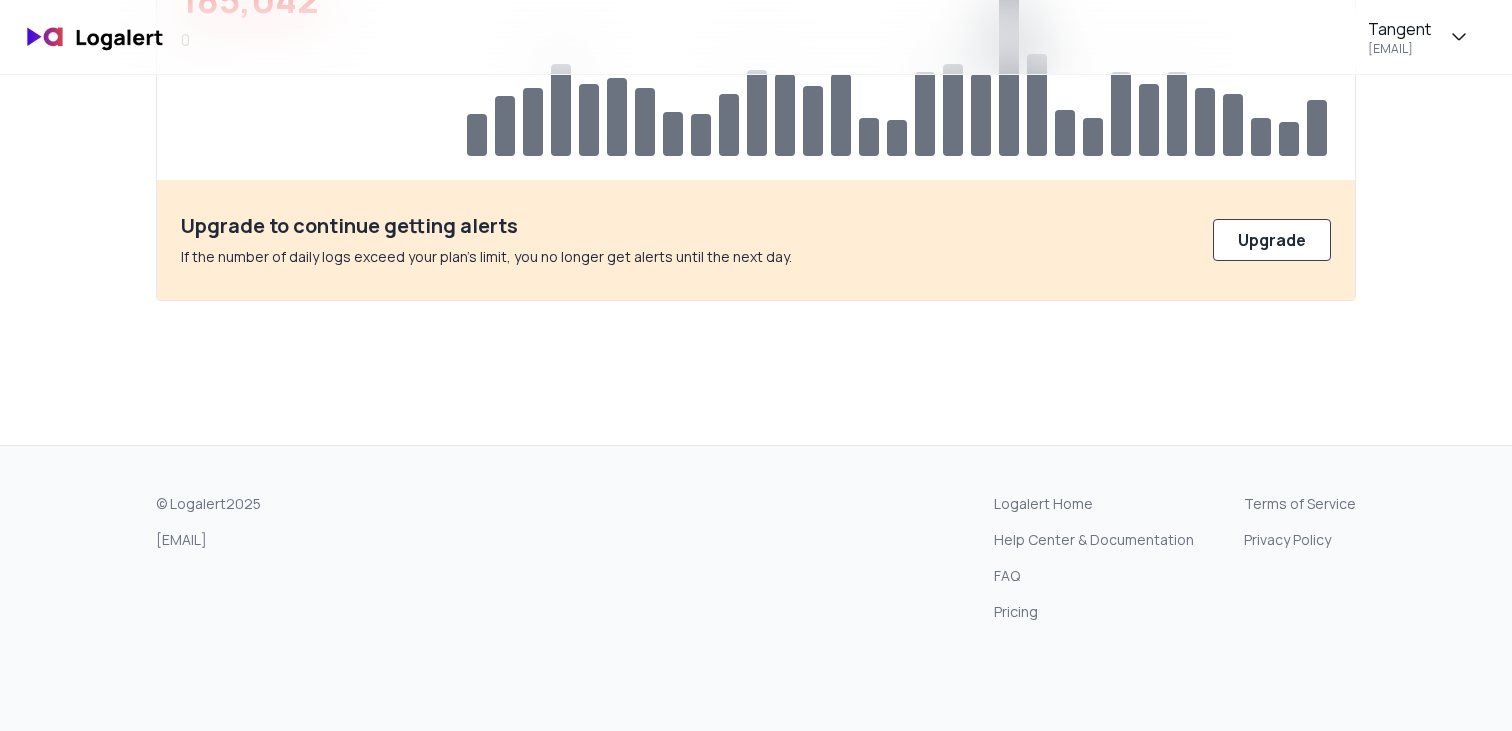 click on "Upgrade" at bounding box center (1272, 240) 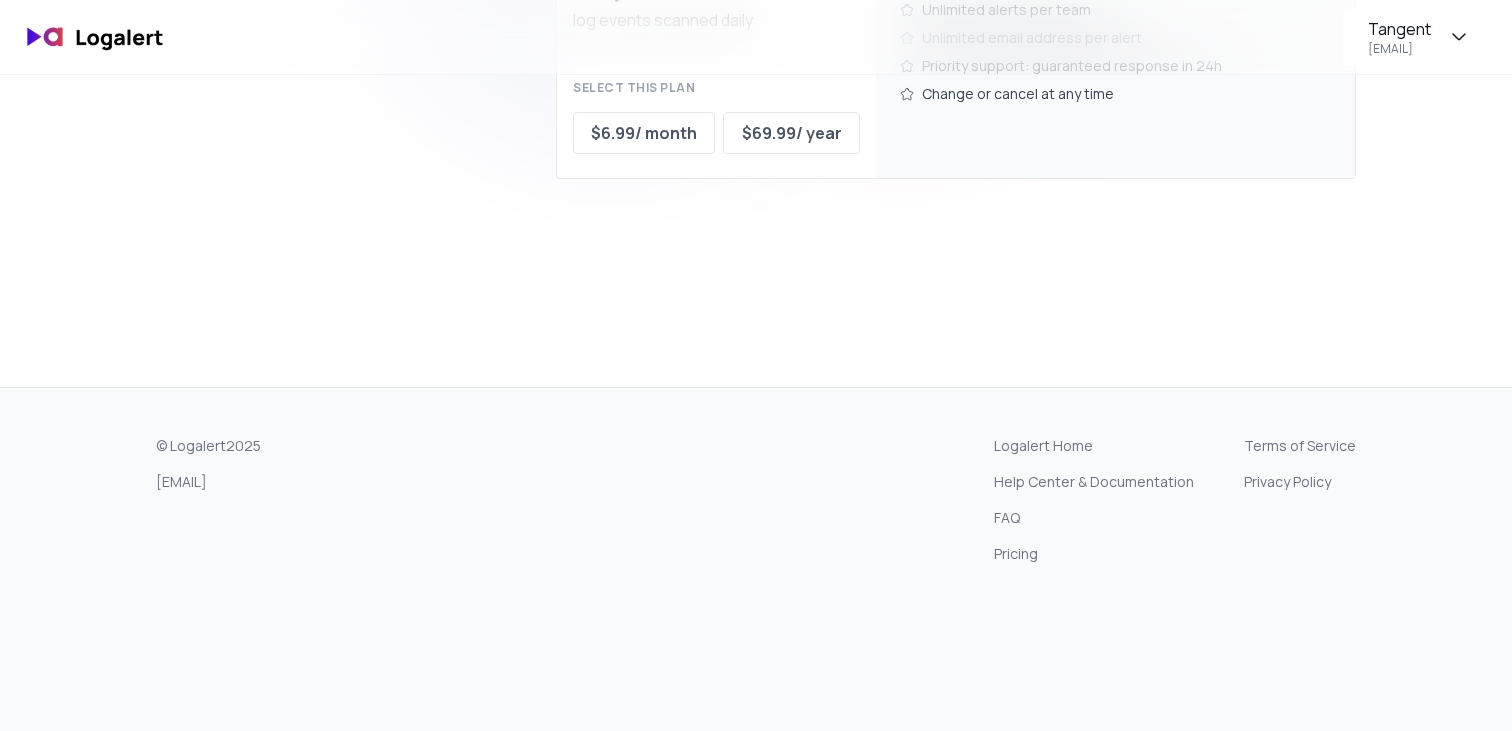 scroll, scrollTop: 949, scrollLeft: 0, axis: vertical 